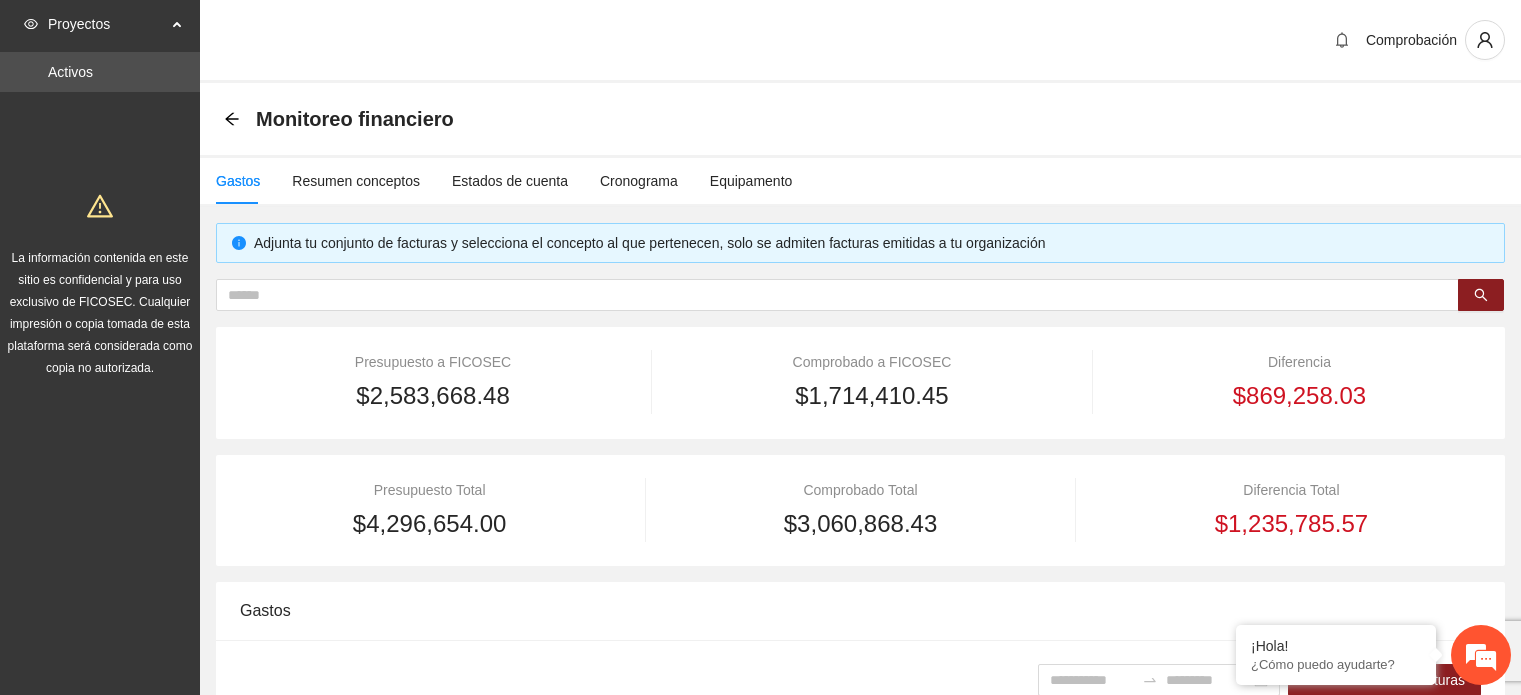 scroll, scrollTop: 200, scrollLeft: 0, axis: vertical 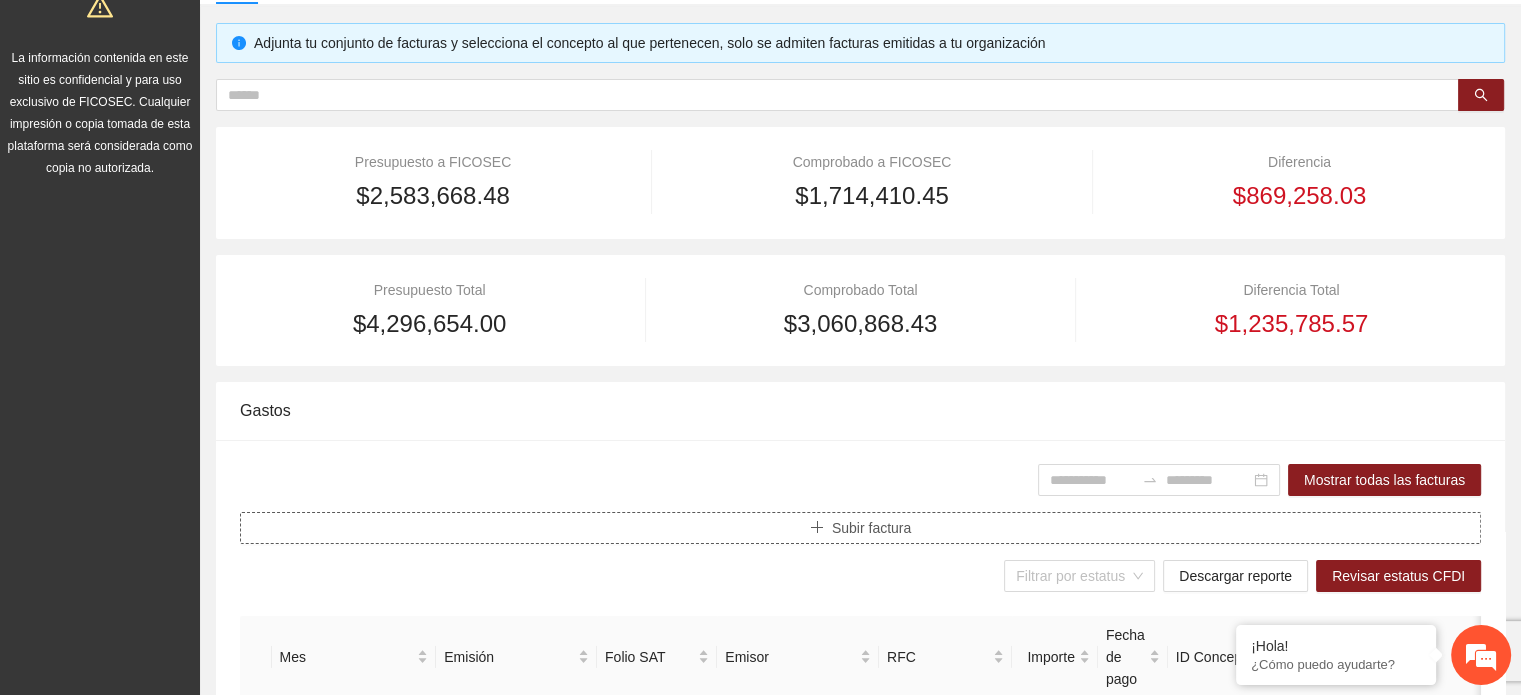click on "Subir factura" at bounding box center [871, 528] 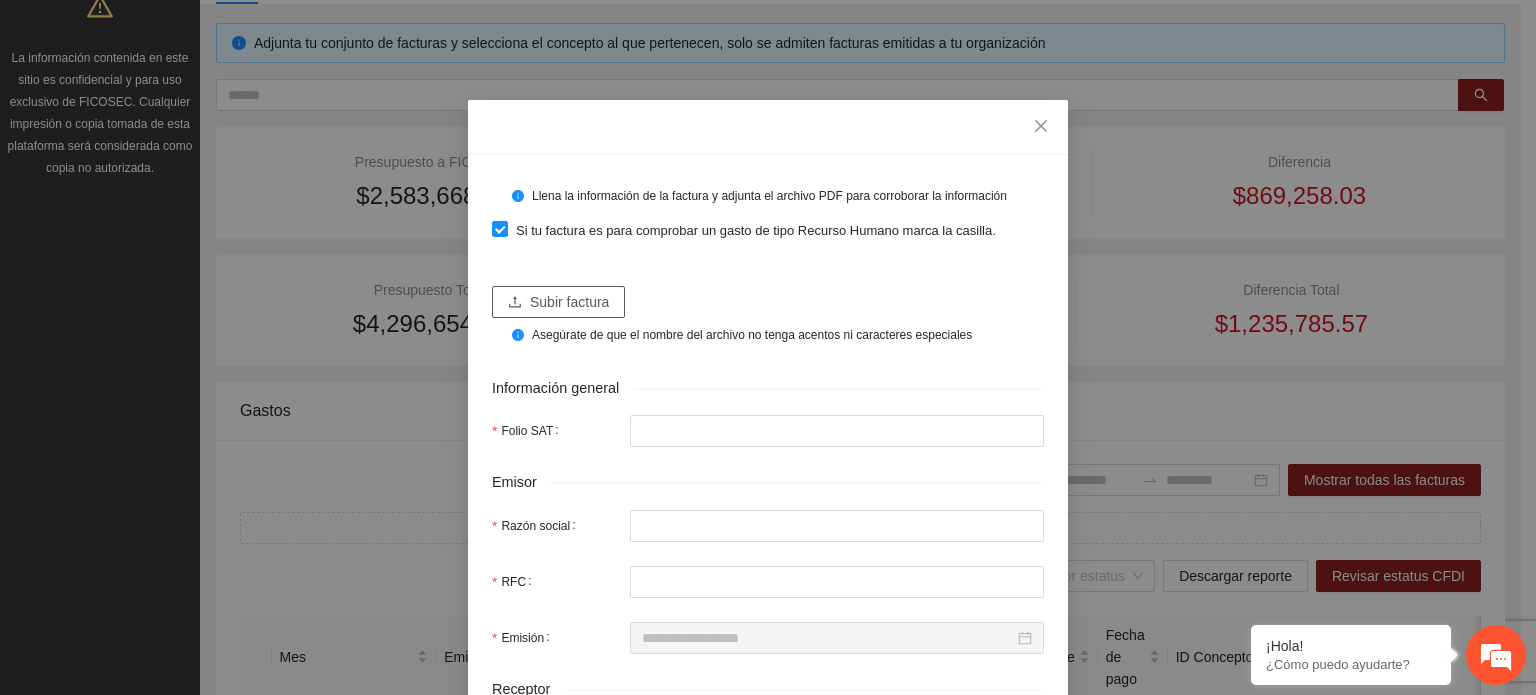 click on "Subir factura" at bounding box center (569, 302) 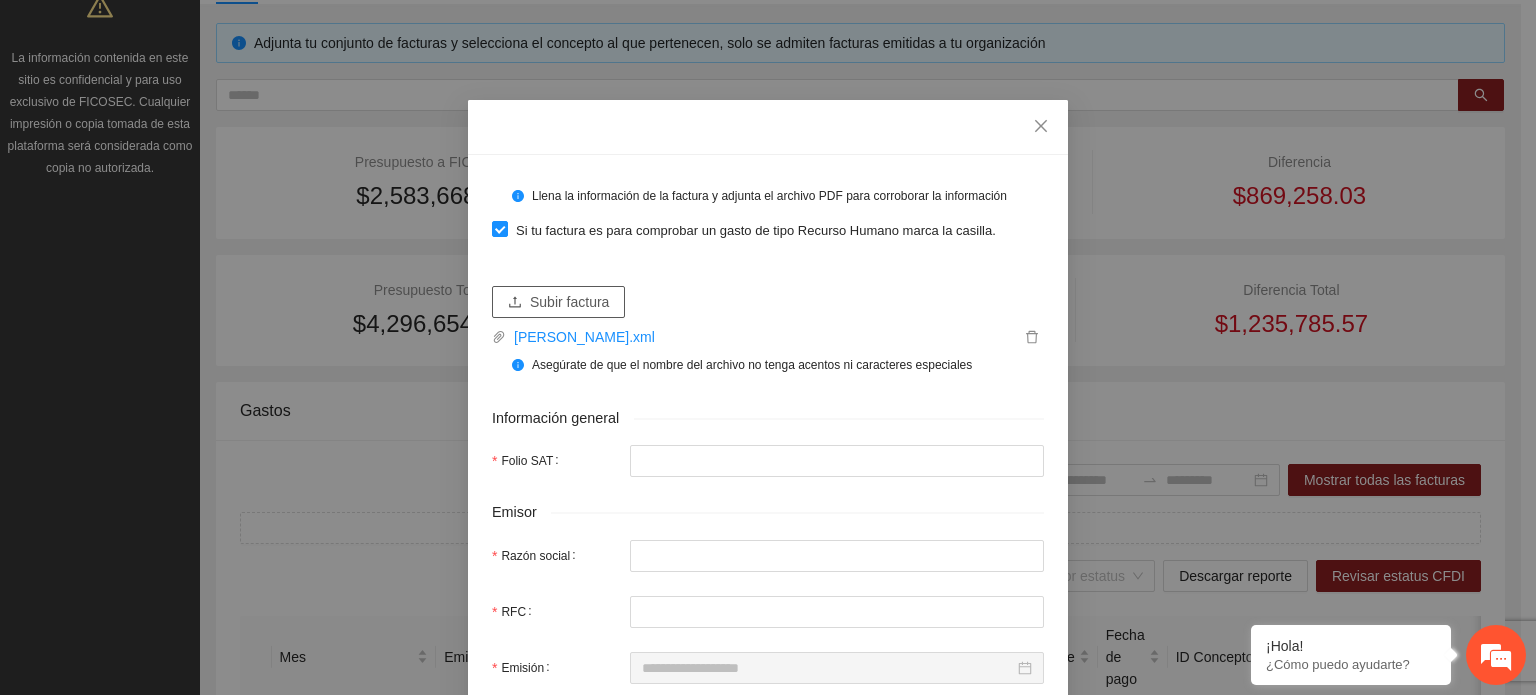type on "**********" 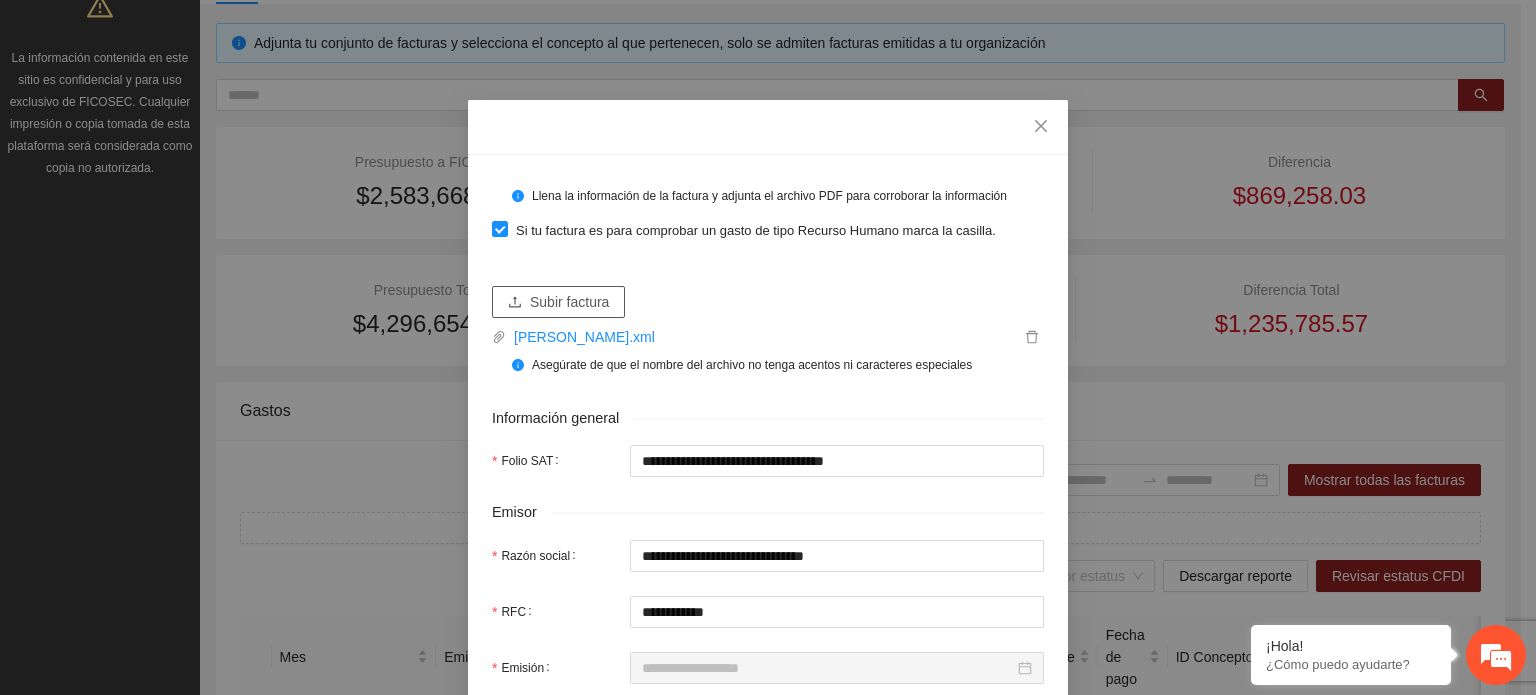 type on "**********" 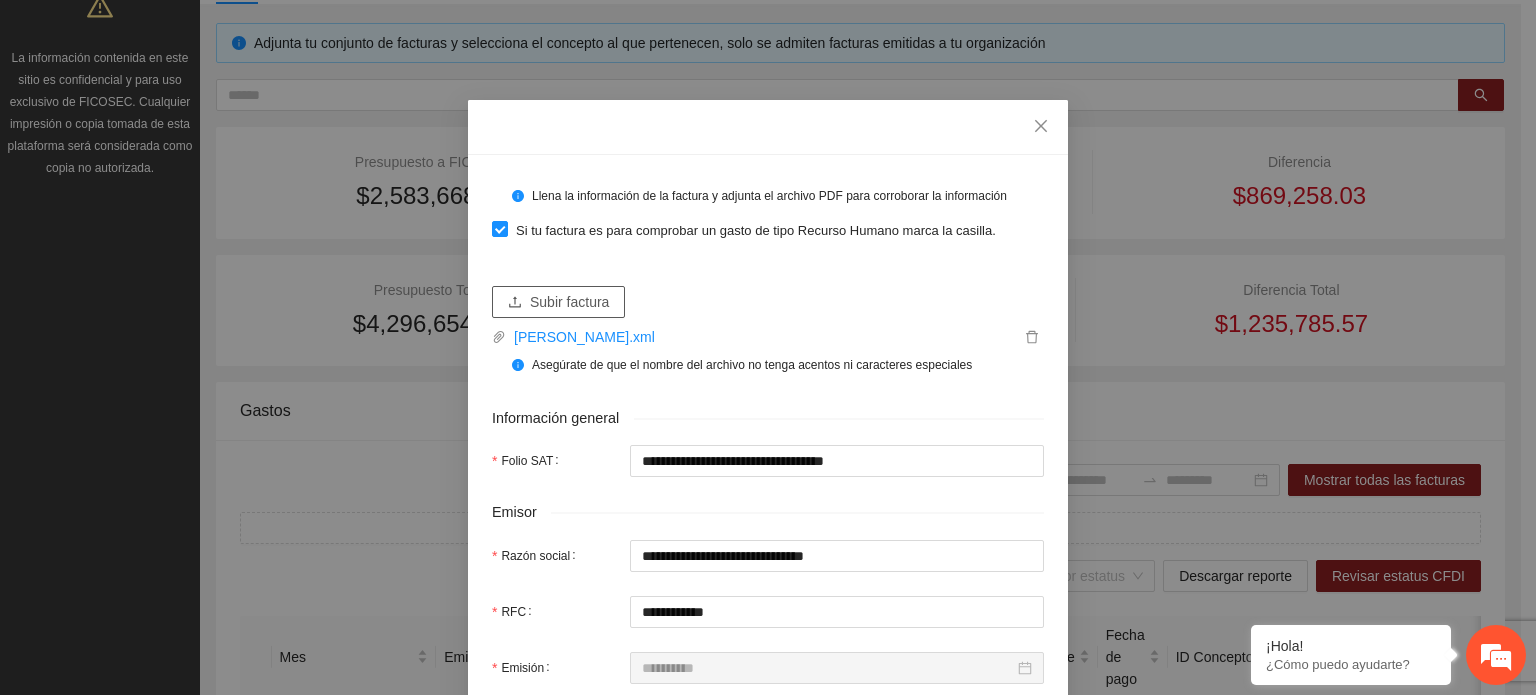 click on "Subir factura" at bounding box center (569, 302) 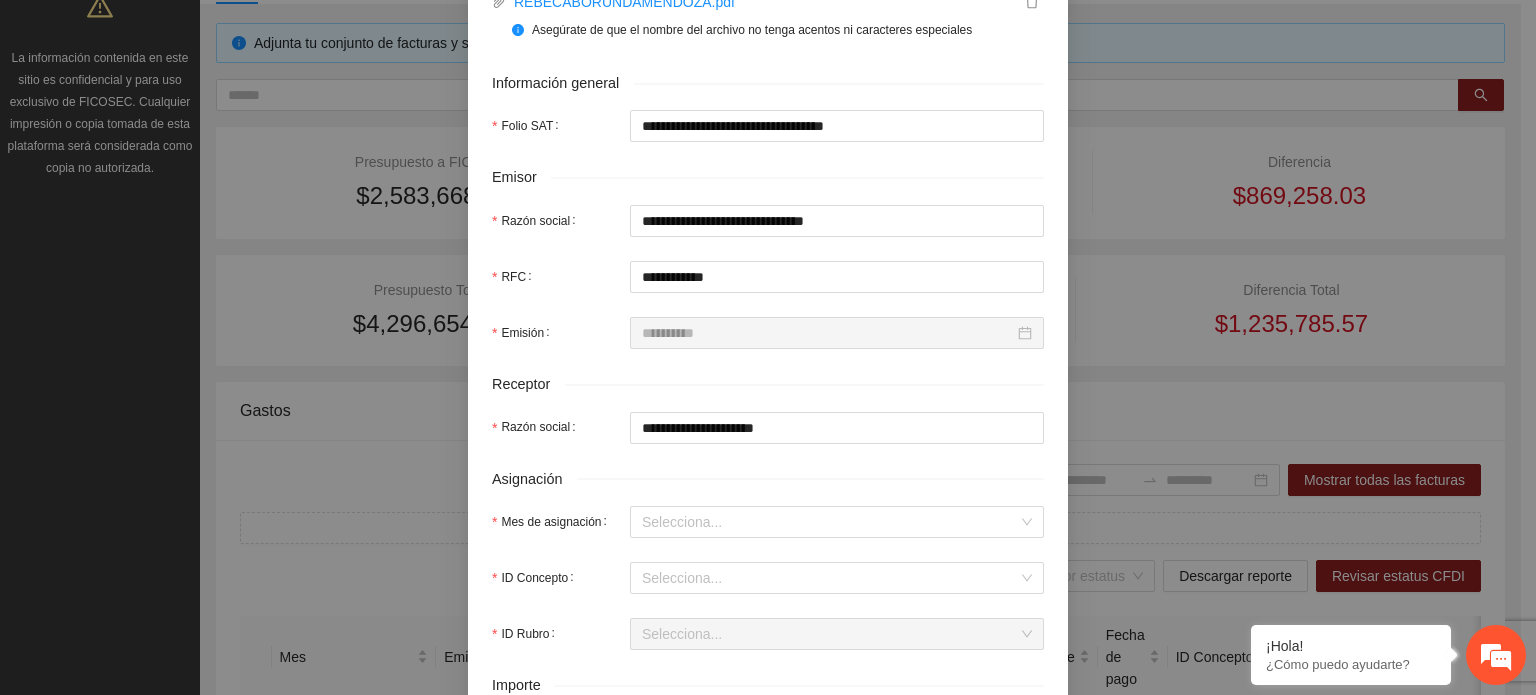 scroll, scrollTop: 400, scrollLeft: 0, axis: vertical 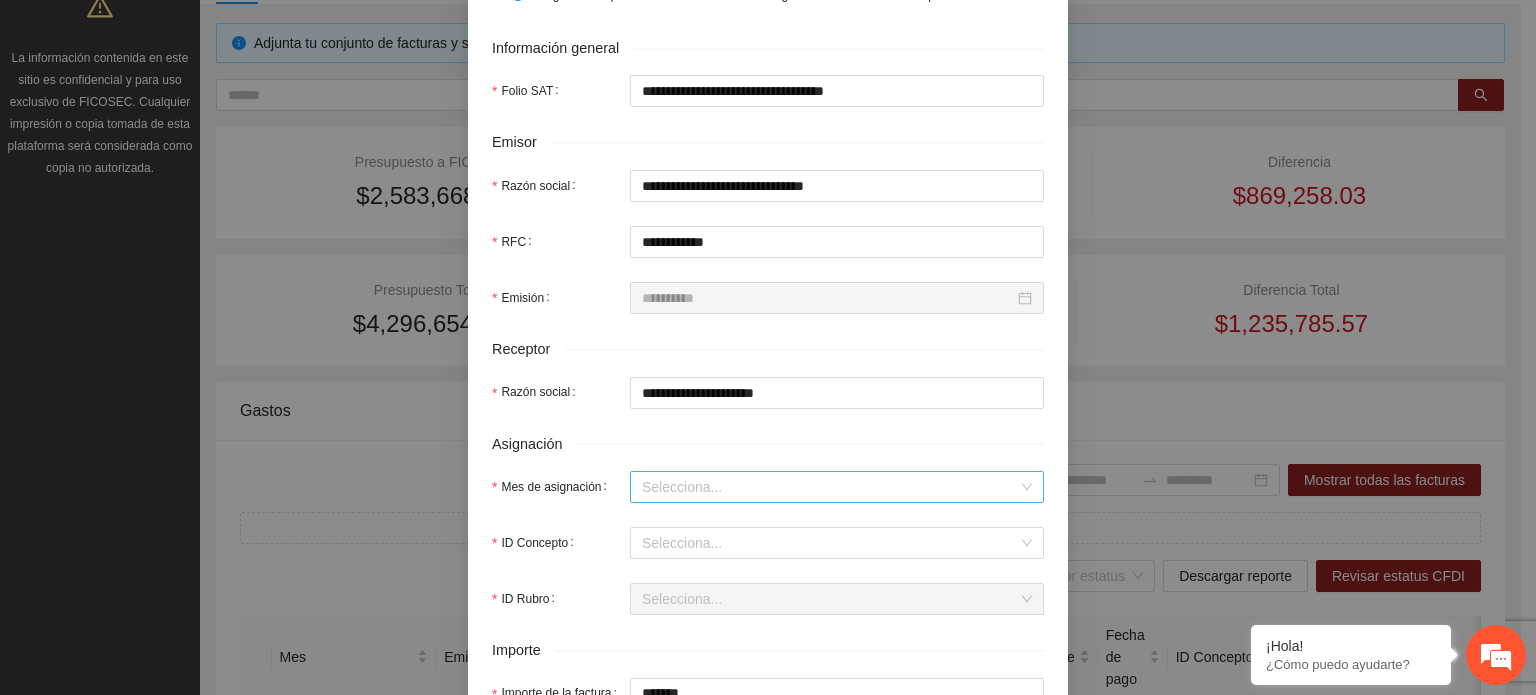 click on "Mes de asignación" at bounding box center [830, 487] 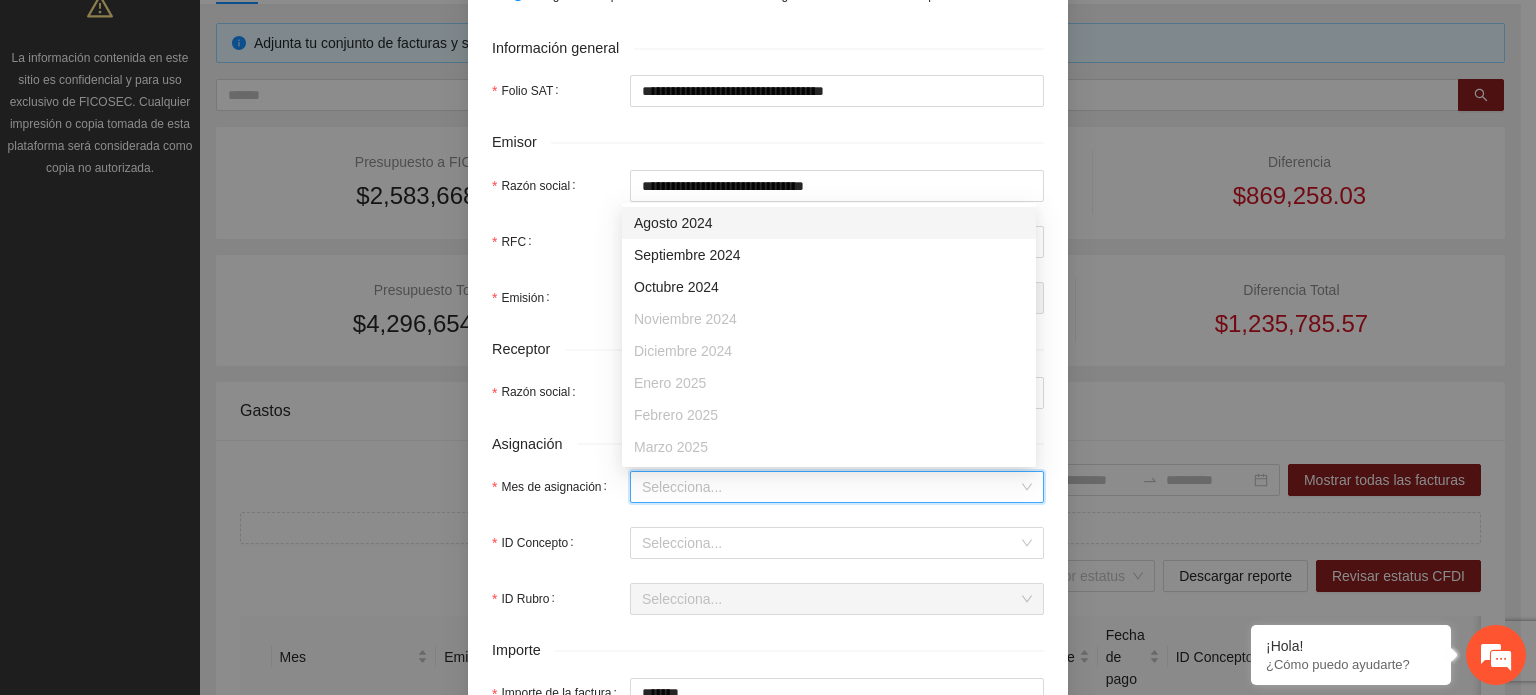 scroll, scrollTop: 128, scrollLeft: 0, axis: vertical 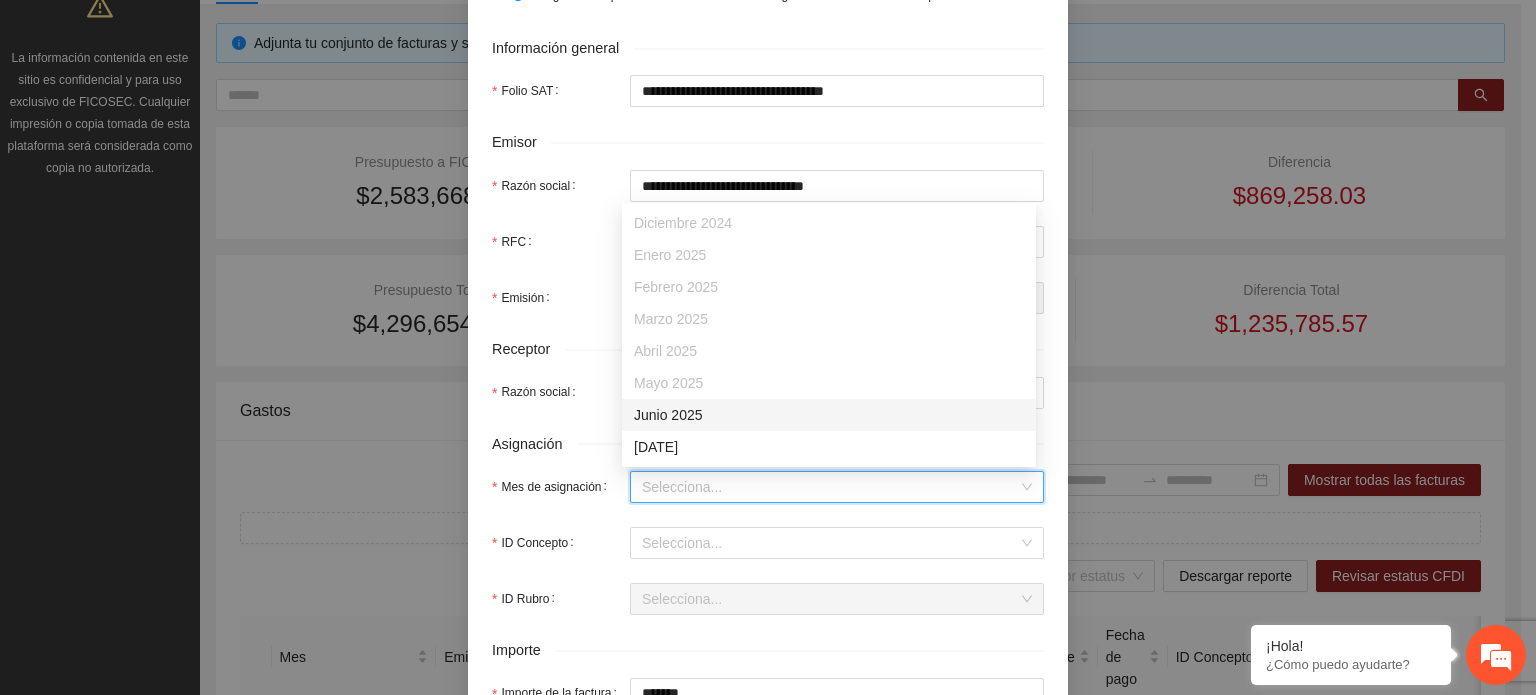click on "Junio 2025" at bounding box center (829, 415) 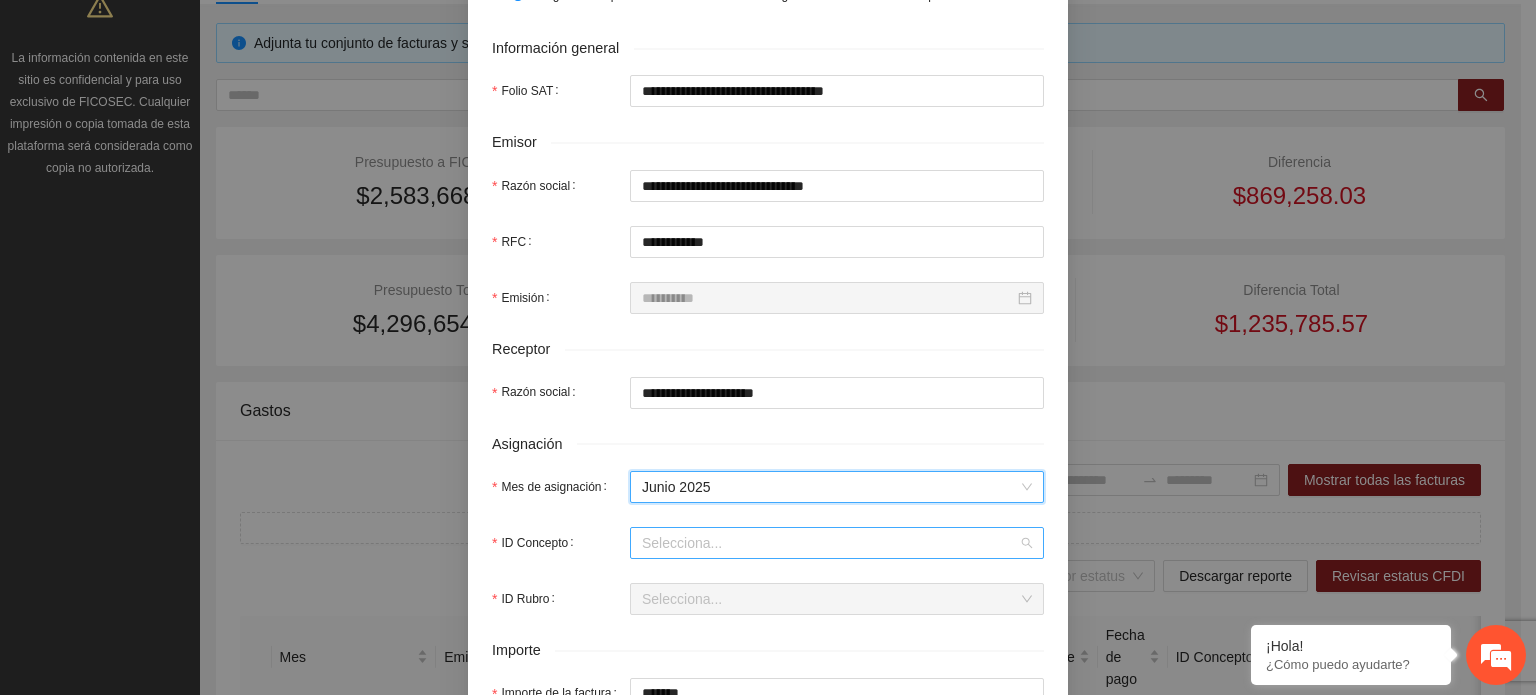 click on "ID Concepto" at bounding box center (830, 543) 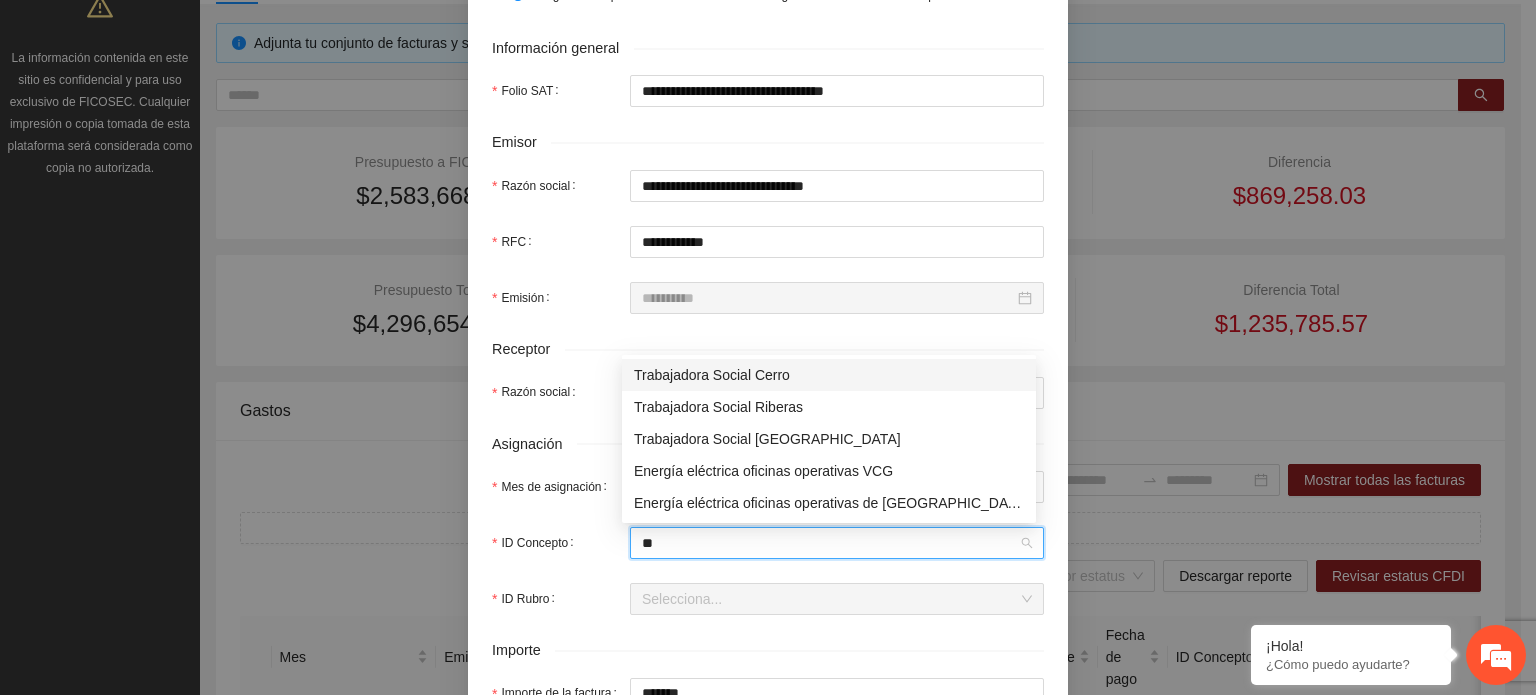 type on "***" 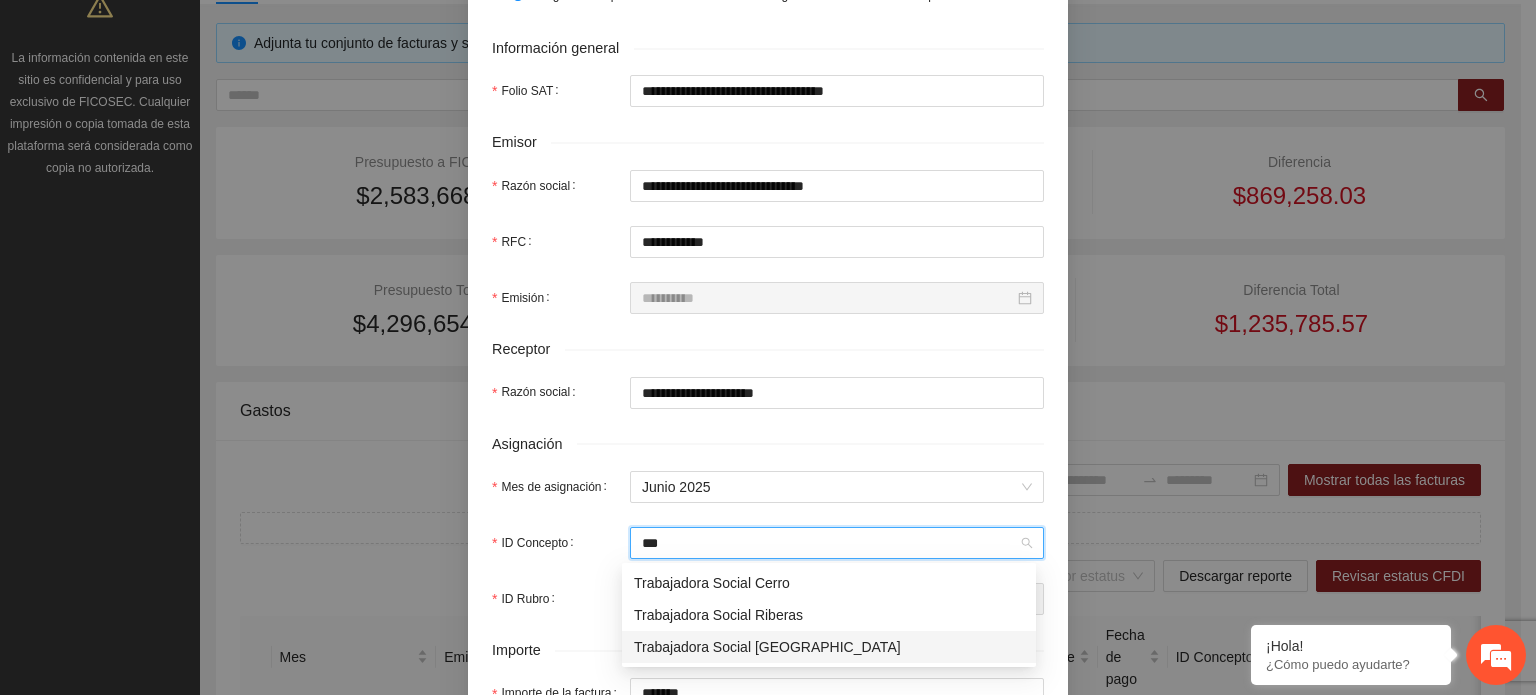 click on "Trabajadora Social [GEOGRAPHIC_DATA]" at bounding box center (829, 647) 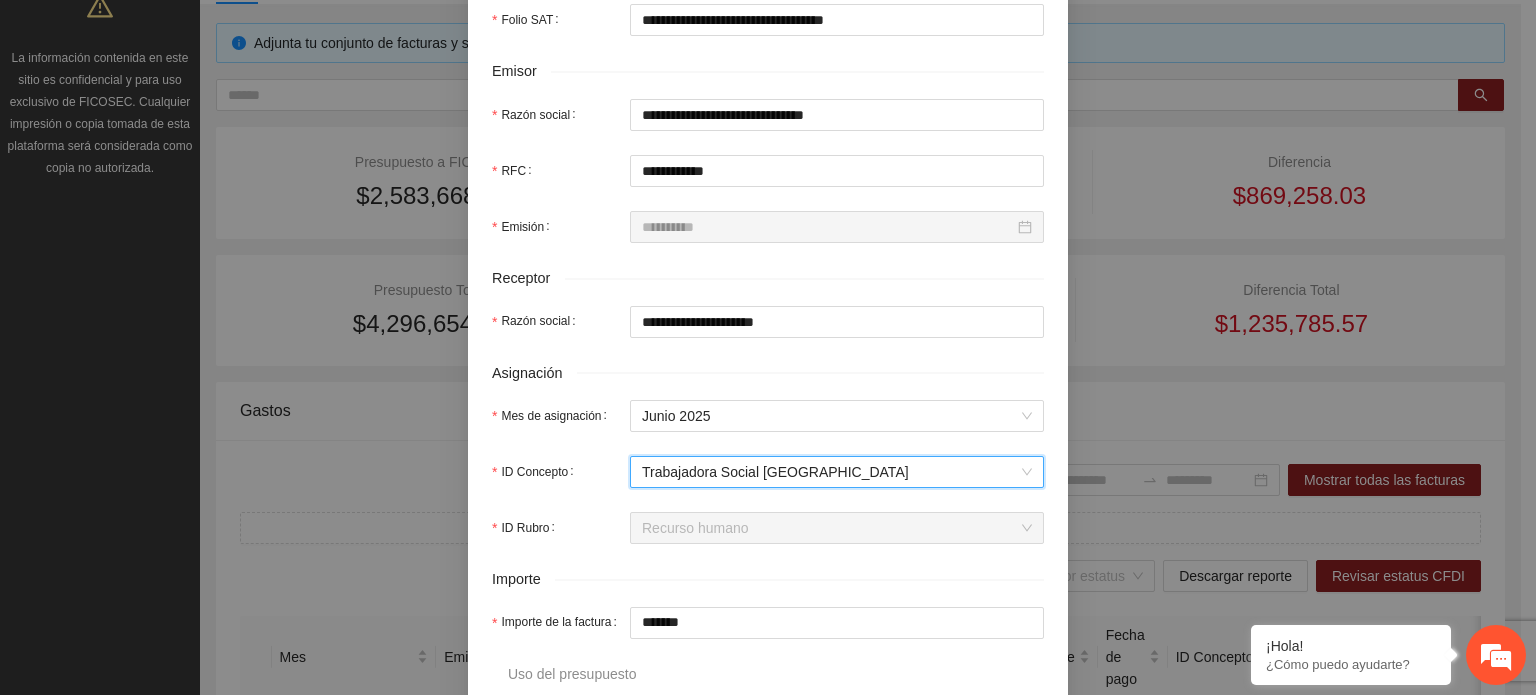 scroll, scrollTop: 600, scrollLeft: 0, axis: vertical 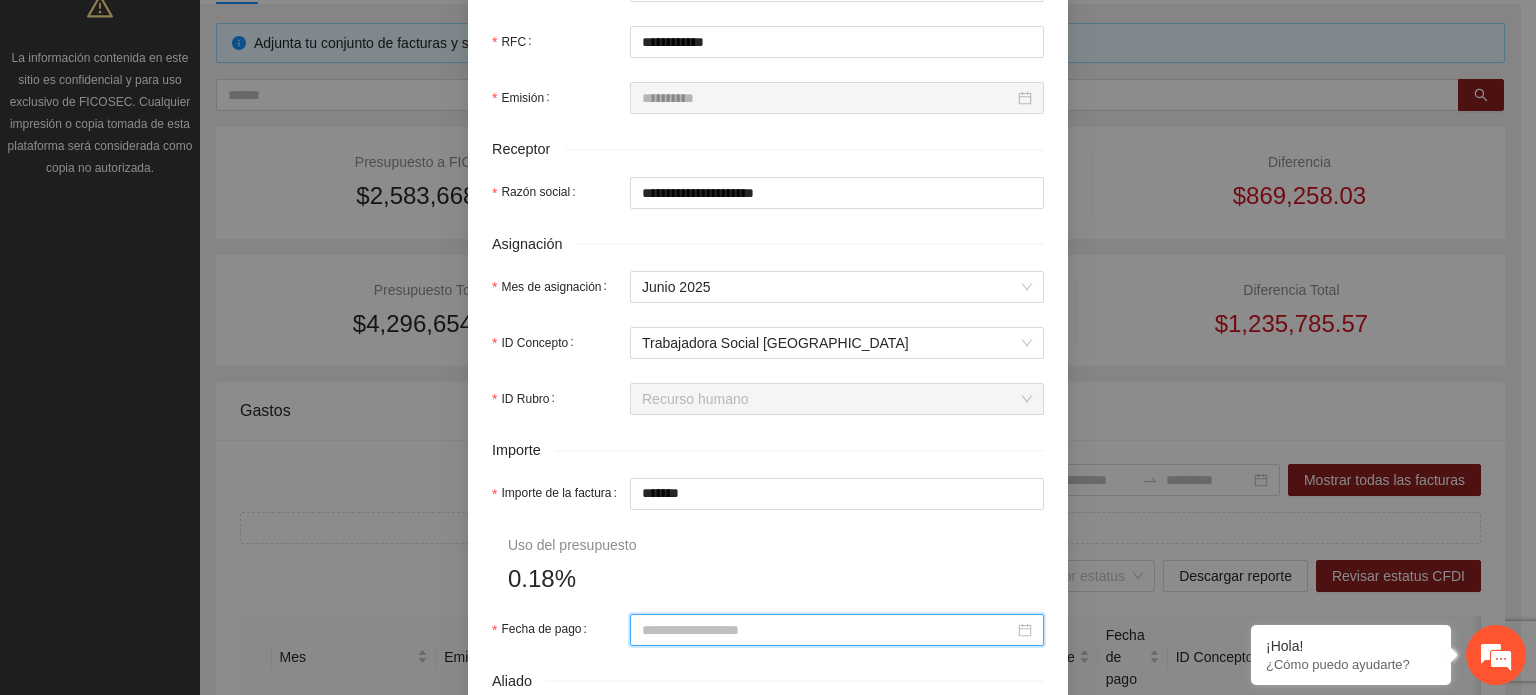 click on "Fecha de pago" at bounding box center [828, 630] 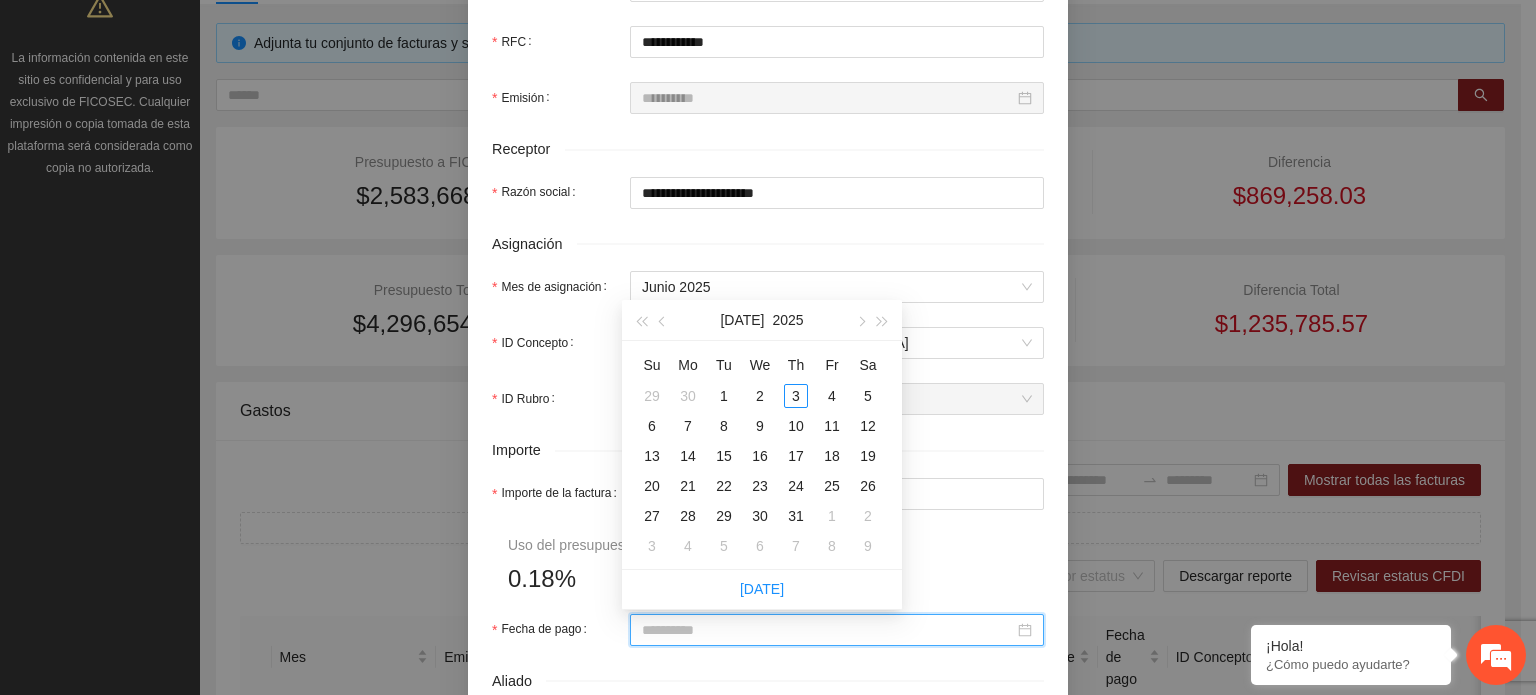 type on "**********" 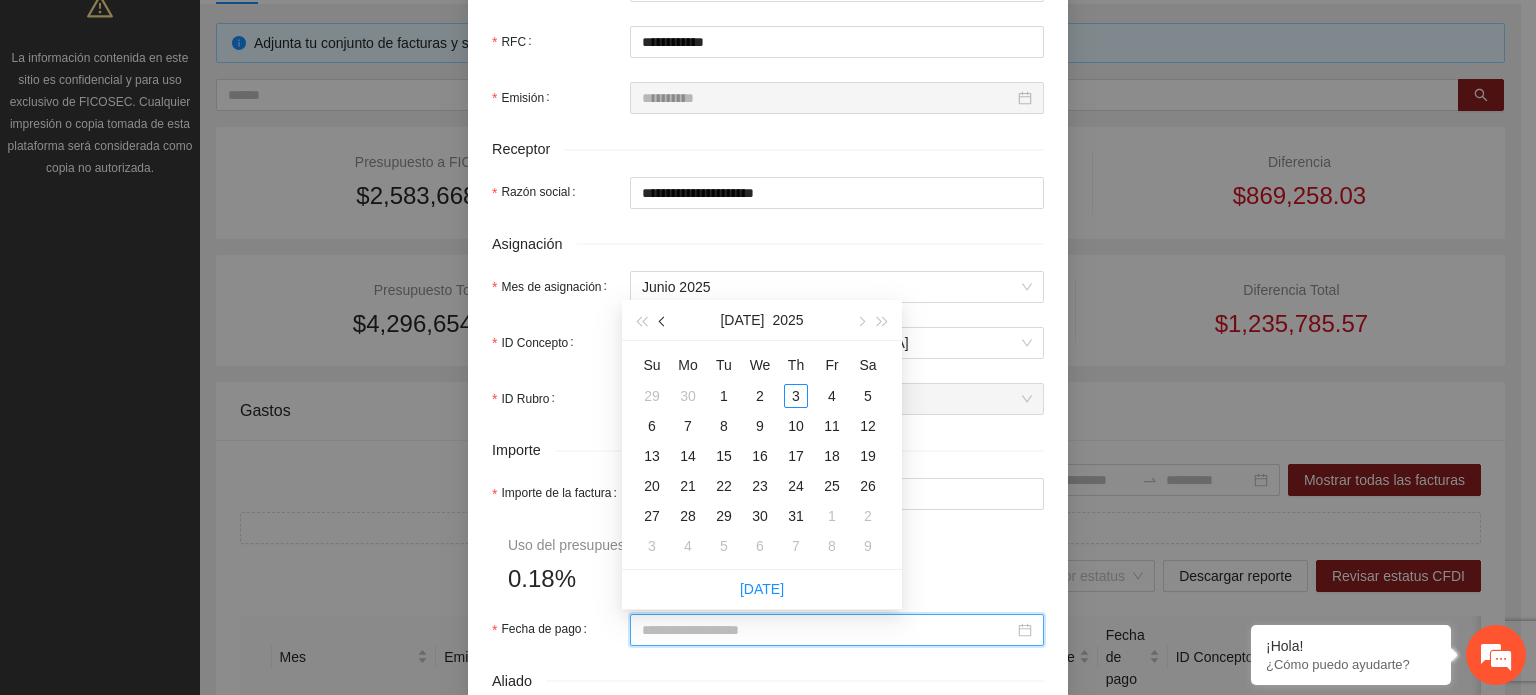 click at bounding box center (663, 320) 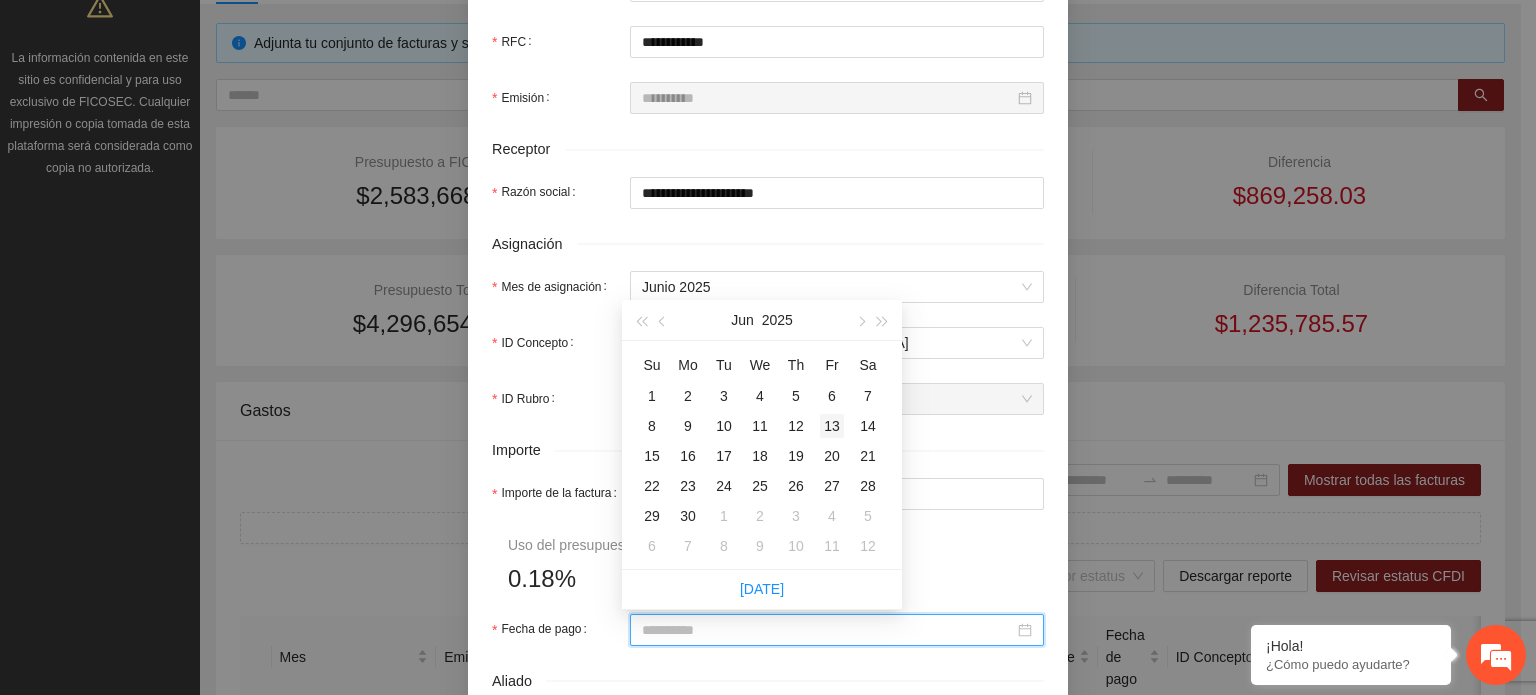 click on "13" at bounding box center (832, 426) 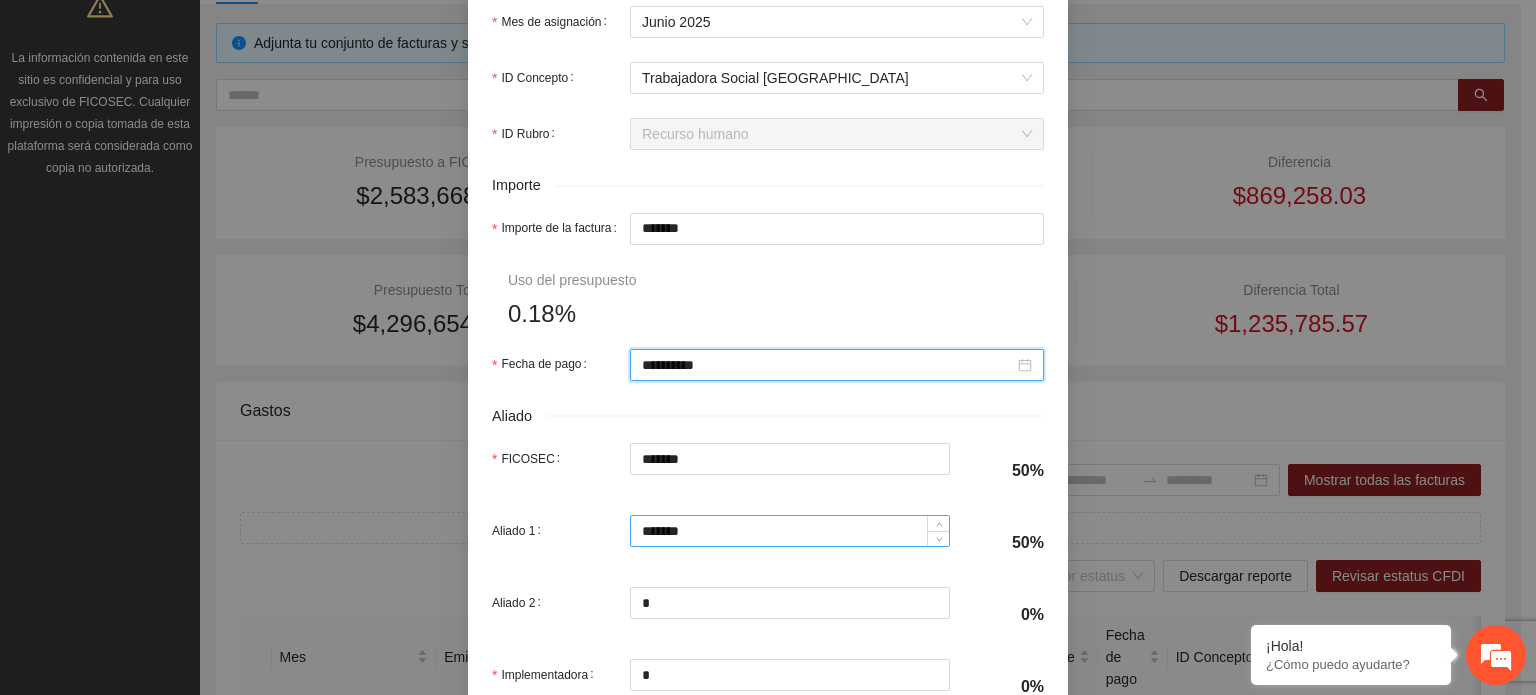 scroll, scrollTop: 900, scrollLeft: 0, axis: vertical 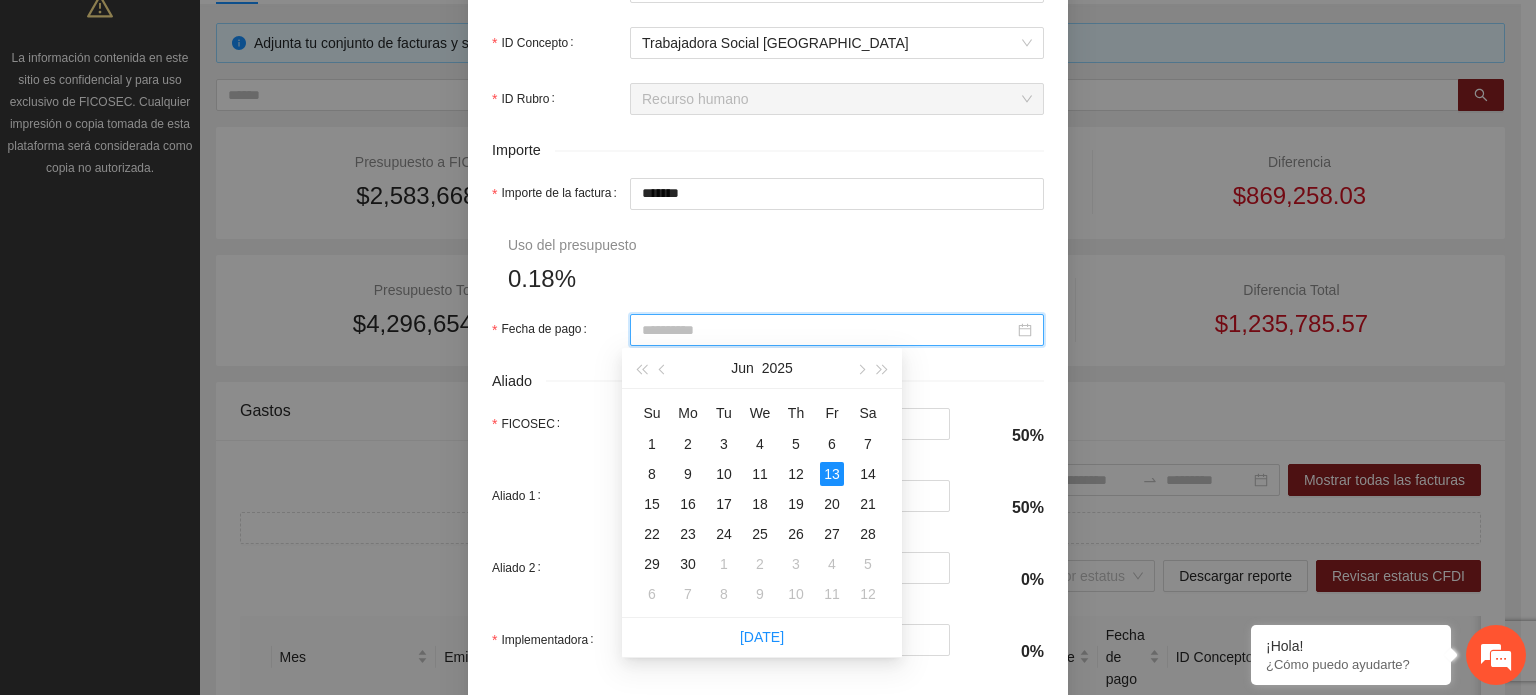 type on "**********" 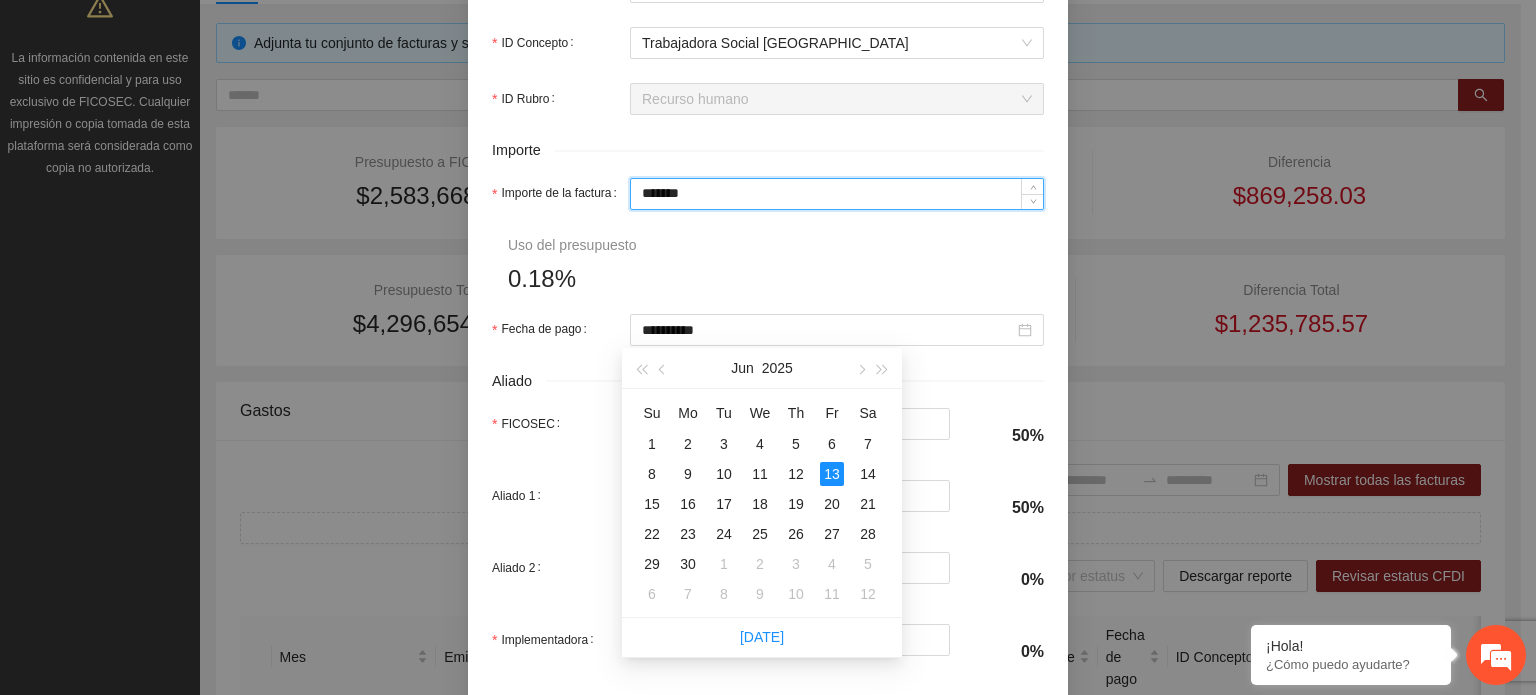 drag, startPoint x: 724, startPoint y: 195, endPoint x: 336, endPoint y: 203, distance: 388.08246 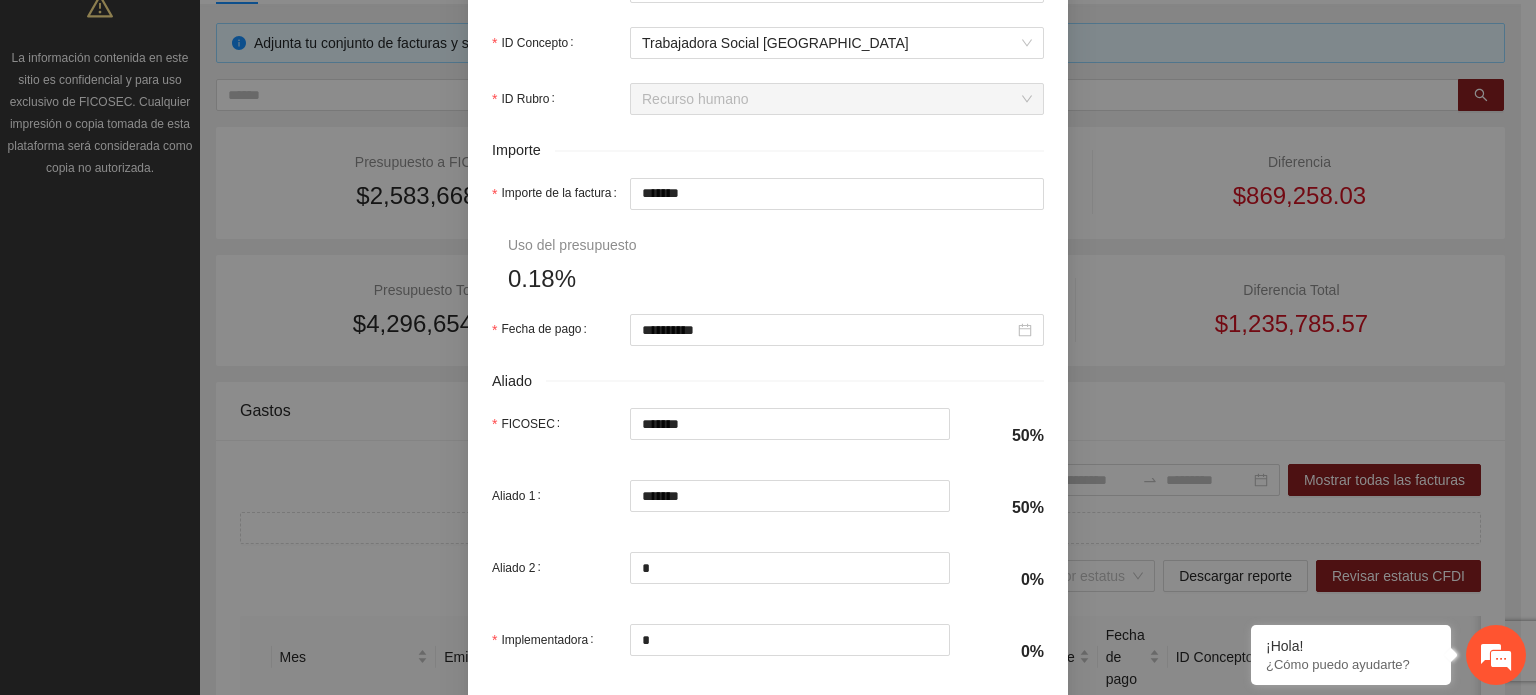 drag, startPoint x: 845, startPoint y: 539, endPoint x: 824, endPoint y: 542, distance: 21.213203 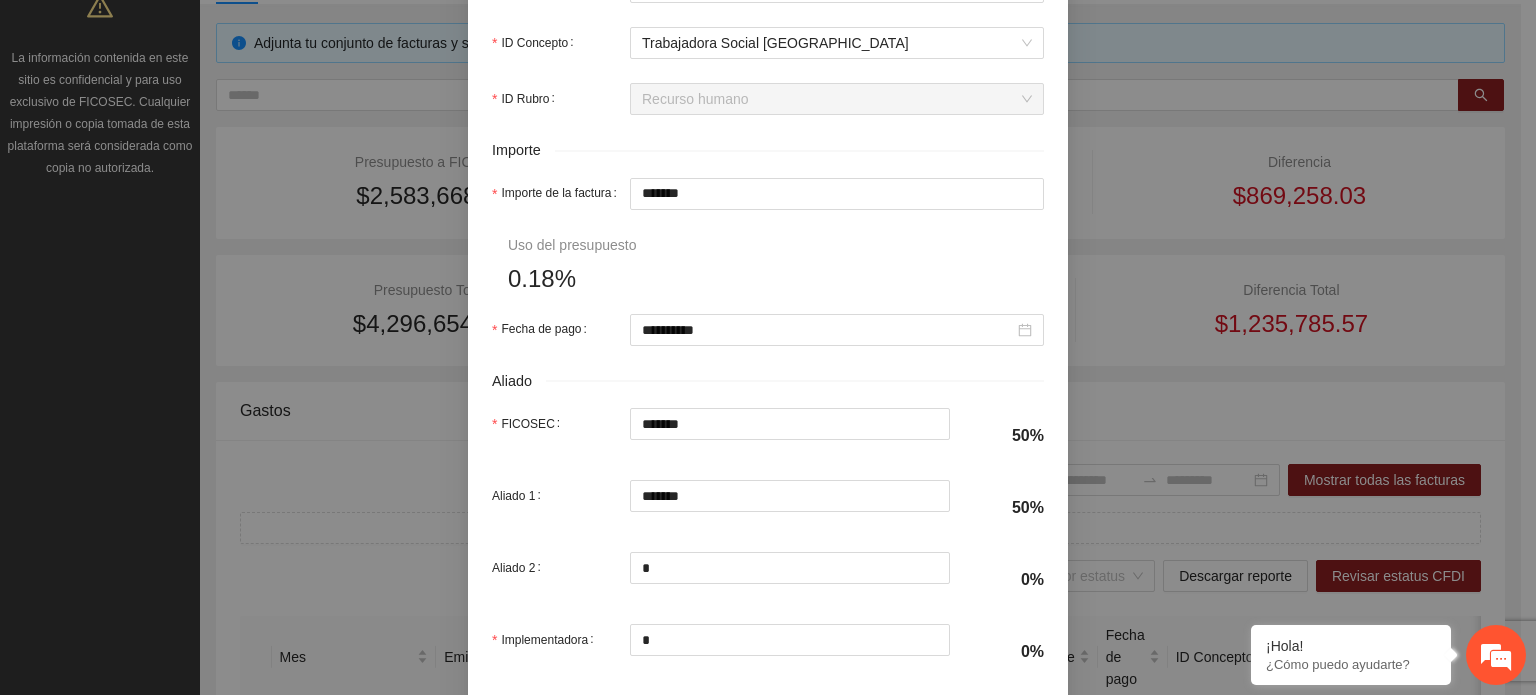 drag, startPoint x: 689, startPoint y: 195, endPoint x: 394, endPoint y: 202, distance: 295.08304 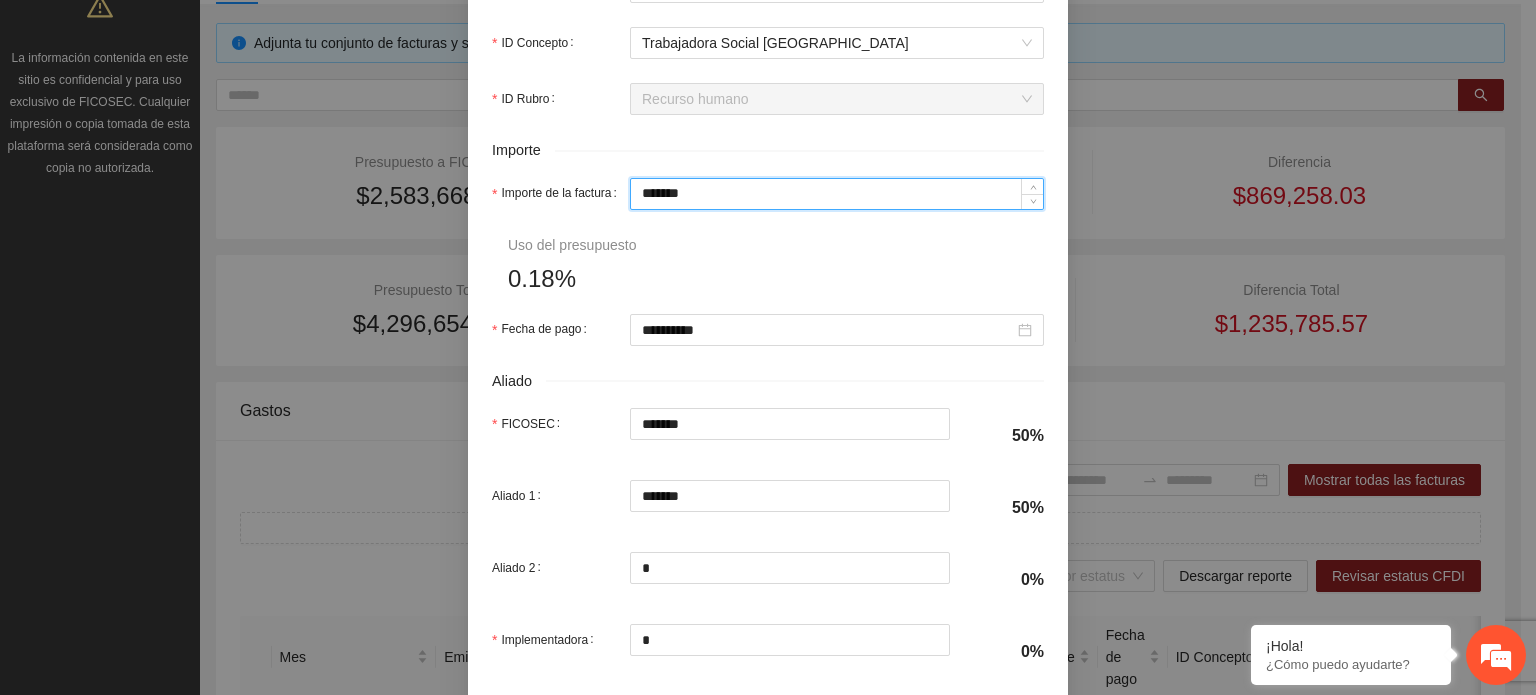 type on "*" 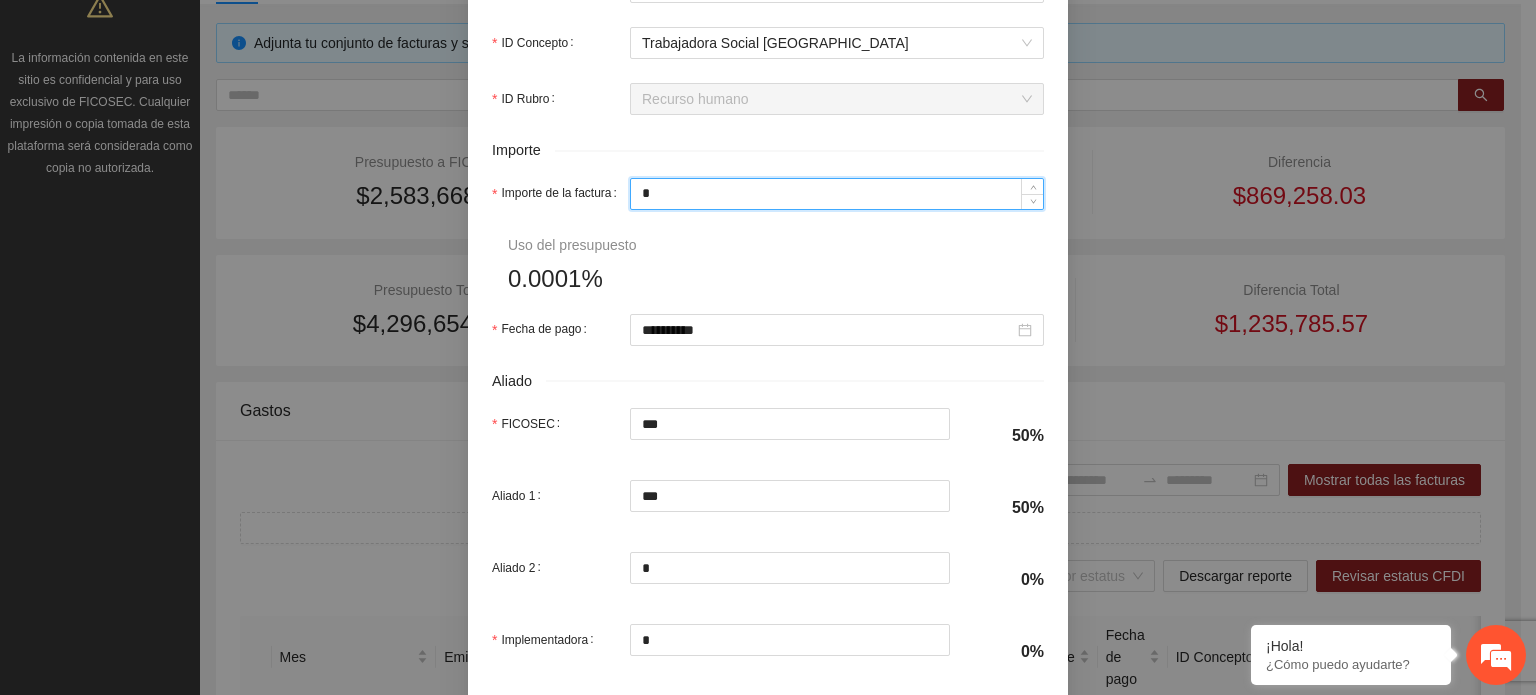 type on "**" 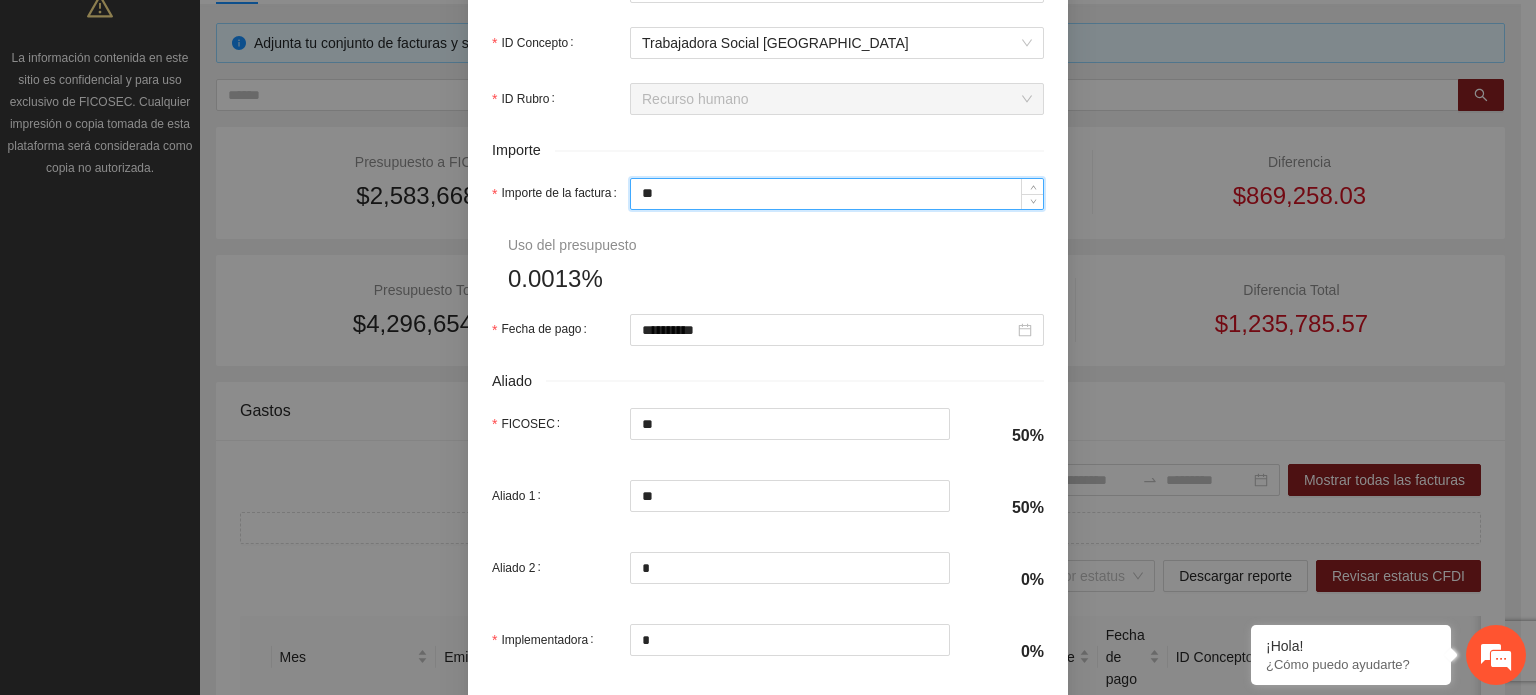 type on "***" 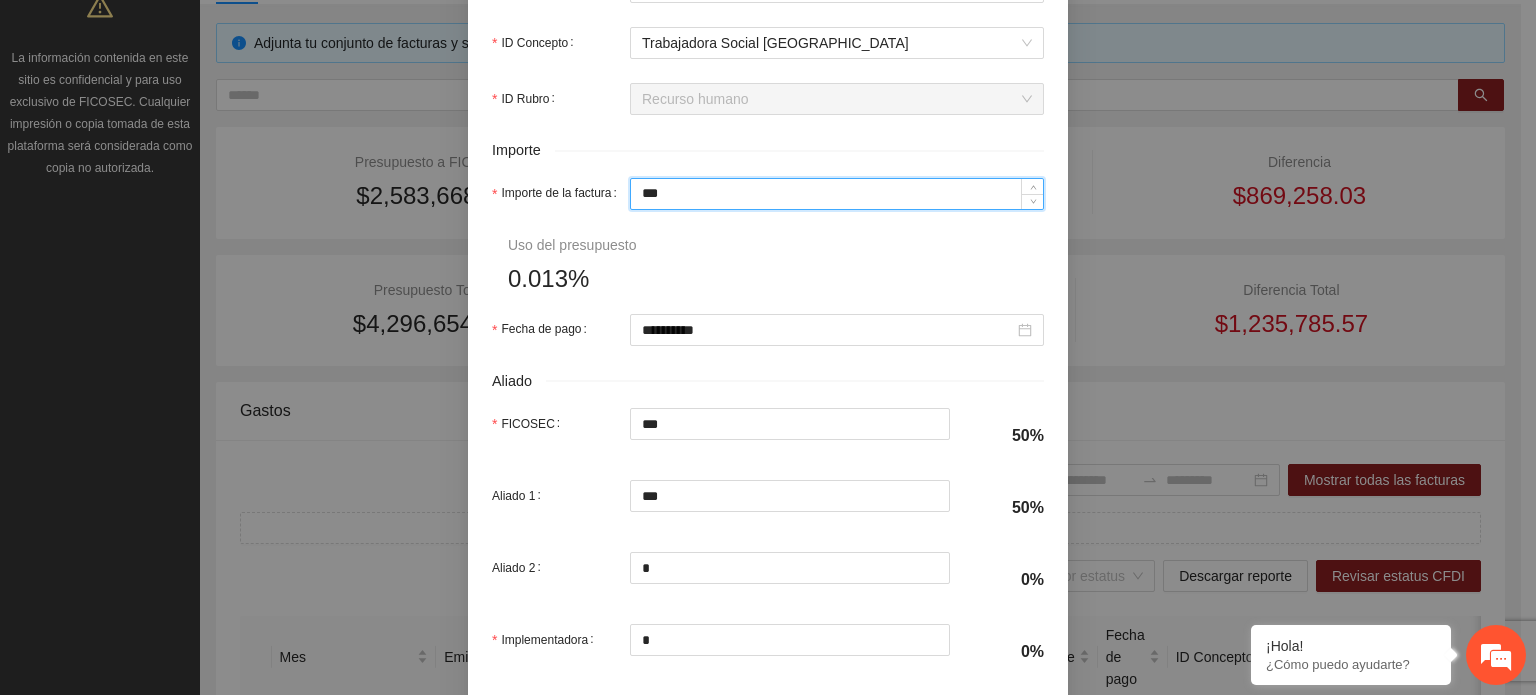 type on "*****" 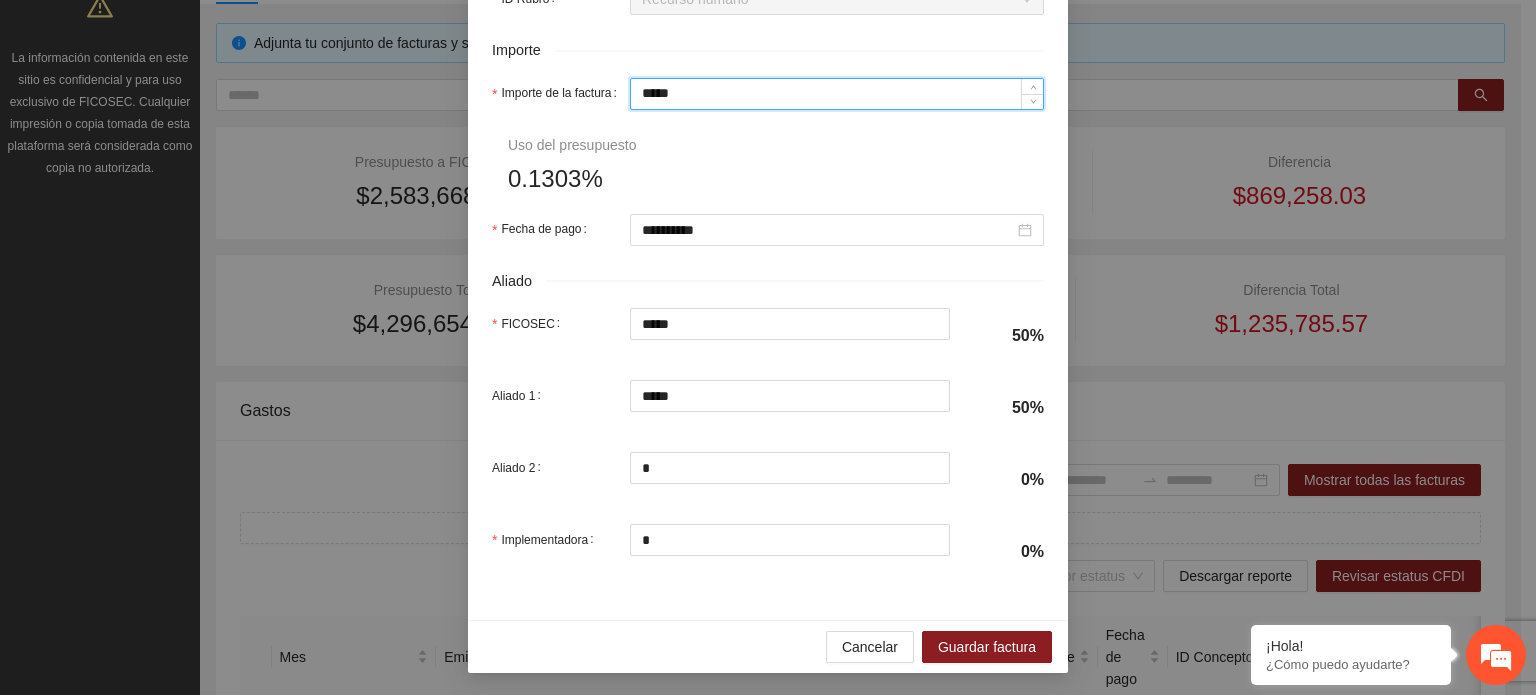 scroll, scrollTop: 1001, scrollLeft: 0, axis: vertical 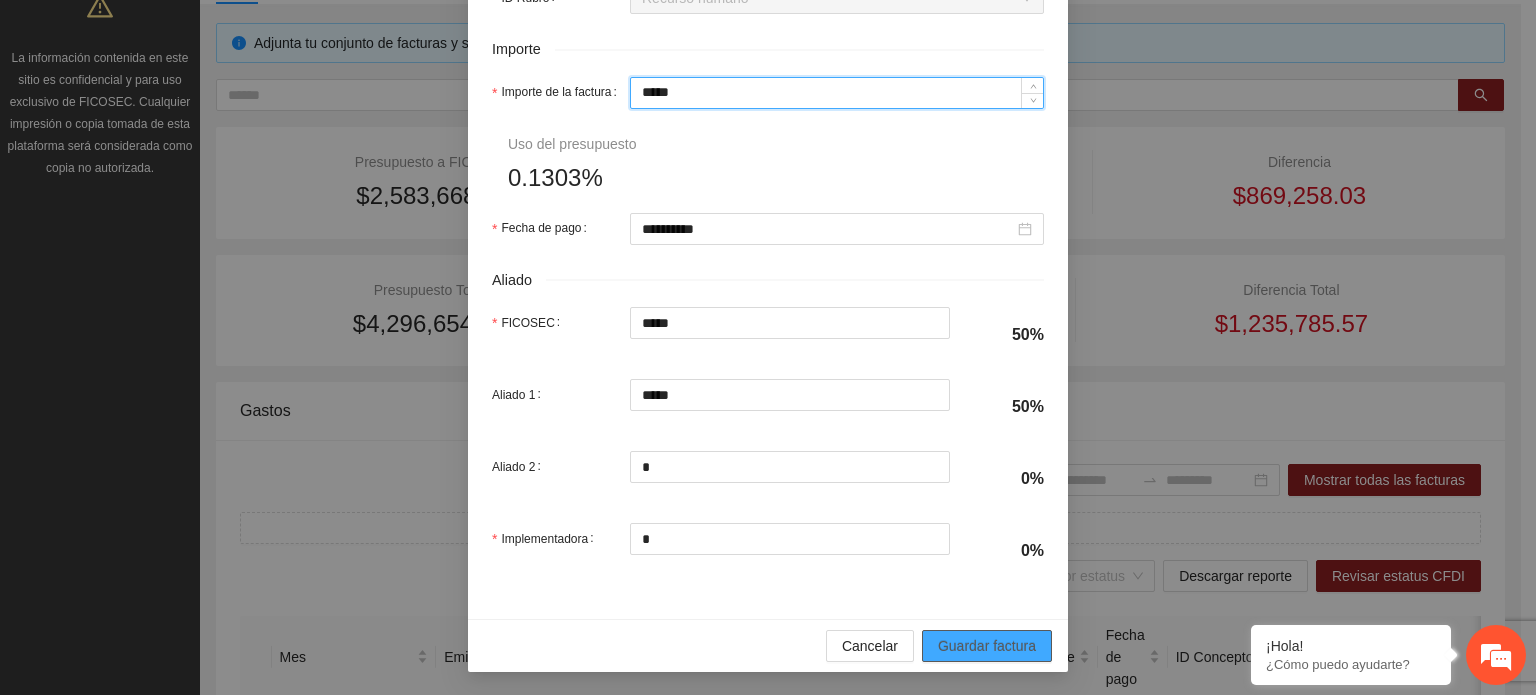 type on "*****" 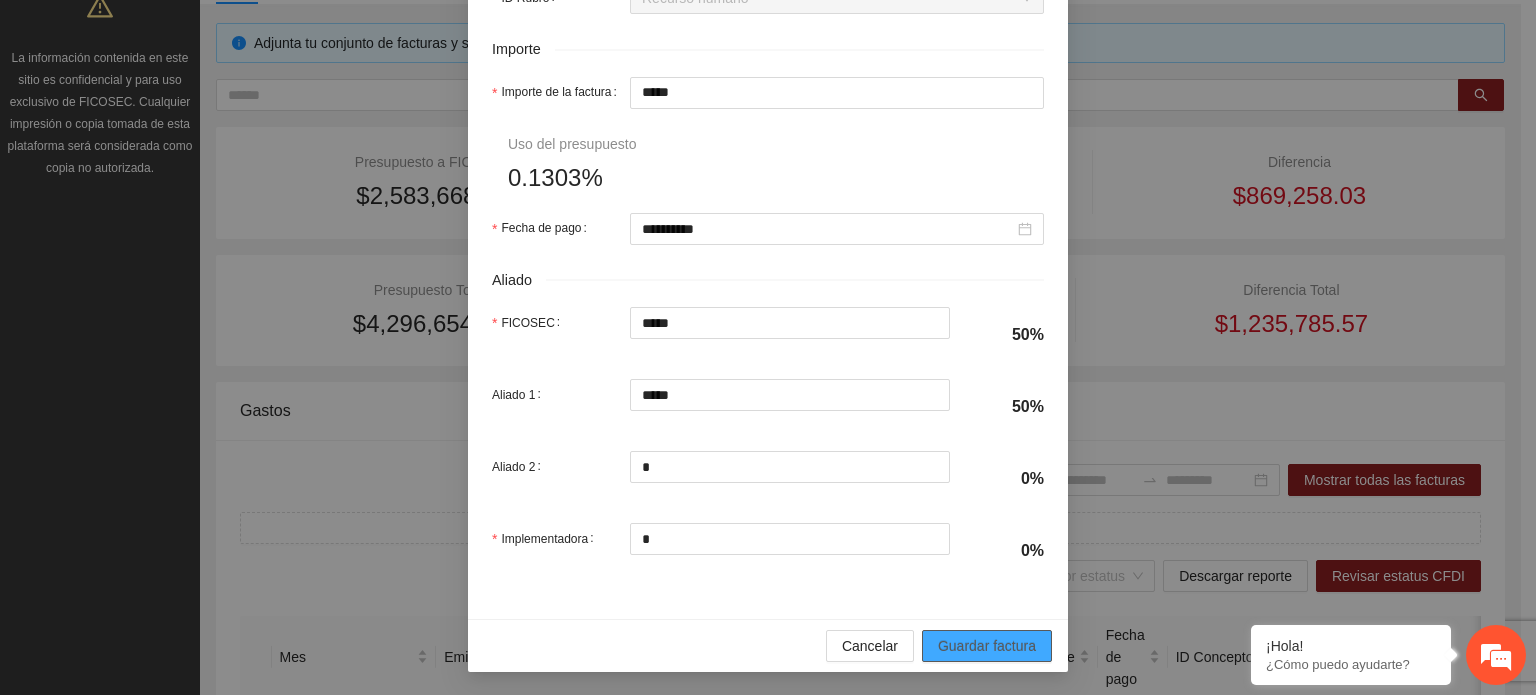 click on "Guardar factura" at bounding box center [987, 646] 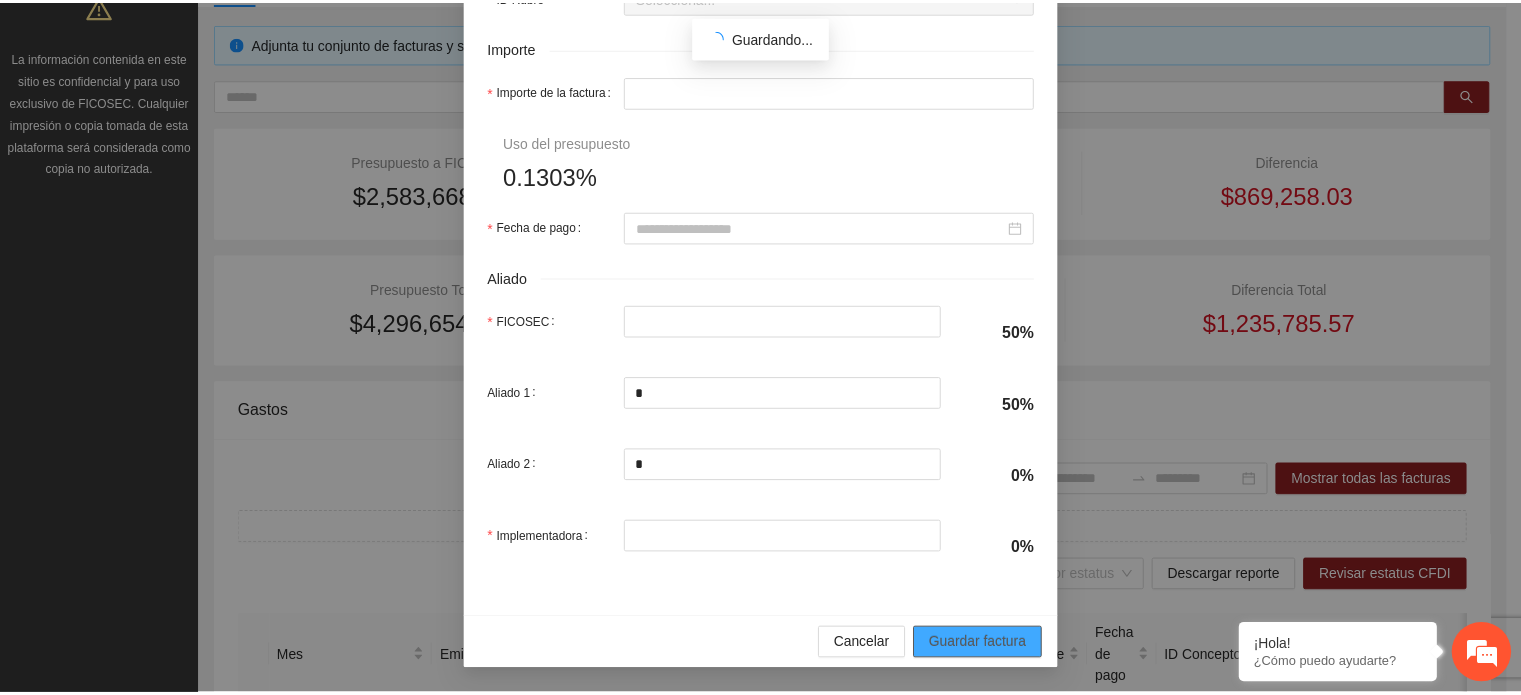 scroll, scrollTop: 841, scrollLeft: 0, axis: vertical 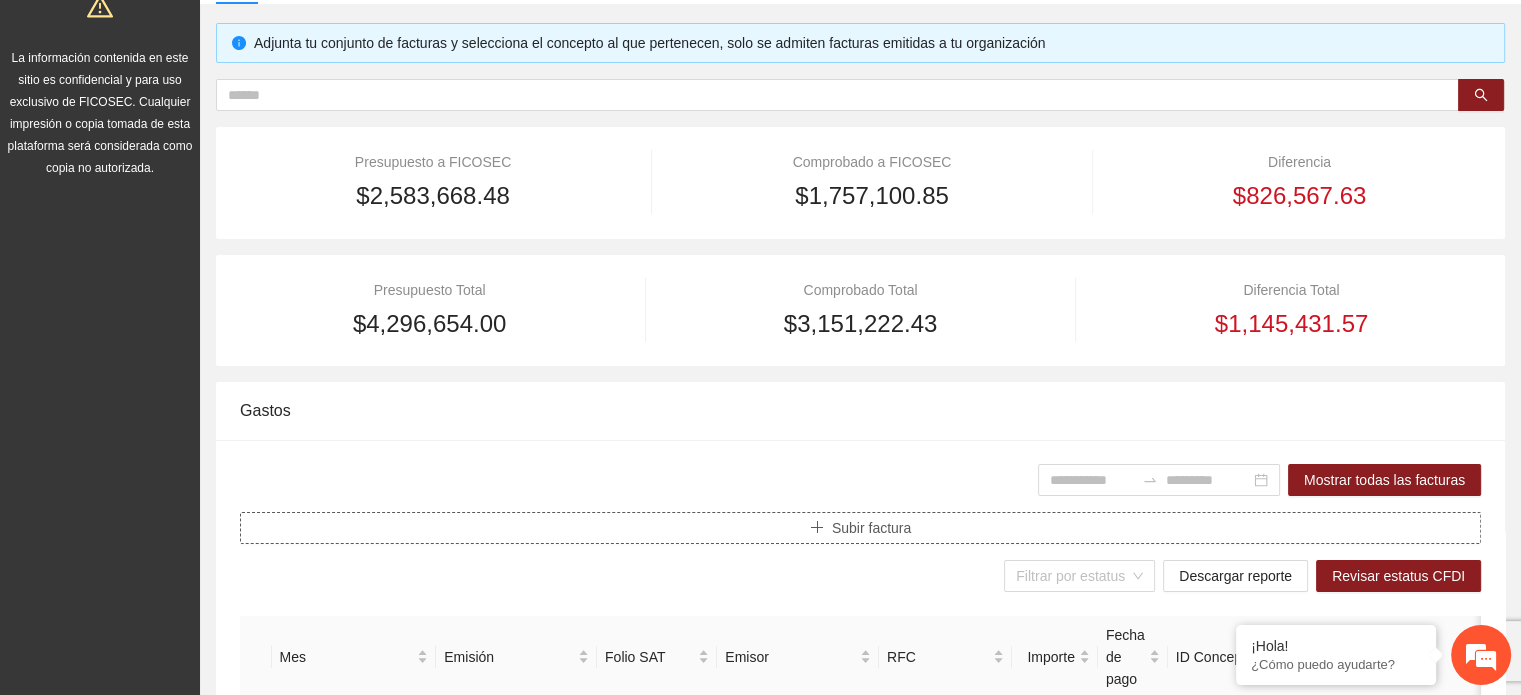 click 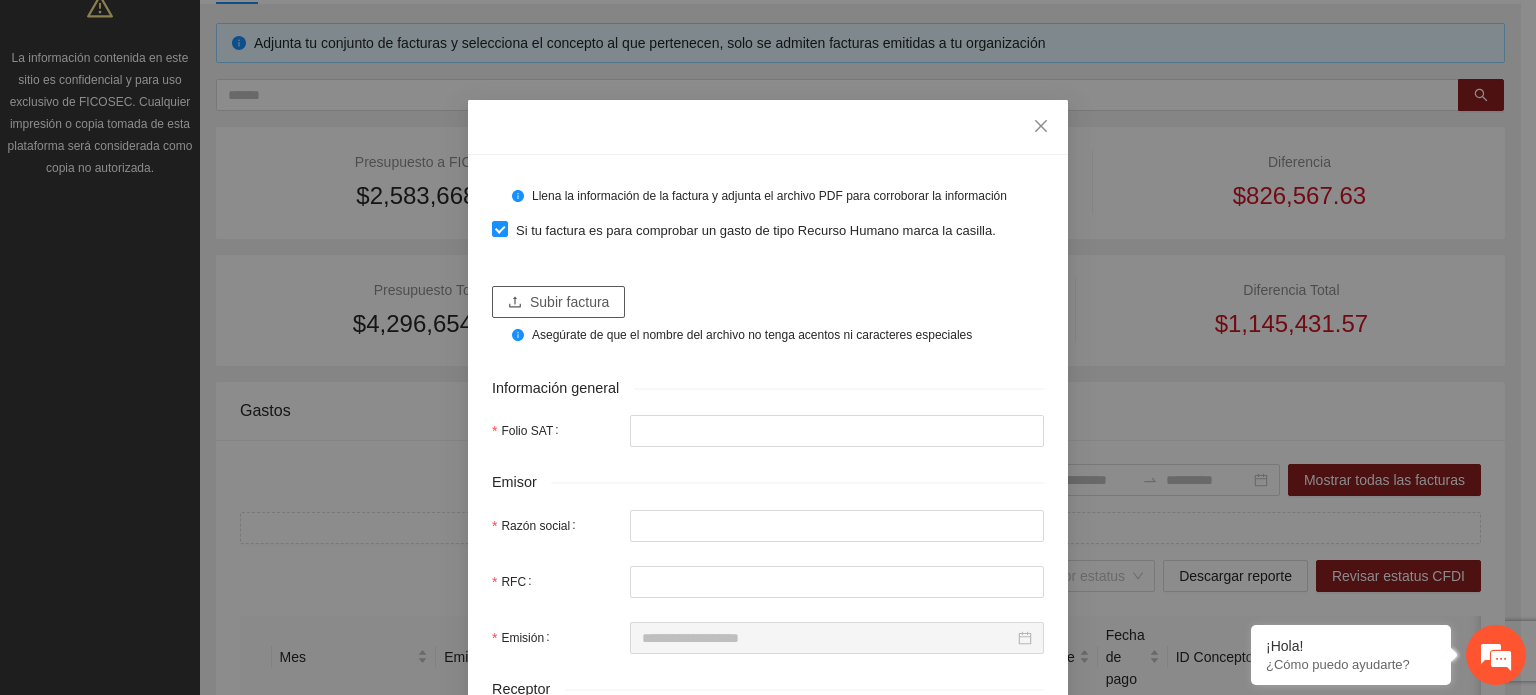 click on "Subir factura" at bounding box center (569, 302) 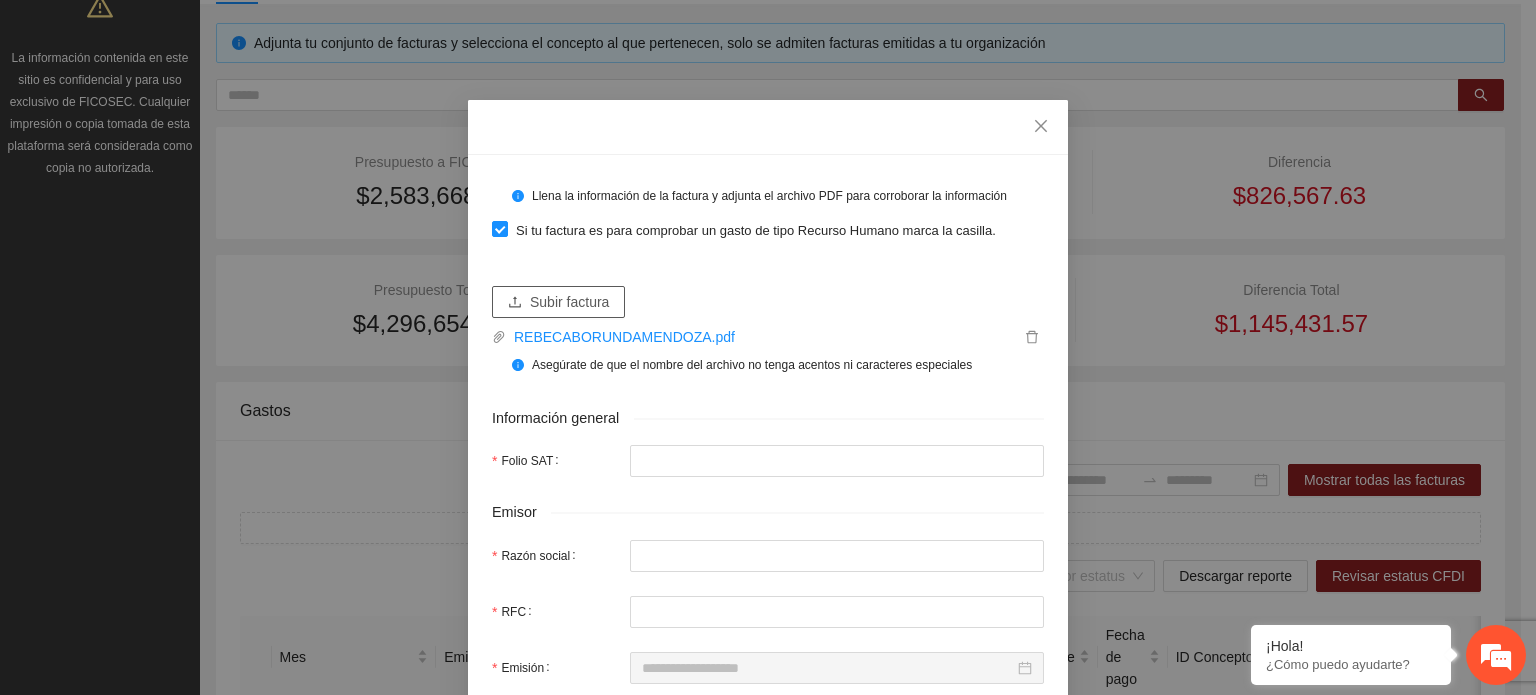 click on "Subir factura" at bounding box center (569, 302) 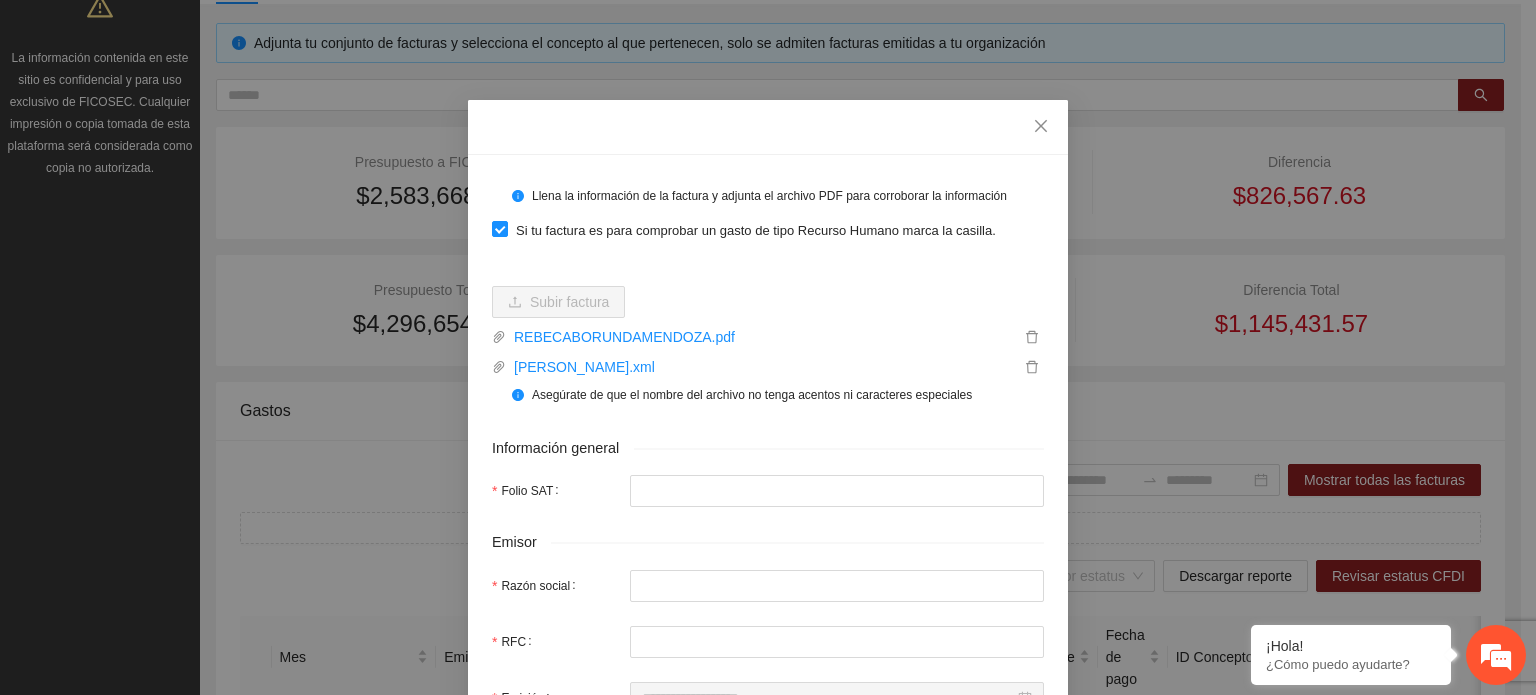 type on "**********" 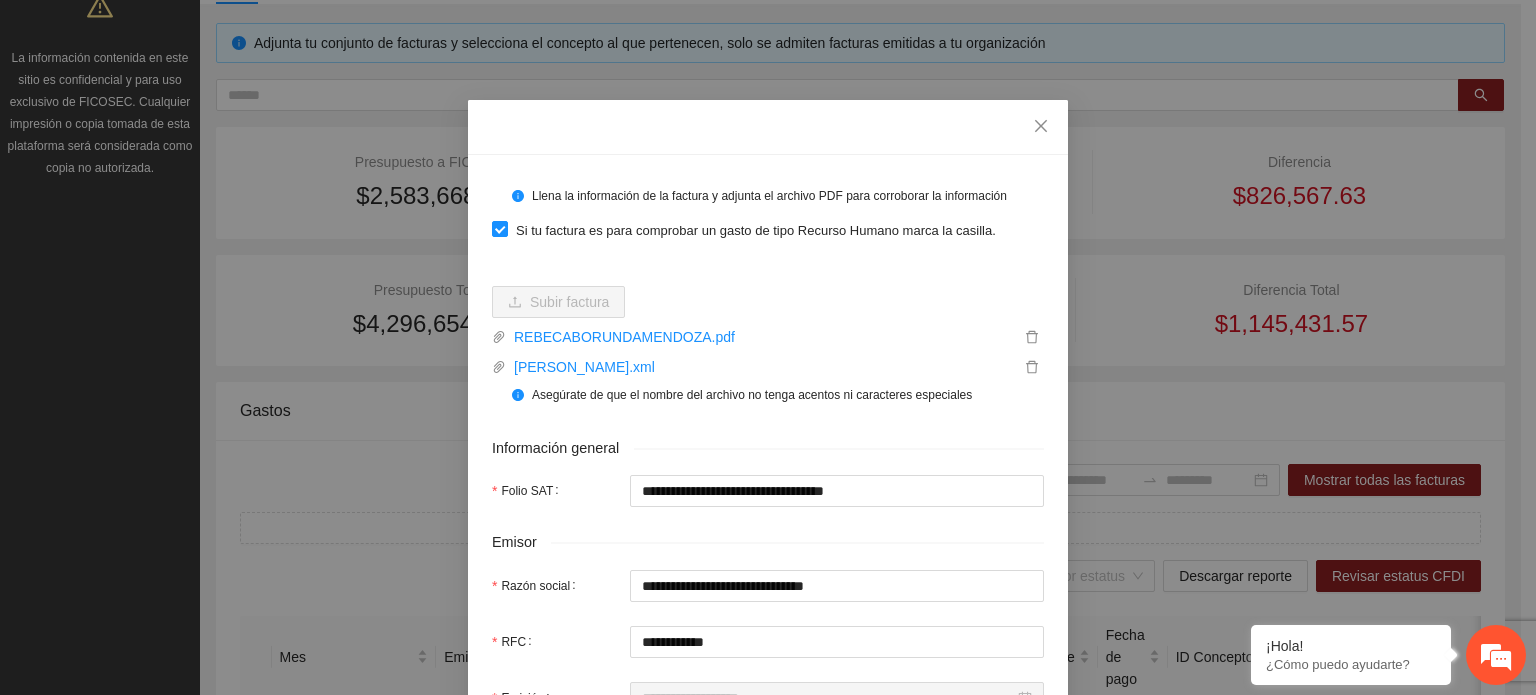 type on "**********" 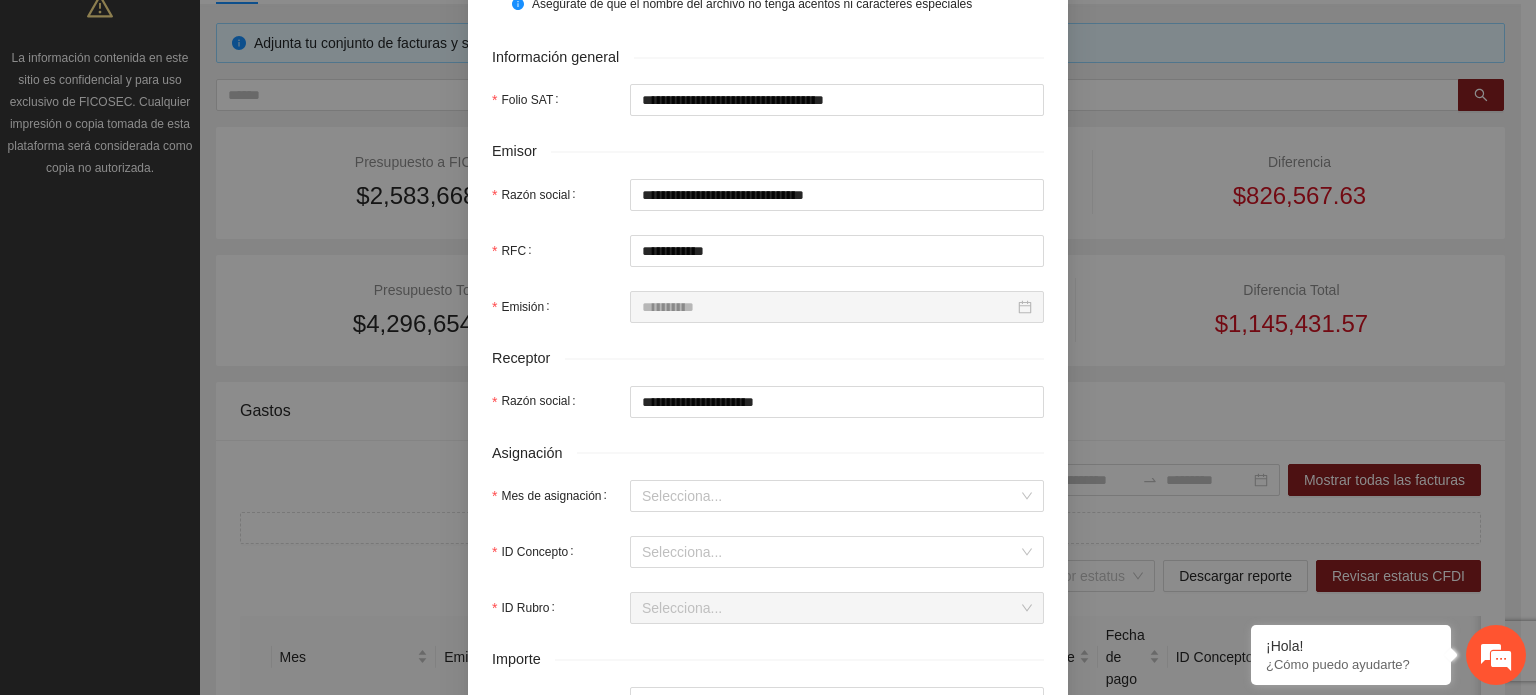 scroll, scrollTop: 600, scrollLeft: 0, axis: vertical 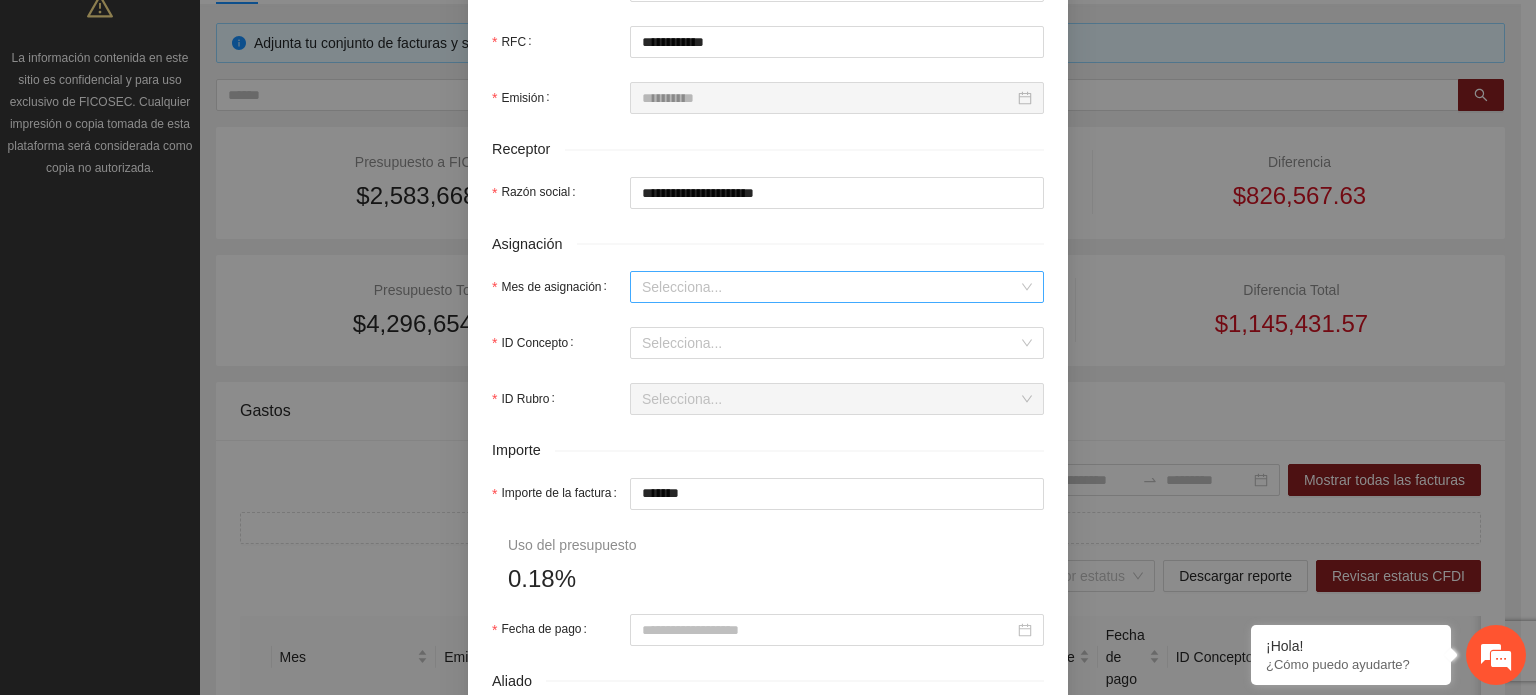 click on "Mes de asignación" at bounding box center (830, 287) 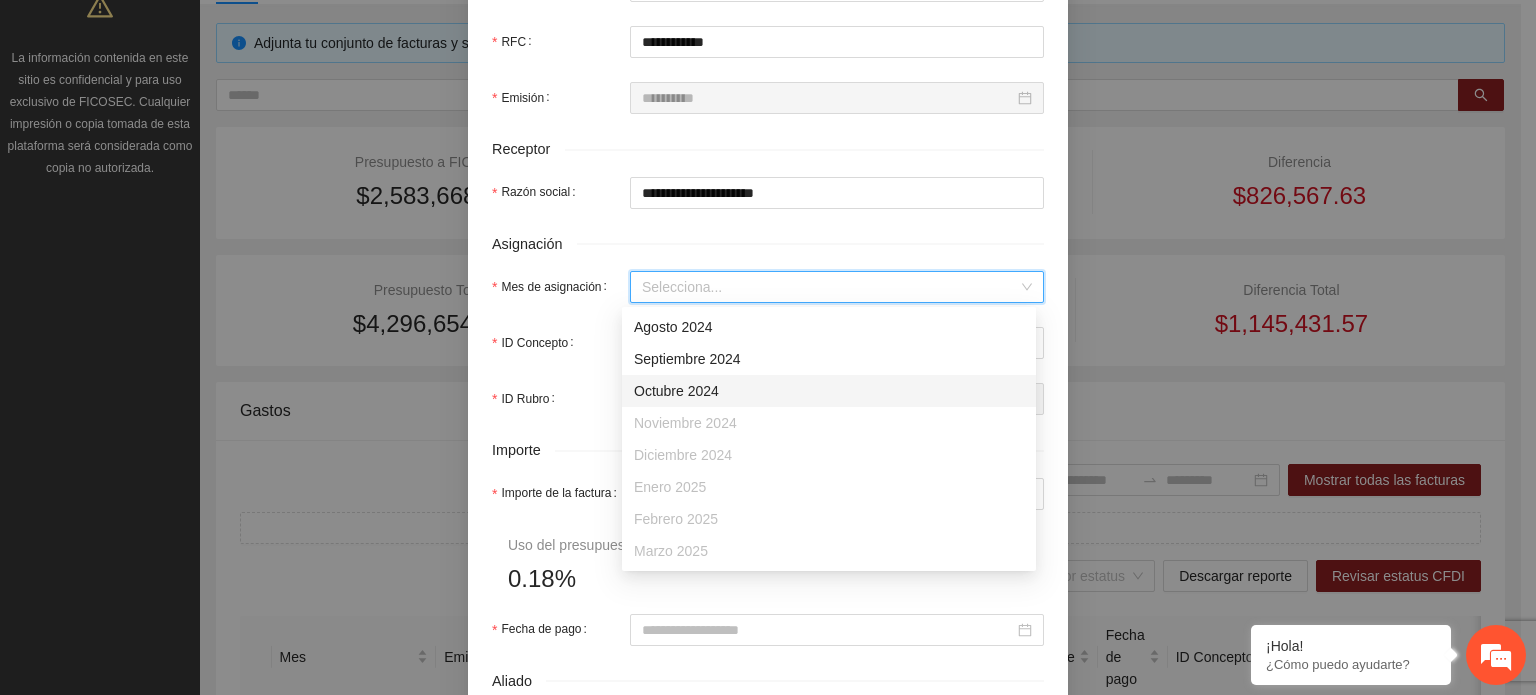 scroll, scrollTop: 128, scrollLeft: 0, axis: vertical 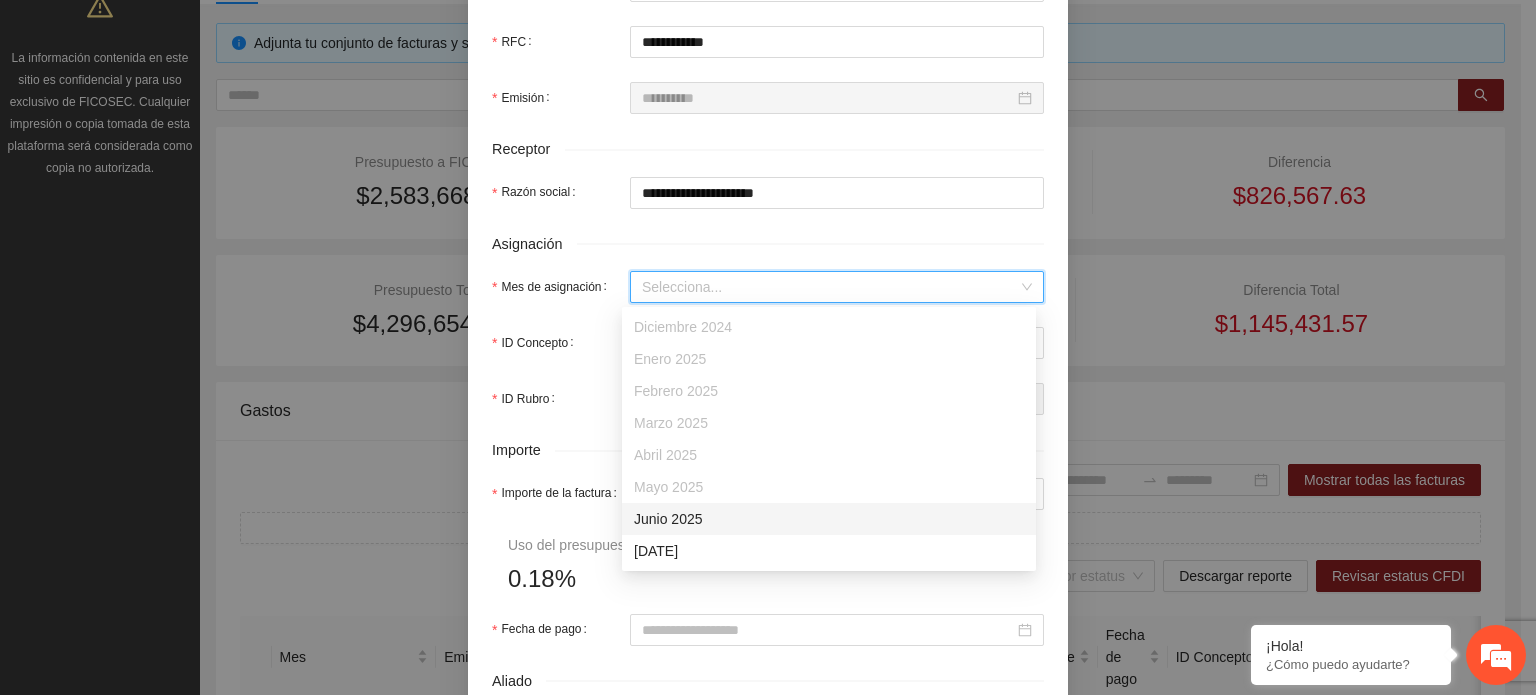 click on "Junio 2025" at bounding box center (829, 519) 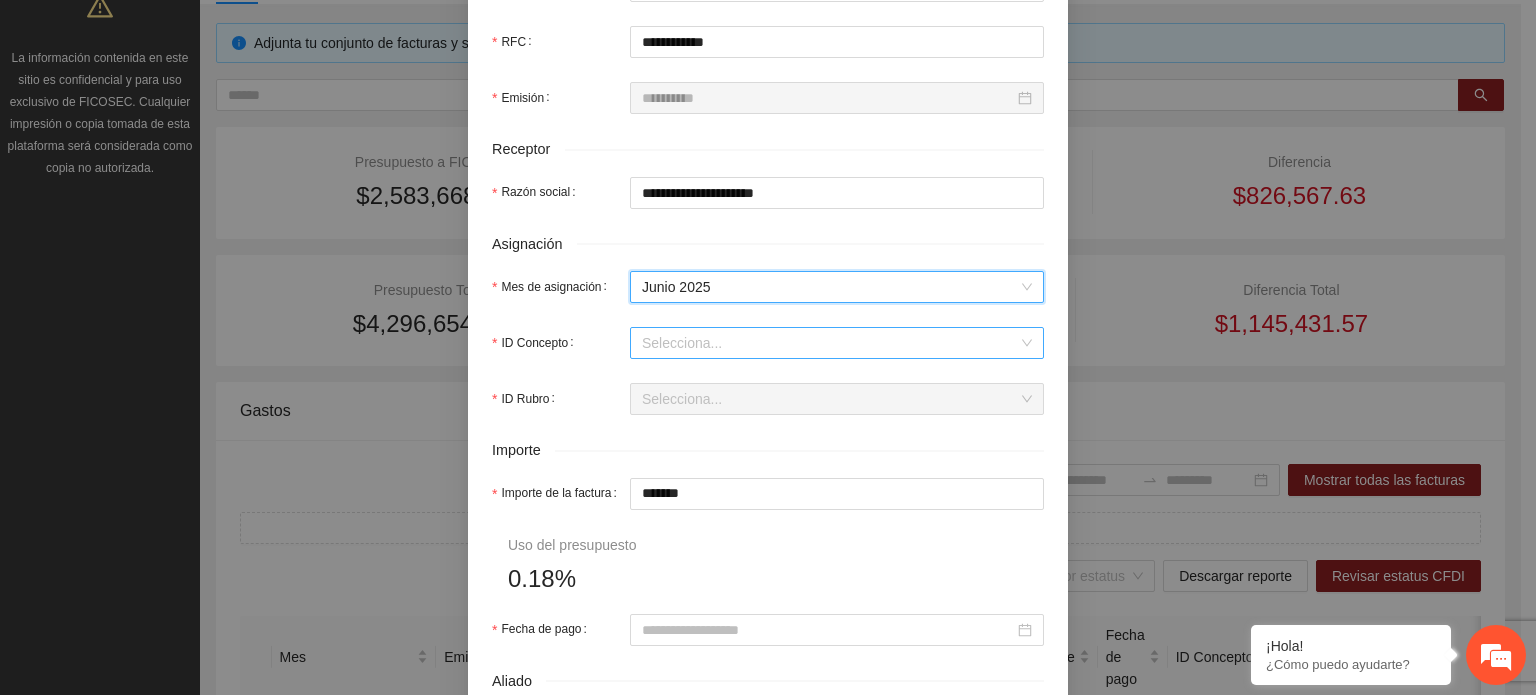 click on "ID Concepto" at bounding box center (830, 343) 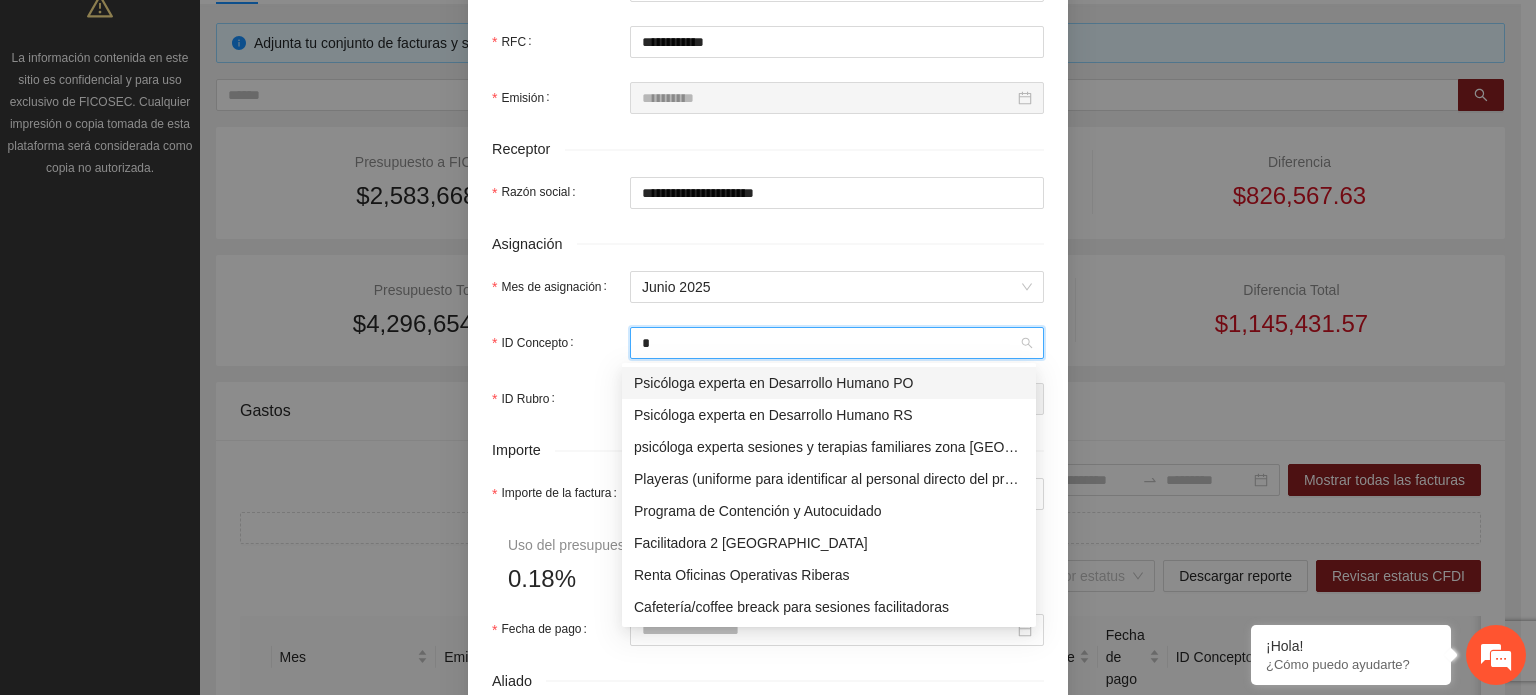 type on "**" 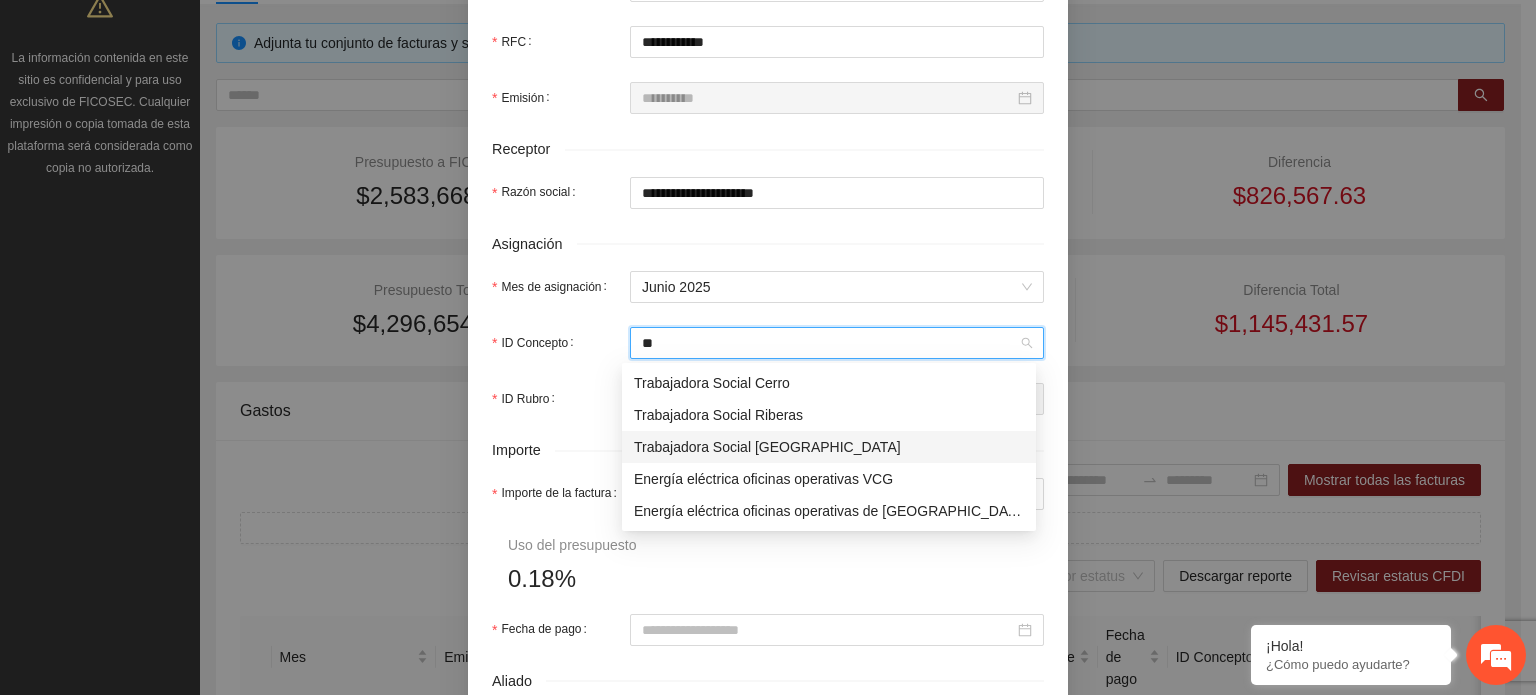 click on "Trabajadora Social [GEOGRAPHIC_DATA]" at bounding box center (829, 447) 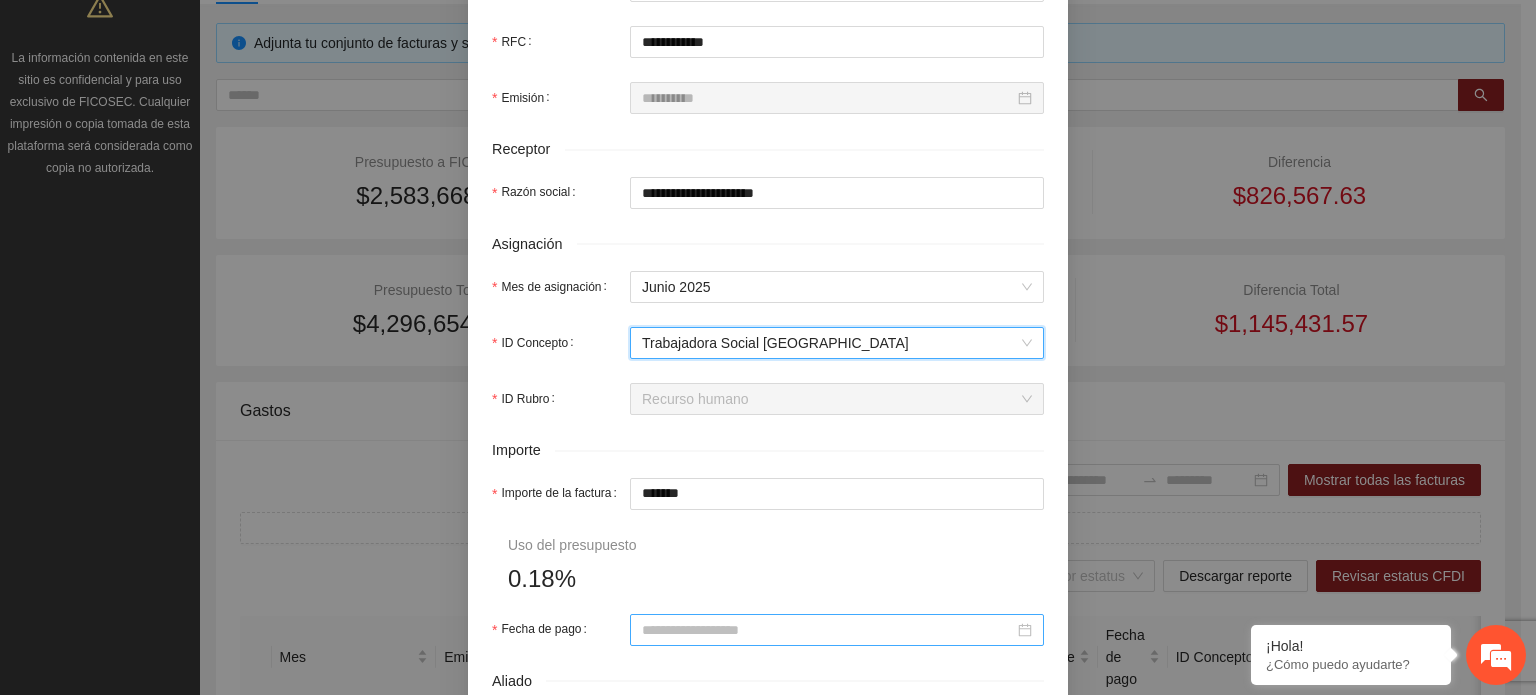click at bounding box center (837, 630) 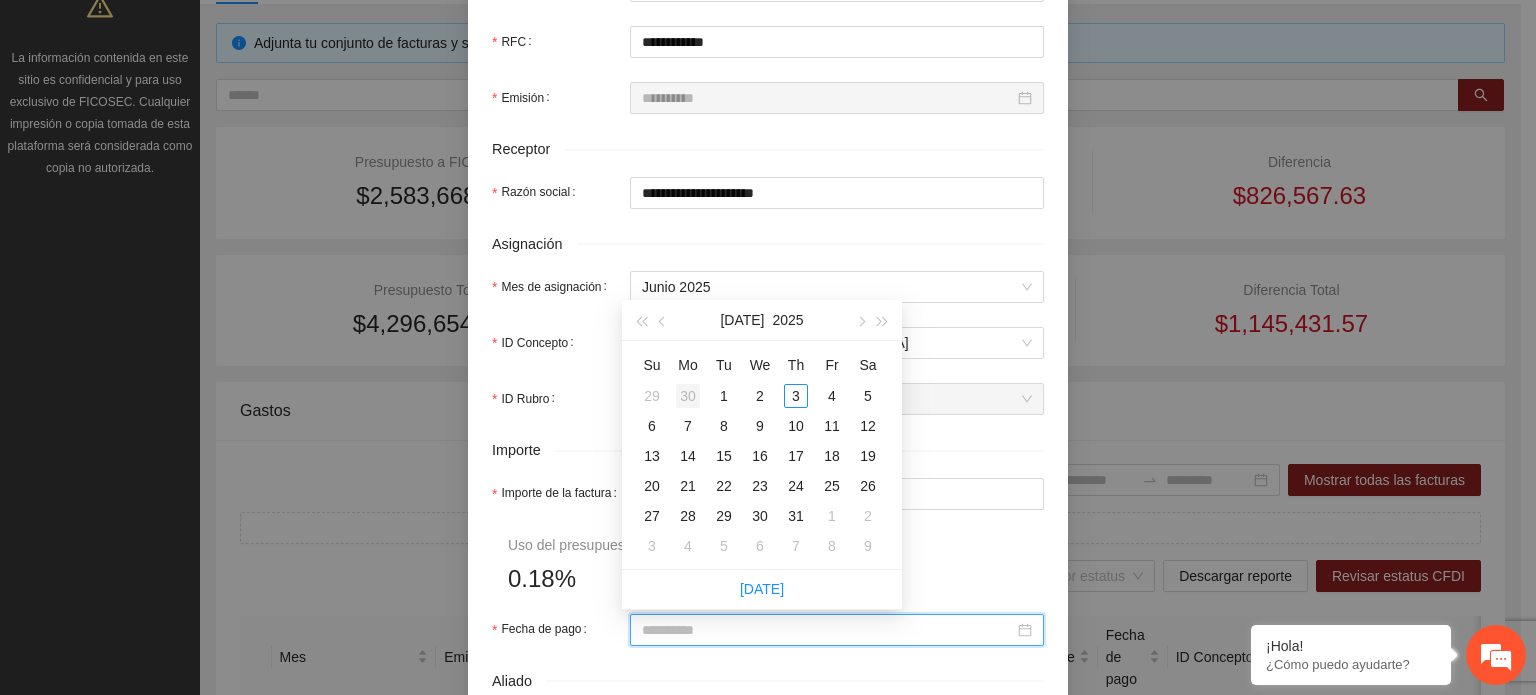 type on "**********" 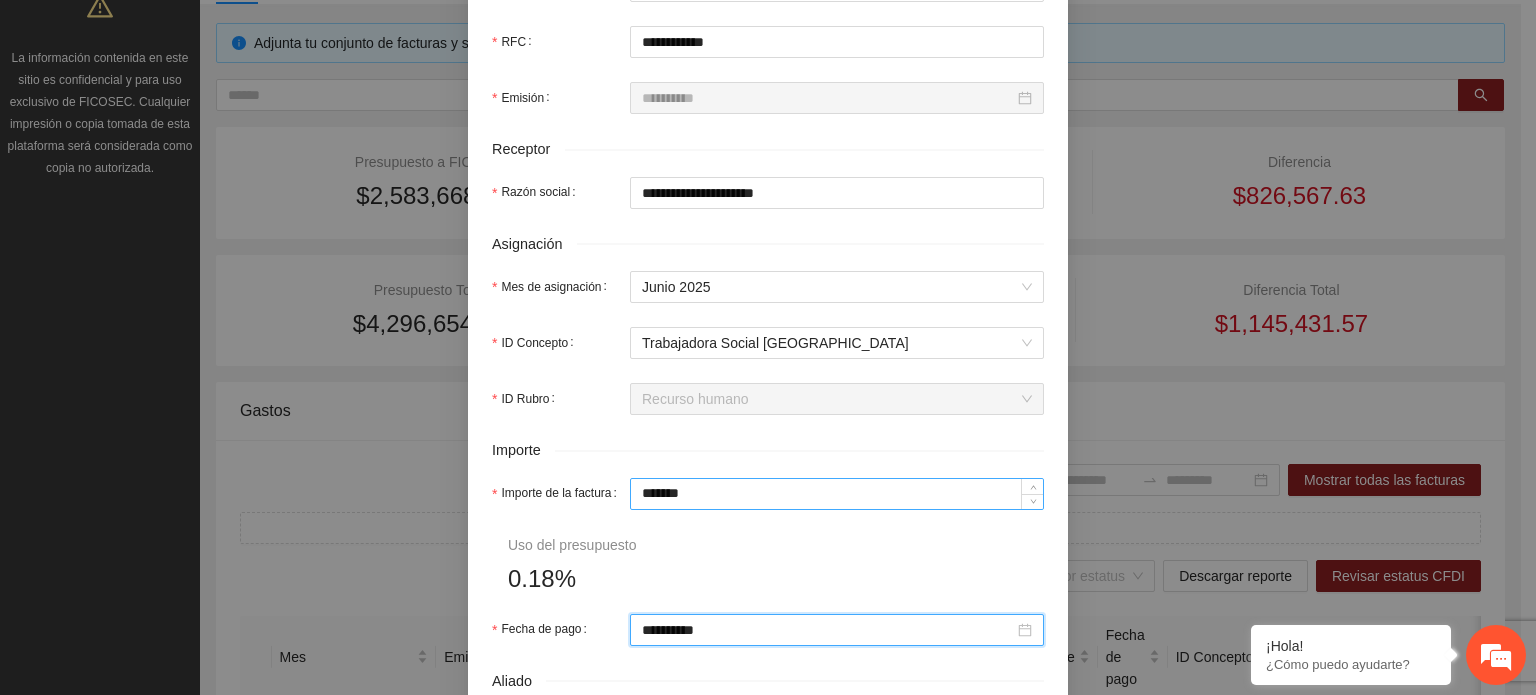 click on "*******" at bounding box center [837, 494] 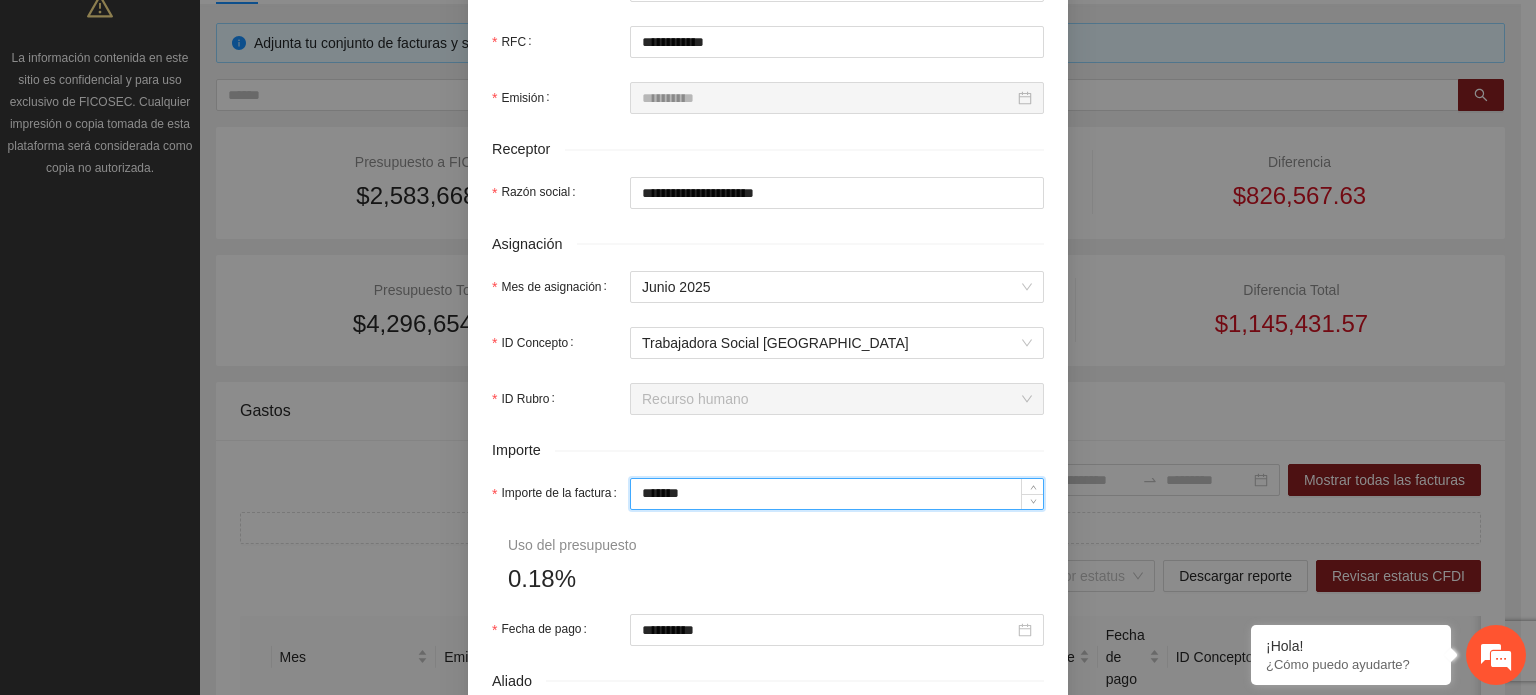 drag, startPoint x: 710, startPoint y: 502, endPoint x: 281, endPoint y: 599, distance: 439.8295 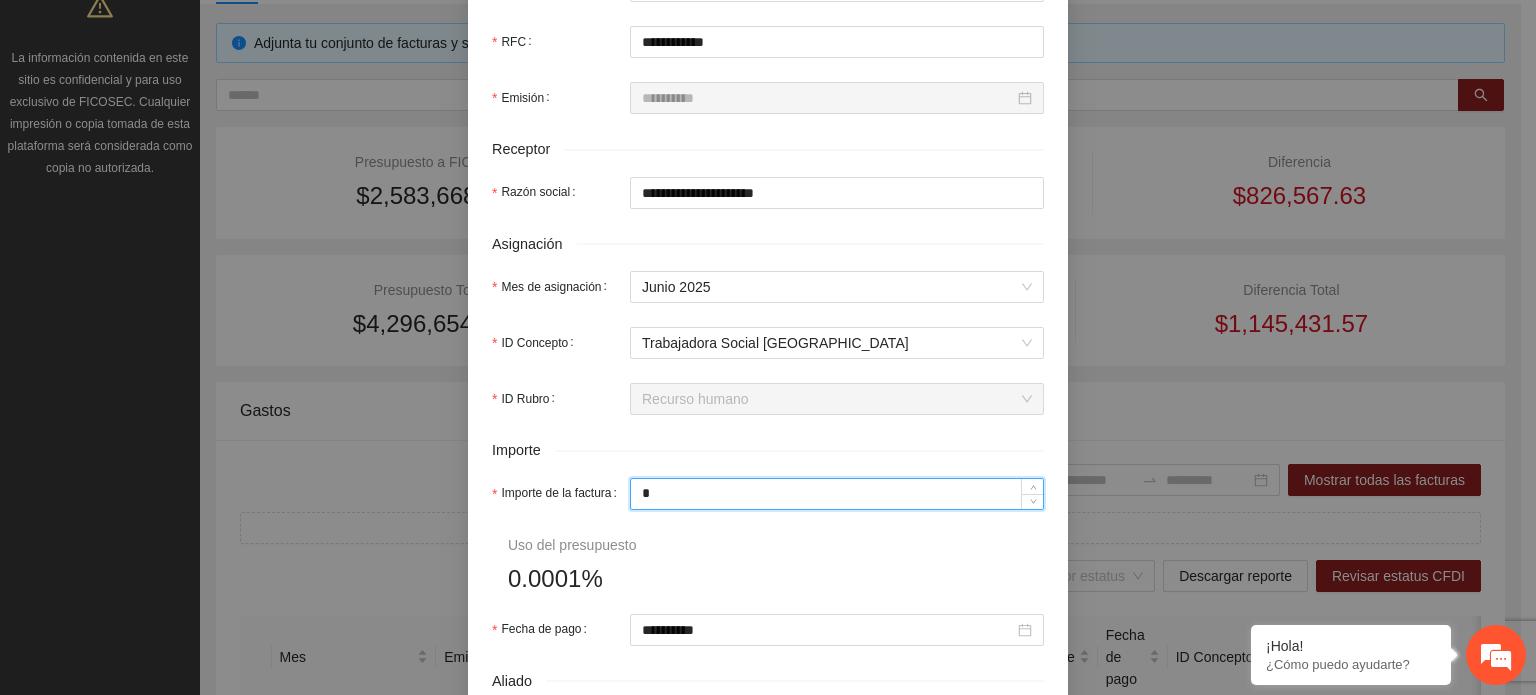 type on "**" 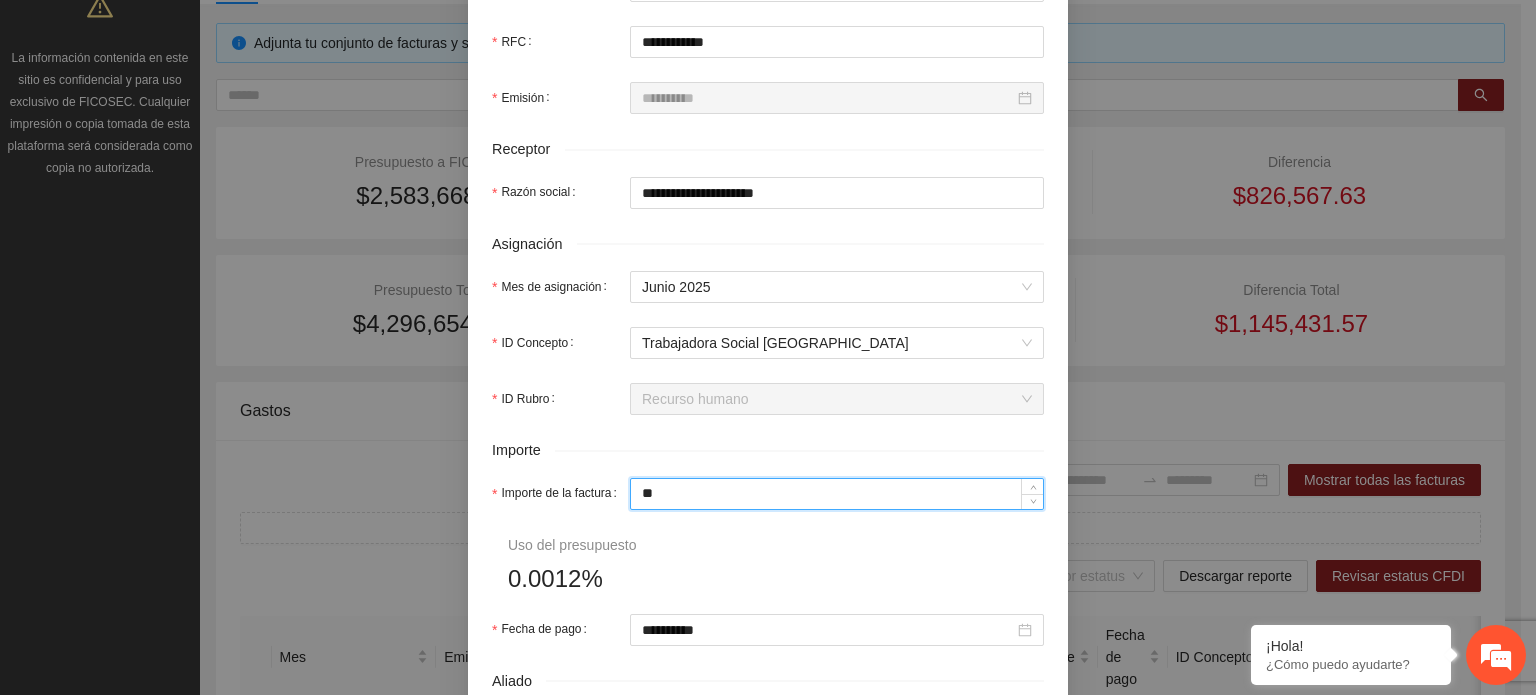 type on "***" 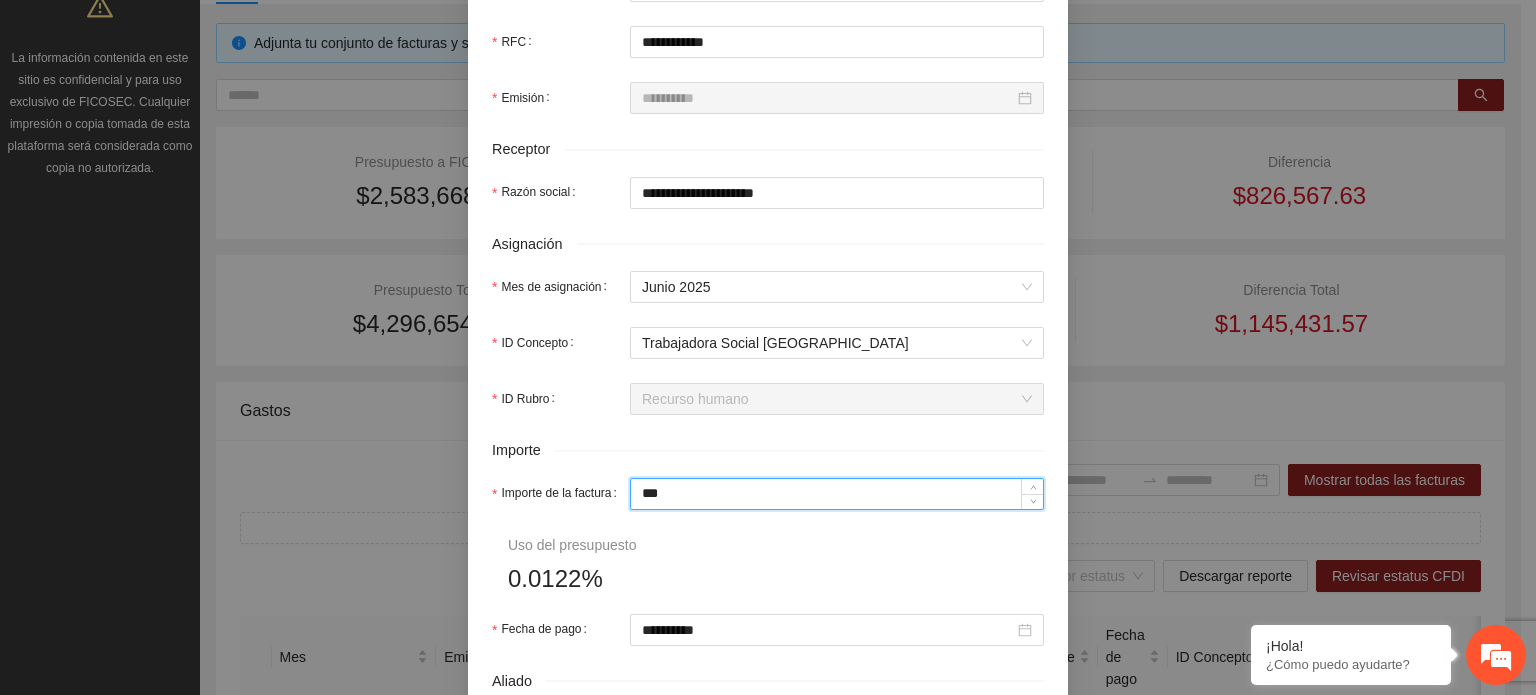 type on "*****" 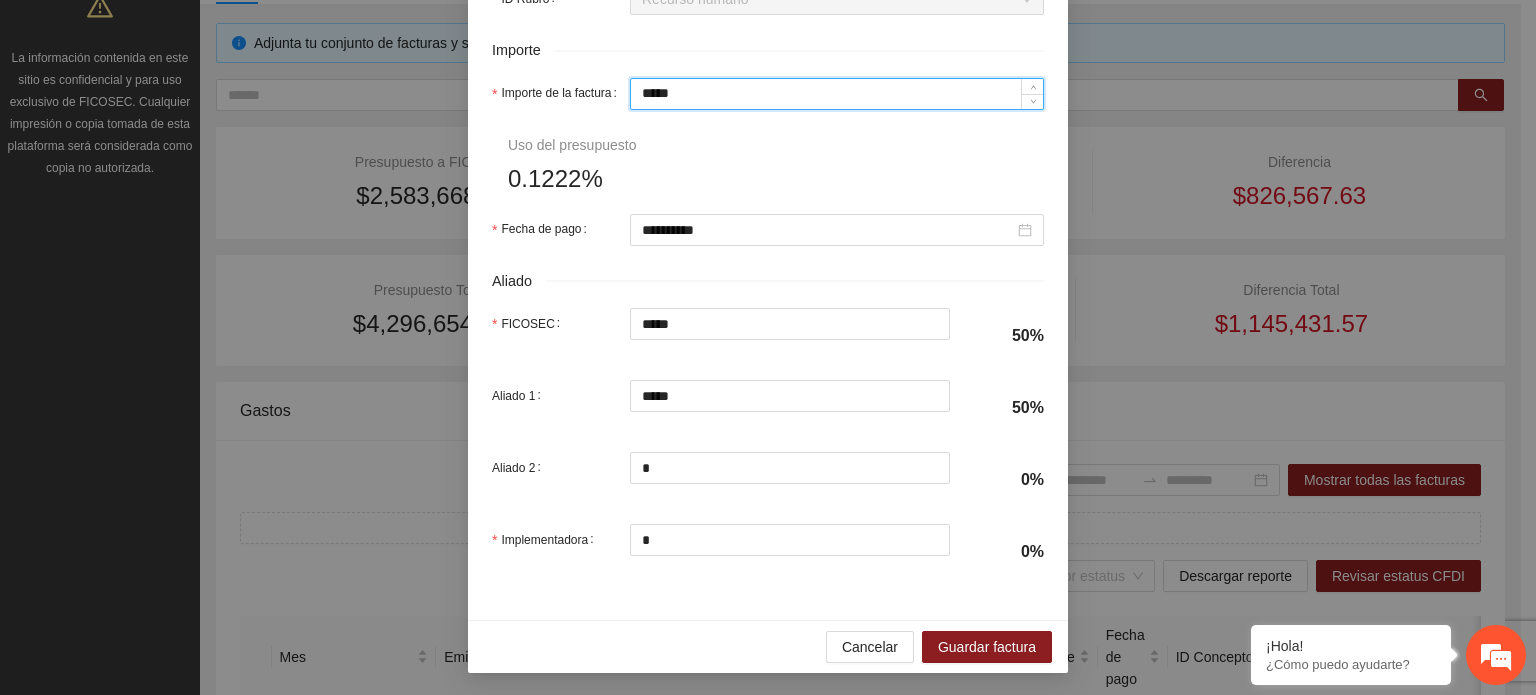 scroll, scrollTop: 1001, scrollLeft: 0, axis: vertical 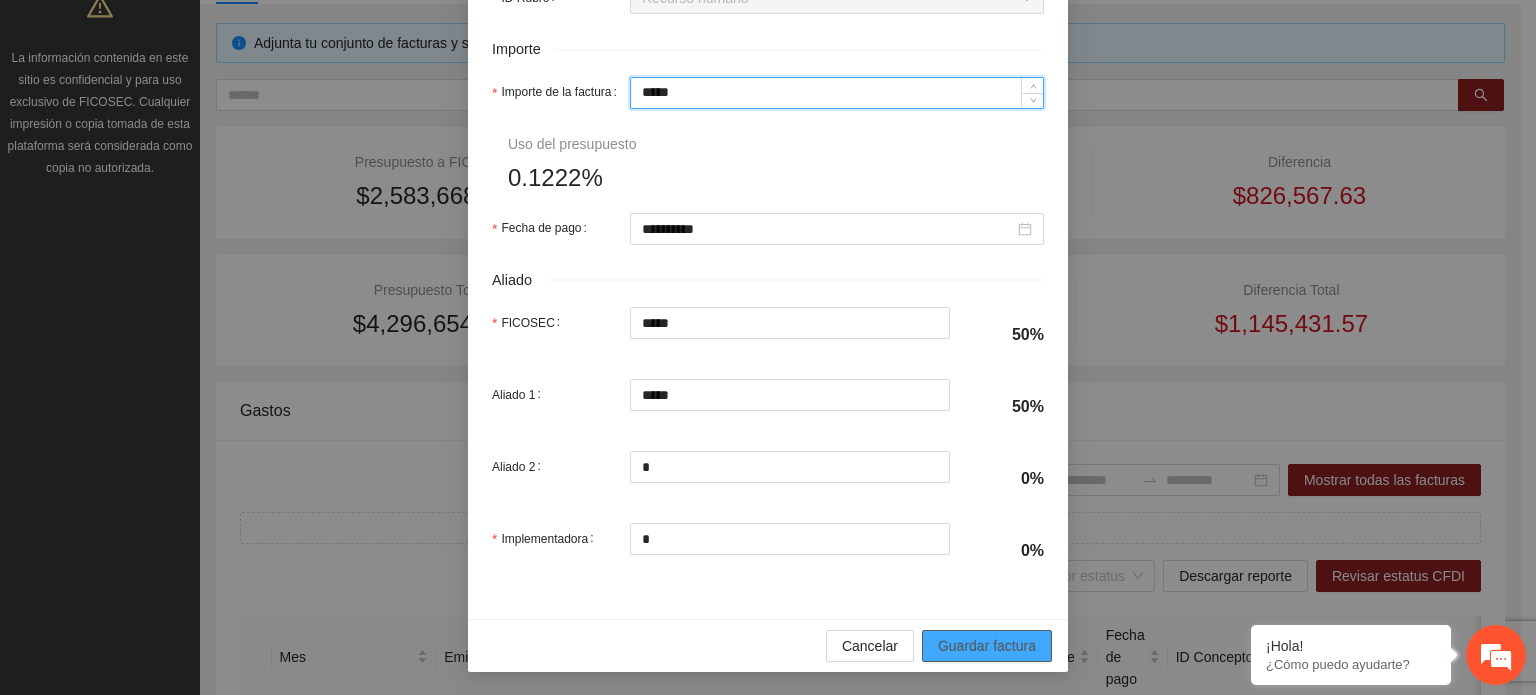 type on "*****" 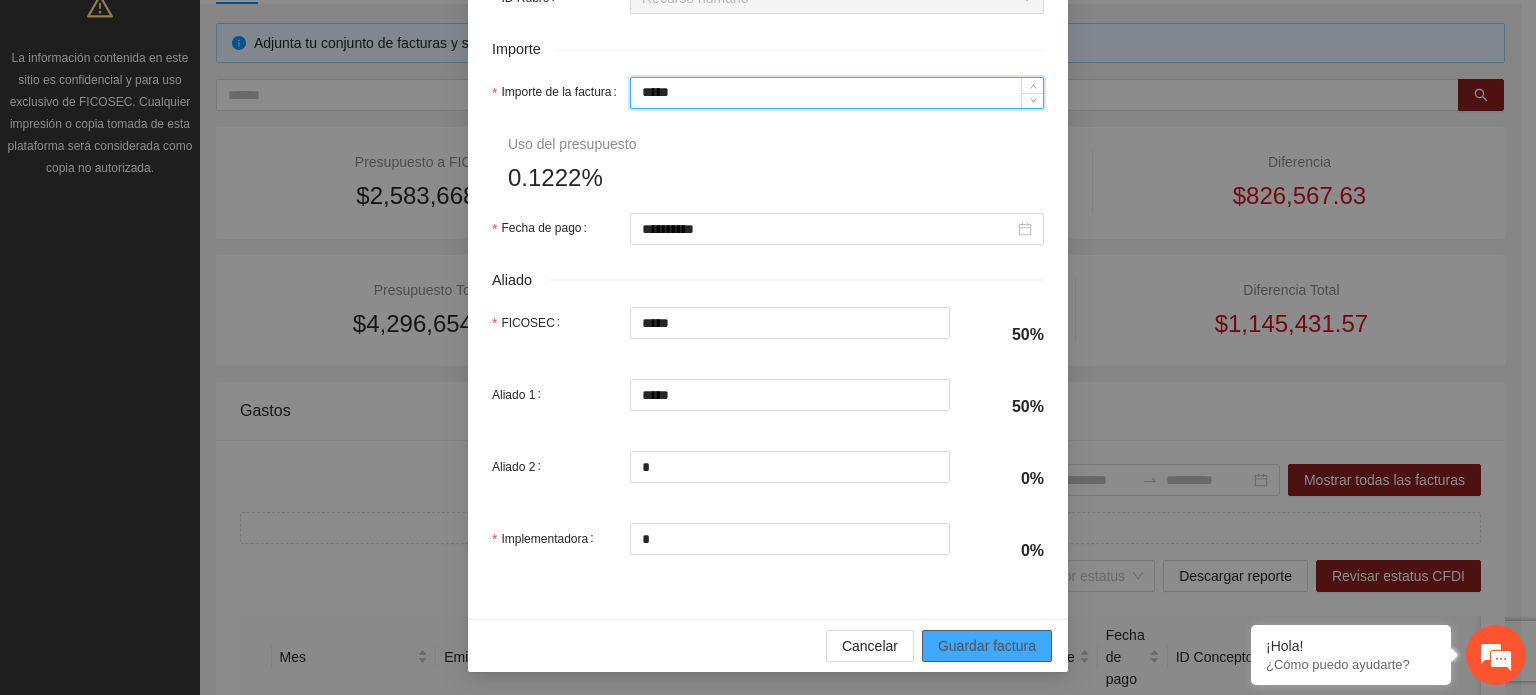 click on "Guardar factura" at bounding box center [987, 646] 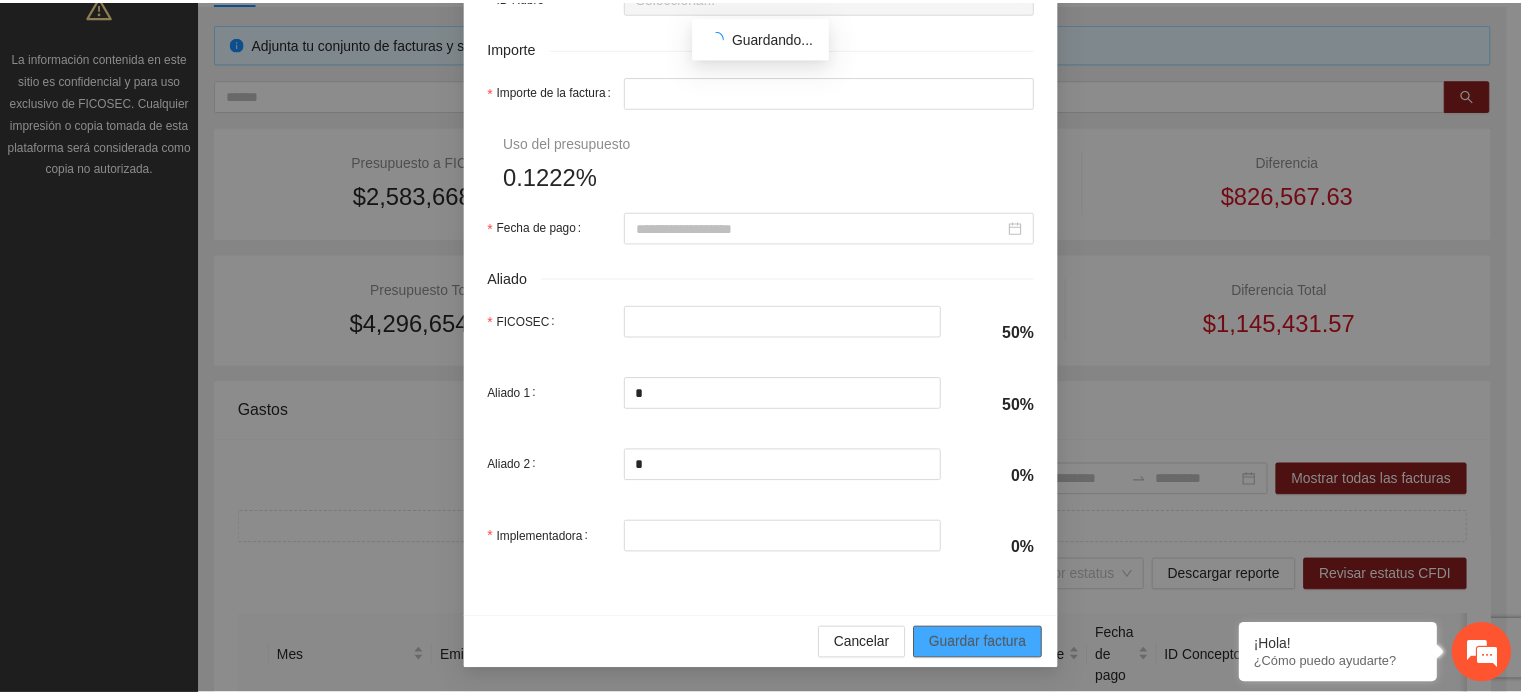 scroll, scrollTop: 841, scrollLeft: 0, axis: vertical 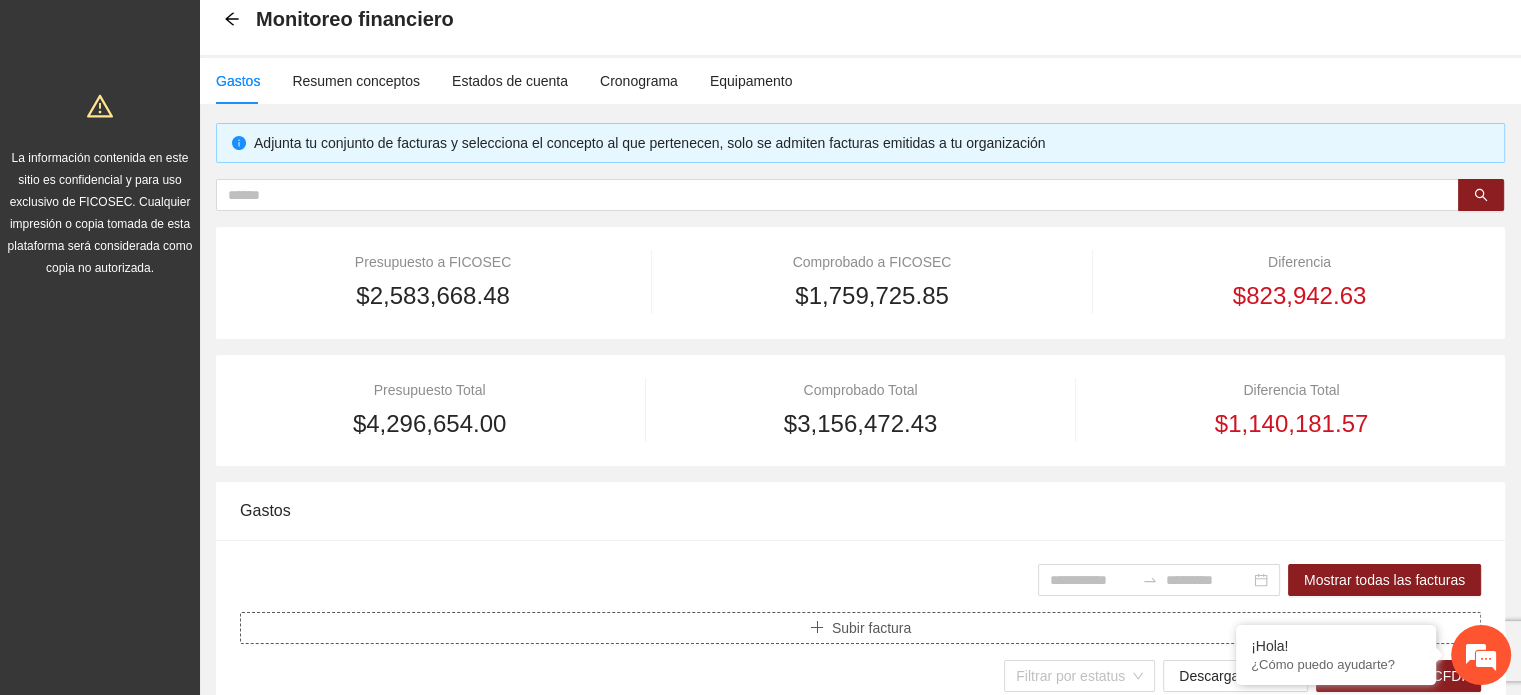 click on "Subir factura" at bounding box center (860, 628) 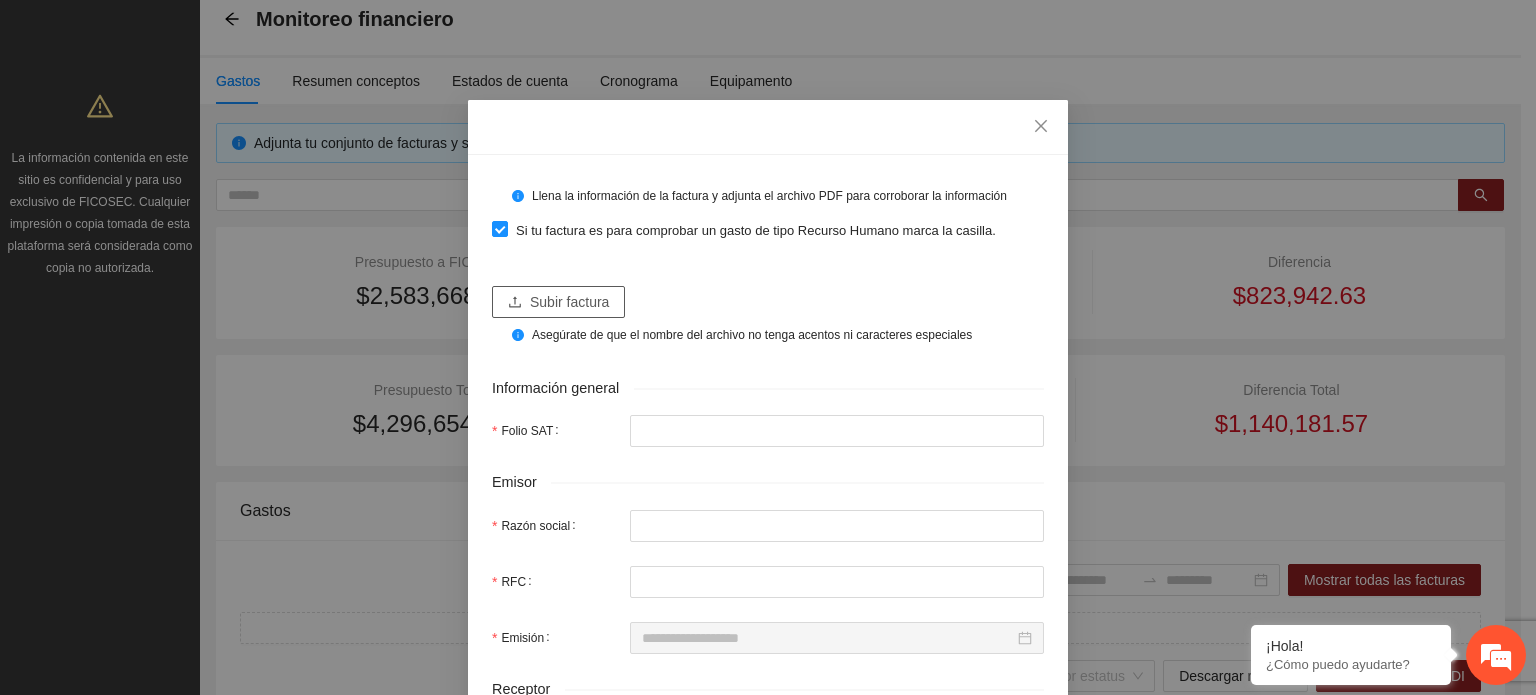 click on "Subir factura" at bounding box center [569, 302] 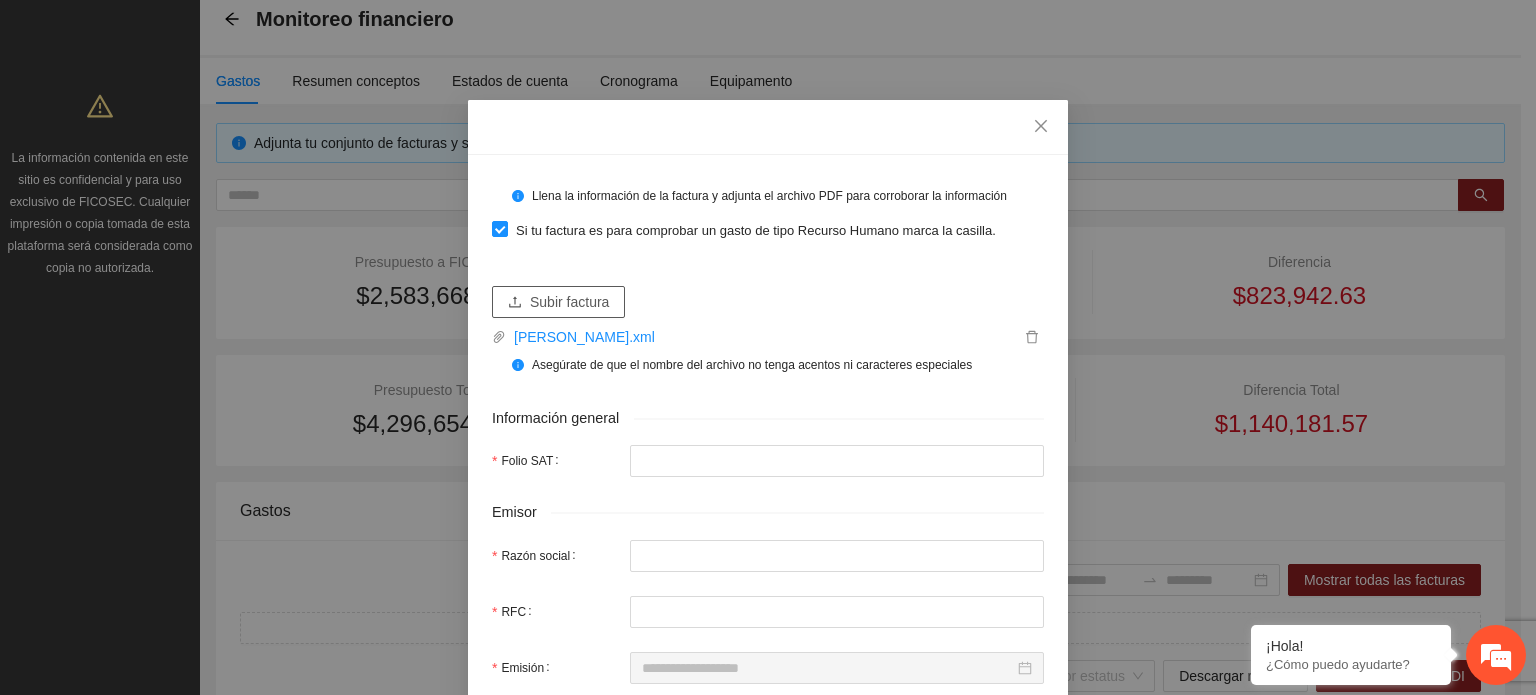 type on "**********" 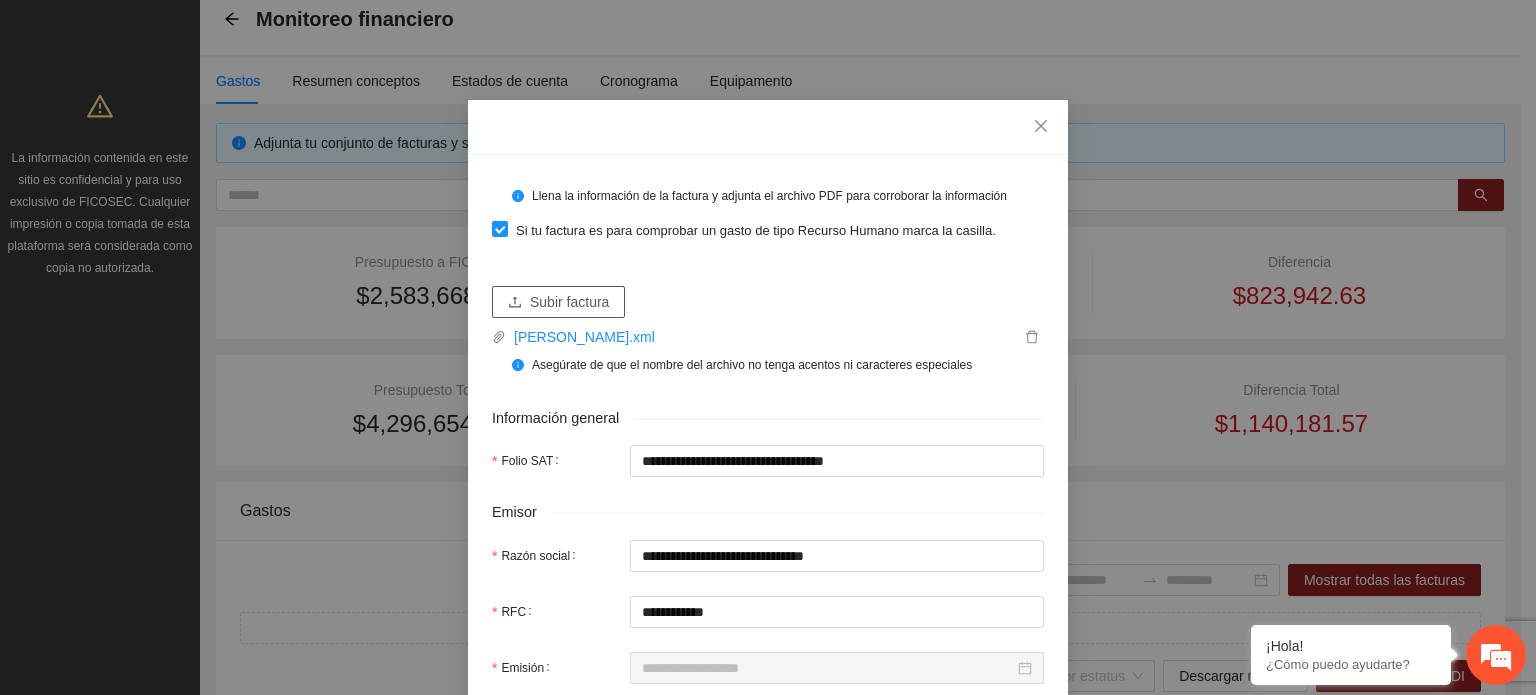 type on "*******" 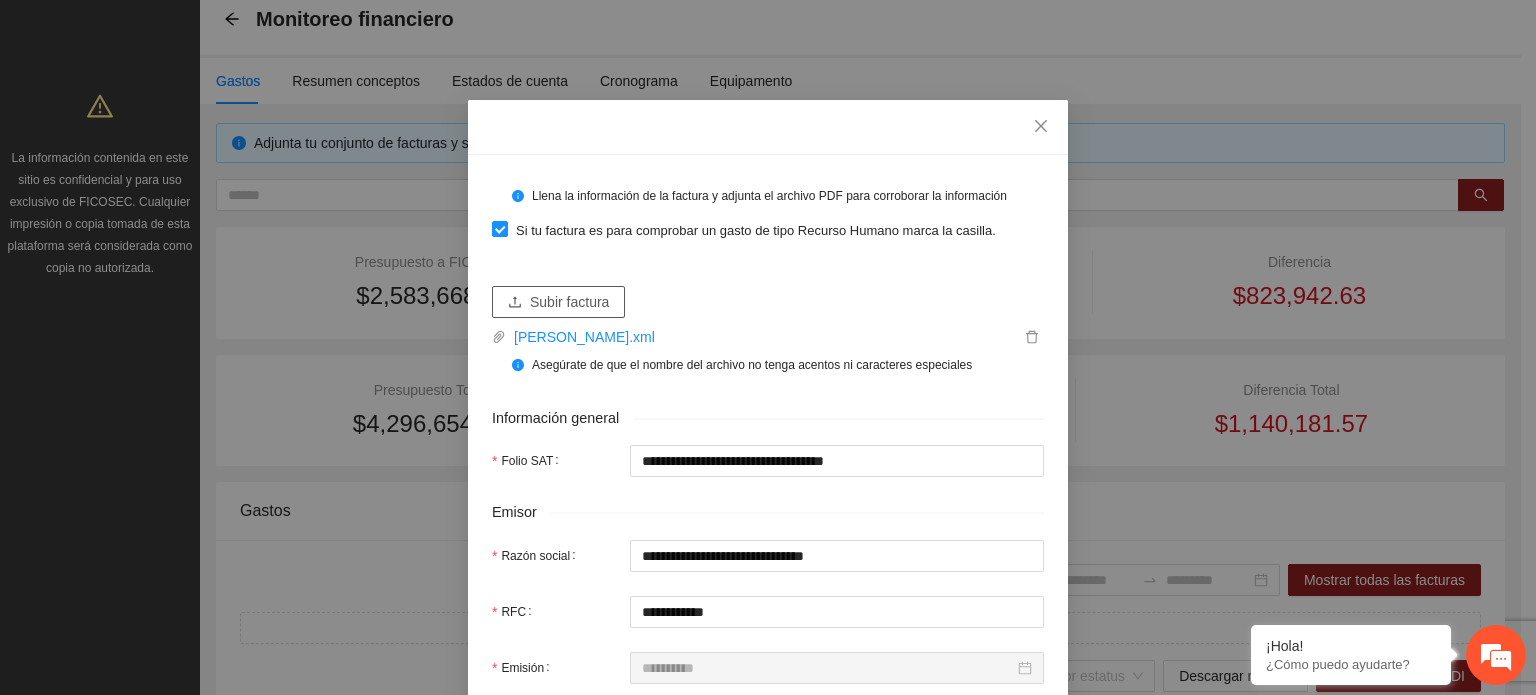 click on "Subir factura" at bounding box center [569, 302] 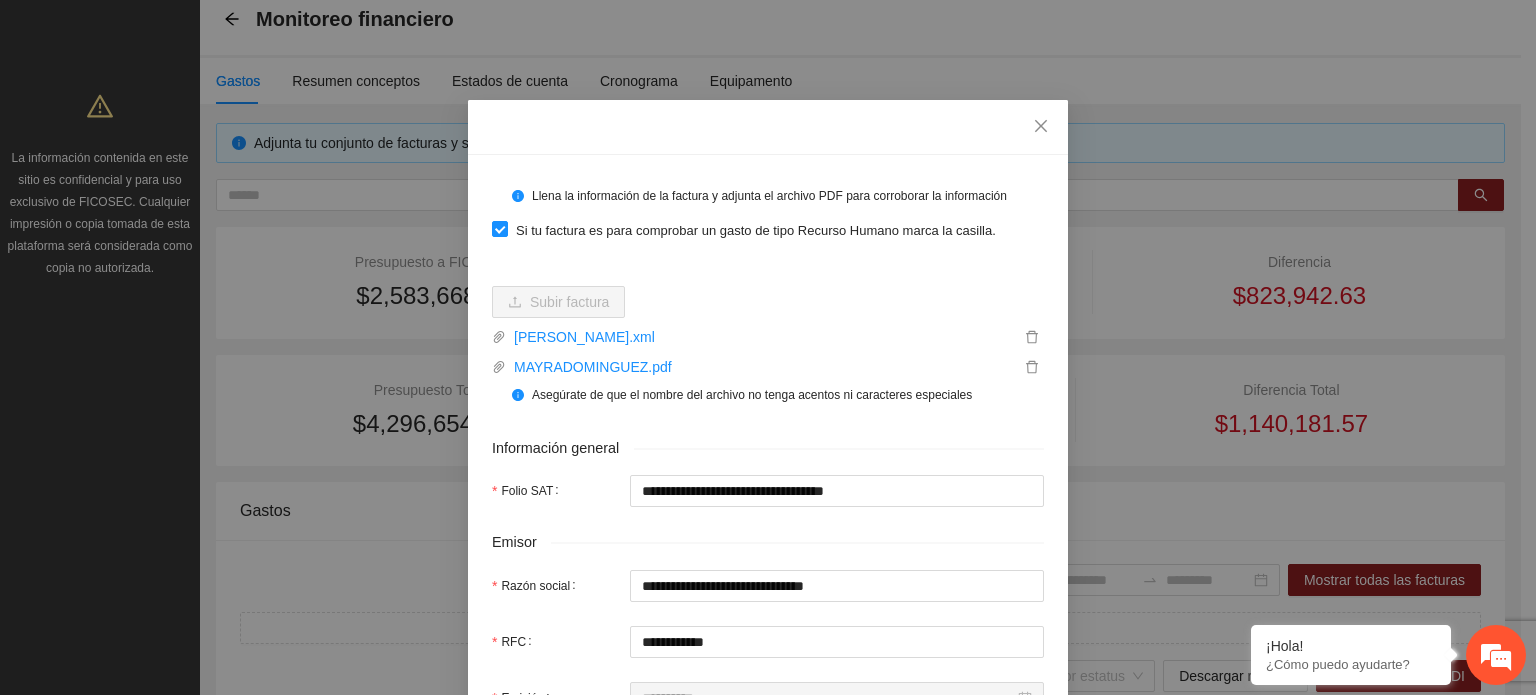 drag, startPoint x: 900, startPoint y: 532, endPoint x: 903, endPoint y: 542, distance: 10.440307 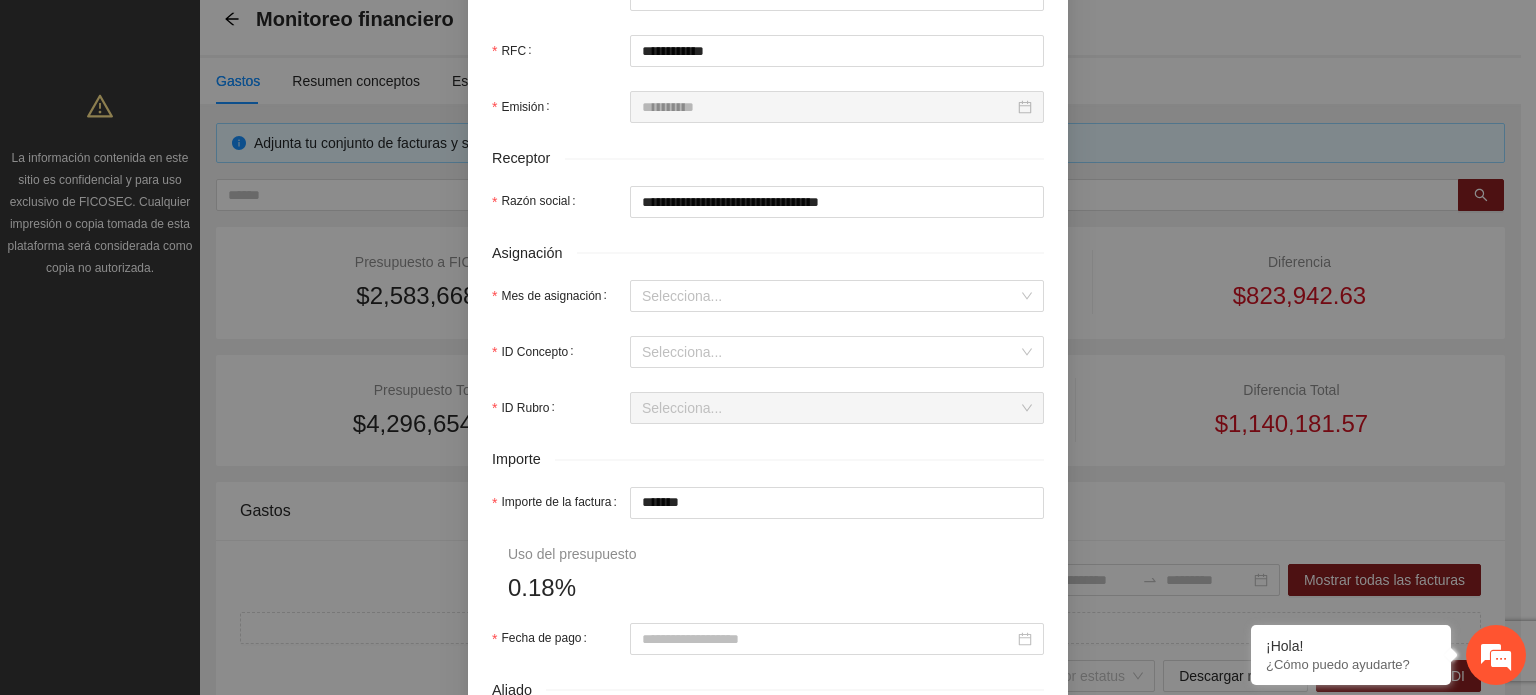 scroll, scrollTop: 800, scrollLeft: 0, axis: vertical 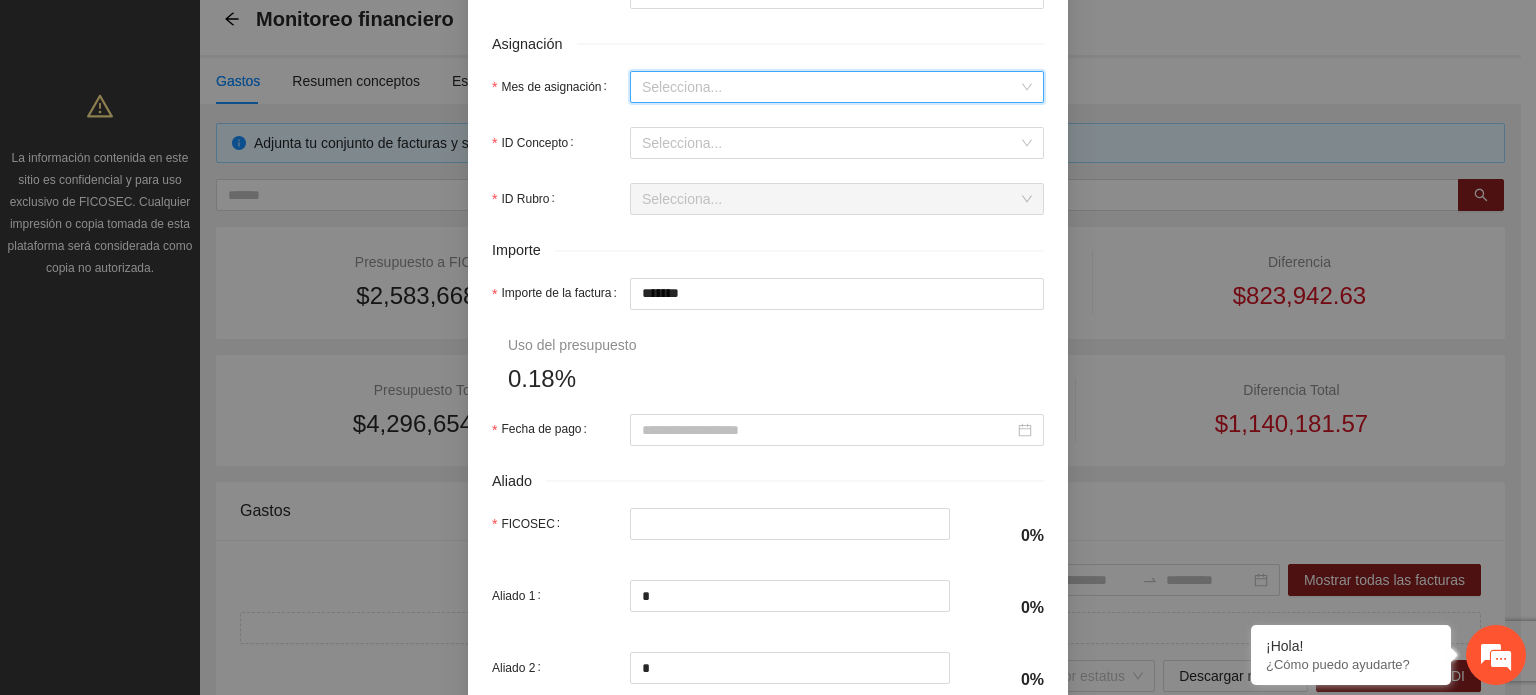click on "Mes de asignación" at bounding box center (830, 87) 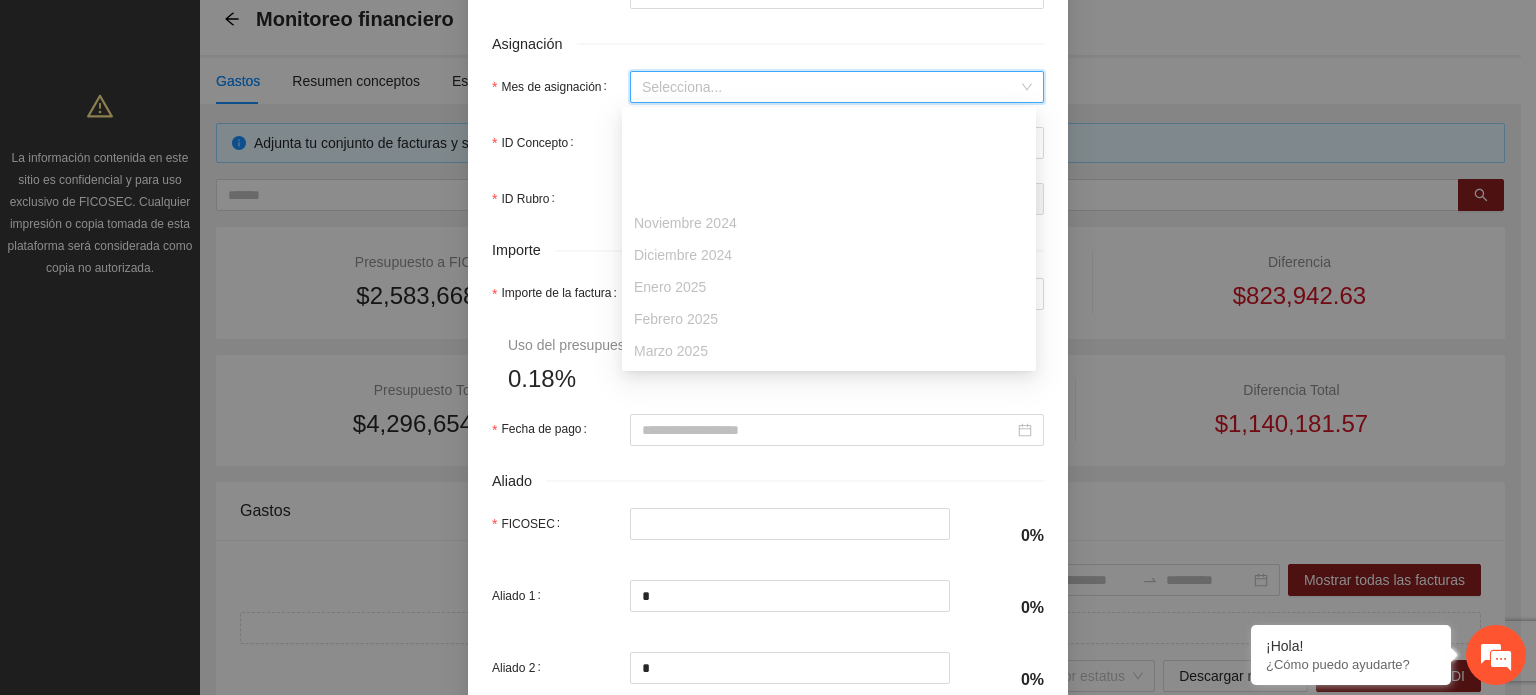 scroll, scrollTop: 128, scrollLeft: 0, axis: vertical 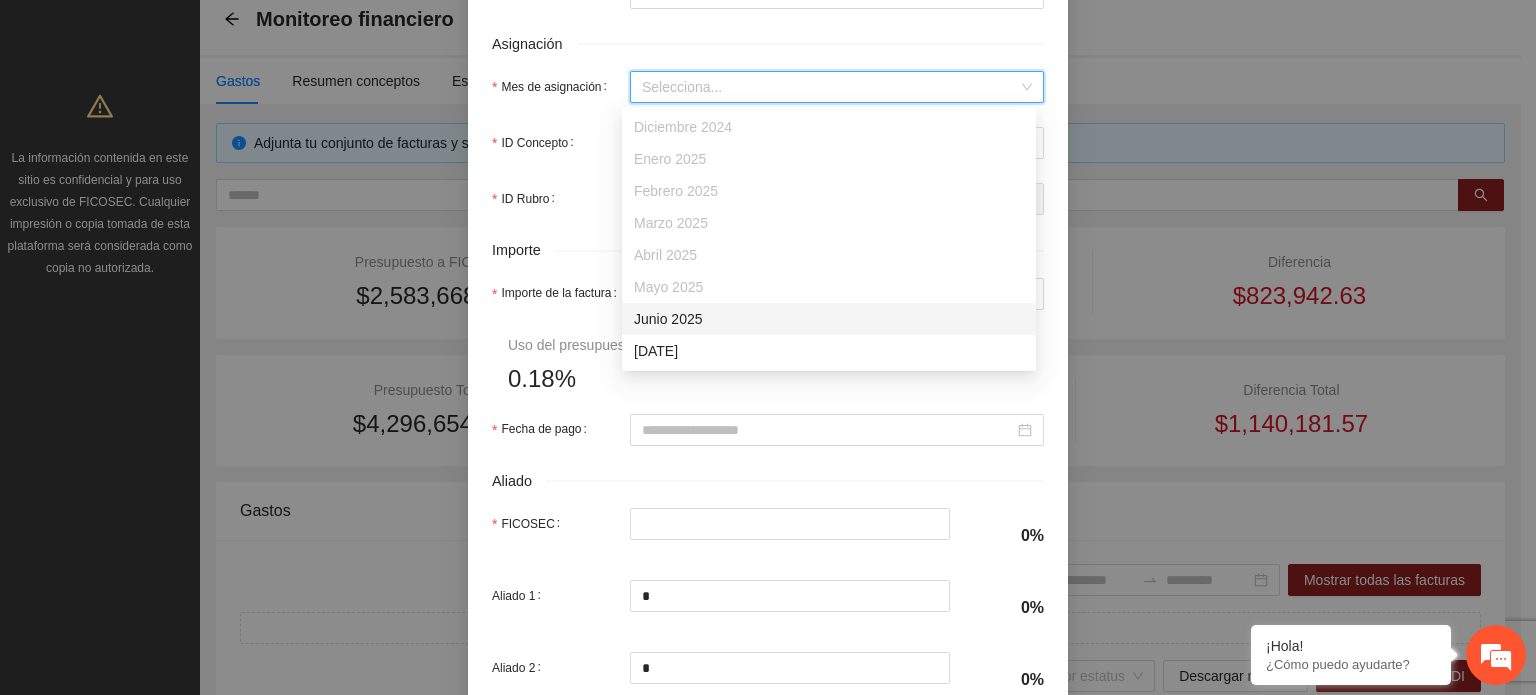 click on "Junio 2025" at bounding box center [829, 319] 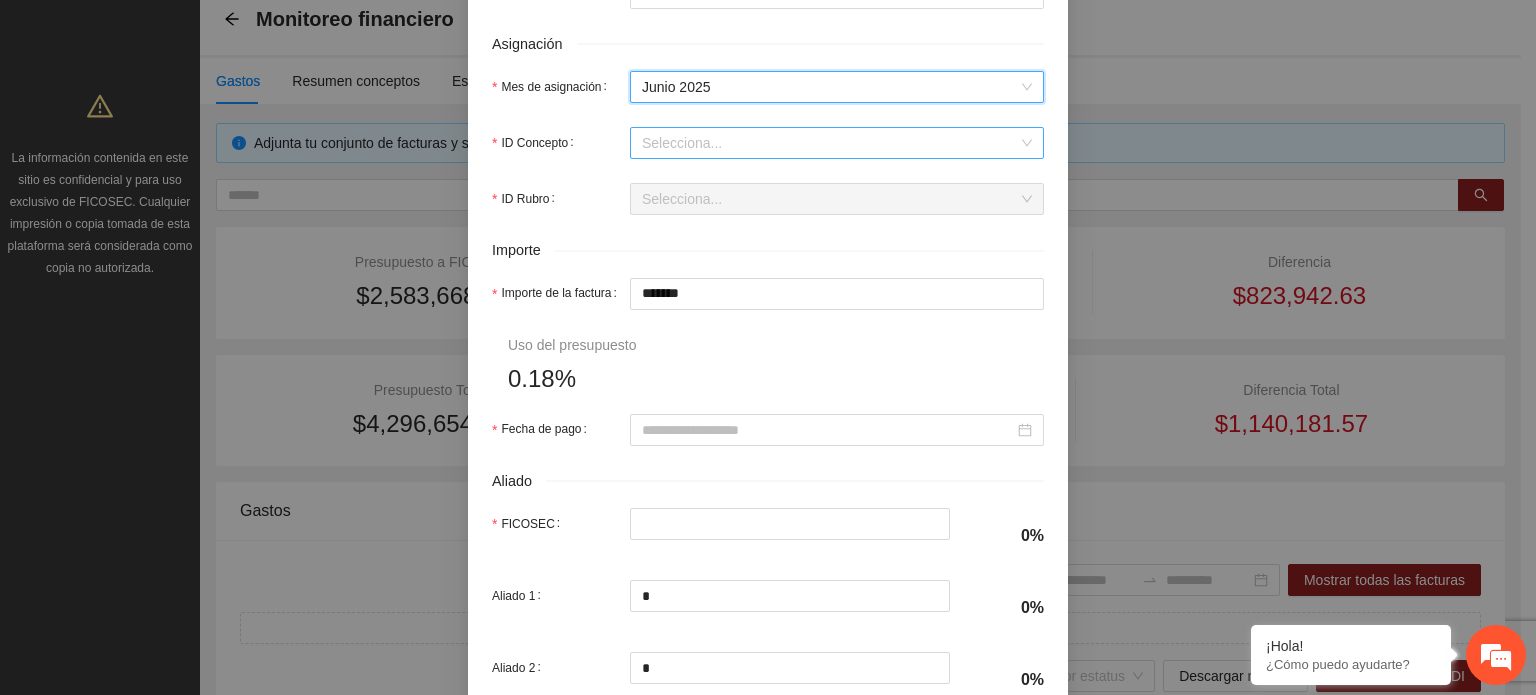 click on "ID Concepto" at bounding box center (830, 143) 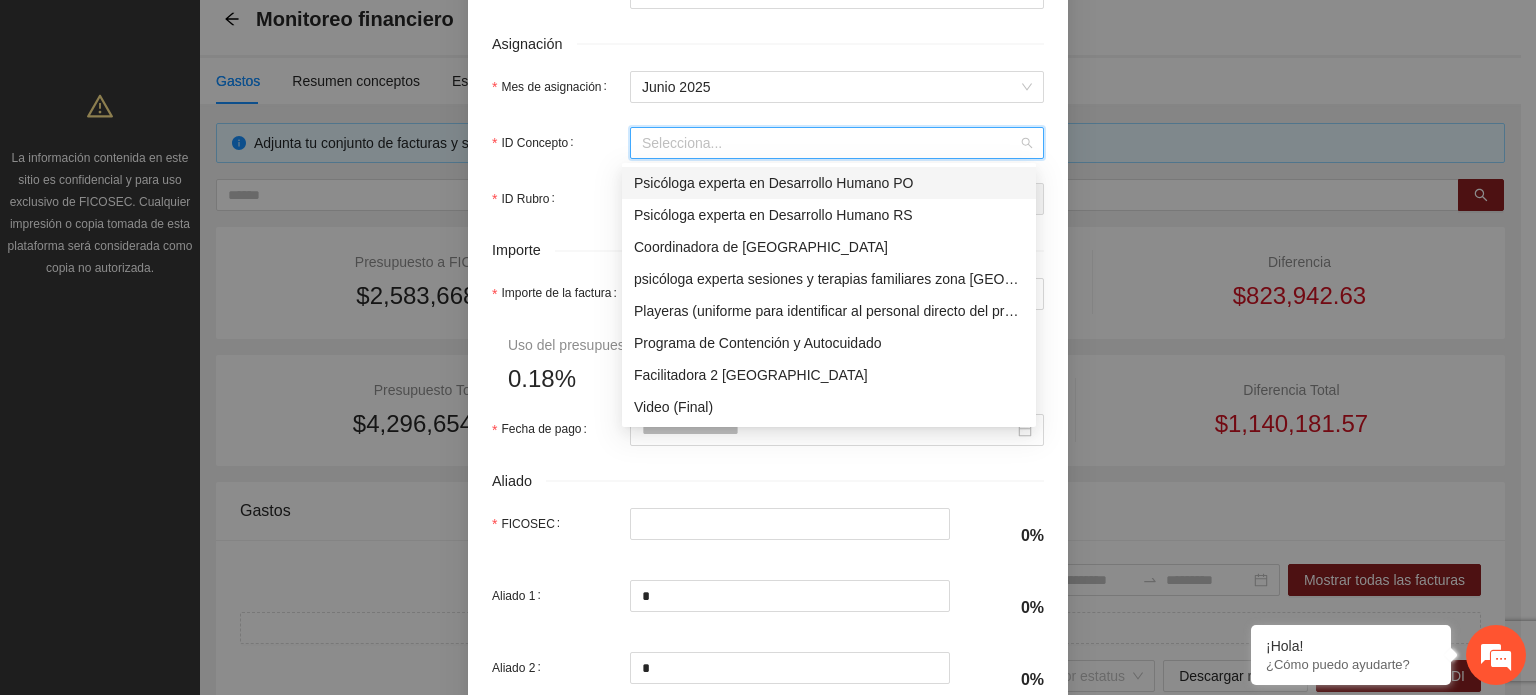 type on "*" 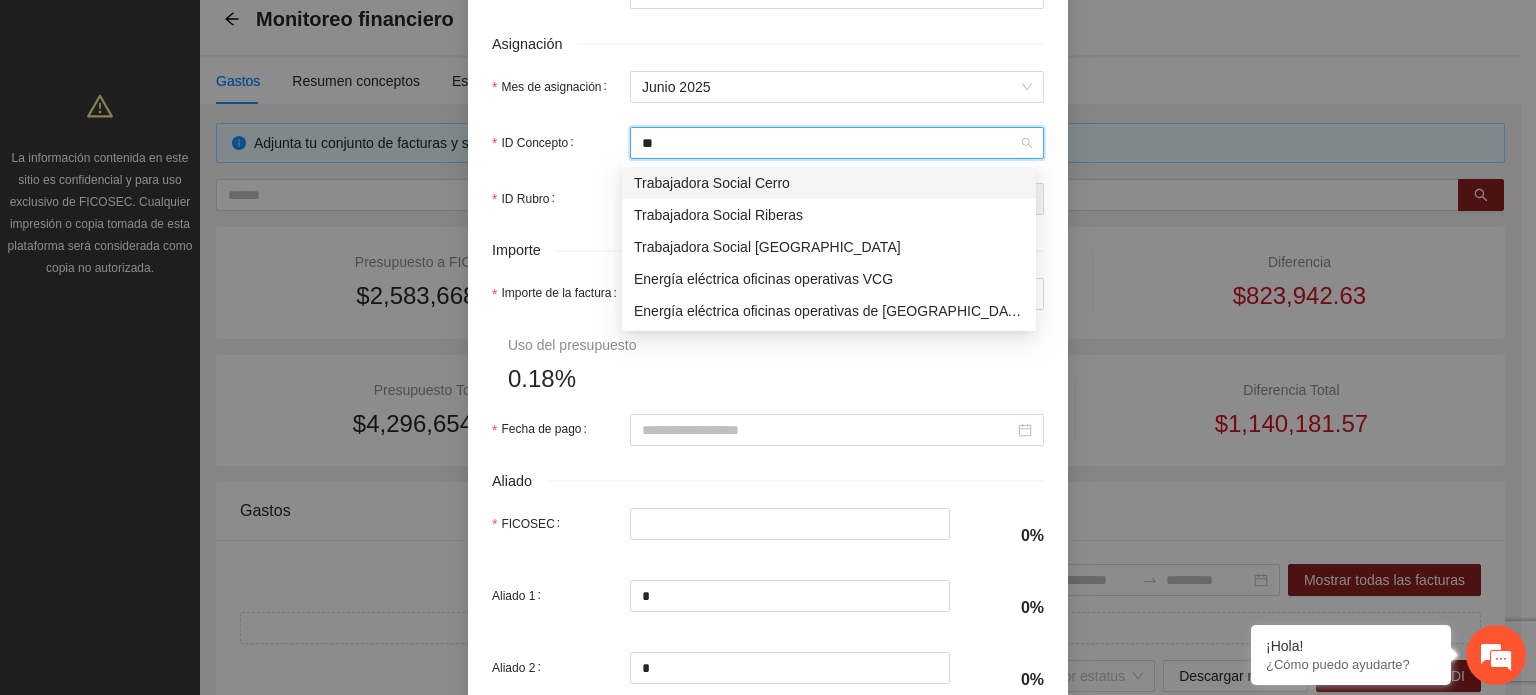 type on "***" 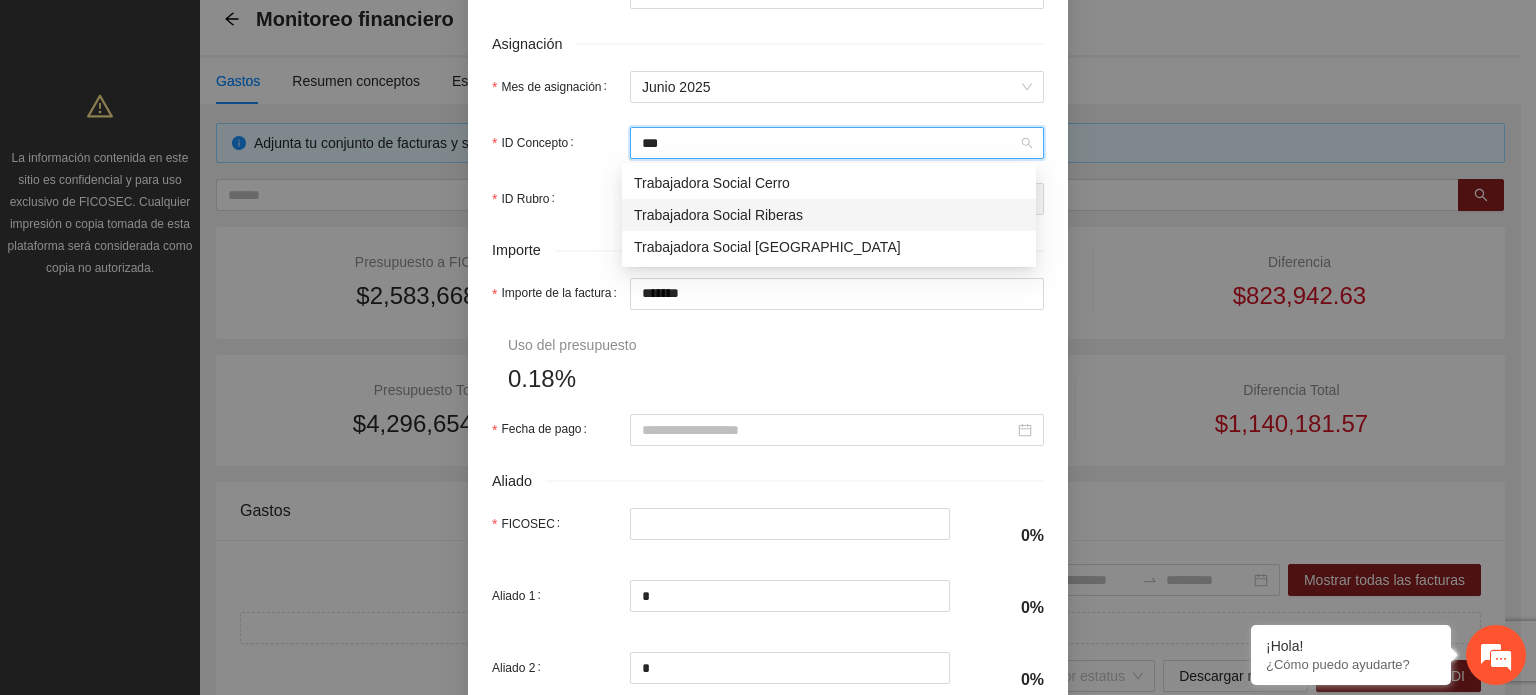 click on "Trabajadora Social Riberas" at bounding box center (829, 215) 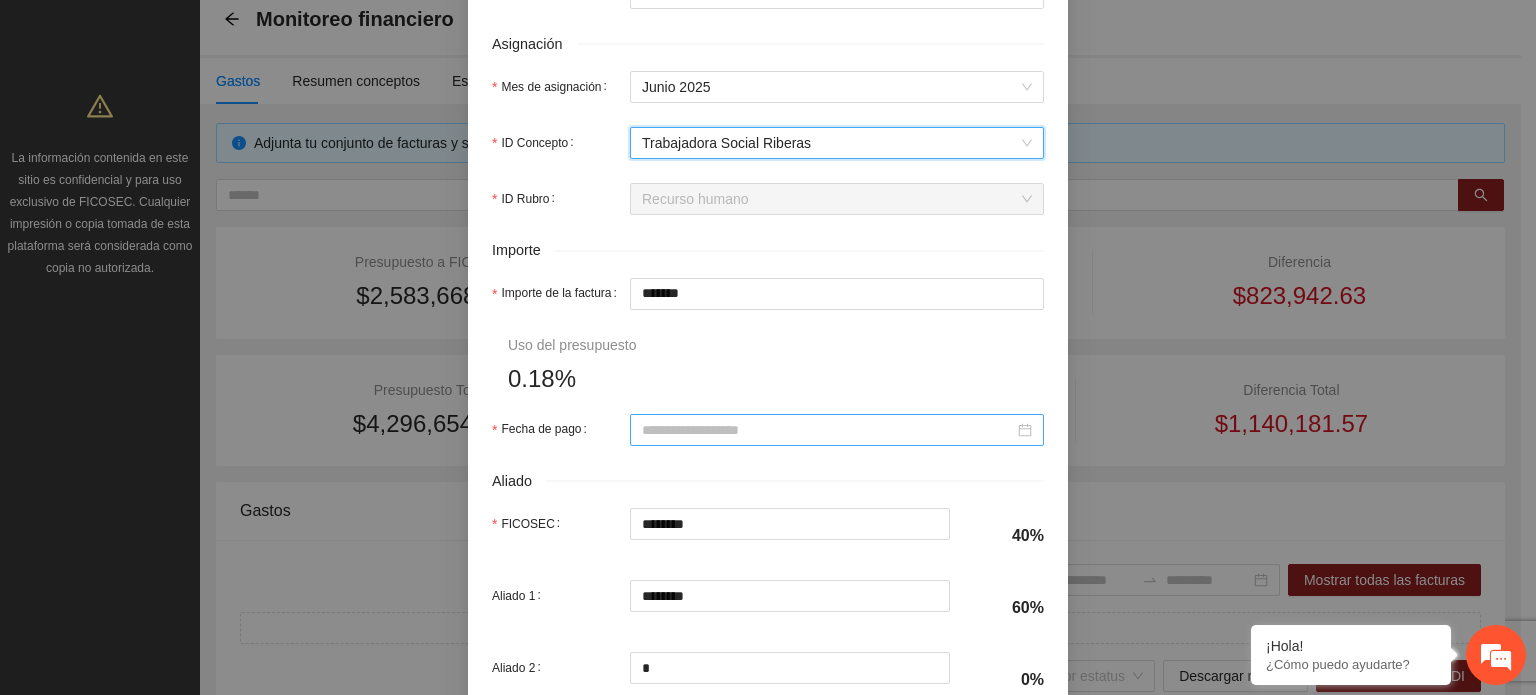 click at bounding box center (837, 430) 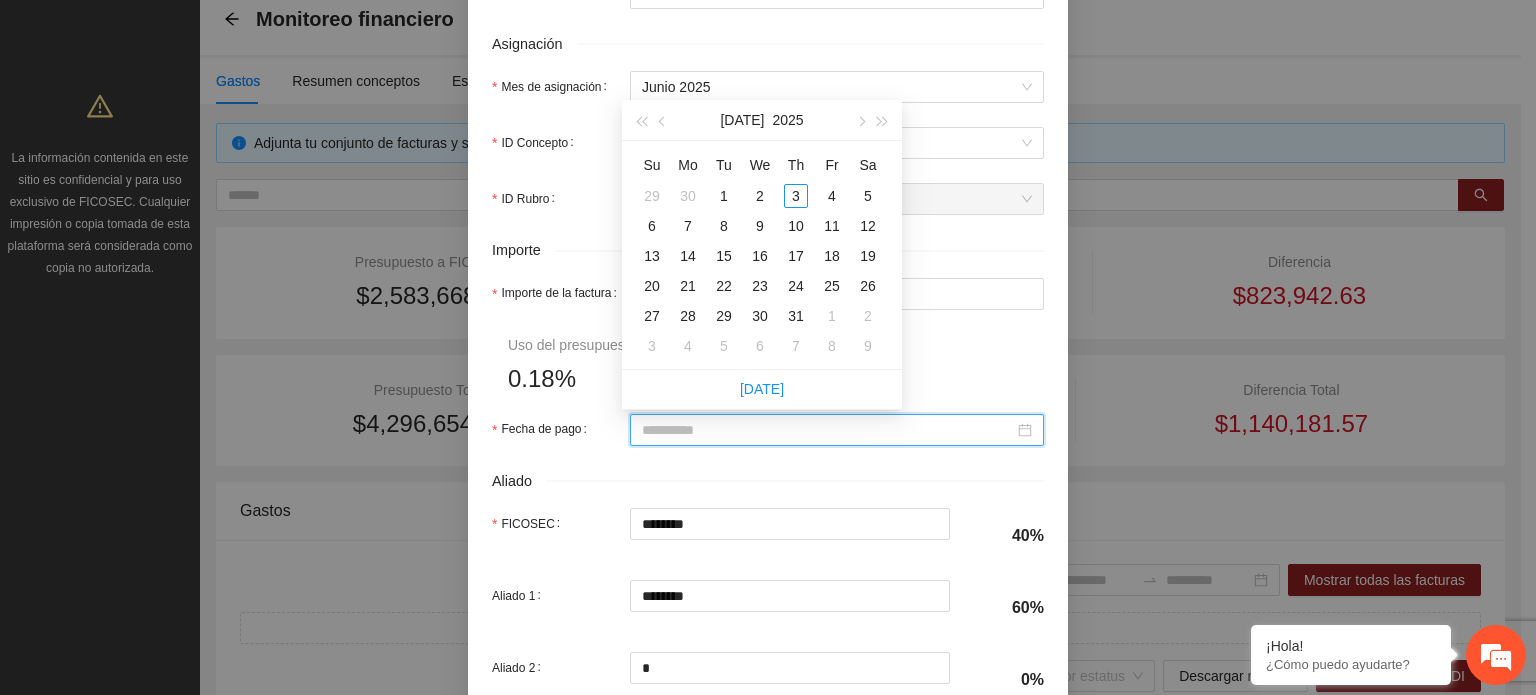 type on "**********" 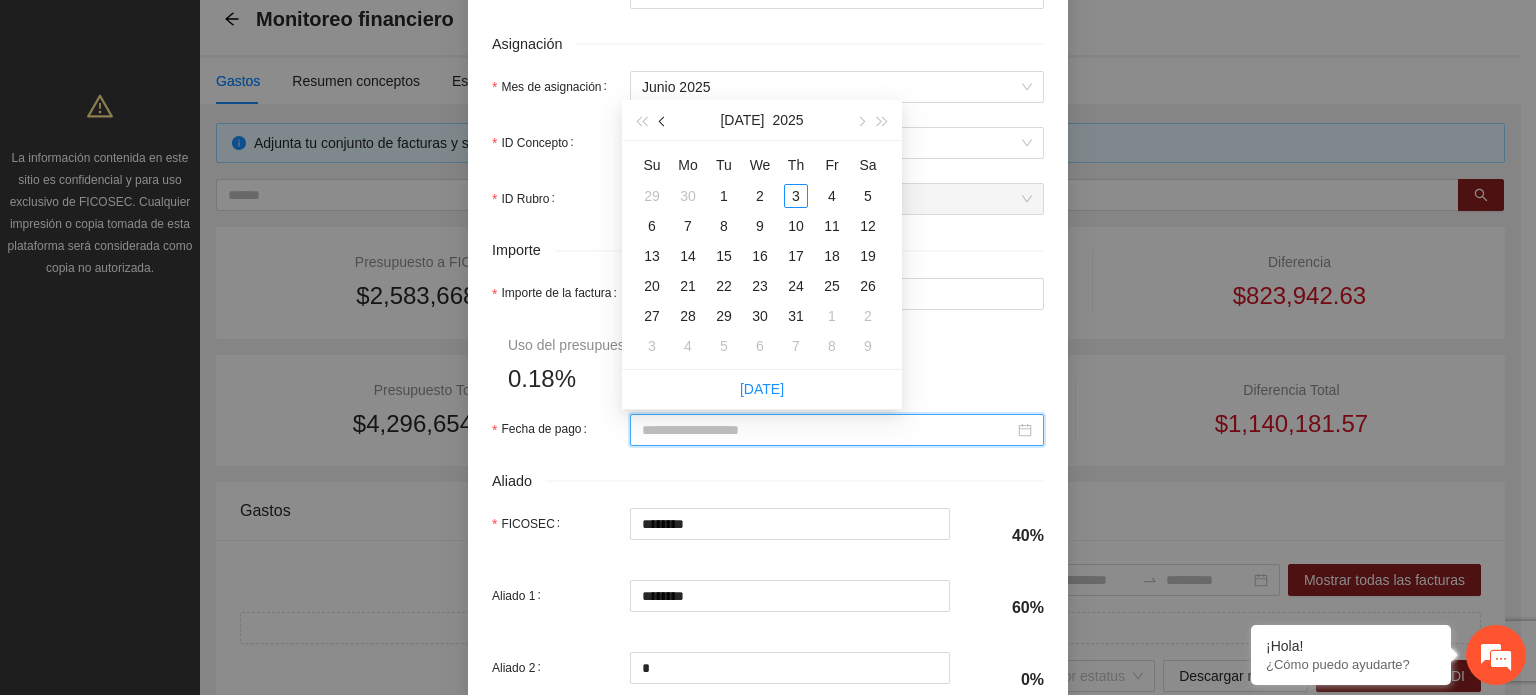 click at bounding box center [663, 120] 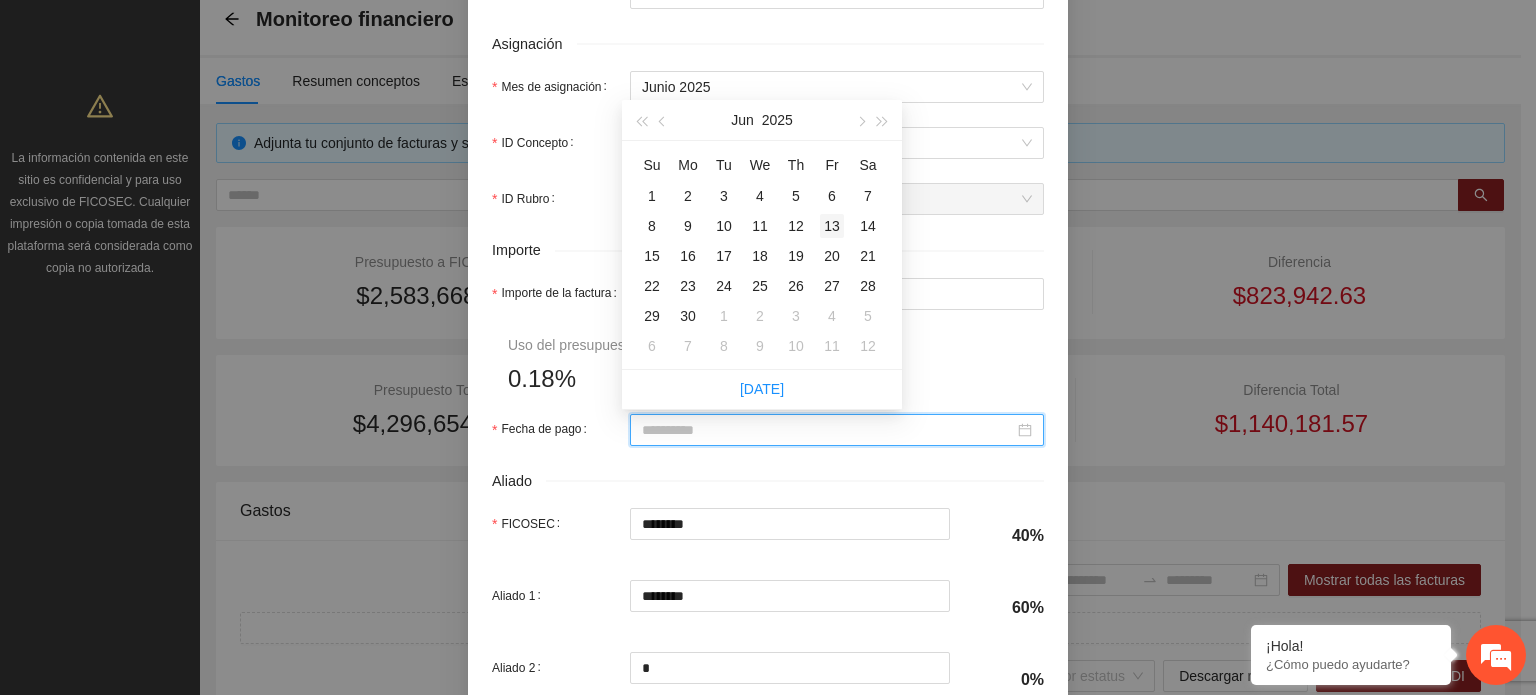 type on "**********" 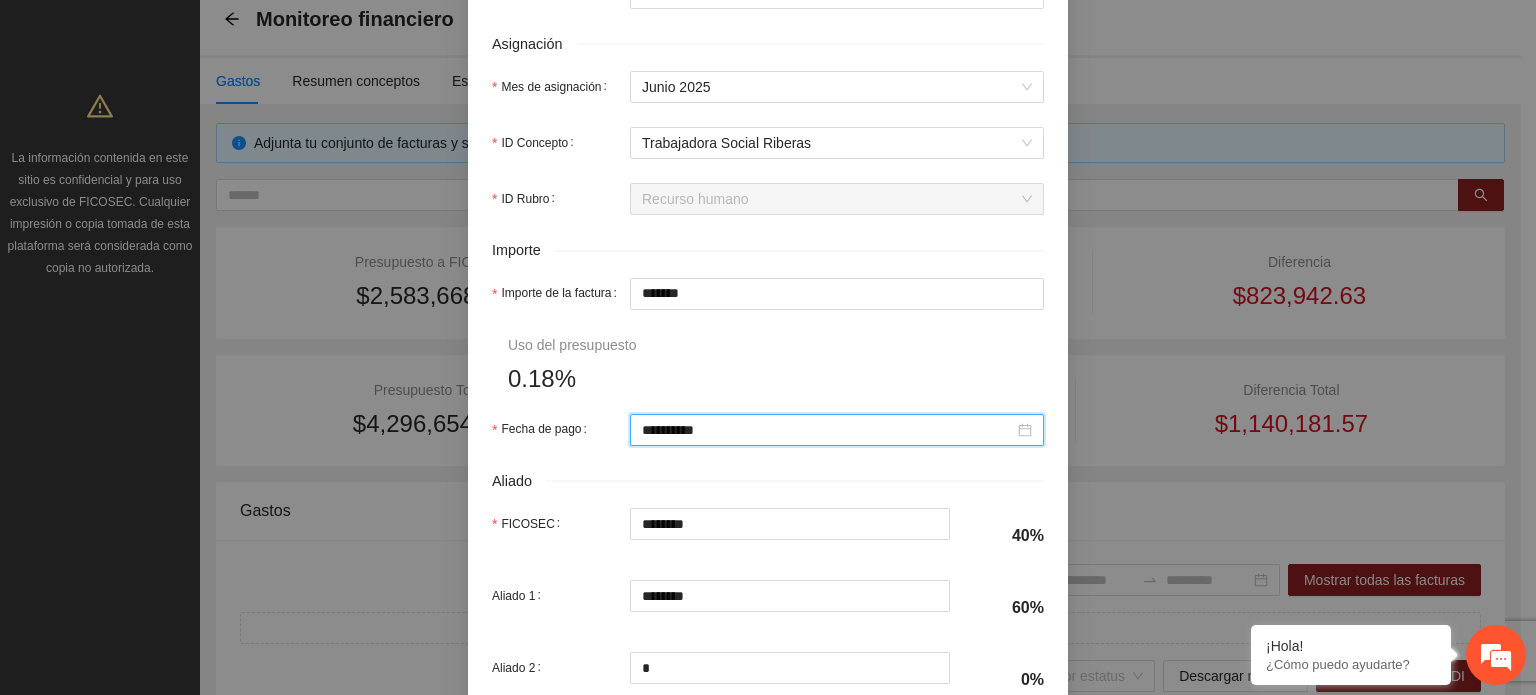drag, startPoint x: 702, startPoint y: 299, endPoint x: 376, endPoint y: 273, distance: 327.03516 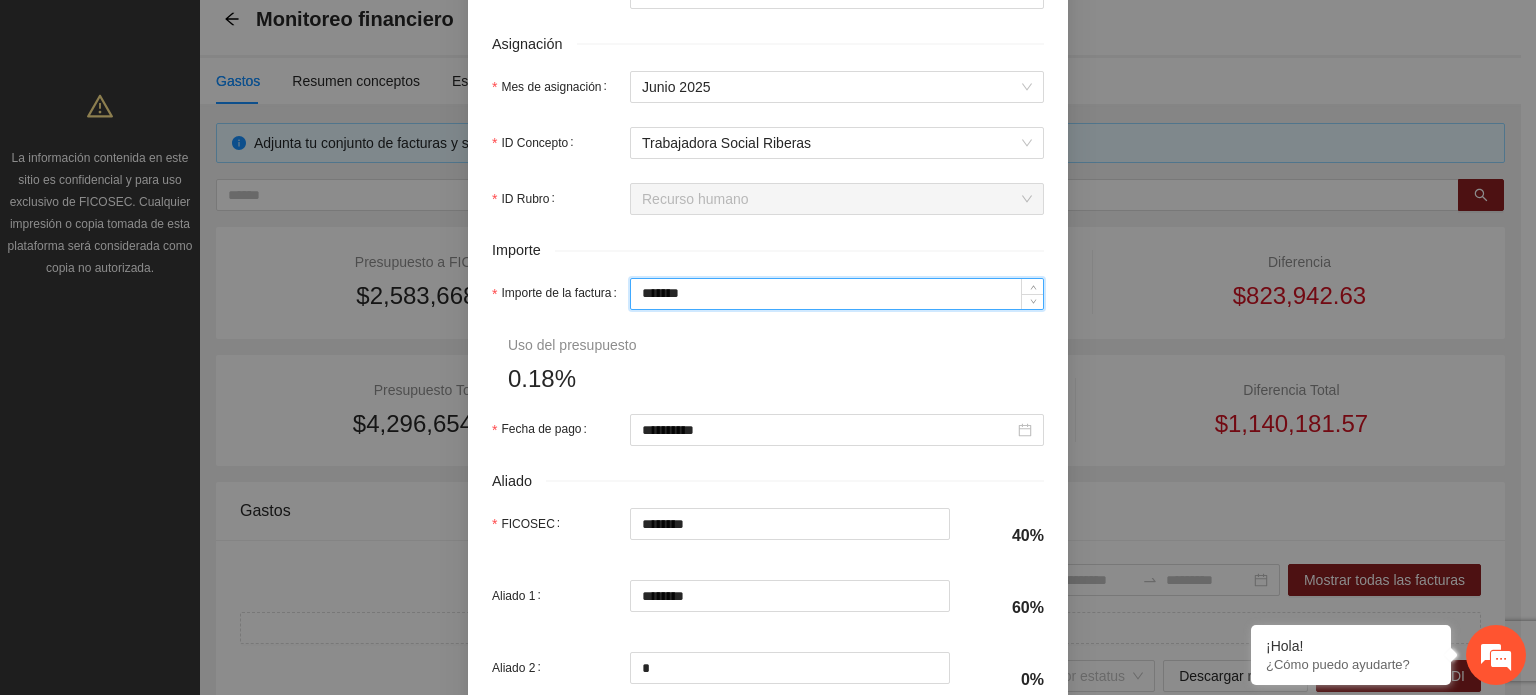 type on "*" 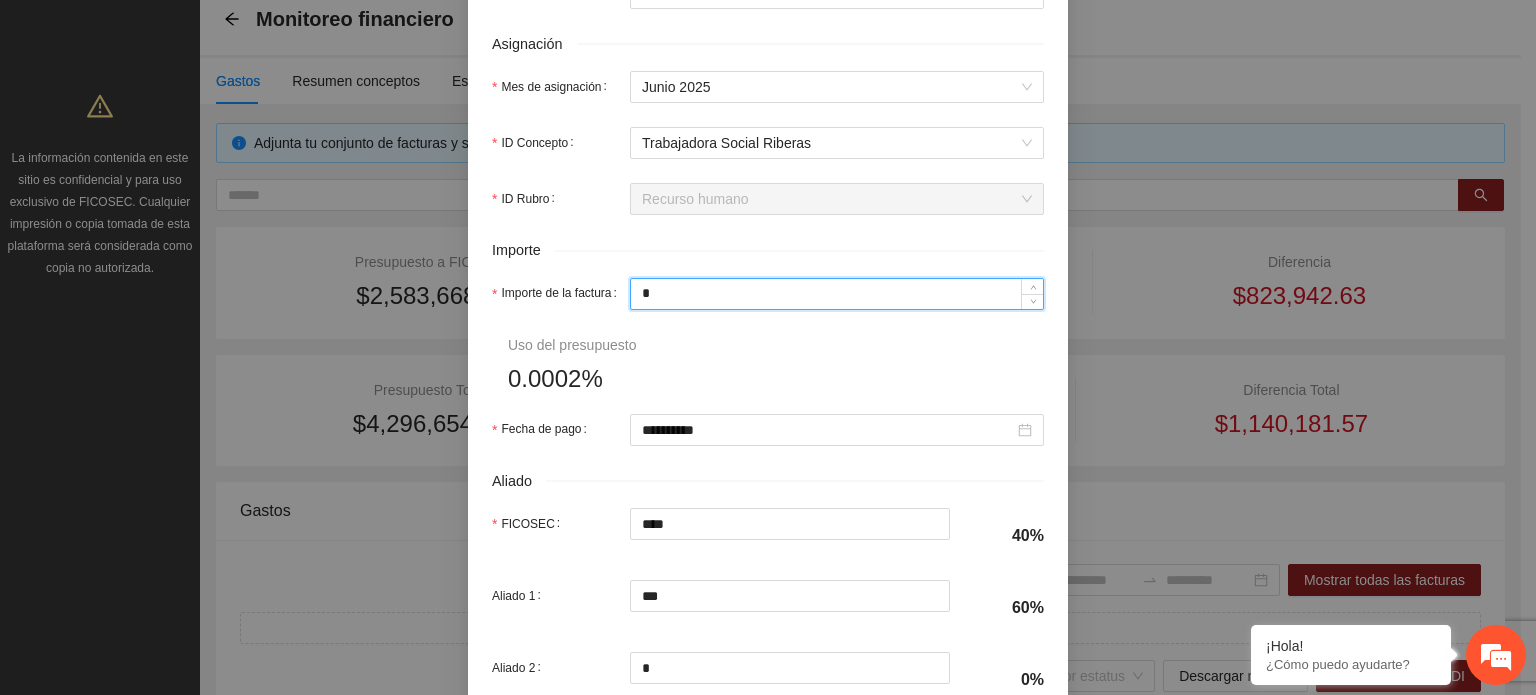 type on "**" 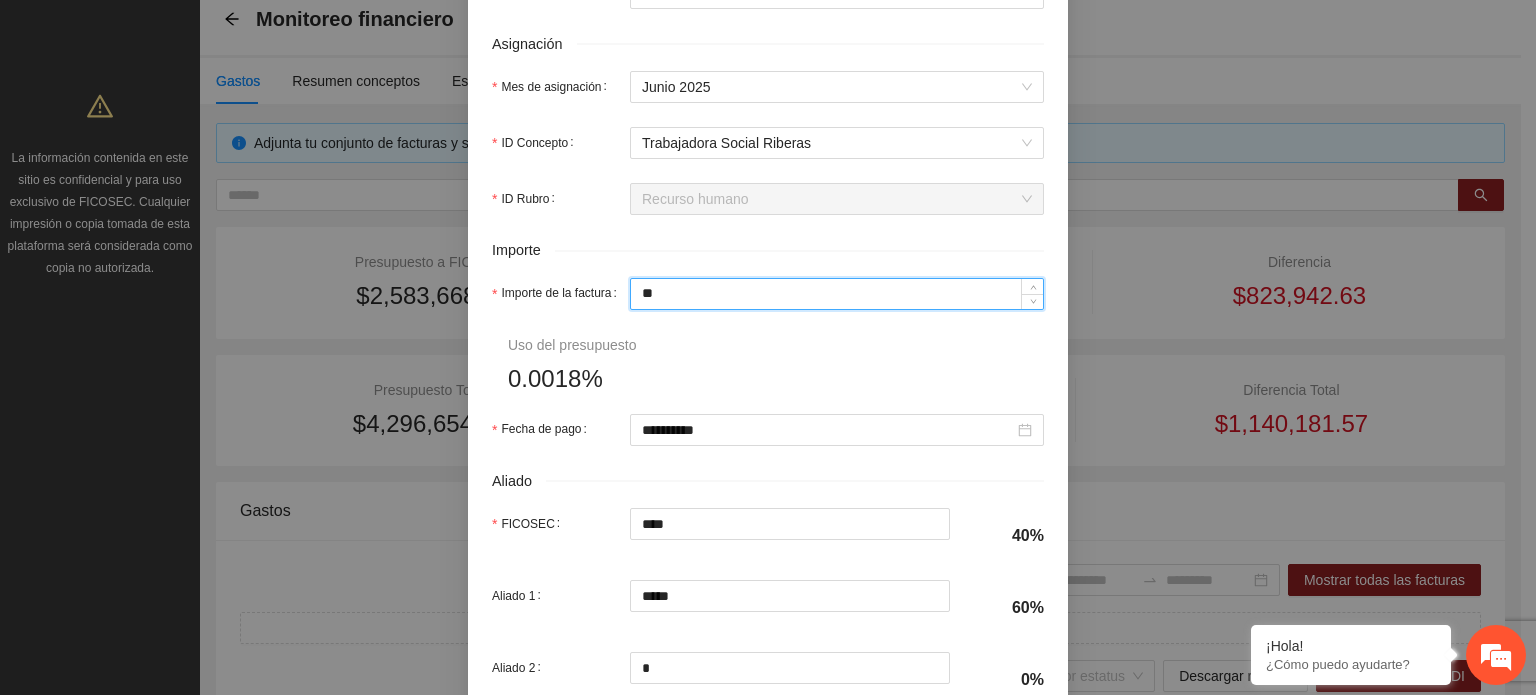 type on "***" 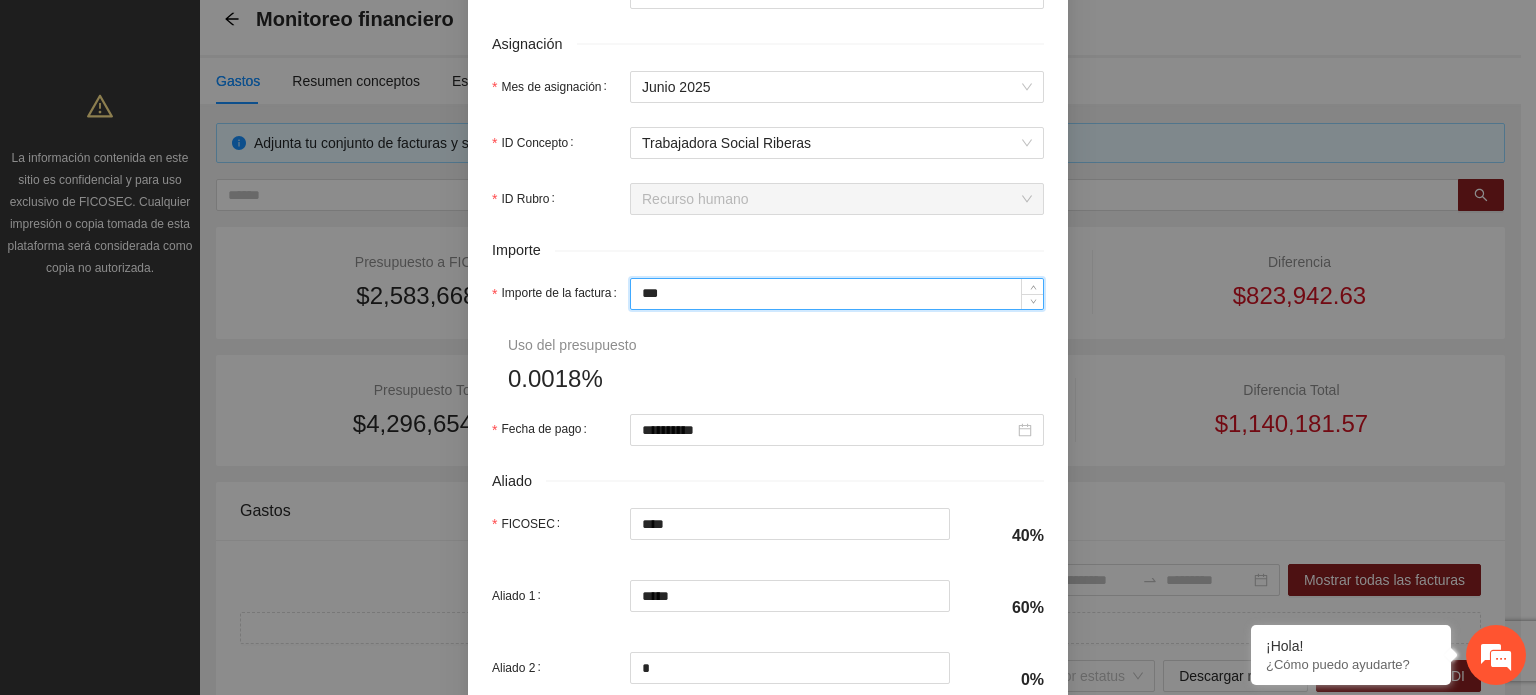 type on "***" 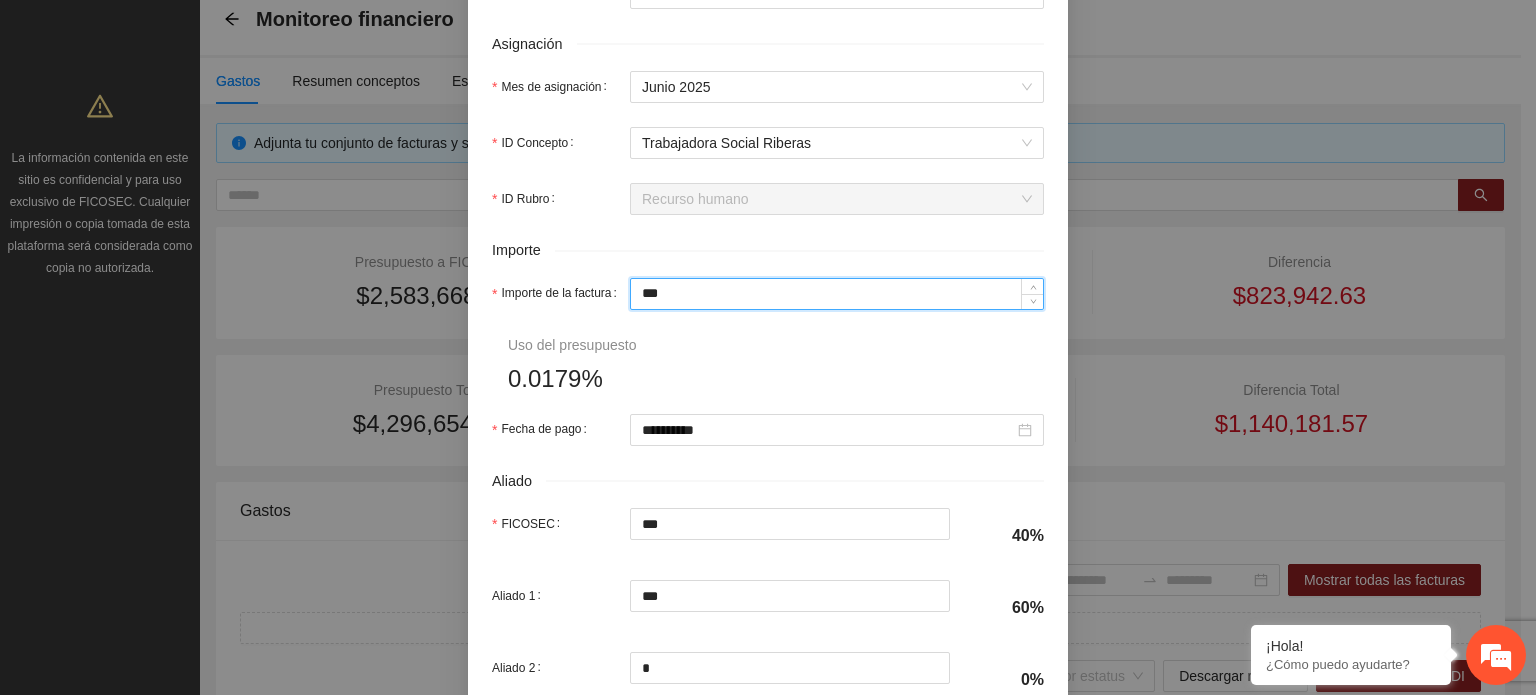type on "*****" 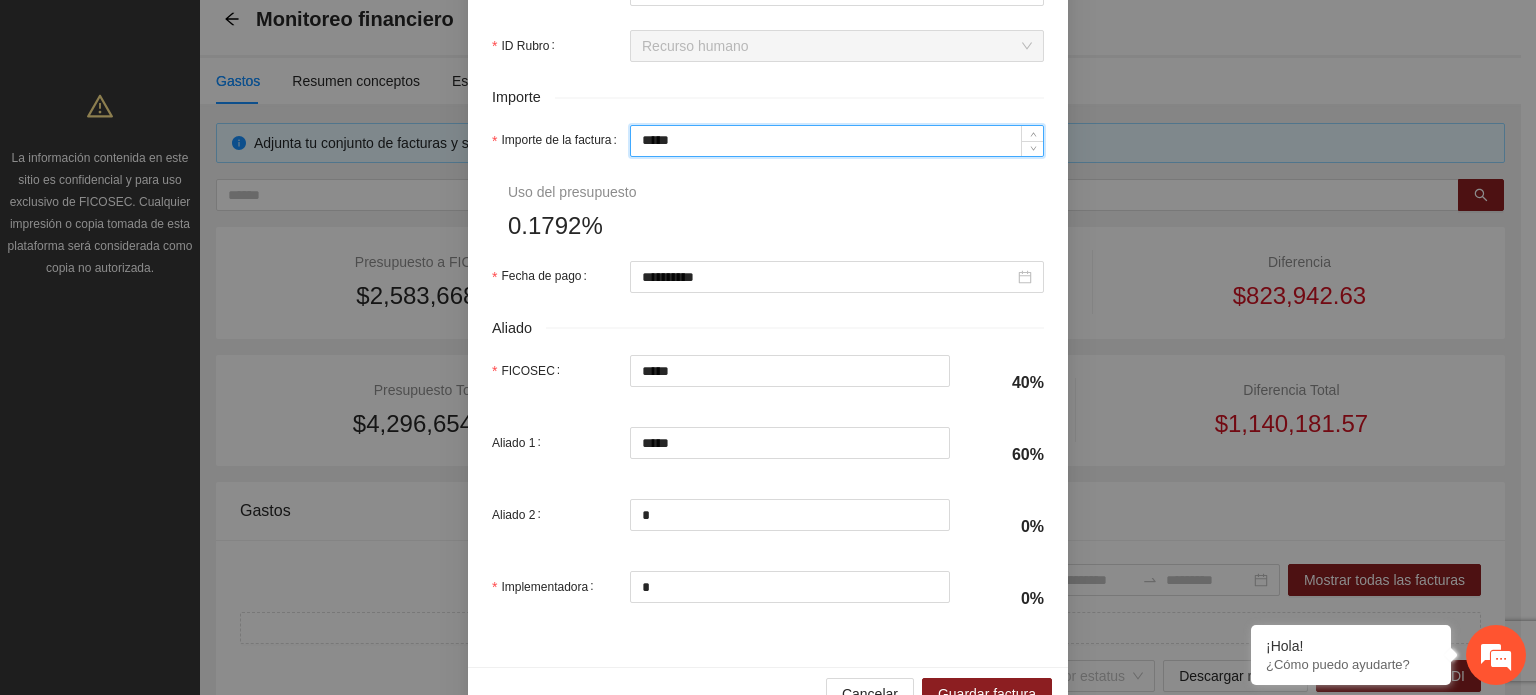 scroll, scrollTop: 1001, scrollLeft: 0, axis: vertical 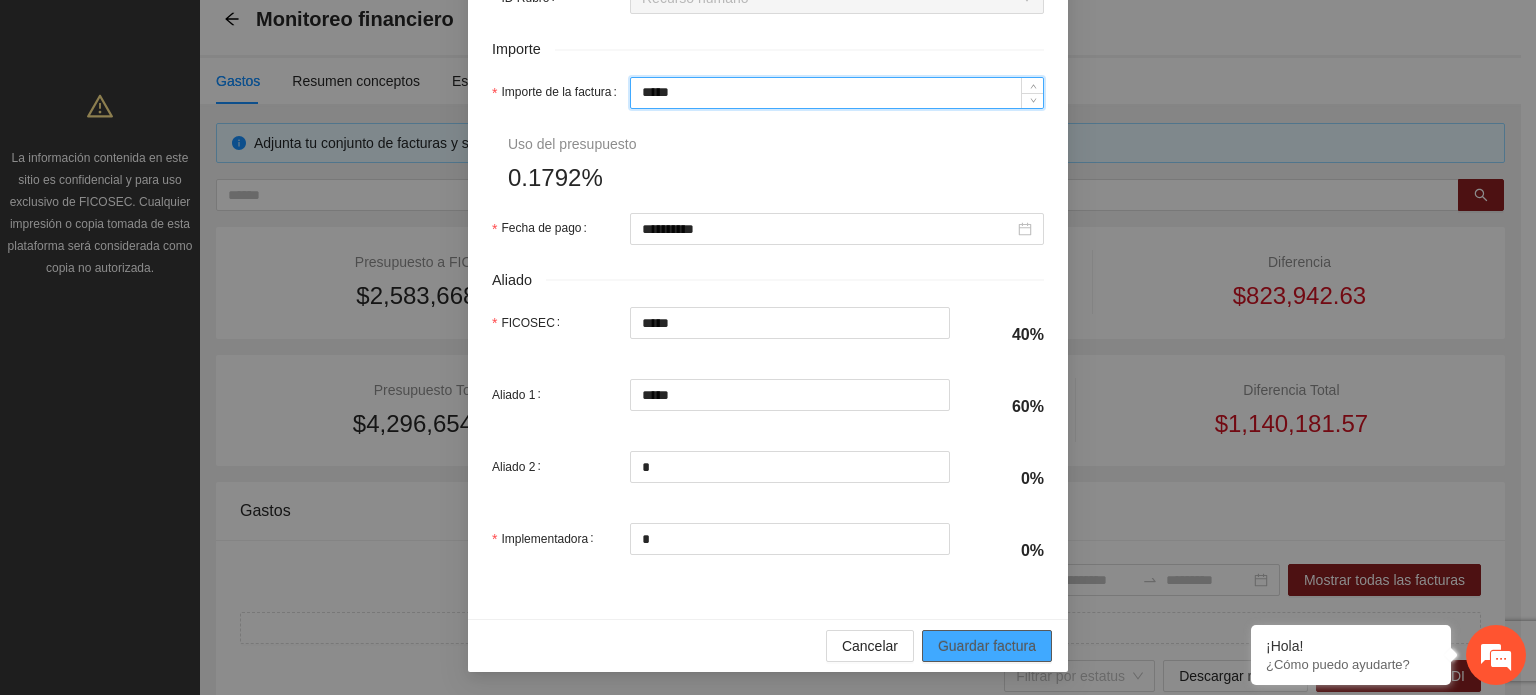 type on "*****" 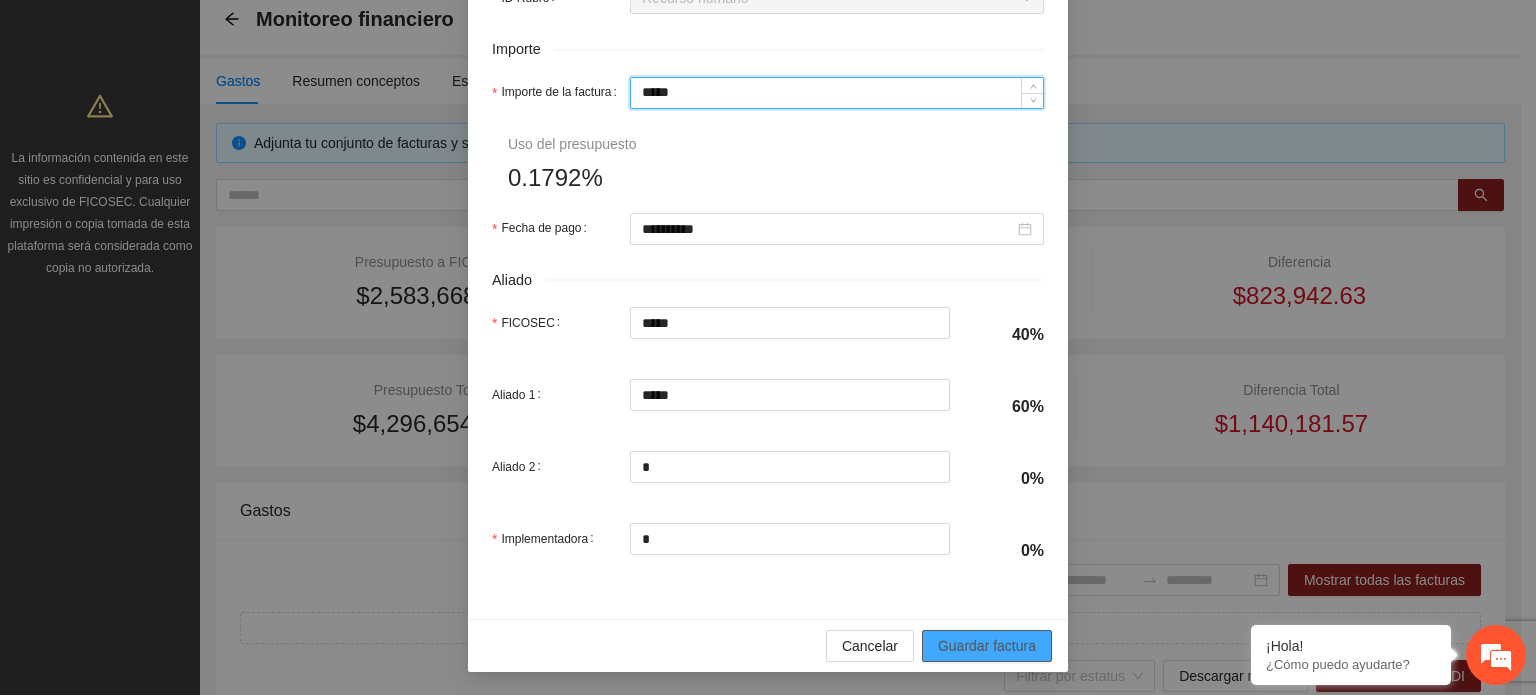 click on "Guardar factura" at bounding box center (987, 646) 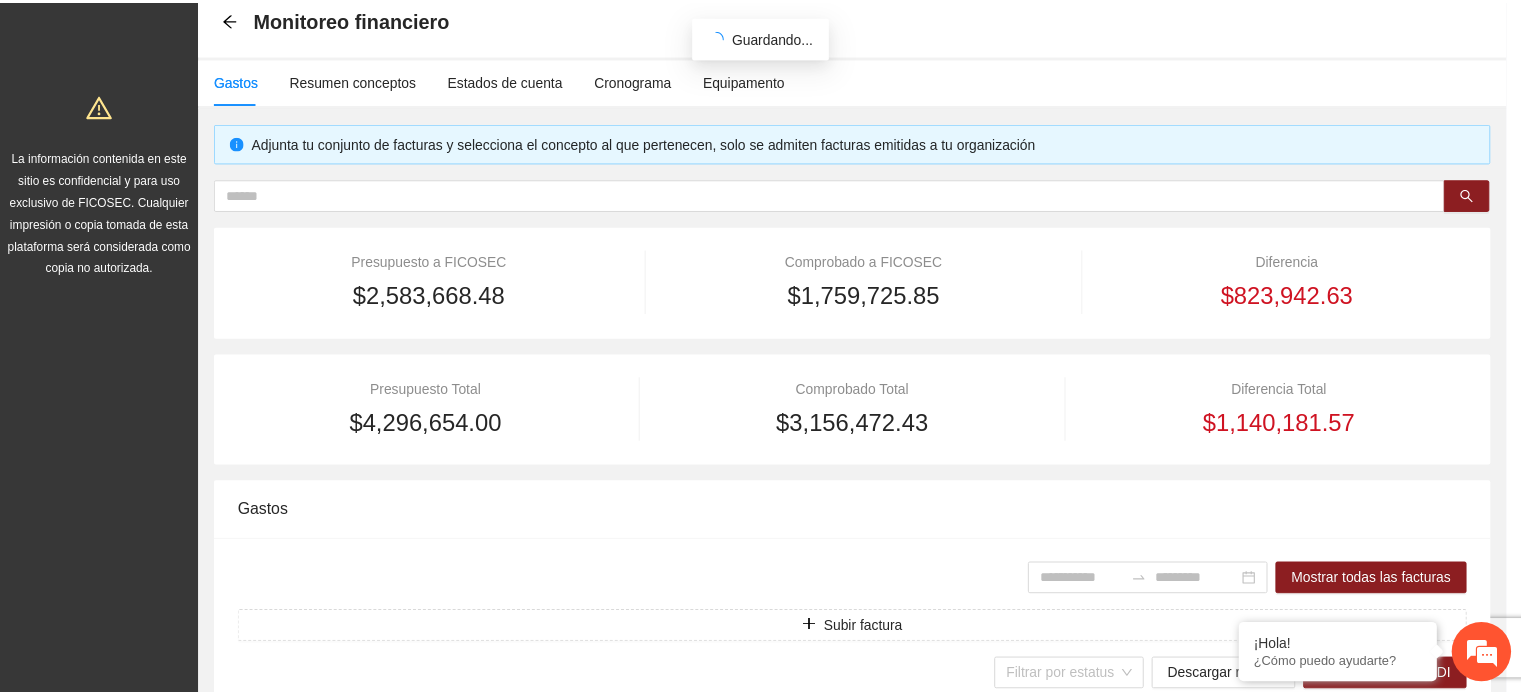 scroll, scrollTop: 841, scrollLeft: 0, axis: vertical 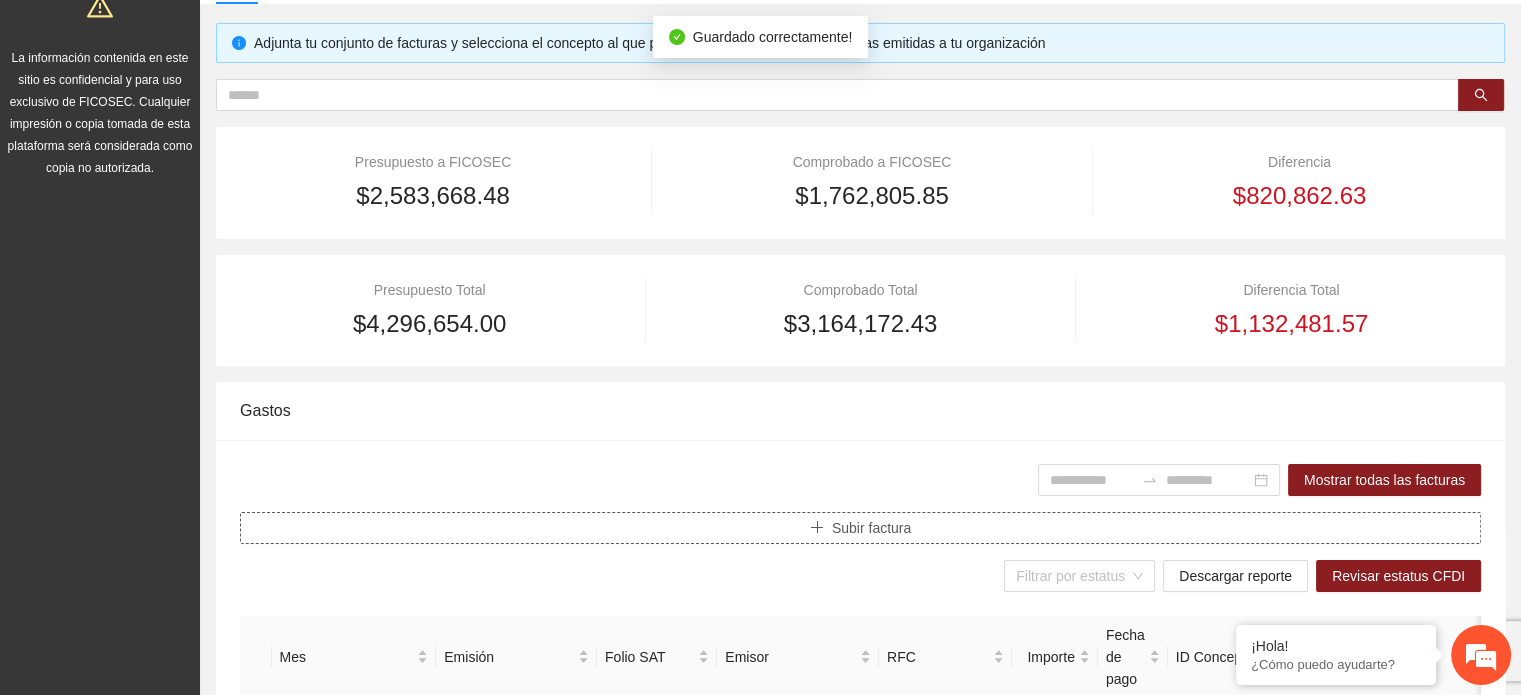 click on "Subir factura" at bounding box center (860, 528) 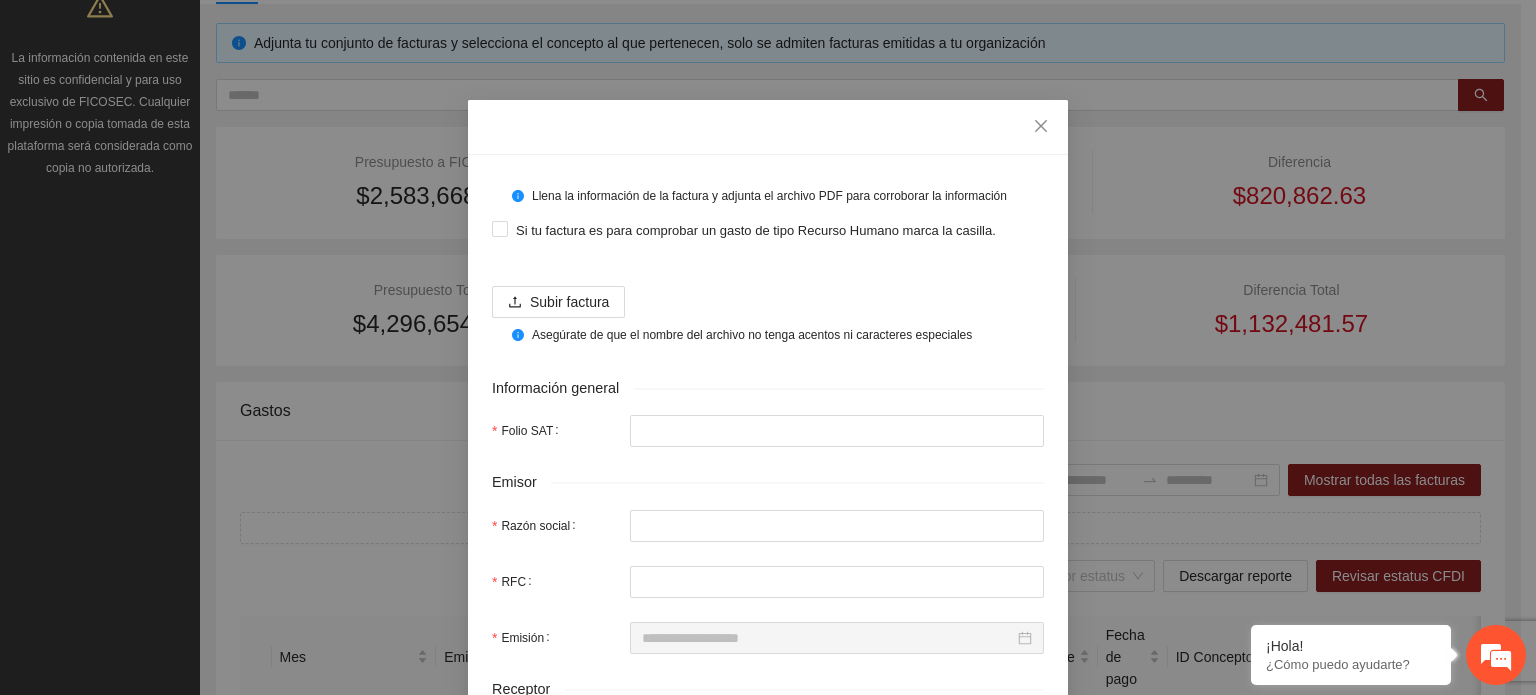 click on "Si tu factura es para comprobar un gasto de tipo Recurso Humano marca la casilla." at bounding box center [768, 230] 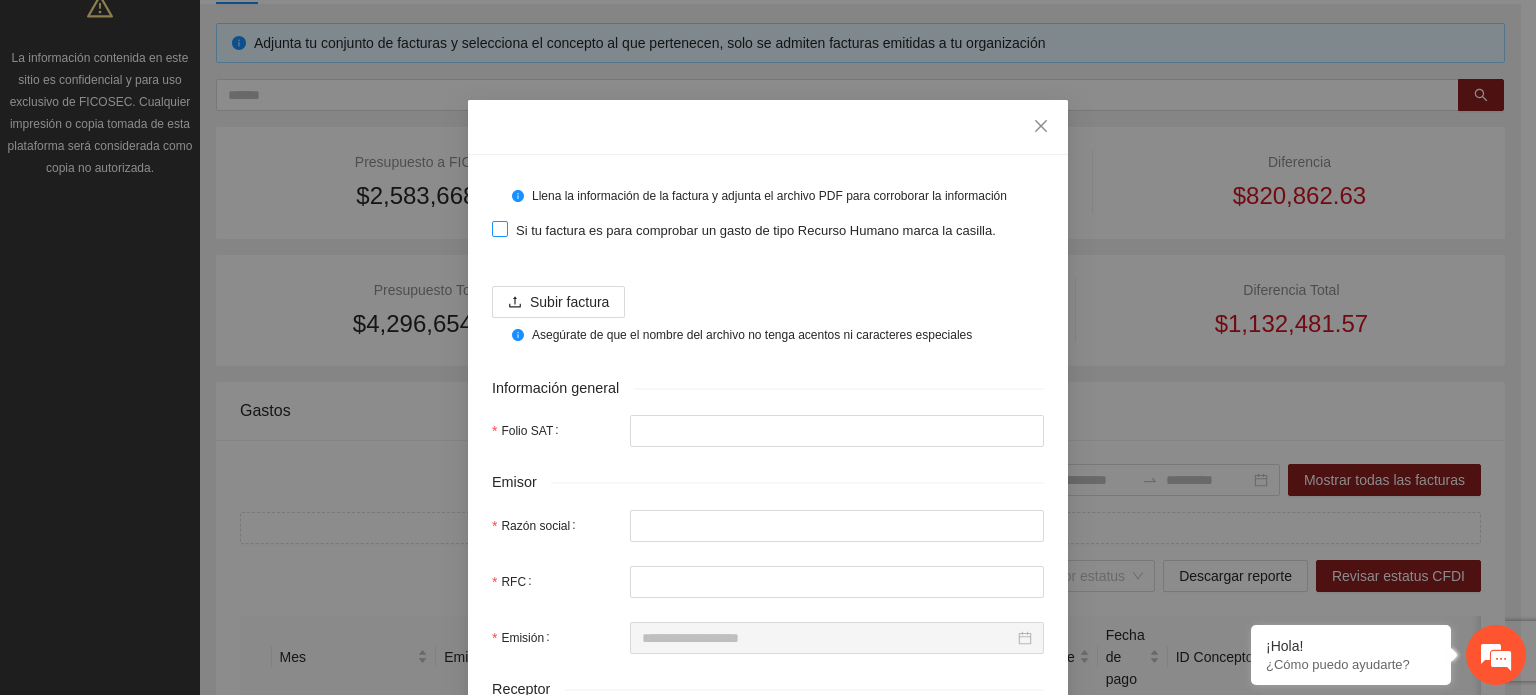 click on "Si tu factura es para comprobar un gasto de tipo Recurso Humano marca la casilla." at bounding box center [748, 230] 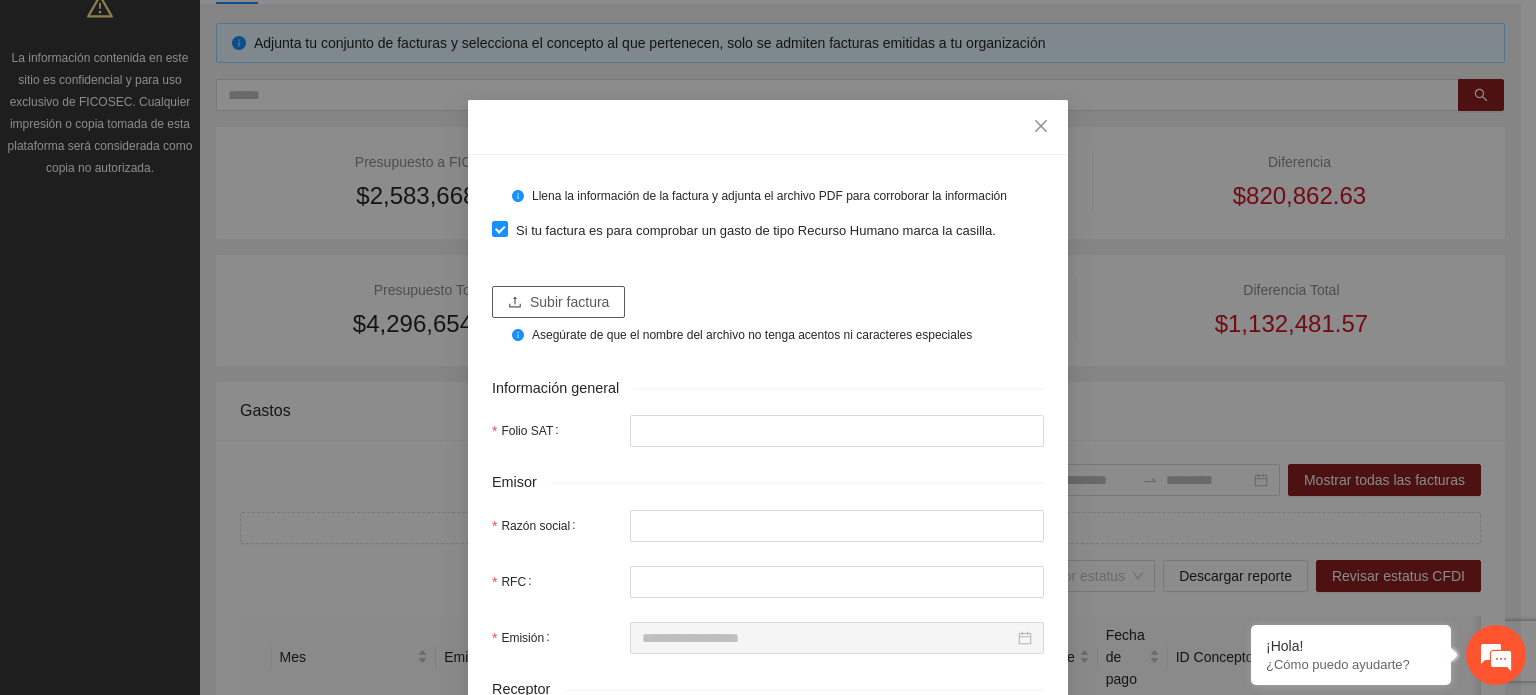 click on "Subir factura" at bounding box center (569, 302) 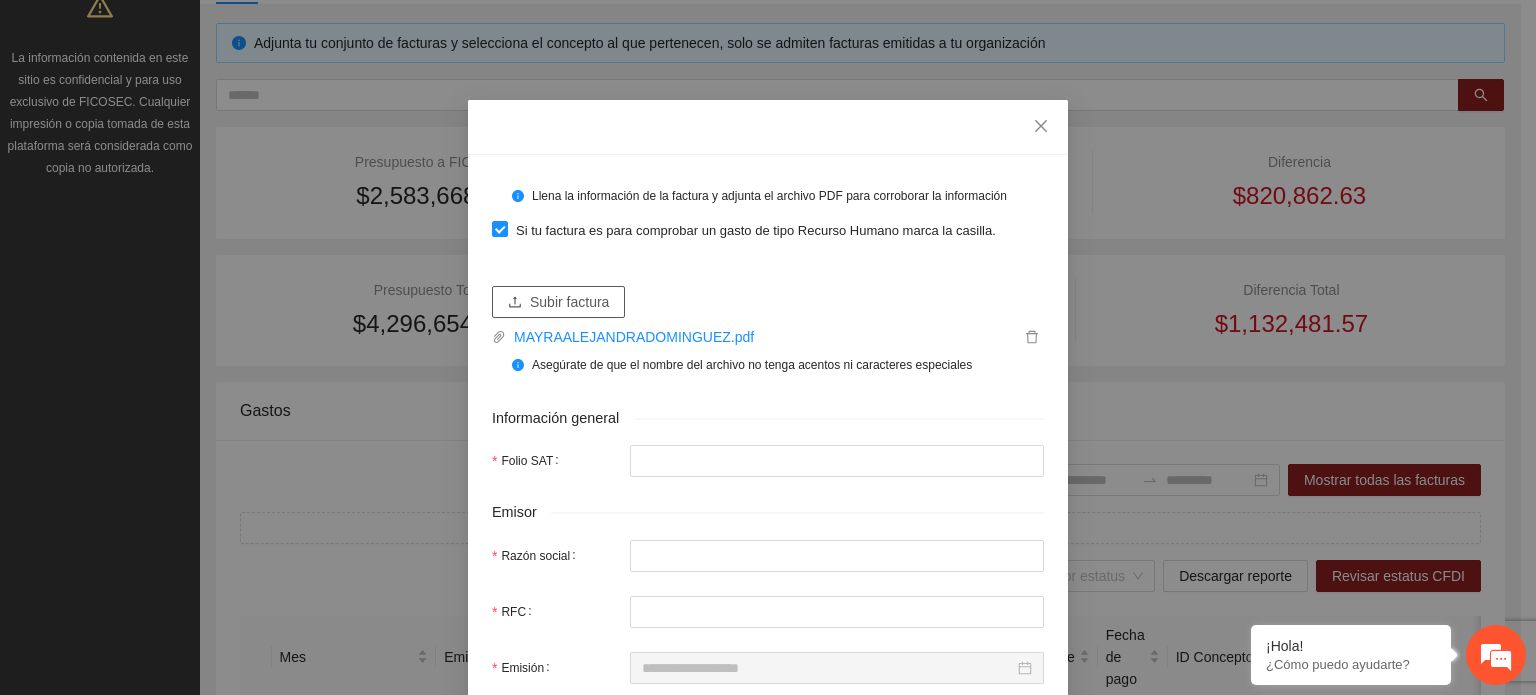 click on "Subir factura" at bounding box center (569, 302) 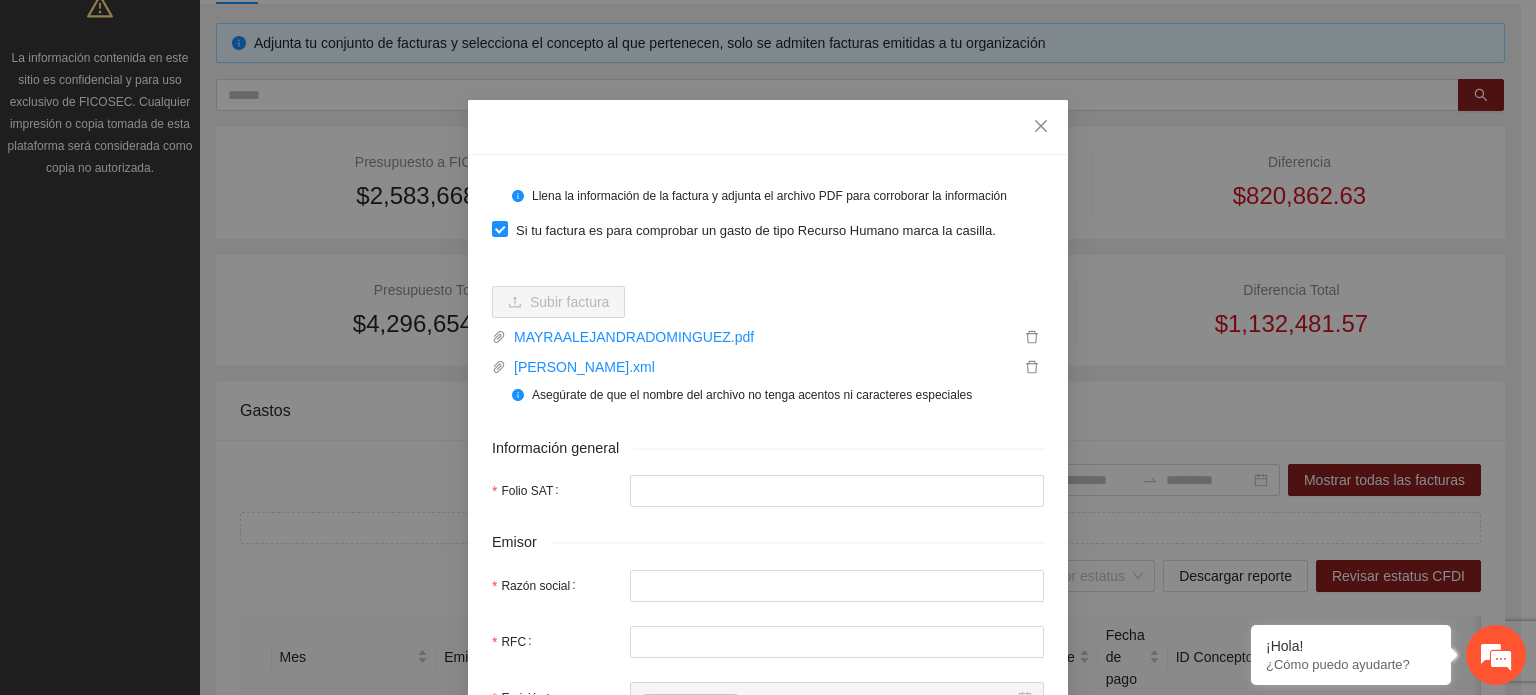type on "**********" 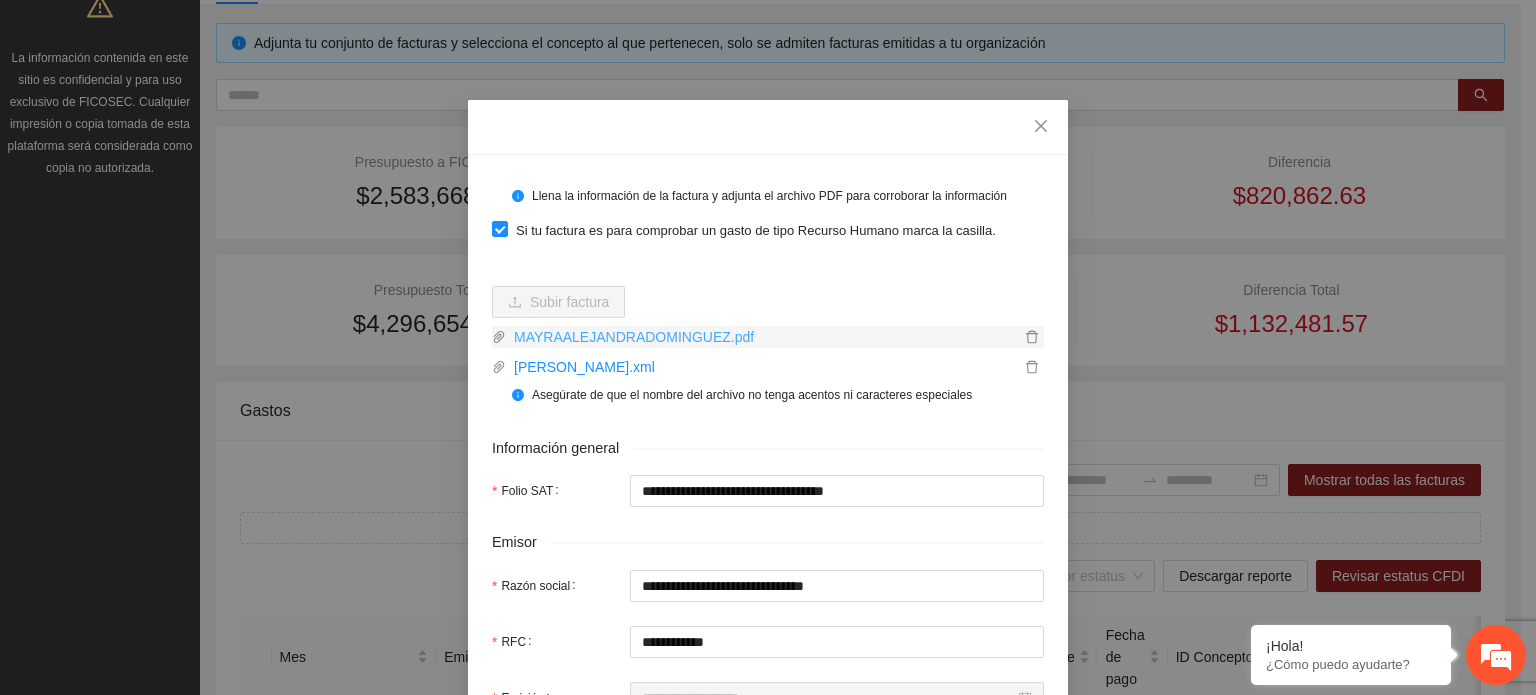 type on "**********" 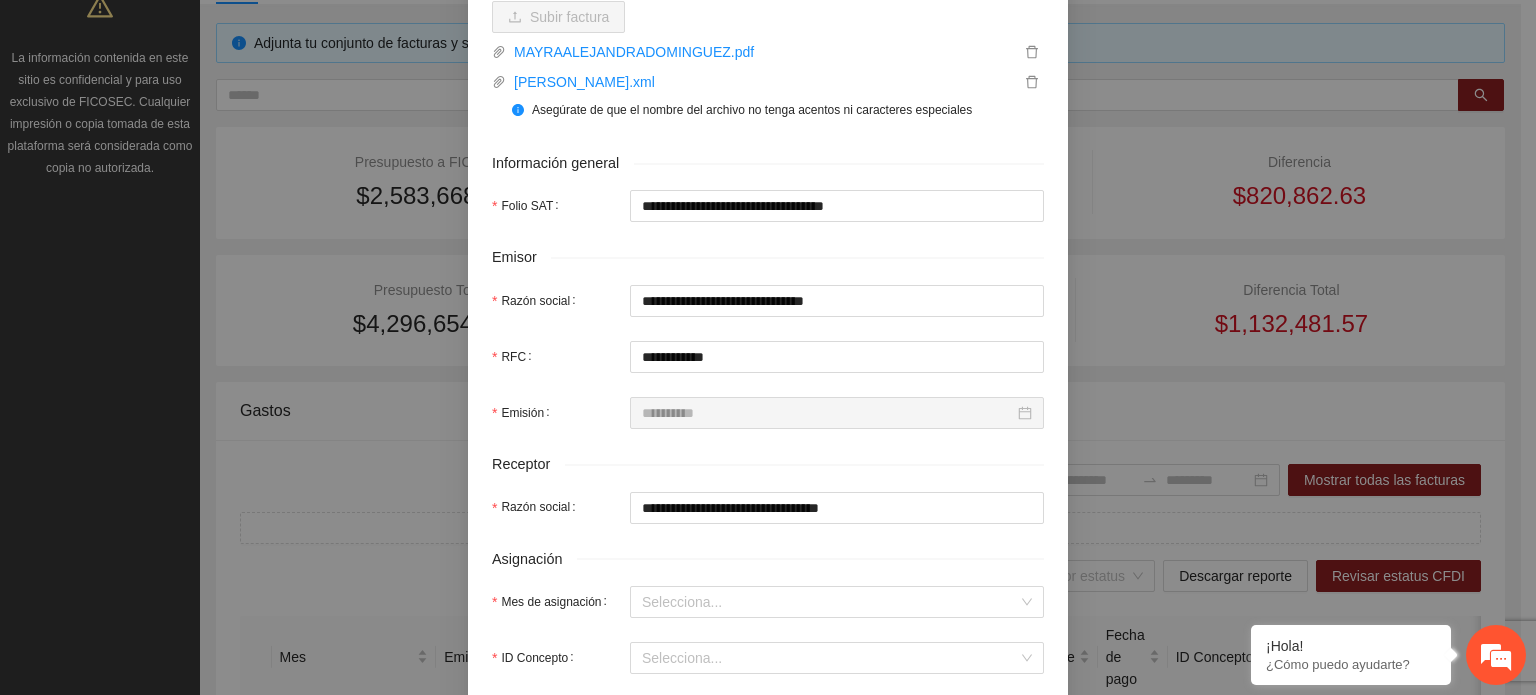 scroll, scrollTop: 400, scrollLeft: 0, axis: vertical 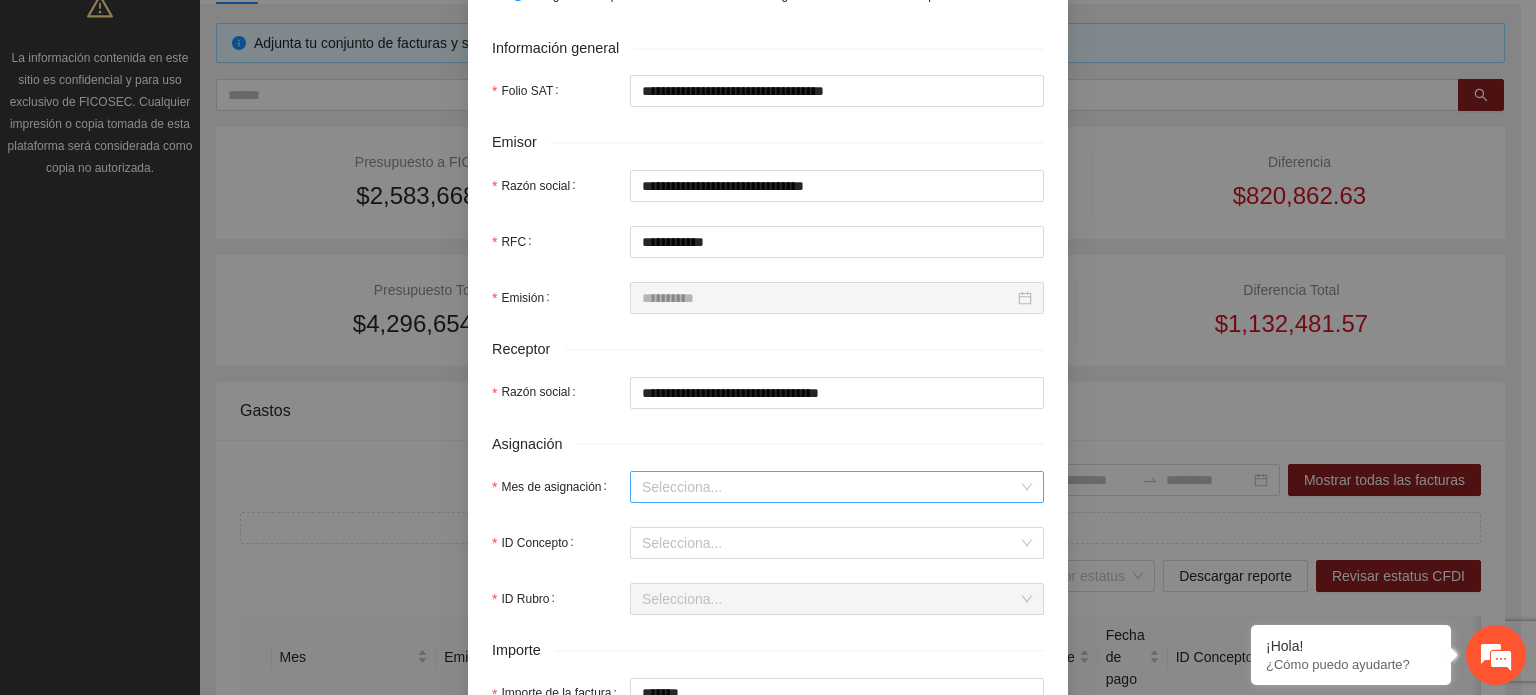 click on "Mes de asignación" at bounding box center [830, 487] 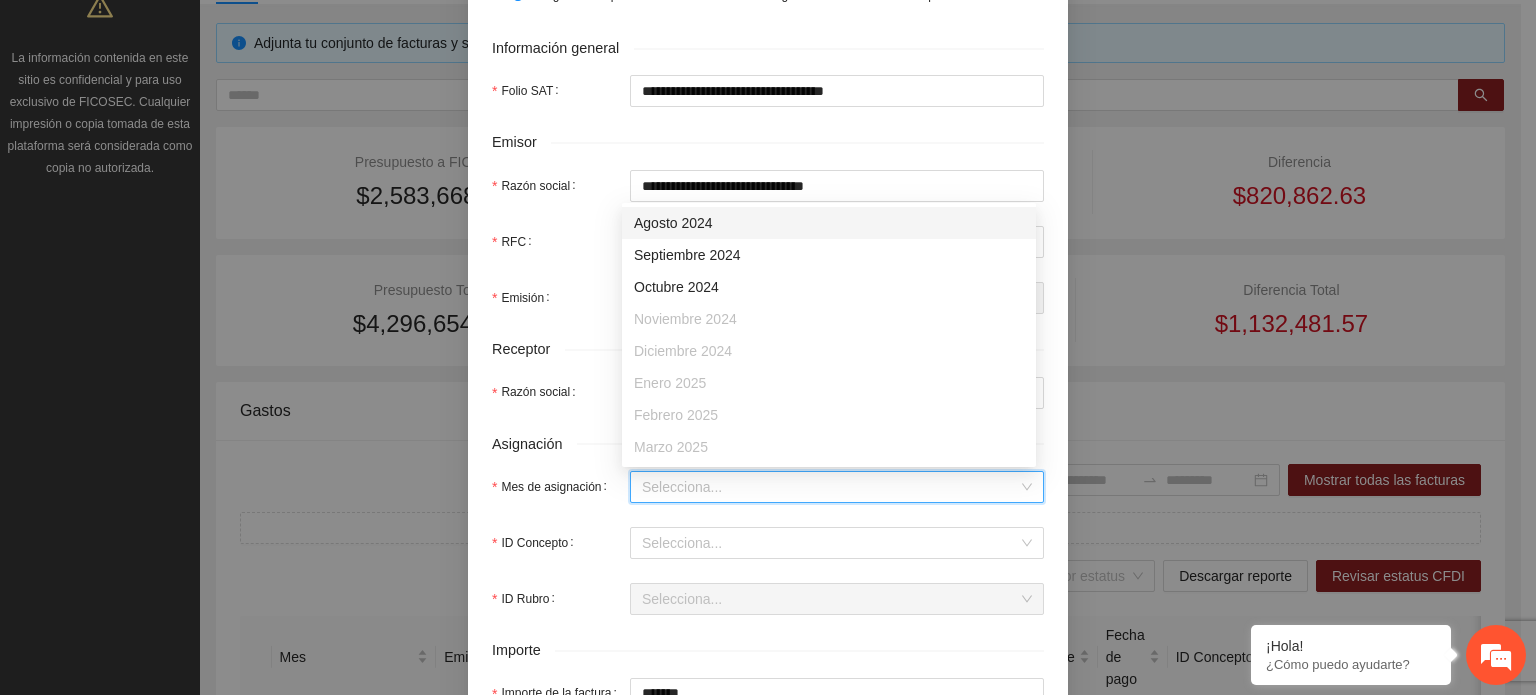 scroll, scrollTop: 128, scrollLeft: 0, axis: vertical 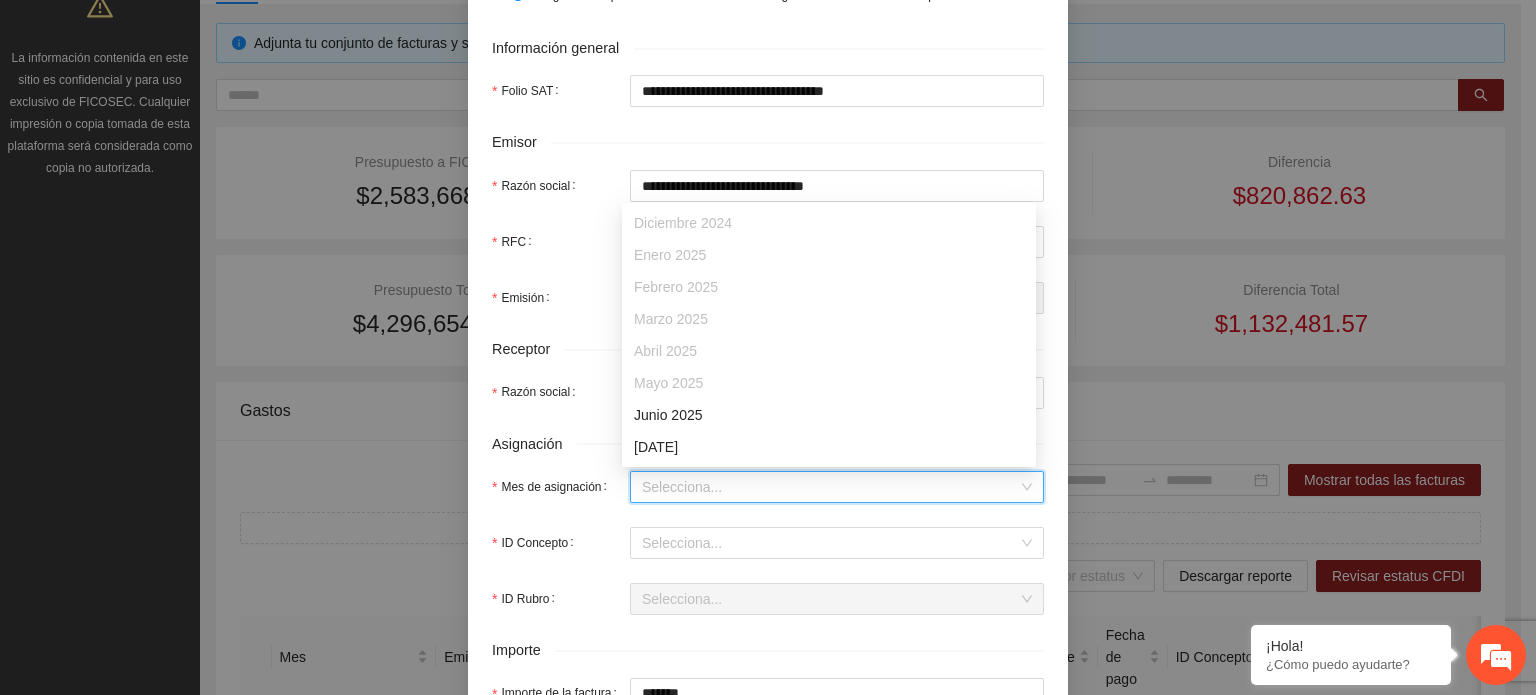 click on "Junio 2025" at bounding box center (829, 415) 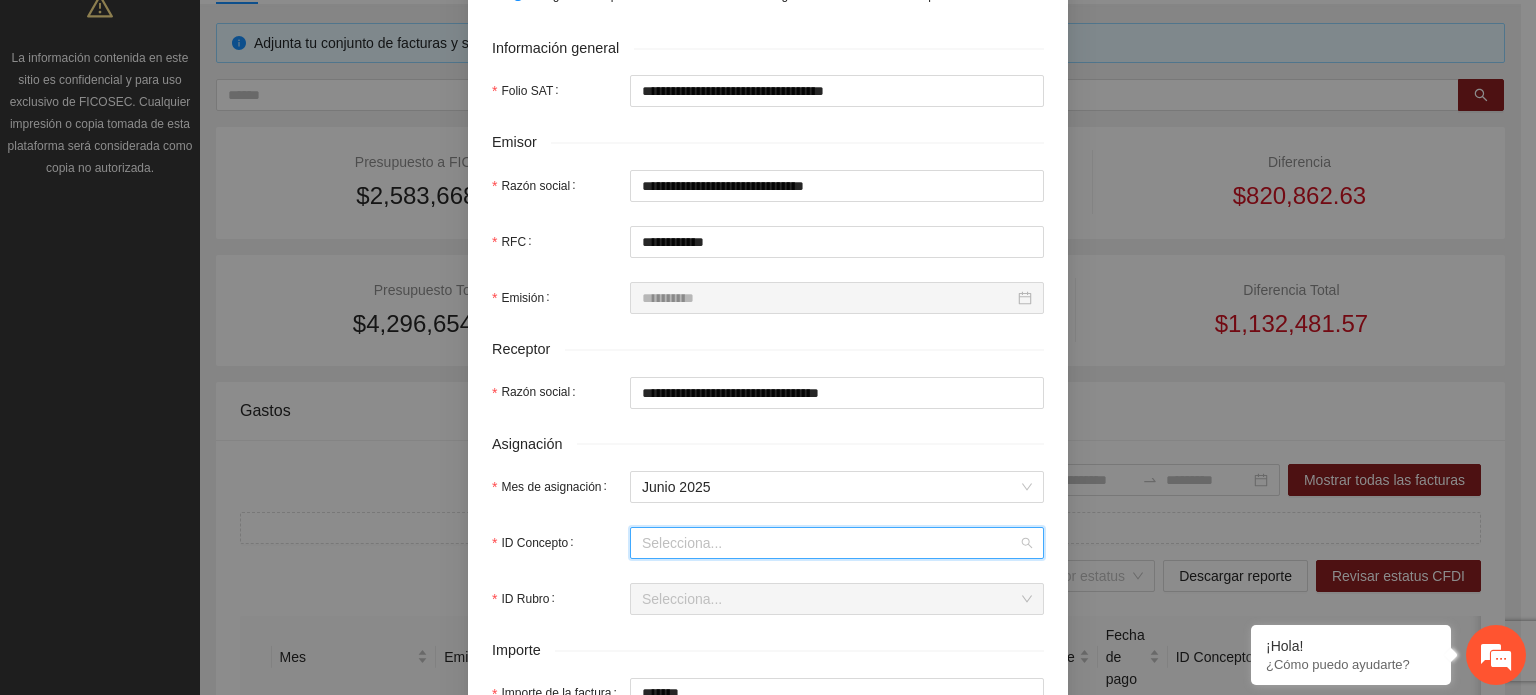 click on "ID Concepto" at bounding box center [830, 543] 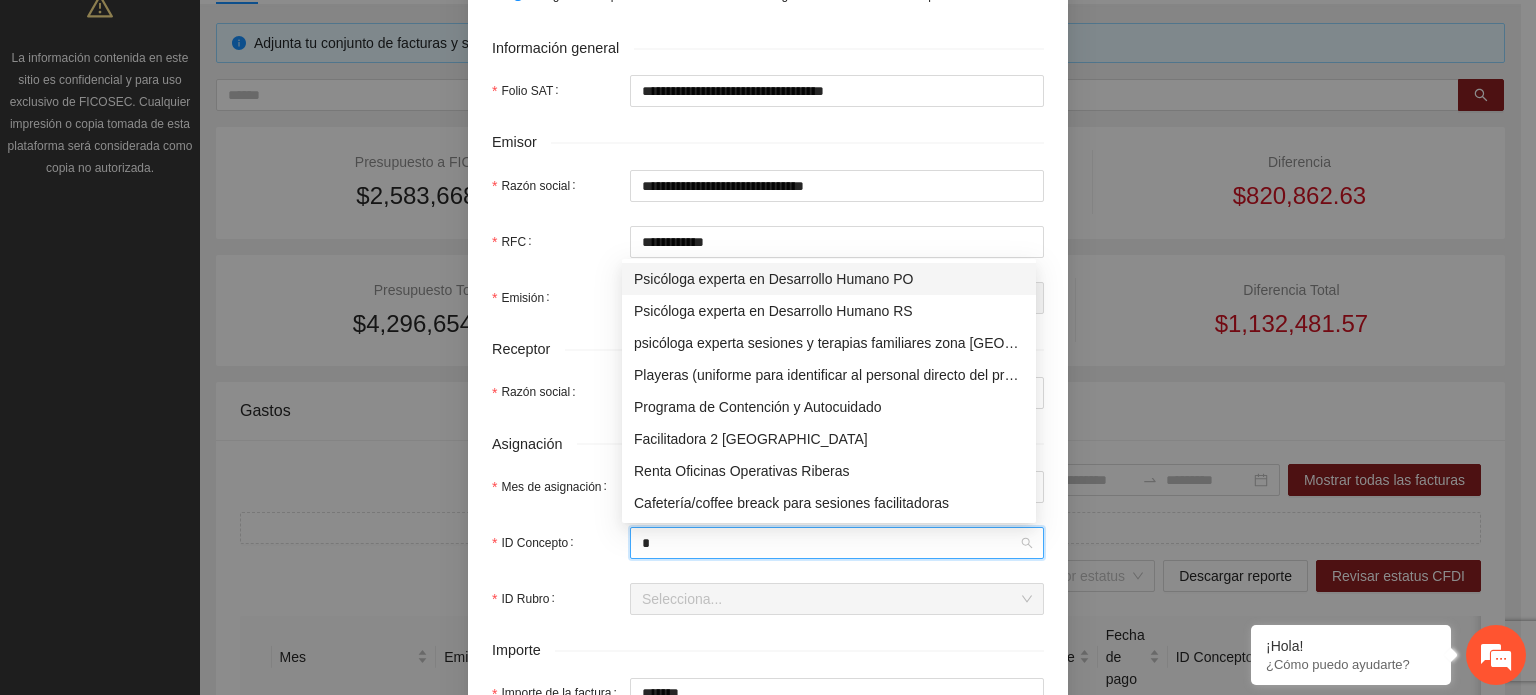 type on "**" 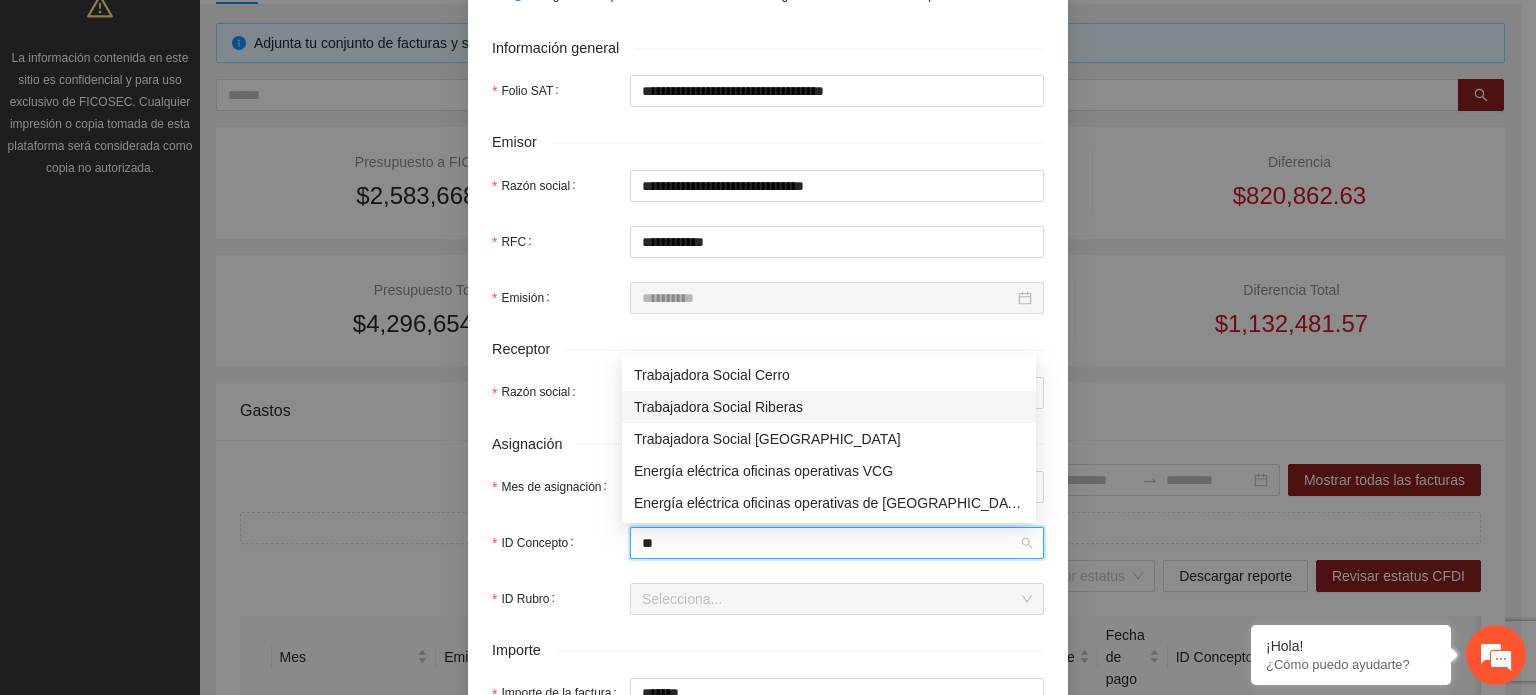 click on "Trabajadora Social Riberas" at bounding box center [829, 407] 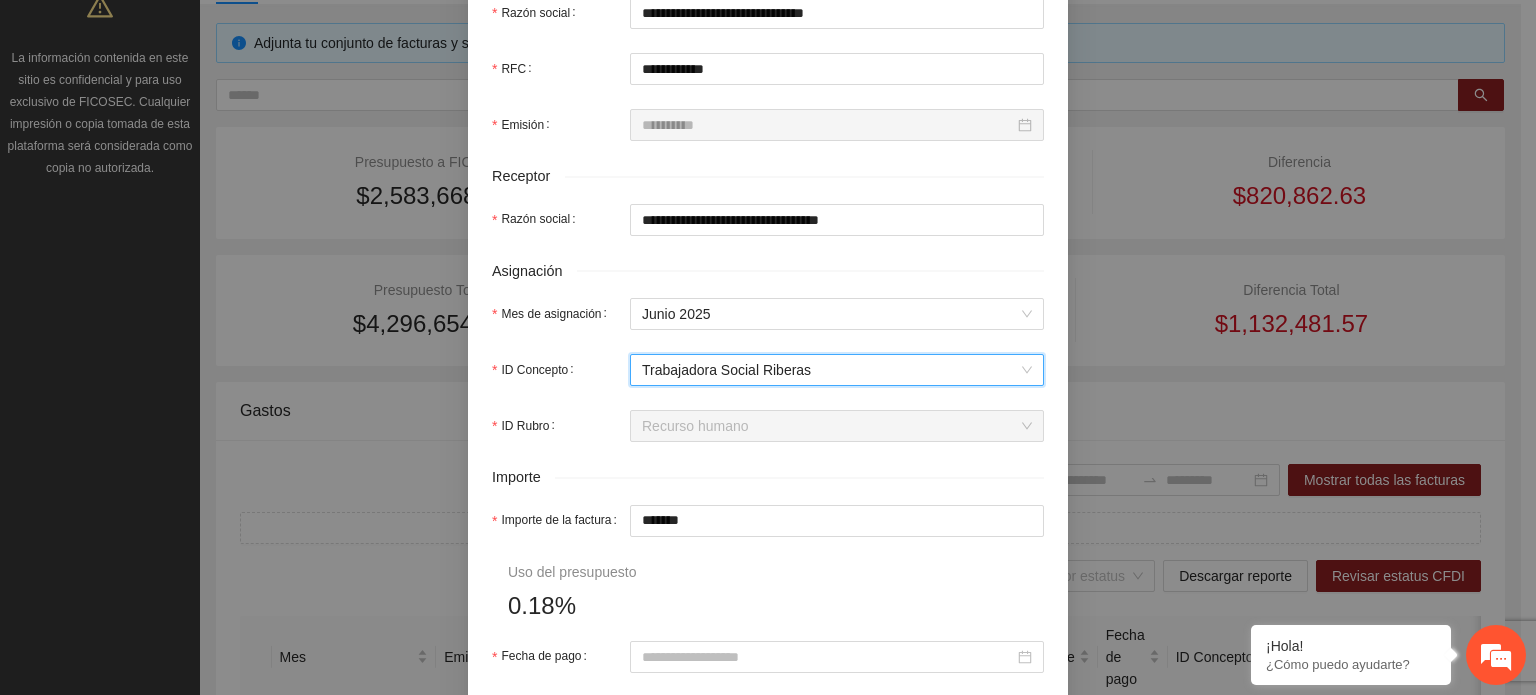 scroll, scrollTop: 600, scrollLeft: 0, axis: vertical 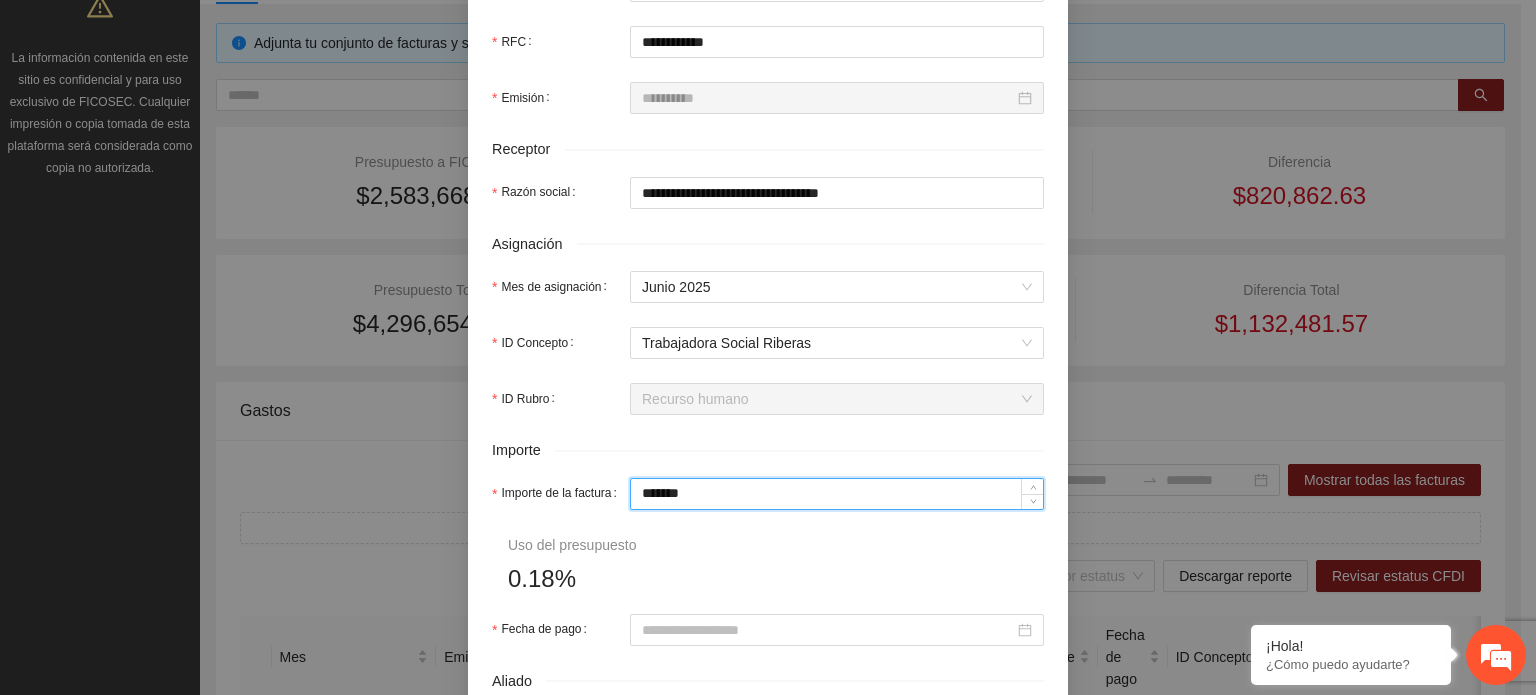 drag, startPoint x: 751, startPoint y: 498, endPoint x: 484, endPoint y: 497, distance: 267.00186 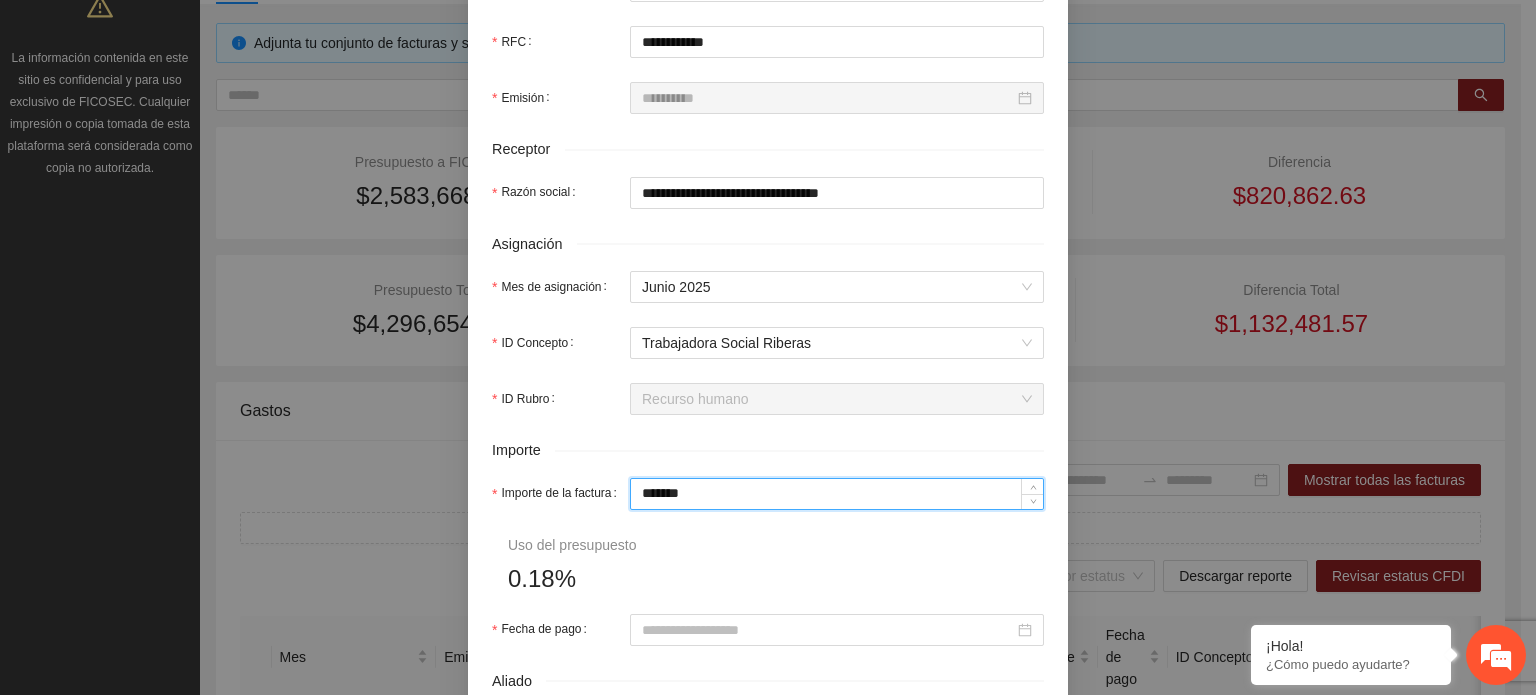 type on "*" 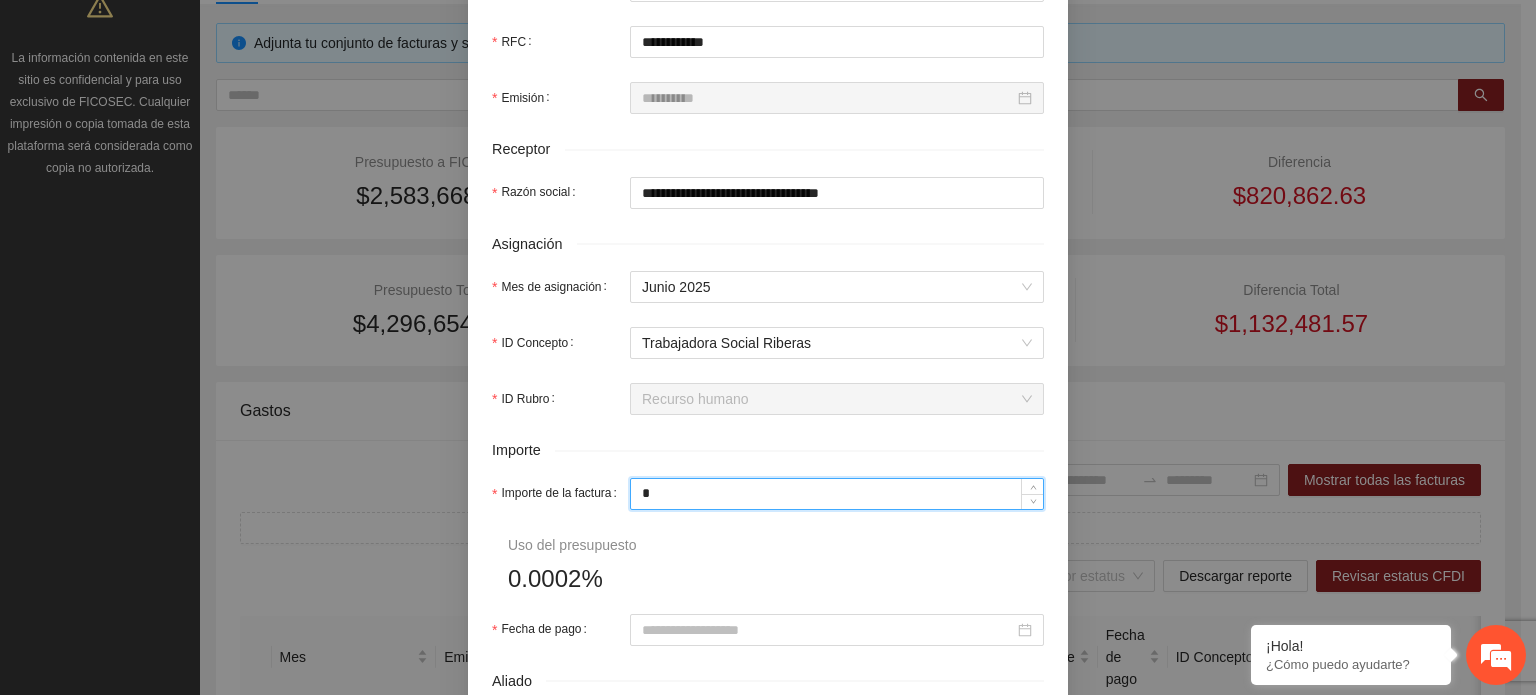 type on "**" 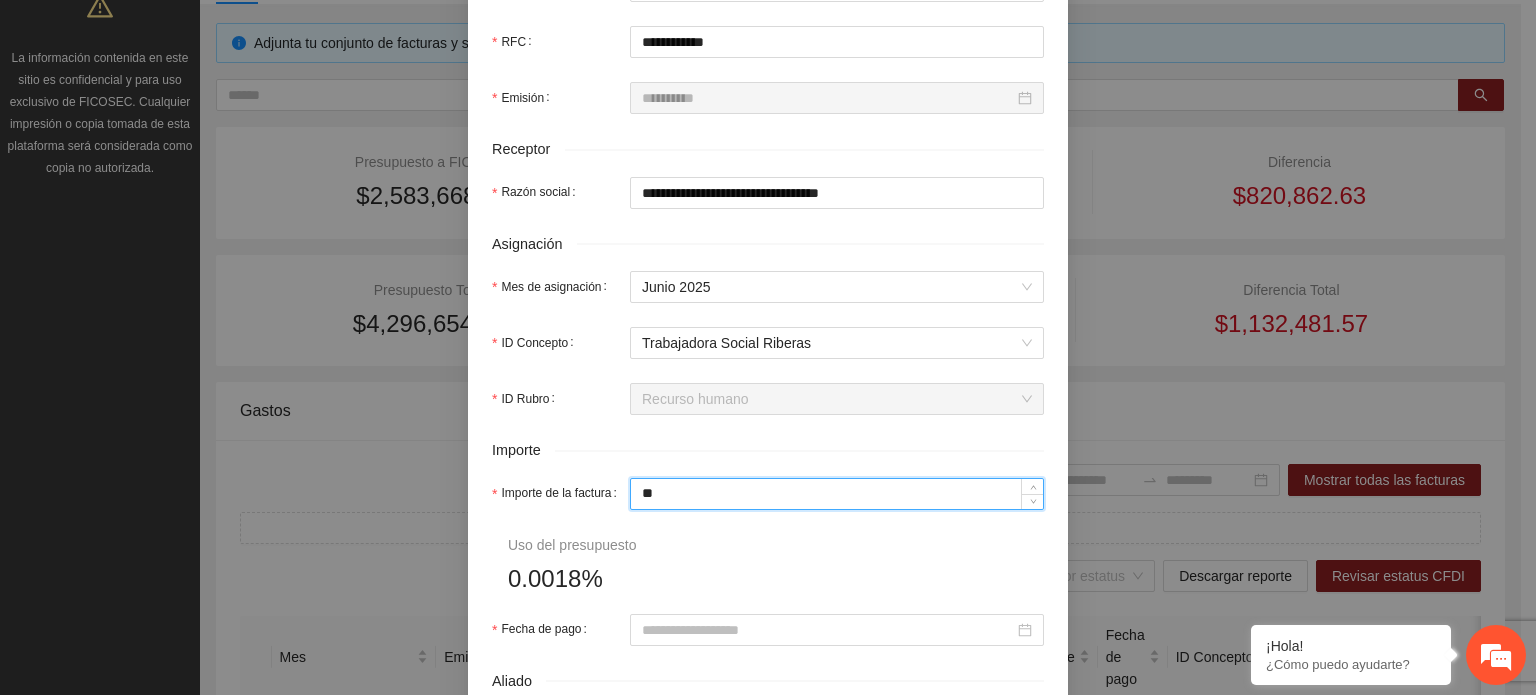 type on "***" 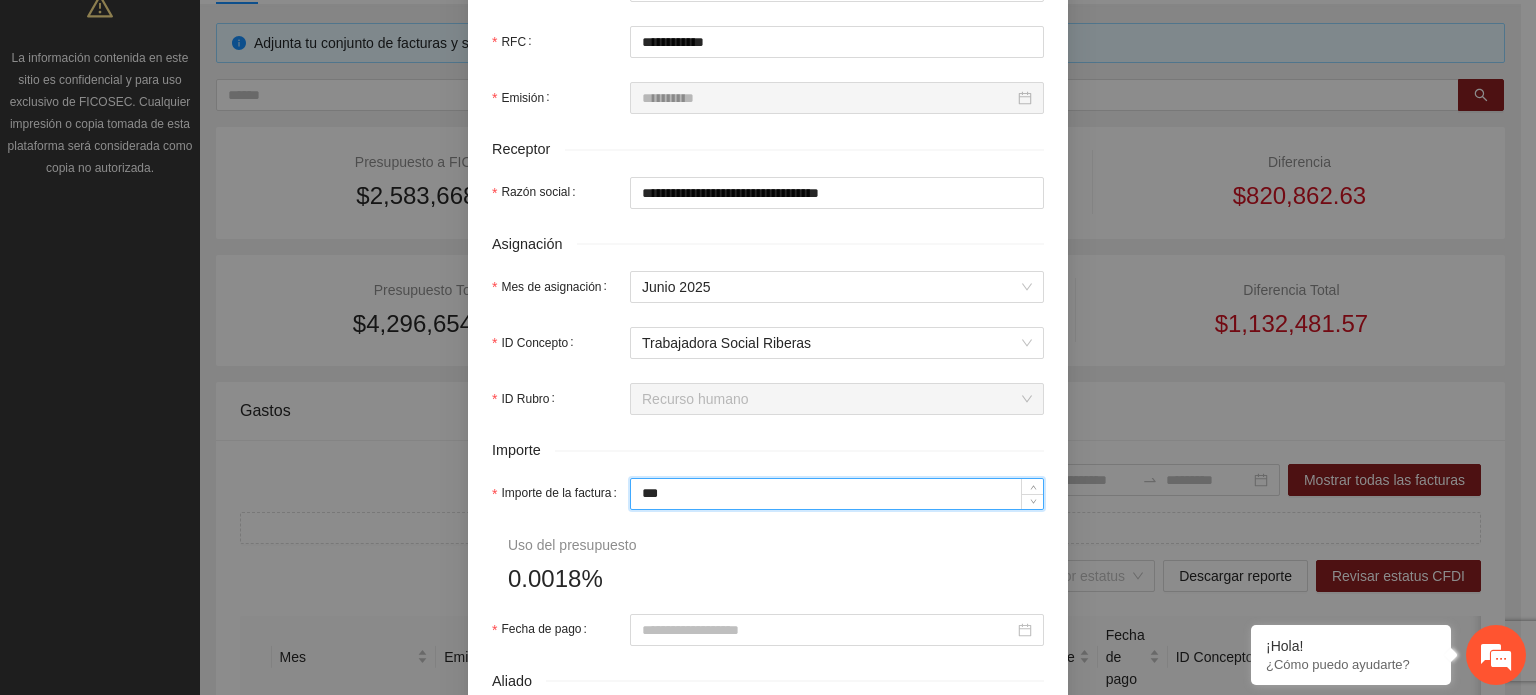 type on "***" 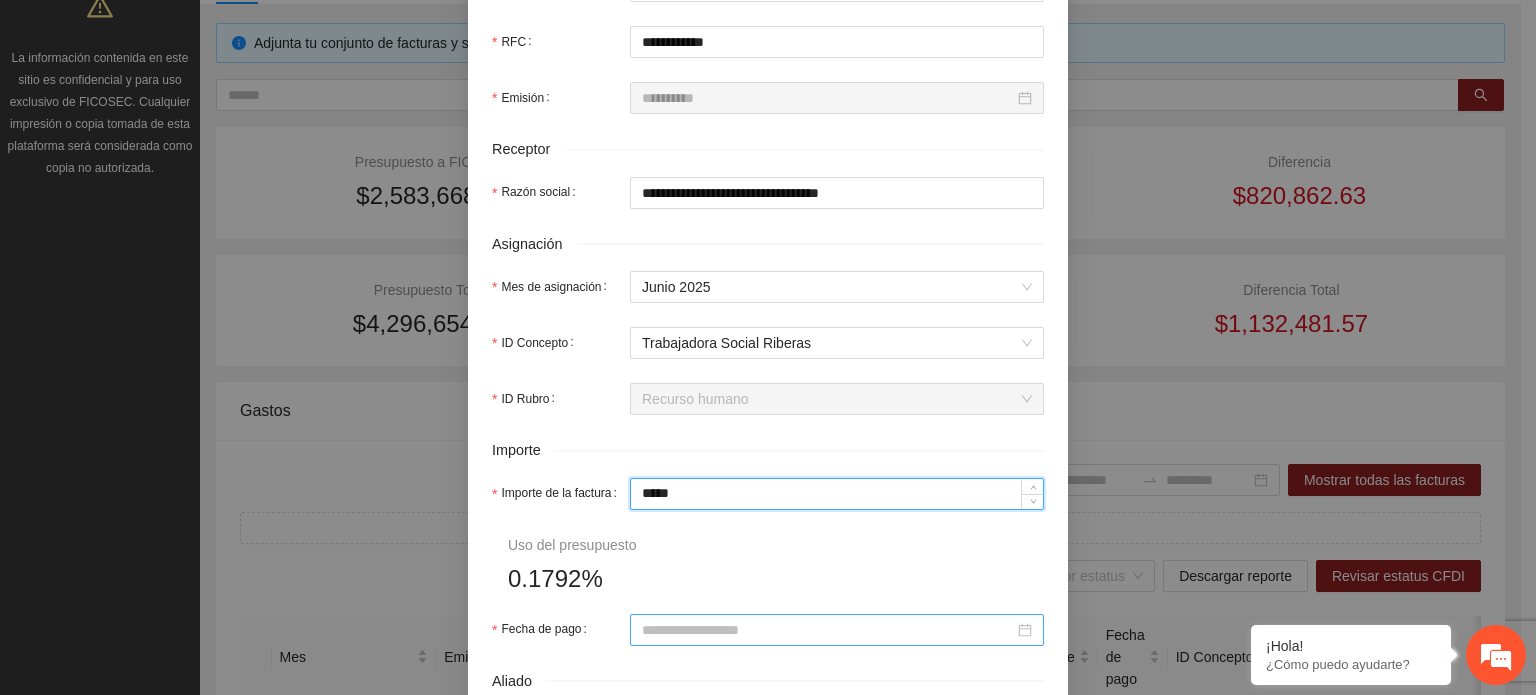 type on "*****" 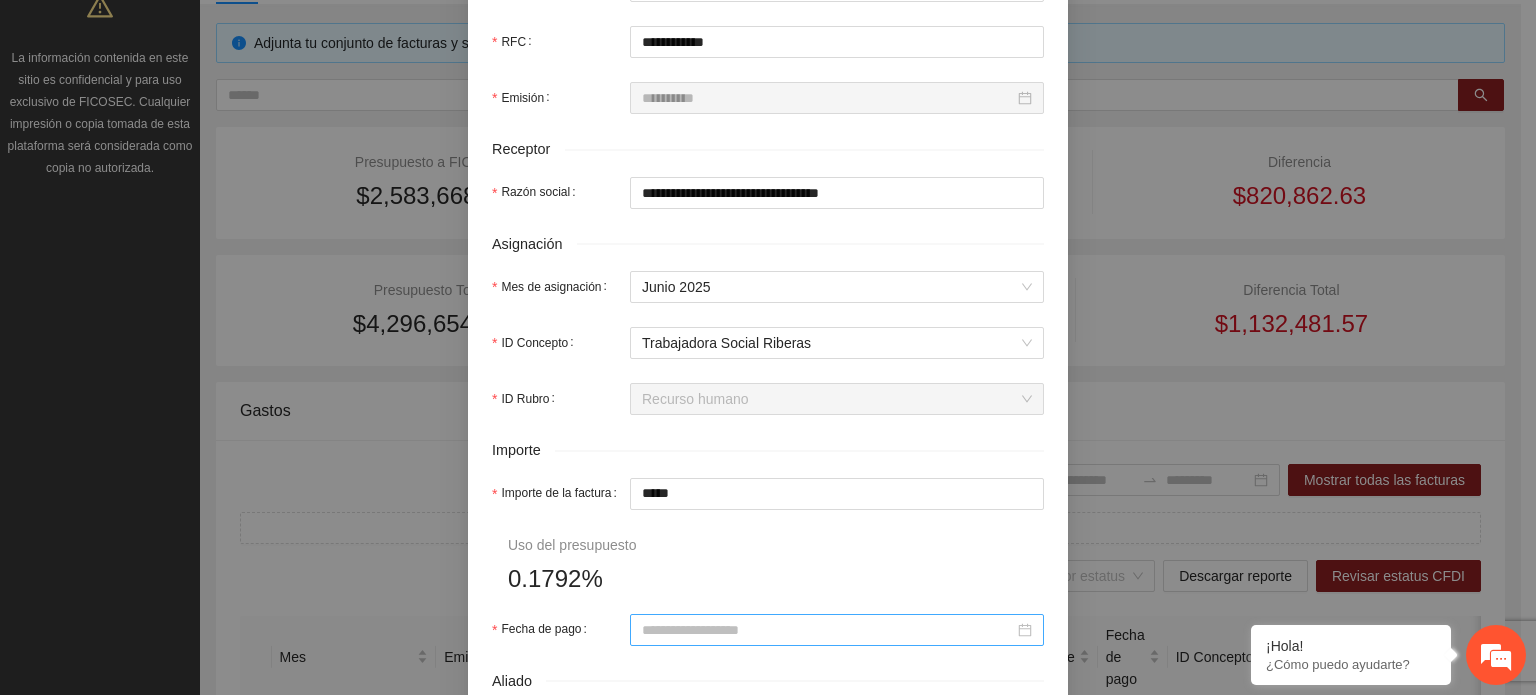 click at bounding box center [837, 630] 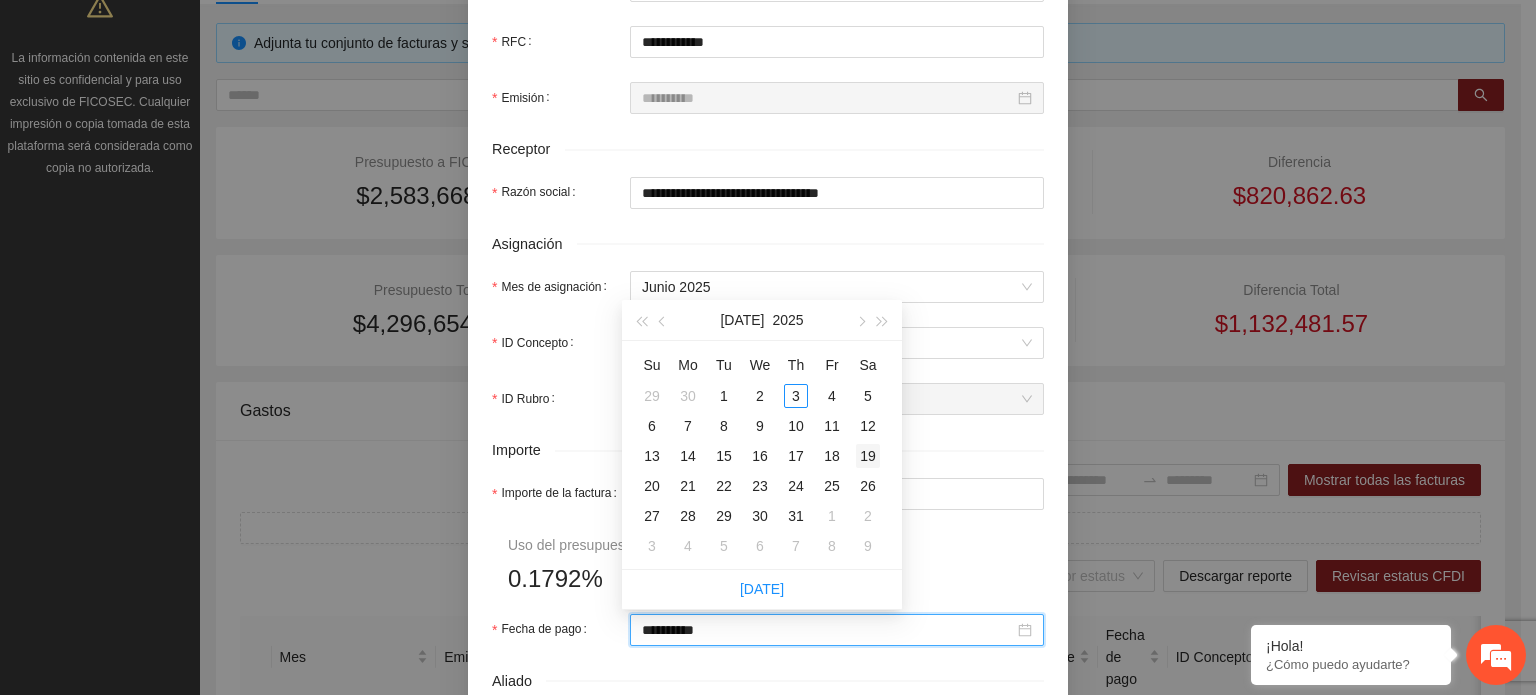 type on "**********" 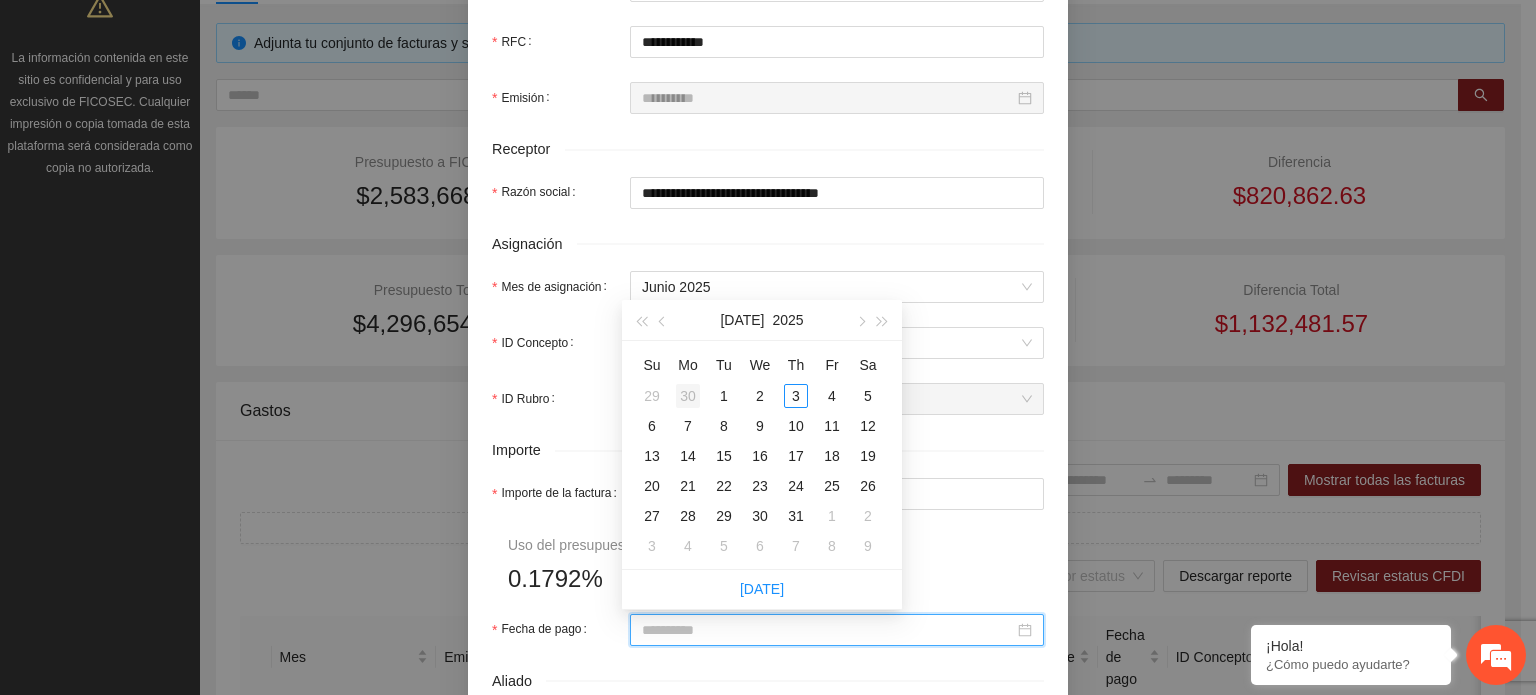 type on "**********" 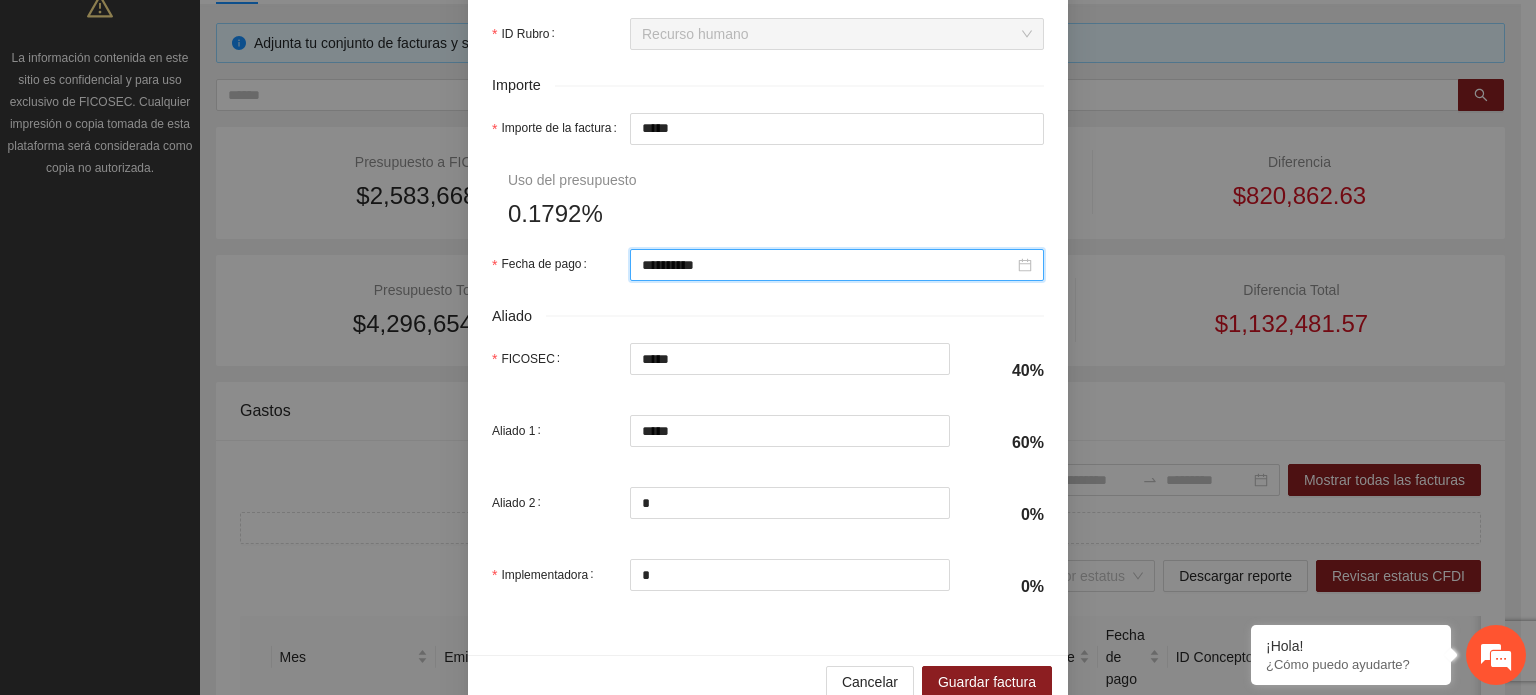 scroll, scrollTop: 1000, scrollLeft: 0, axis: vertical 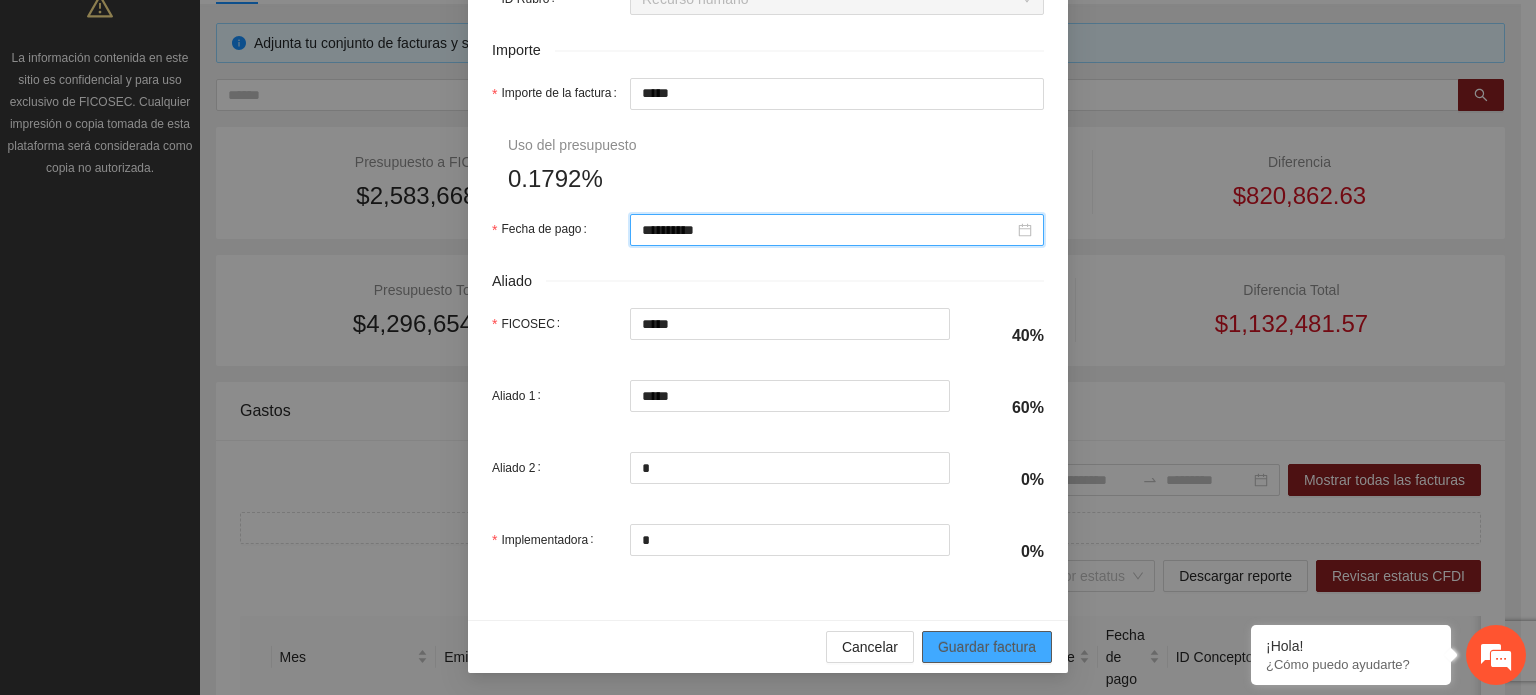 click on "Guardar factura" at bounding box center [987, 647] 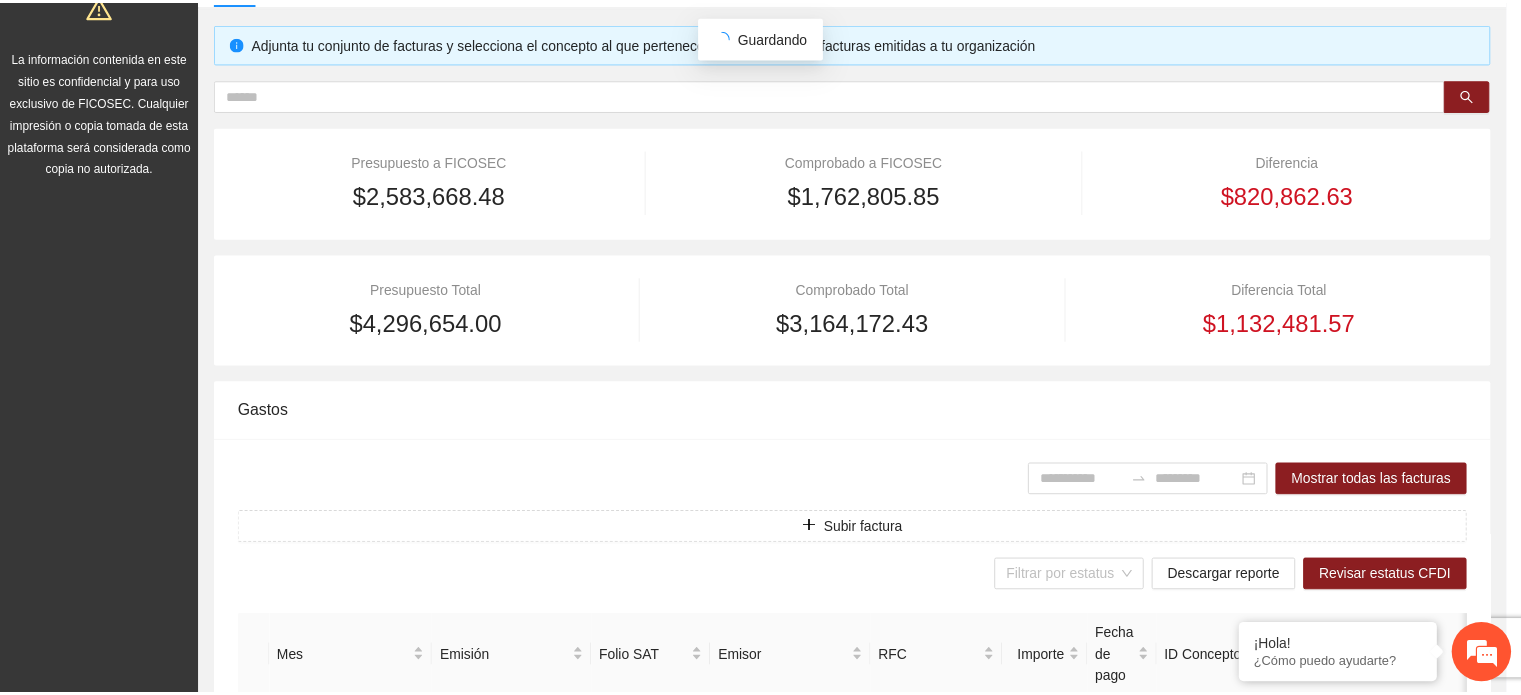 scroll, scrollTop: 841, scrollLeft: 0, axis: vertical 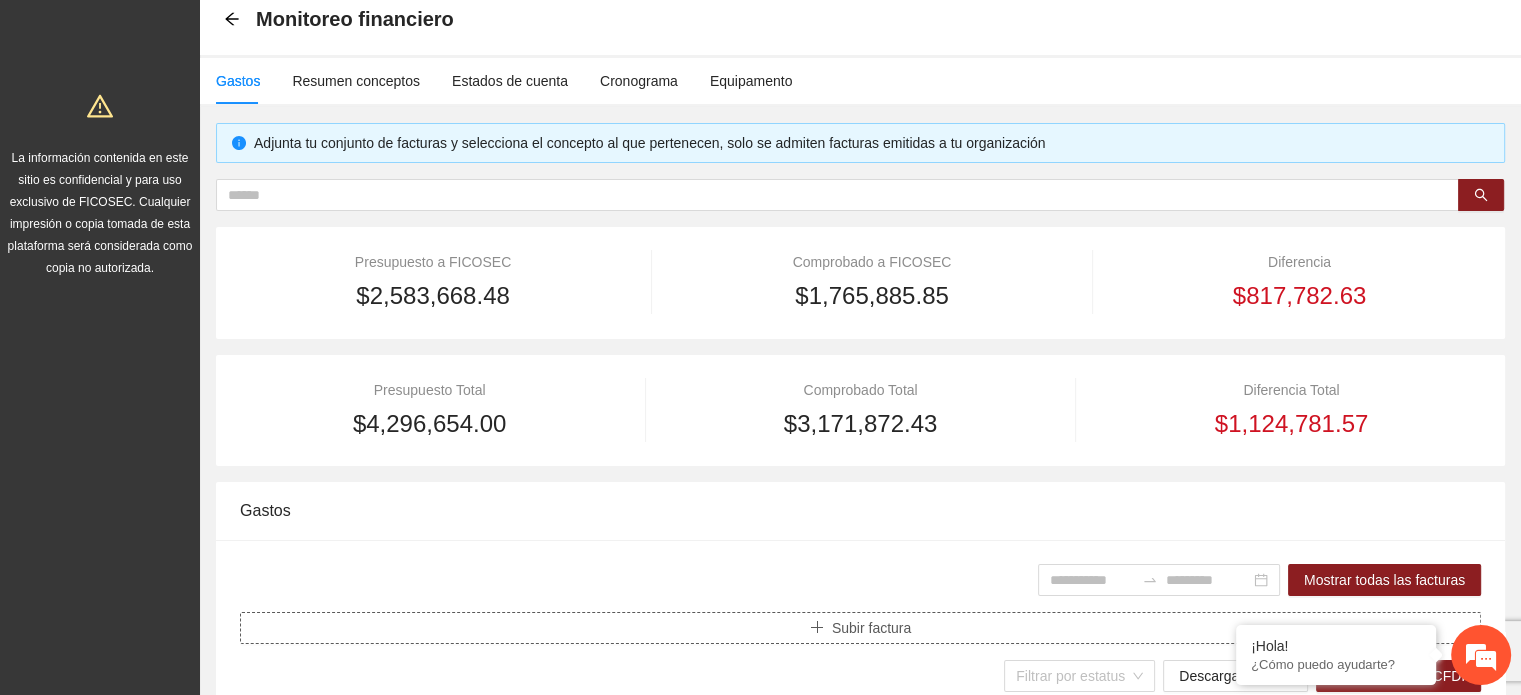 click on "Subir factura" at bounding box center (871, 628) 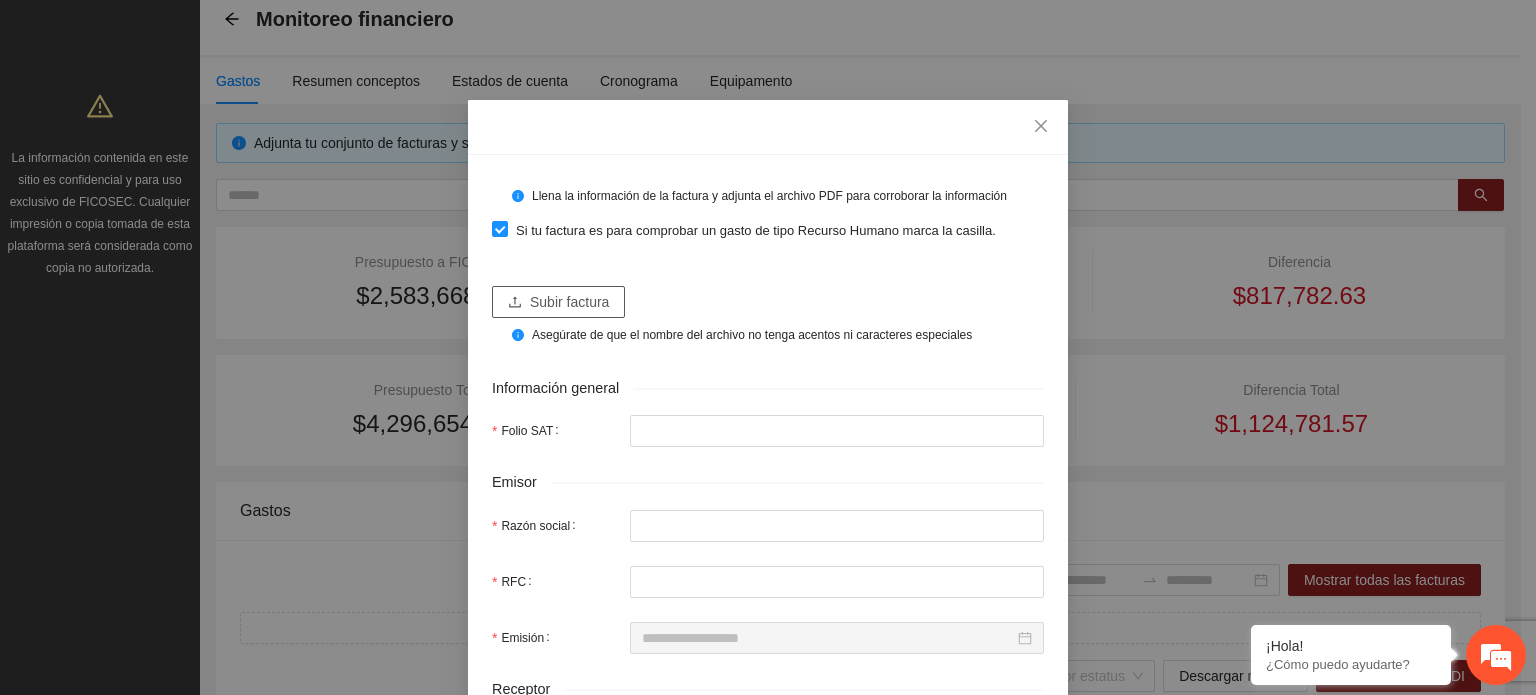 click on "Subir factura" at bounding box center [569, 302] 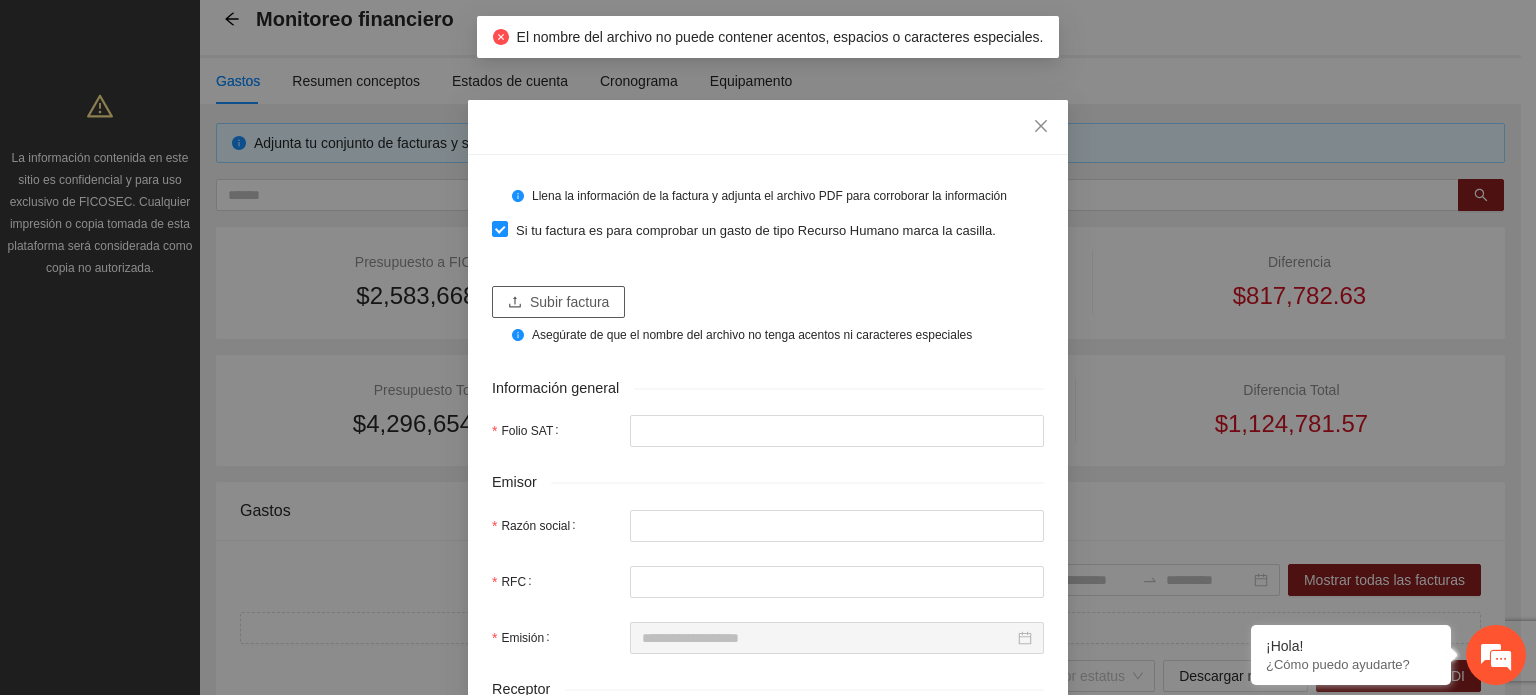 click on "Subir factura" at bounding box center (569, 302) 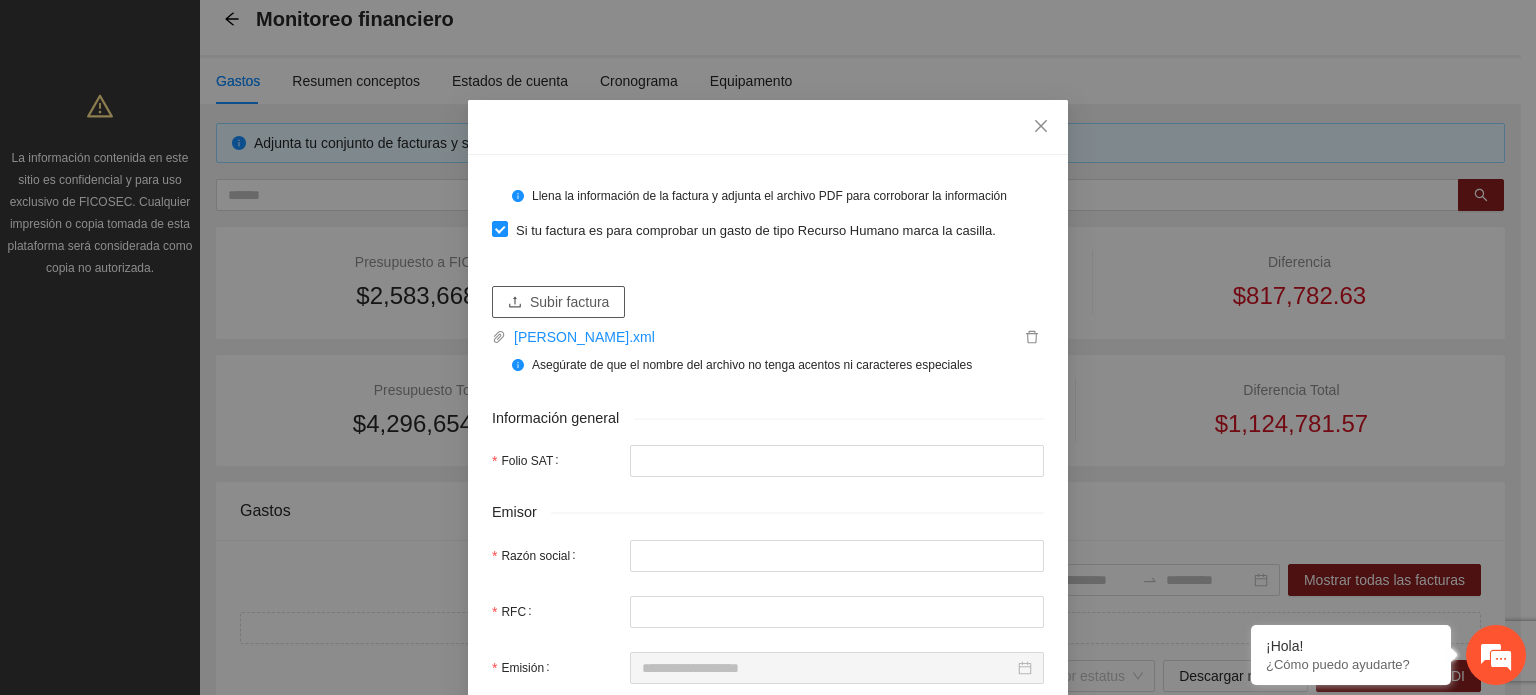 type on "**********" 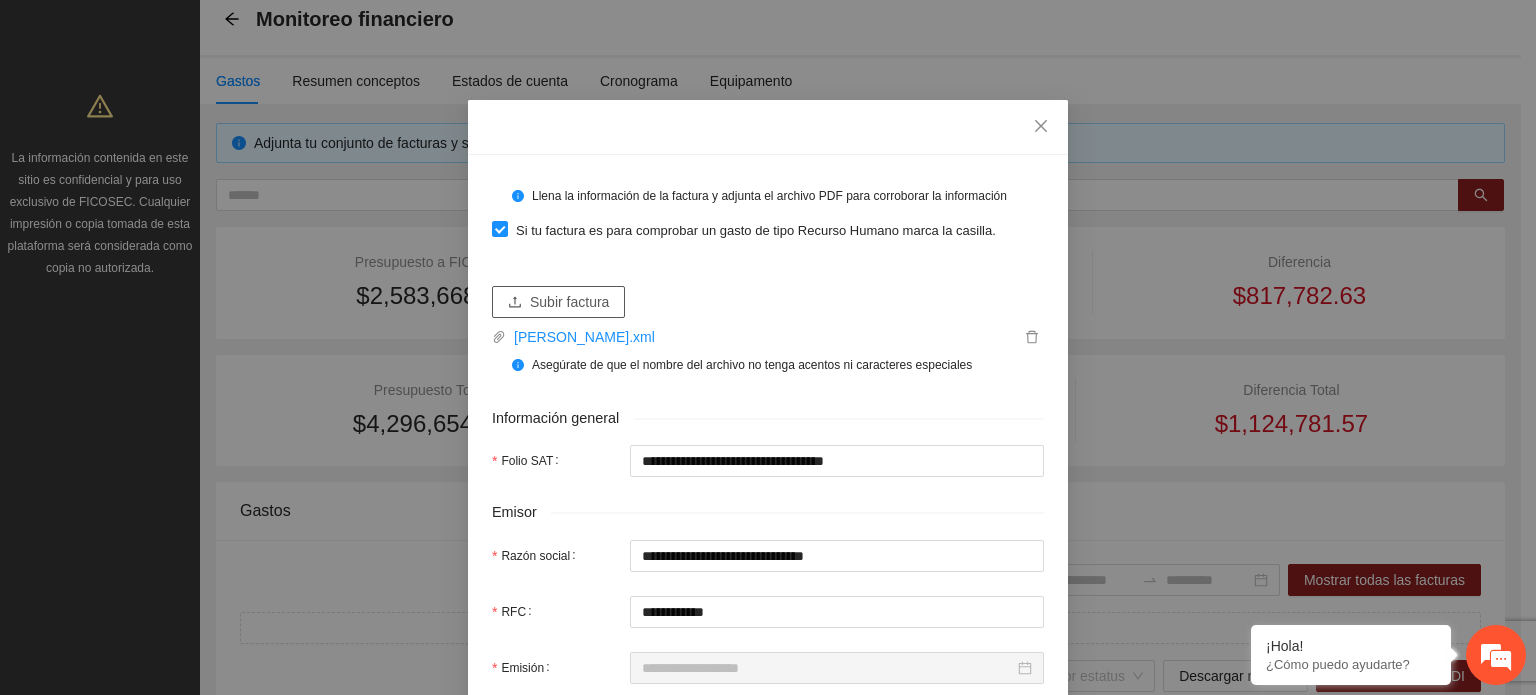 type on "**********" 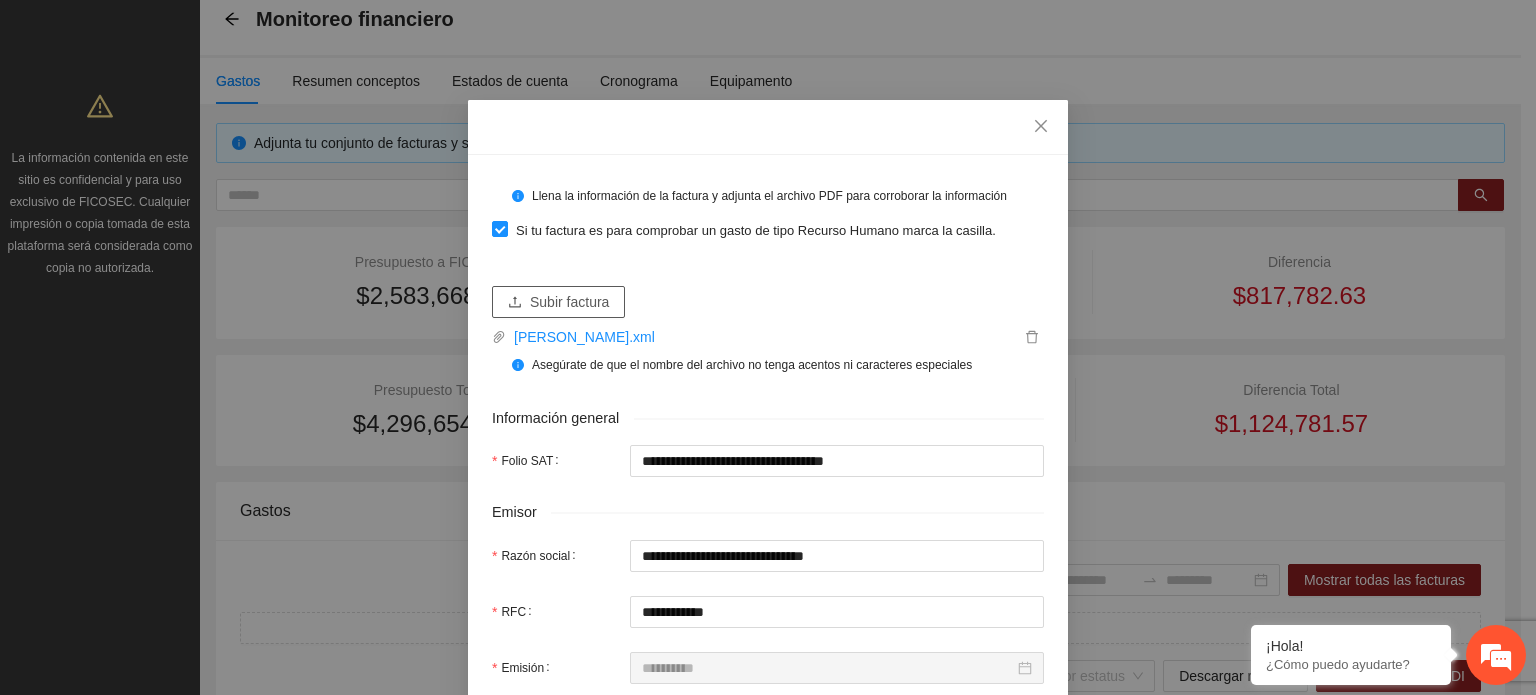 click on "Subir factura" at bounding box center [569, 302] 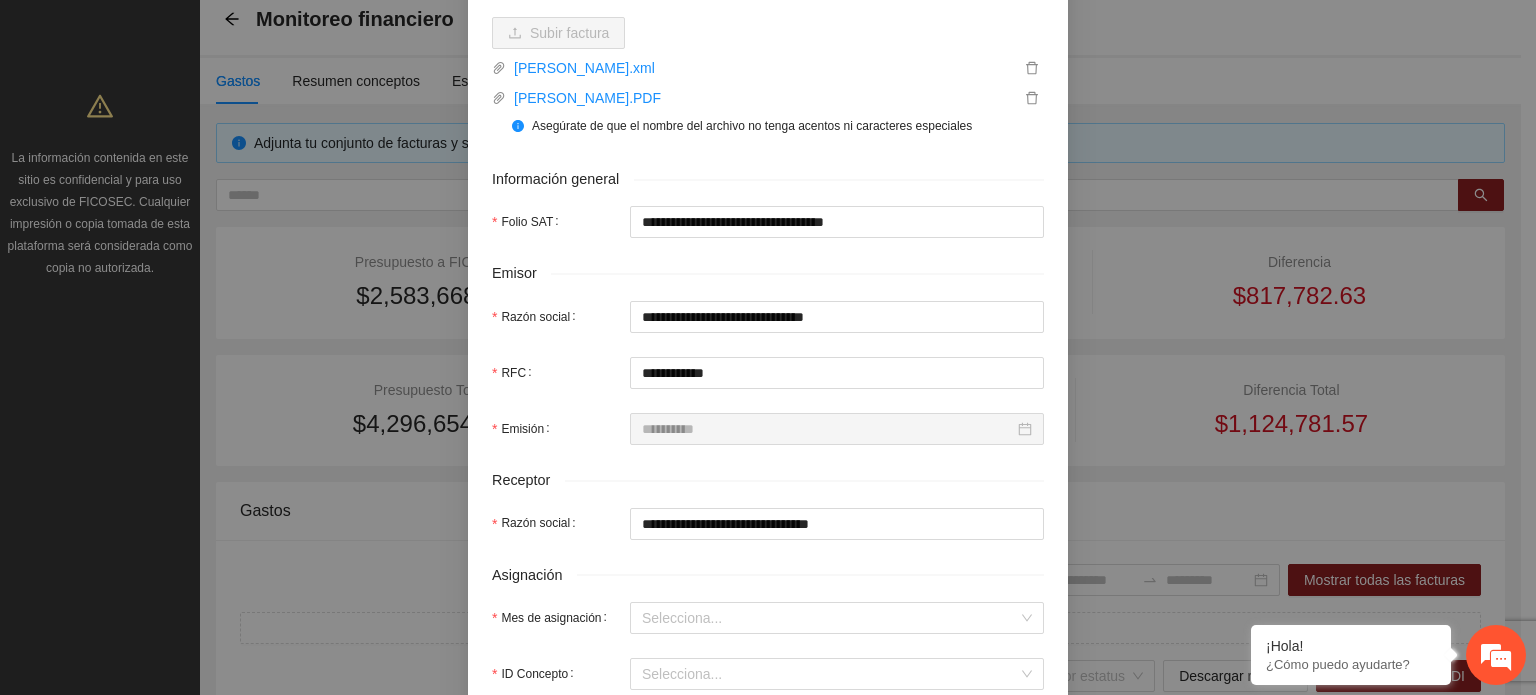 scroll, scrollTop: 400, scrollLeft: 0, axis: vertical 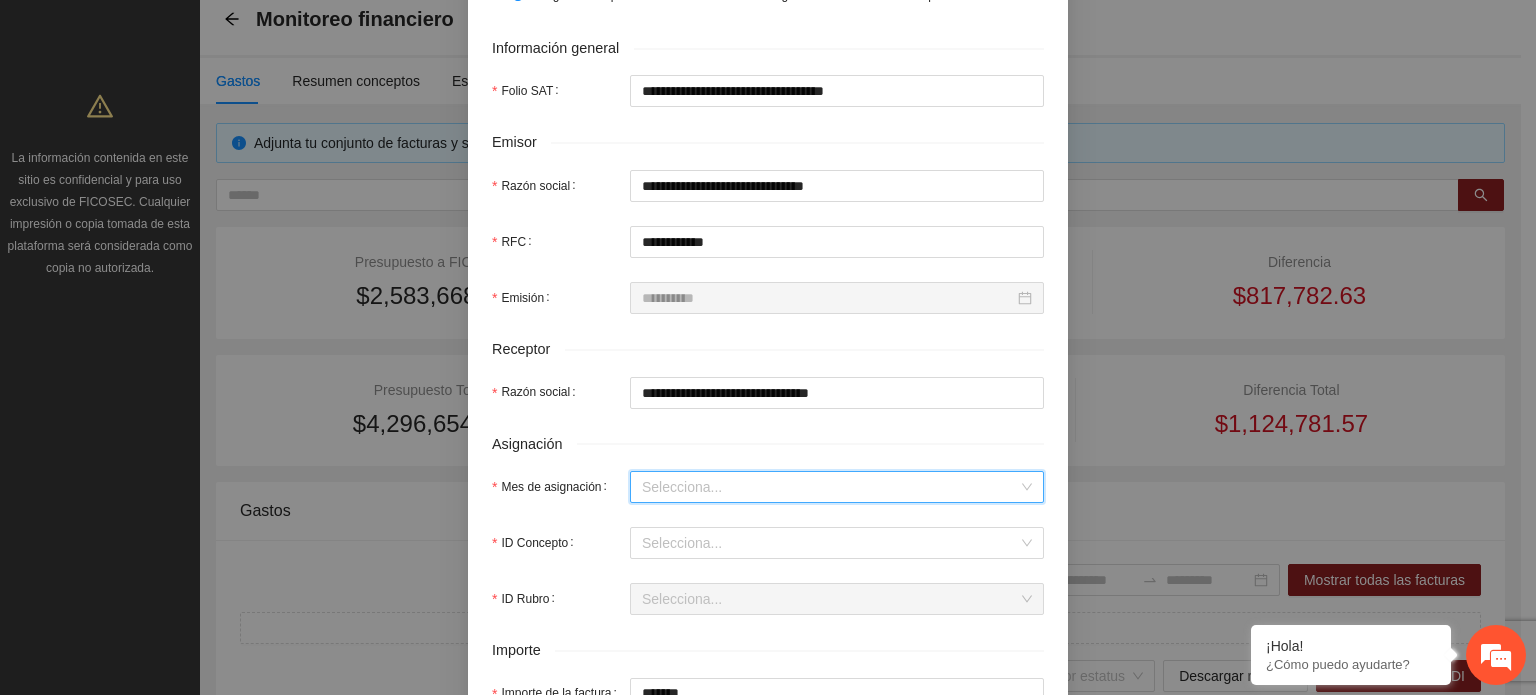 click on "Mes de asignación" at bounding box center [830, 487] 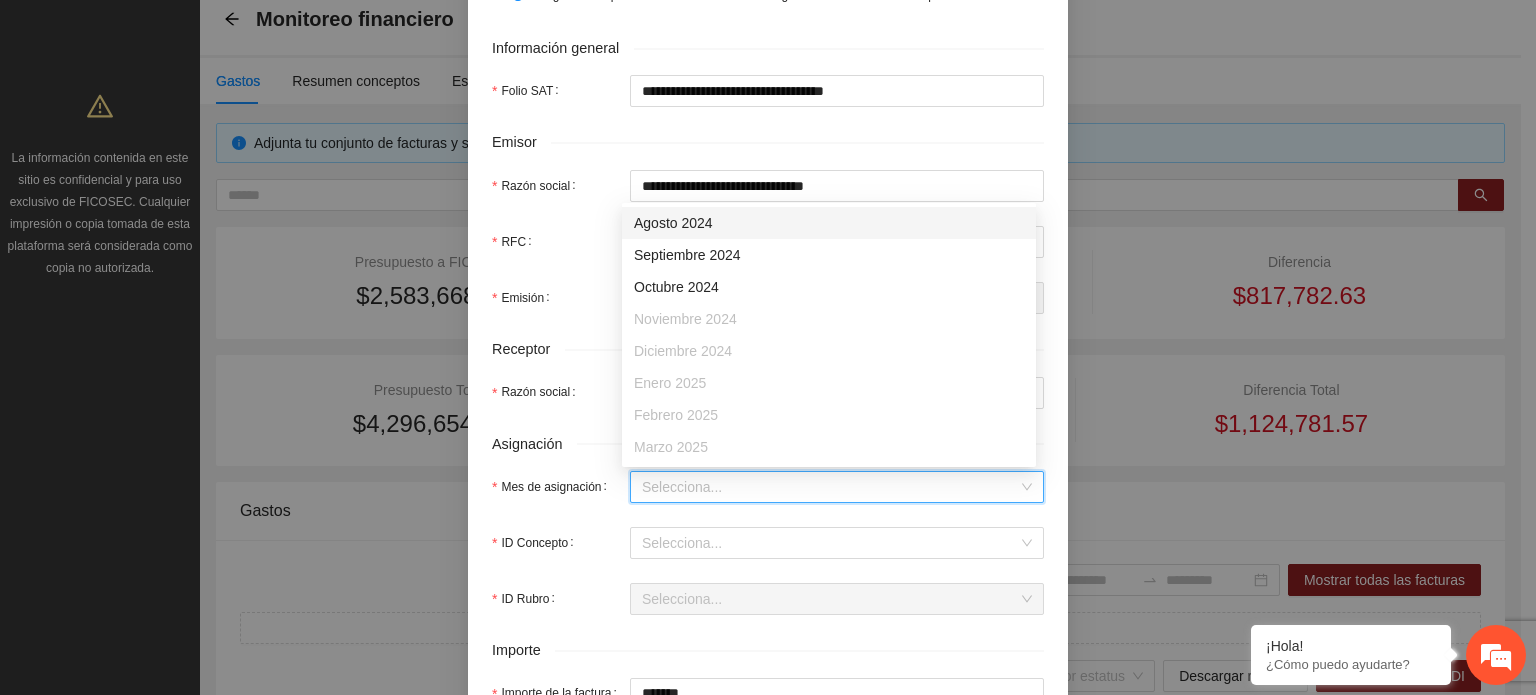 scroll, scrollTop: 128, scrollLeft: 0, axis: vertical 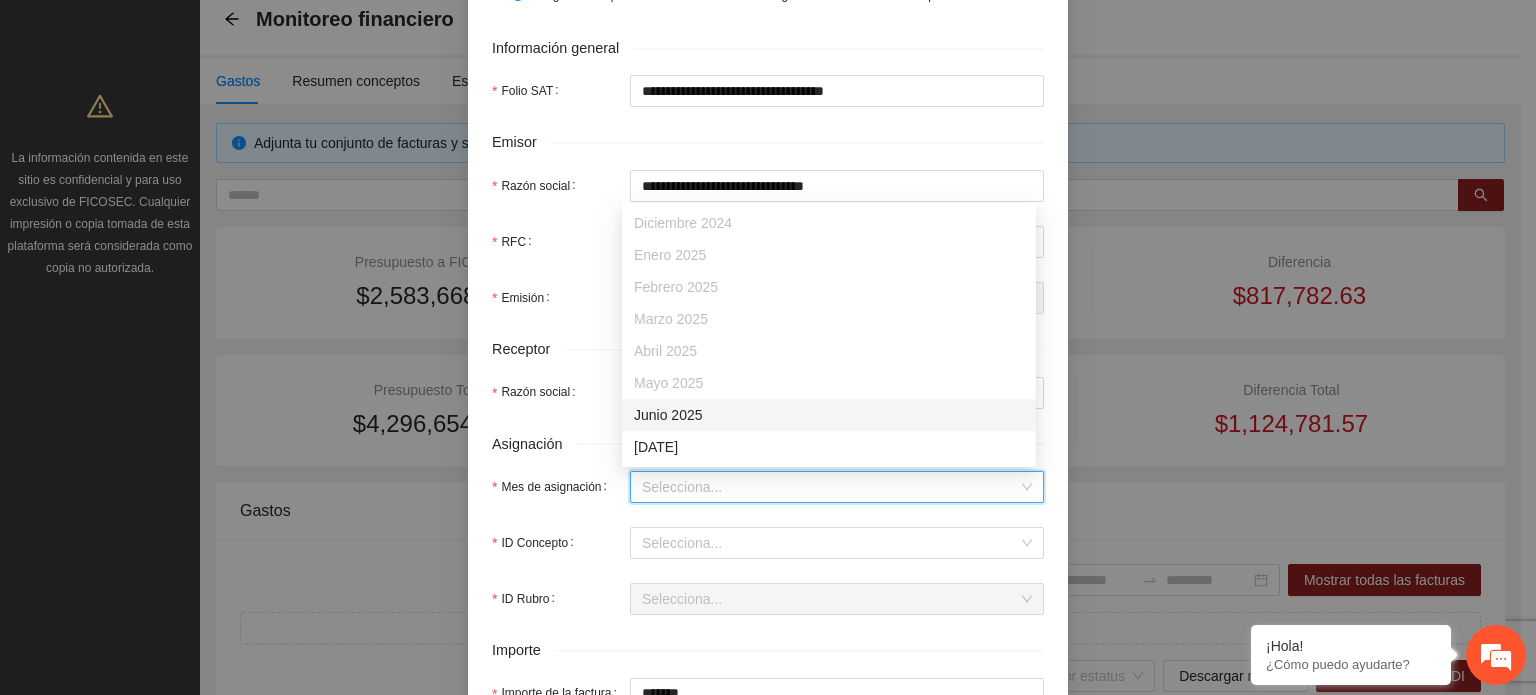 click on "Junio 2025" at bounding box center (829, 415) 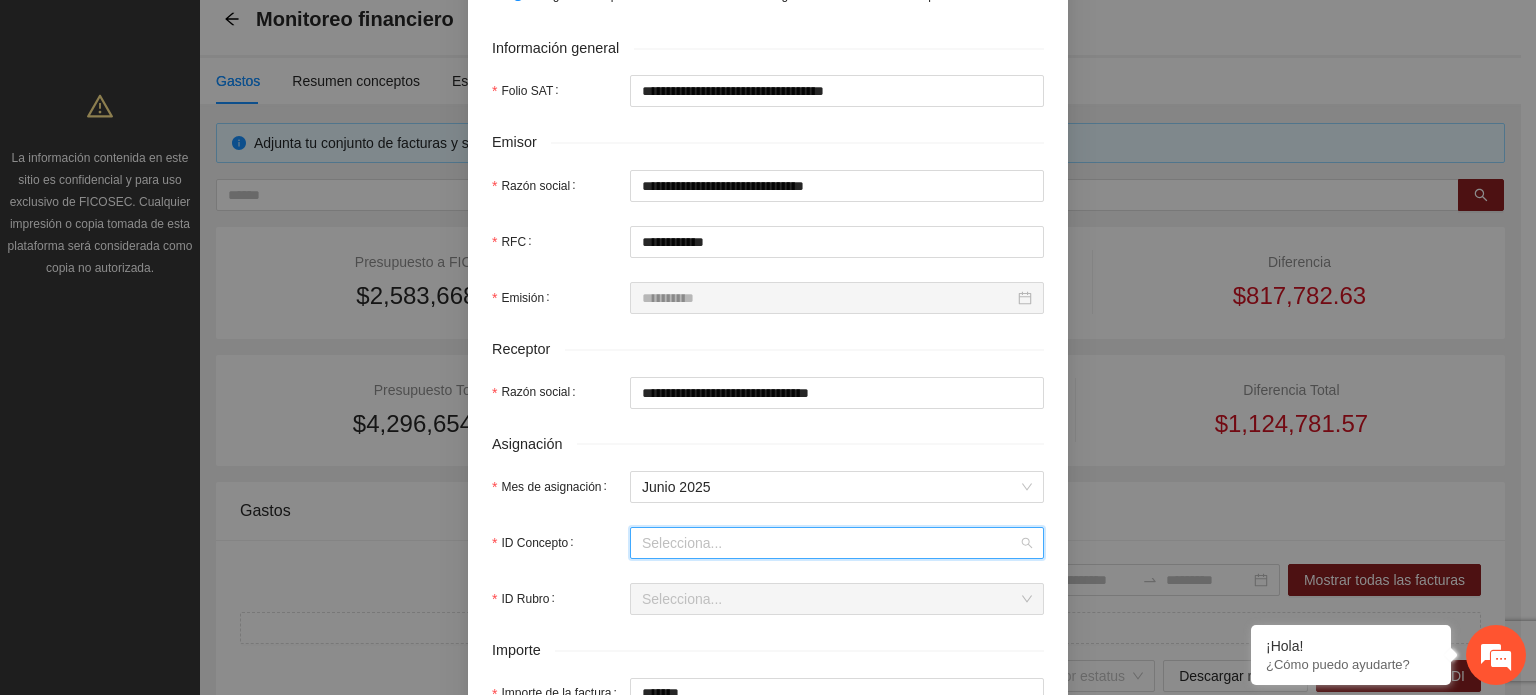 click on "ID Concepto" at bounding box center (830, 543) 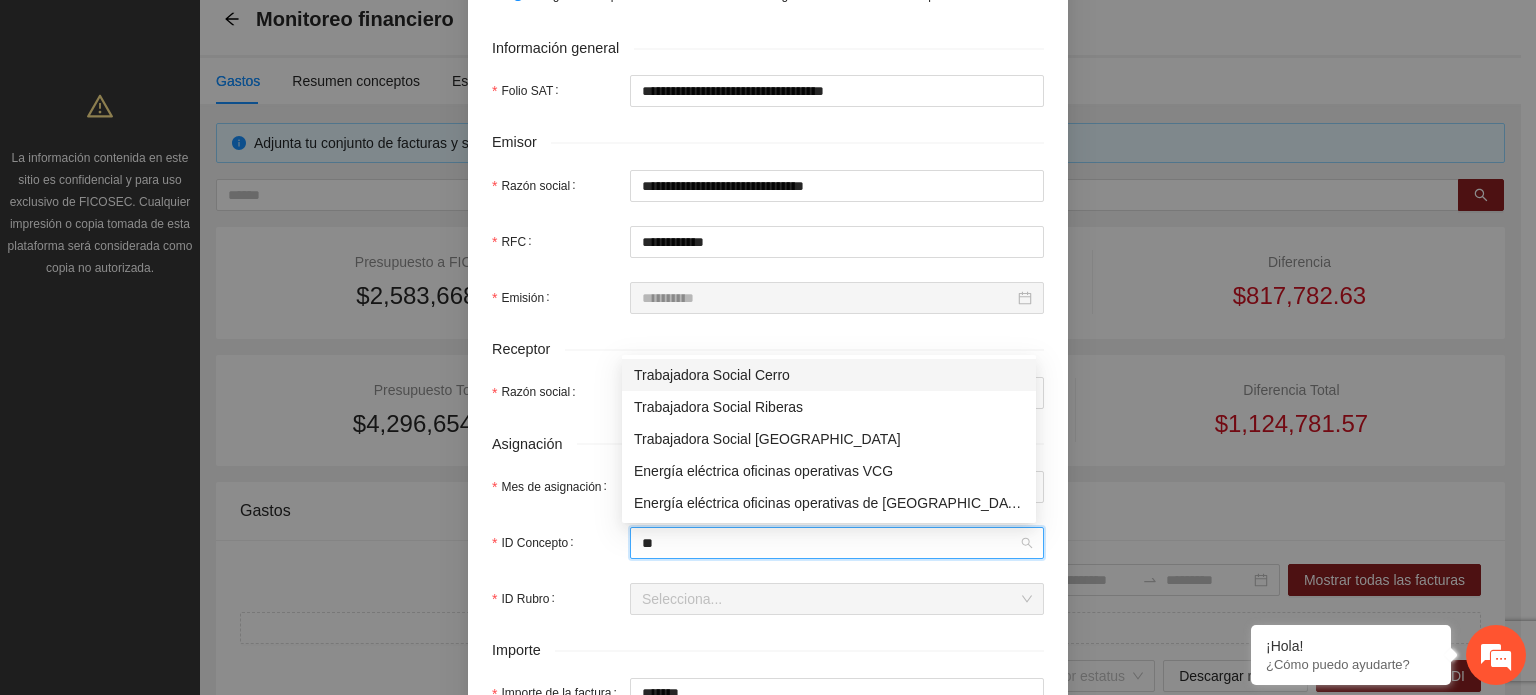 type on "***" 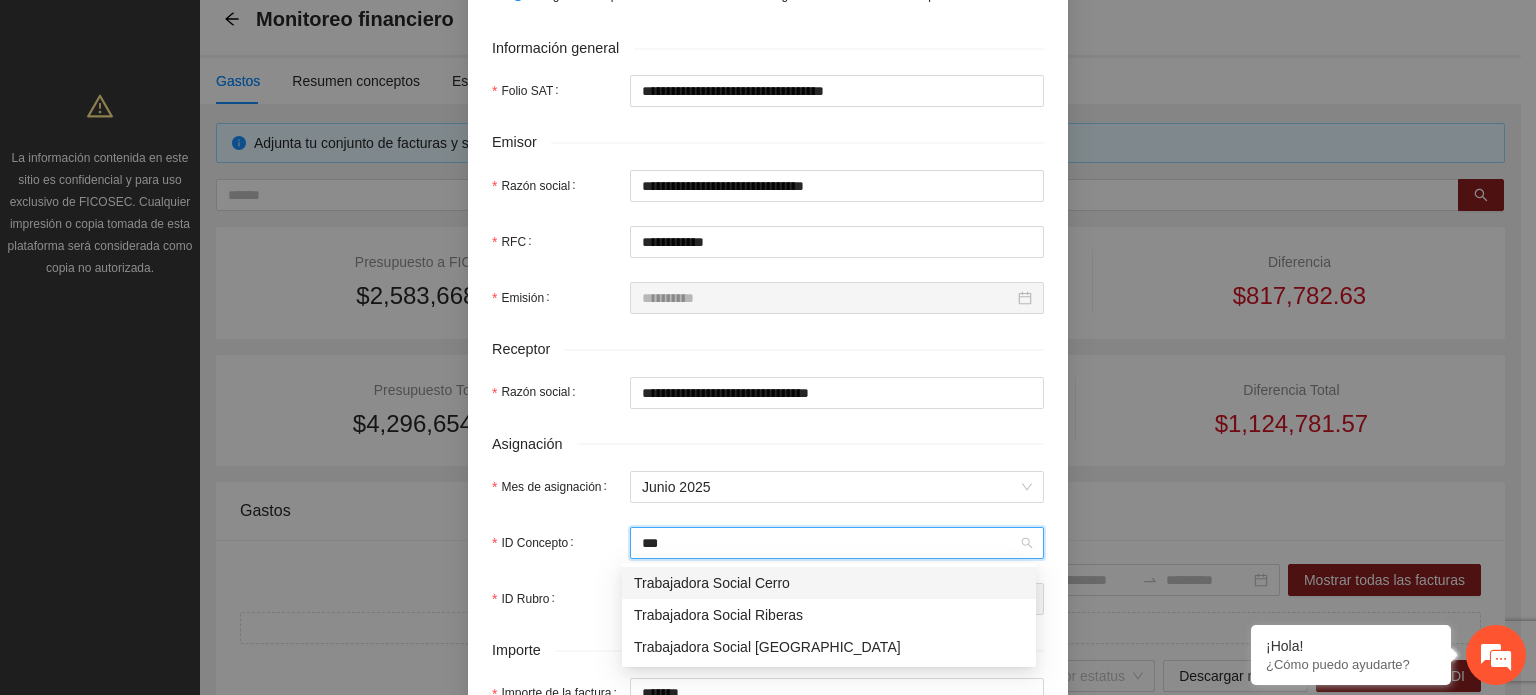 click on "Trabajadora Social Cerro" at bounding box center [829, 583] 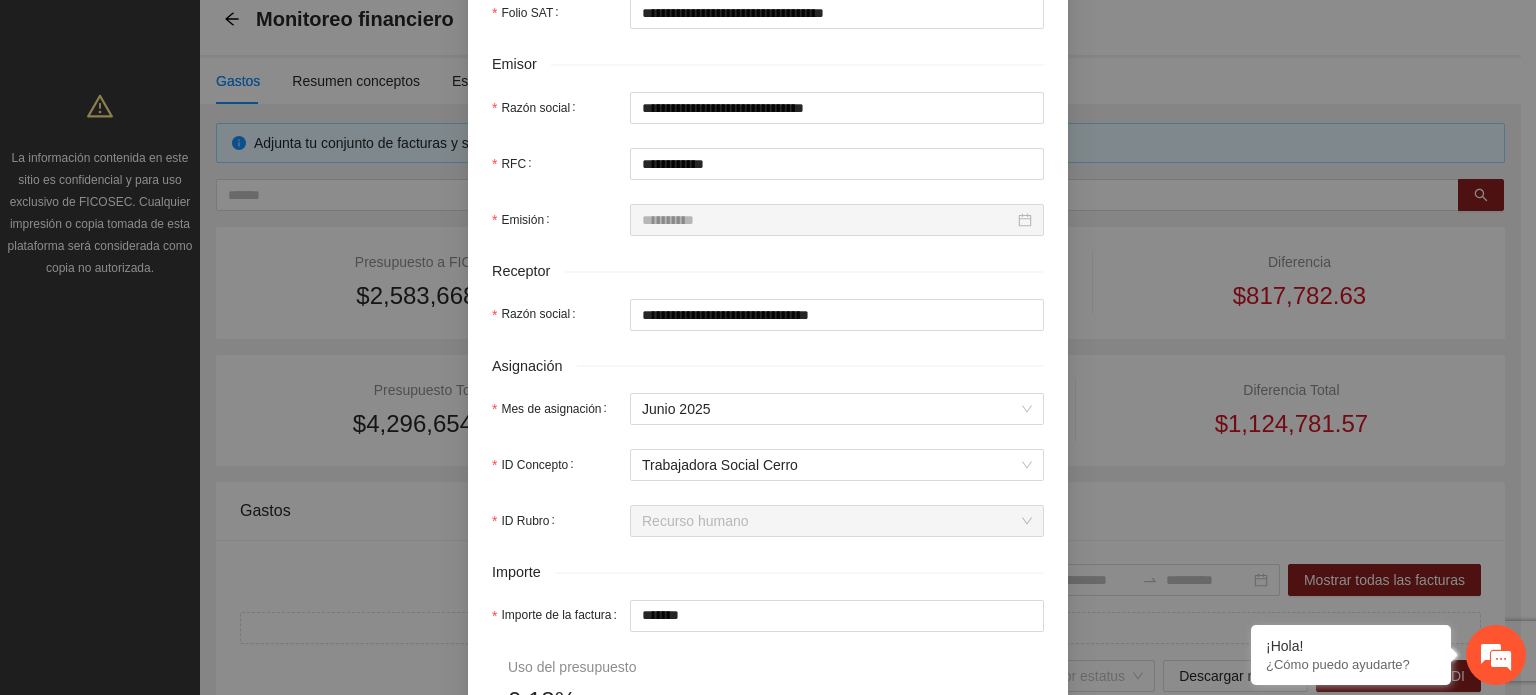 scroll, scrollTop: 600, scrollLeft: 0, axis: vertical 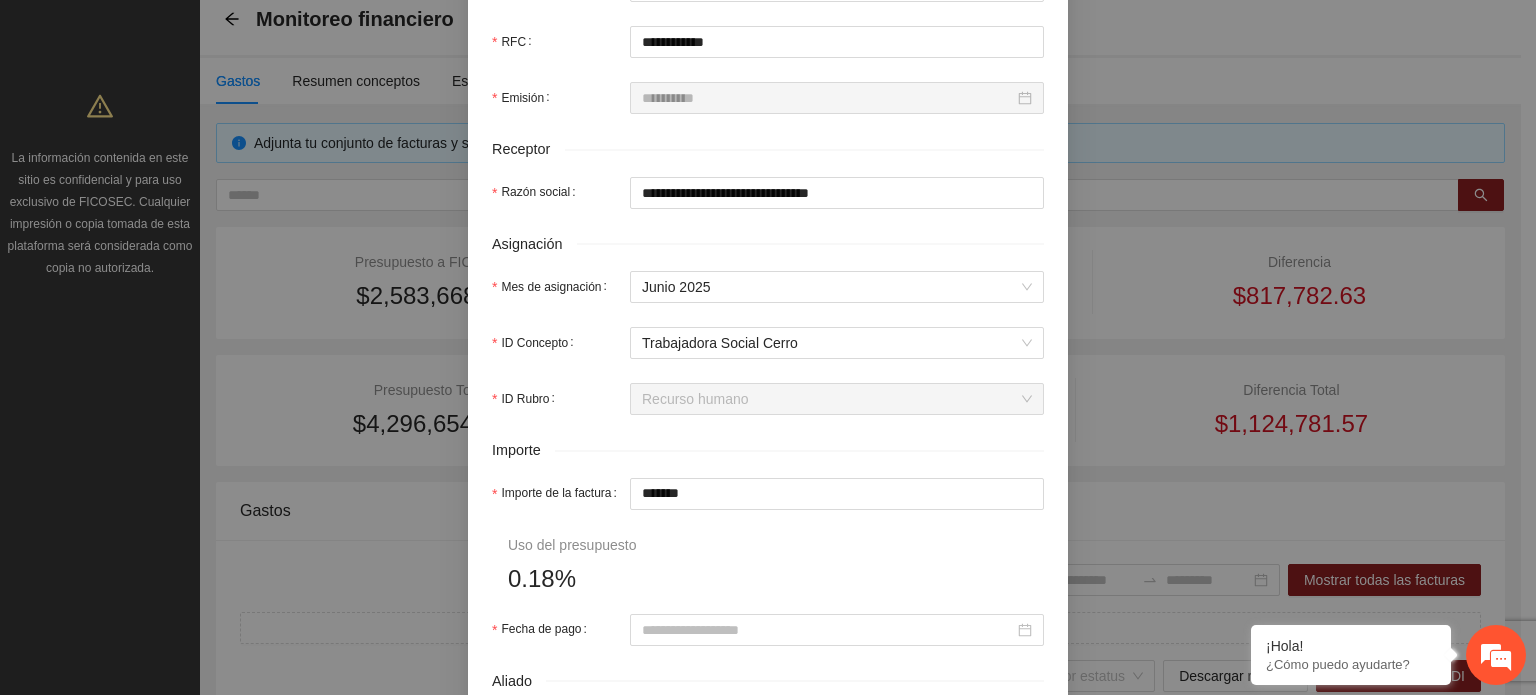 drag, startPoint x: 653, startPoint y: 499, endPoint x: 339, endPoint y: 505, distance: 314.0573 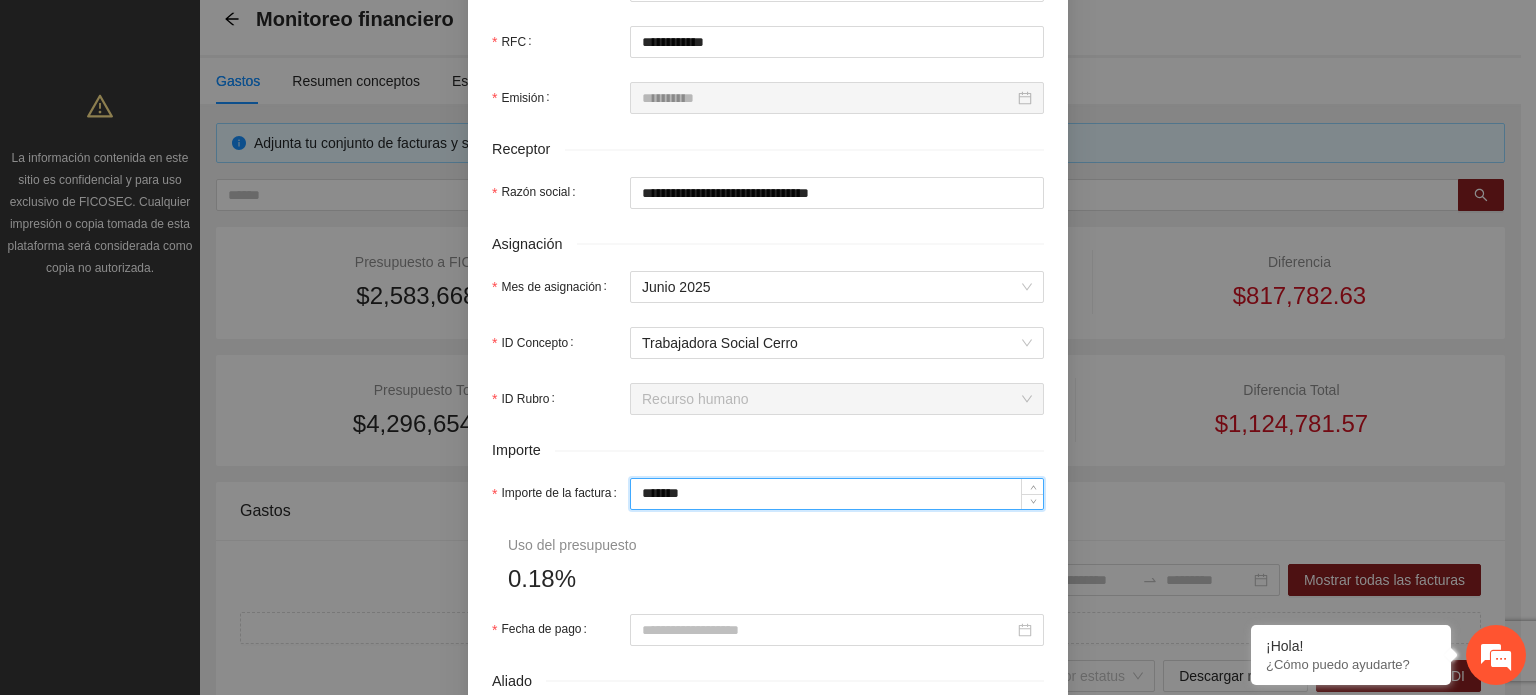type on "*" 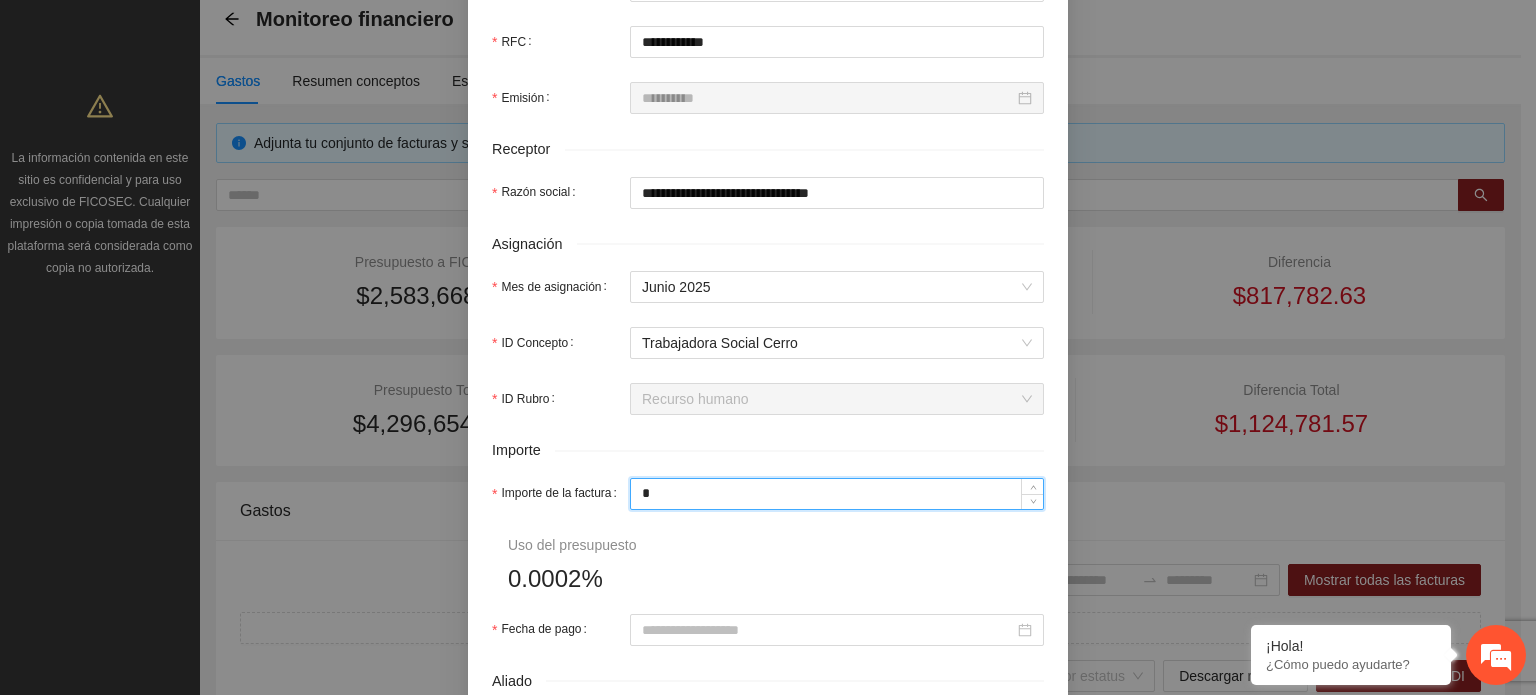 type on "**" 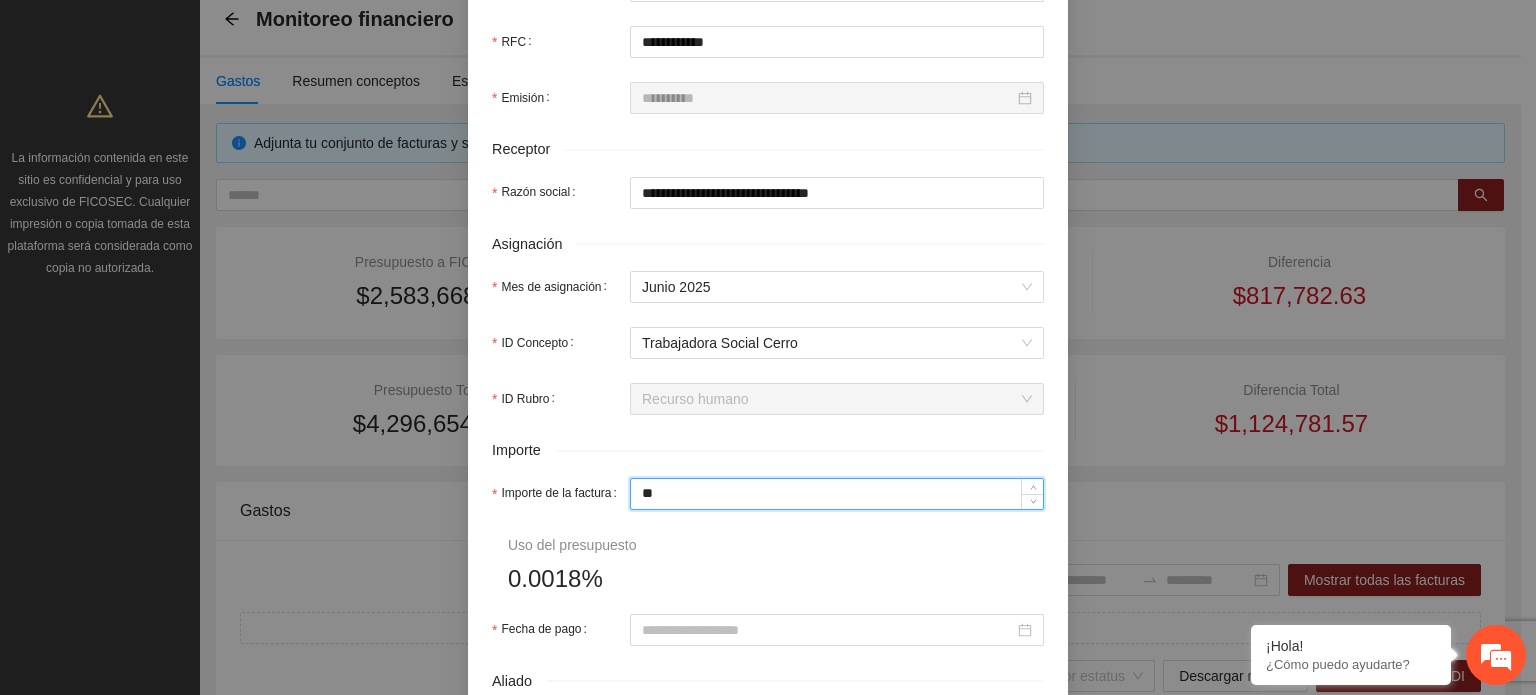 type on "***" 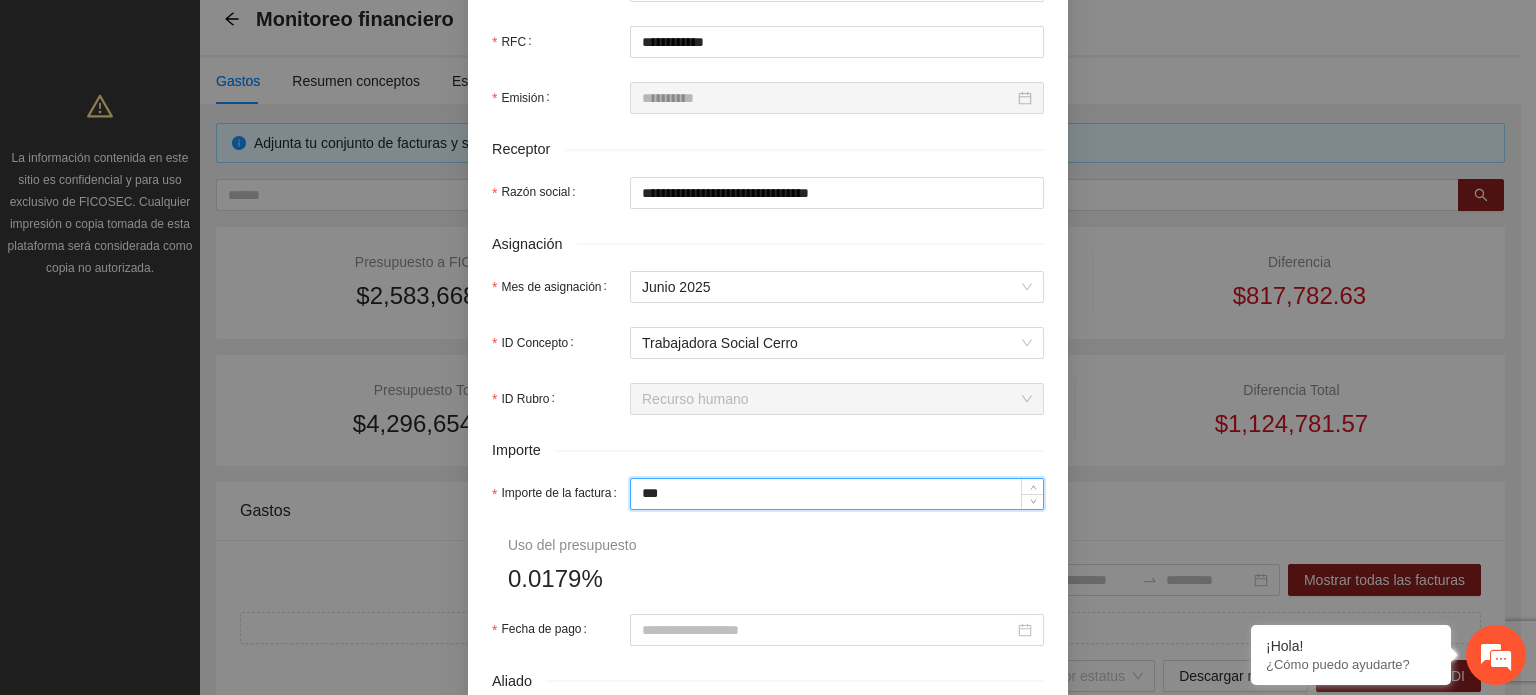 type on "*****" 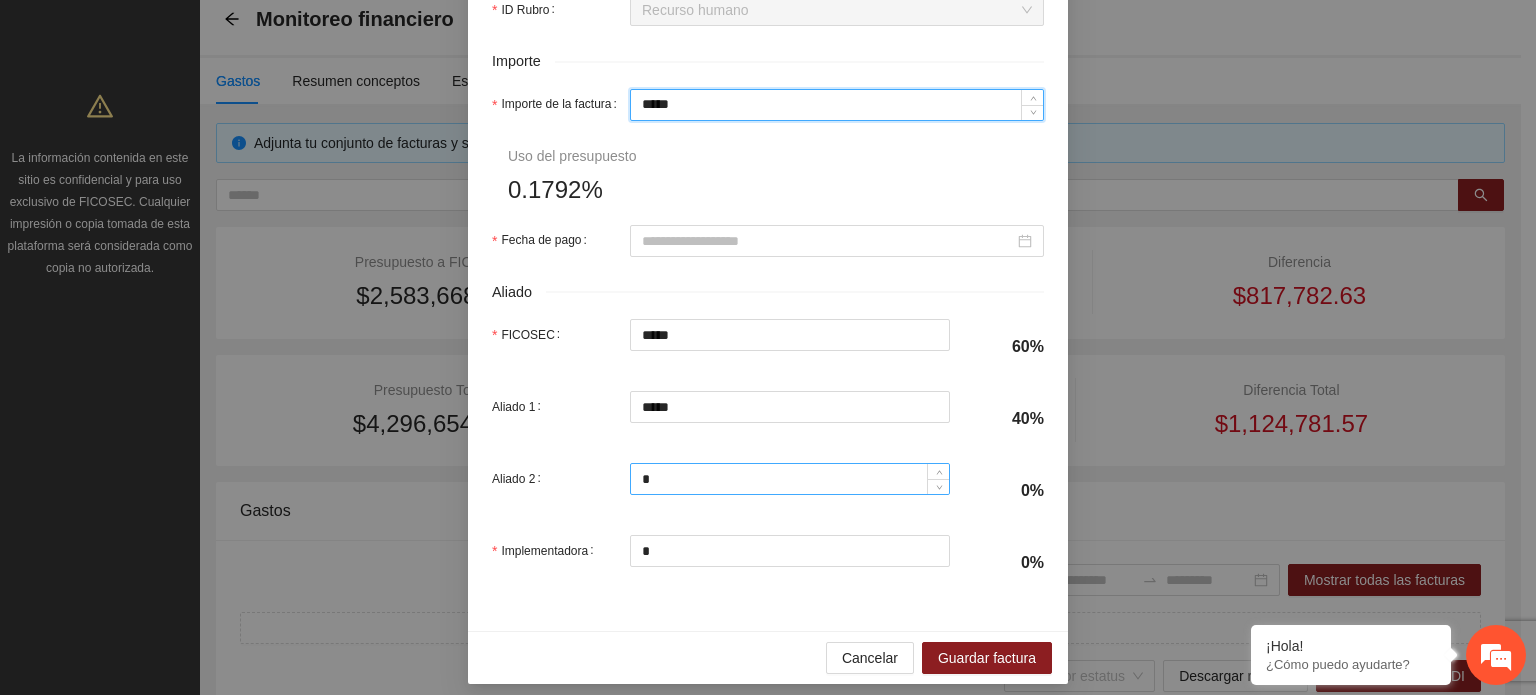 scroll, scrollTop: 1001, scrollLeft: 0, axis: vertical 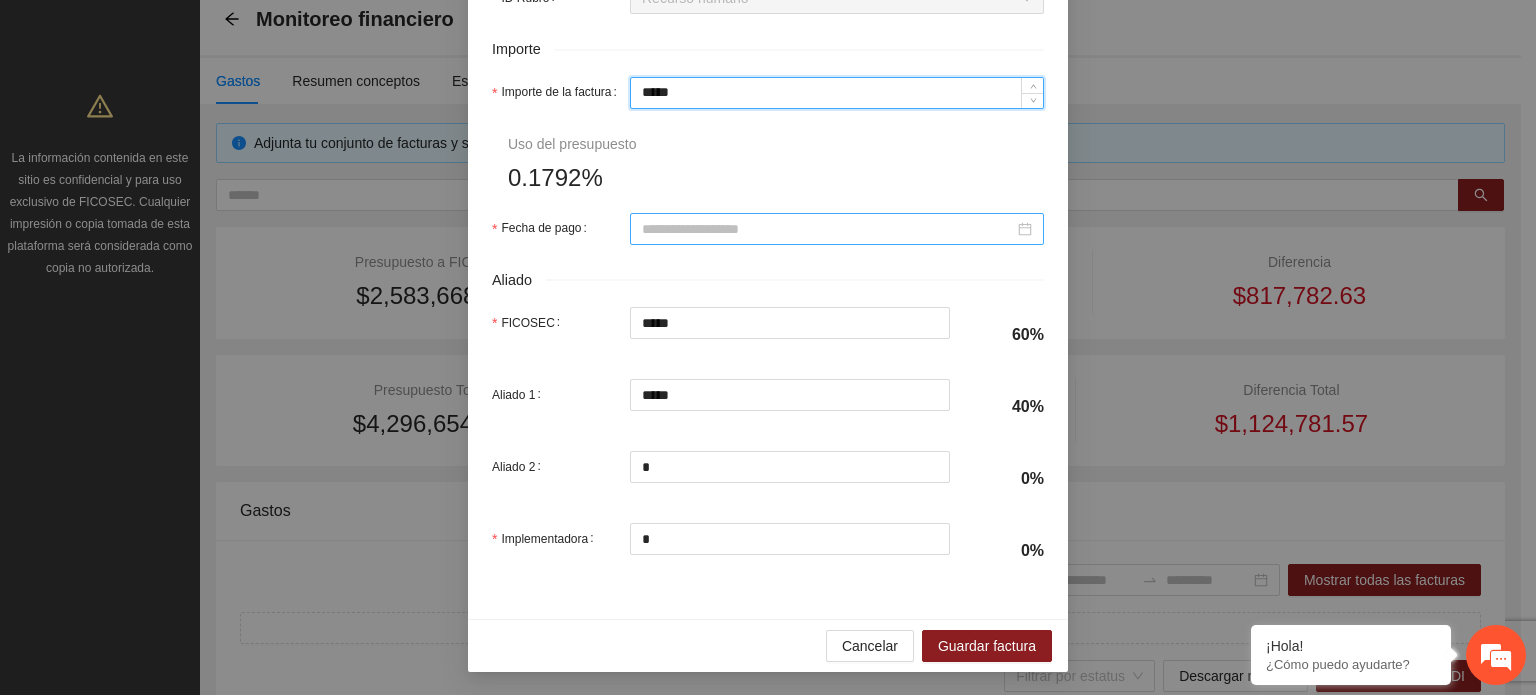 type on "*****" 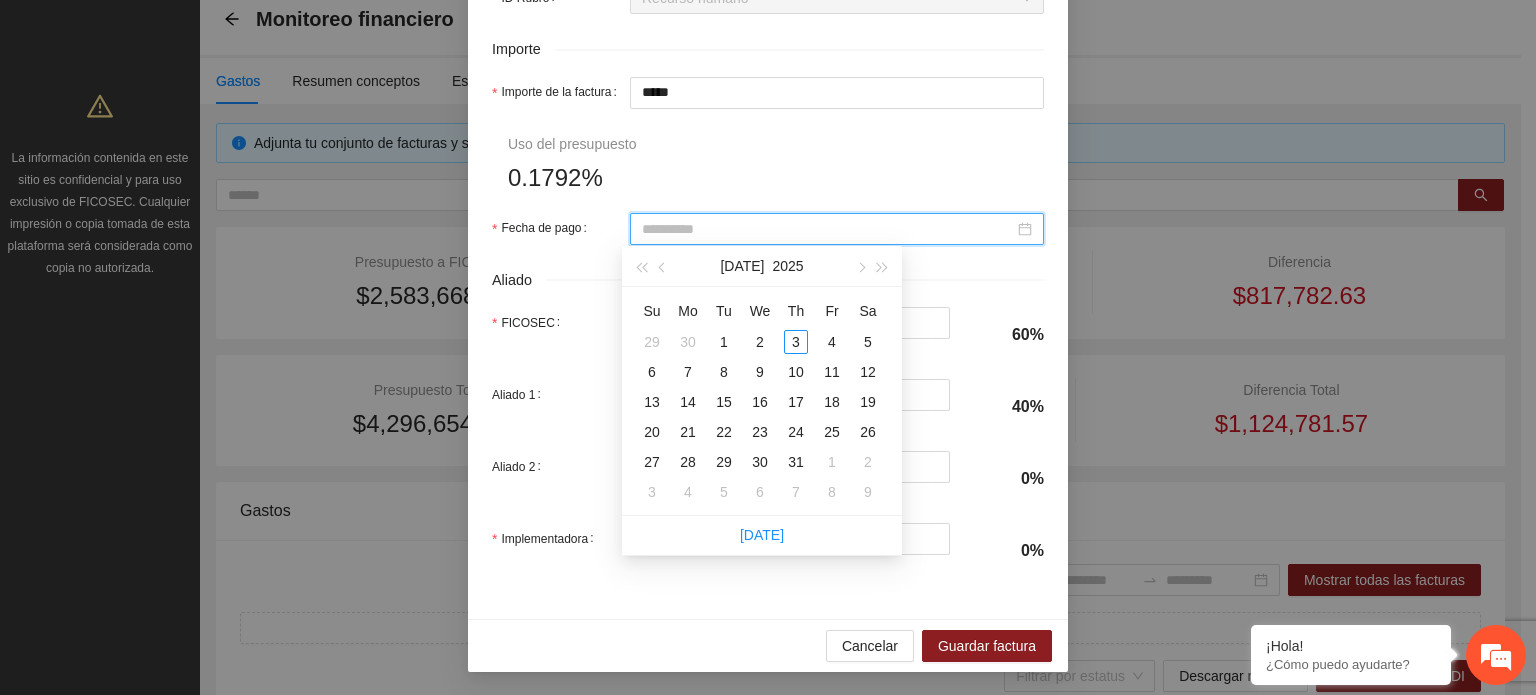 type on "**********" 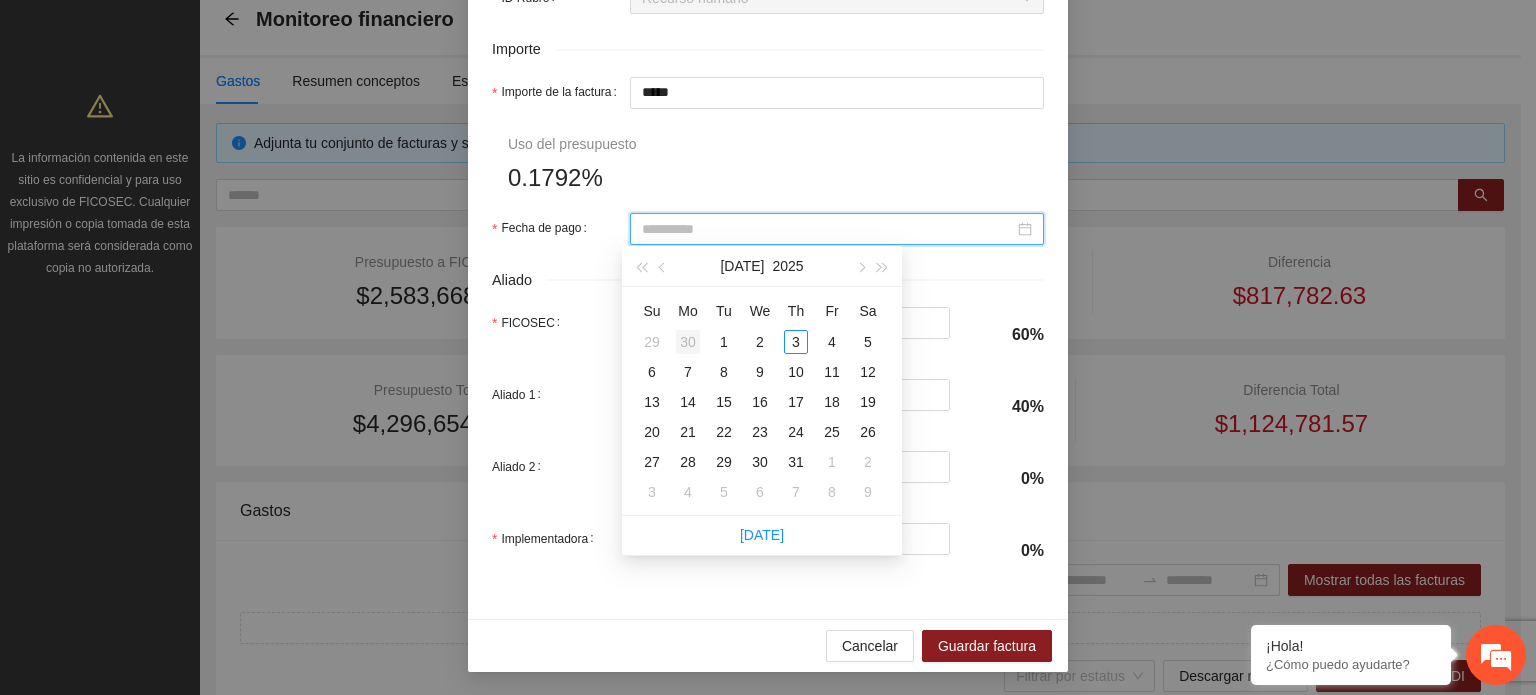type on "**********" 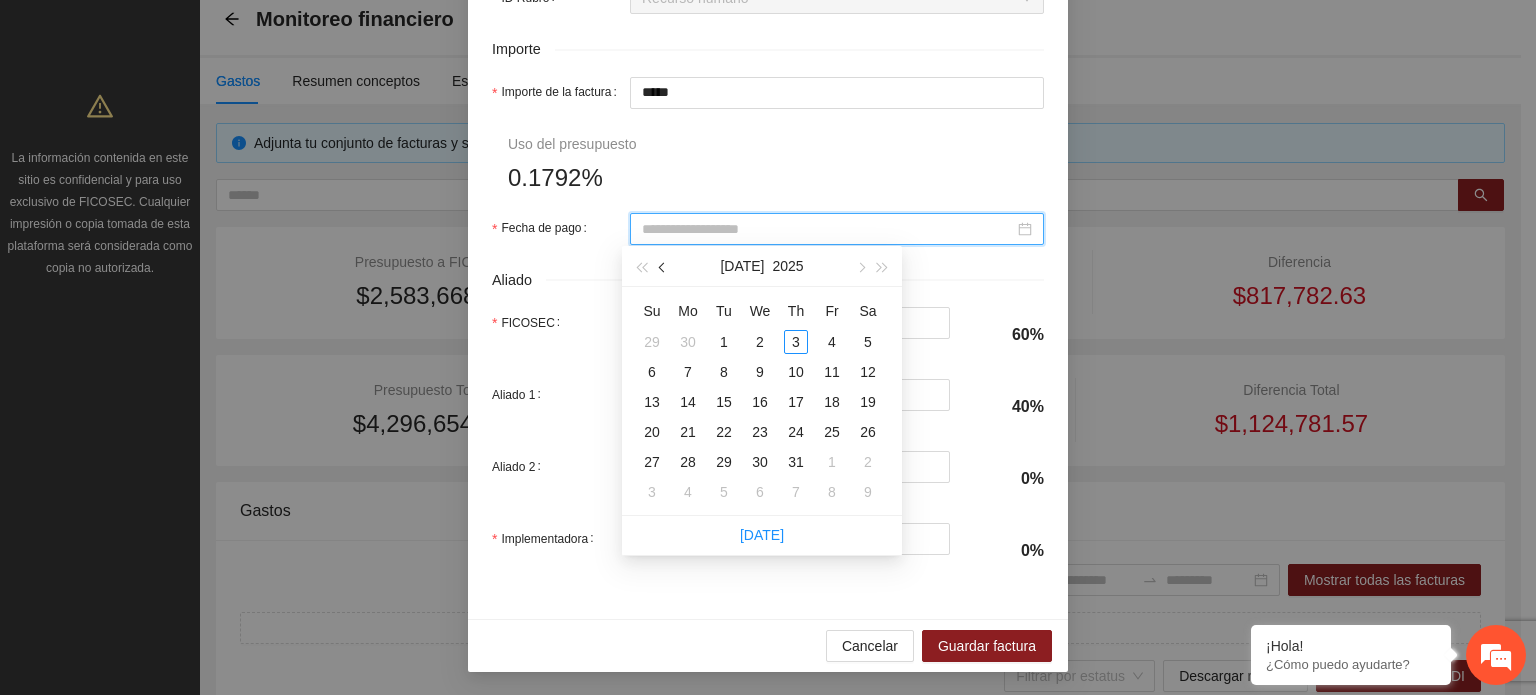 click at bounding box center [664, 268] 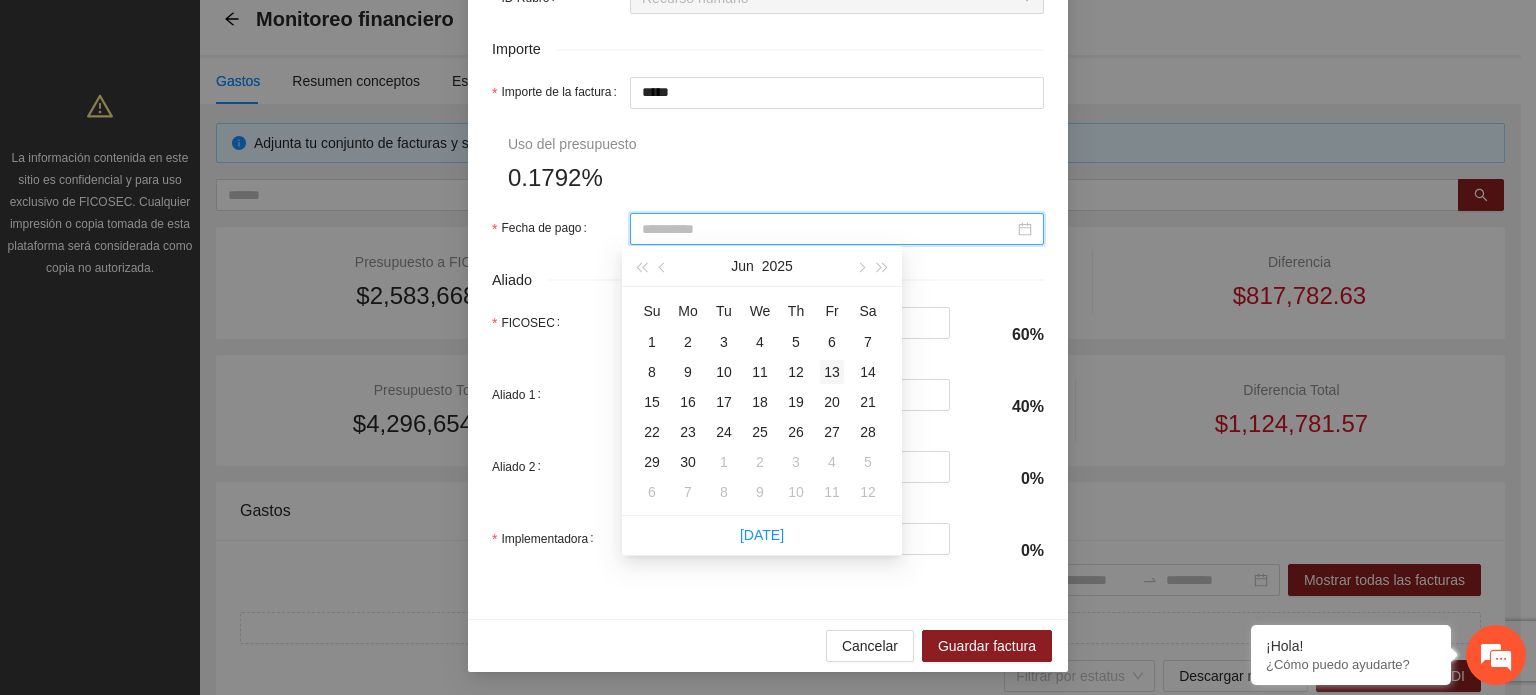 type on "**********" 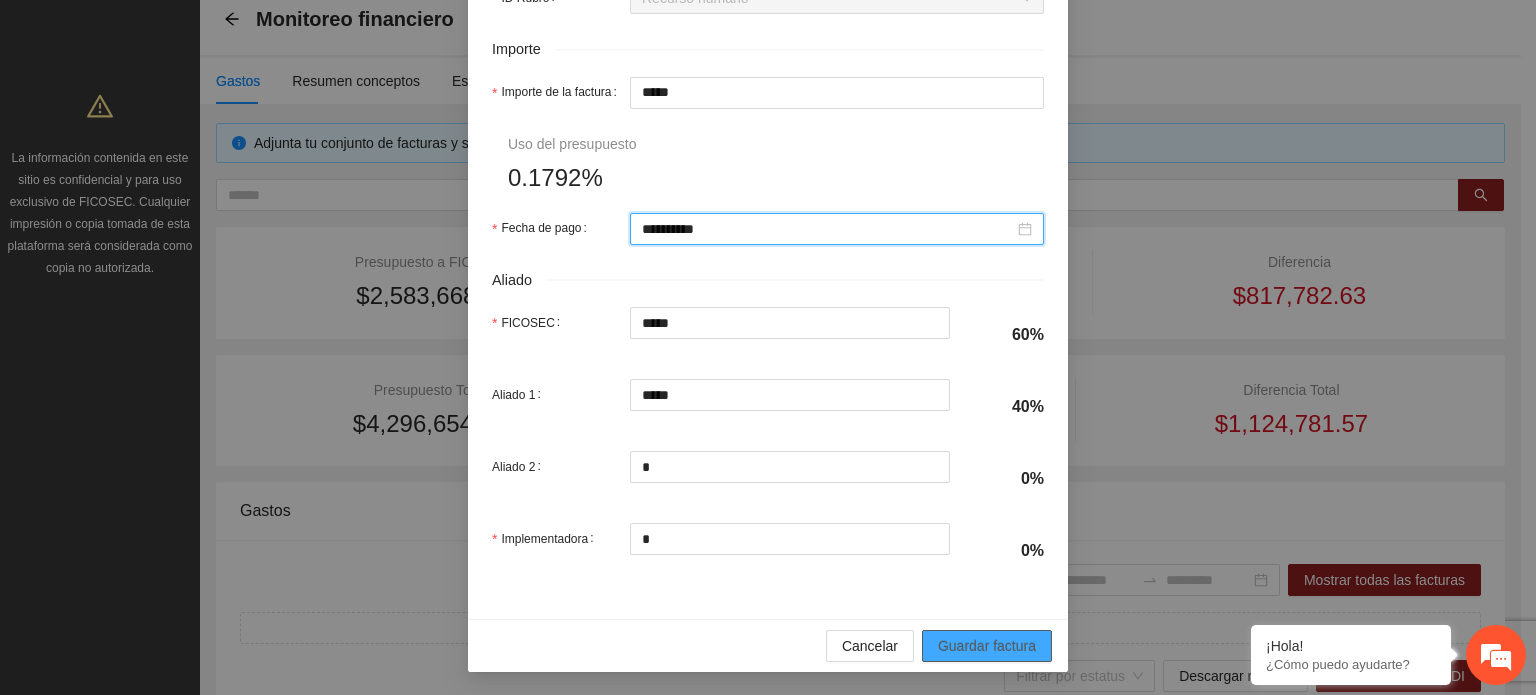 click on "Guardar factura" at bounding box center (987, 646) 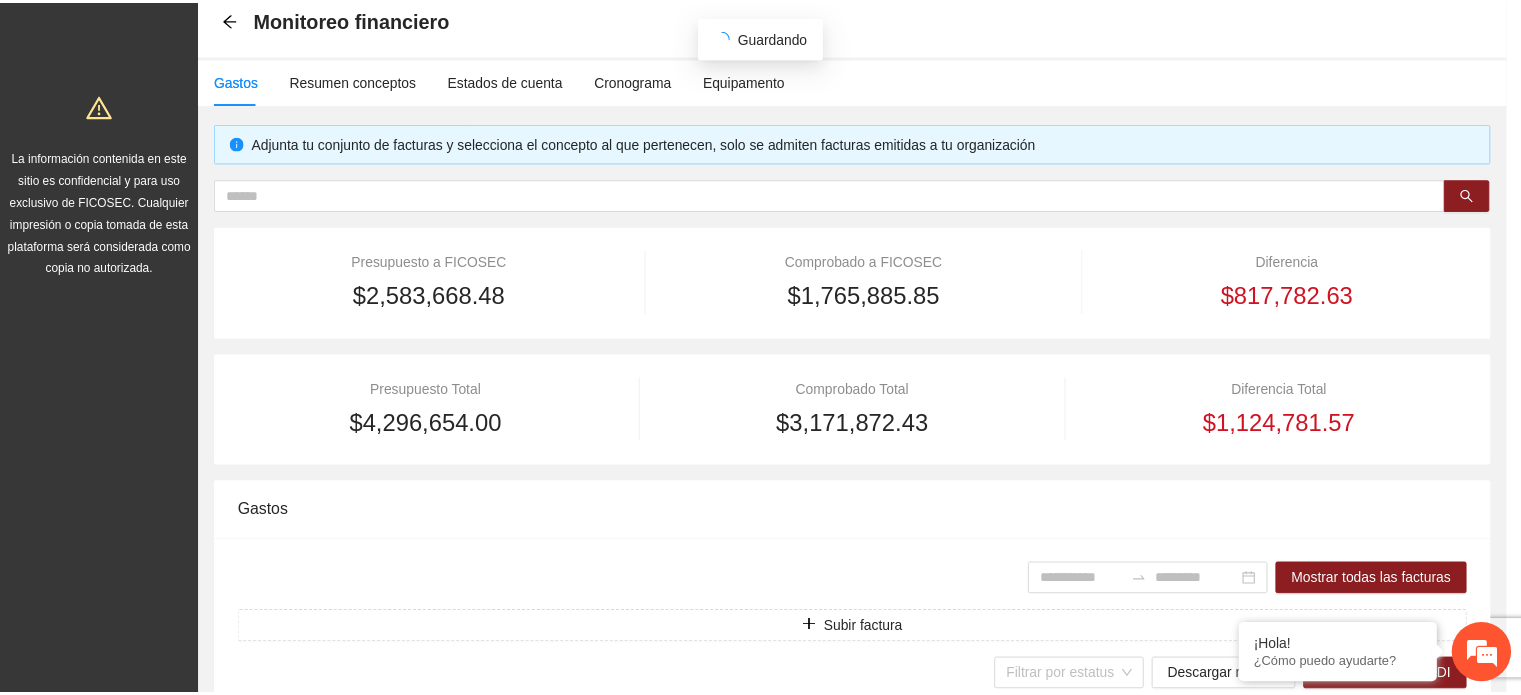 scroll, scrollTop: 841, scrollLeft: 0, axis: vertical 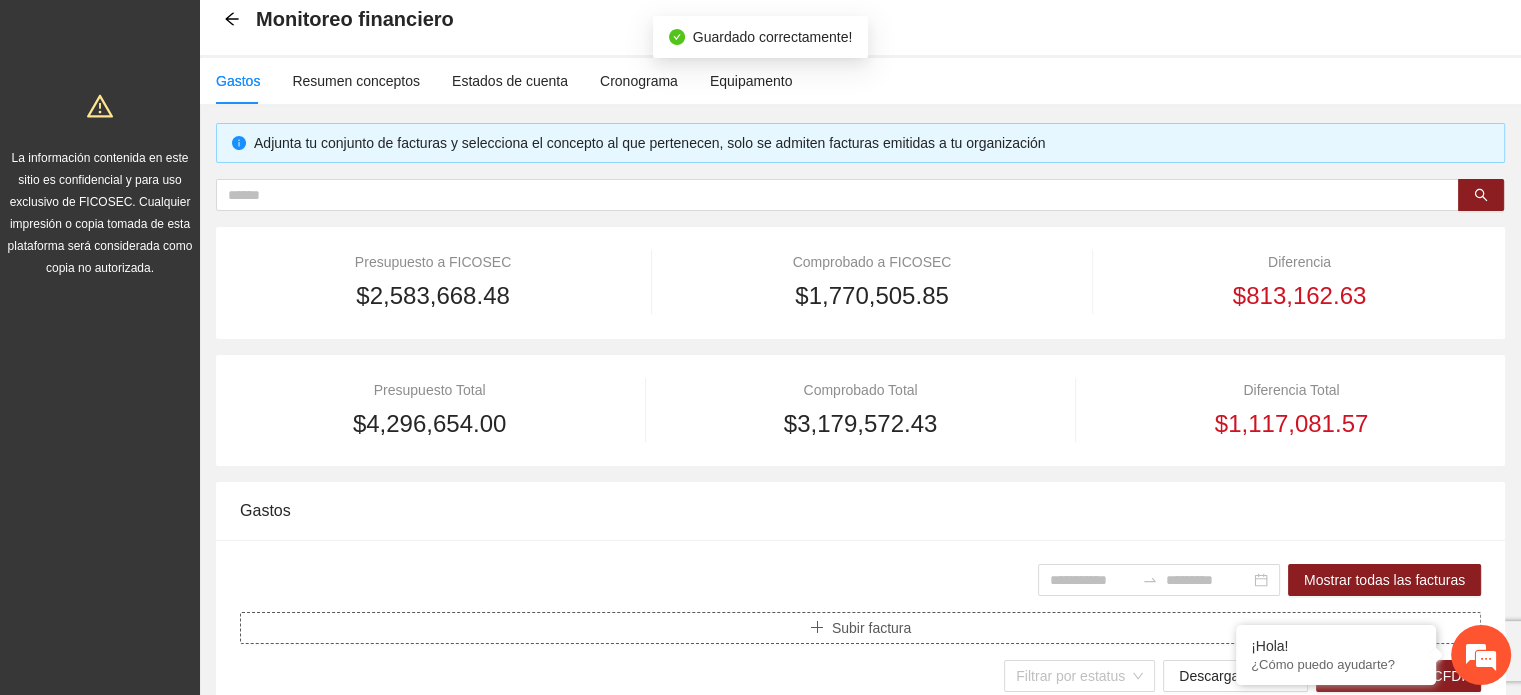 click on "Subir factura" at bounding box center (871, 628) 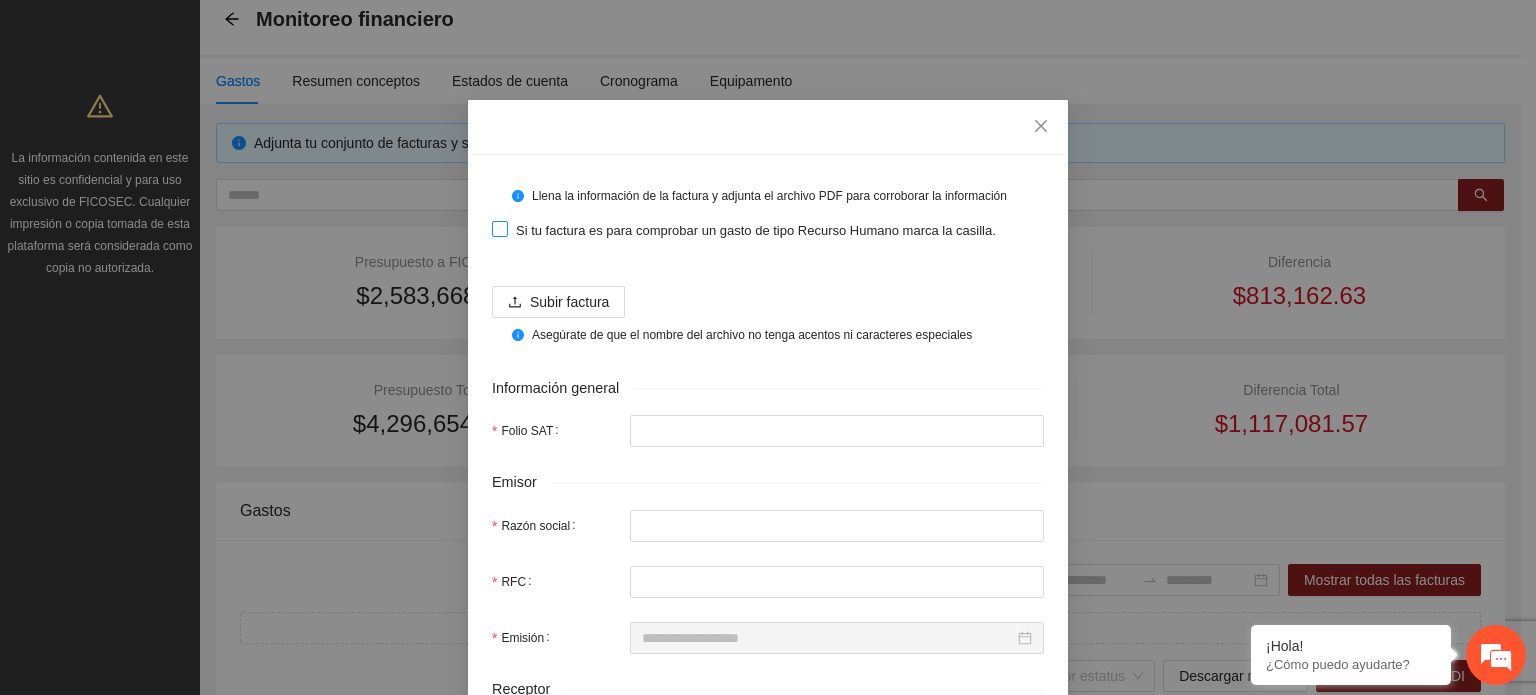 click at bounding box center (500, 229) 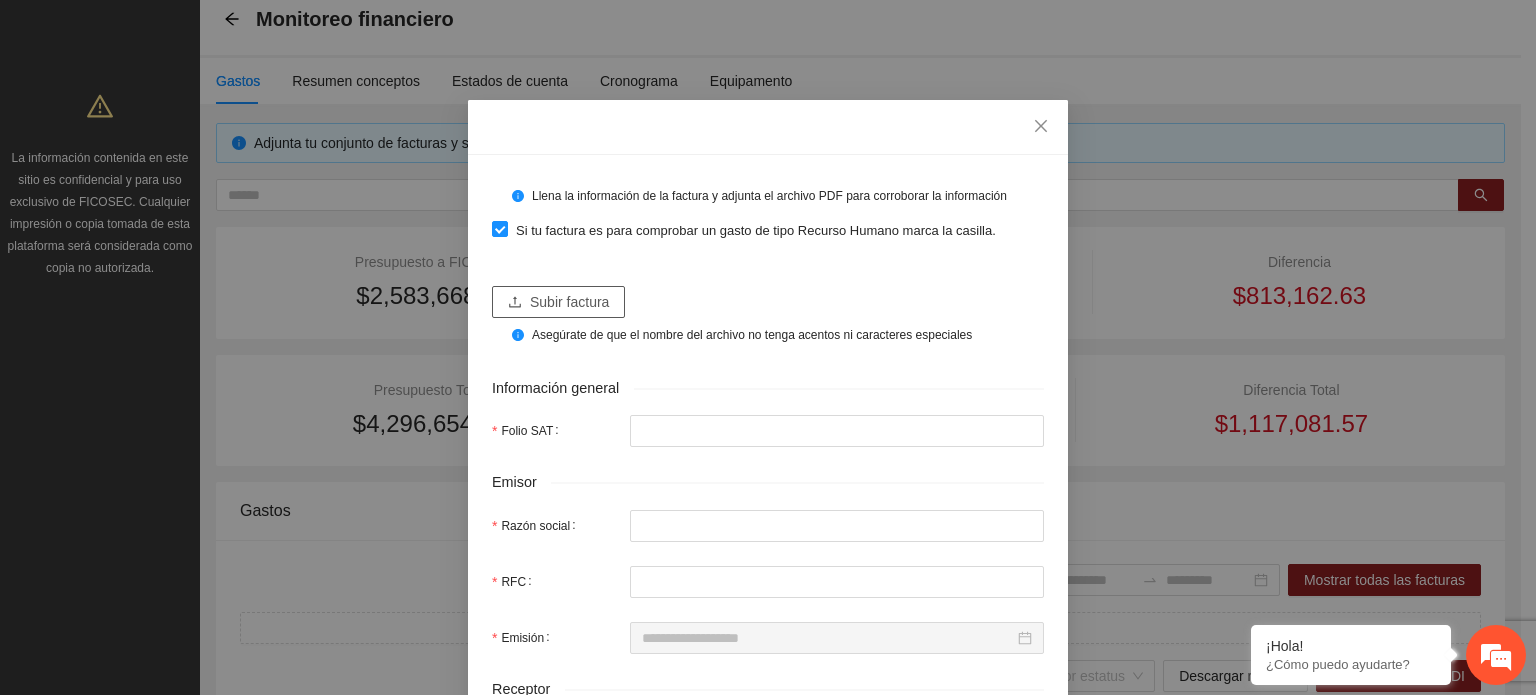 click on "Subir factura" at bounding box center [558, 302] 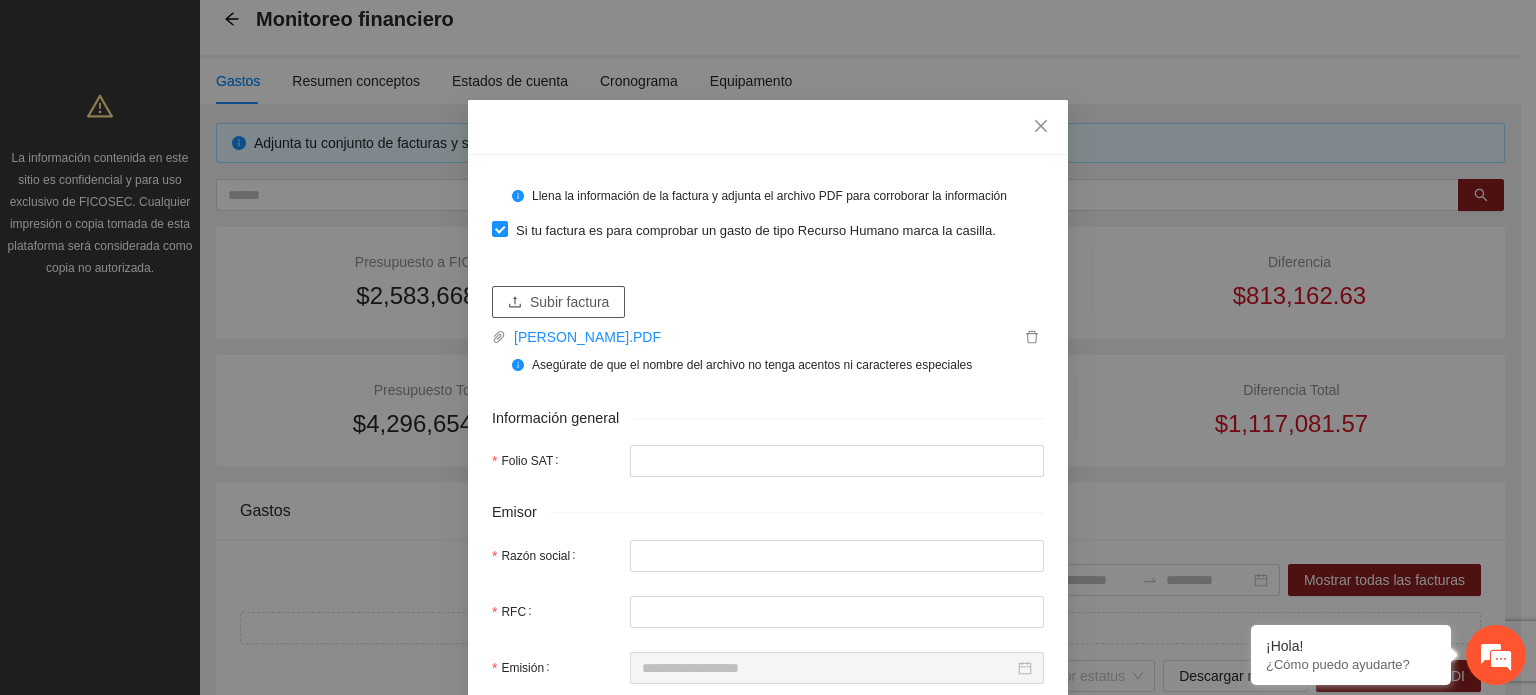 click on "Subir factura" at bounding box center (569, 302) 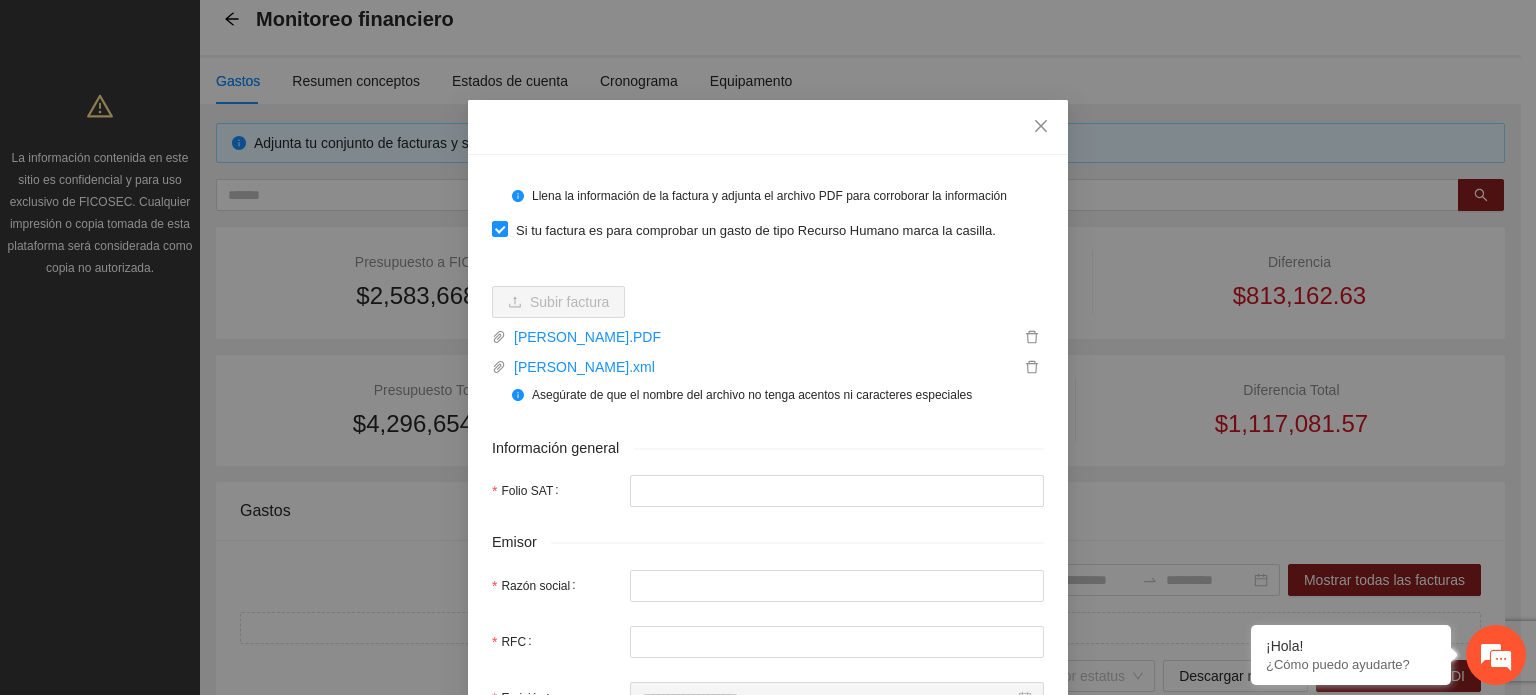 type on "**********" 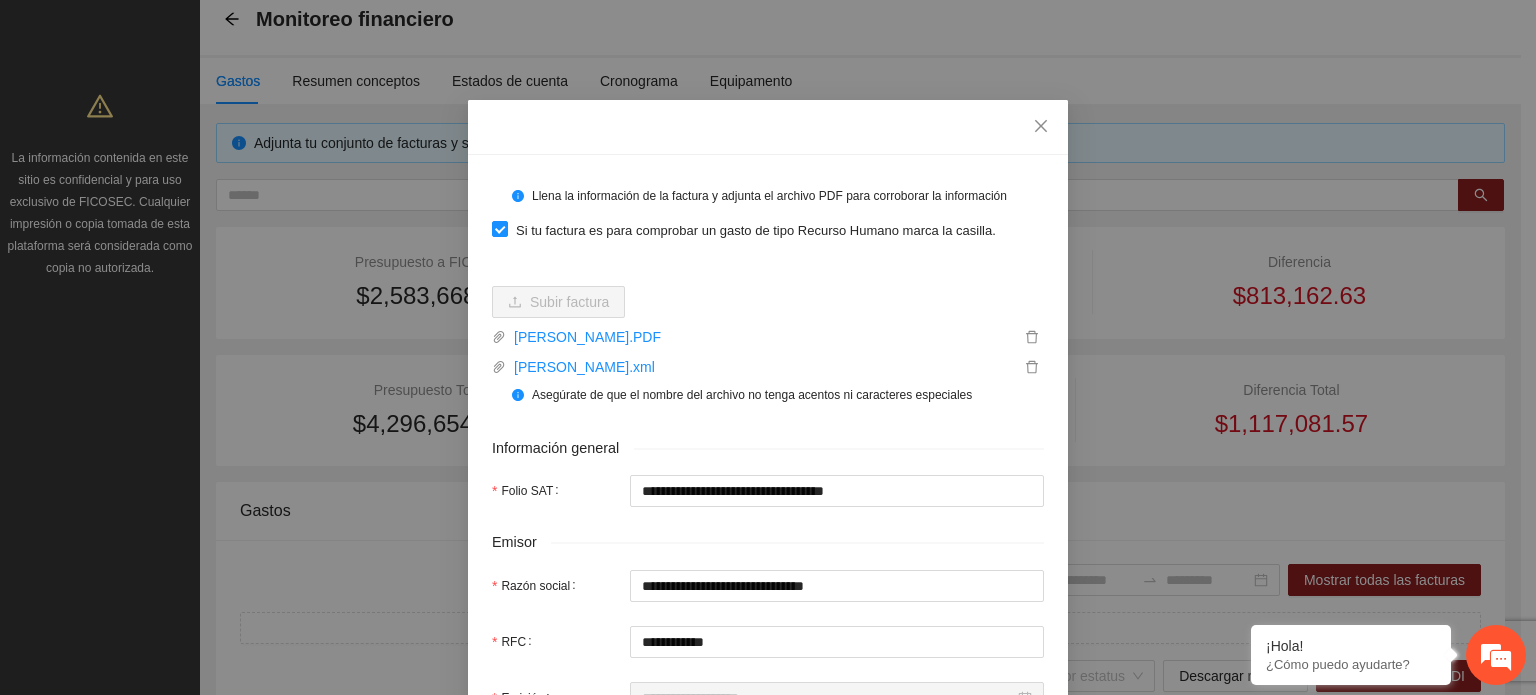 type on "**********" 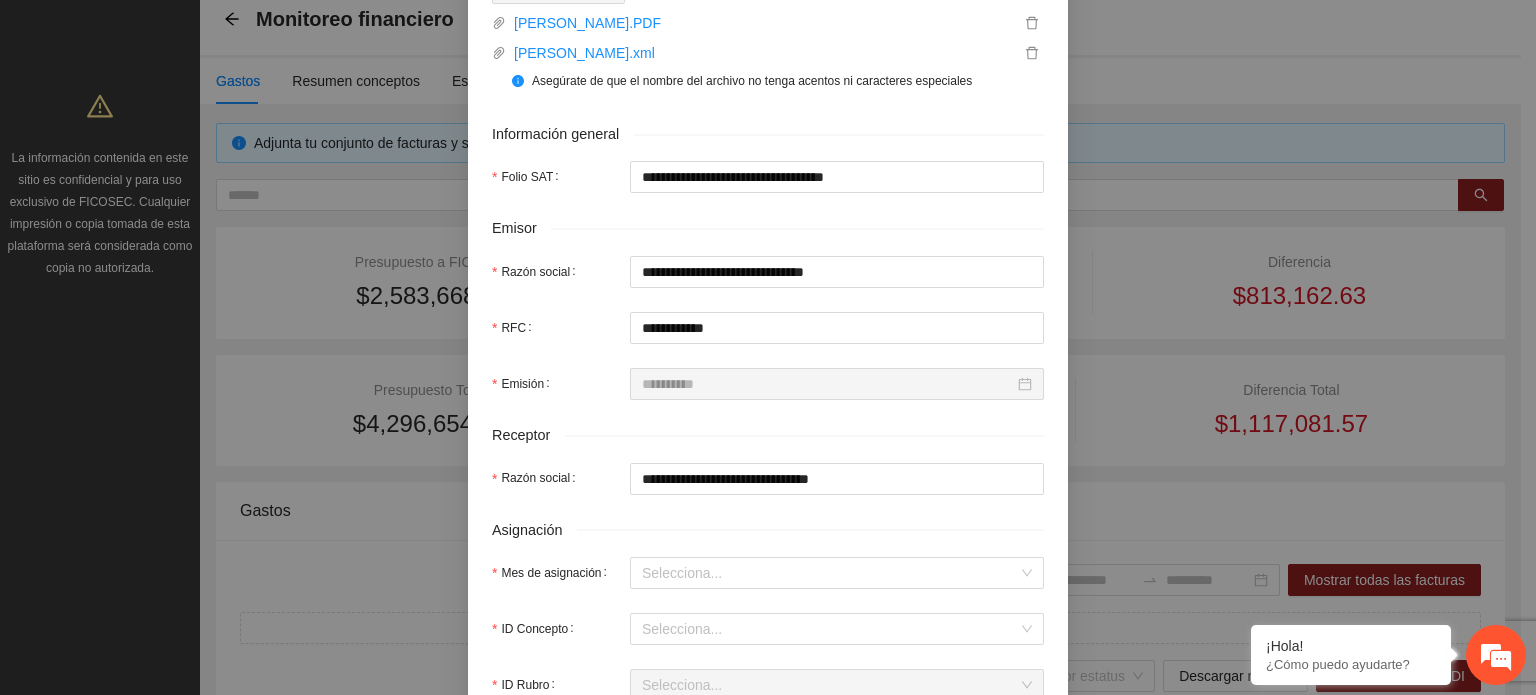 scroll, scrollTop: 400, scrollLeft: 0, axis: vertical 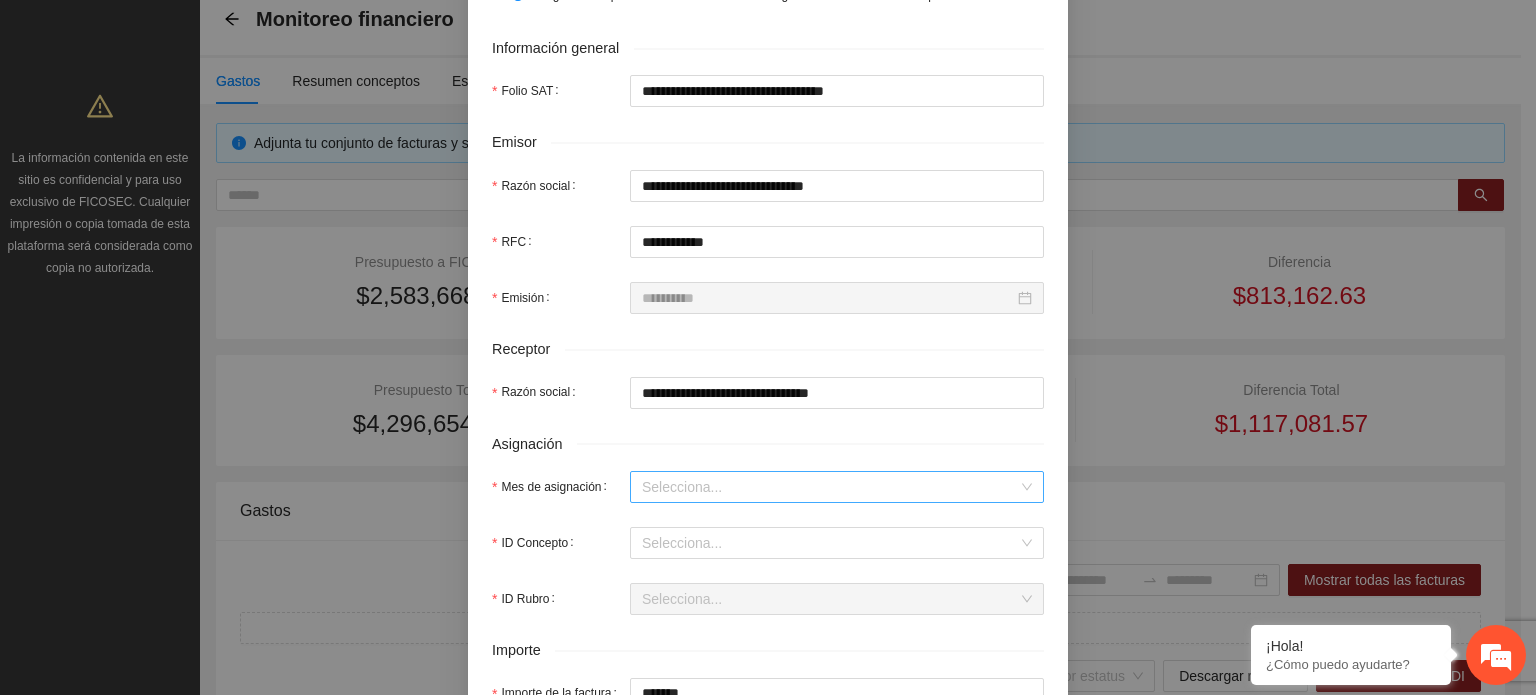 click on "Mes de asignación" at bounding box center (830, 487) 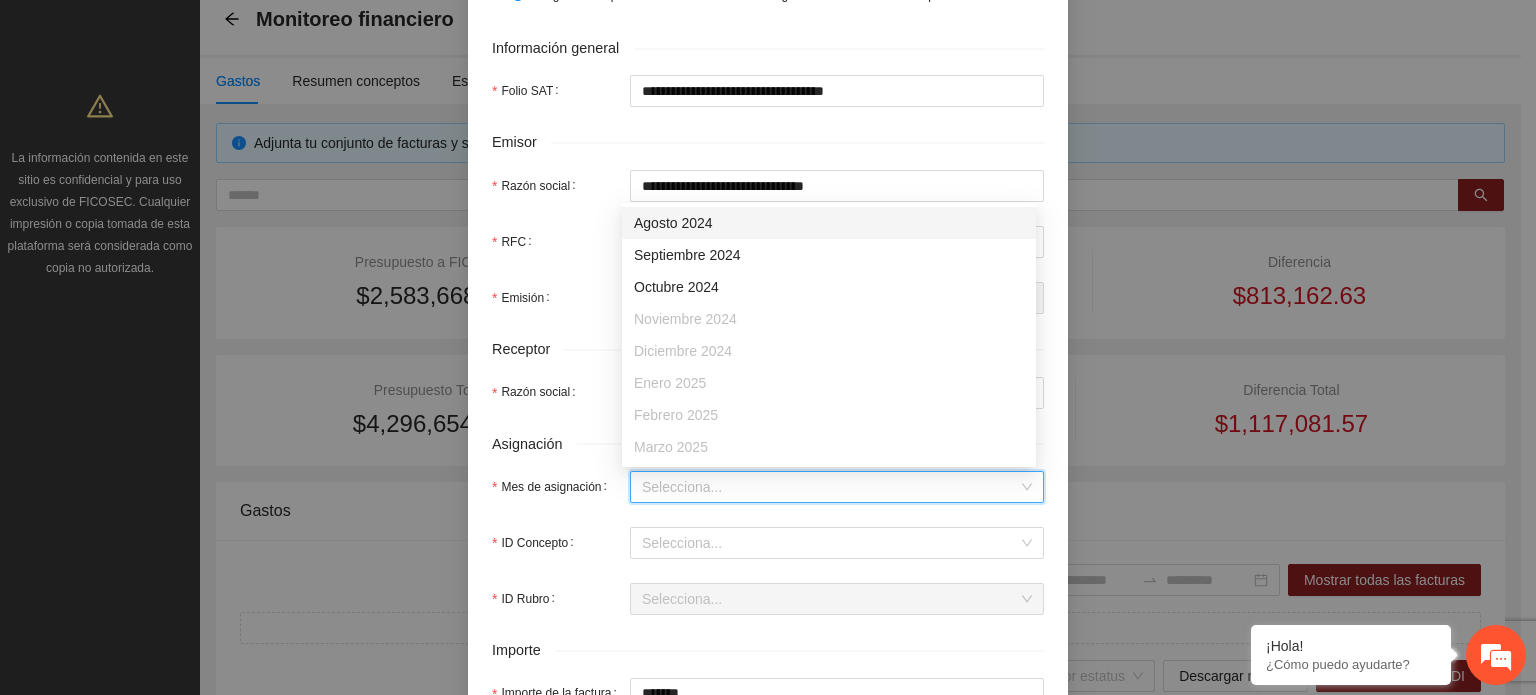 scroll, scrollTop: 128, scrollLeft: 0, axis: vertical 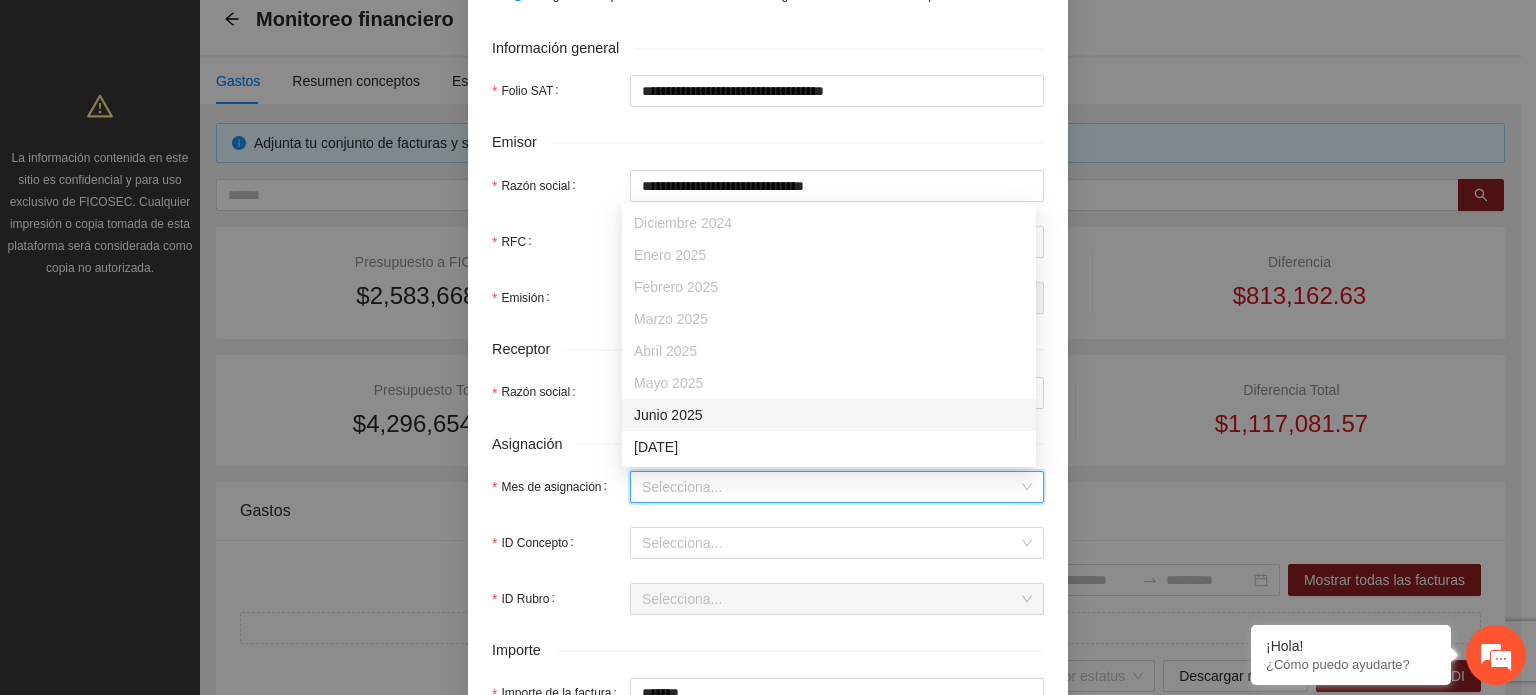 click on "Junio 2025" at bounding box center [829, 415] 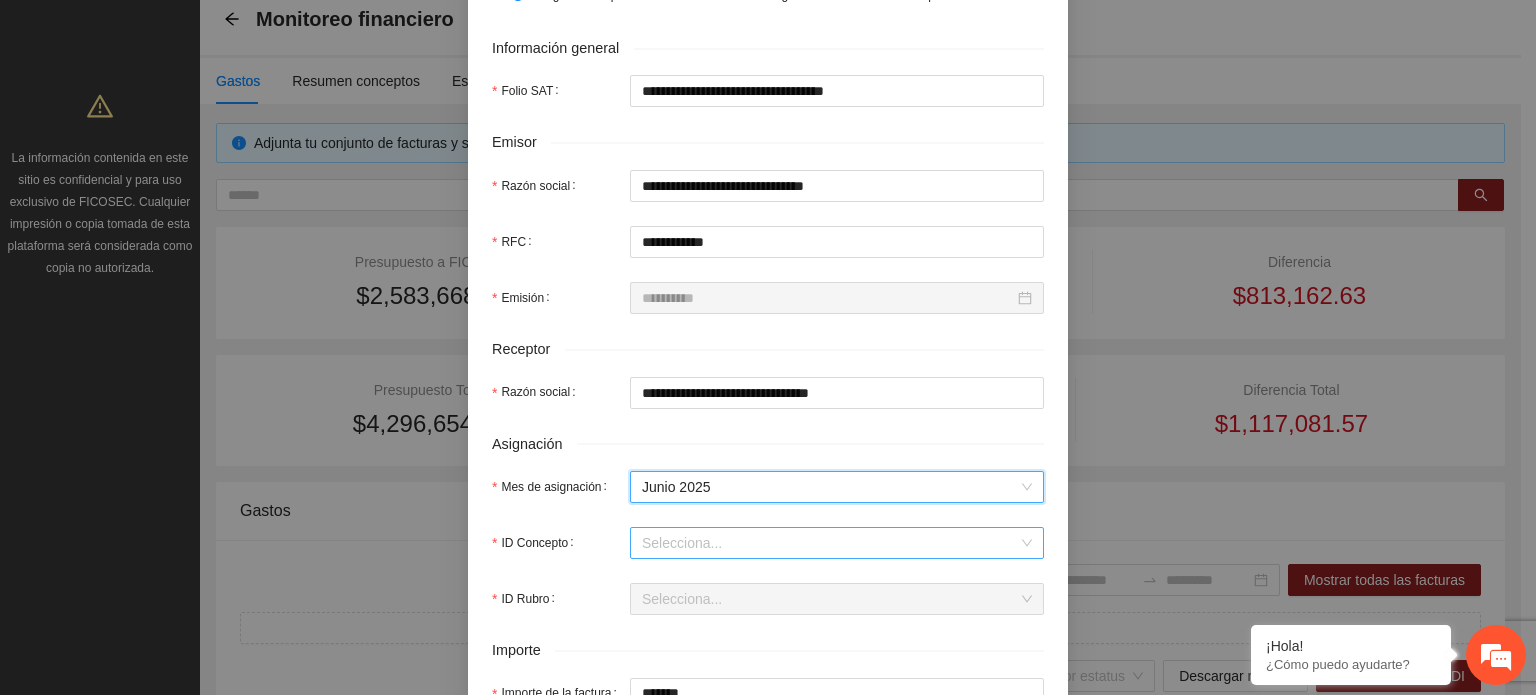 click on "ID Concepto" at bounding box center [830, 543] 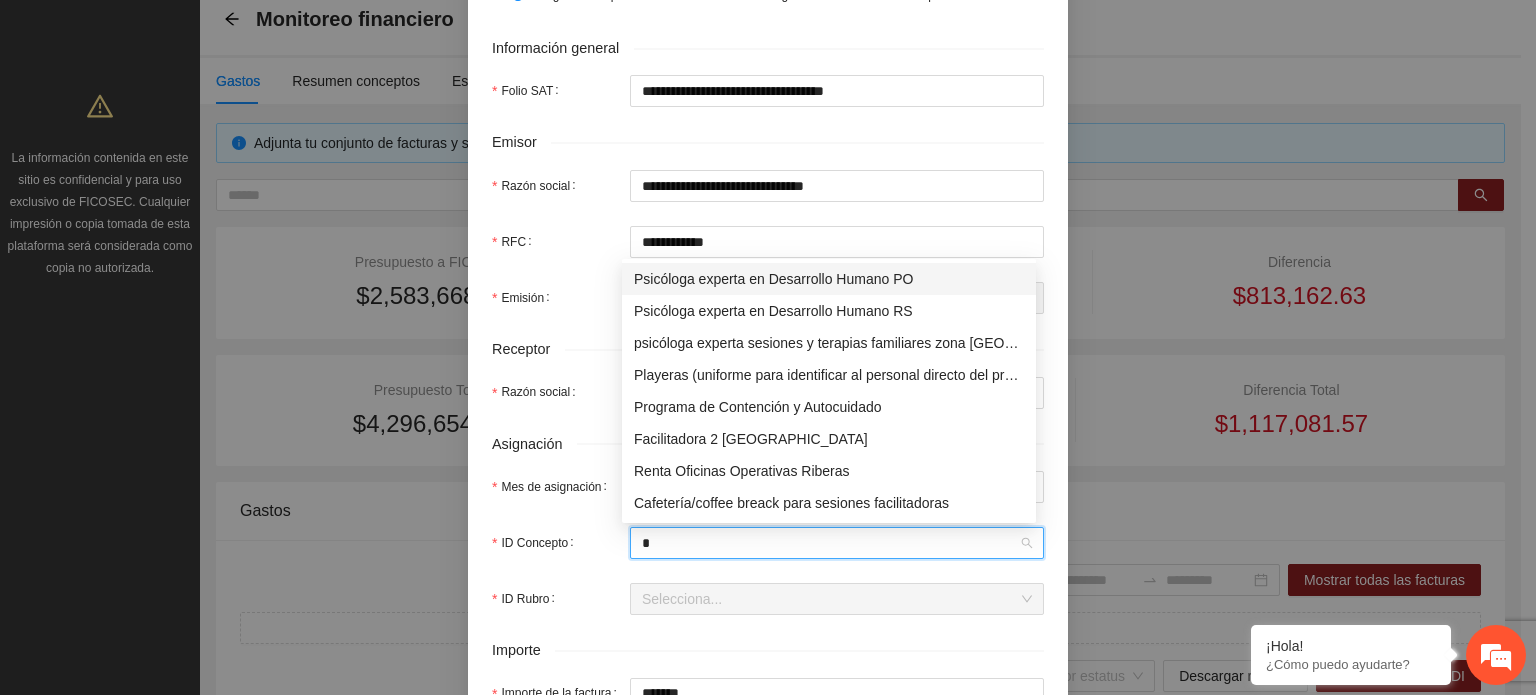type on "**" 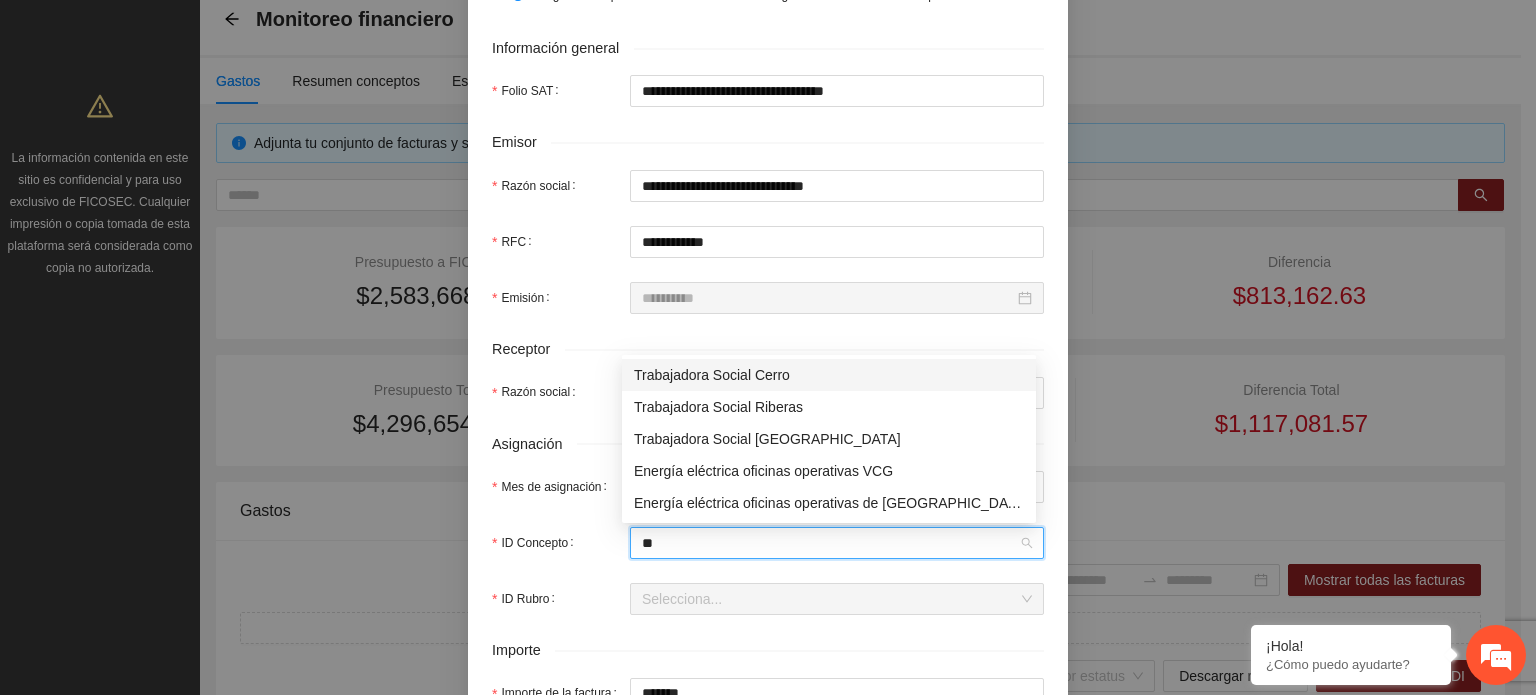 click on "Trabajadora Social Cerro" at bounding box center [829, 375] 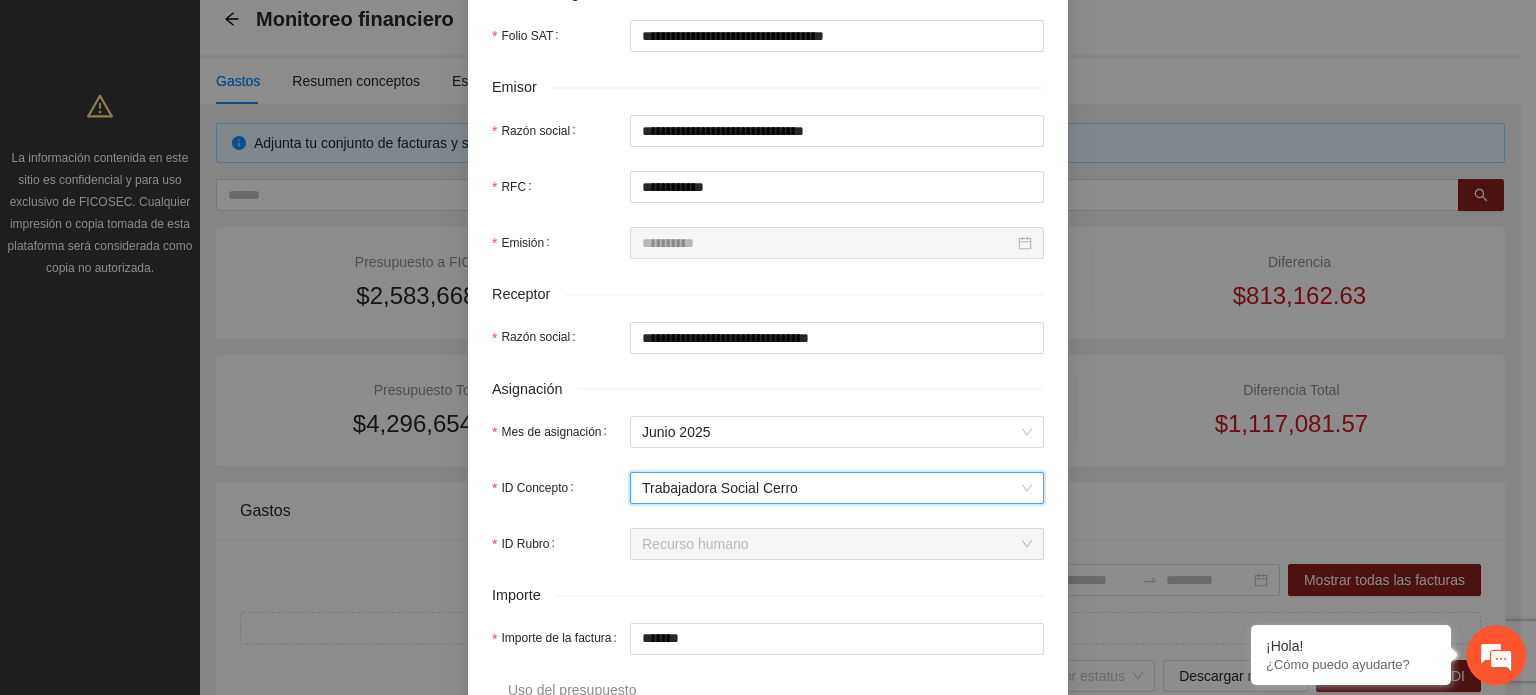 scroll, scrollTop: 500, scrollLeft: 0, axis: vertical 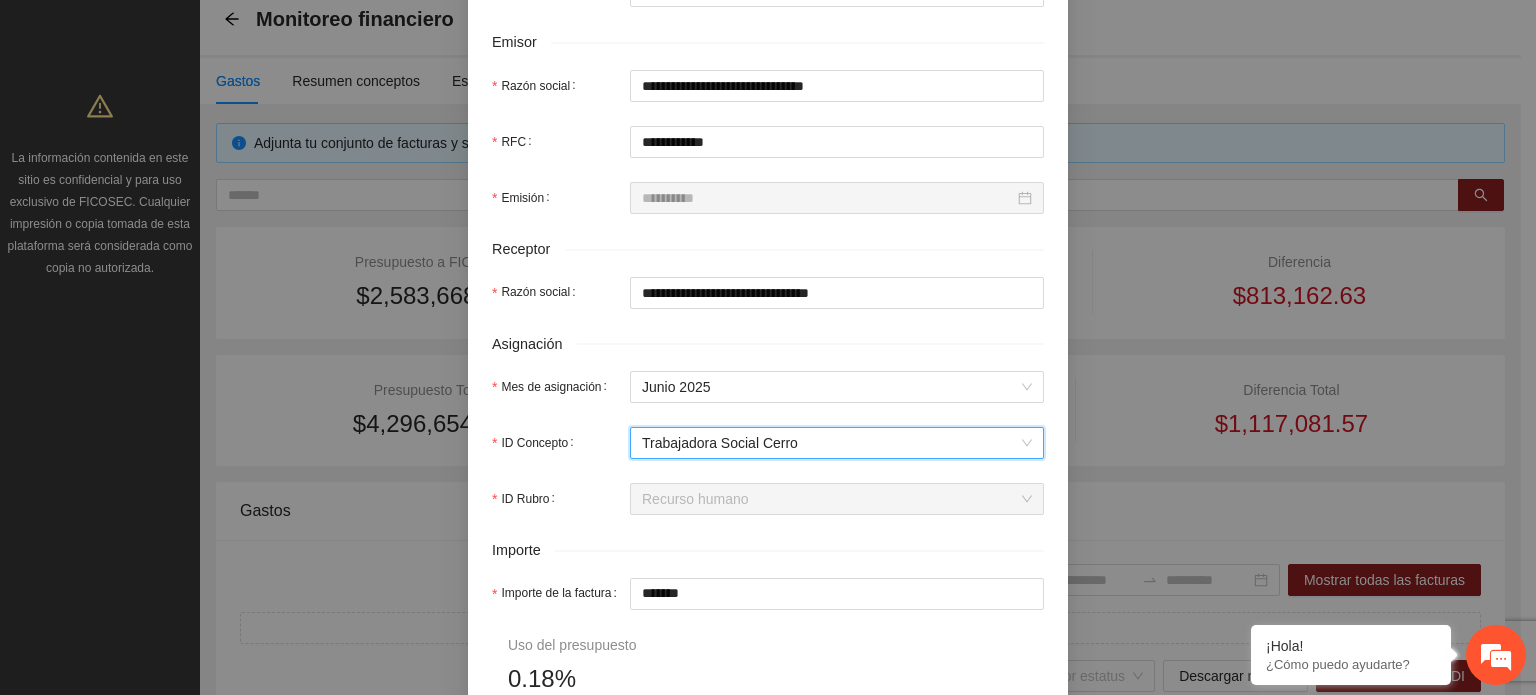 drag, startPoint x: 717, startPoint y: 582, endPoint x: 556, endPoint y: 618, distance: 164.97575 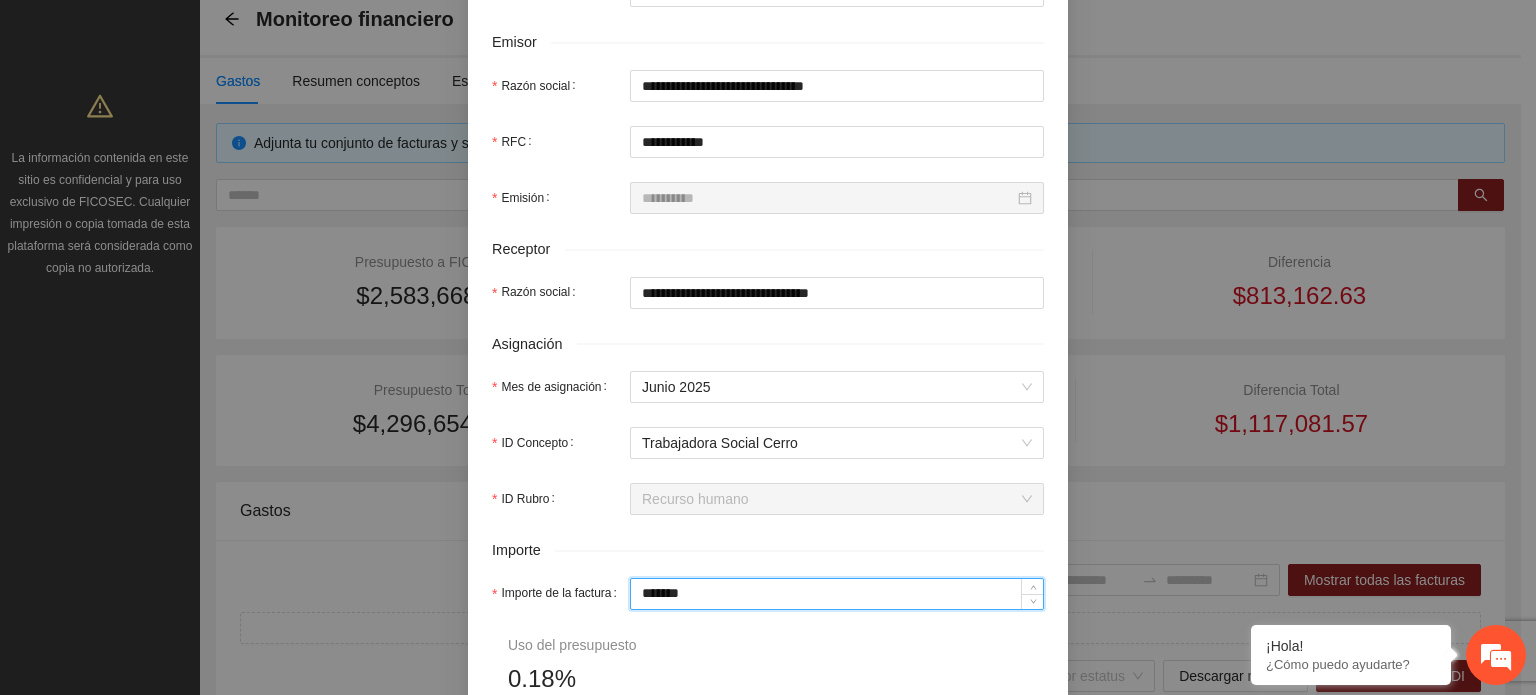type on "*" 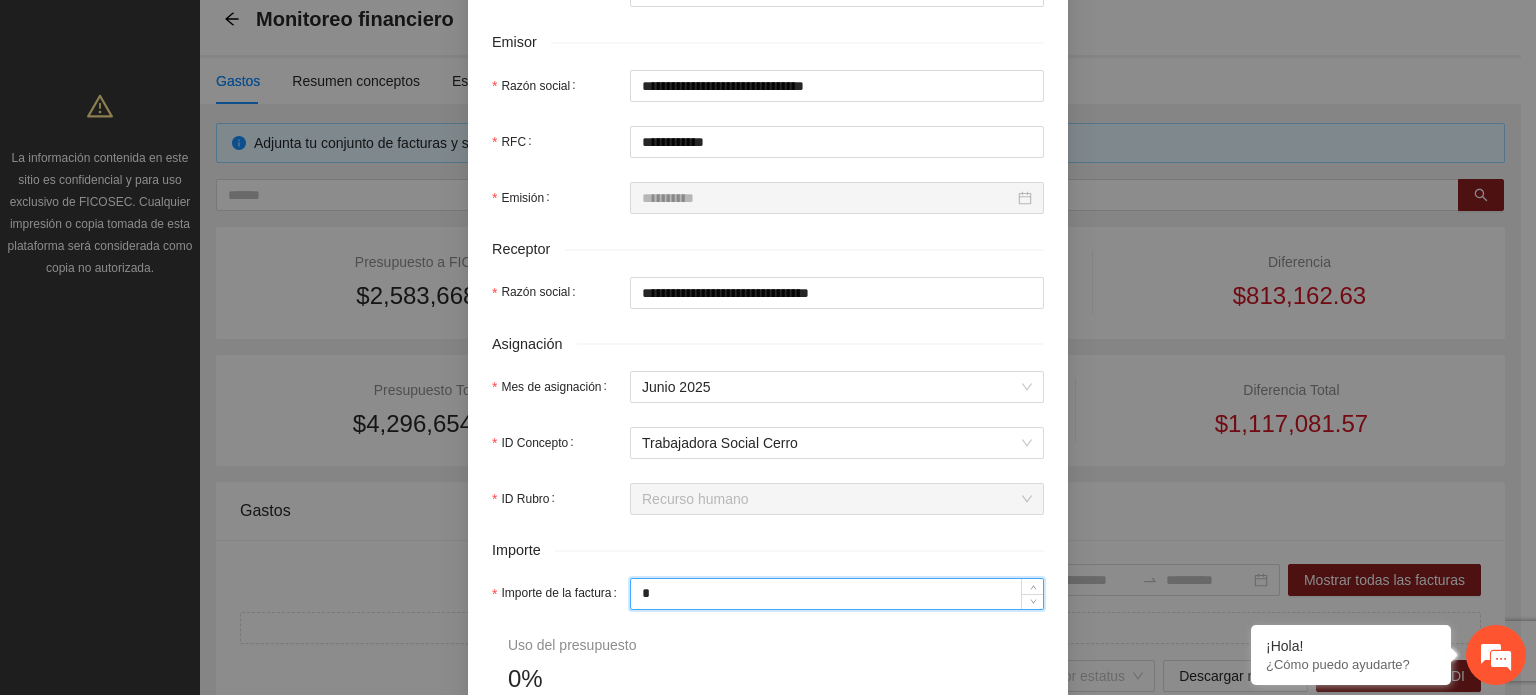 type 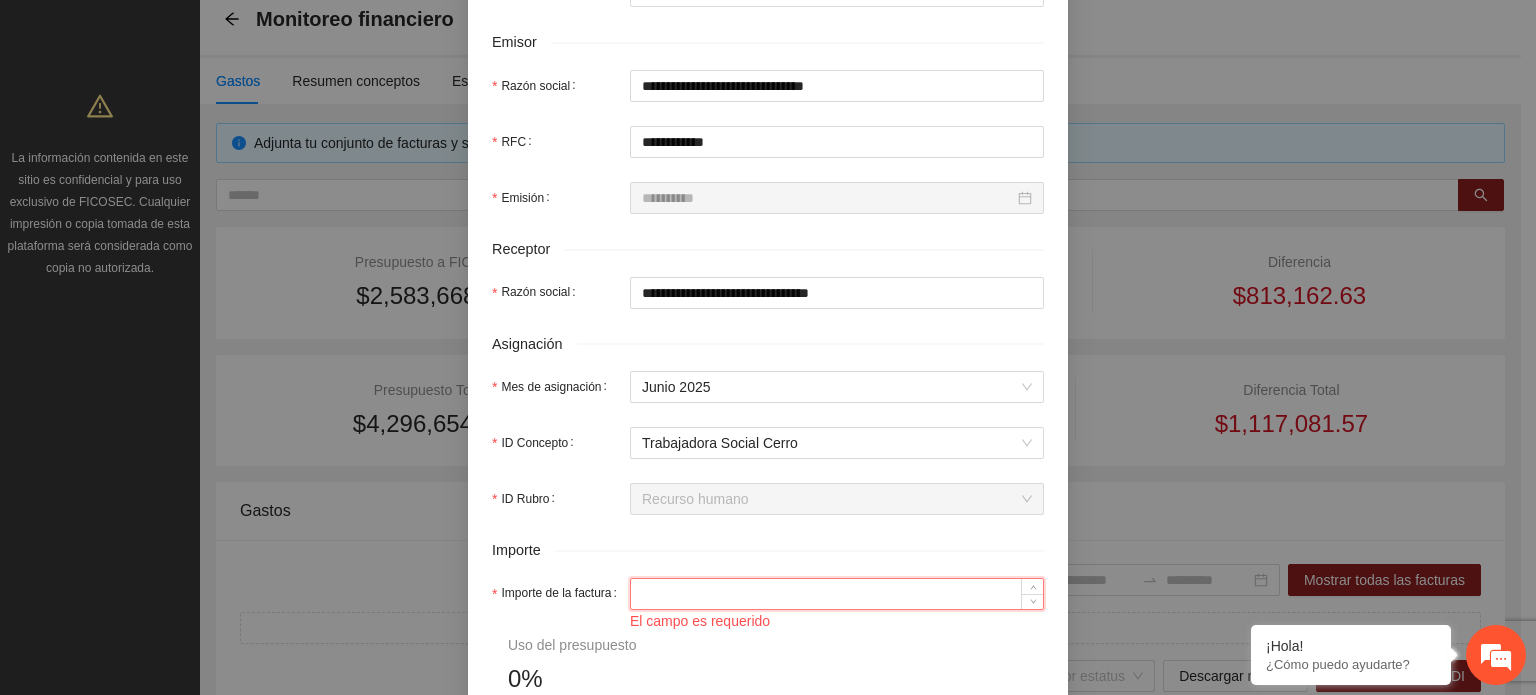 type on "*" 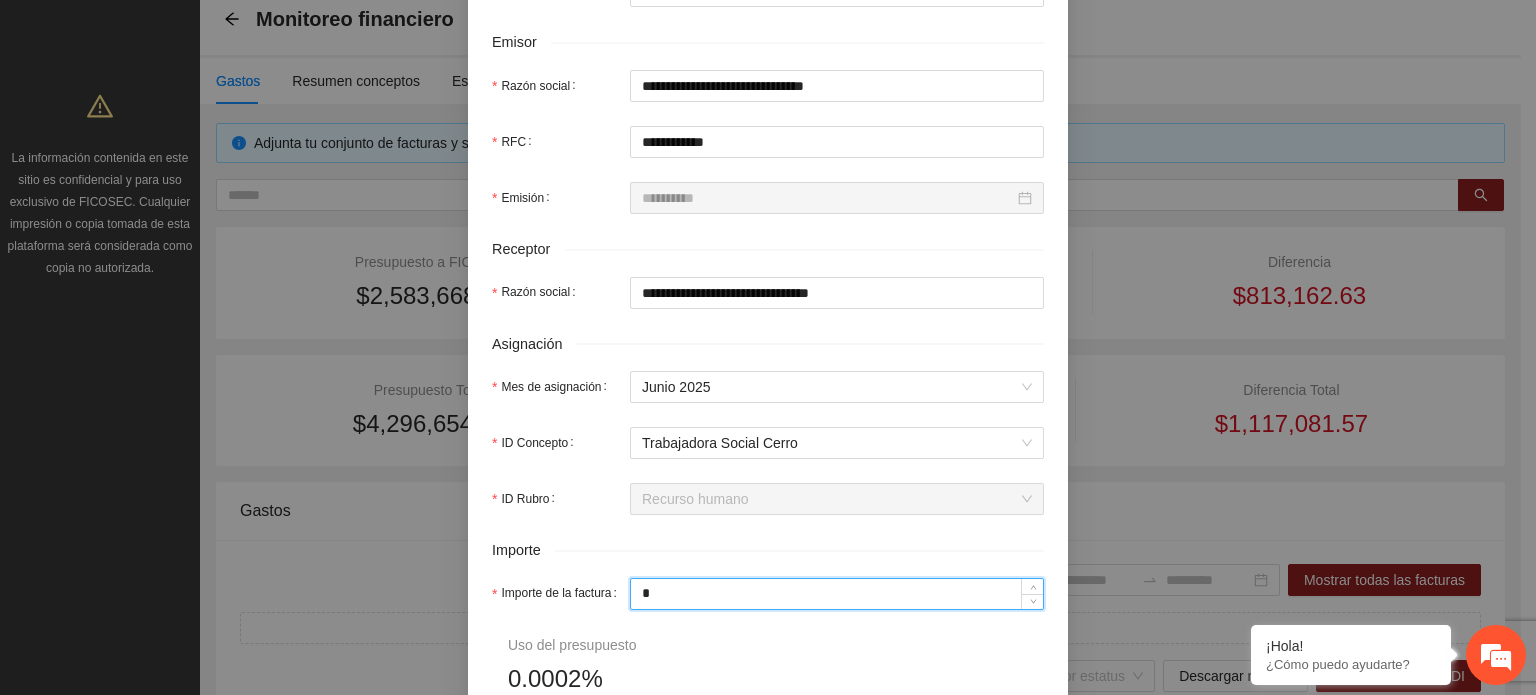 type on "**" 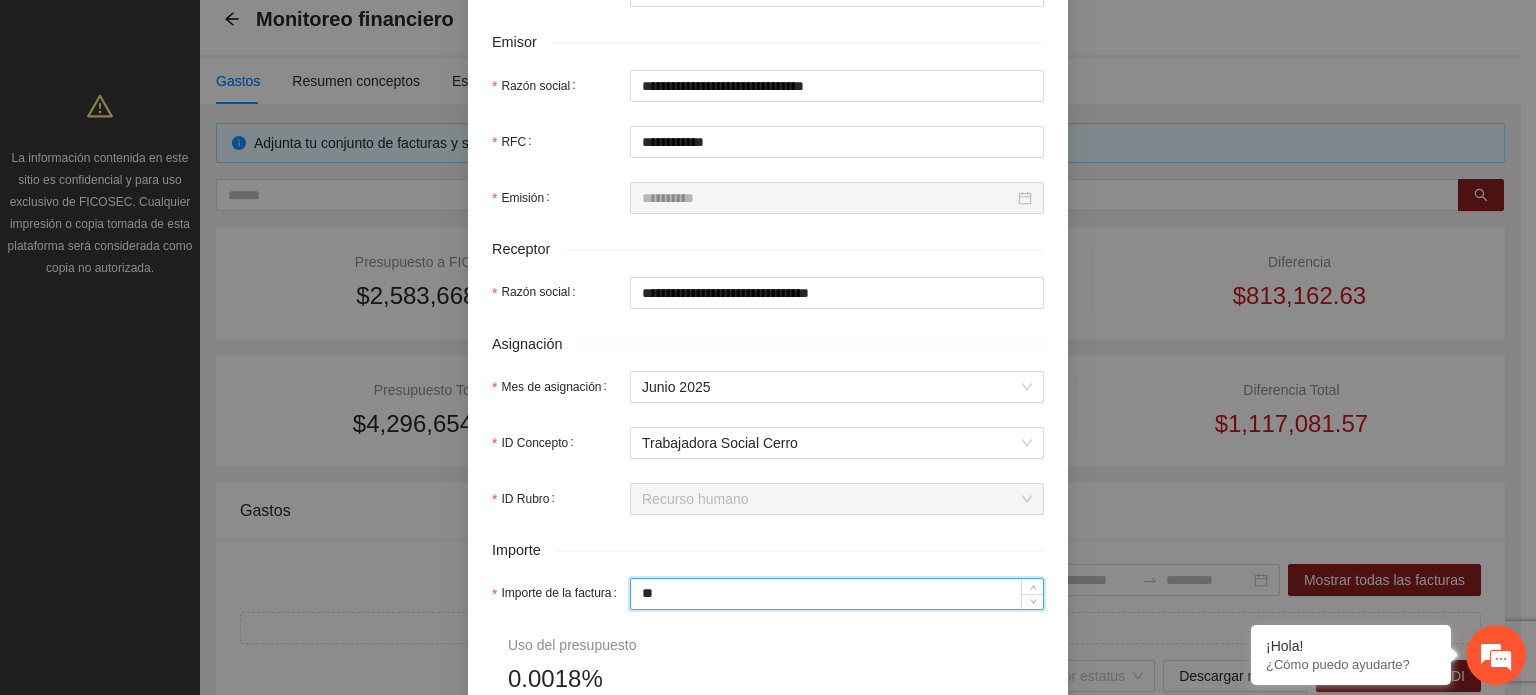 type on "***" 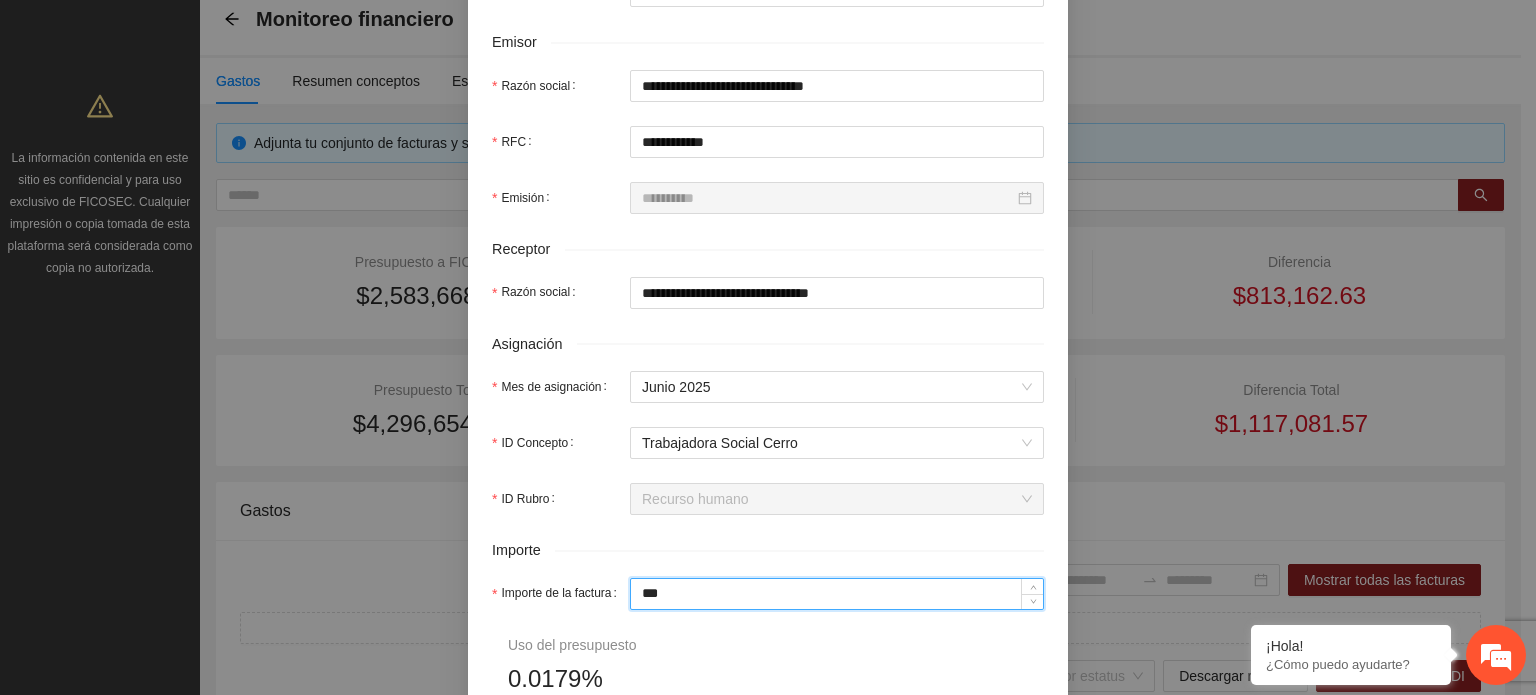 type on "*****" 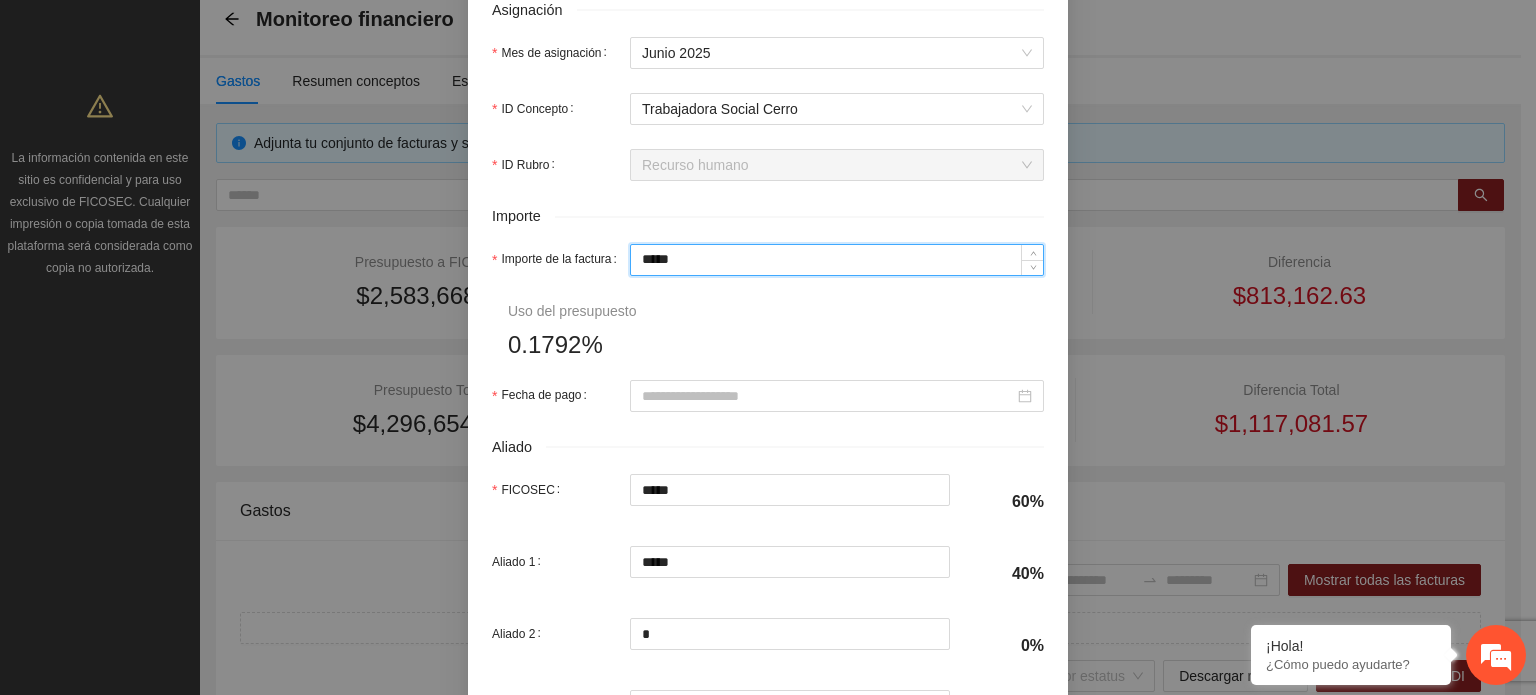 scroll, scrollTop: 1000, scrollLeft: 0, axis: vertical 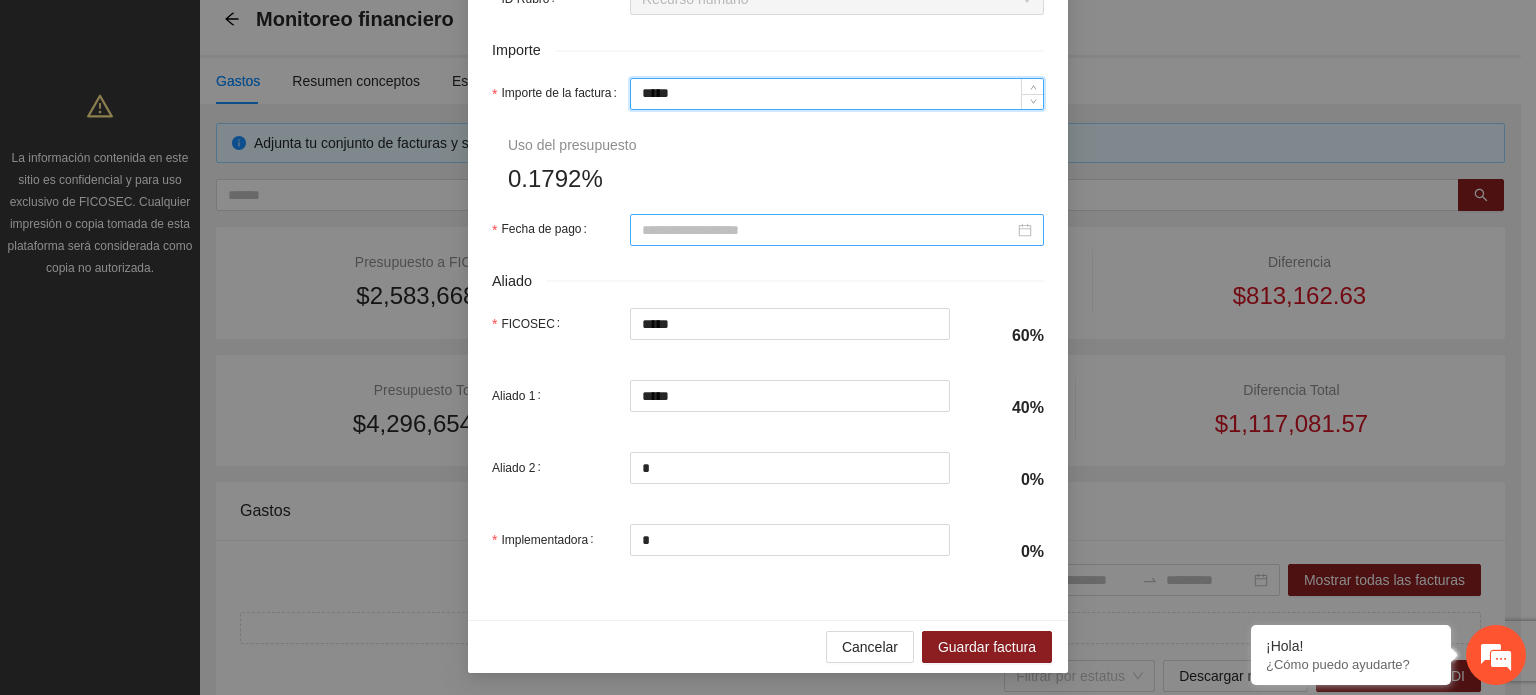 type on "*****" 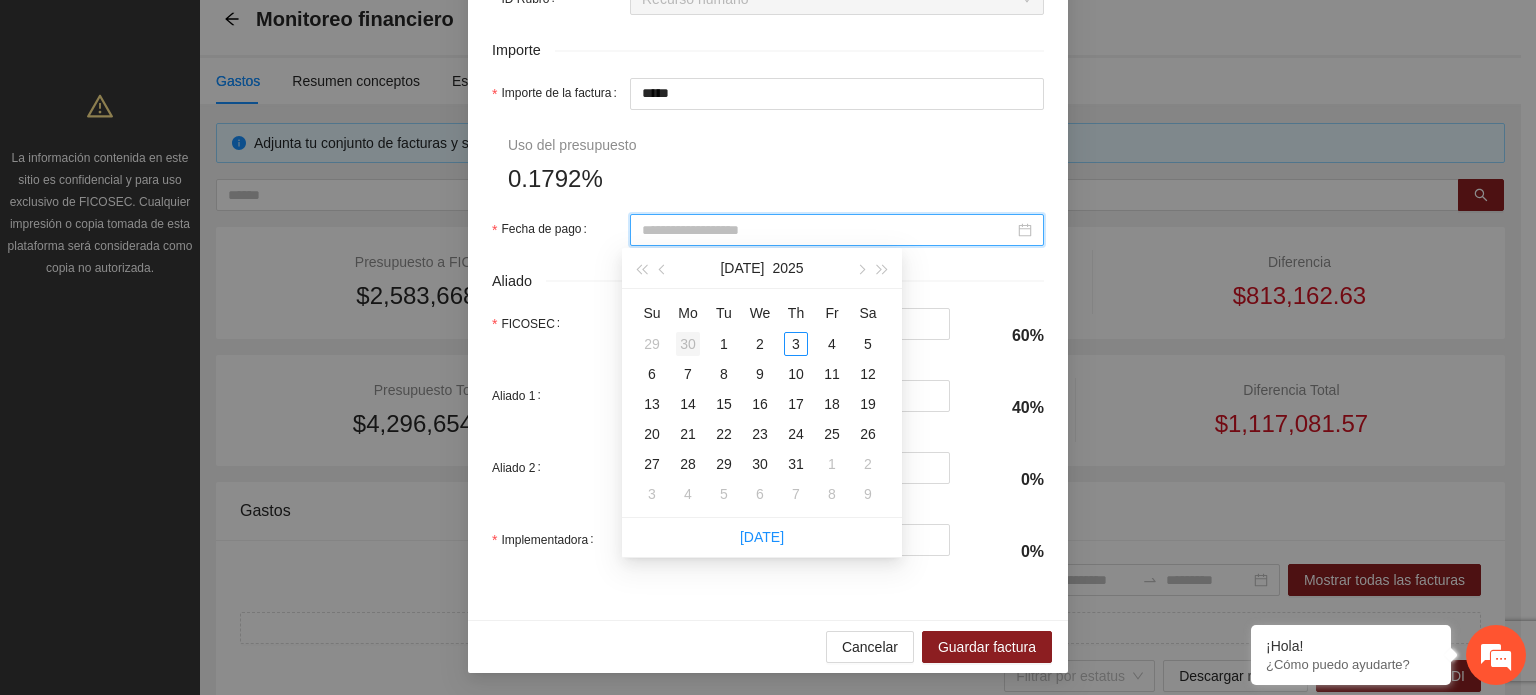 type on "**********" 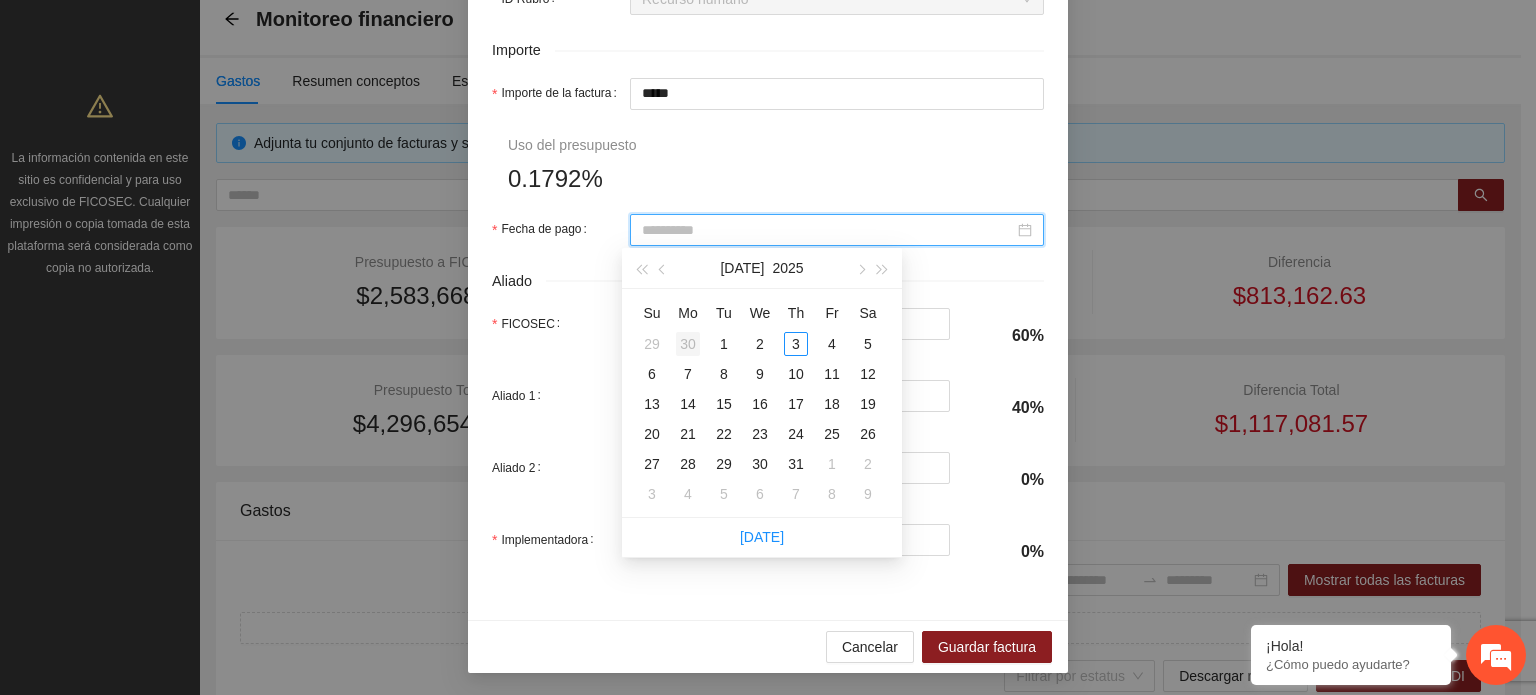 click on "30" at bounding box center (688, 344) 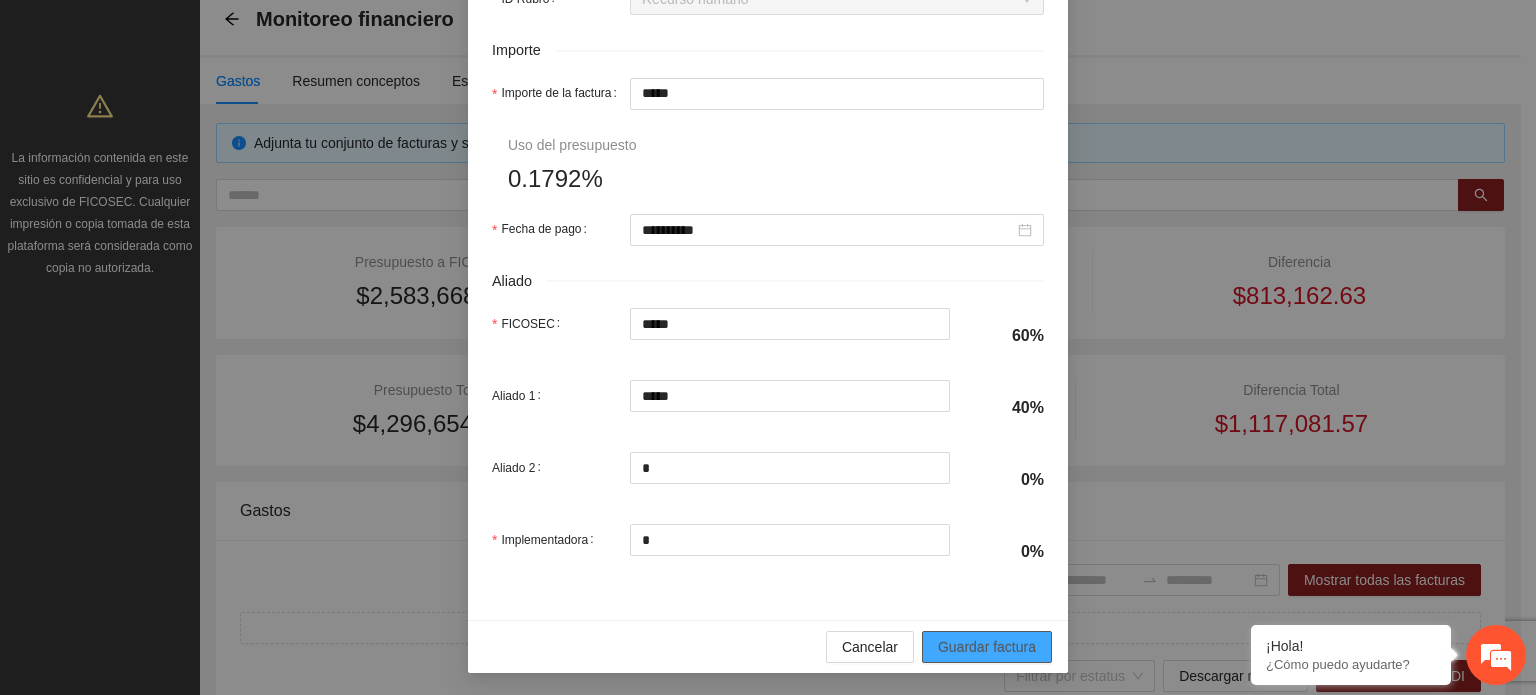 click on "Guardar factura" at bounding box center [987, 647] 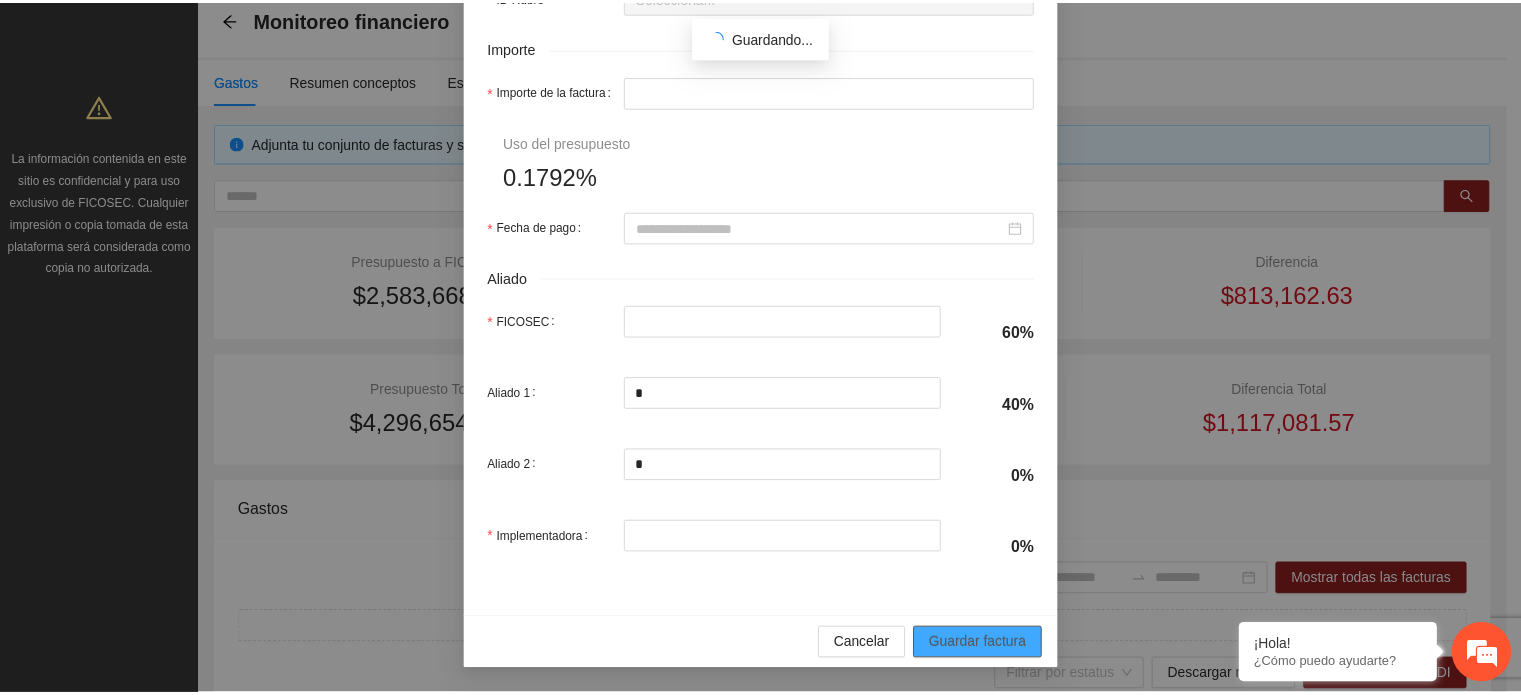 scroll, scrollTop: 841, scrollLeft: 0, axis: vertical 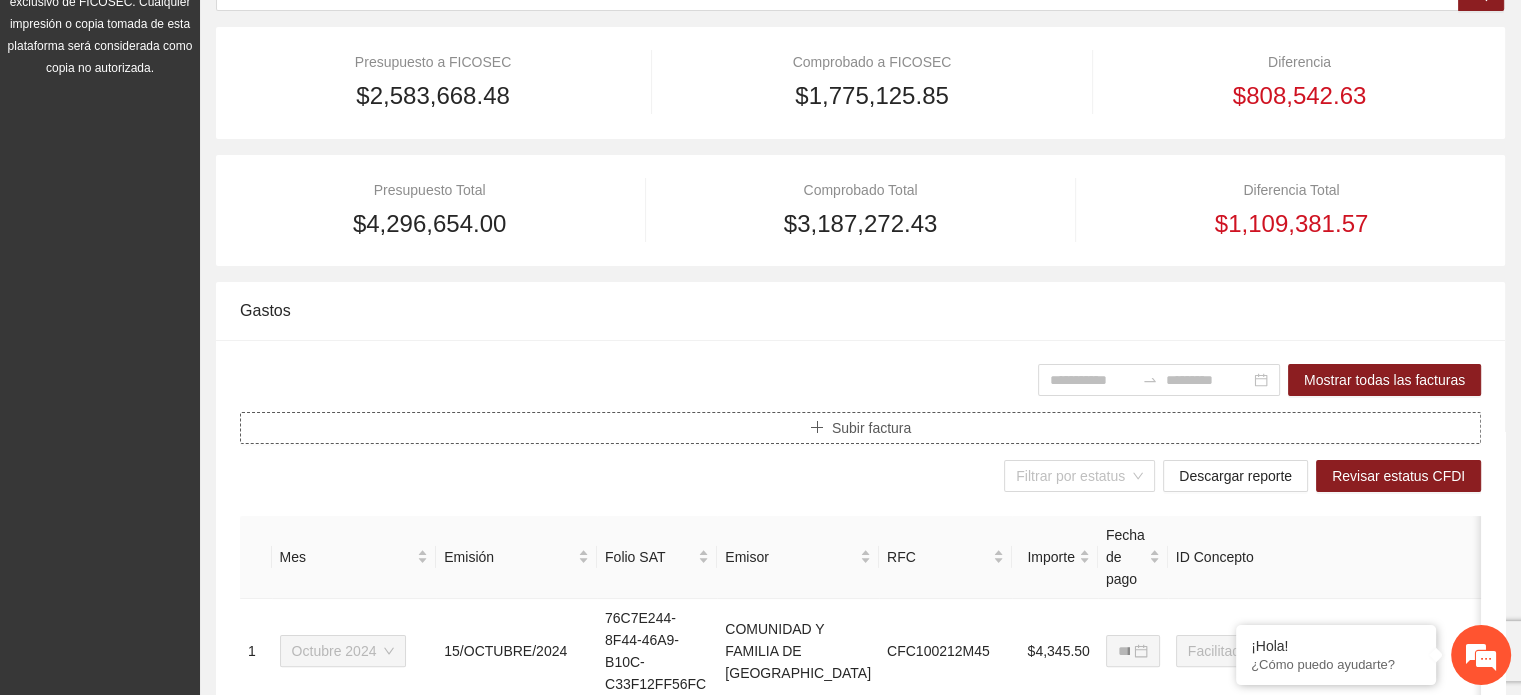 click on "Subir factura" at bounding box center (871, 428) 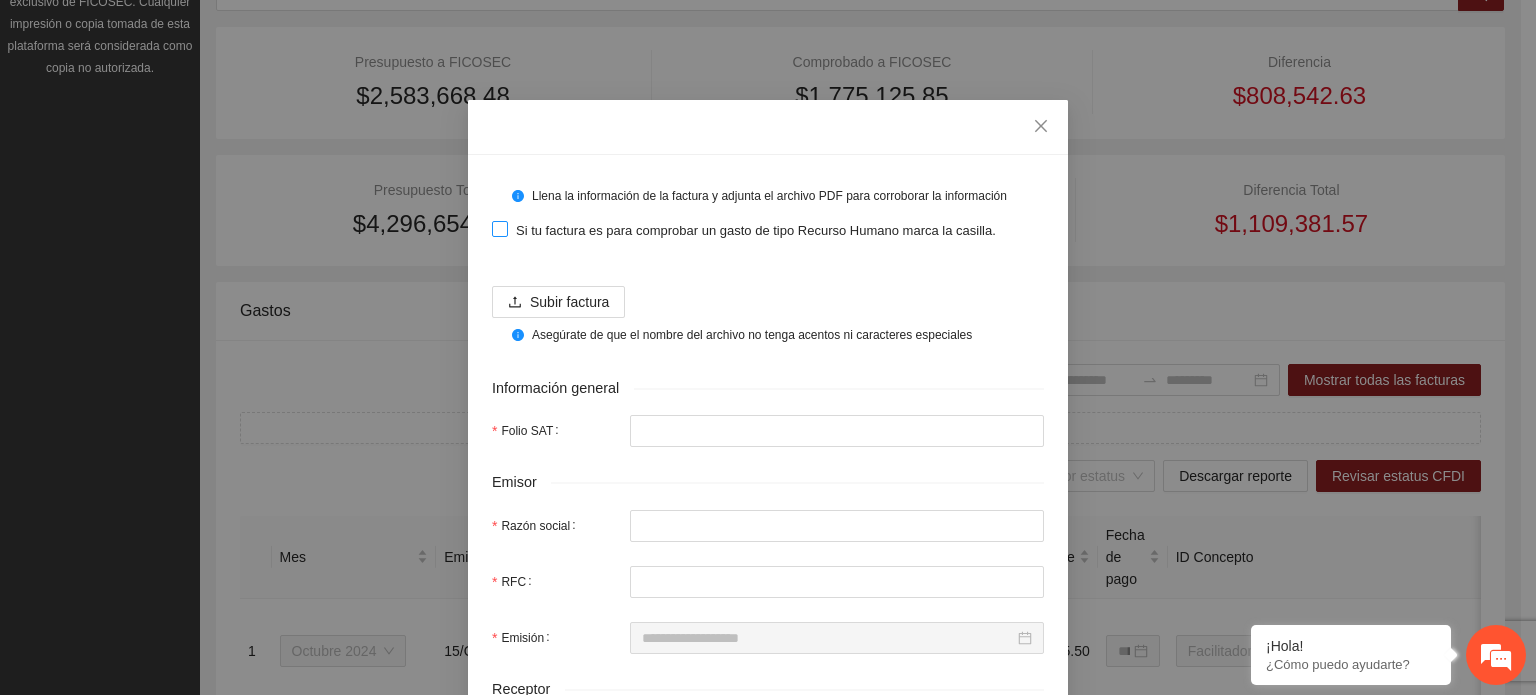click at bounding box center (500, 229) 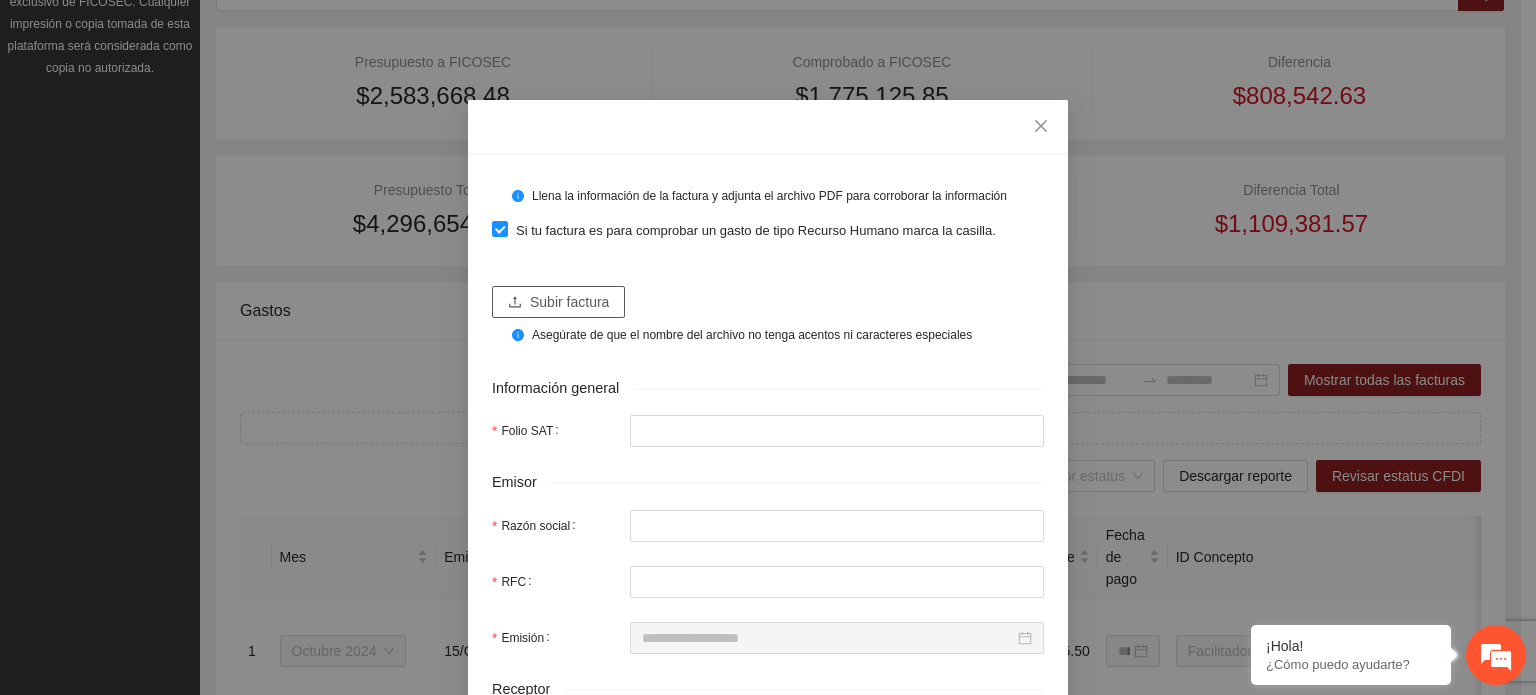 click on "Subir factura" at bounding box center (569, 302) 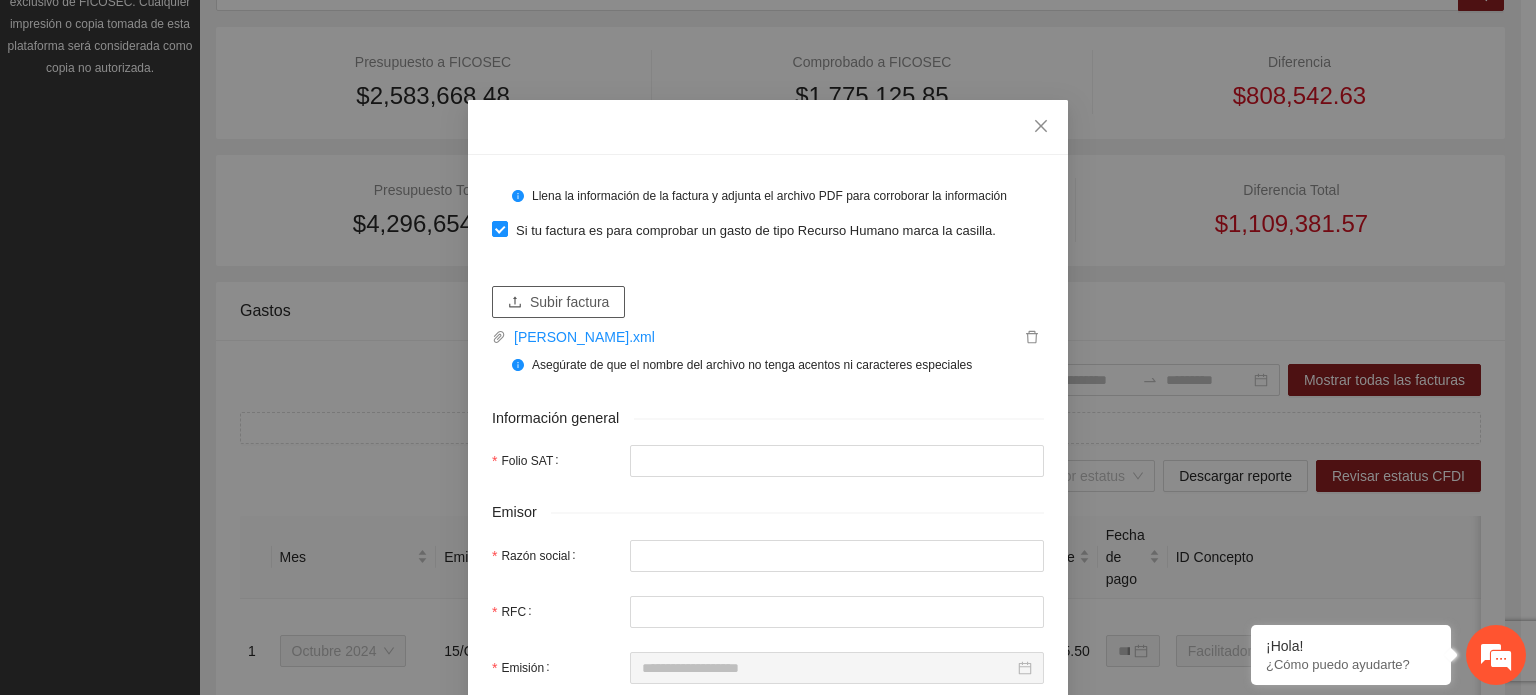 type on "**********" 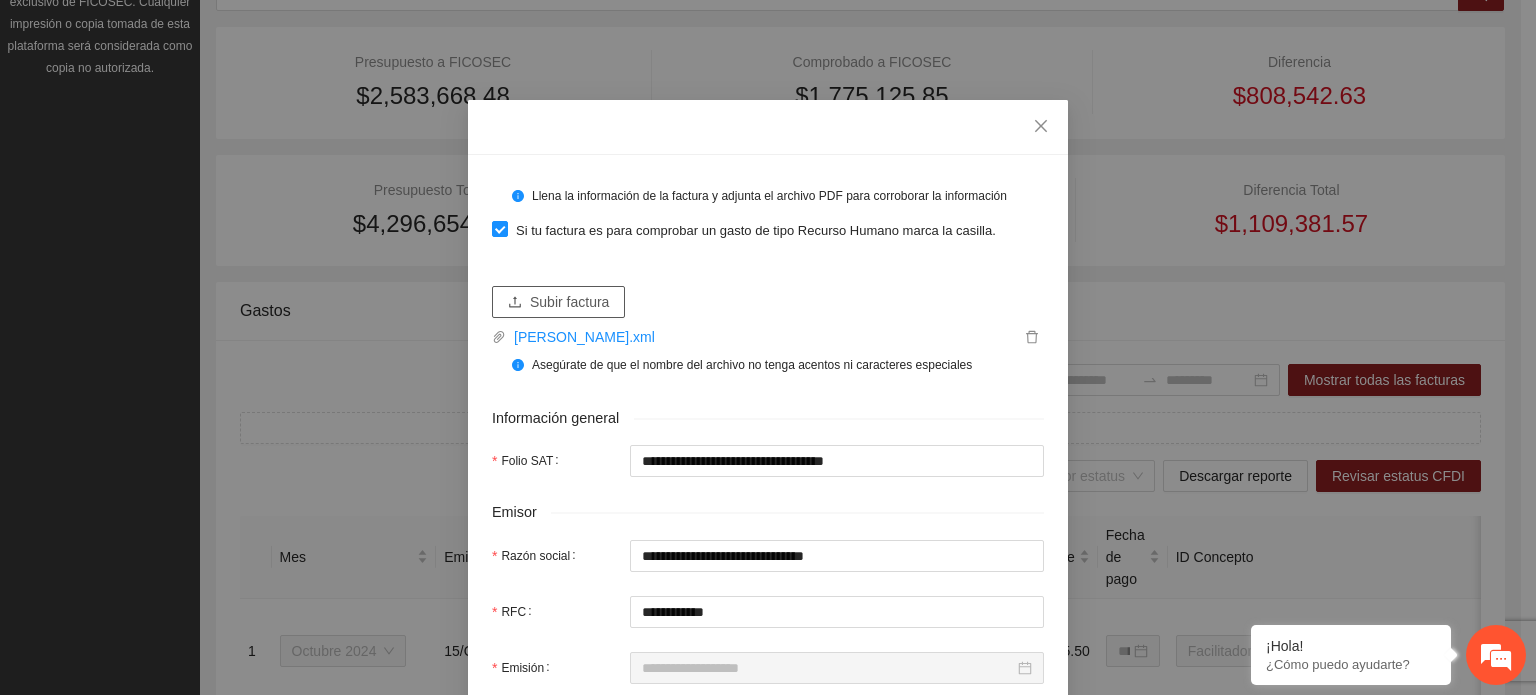 type on "**********" 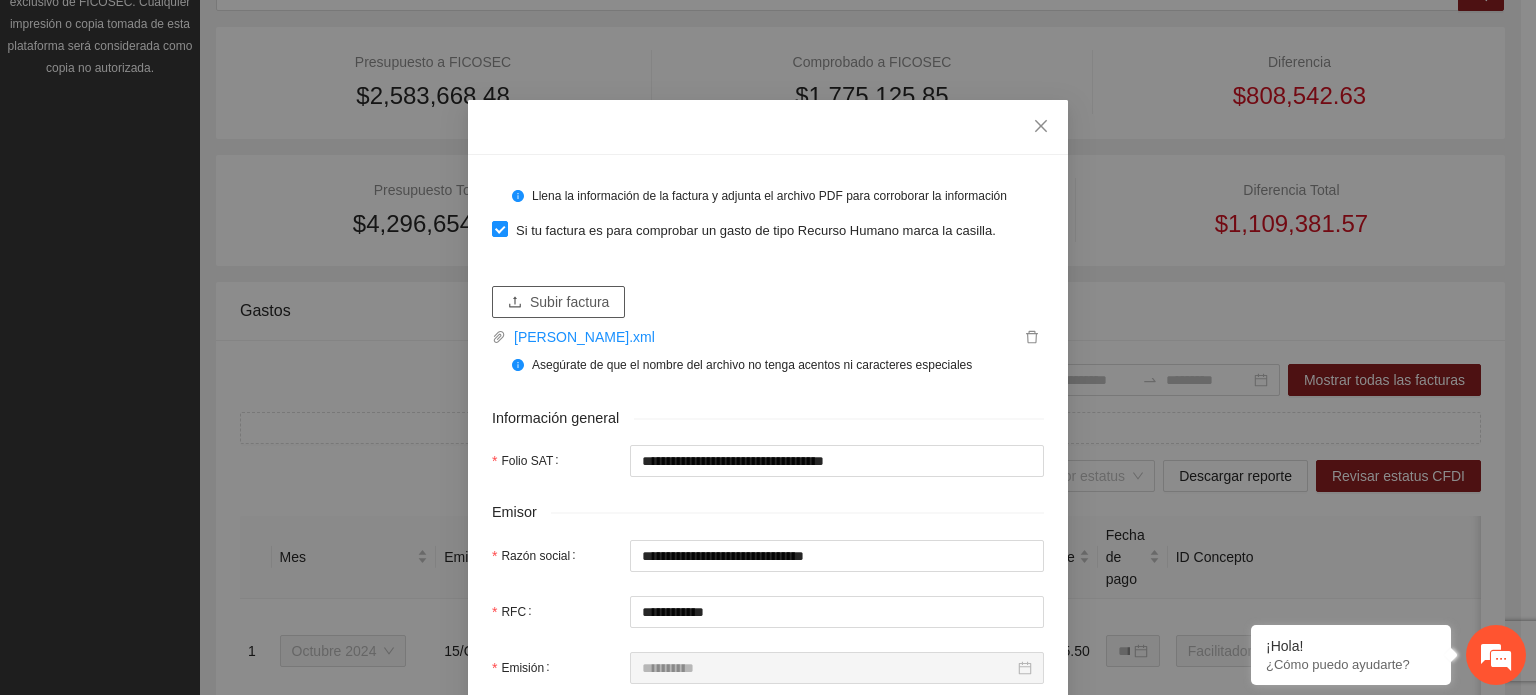 click on "Subir factura" at bounding box center [558, 302] 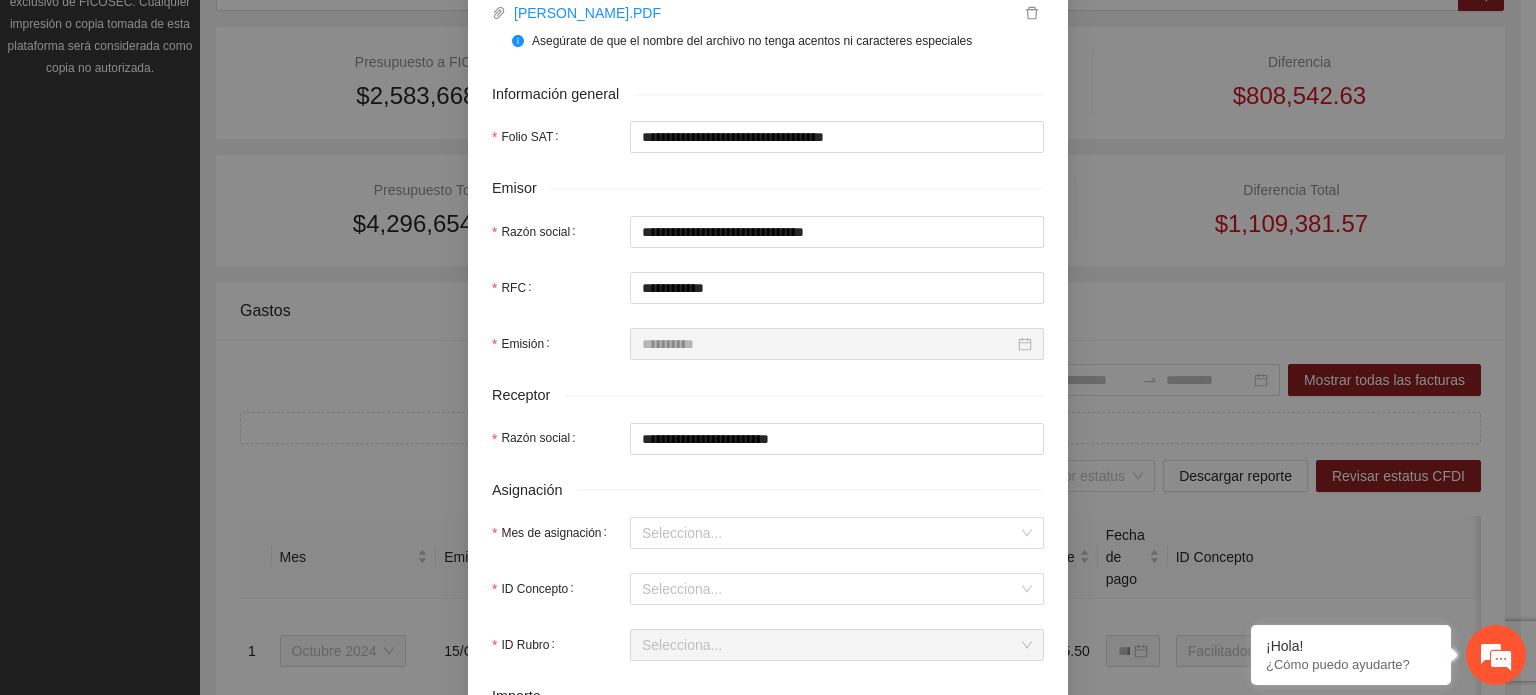 scroll, scrollTop: 400, scrollLeft: 0, axis: vertical 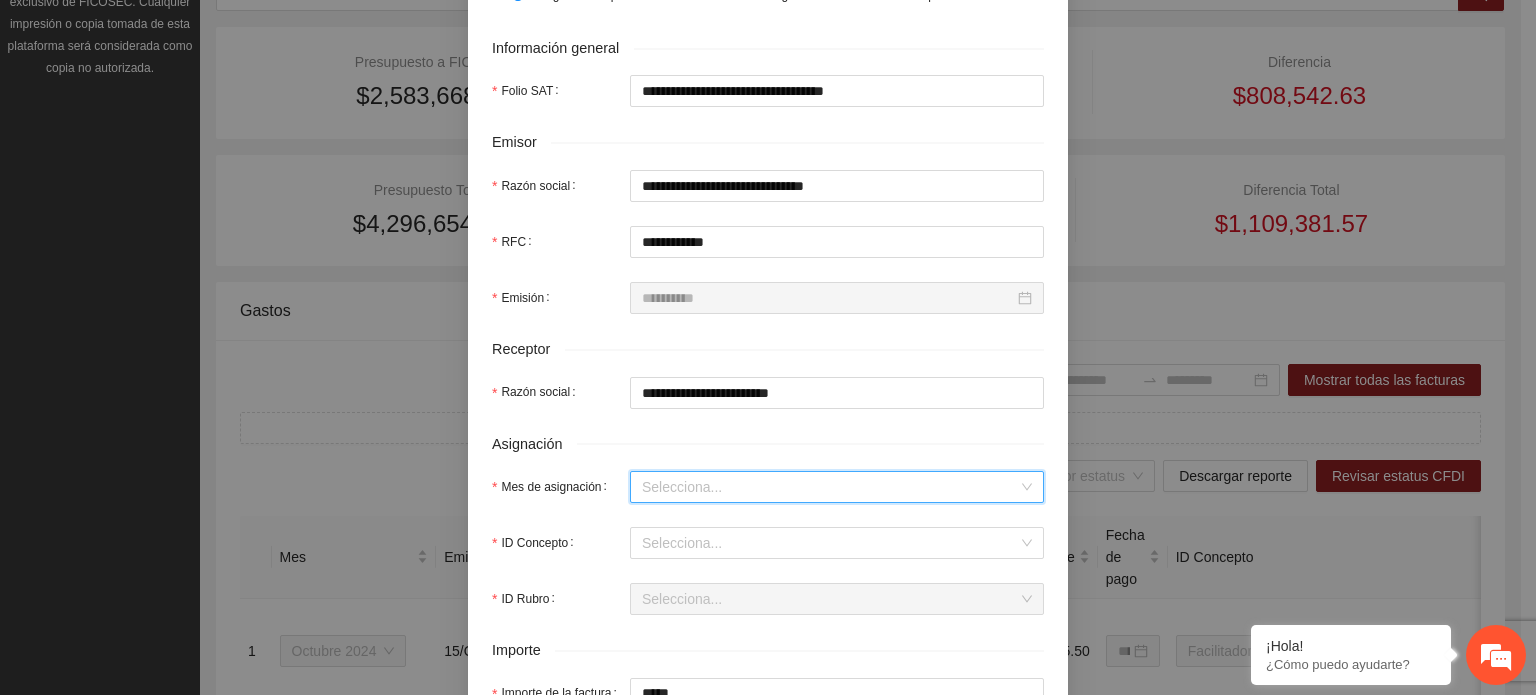 click on "Mes de asignación" at bounding box center [830, 487] 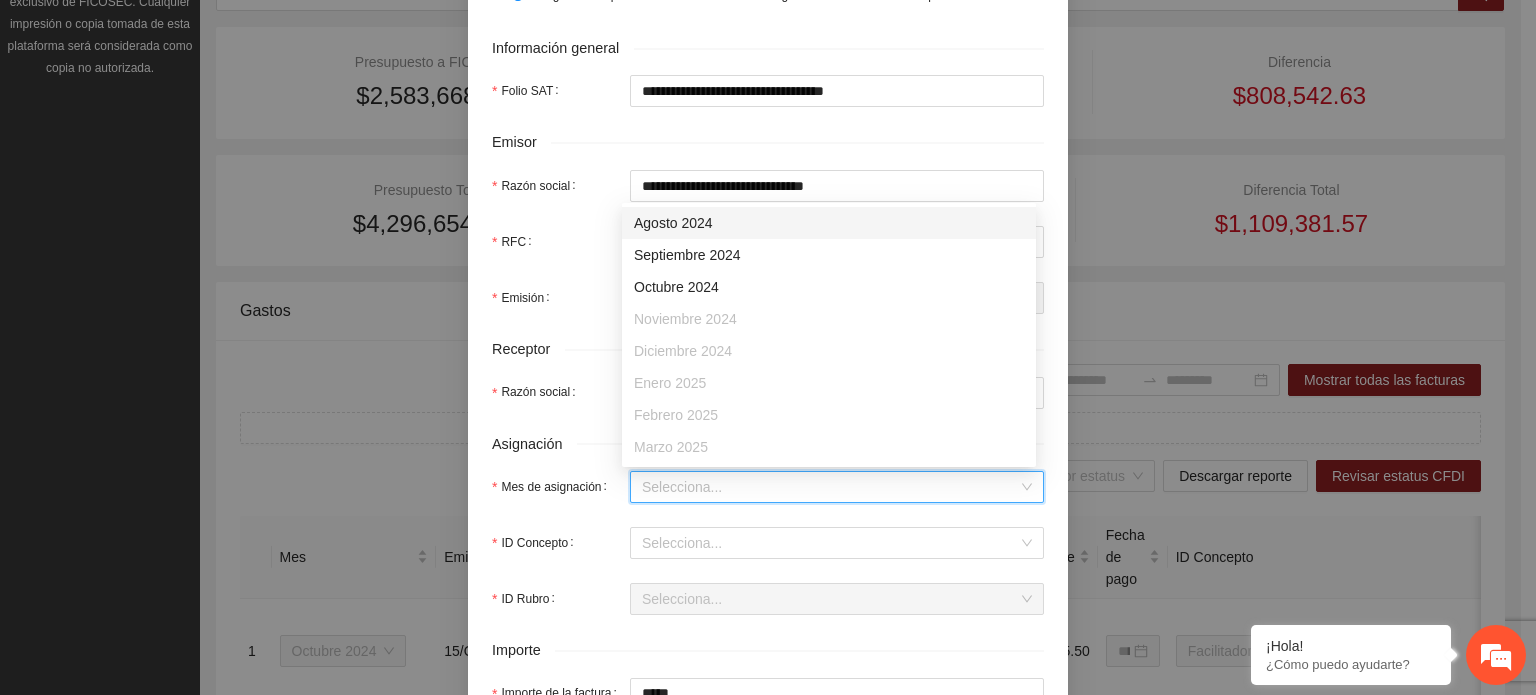 scroll, scrollTop: 128, scrollLeft: 0, axis: vertical 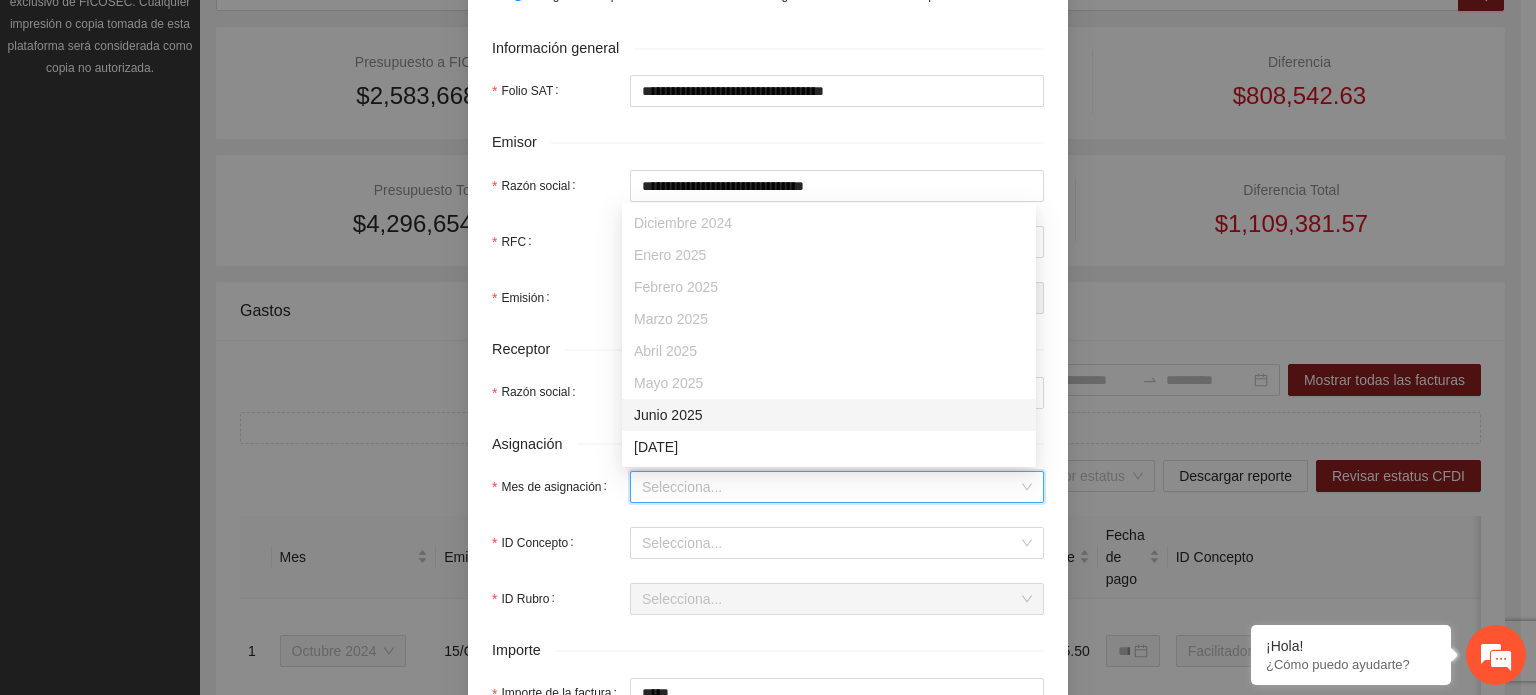 click on "Junio 2025" at bounding box center [829, 415] 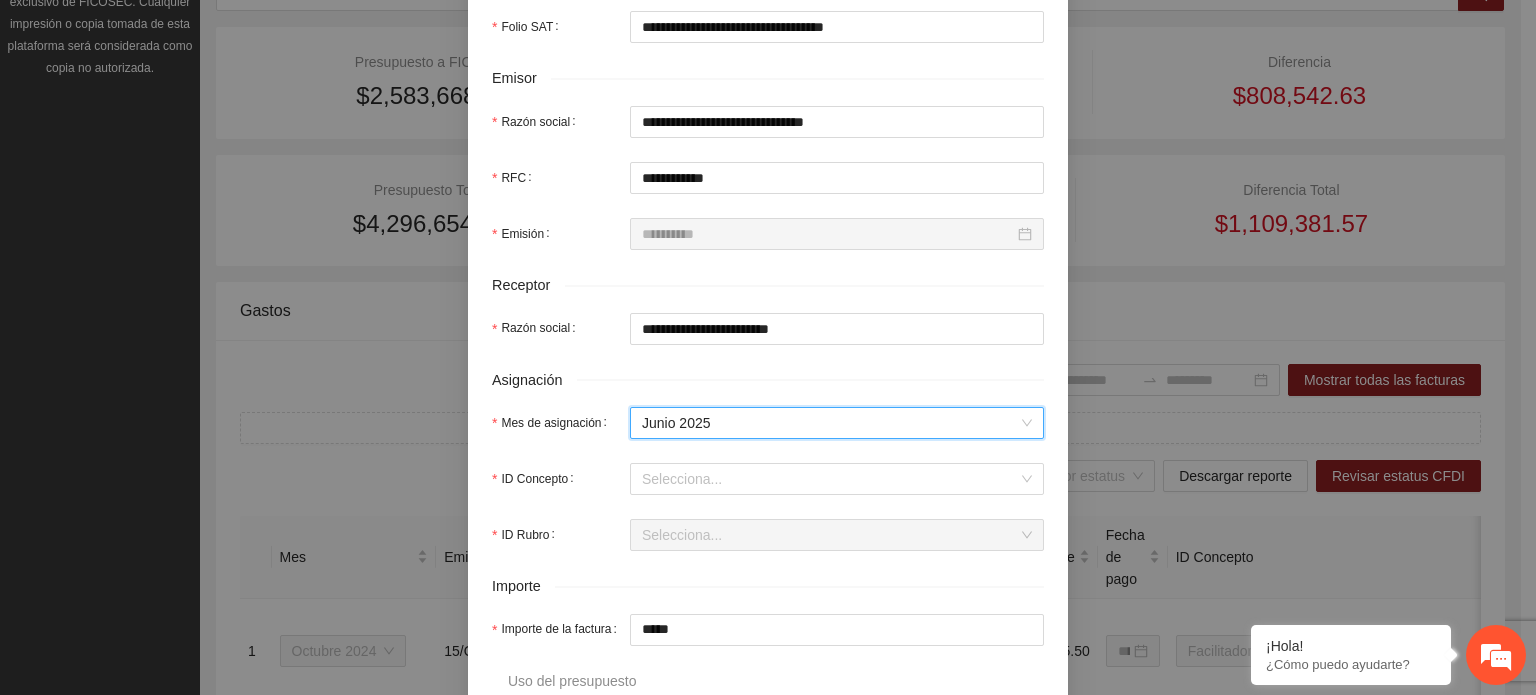 scroll, scrollTop: 500, scrollLeft: 0, axis: vertical 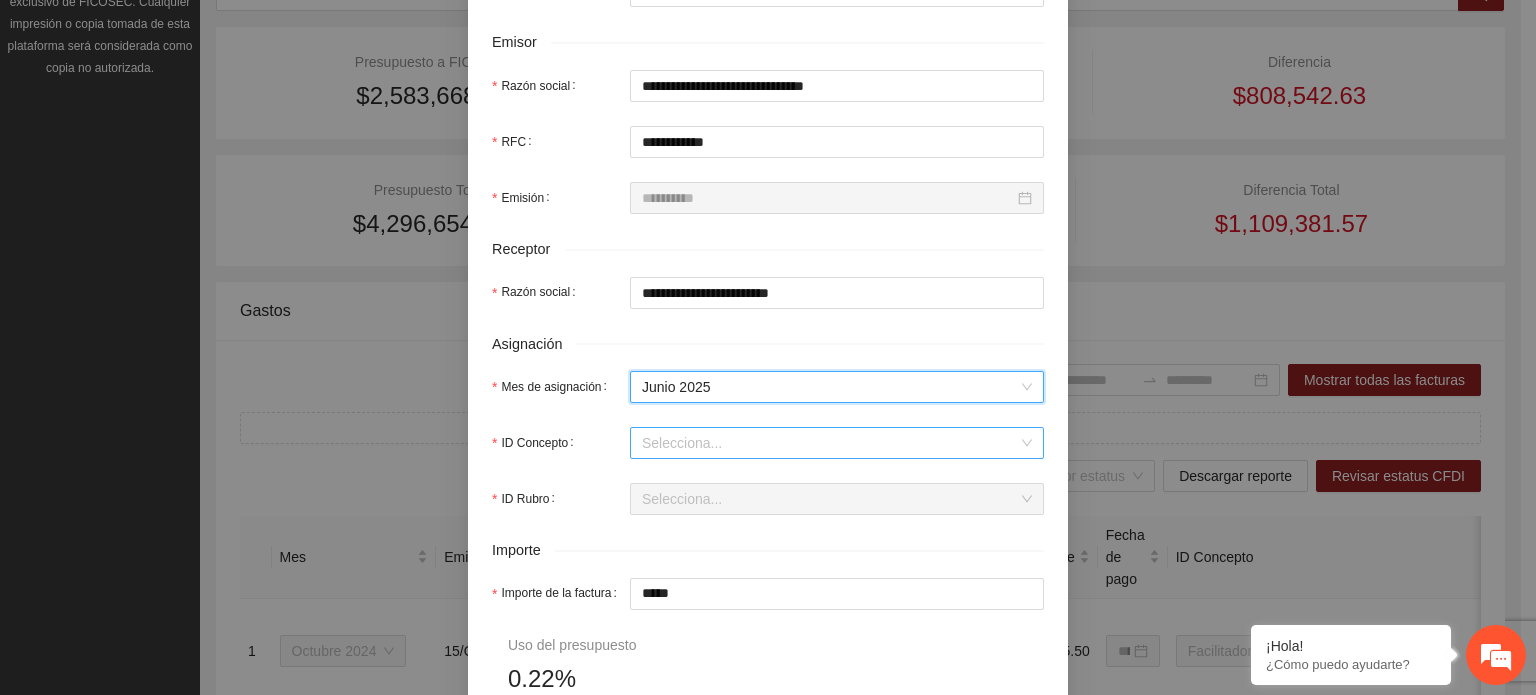 click on "ID Concepto" at bounding box center (830, 443) 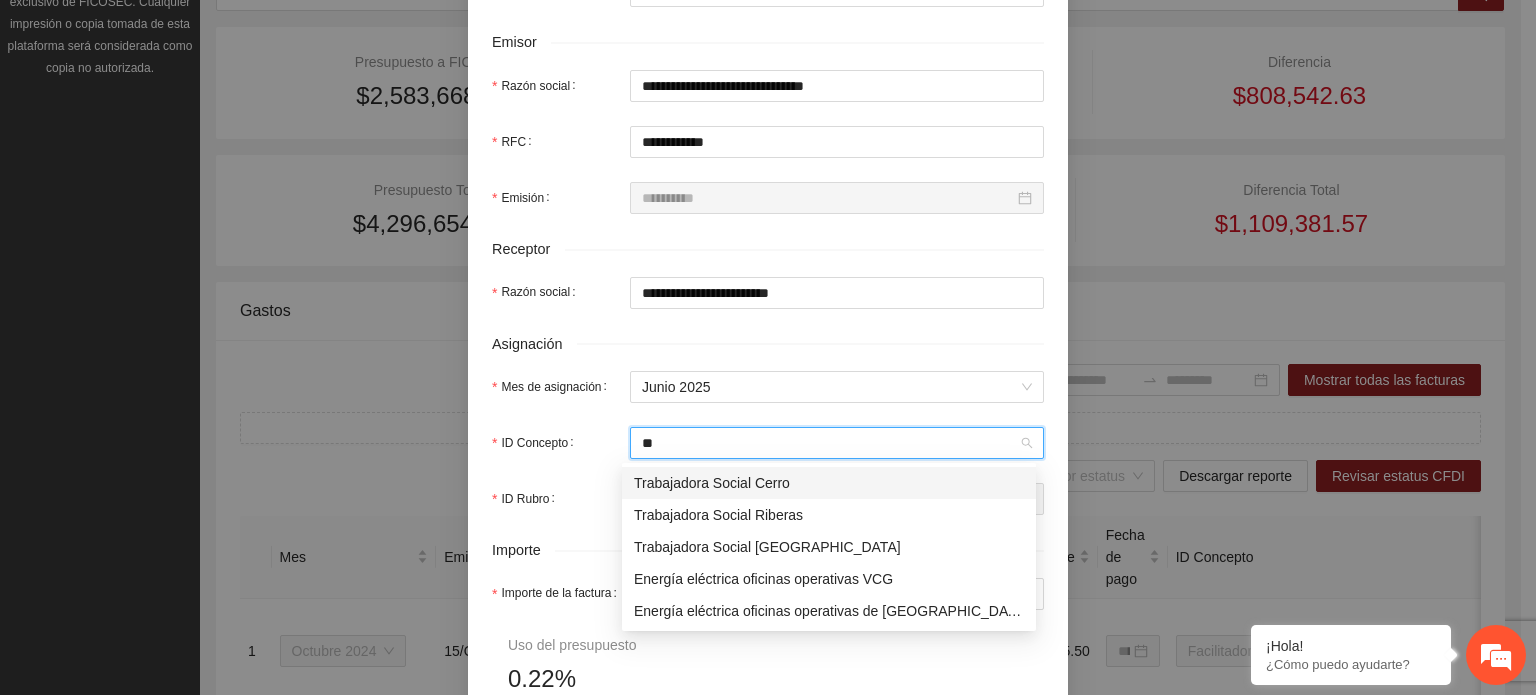 type on "***" 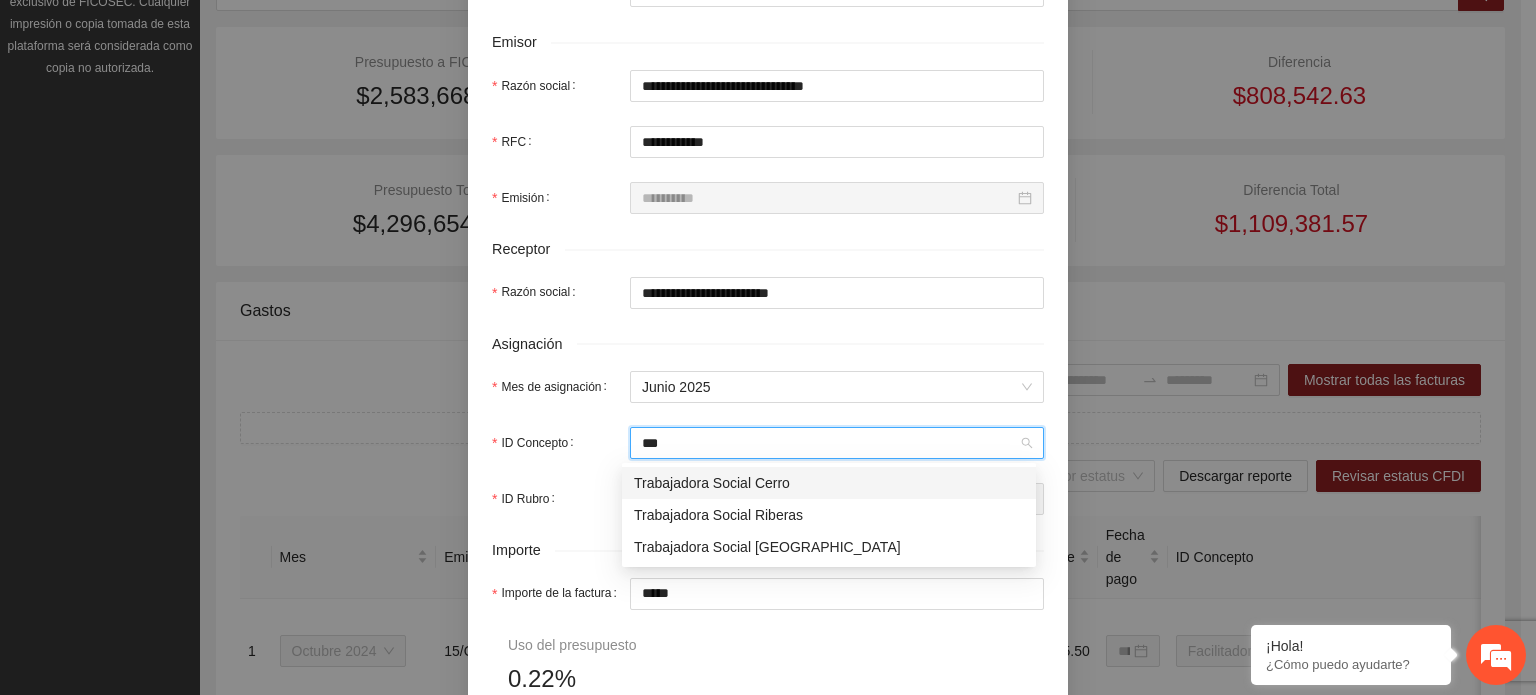 click on "Trabajadora Social Cerro" at bounding box center (829, 483) 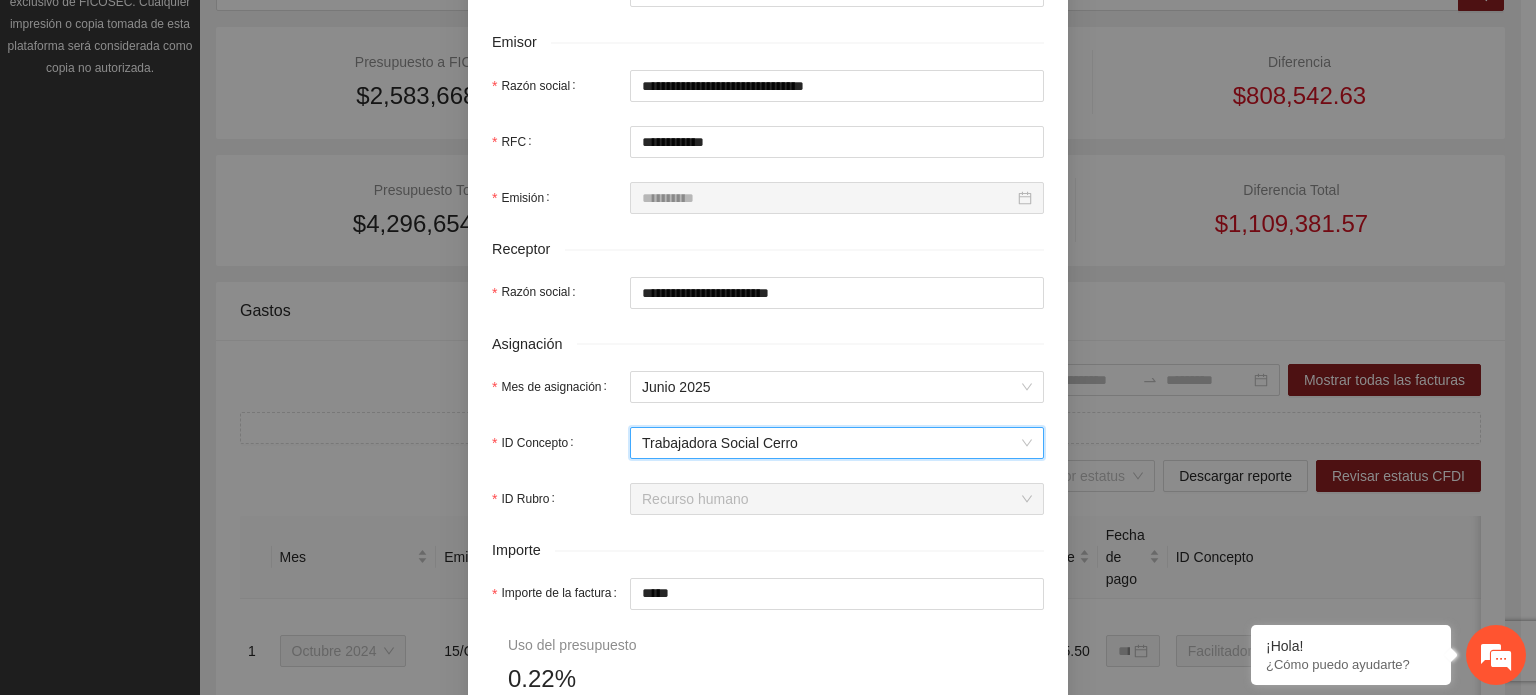 scroll, scrollTop: 700, scrollLeft: 0, axis: vertical 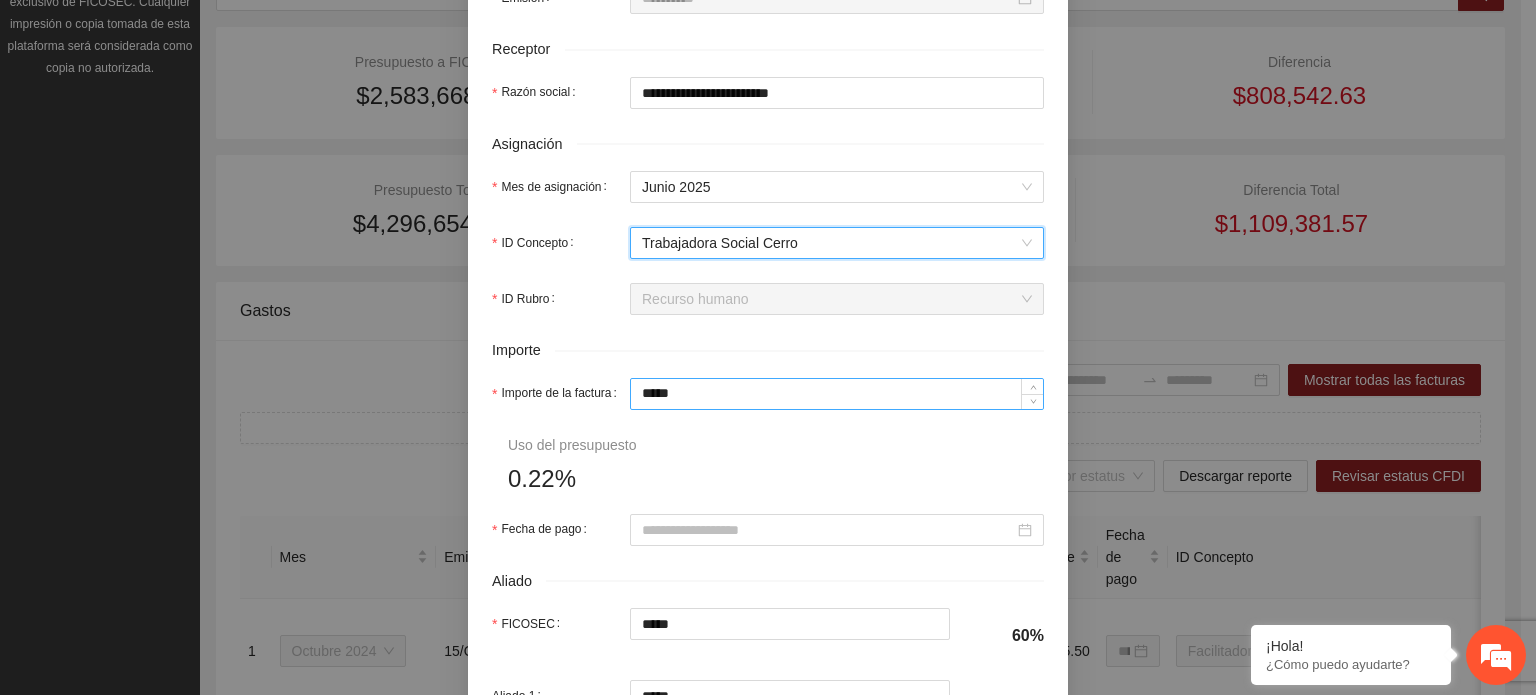 drag, startPoint x: 748, startPoint y: 395, endPoint x: 652, endPoint y: 385, distance: 96.519424 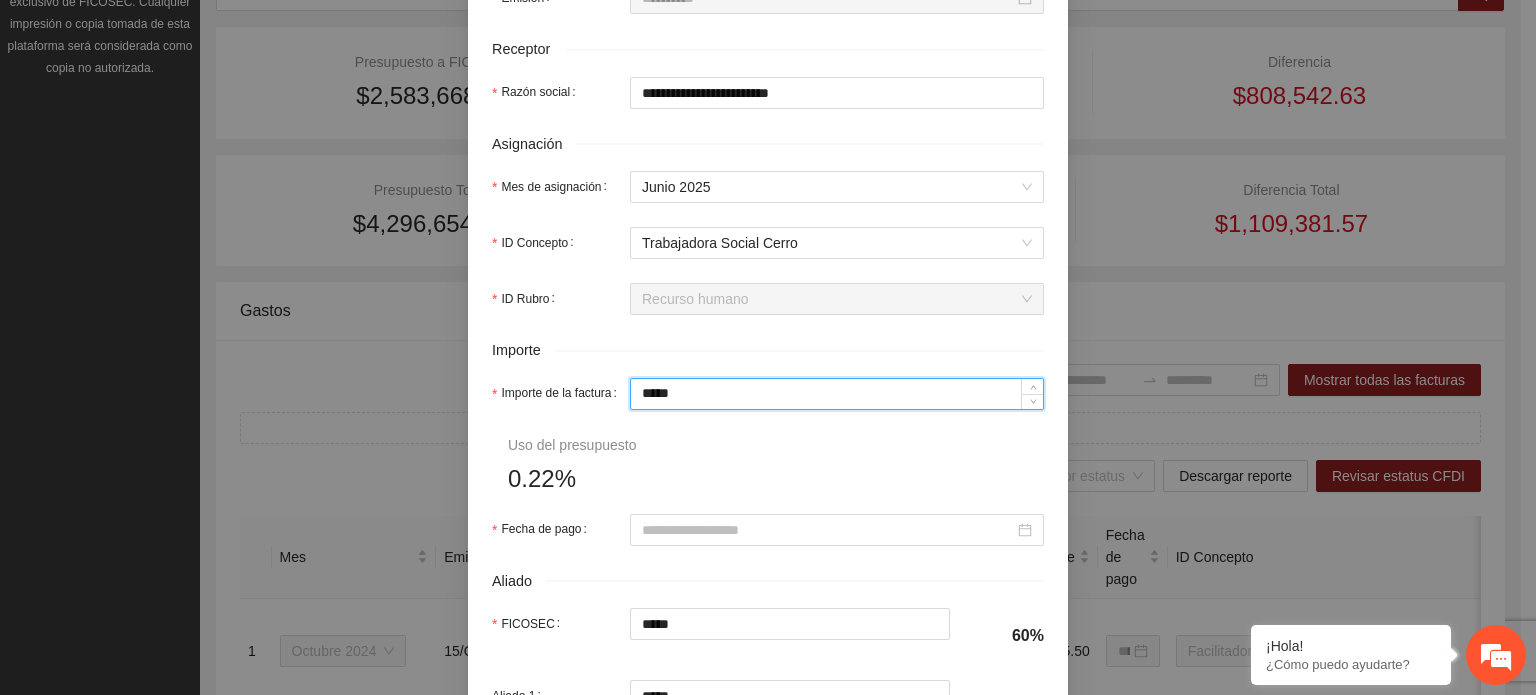 drag, startPoint x: 696, startPoint y: 395, endPoint x: 540, endPoint y: 395, distance: 156 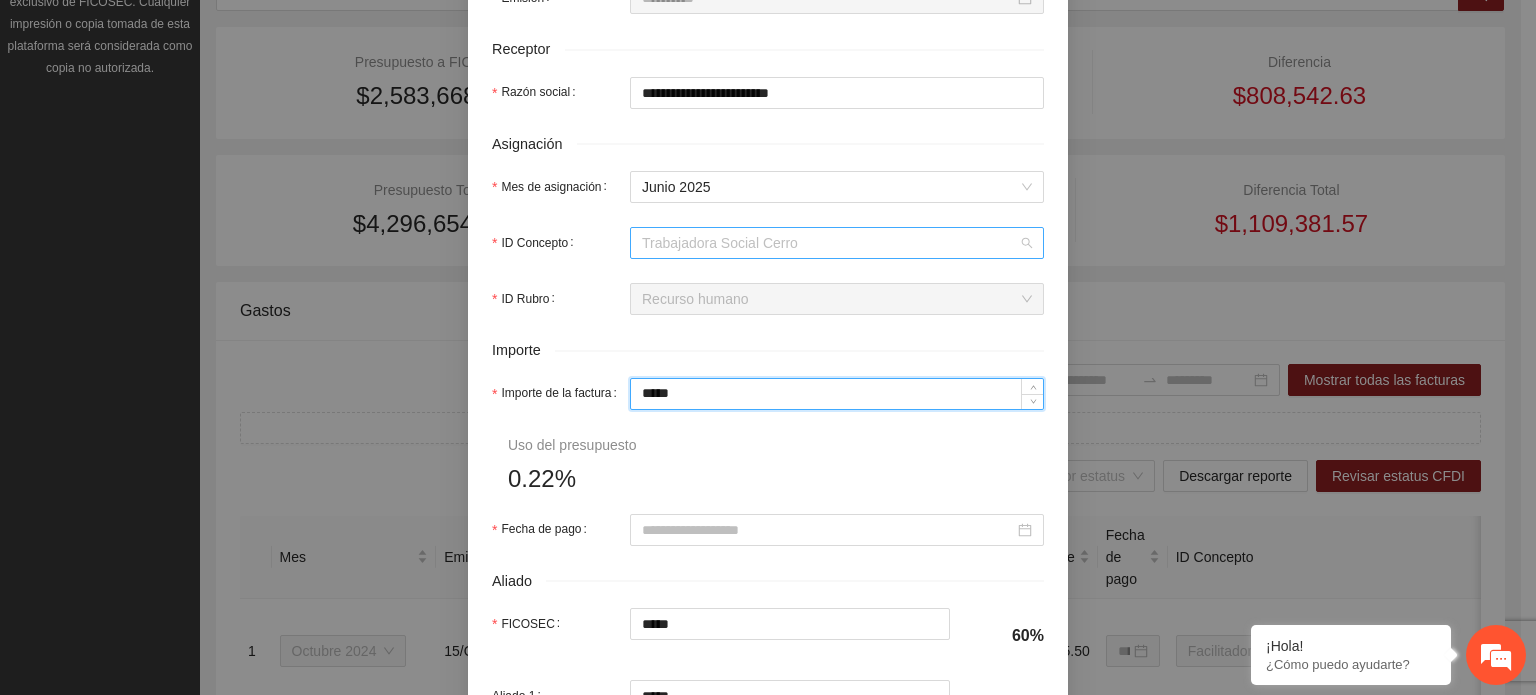 click on "Trabajadora Social Cerro" at bounding box center [837, 243] 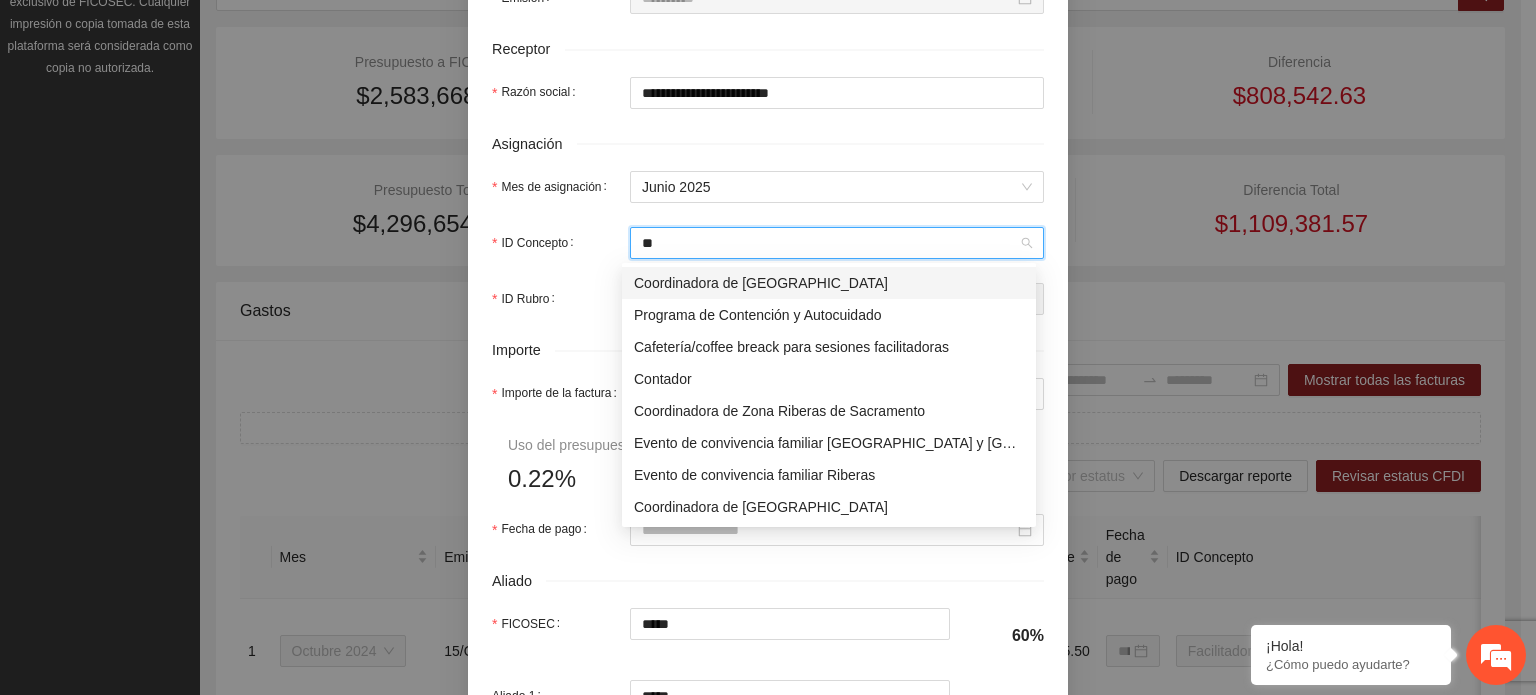 scroll, scrollTop: 0, scrollLeft: 0, axis: both 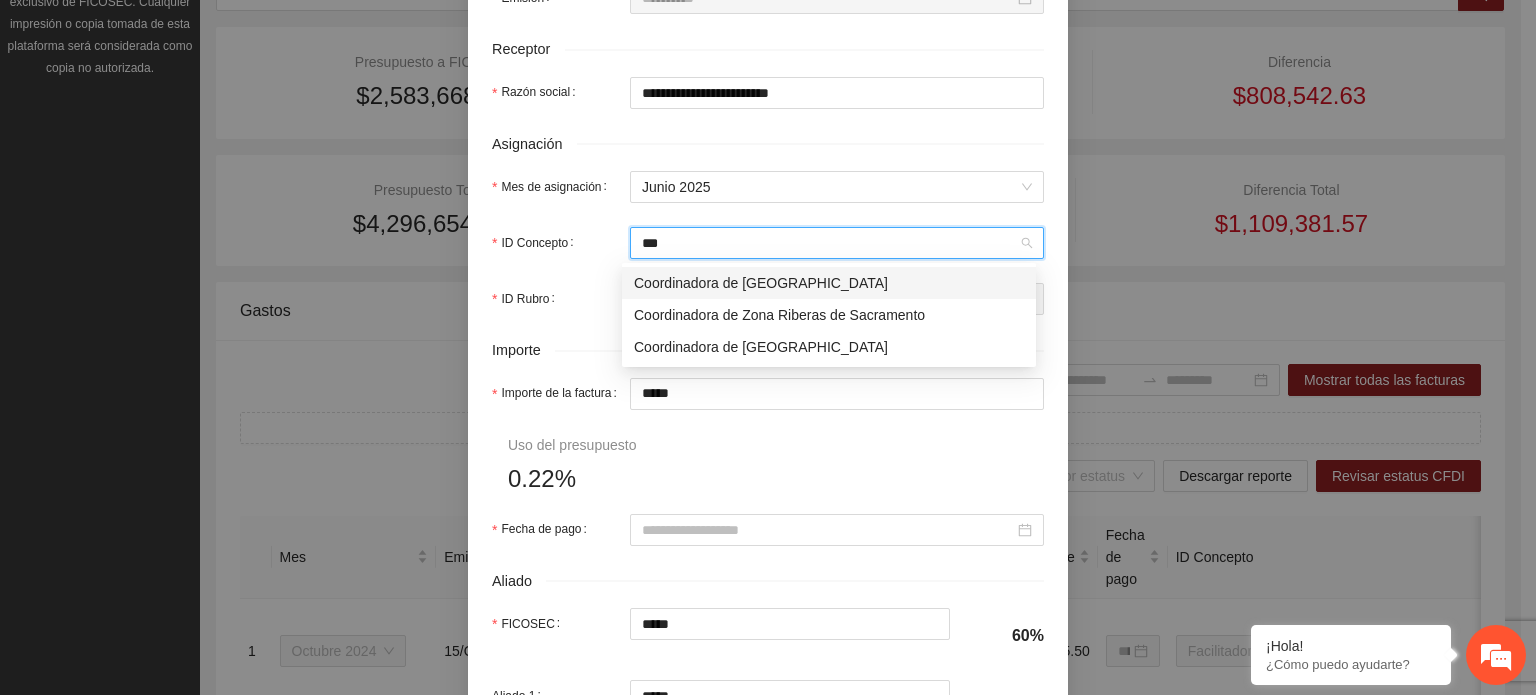 click on "Coordinadora de [GEOGRAPHIC_DATA]" at bounding box center [829, 283] 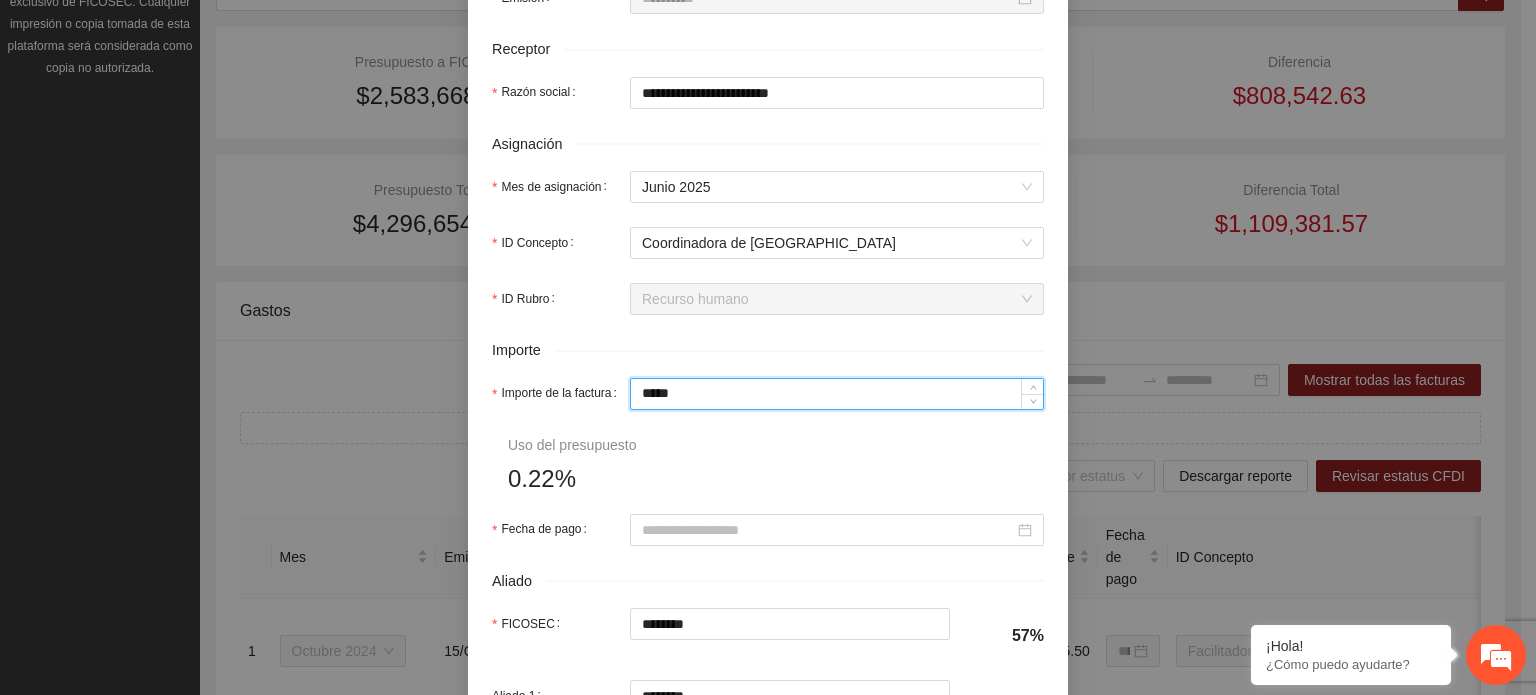 drag, startPoint x: 700, startPoint y: 400, endPoint x: 104, endPoint y: 451, distance: 598.17804 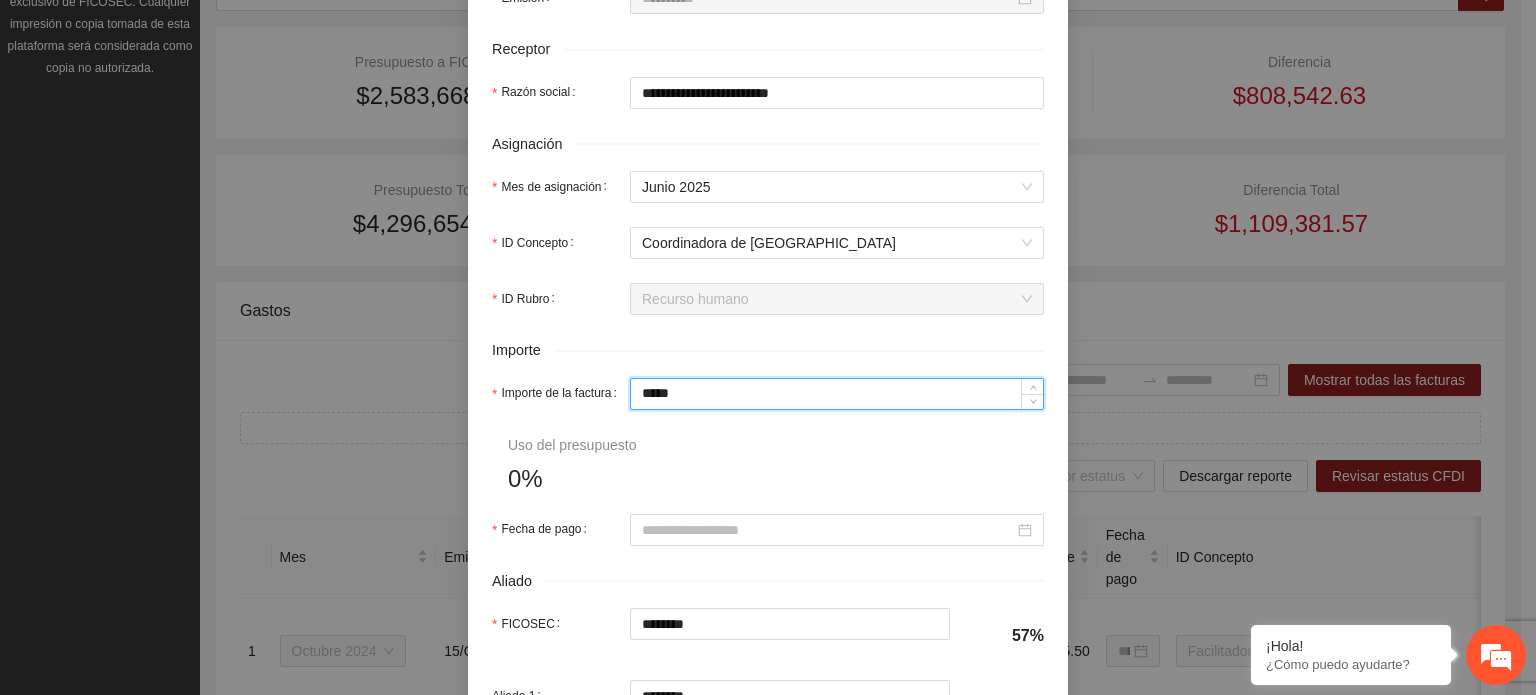type on "*" 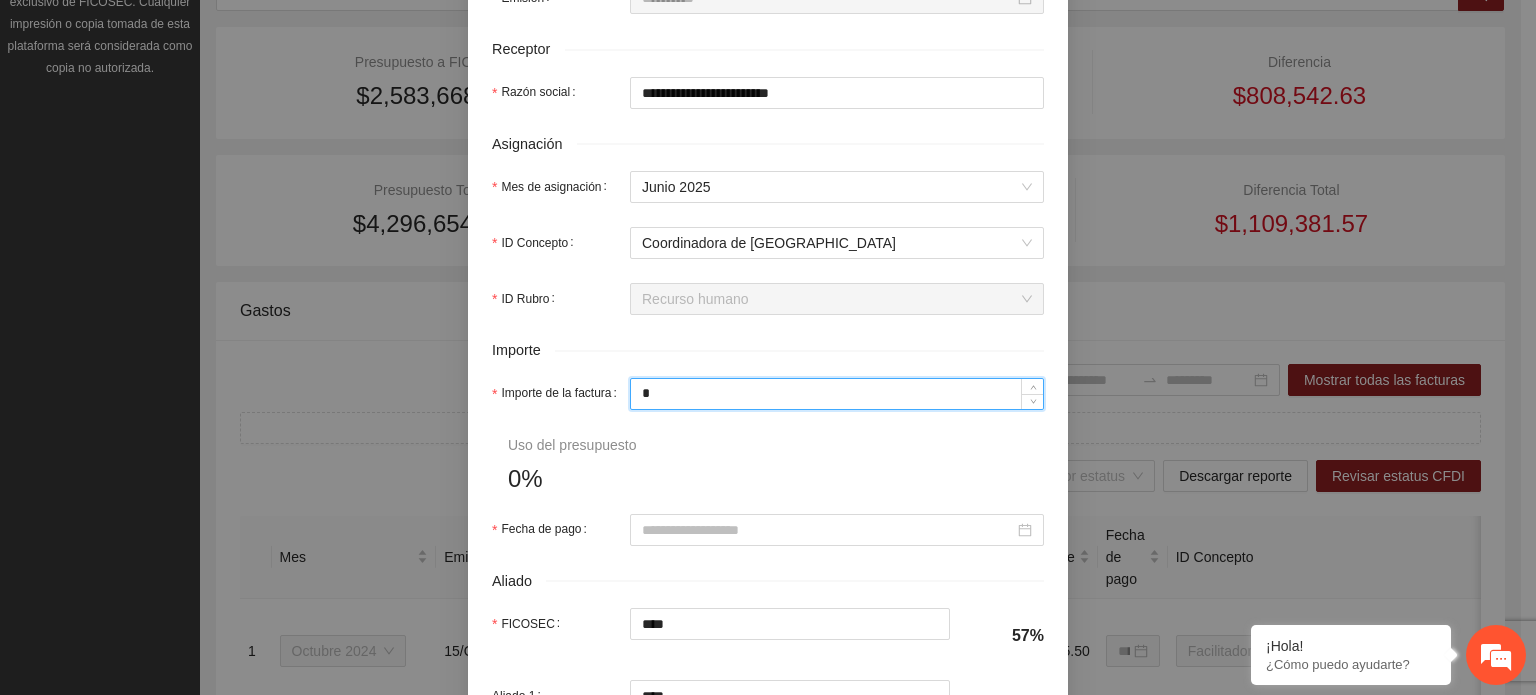 type on "**" 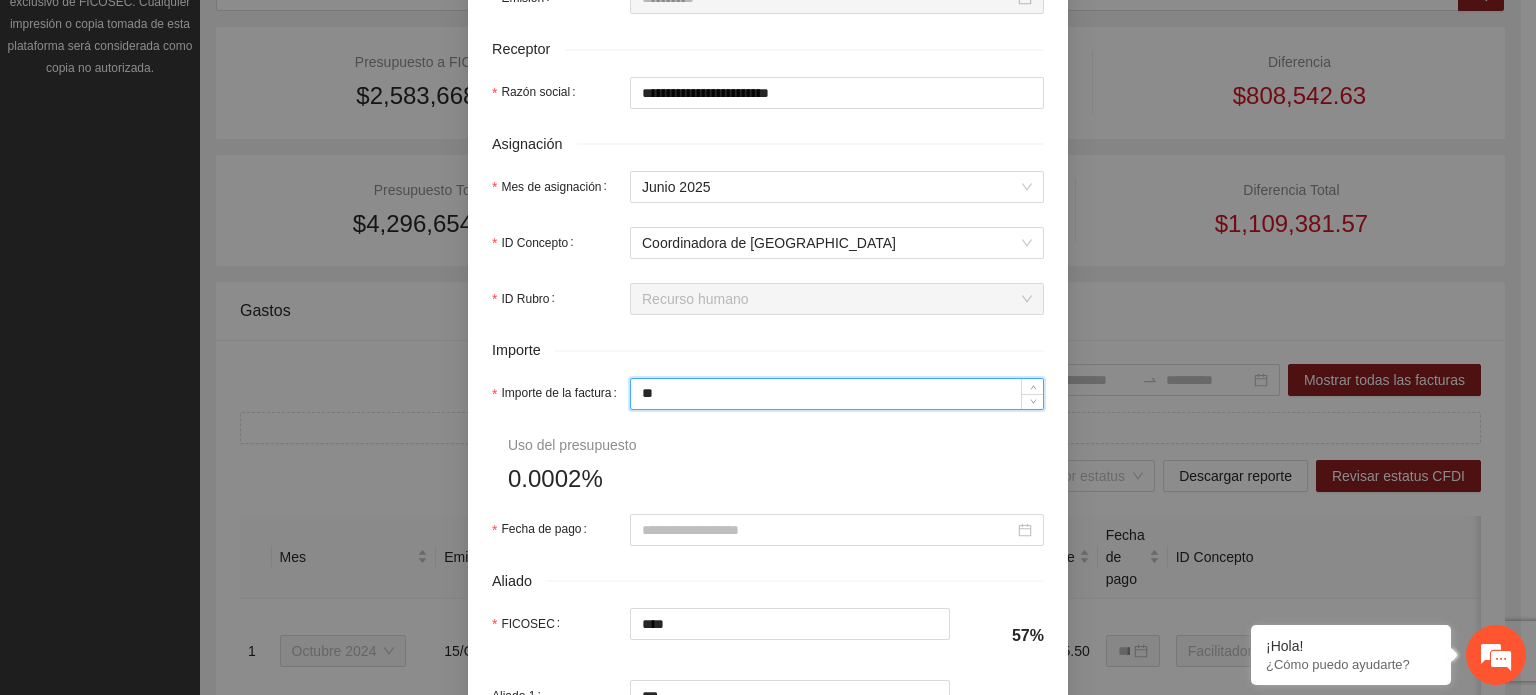 type on "***" 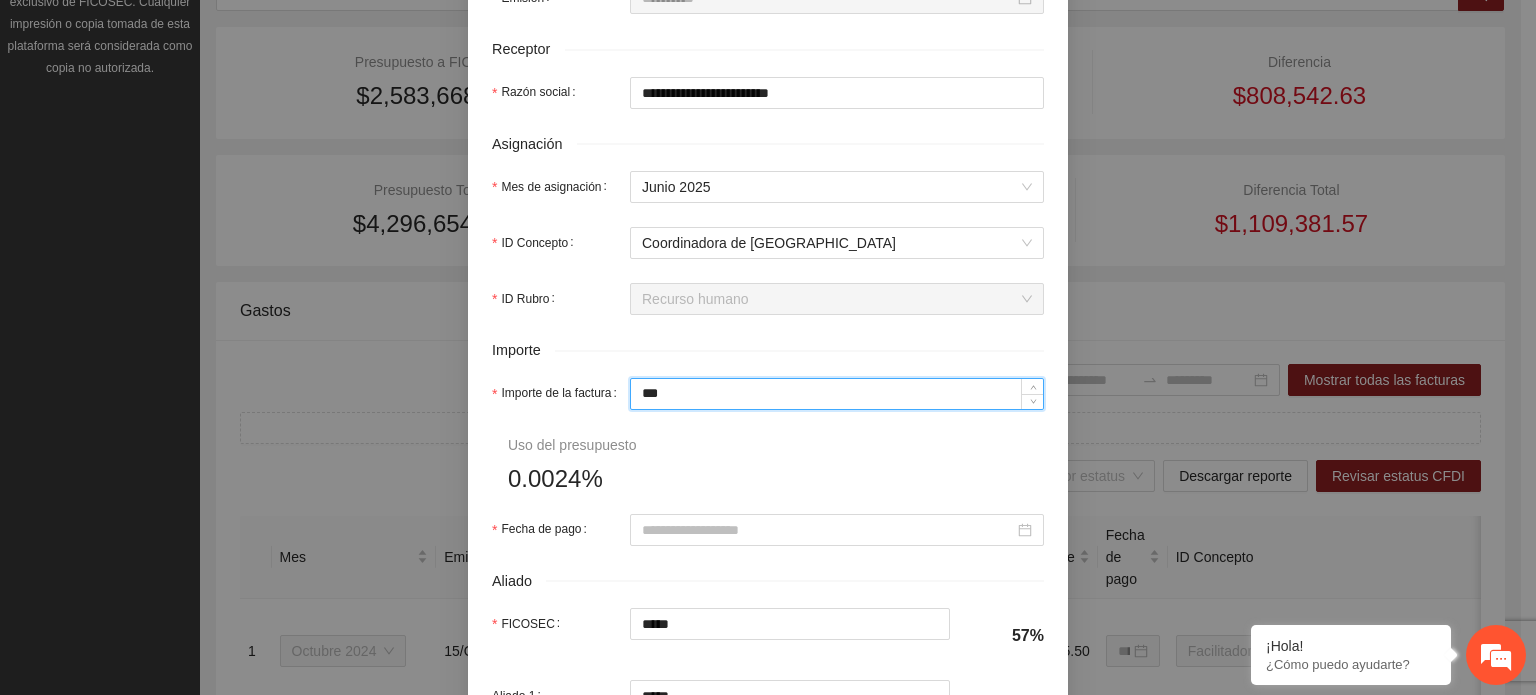 type on "*****" 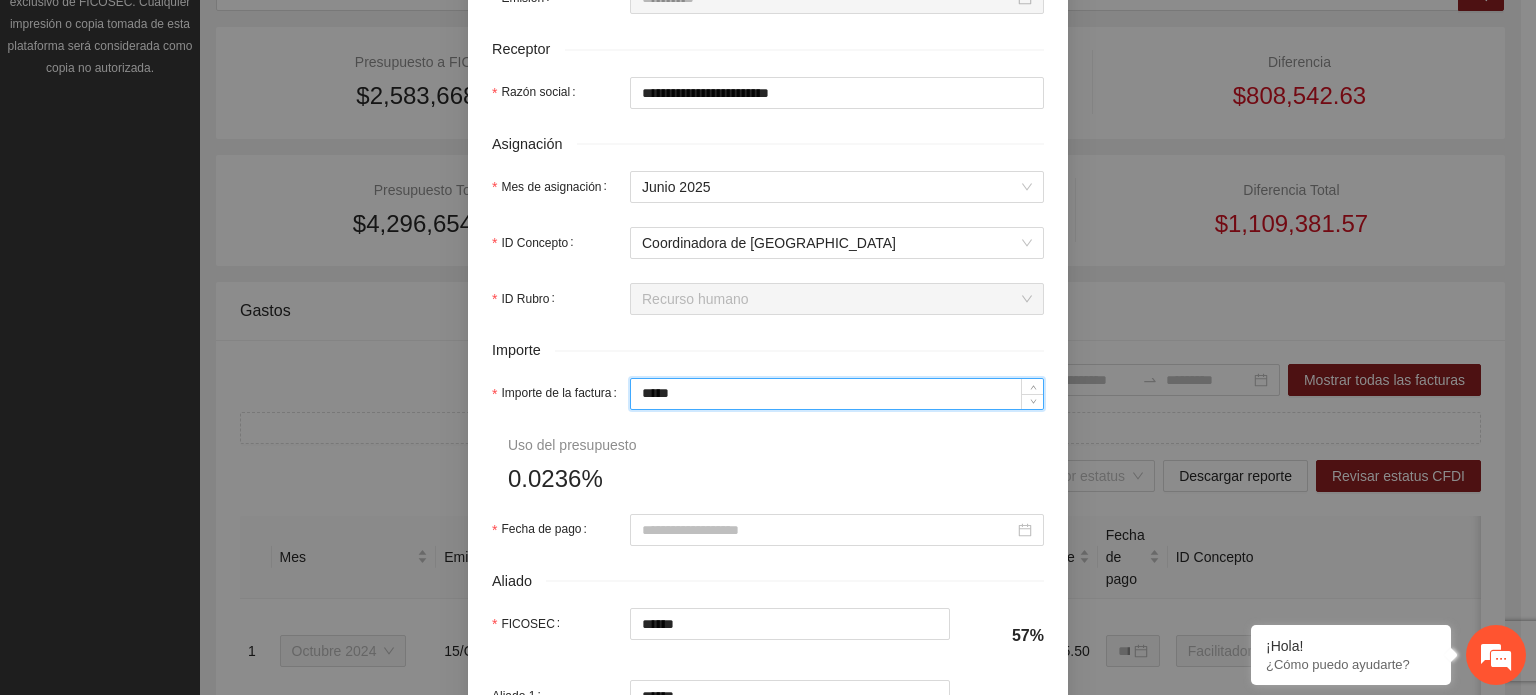type on "******" 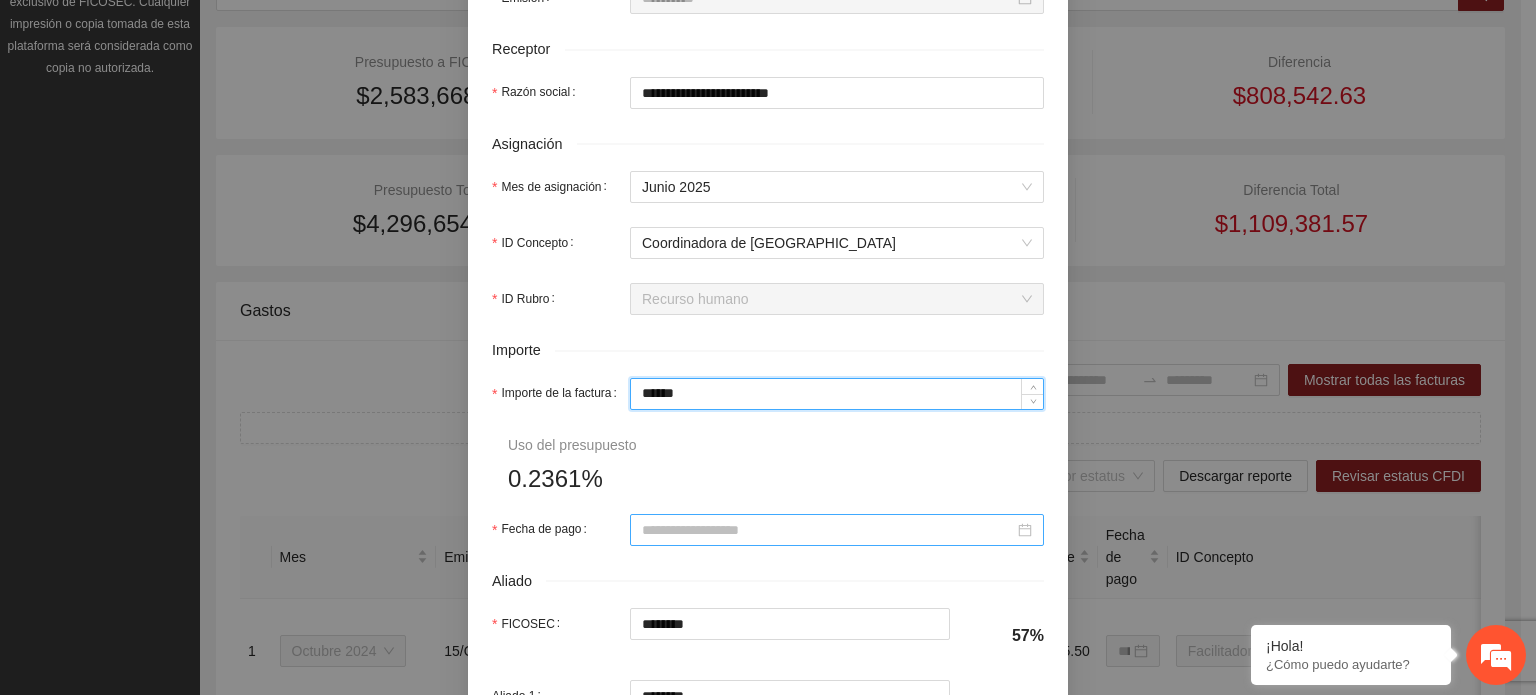 type on "******" 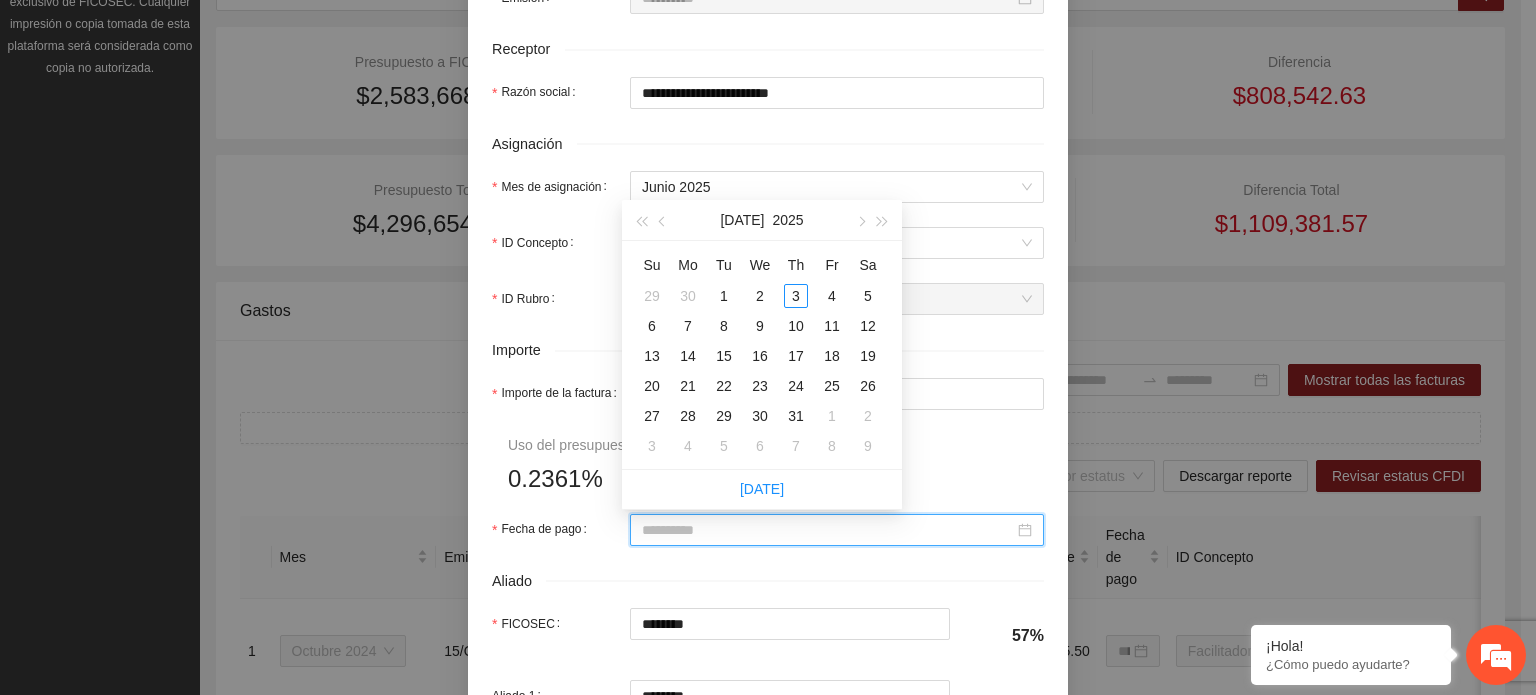 type on "**********" 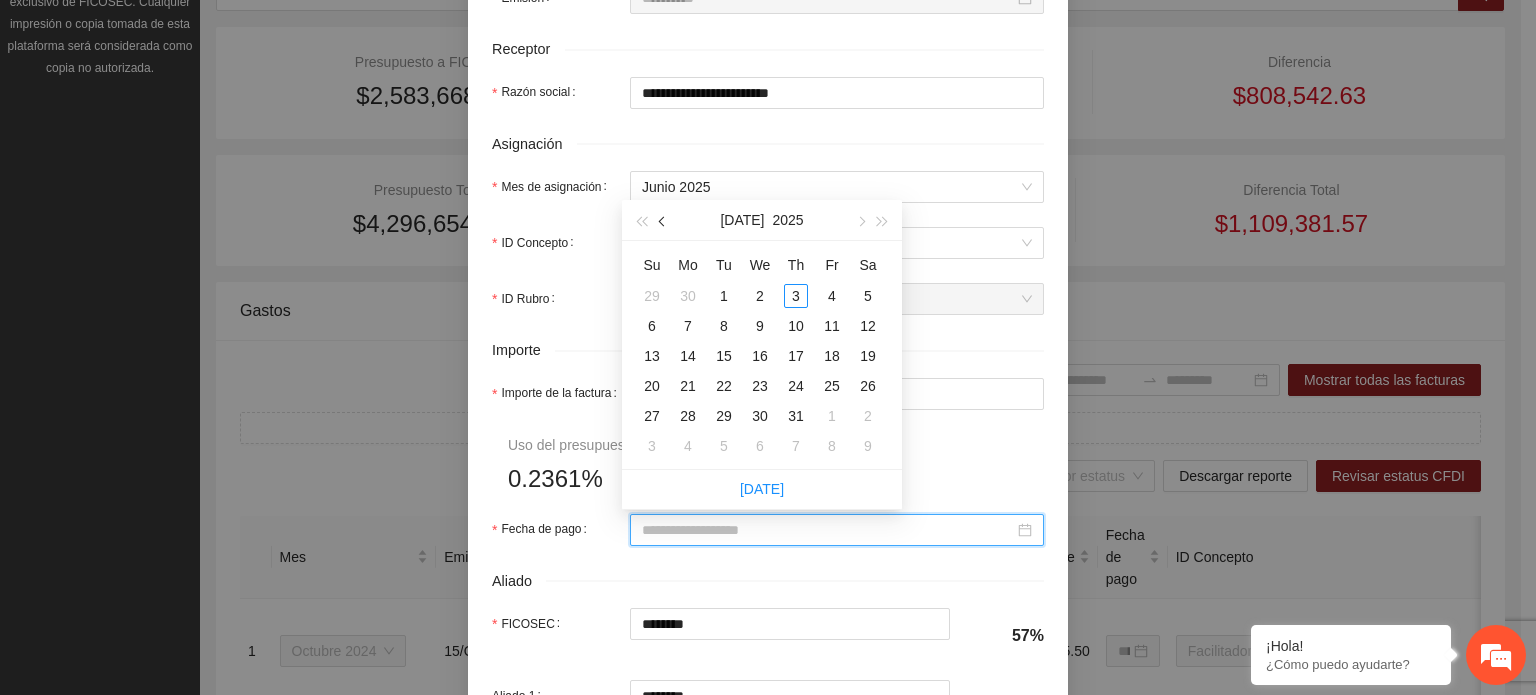 click at bounding box center (664, 222) 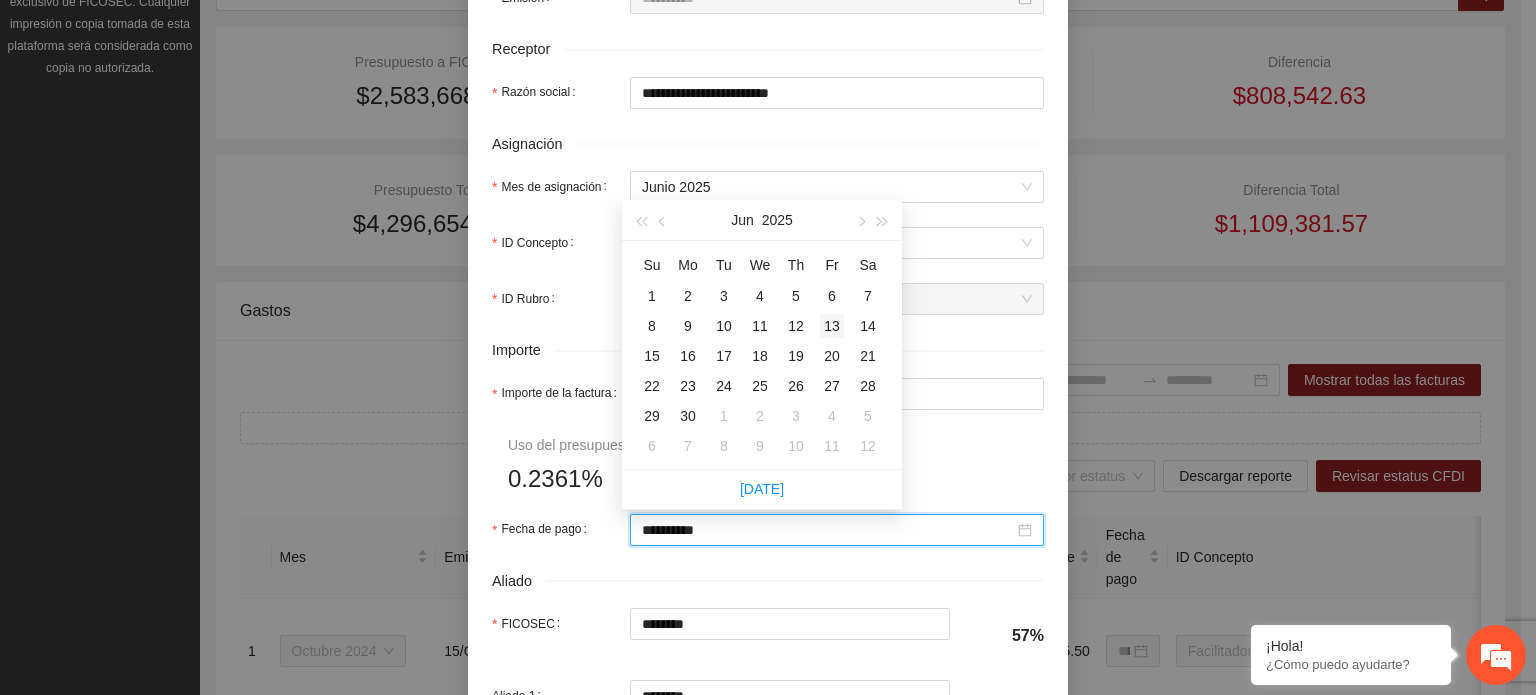 type on "**********" 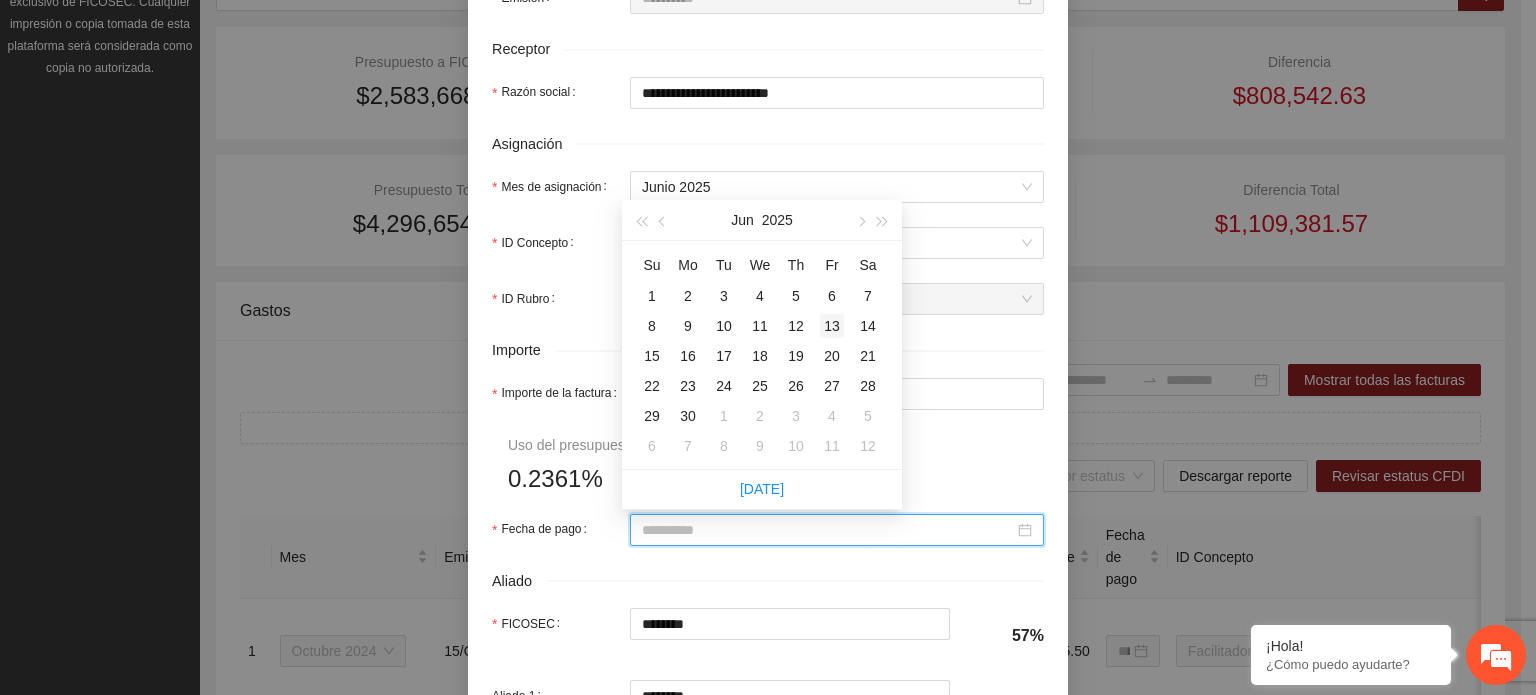 click on "13" at bounding box center [832, 326] 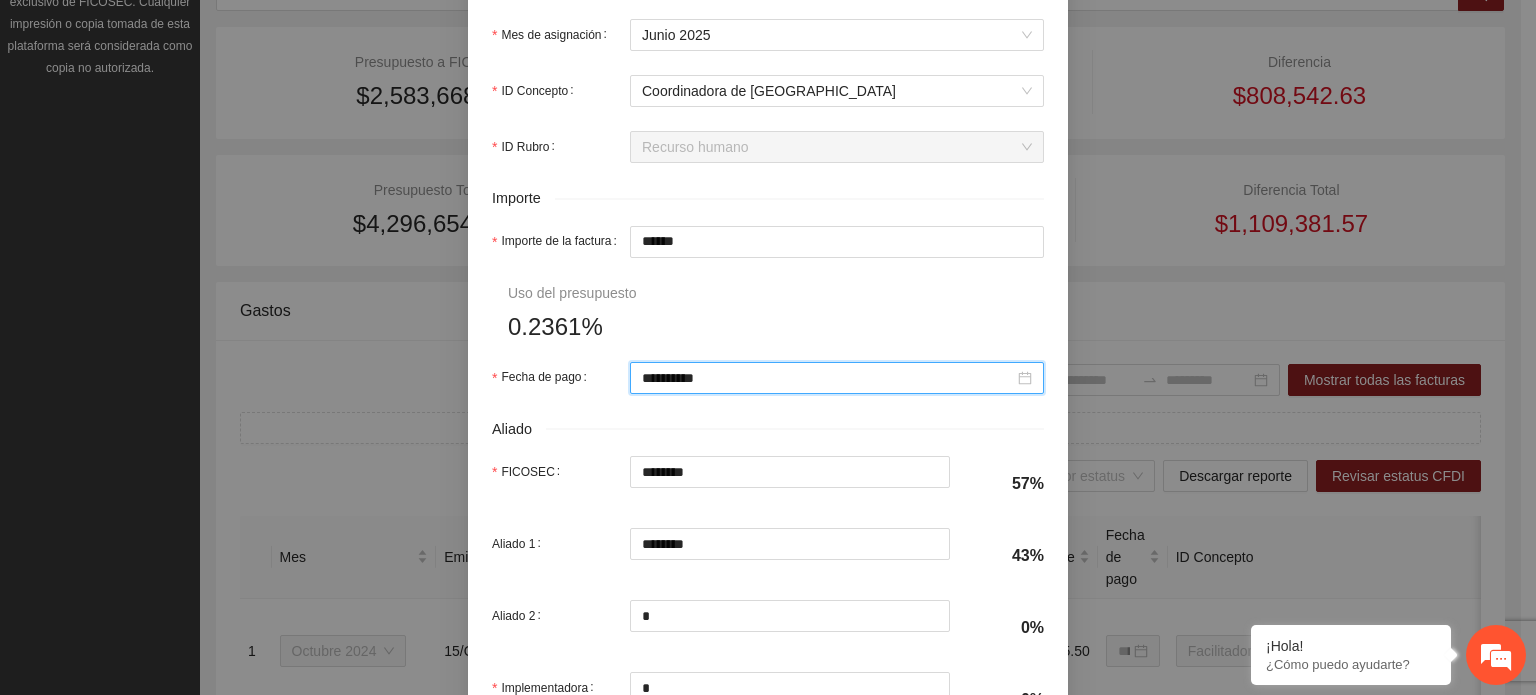 scroll, scrollTop: 1001, scrollLeft: 0, axis: vertical 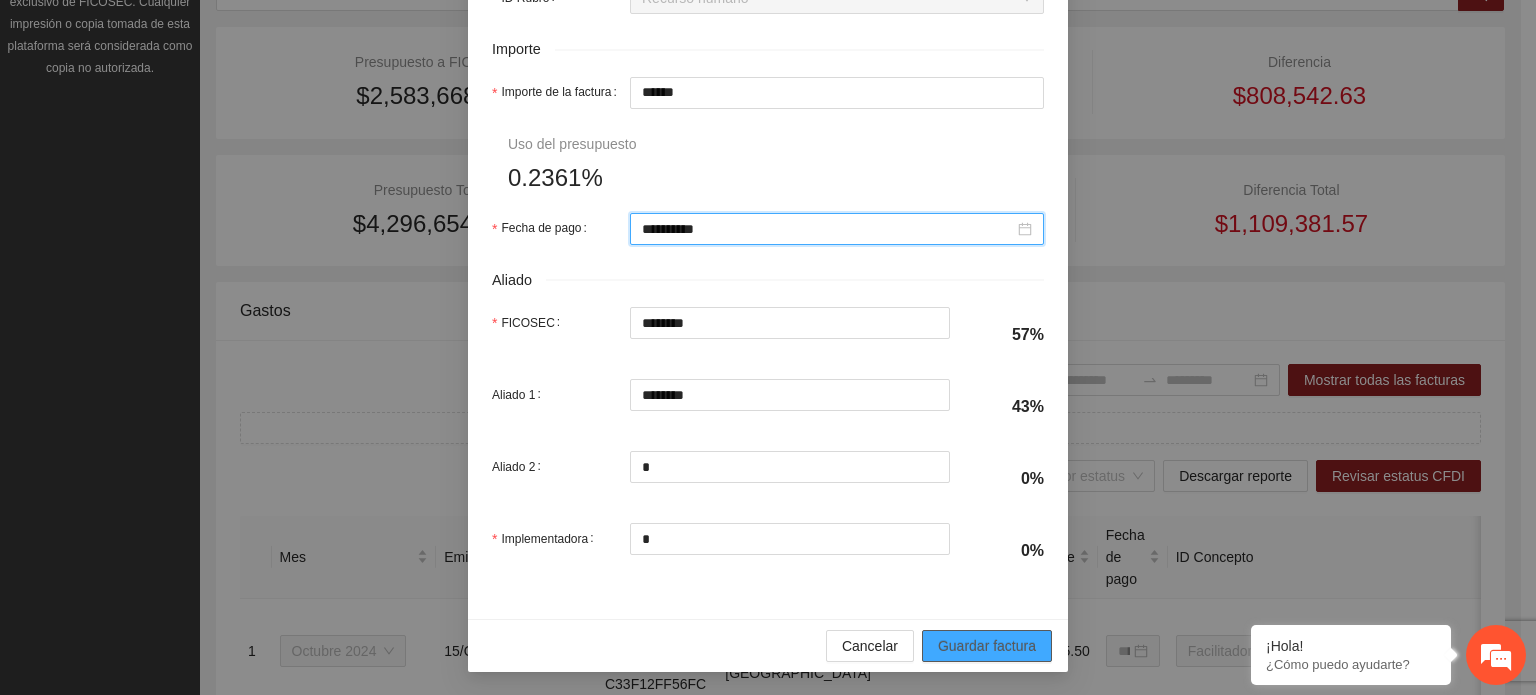 click on "Guardar factura" at bounding box center (987, 646) 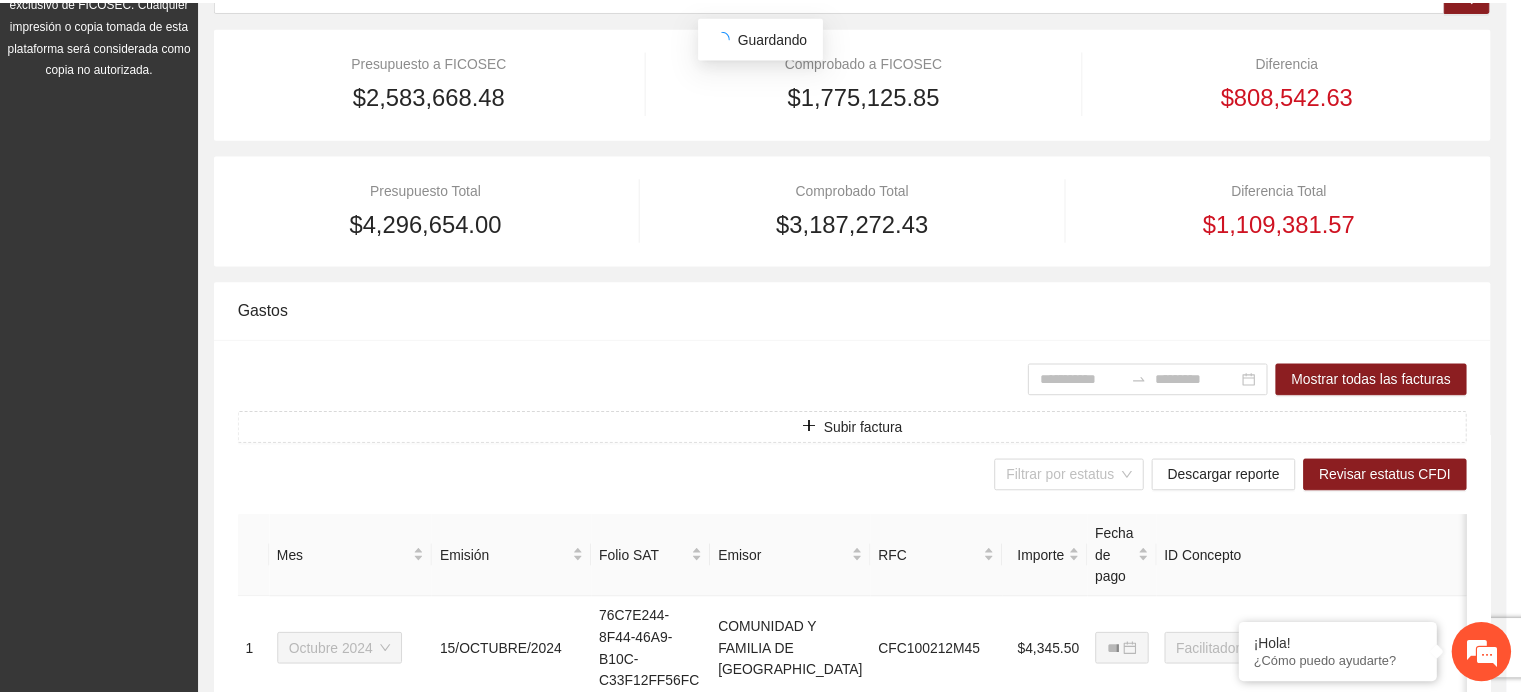 scroll, scrollTop: 841, scrollLeft: 0, axis: vertical 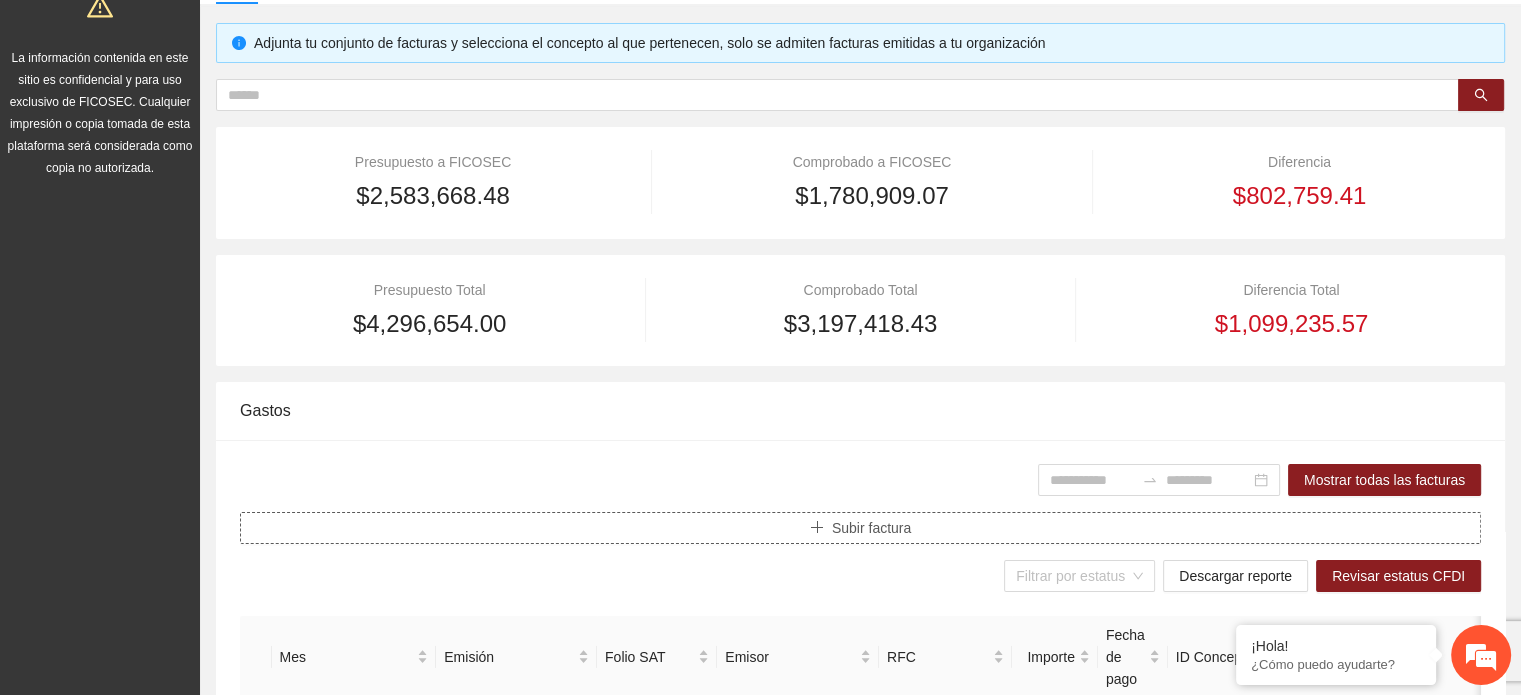 click on "Subir factura" at bounding box center [871, 528] 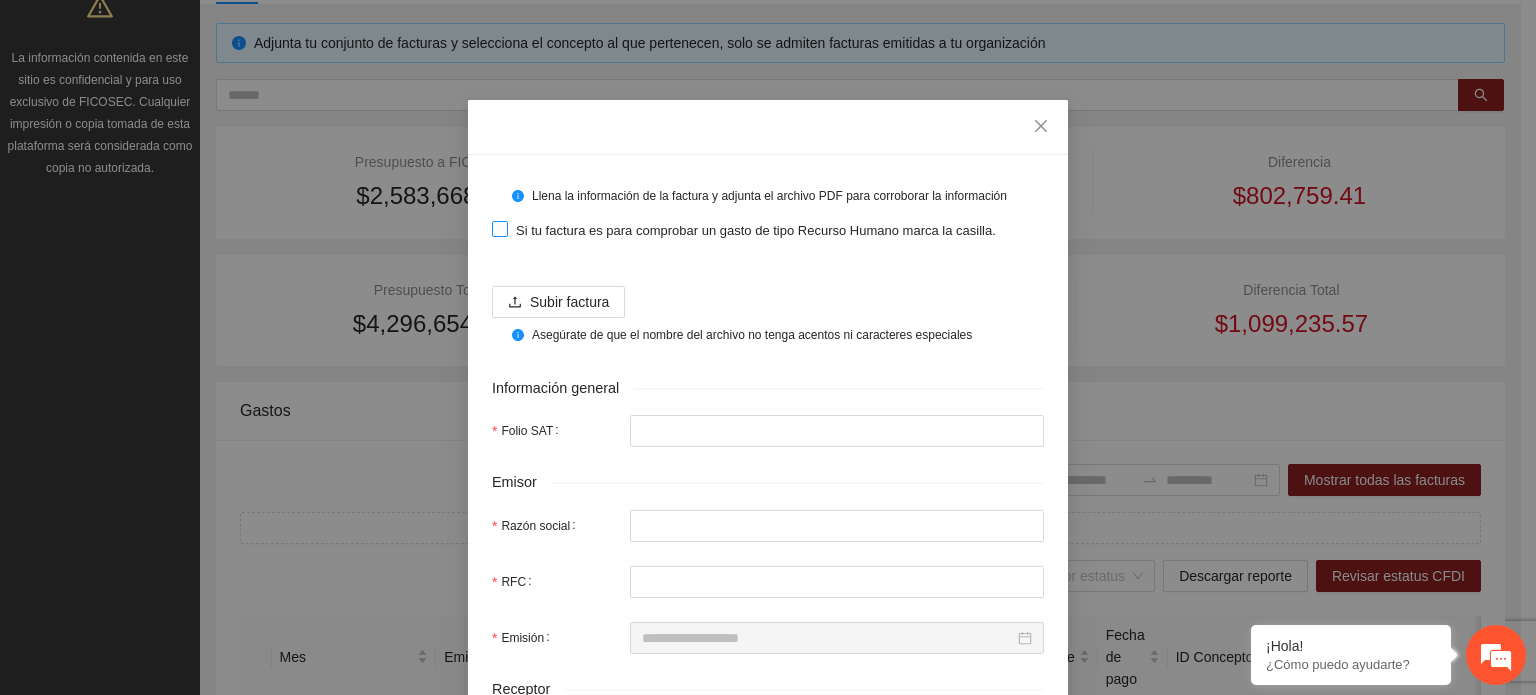 click at bounding box center (500, 229) 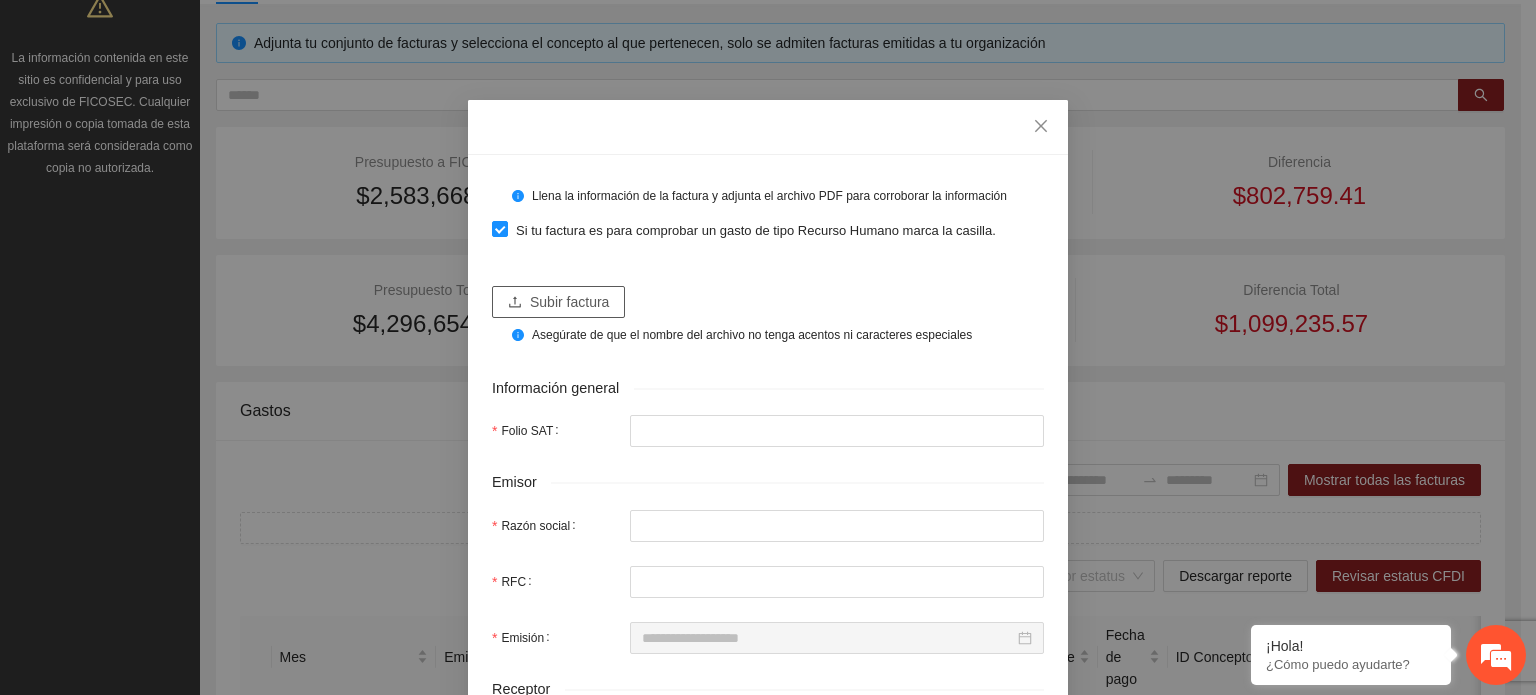 click on "Subir factura" at bounding box center (569, 302) 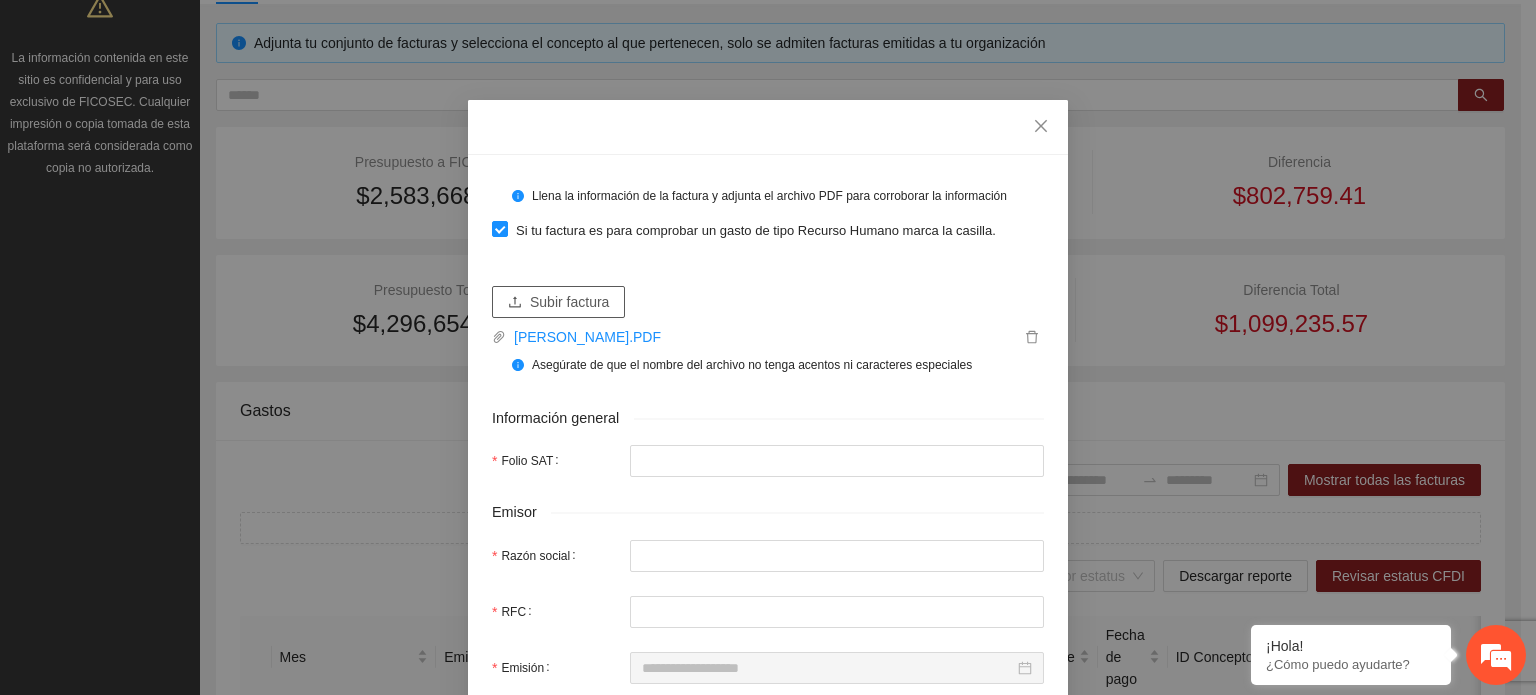 click on "Subir factura" at bounding box center (569, 302) 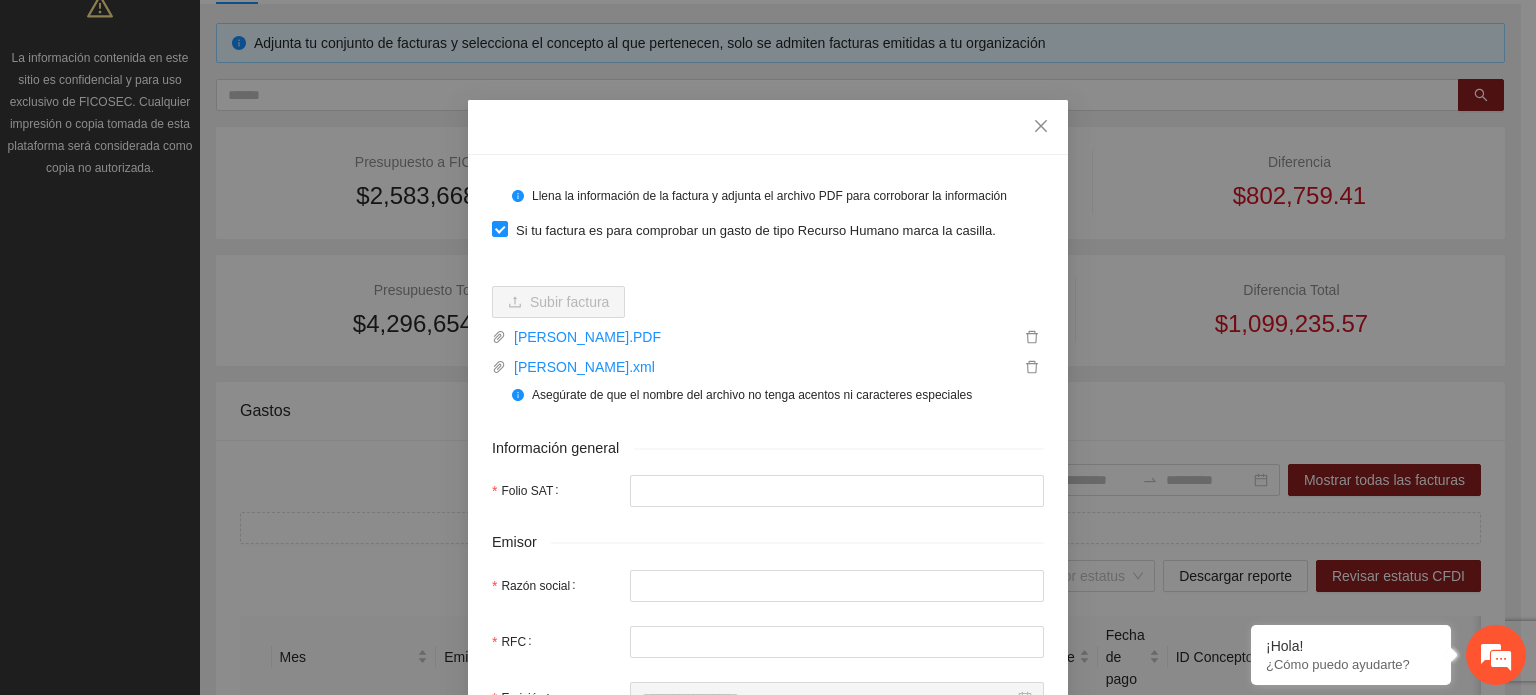 type on "**********" 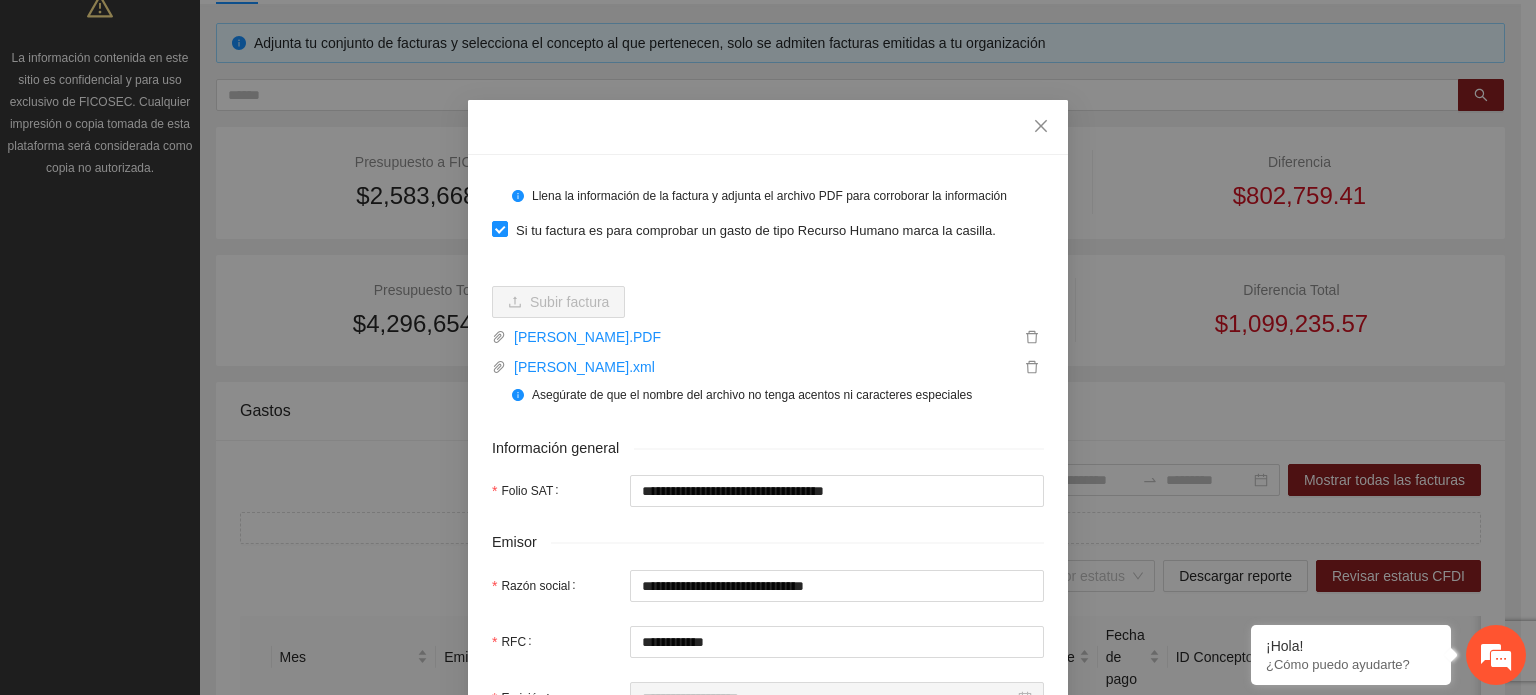 type 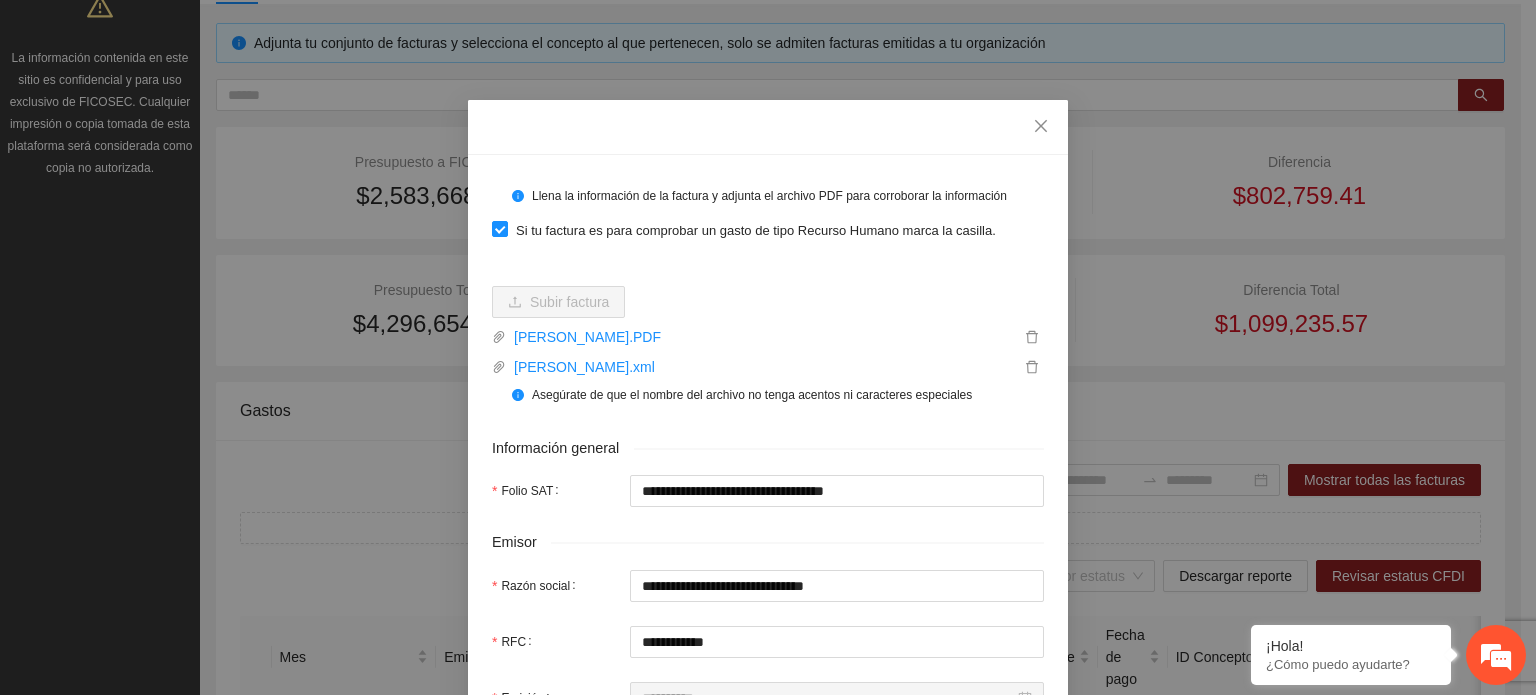 scroll, scrollTop: 200, scrollLeft: 0, axis: vertical 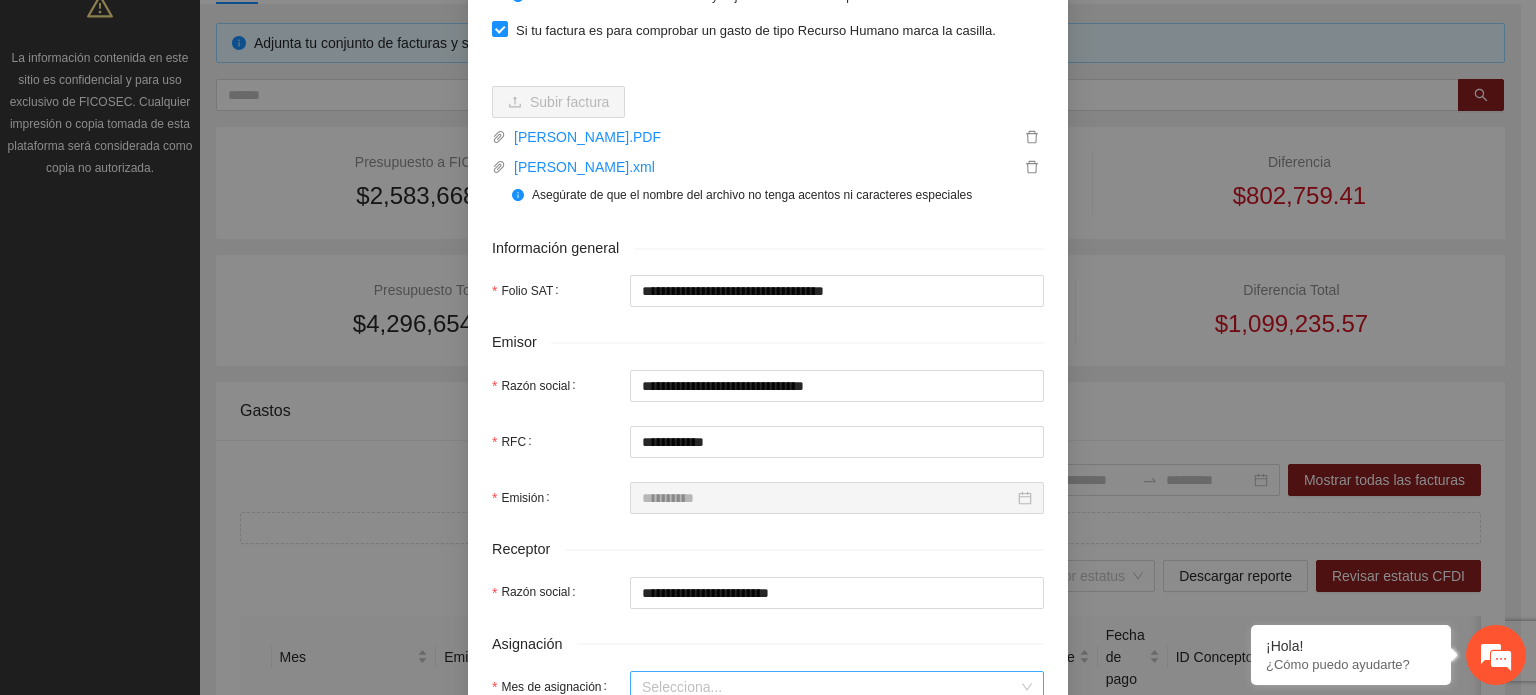click on "Mes de asignación" at bounding box center [830, 687] 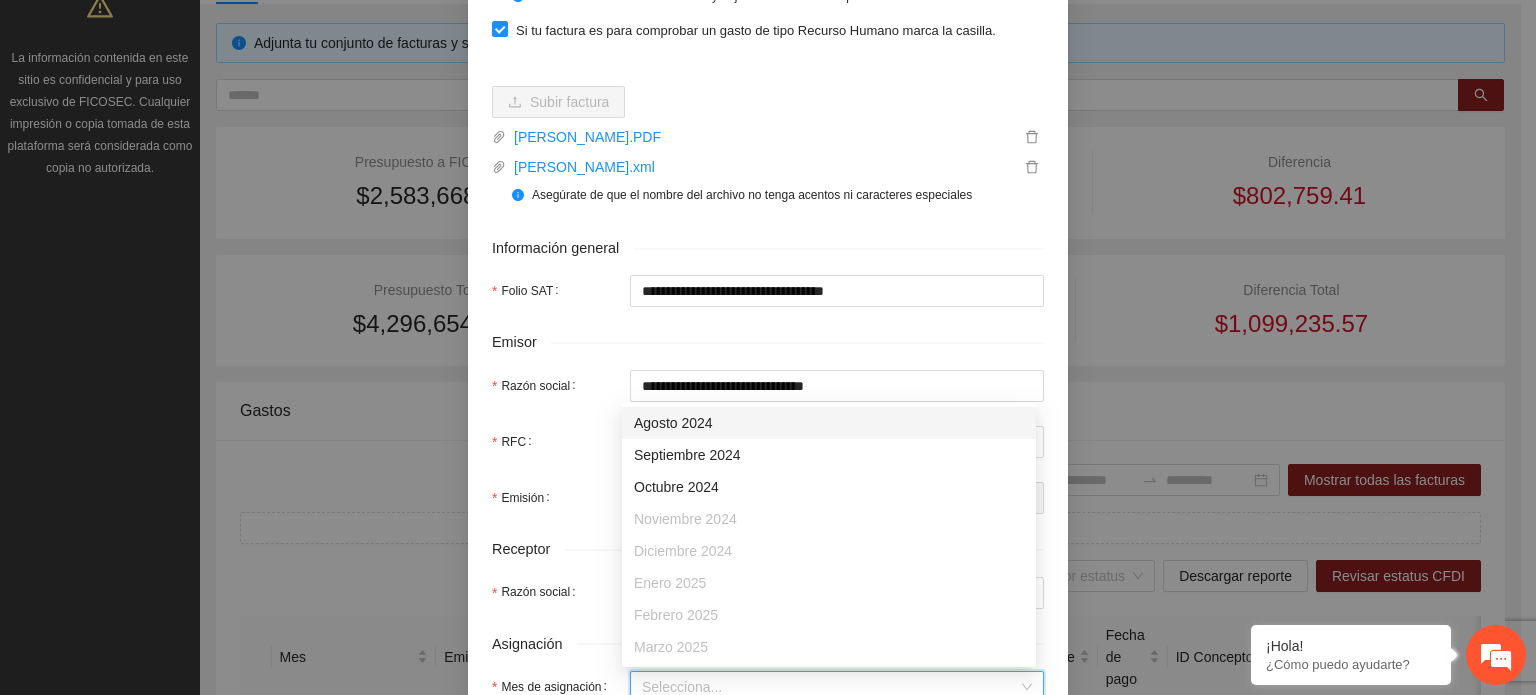scroll, scrollTop: 128, scrollLeft: 0, axis: vertical 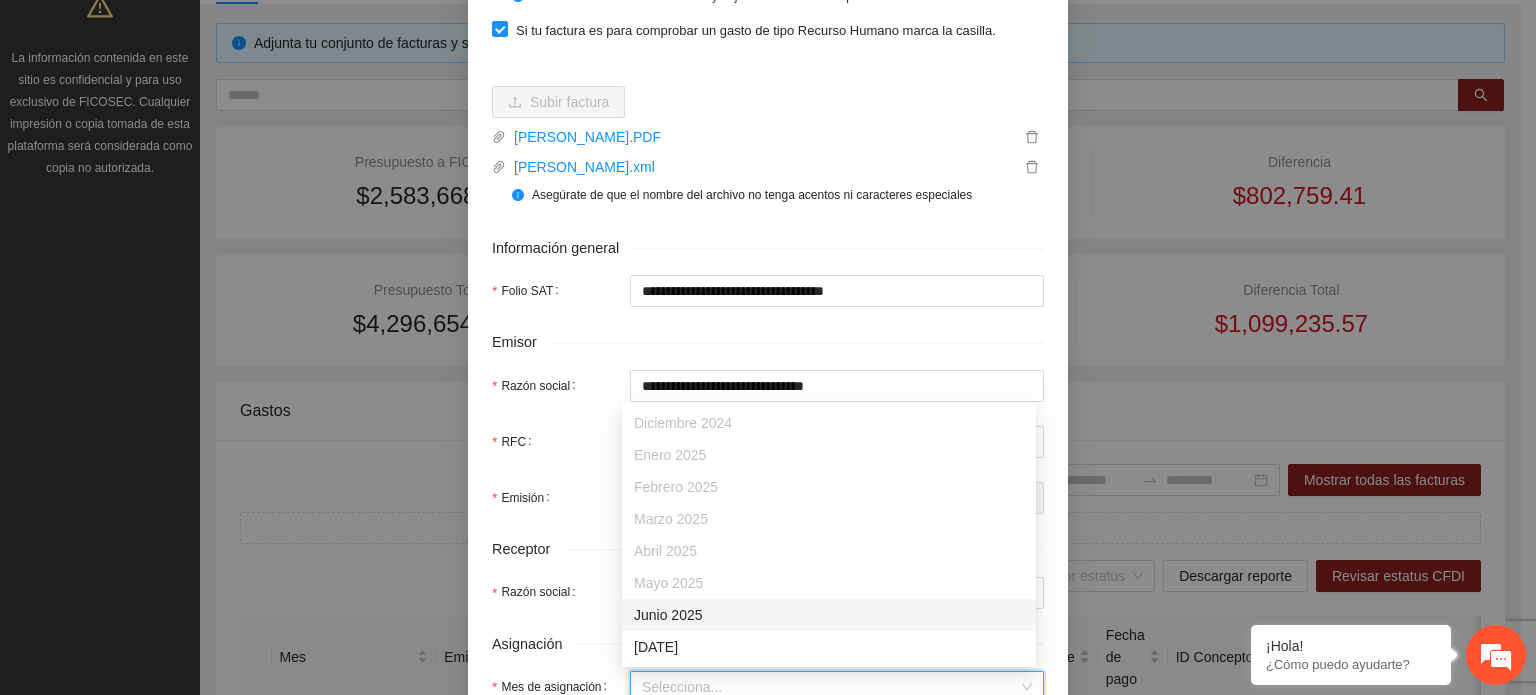 click on "Junio 2025" at bounding box center [829, 615] 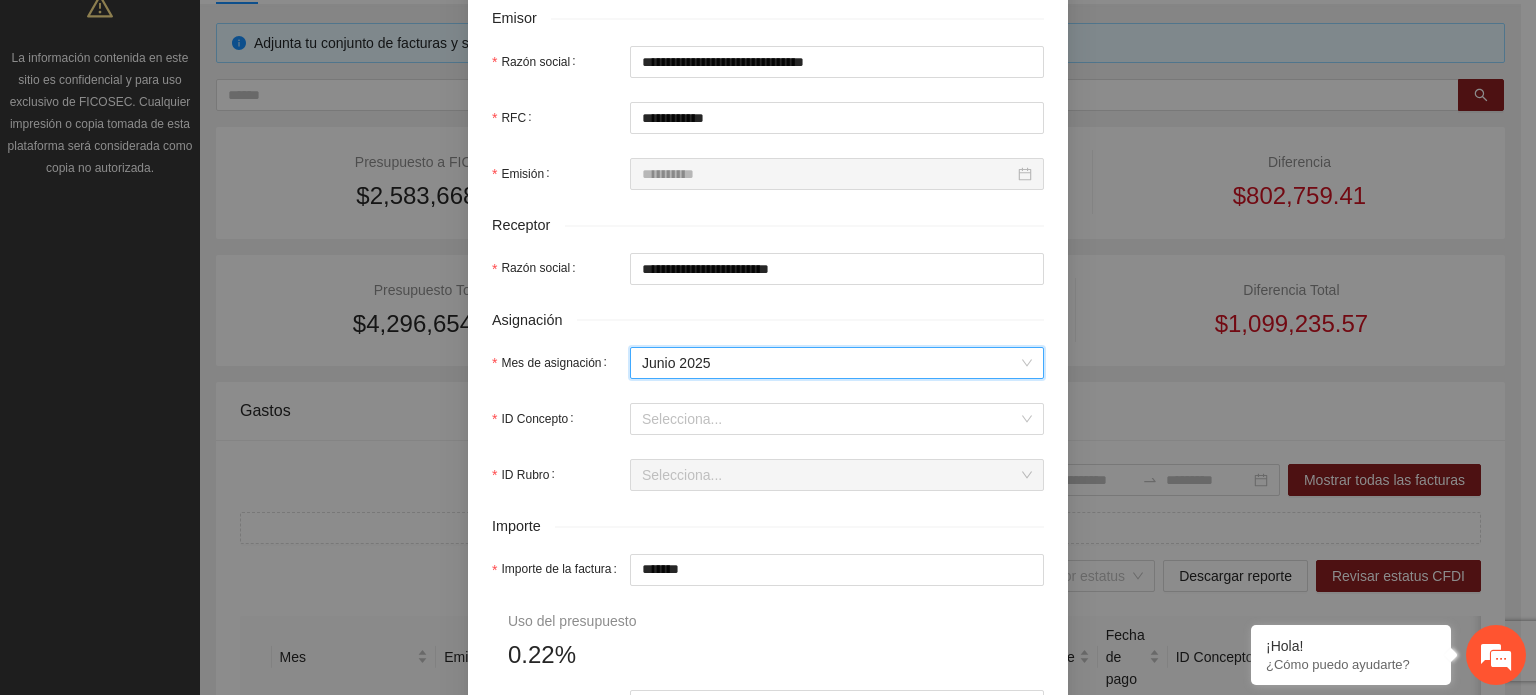 scroll, scrollTop: 700, scrollLeft: 0, axis: vertical 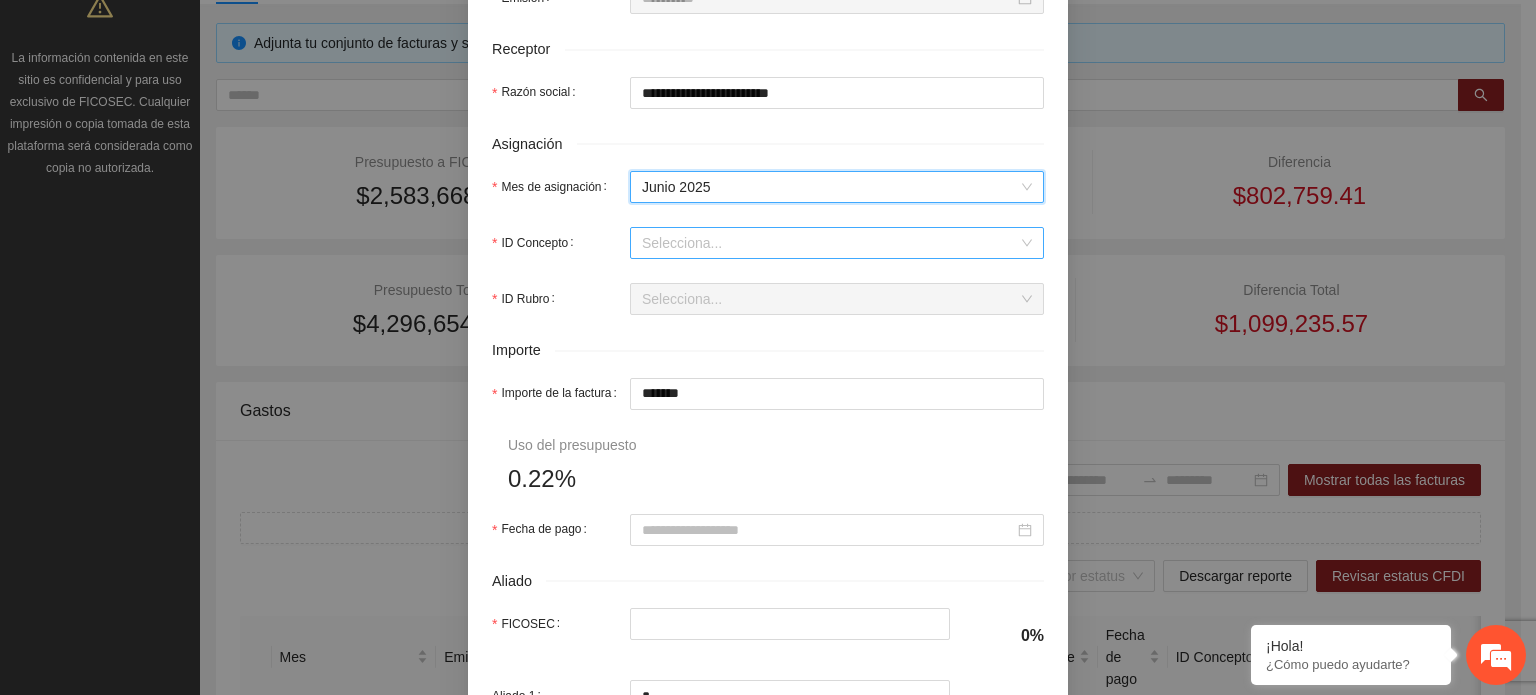 click on "ID Concepto" at bounding box center (830, 243) 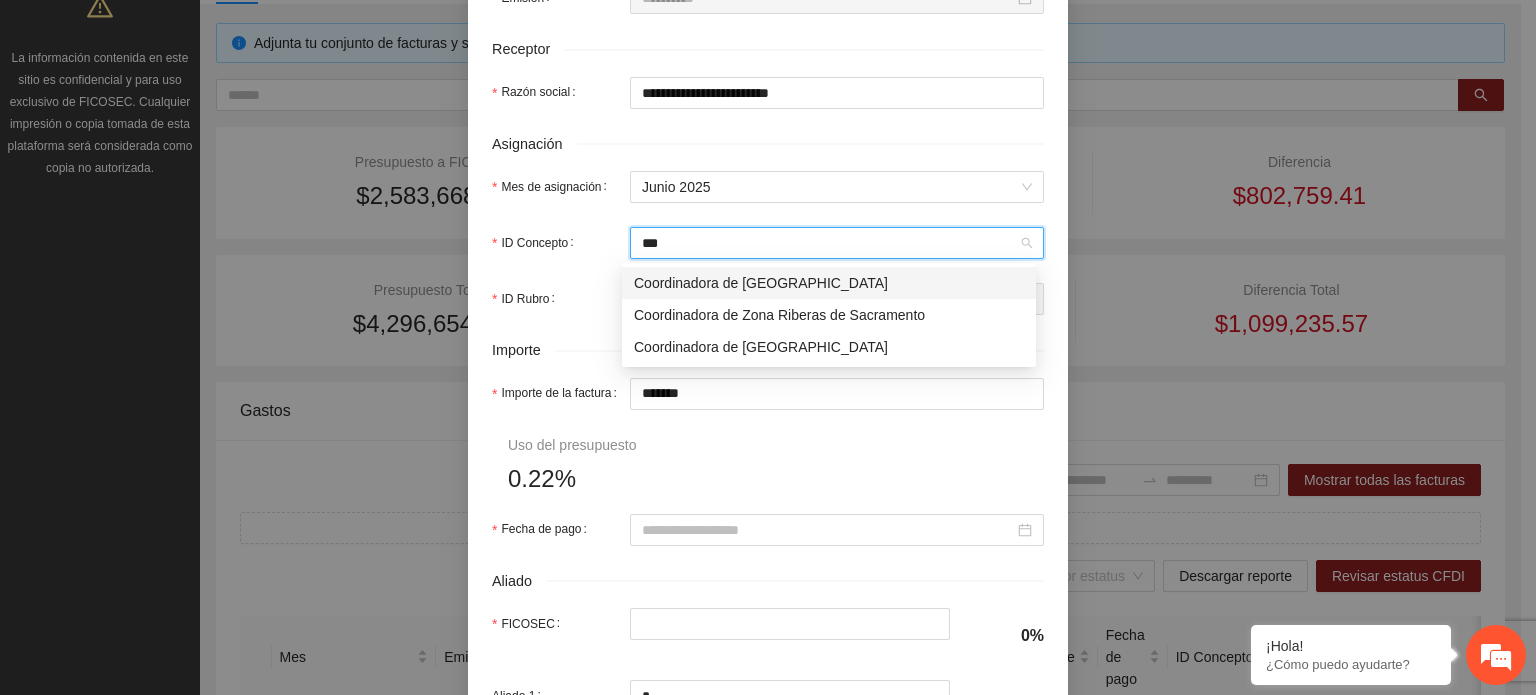 click on "Coordinadora de [GEOGRAPHIC_DATA]" at bounding box center (829, 283) 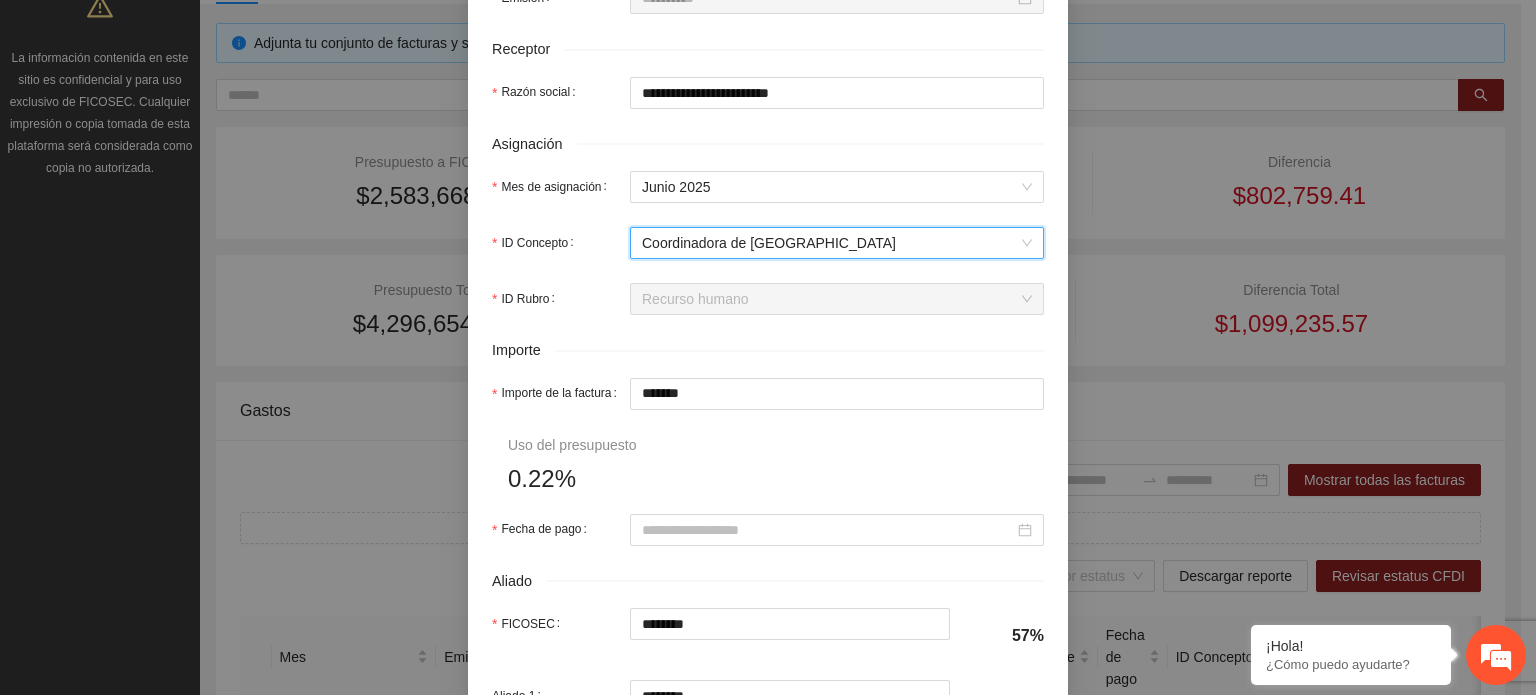 drag, startPoint x: 690, startPoint y: 400, endPoint x: 356, endPoint y: 415, distance: 334.33667 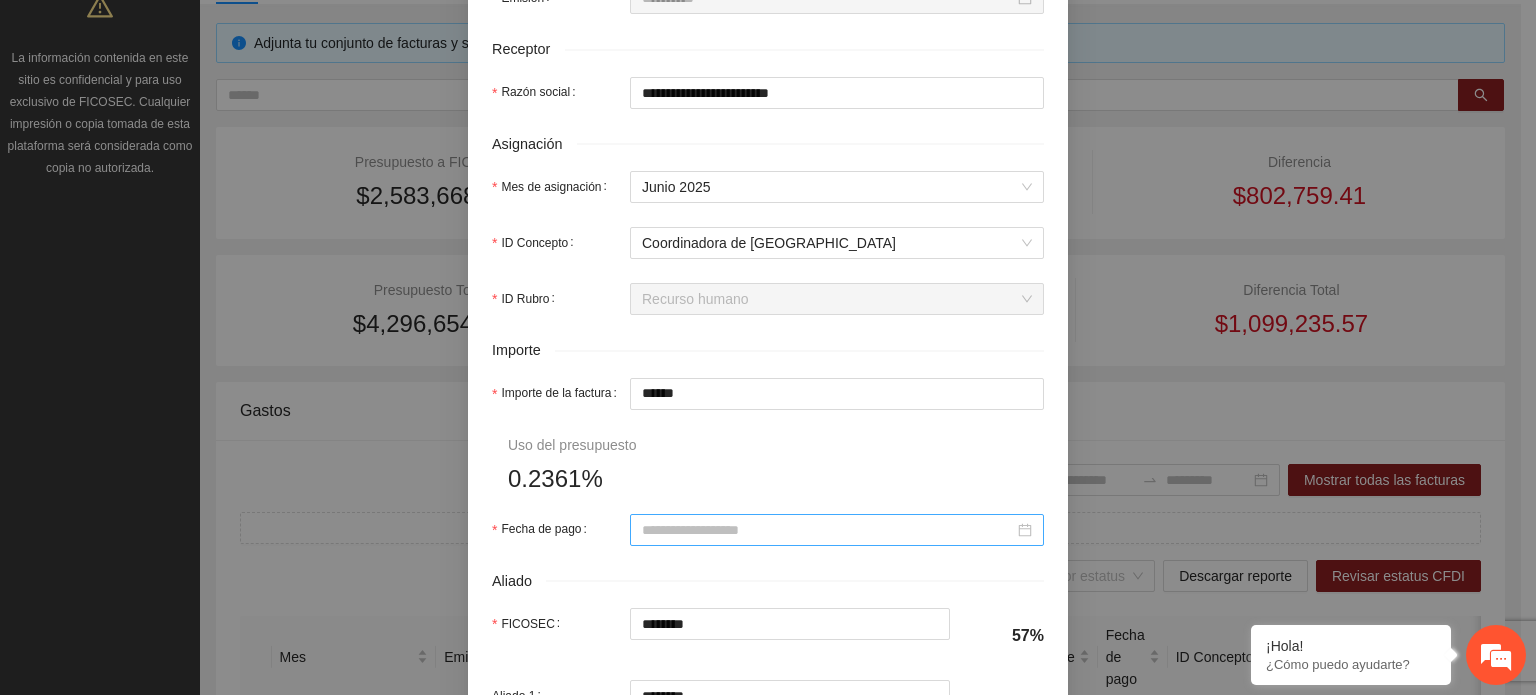 click at bounding box center [837, 530] 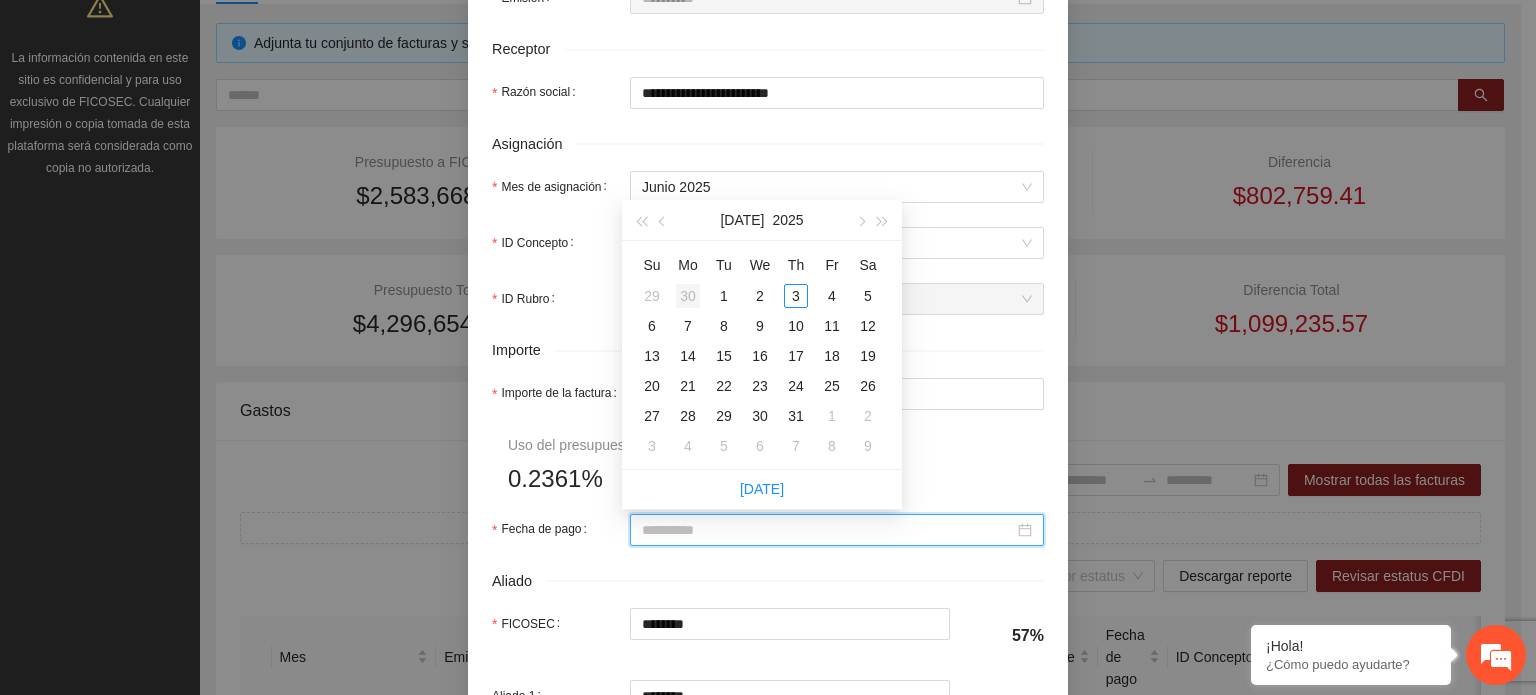 click on "30" at bounding box center (688, 296) 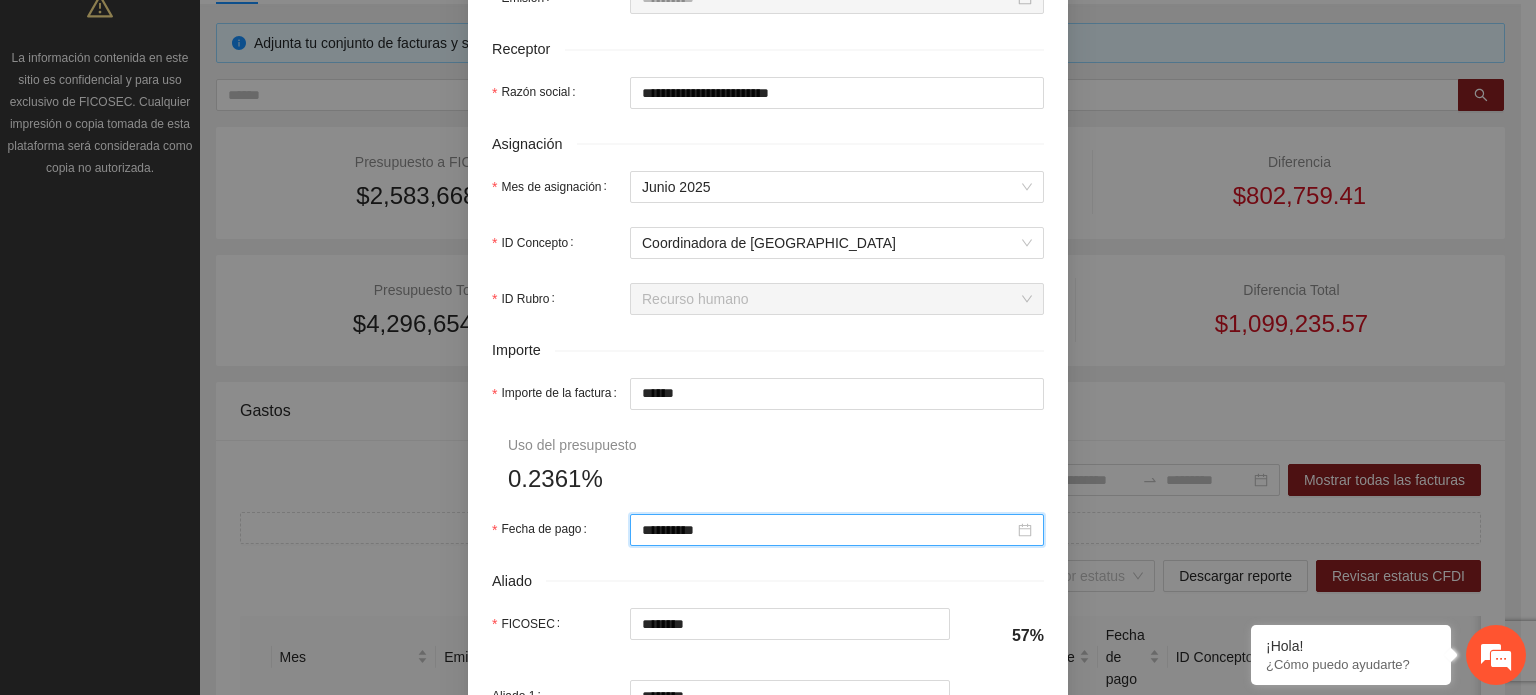 scroll, scrollTop: 1001, scrollLeft: 0, axis: vertical 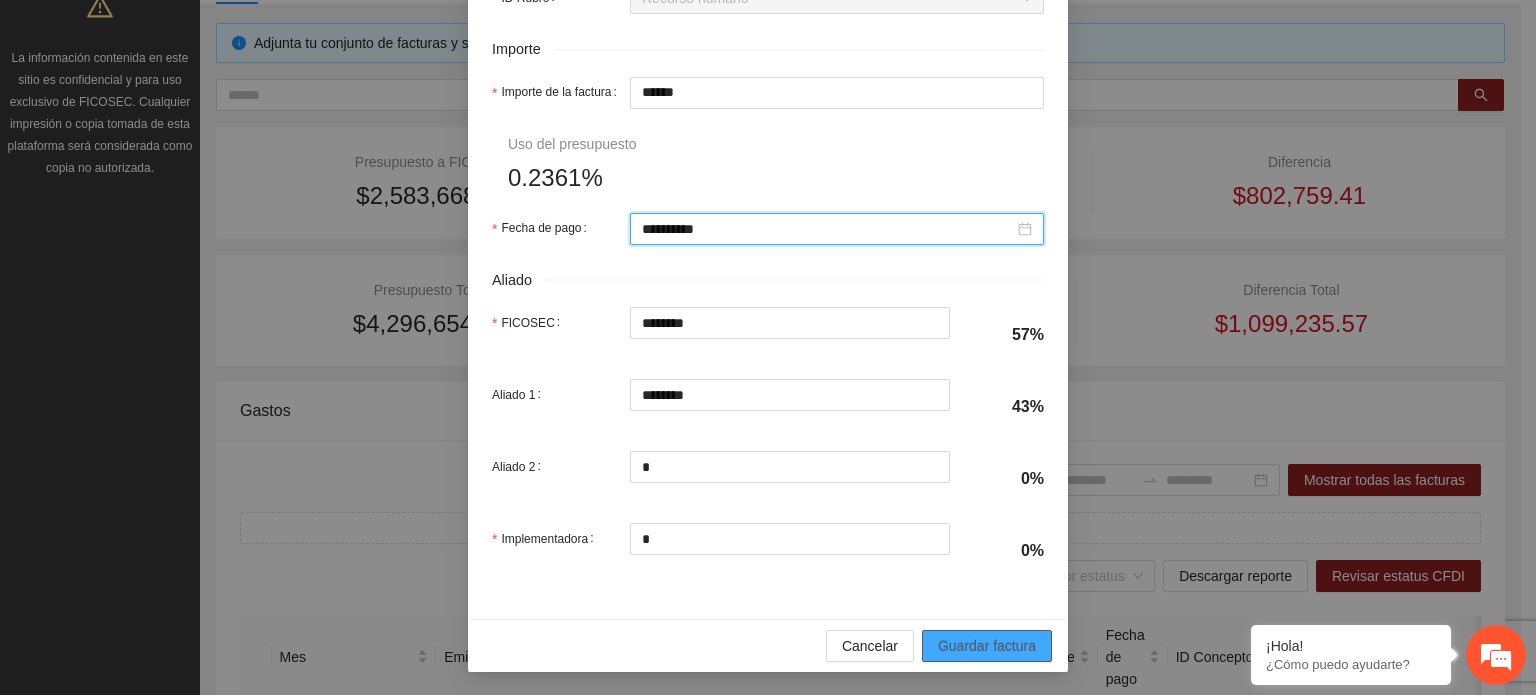 click on "Guardar factura" at bounding box center [987, 646] 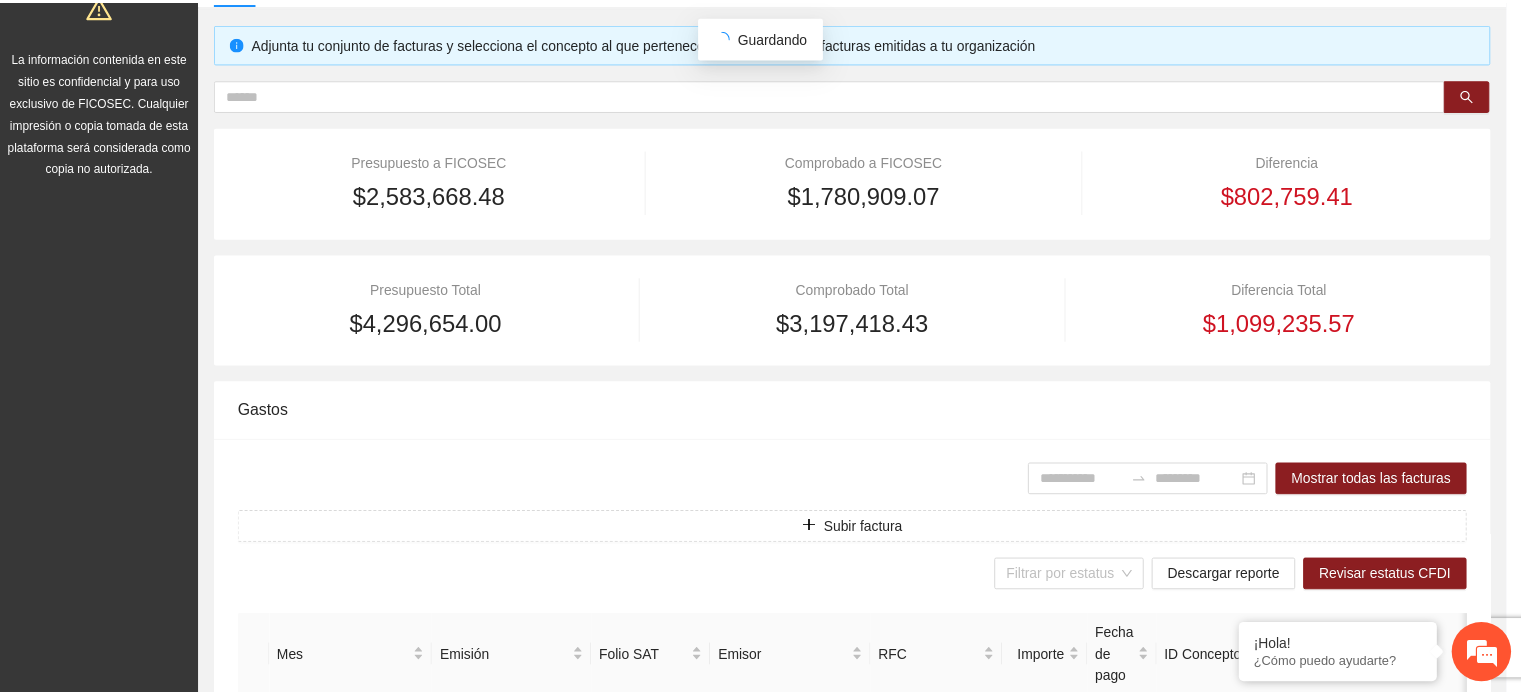 scroll, scrollTop: 841, scrollLeft: 0, axis: vertical 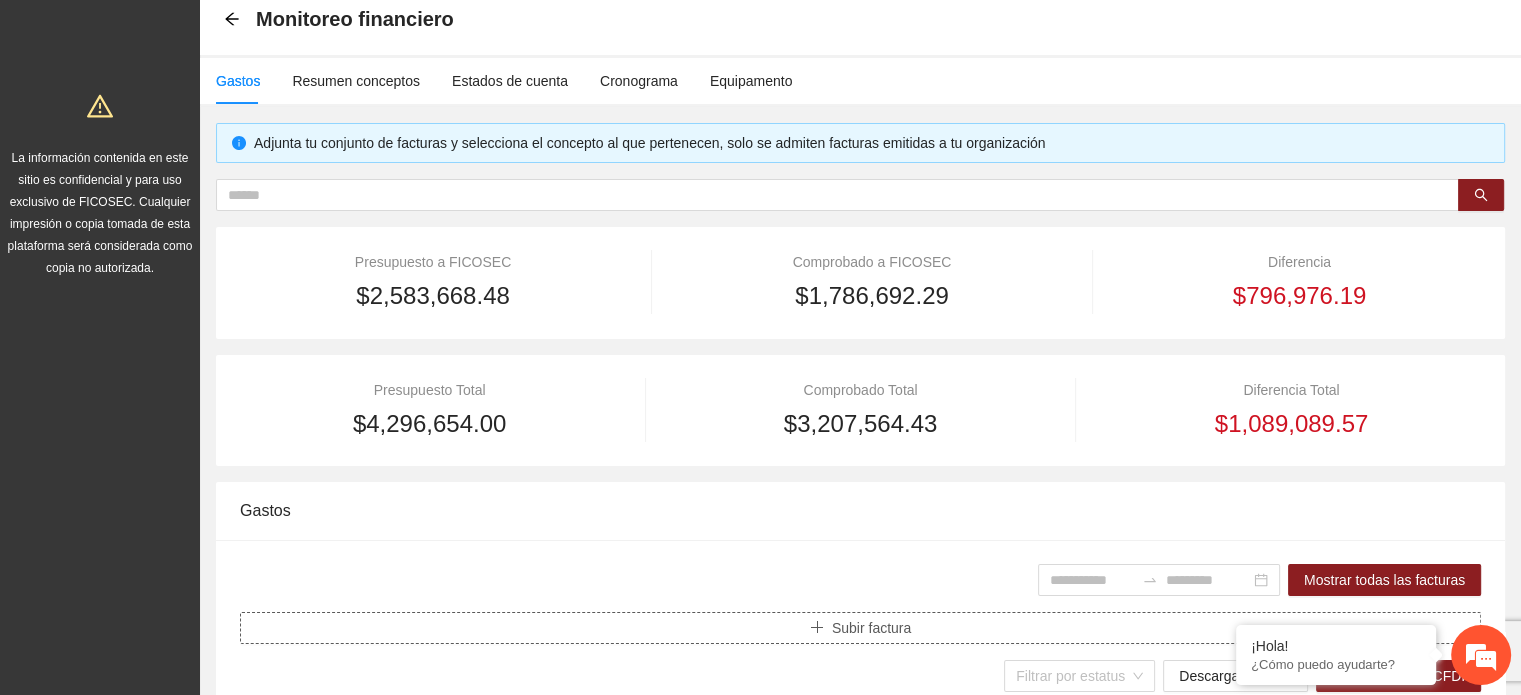click on "Subir factura" at bounding box center [860, 628] 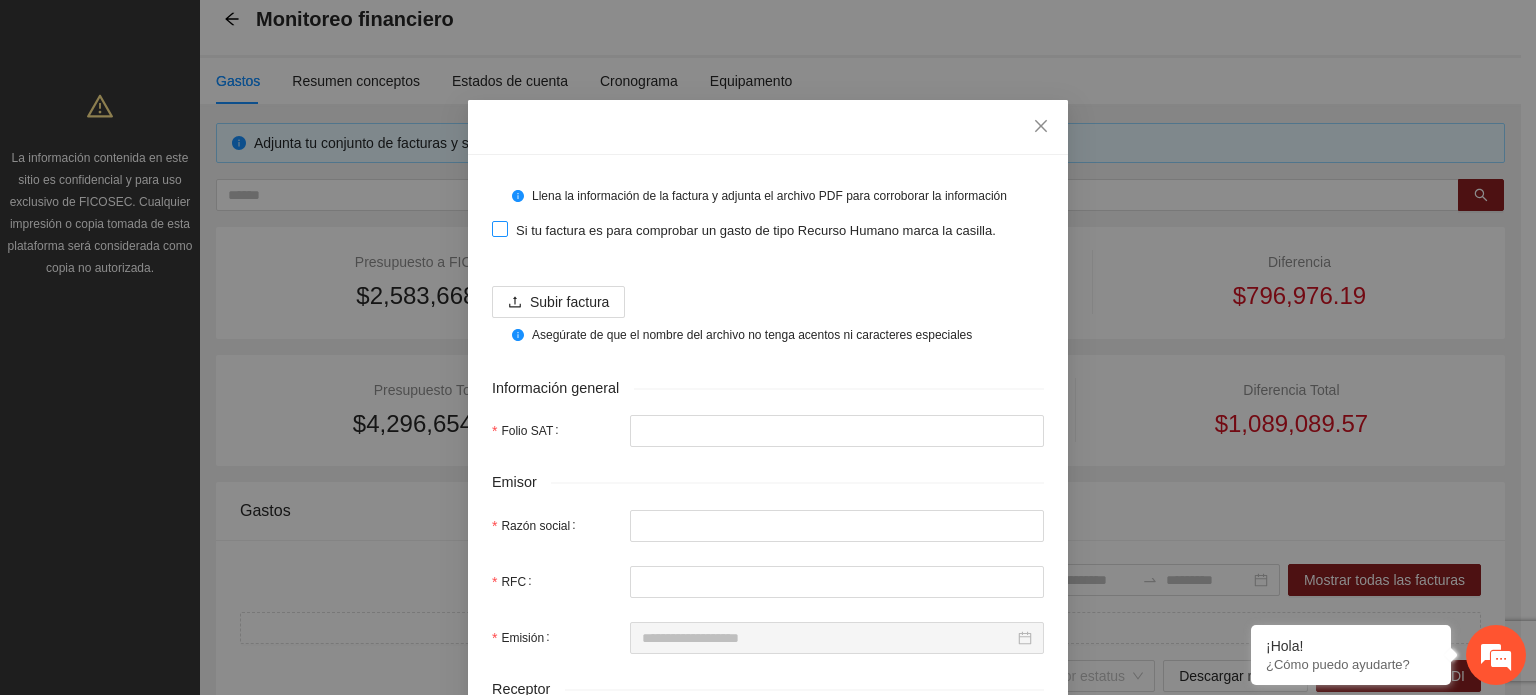 click on "Si tu factura es para comprobar un gasto de tipo Recurso Humano marca la casilla." at bounding box center [756, 231] 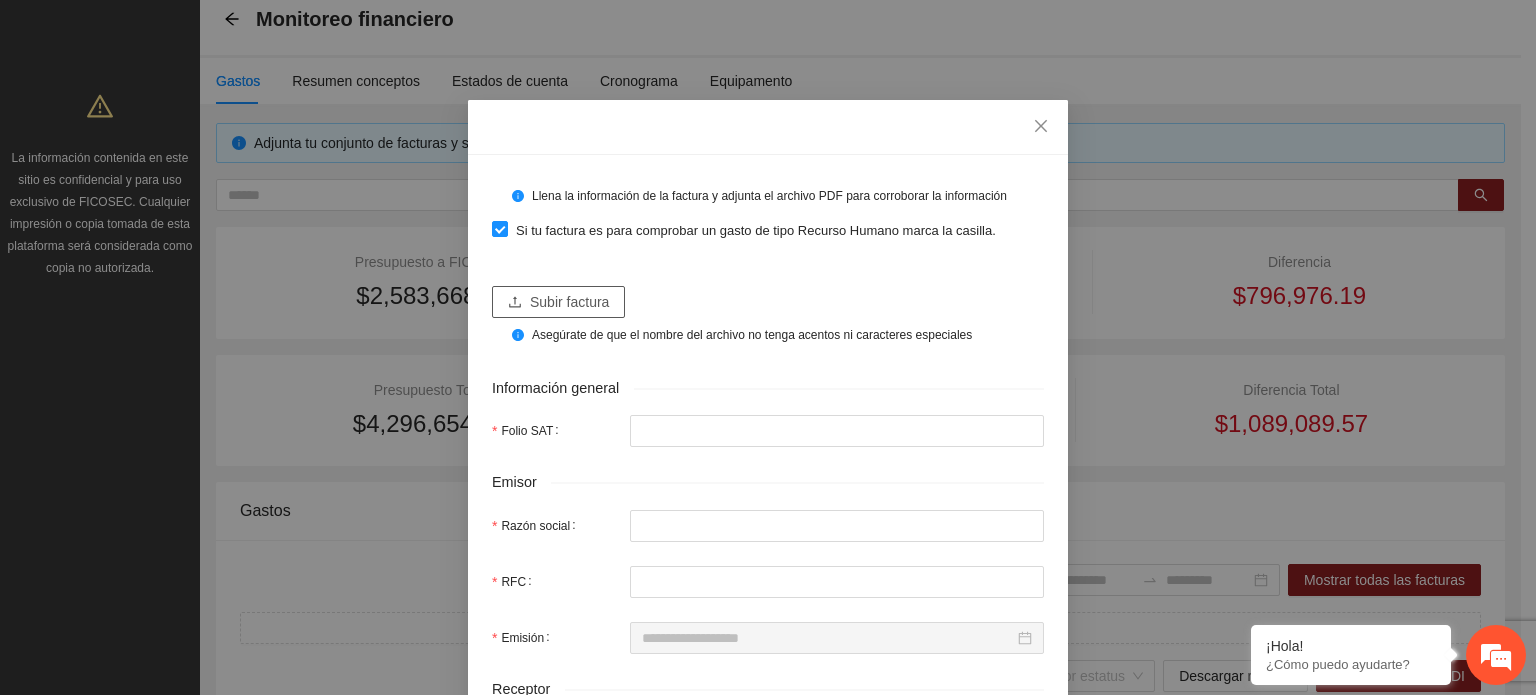click on "Subir factura" at bounding box center (569, 302) 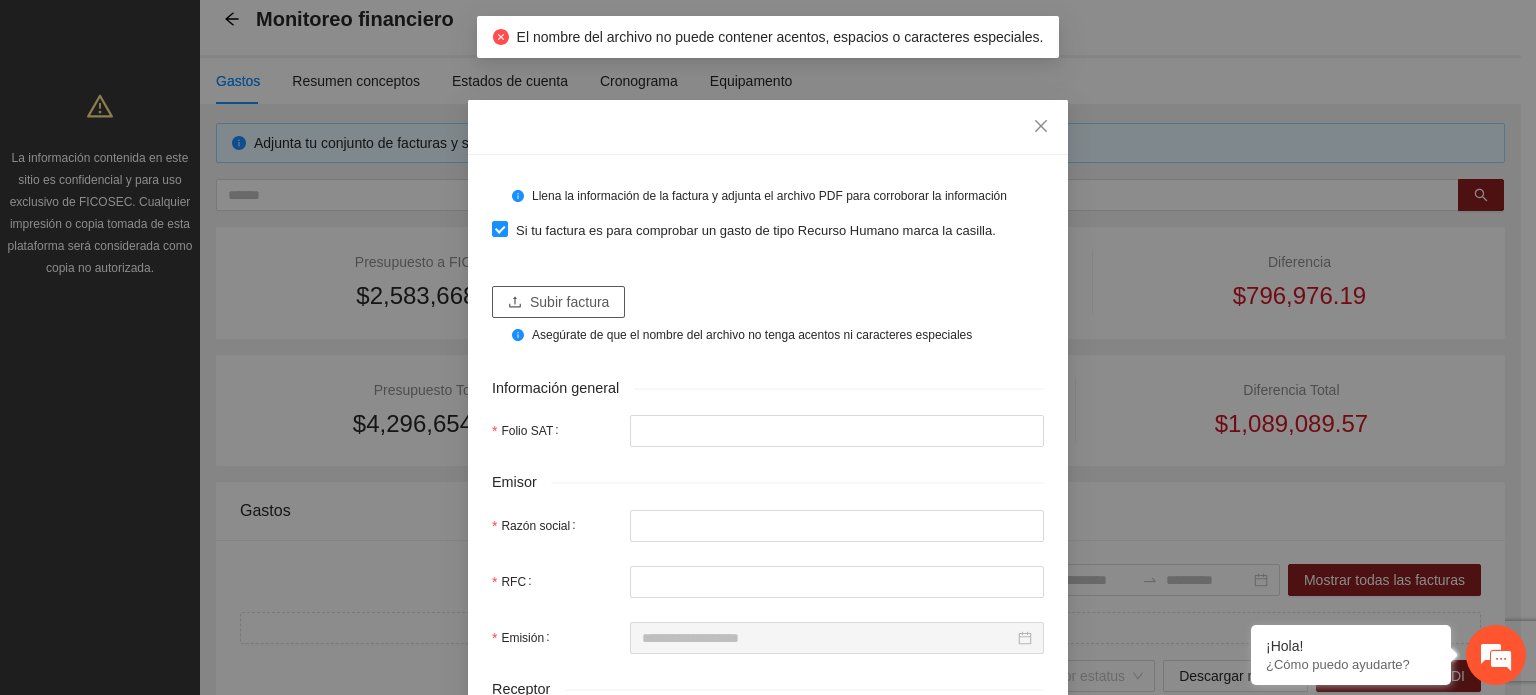 click on "Subir factura" at bounding box center [569, 302] 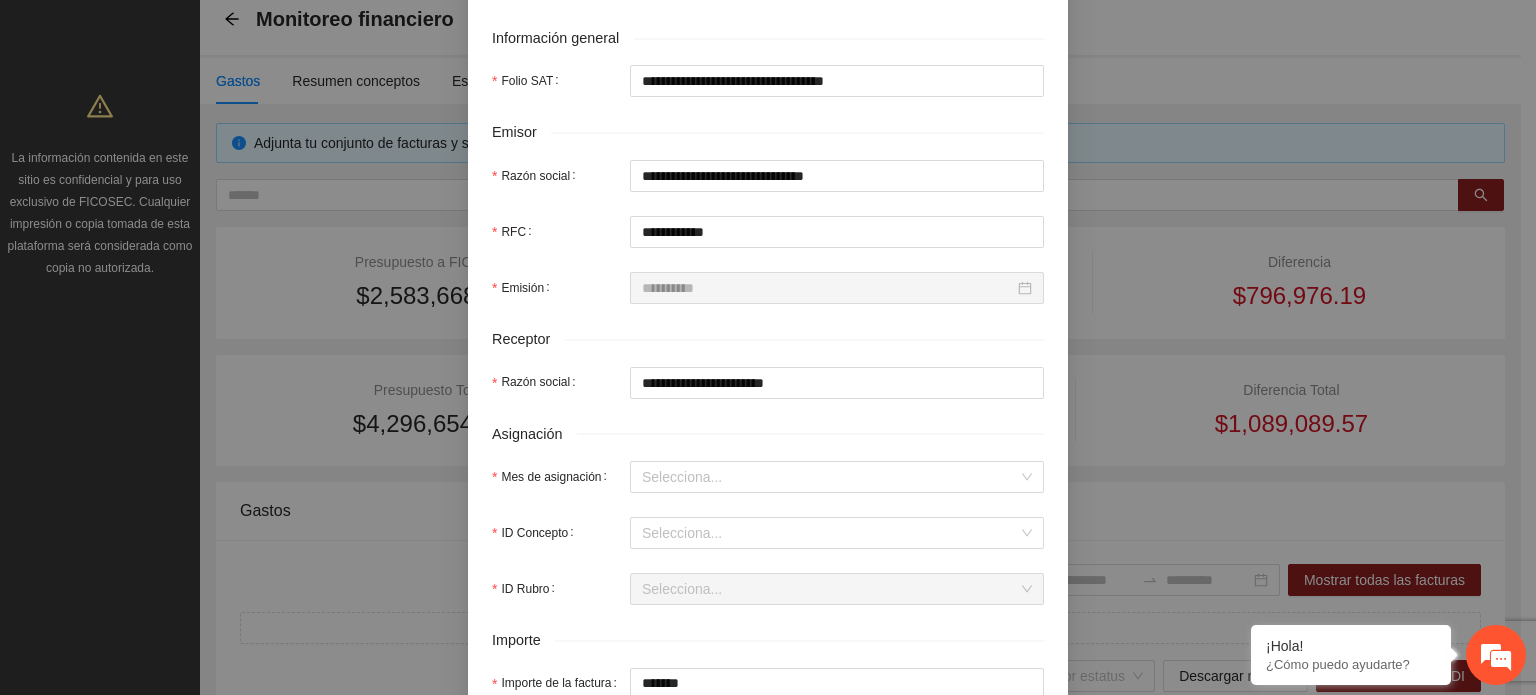 scroll, scrollTop: 500, scrollLeft: 0, axis: vertical 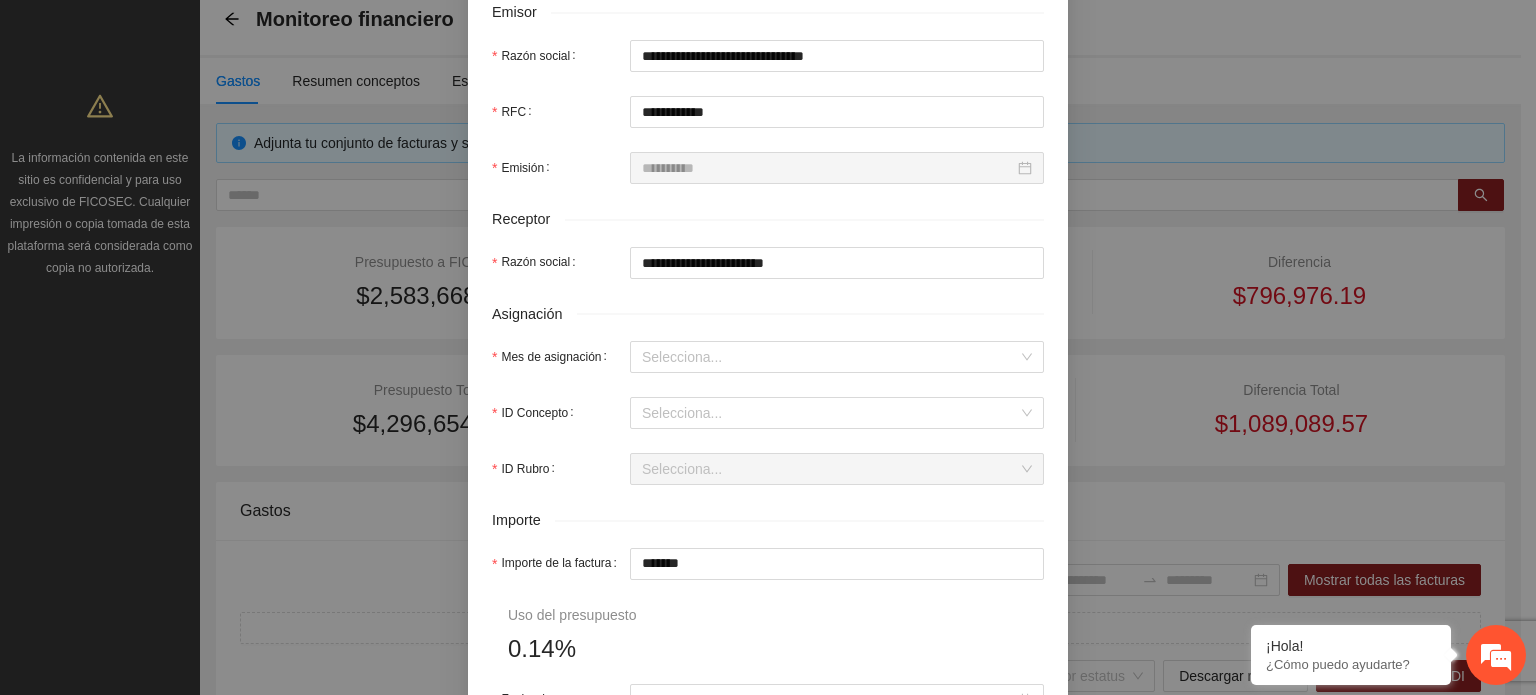 click on "**********" at bounding box center (768, 364) 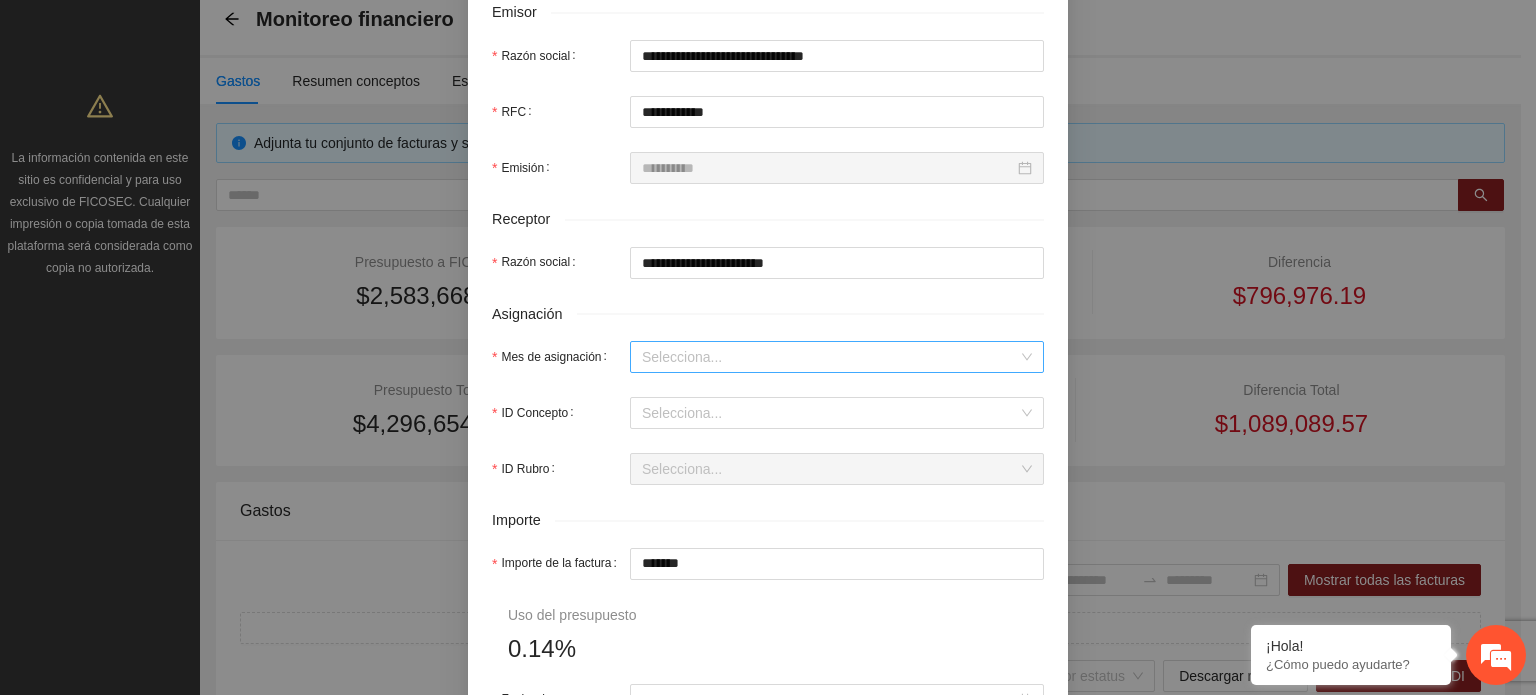 click on "Mes de asignación" at bounding box center (830, 357) 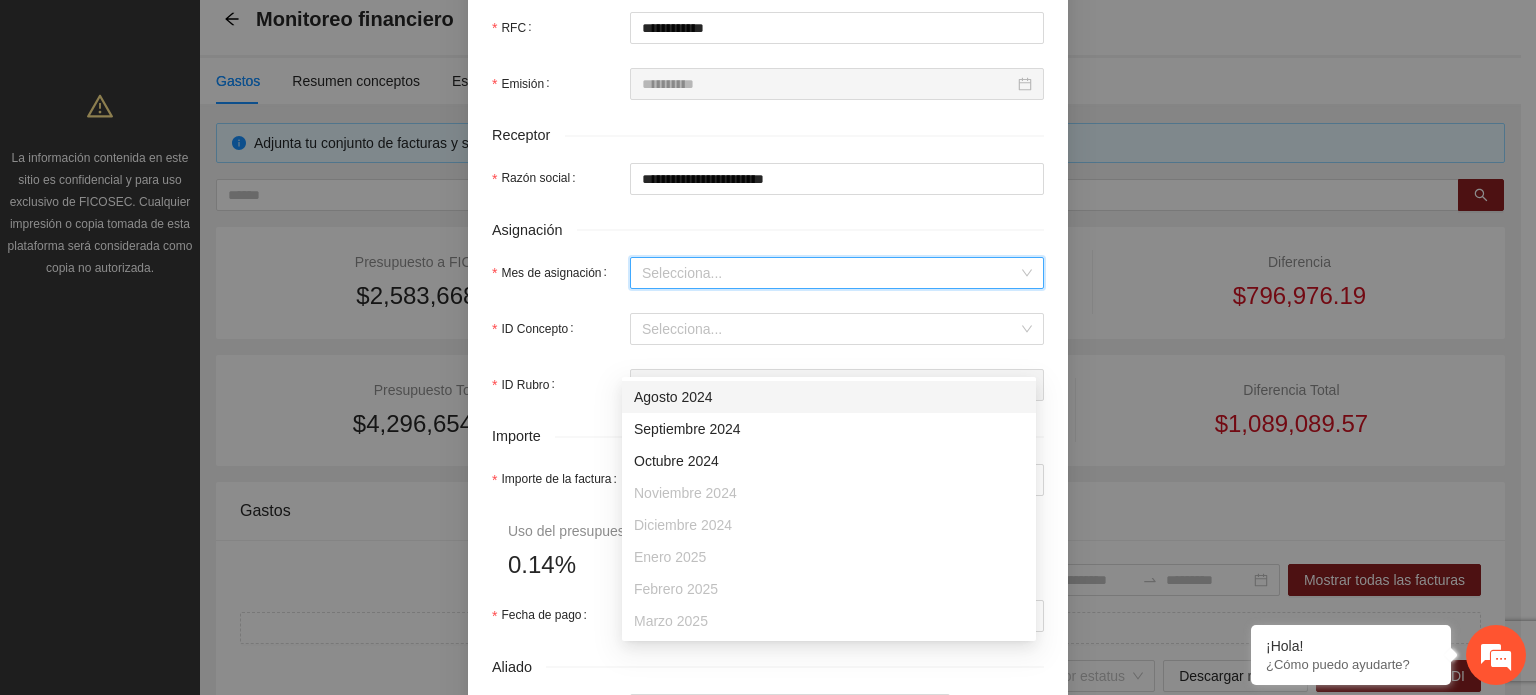 scroll, scrollTop: 700, scrollLeft: 0, axis: vertical 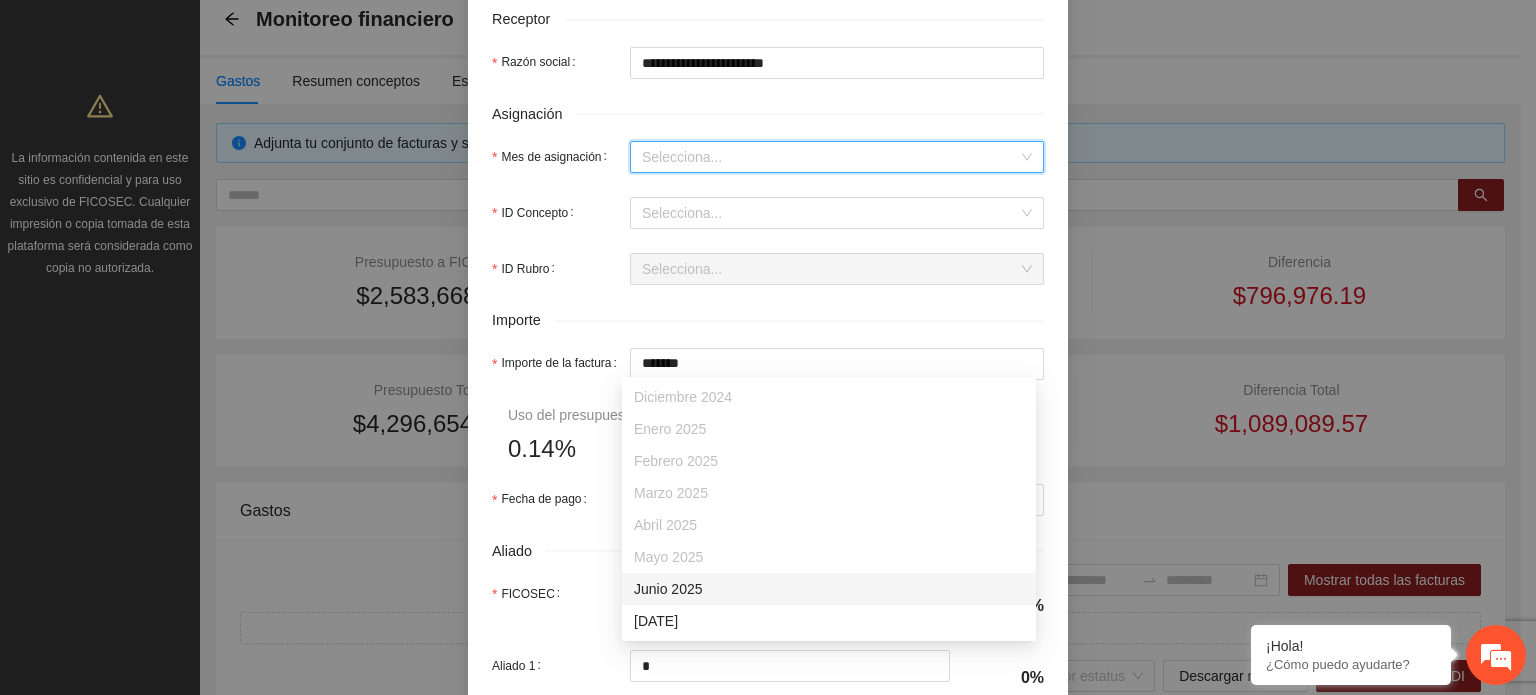 click on "Junio 2025" at bounding box center [829, 589] 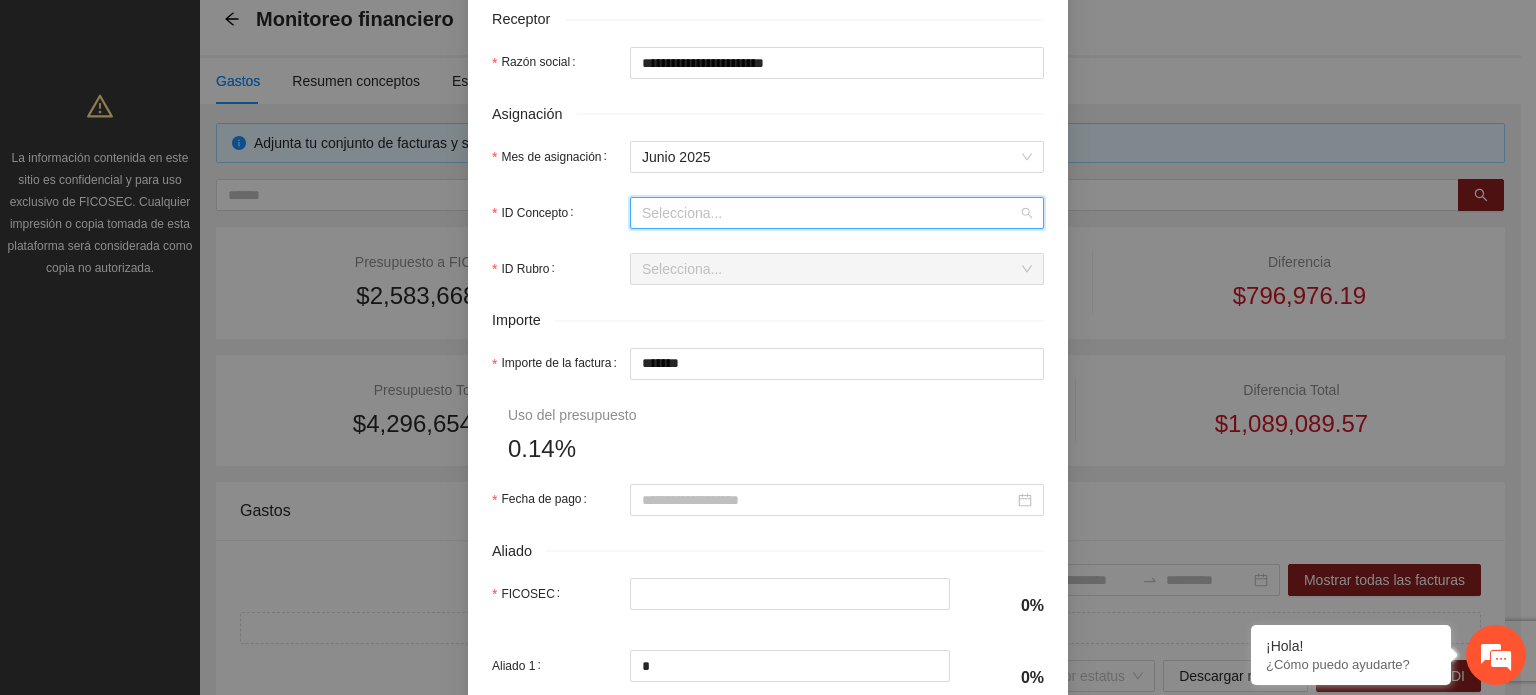 click on "ID Concepto" at bounding box center [830, 213] 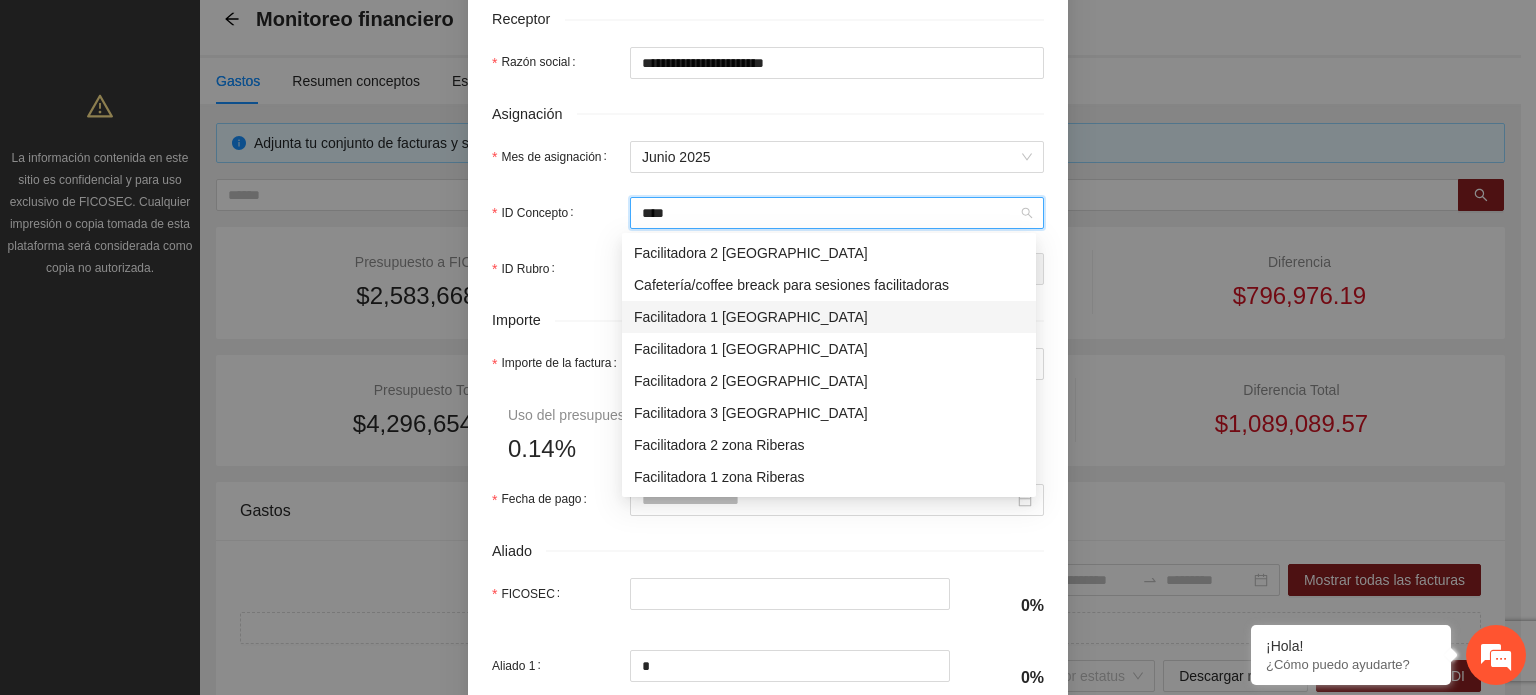 click on "Facilitadora 1 [GEOGRAPHIC_DATA]" at bounding box center [829, 317] 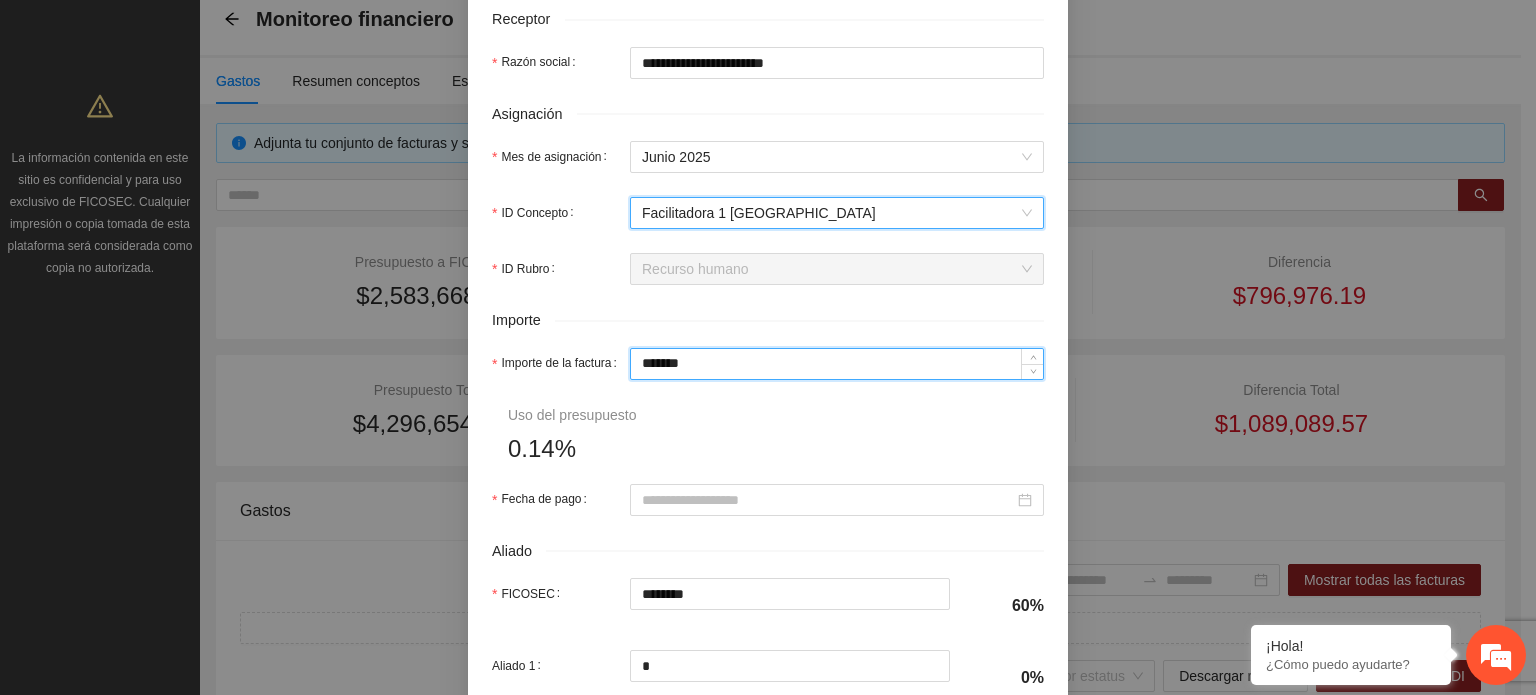drag, startPoint x: 719, startPoint y: 365, endPoint x: 329, endPoint y: 368, distance: 390.01154 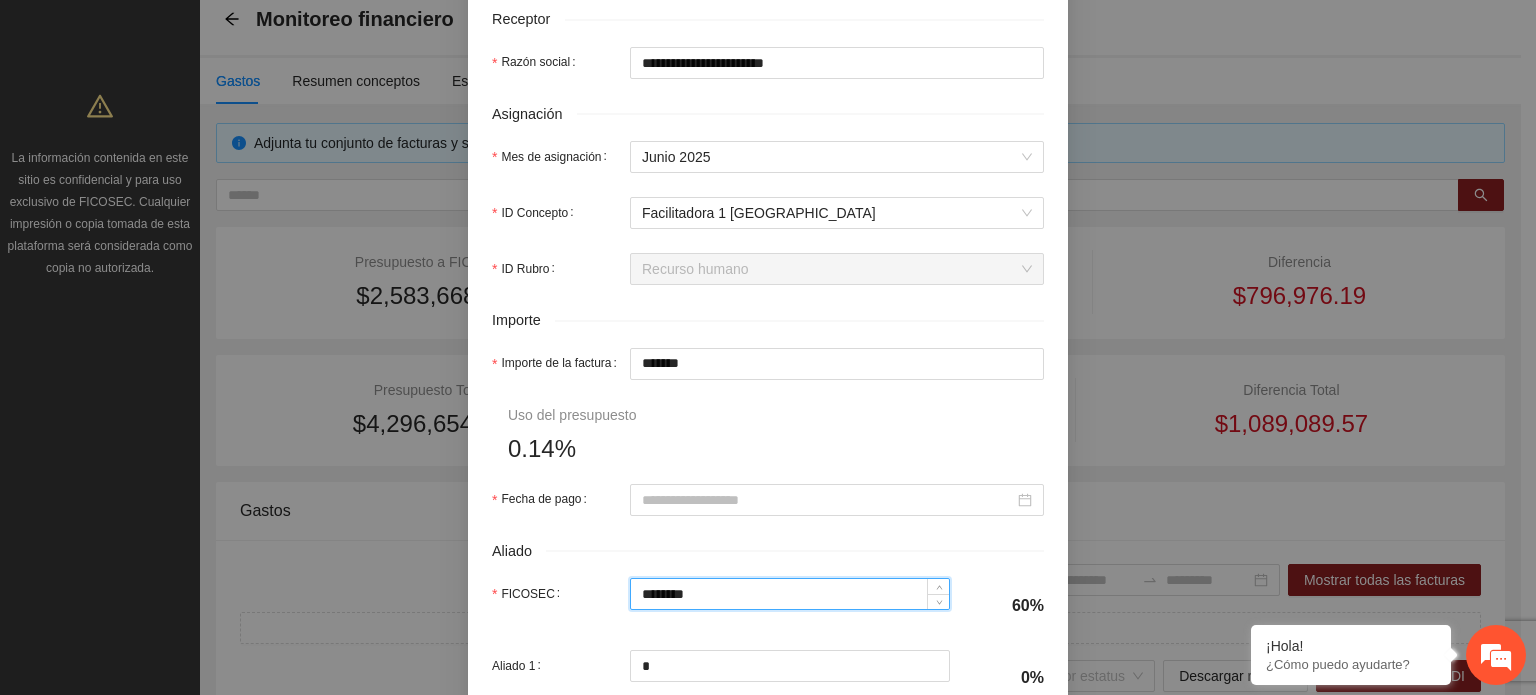 drag, startPoint x: 894, startPoint y: 585, endPoint x: 828, endPoint y: 542, distance: 78.77182 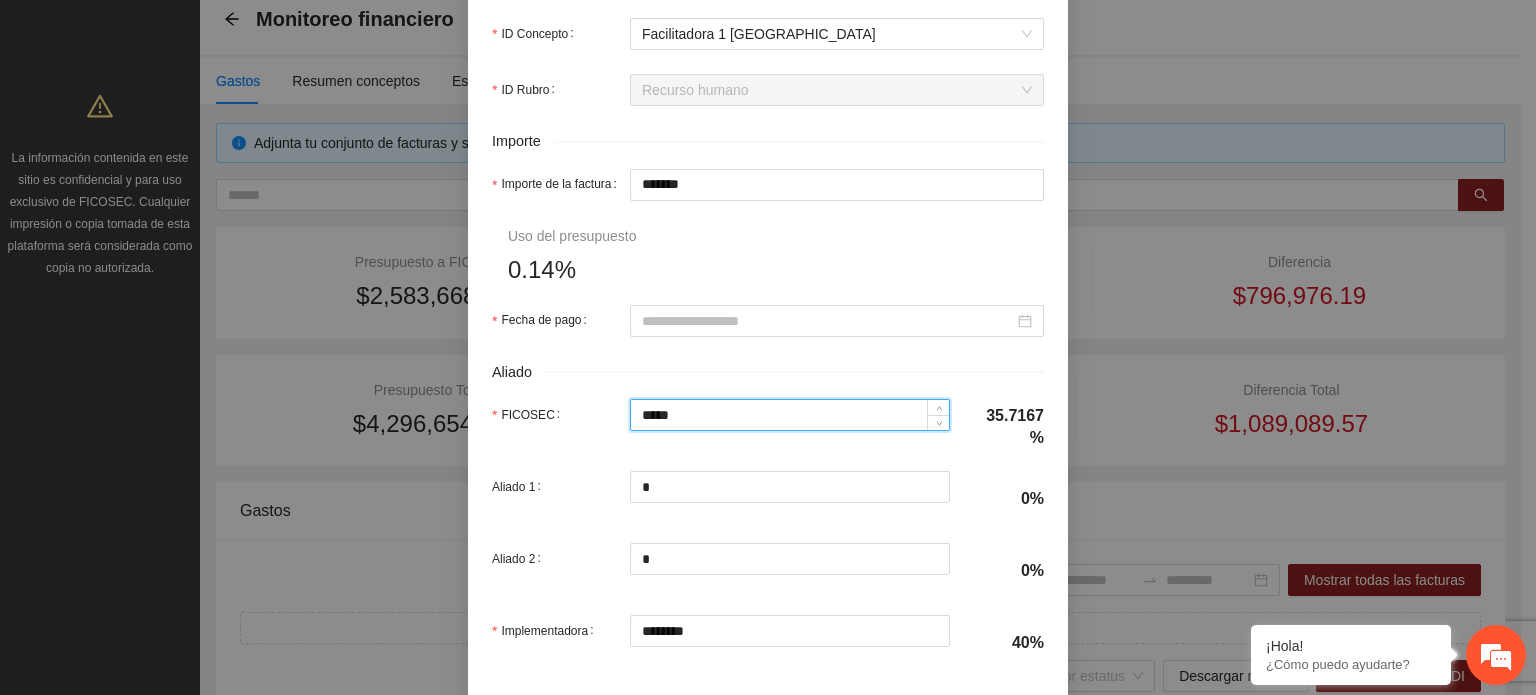 scroll, scrollTop: 900, scrollLeft: 0, axis: vertical 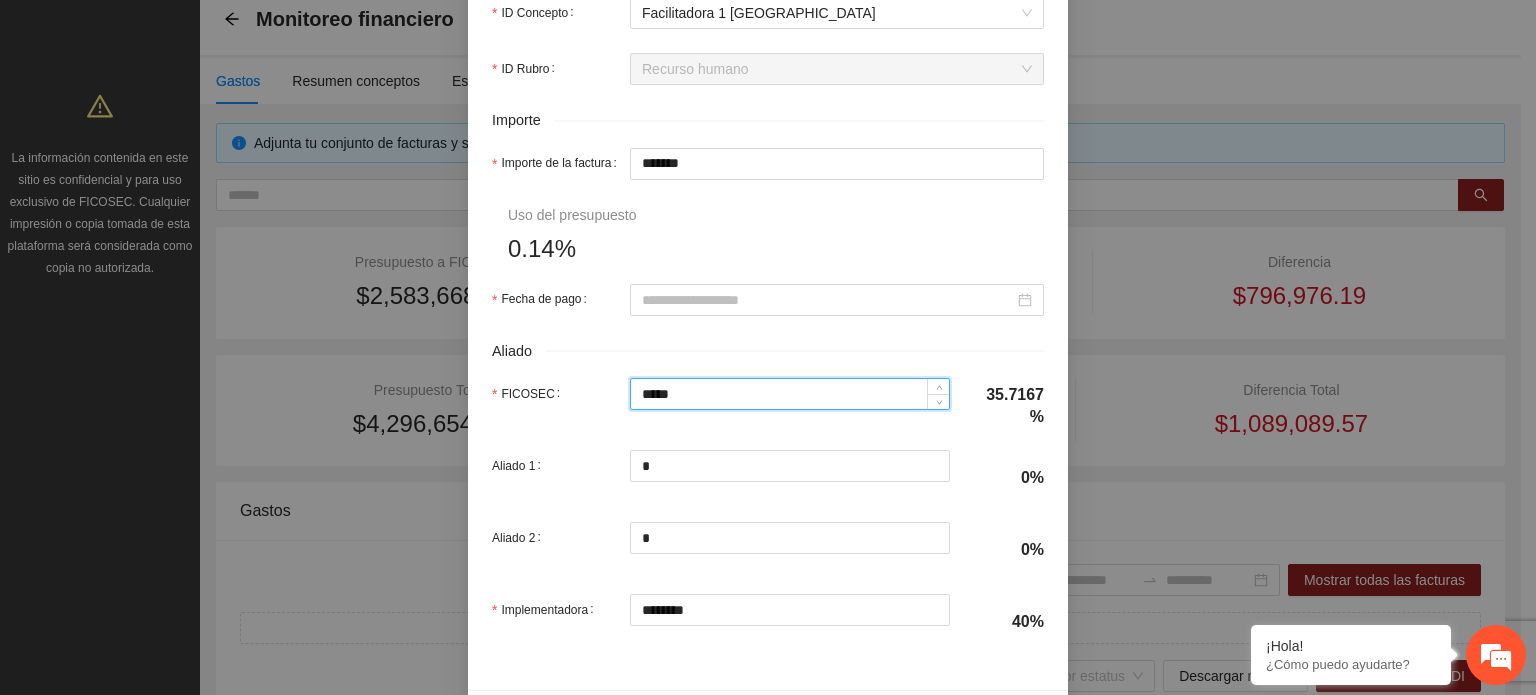 drag, startPoint x: 574, startPoint y: 156, endPoint x: 350, endPoint y: 126, distance: 226 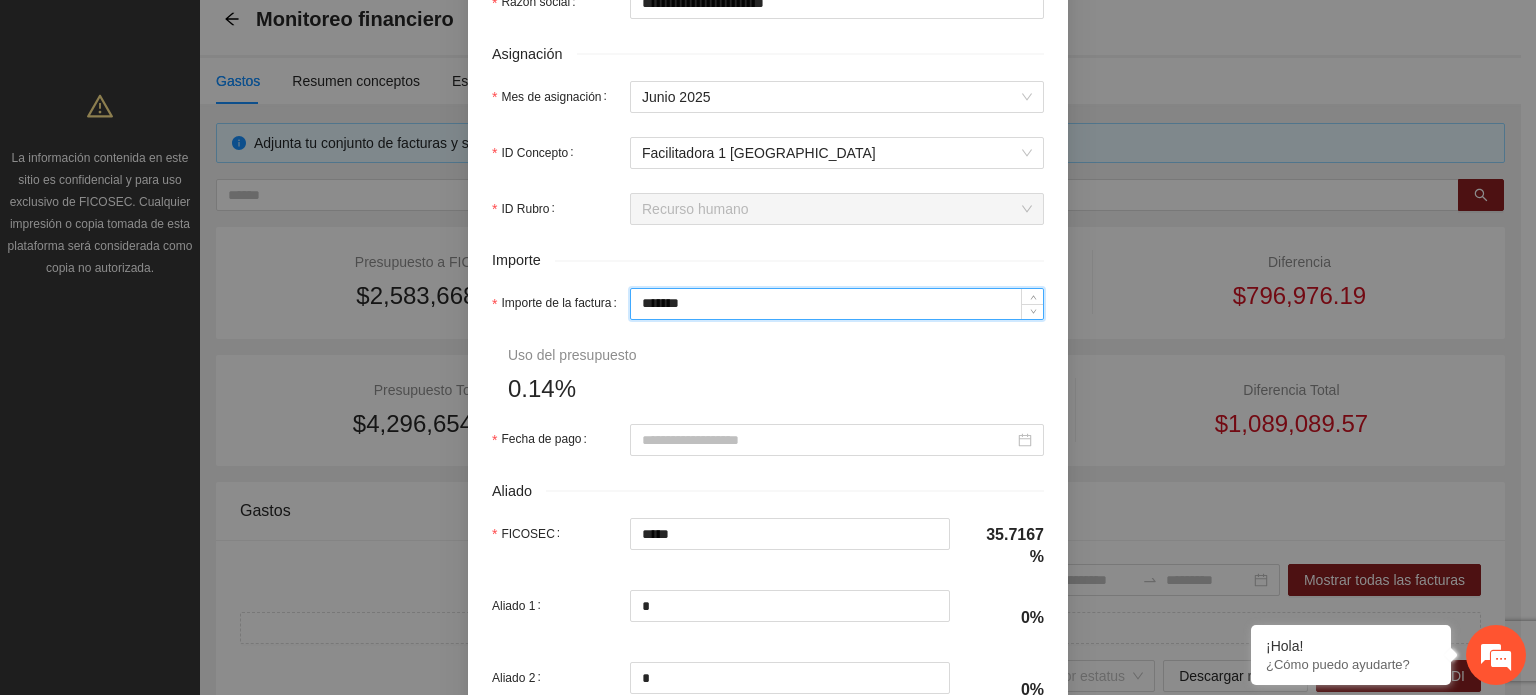 scroll, scrollTop: 600, scrollLeft: 0, axis: vertical 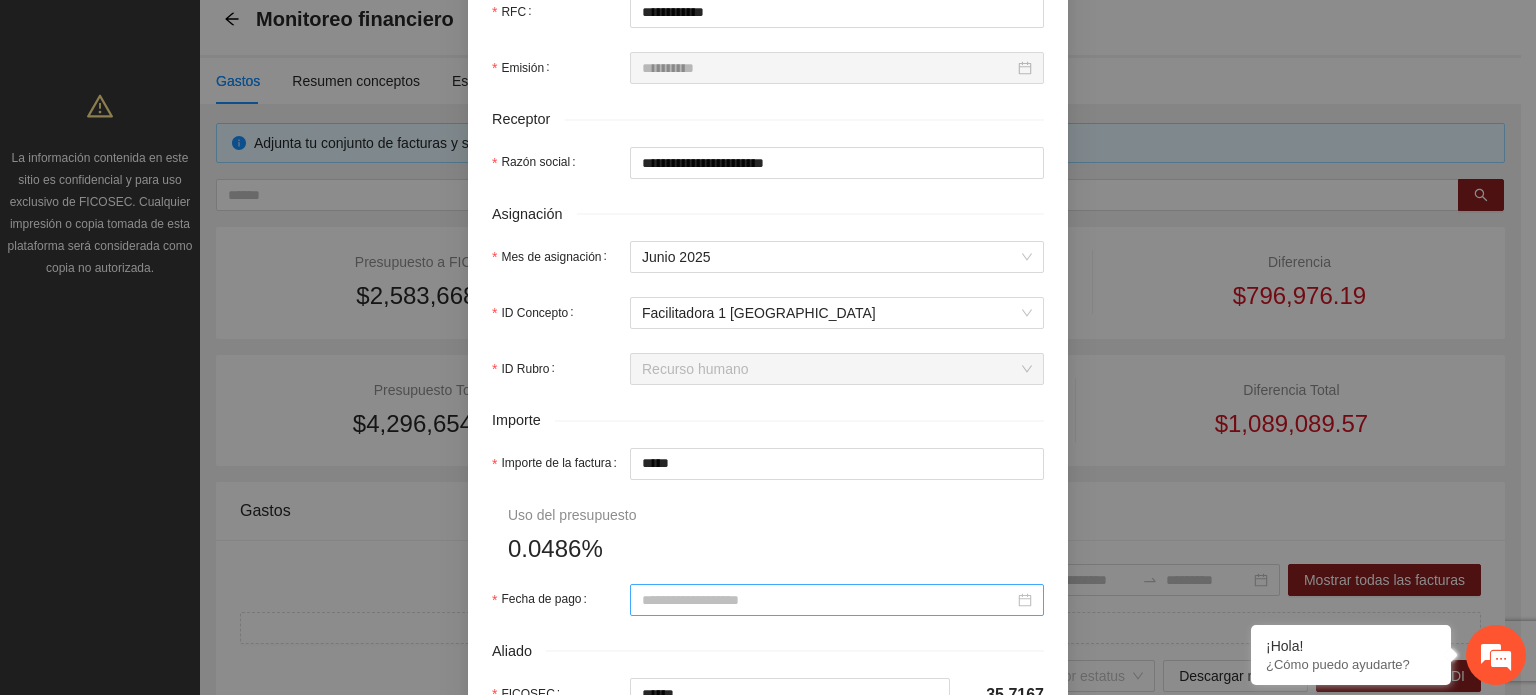 drag, startPoint x: 1020, startPoint y: 599, endPoint x: 996, endPoint y: 603, distance: 24.33105 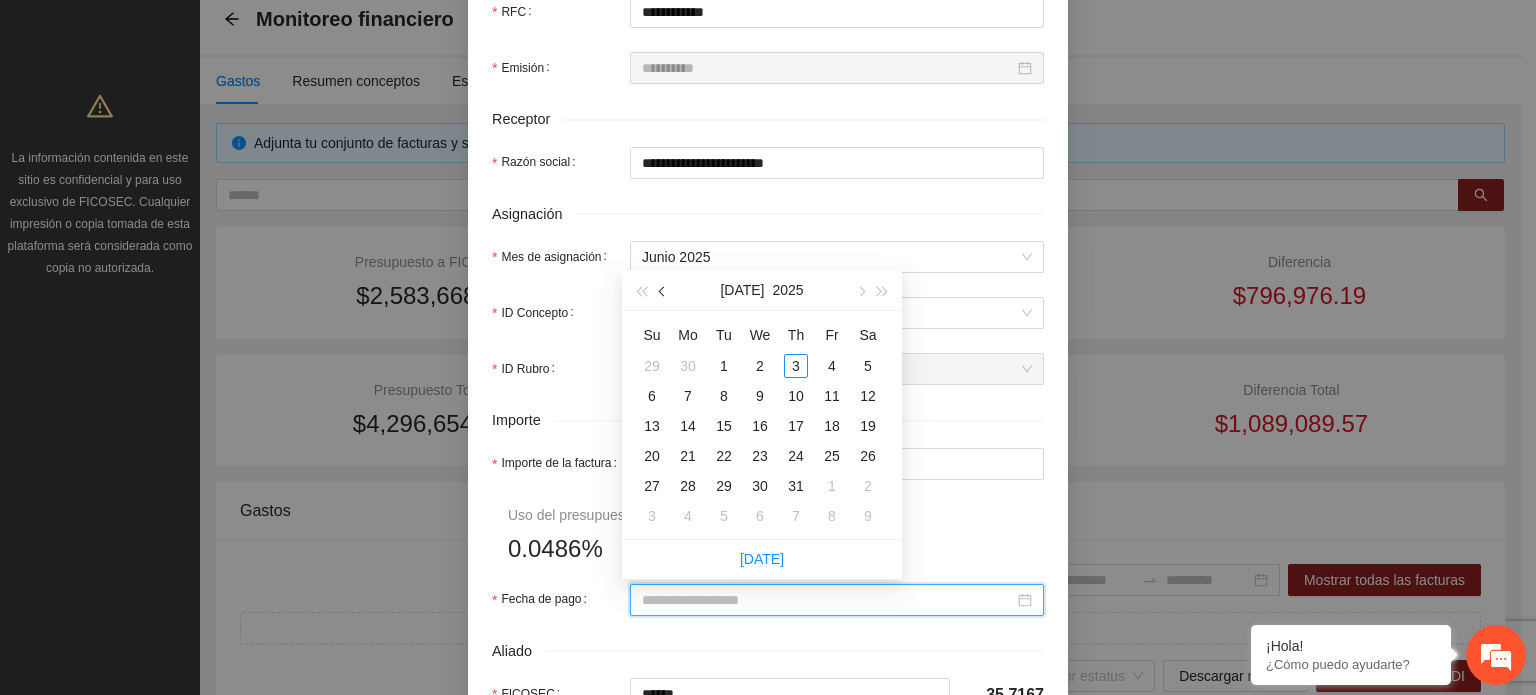 click at bounding box center [663, 290] 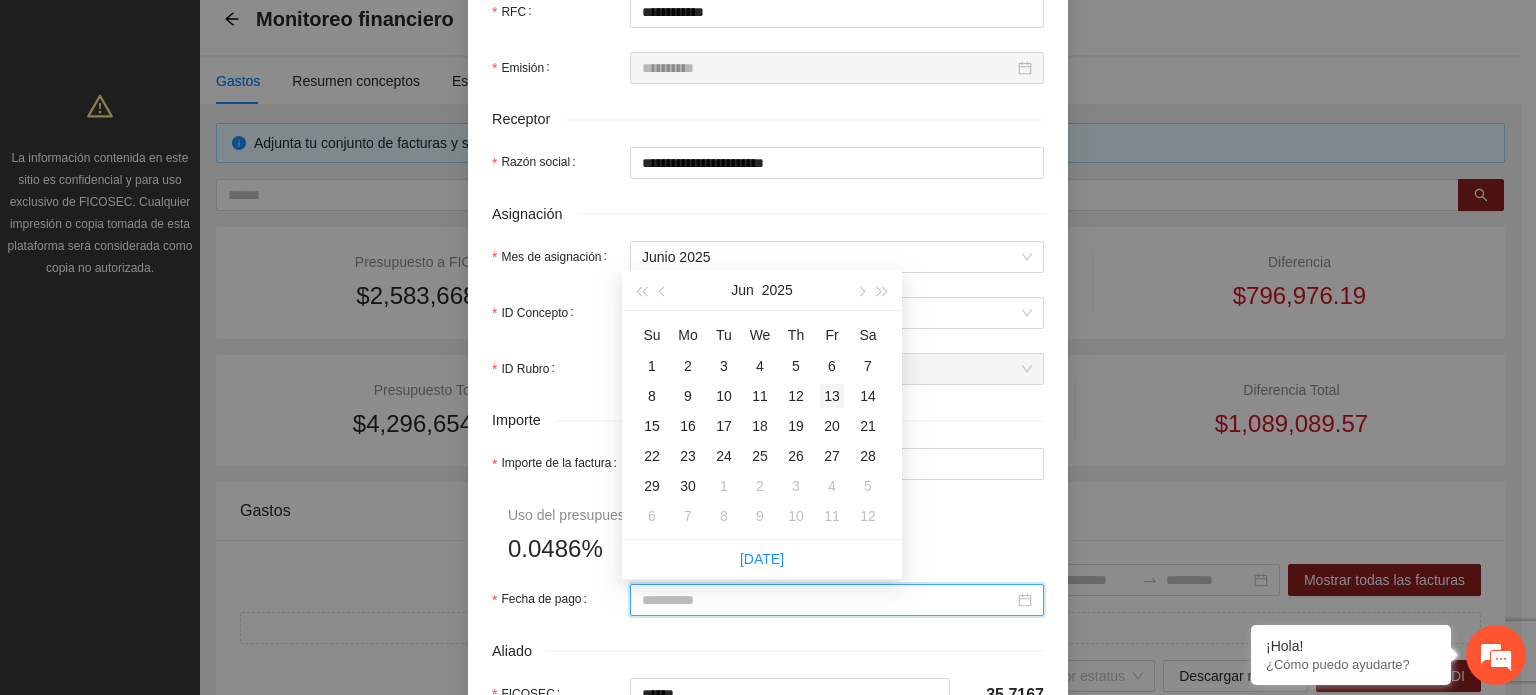 click on "13" at bounding box center (832, 396) 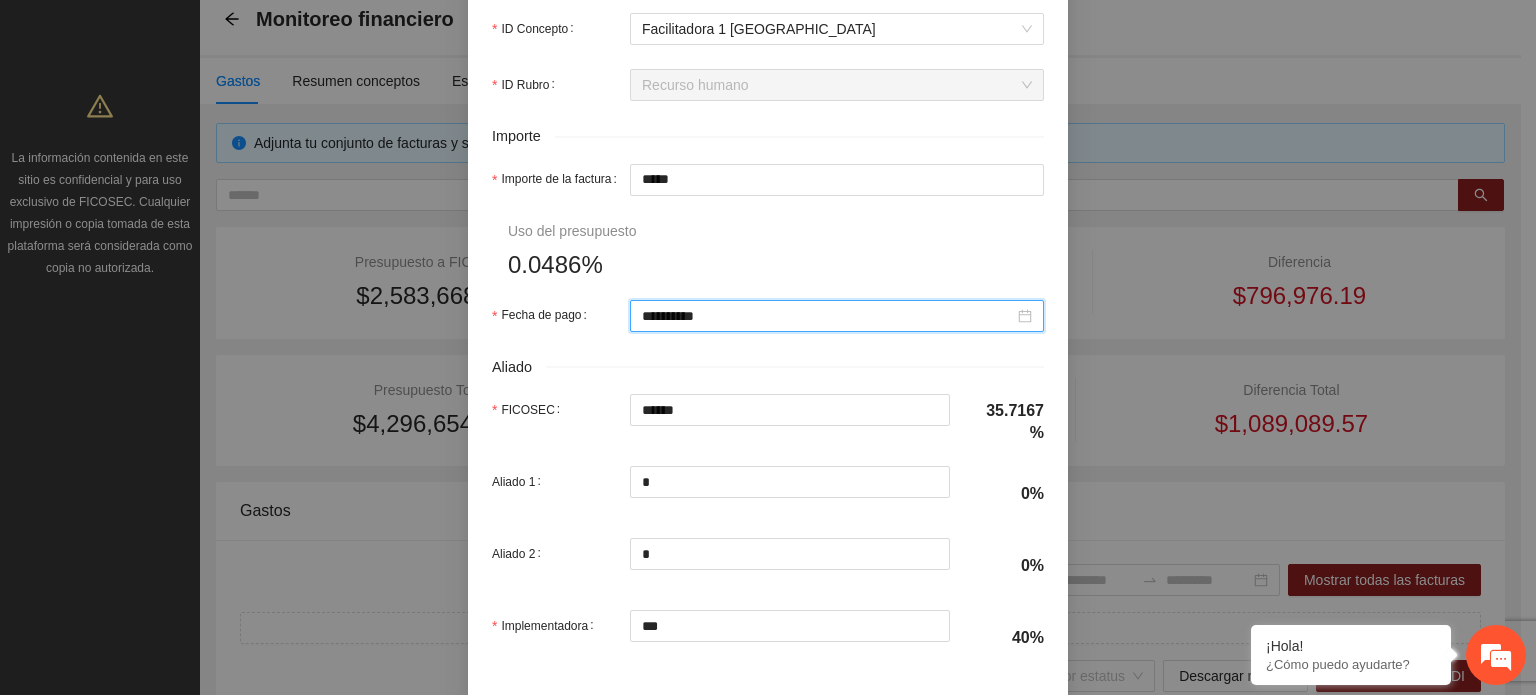 scroll, scrollTop: 971, scrollLeft: 0, axis: vertical 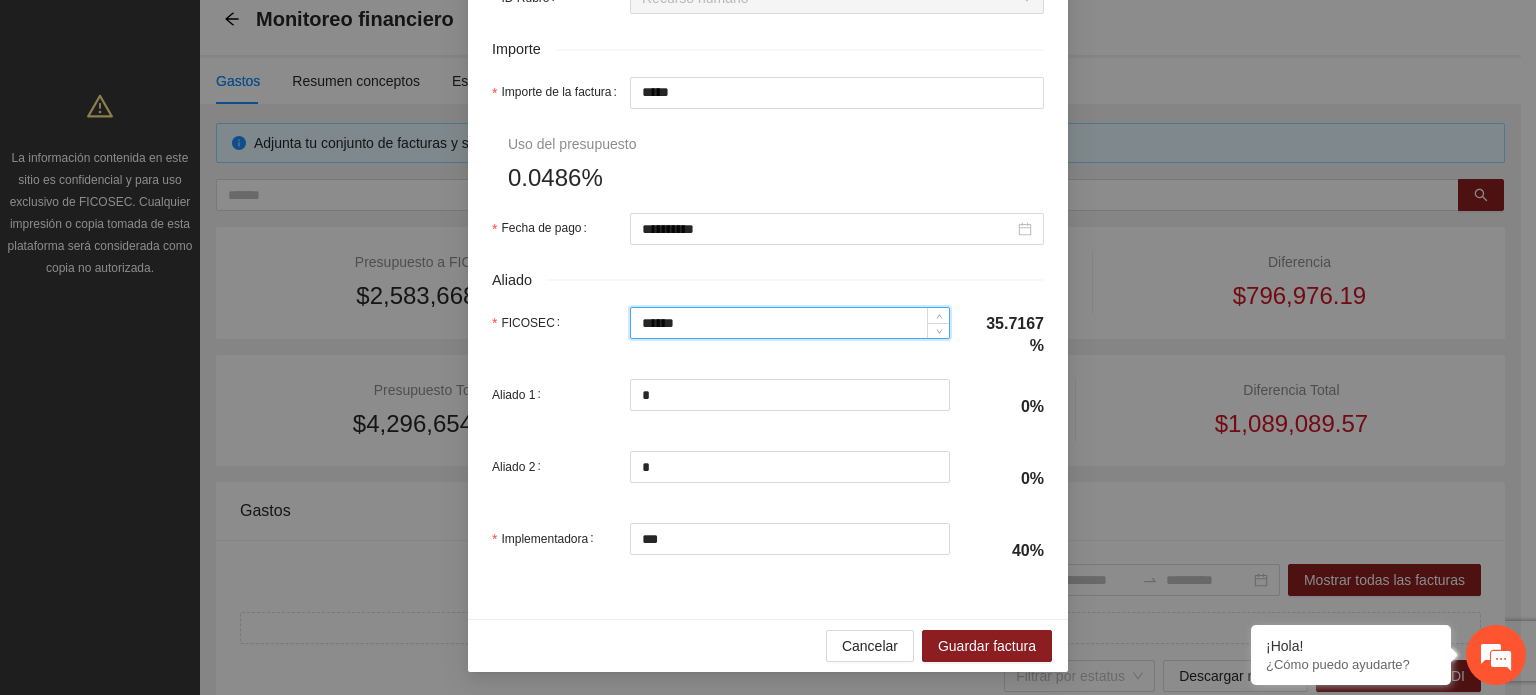 drag, startPoint x: 712, startPoint y: 319, endPoint x: 302, endPoint y: 359, distance: 411.9466 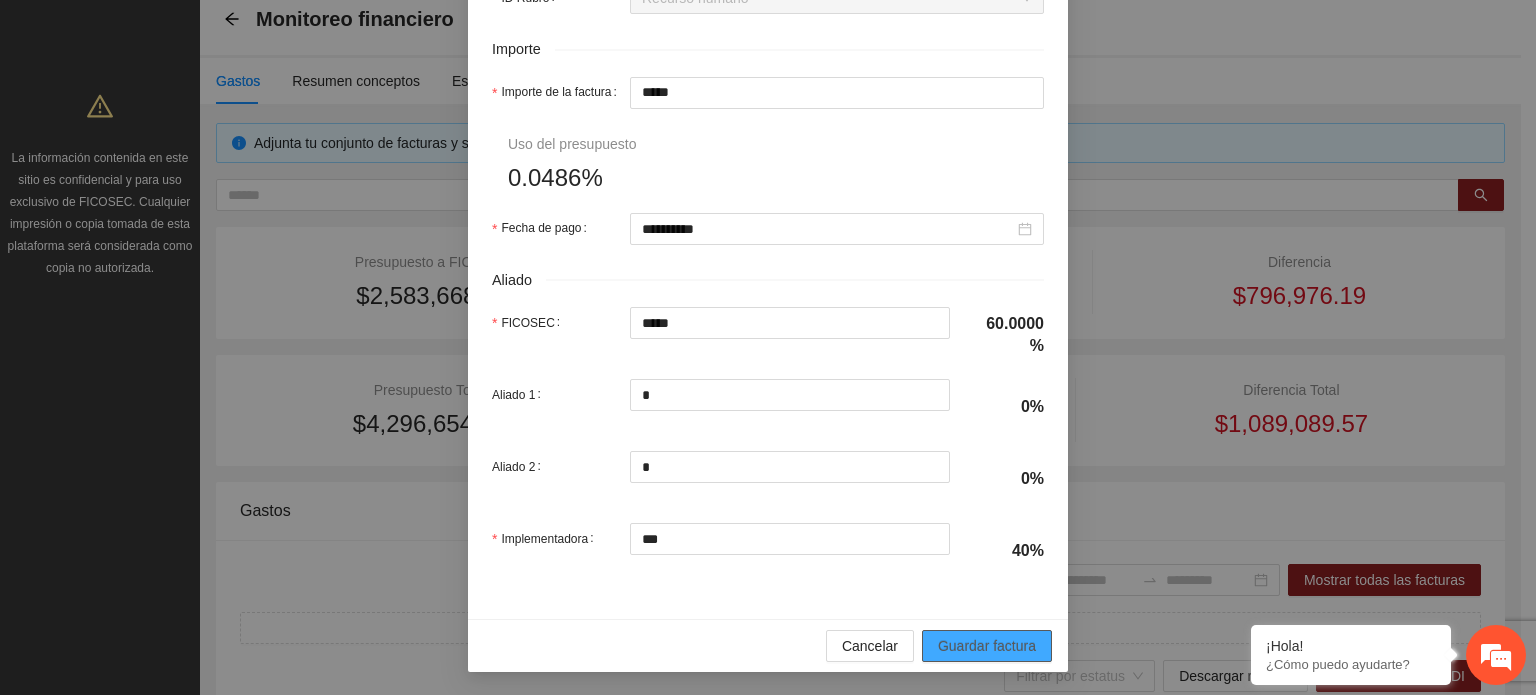 click on "Guardar factura" at bounding box center (987, 646) 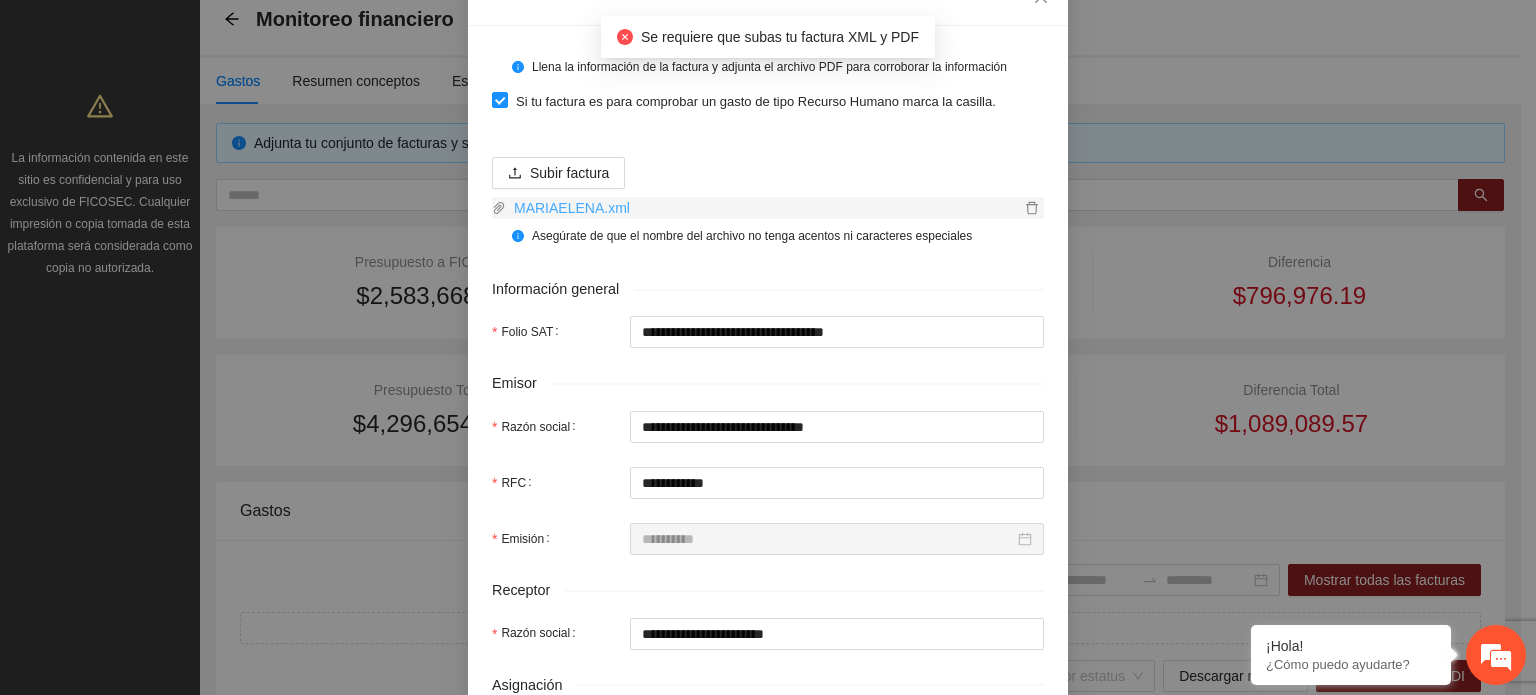 scroll, scrollTop: 71, scrollLeft: 0, axis: vertical 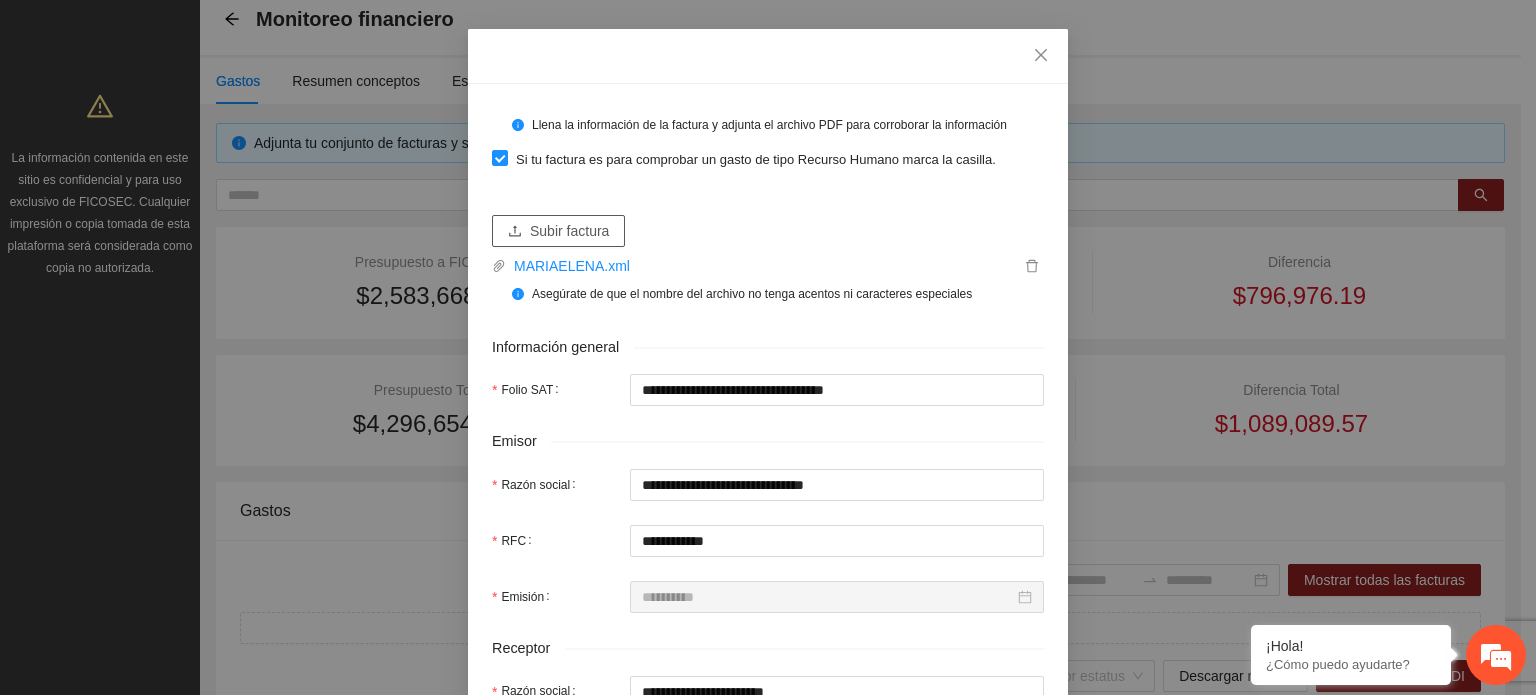 click on "Subir factura" at bounding box center (569, 231) 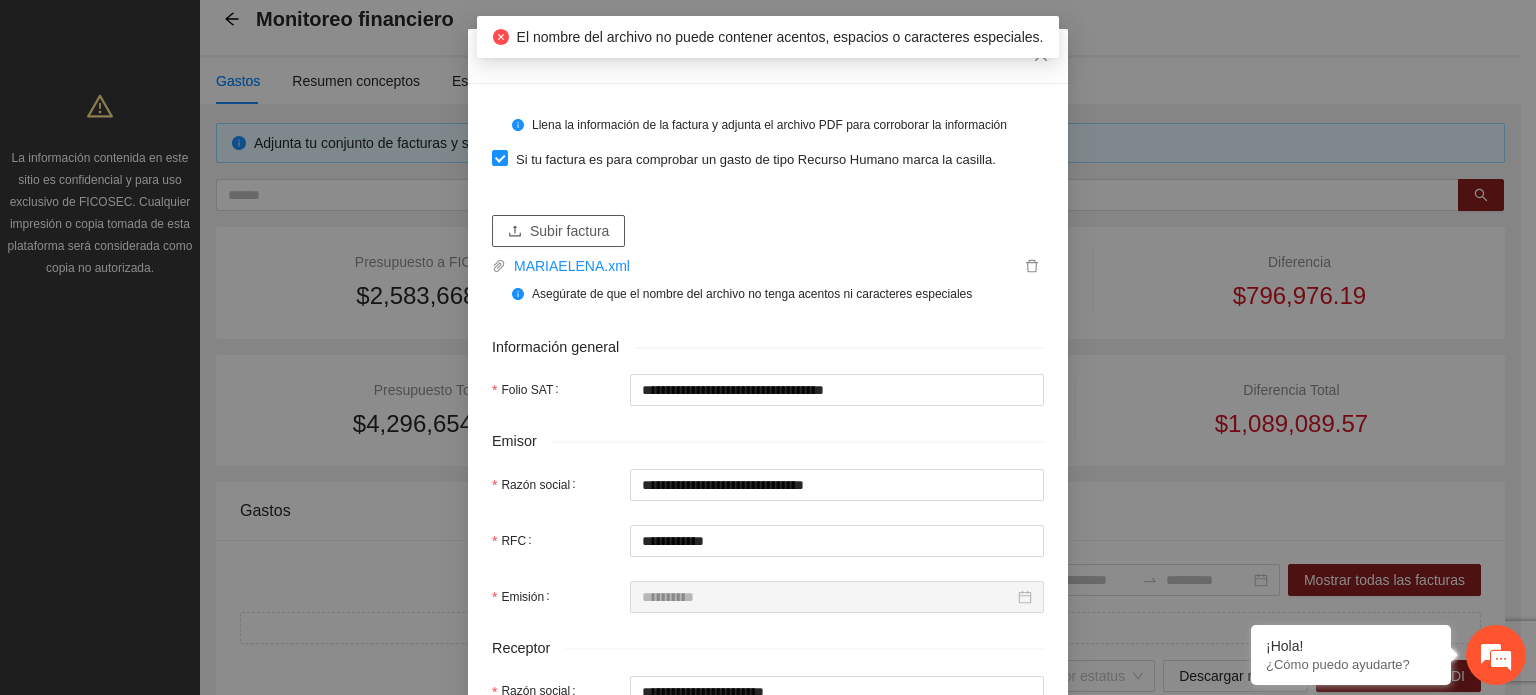 click on "Subir factura" at bounding box center (569, 231) 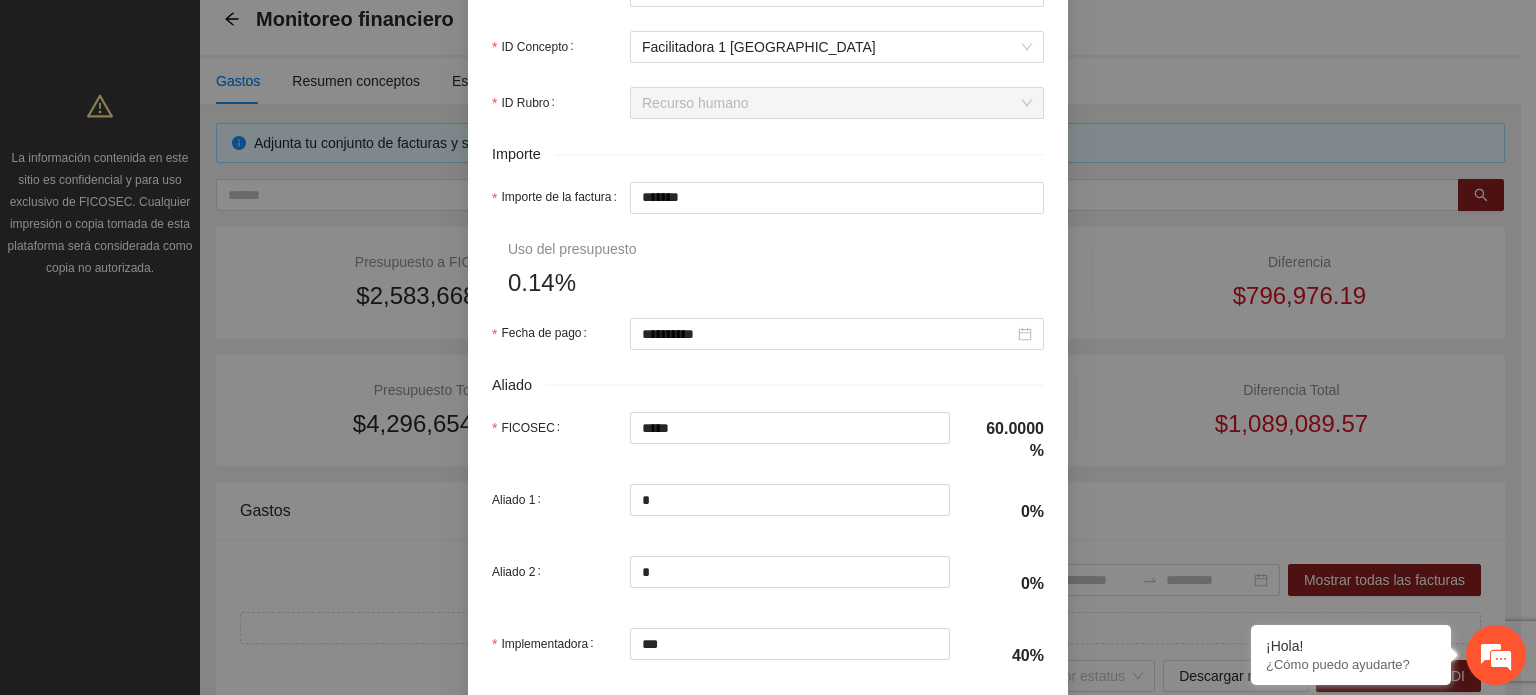 scroll, scrollTop: 1001, scrollLeft: 0, axis: vertical 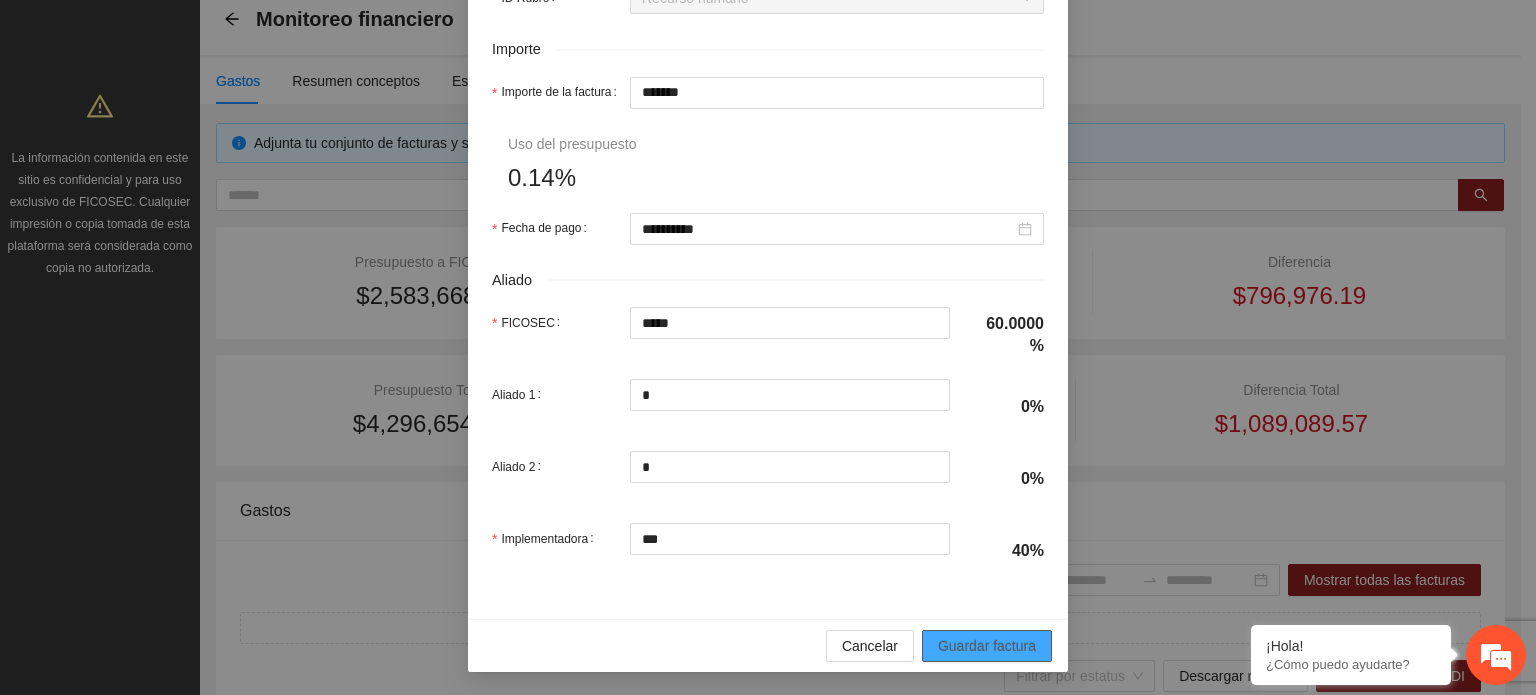 click on "Guardar factura" at bounding box center (987, 646) 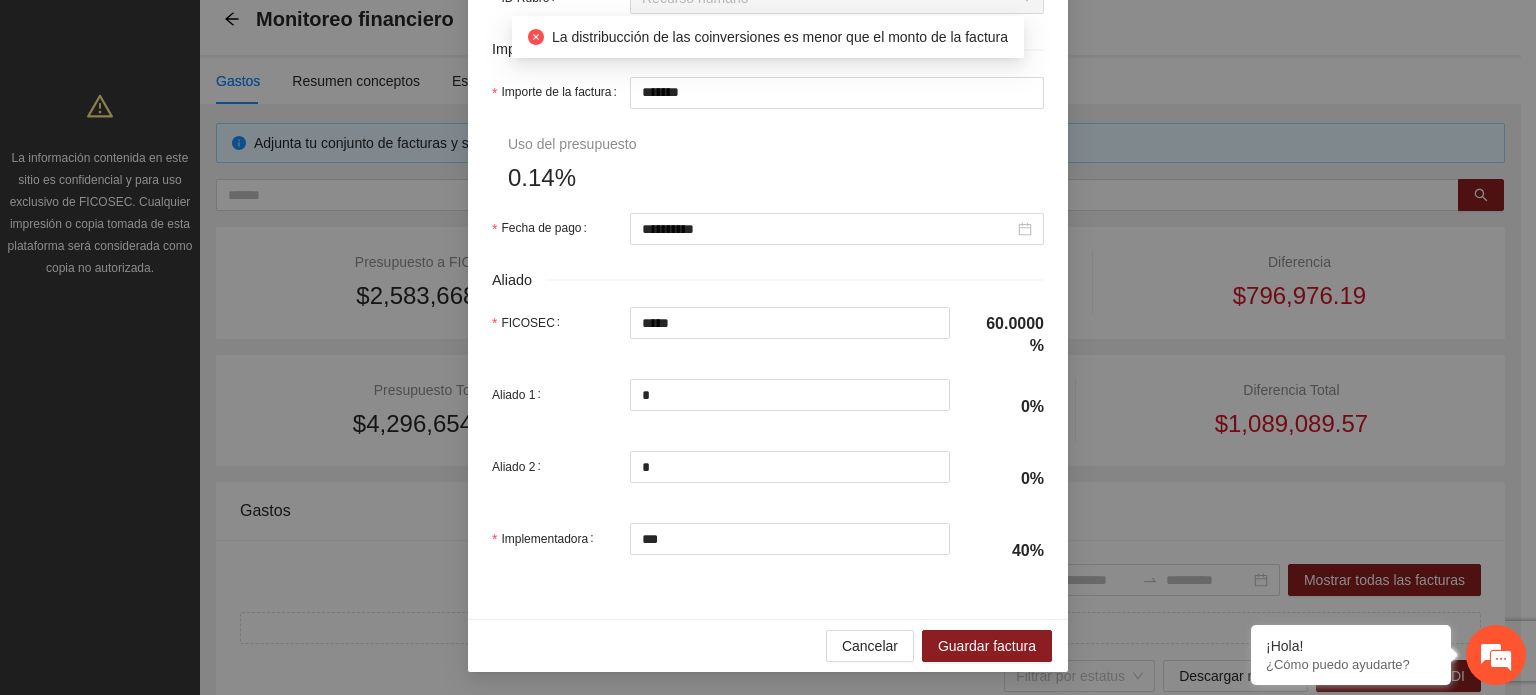 click on "**********" at bounding box center (768, -122) 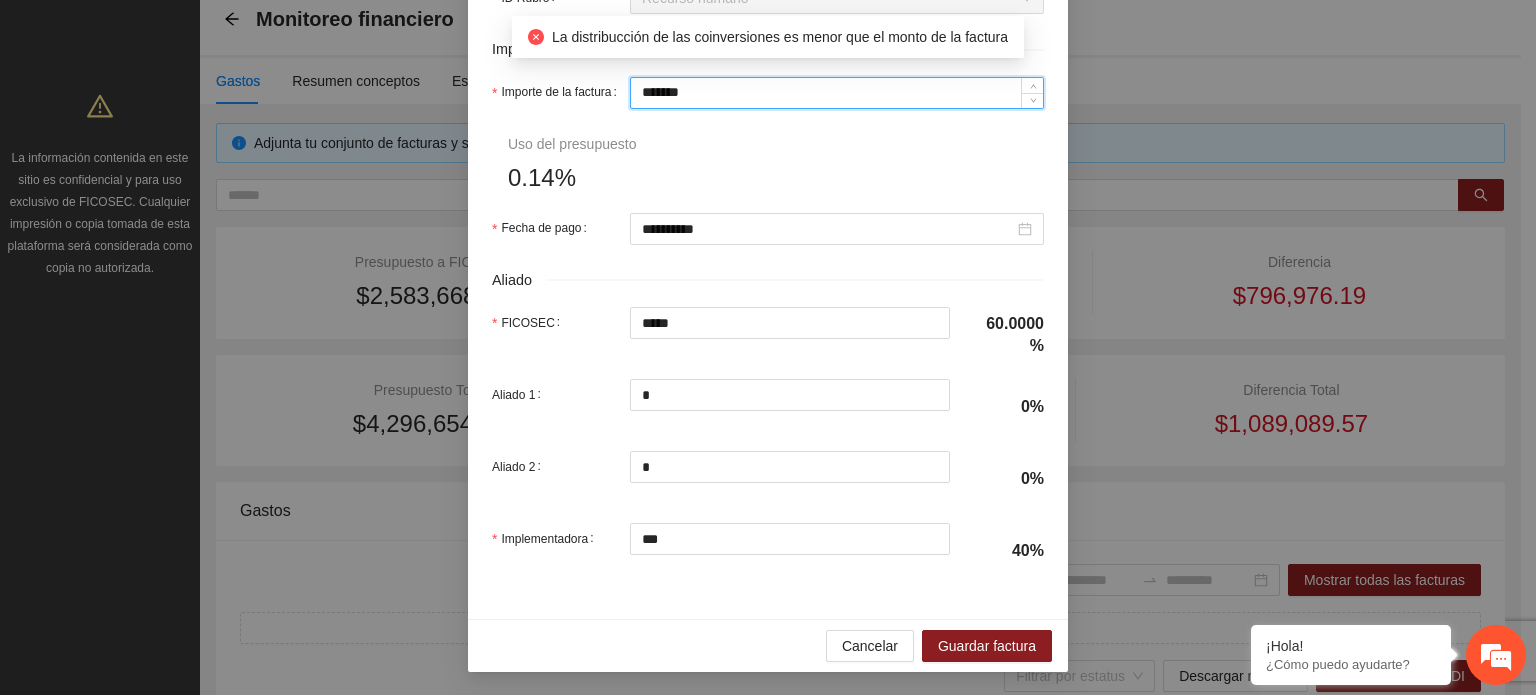 drag, startPoint x: 704, startPoint y: 98, endPoint x: 471, endPoint y: 71, distance: 234.55916 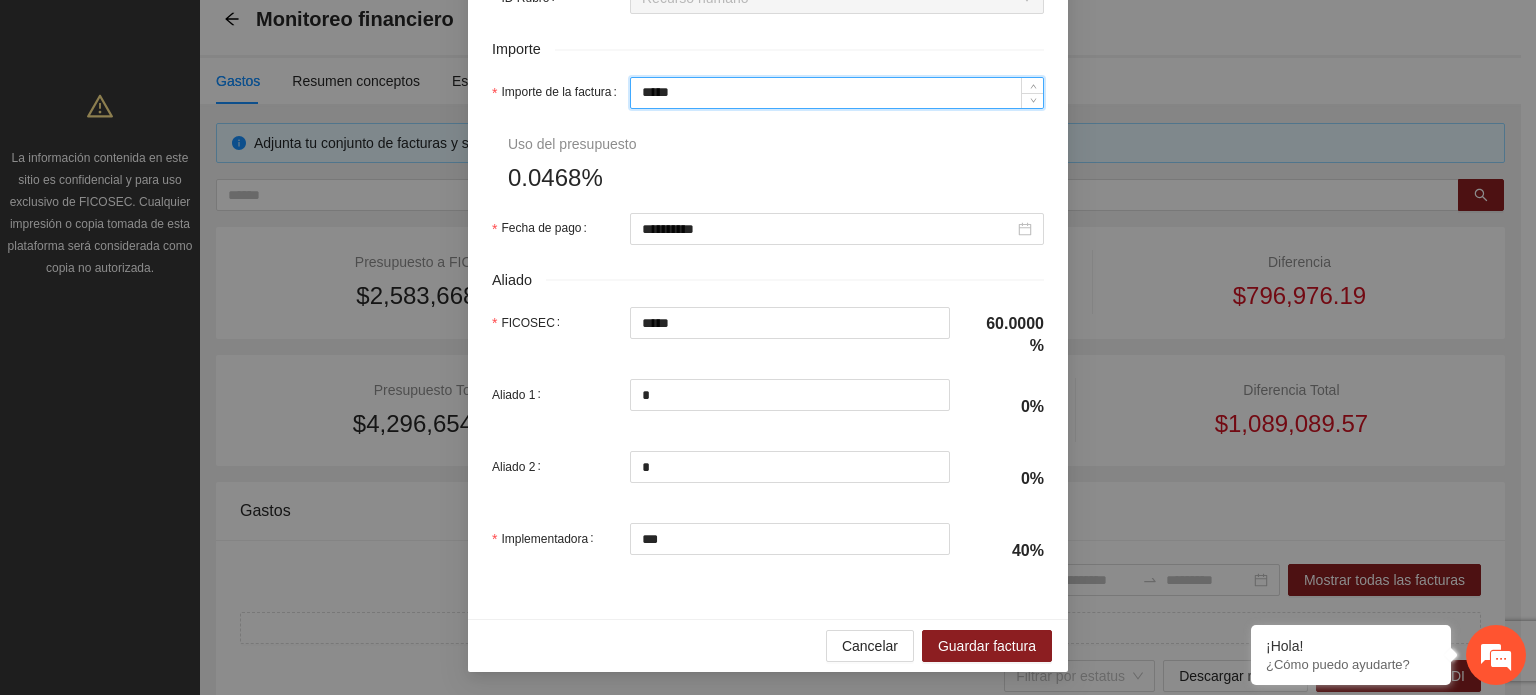 drag, startPoint x: 672, startPoint y: 72, endPoint x: 223, endPoint y: 94, distance: 449.53867 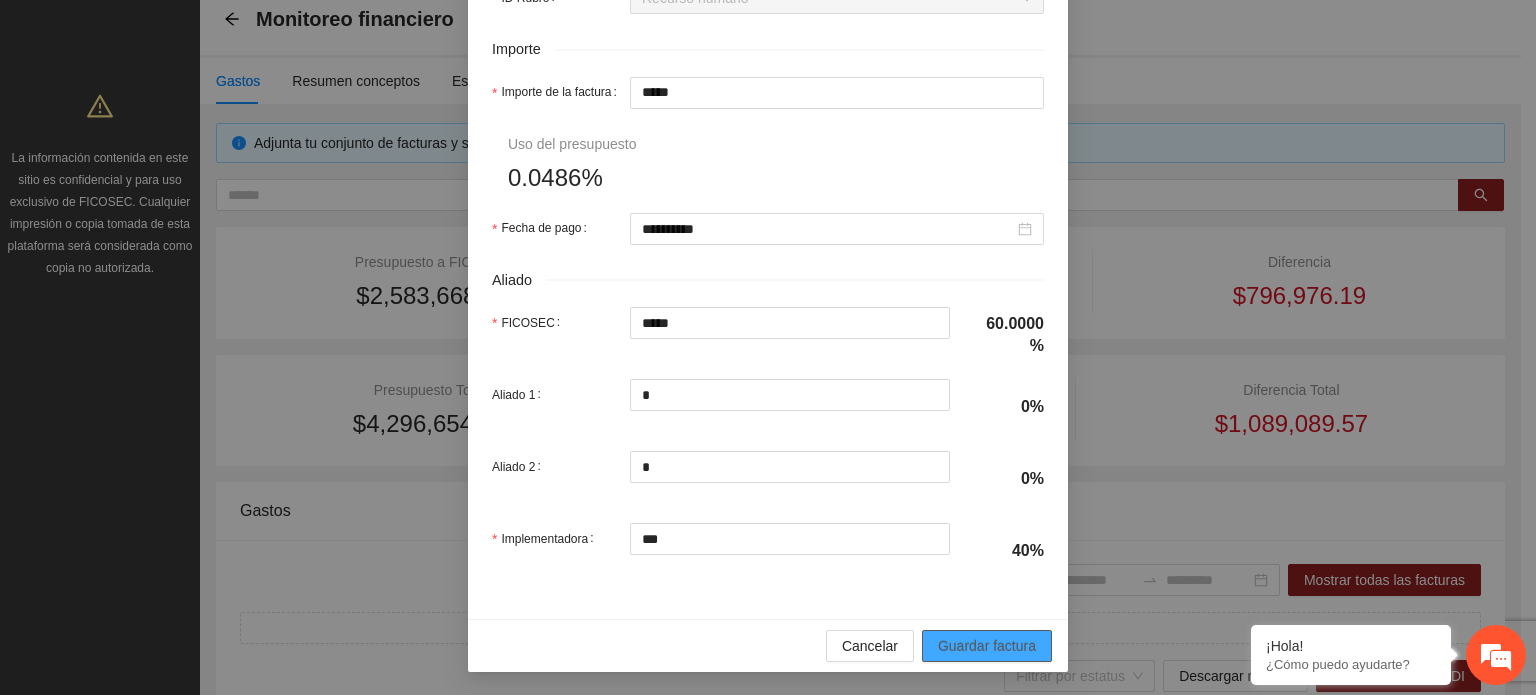 click on "Guardar factura" at bounding box center (987, 646) 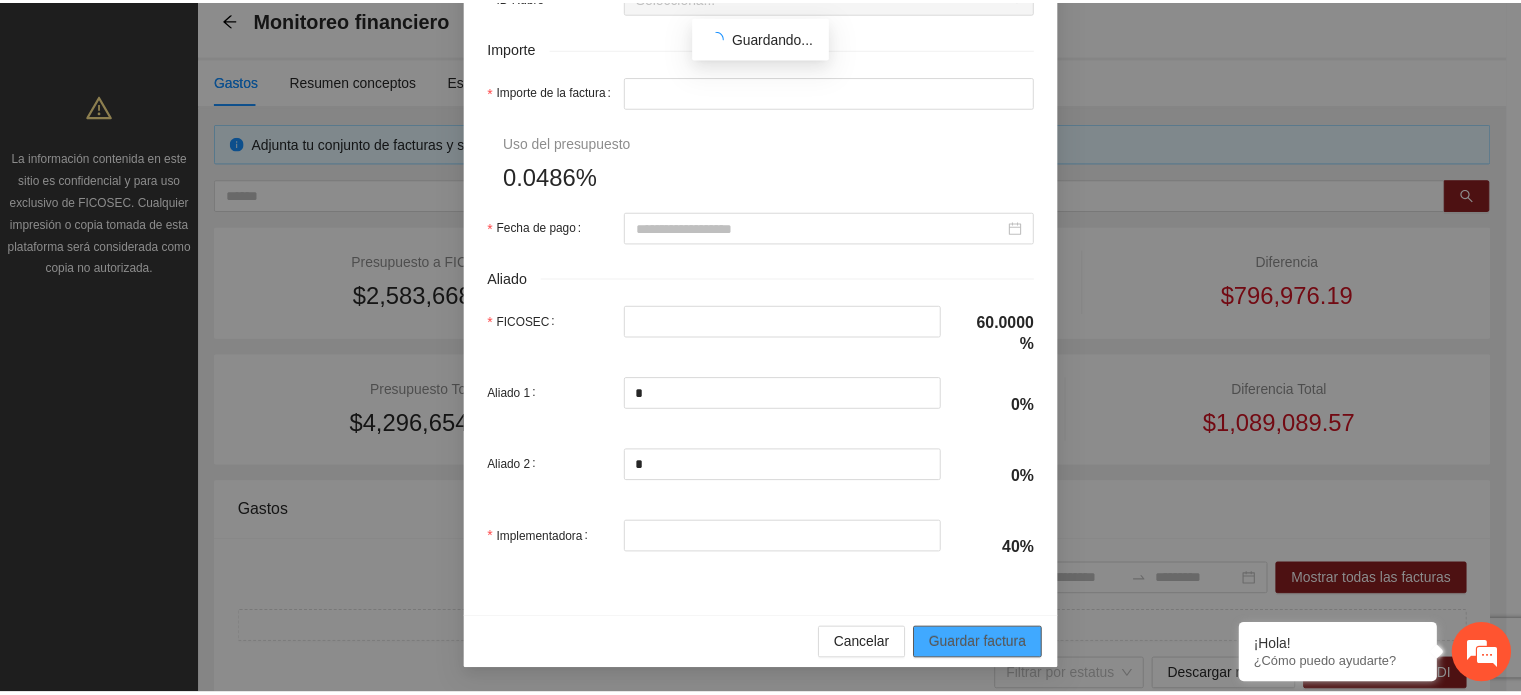 scroll, scrollTop: 841, scrollLeft: 0, axis: vertical 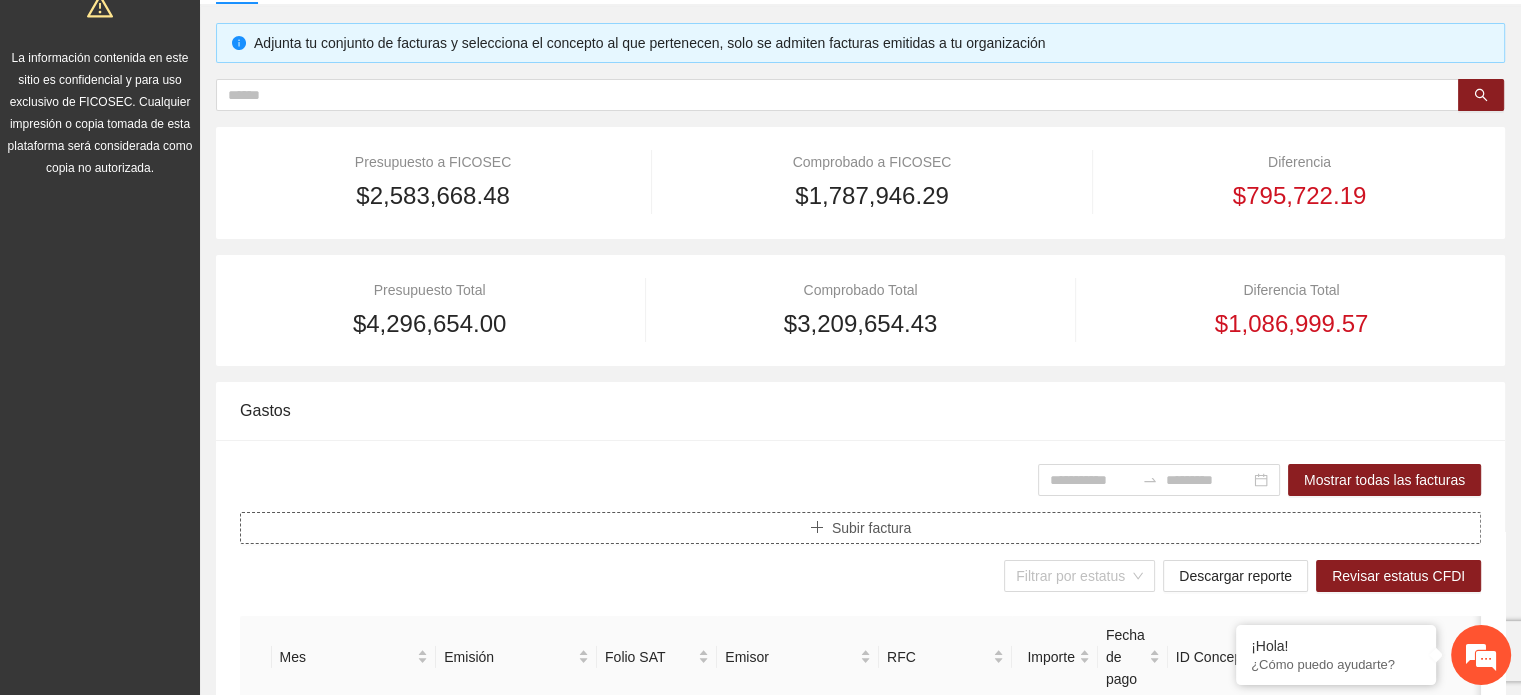 click 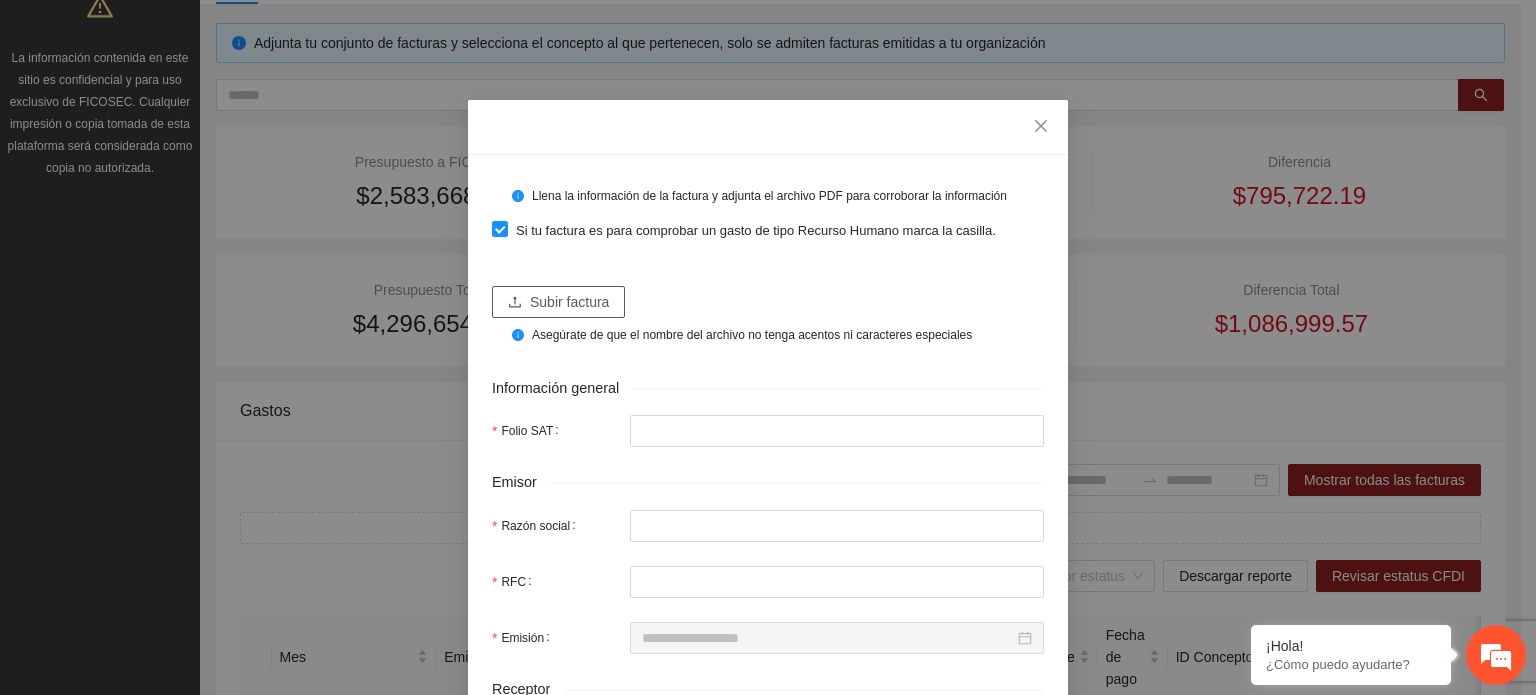 click on "Subir factura" at bounding box center (558, 302) 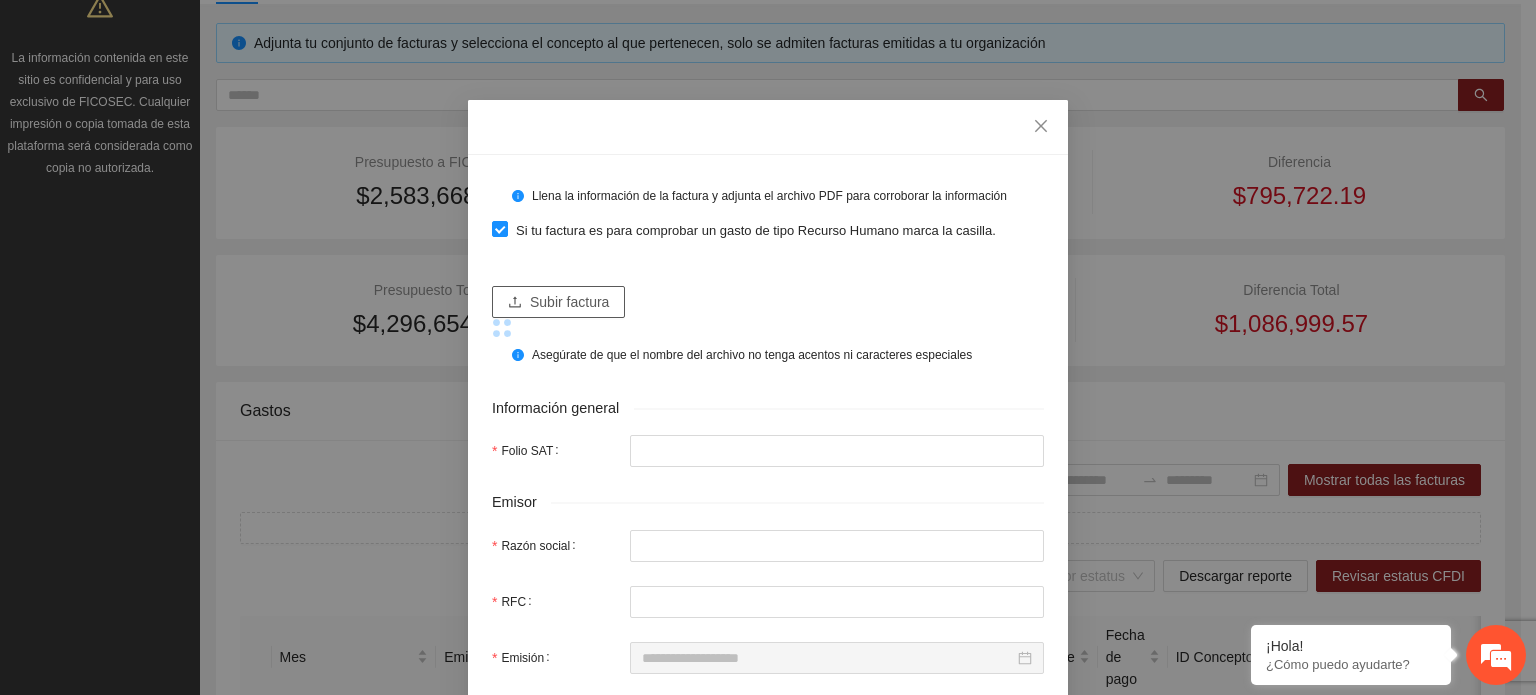 click on "Subir factura" at bounding box center (569, 302) 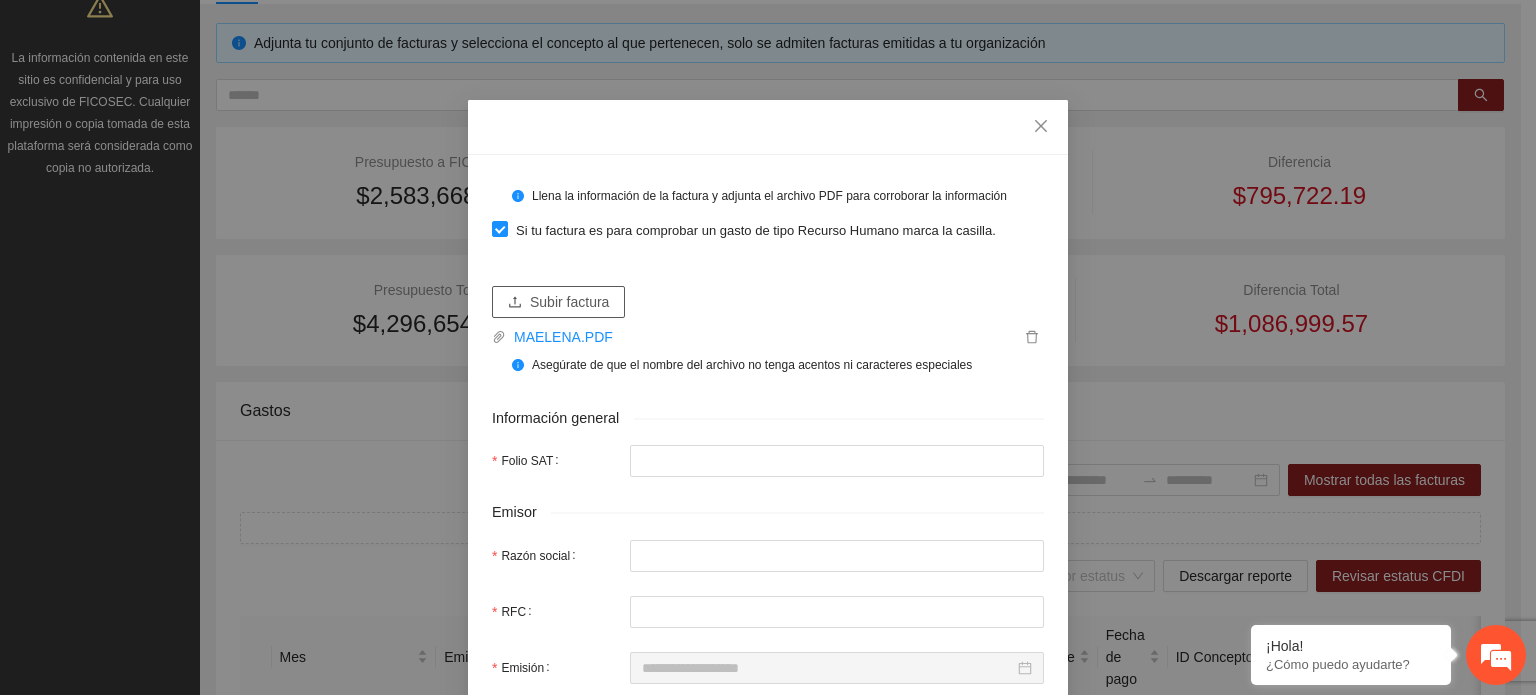 click on "Subir factura" at bounding box center (569, 302) 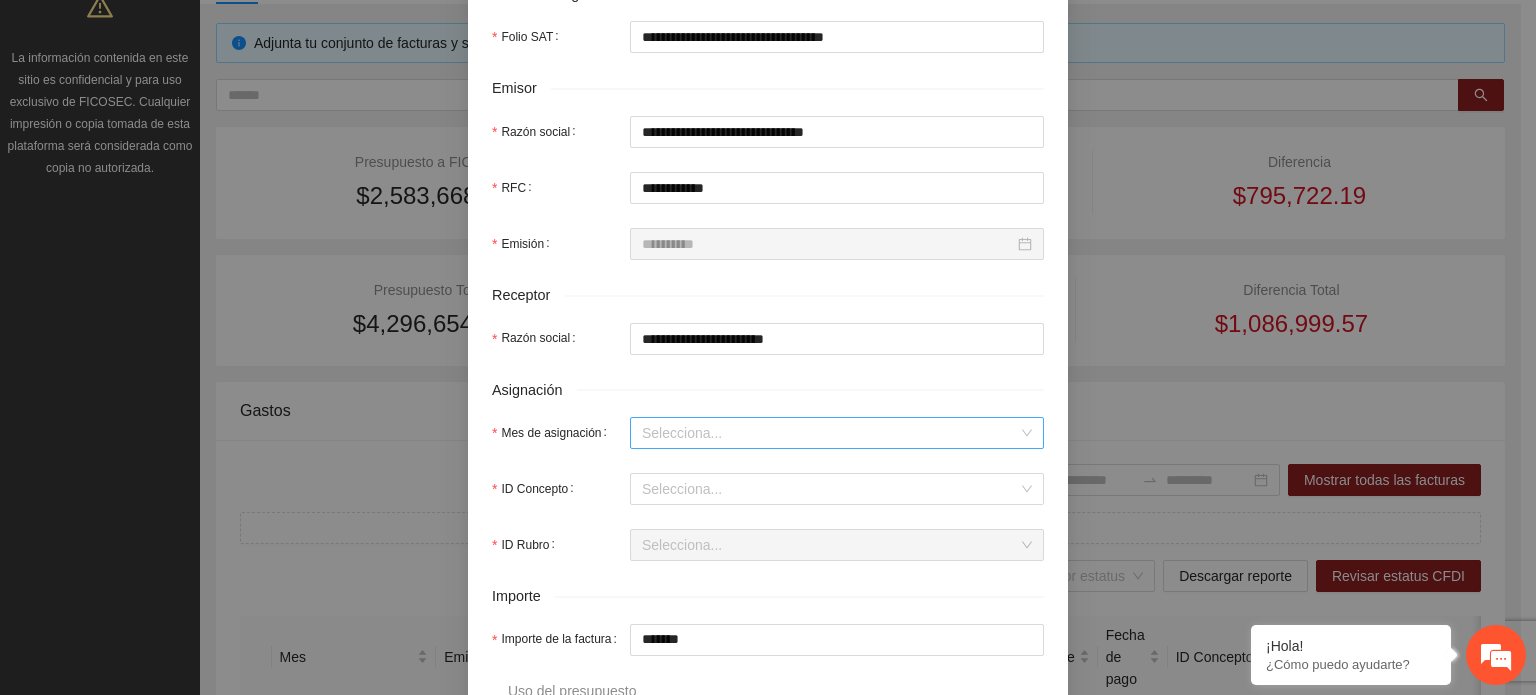 scroll, scrollTop: 500, scrollLeft: 0, axis: vertical 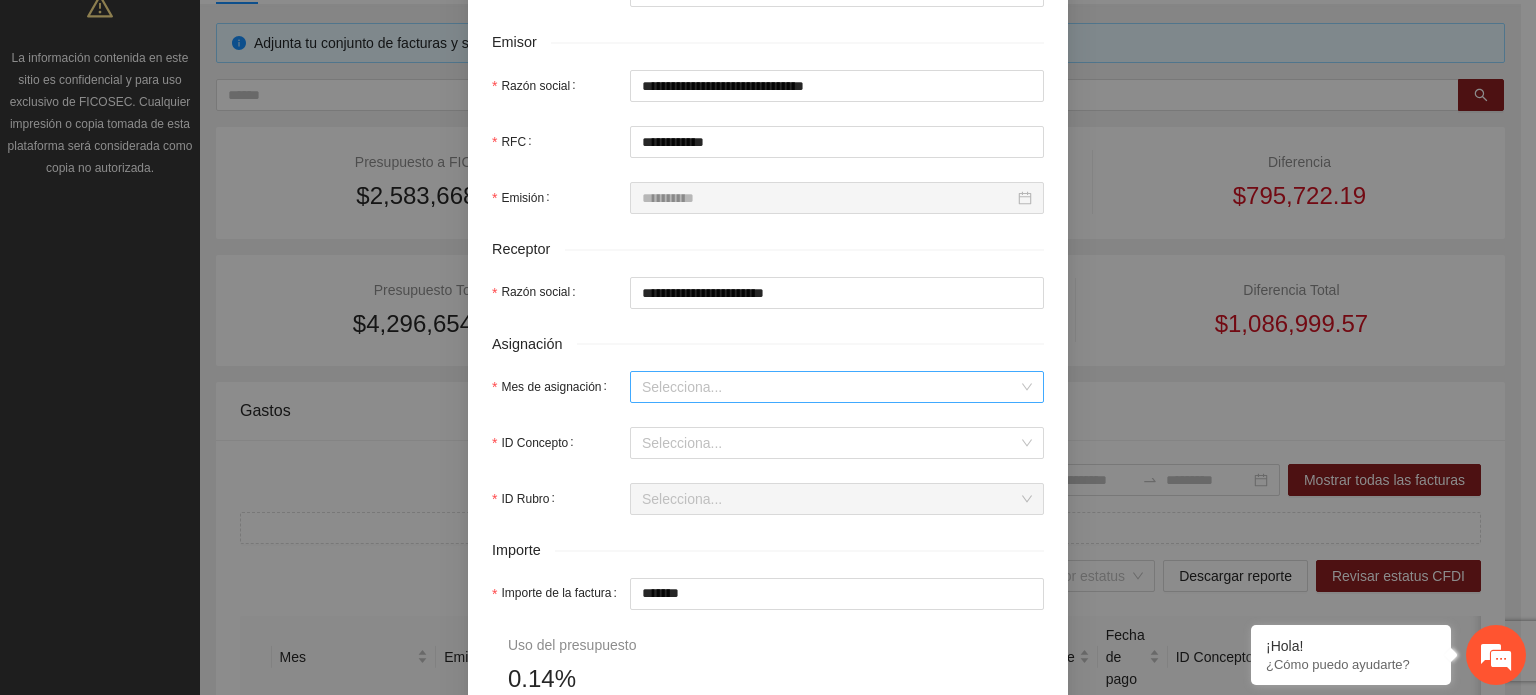 click on "Mes de asignación" at bounding box center [830, 387] 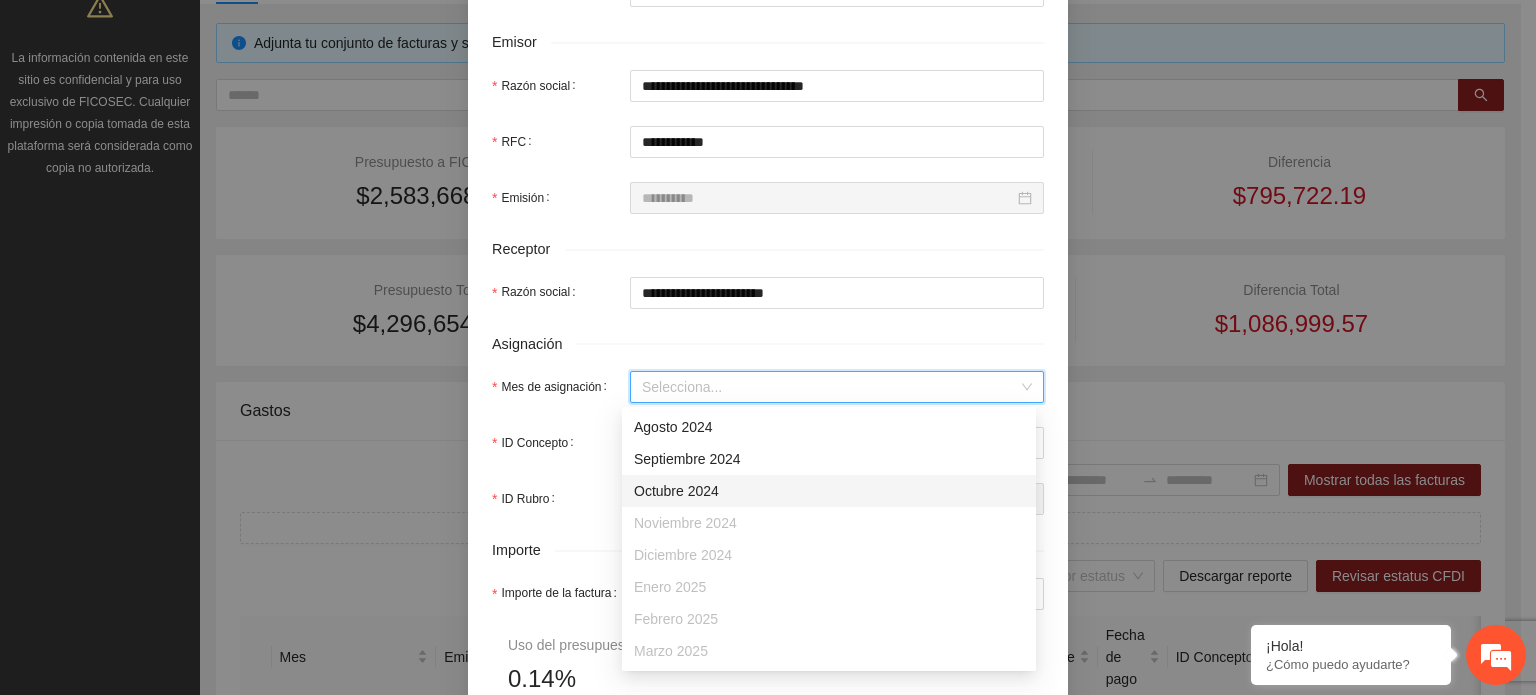 scroll, scrollTop: 128, scrollLeft: 0, axis: vertical 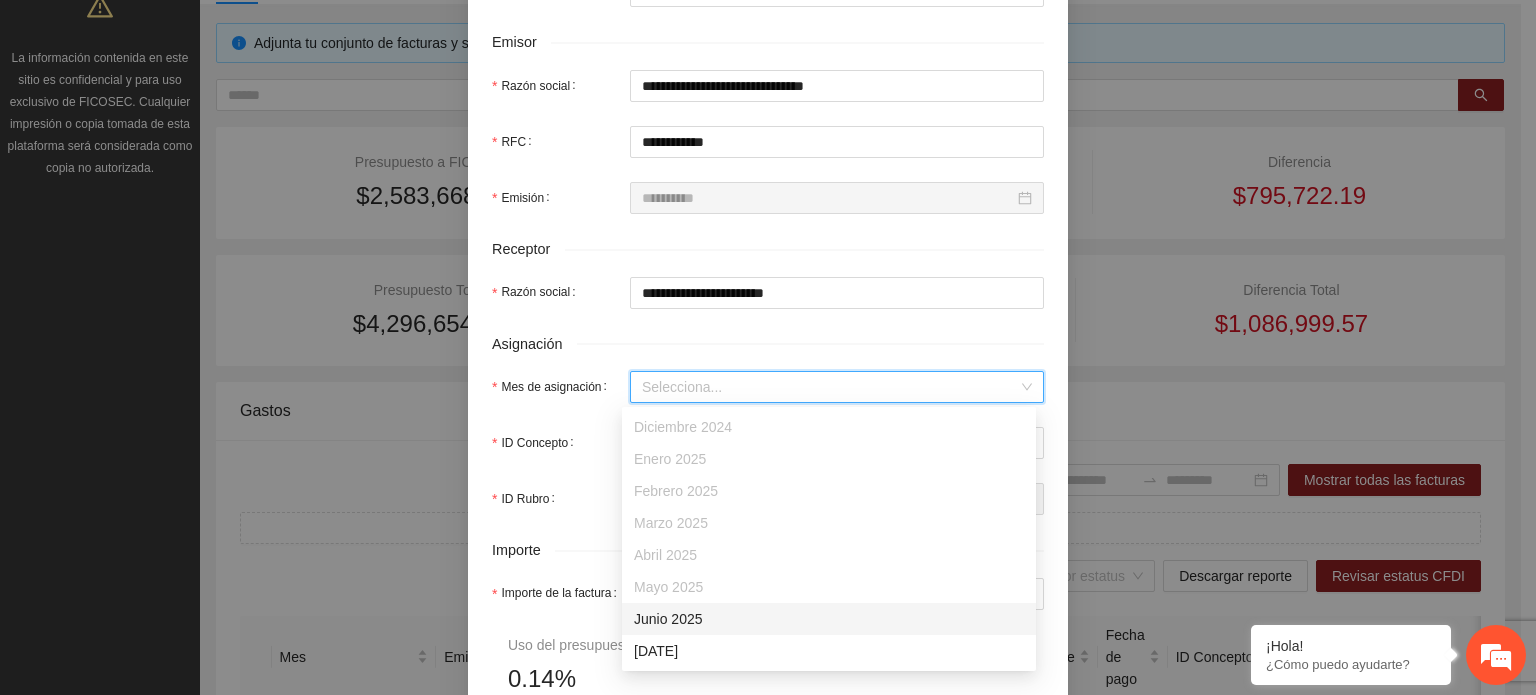 click on "Junio 2025" at bounding box center (829, 619) 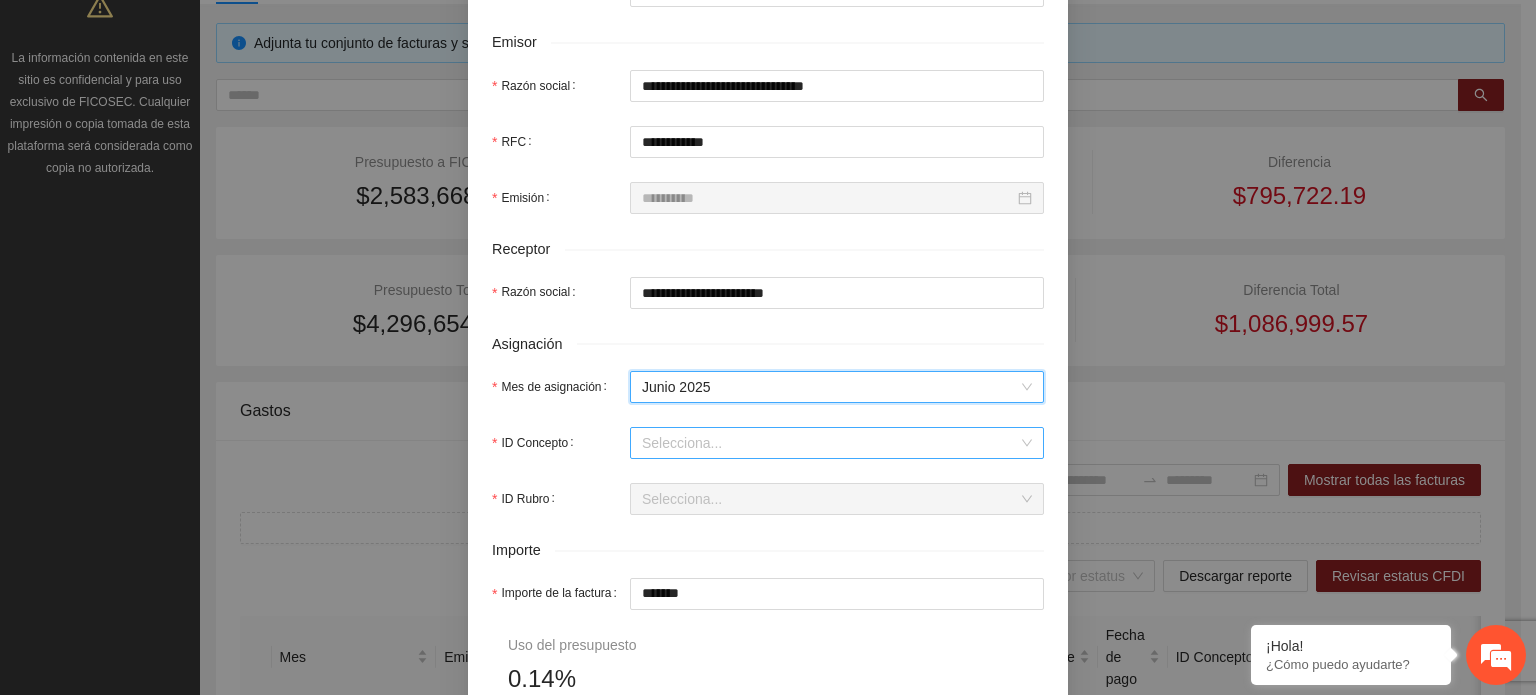 click on "ID Concepto" at bounding box center [830, 443] 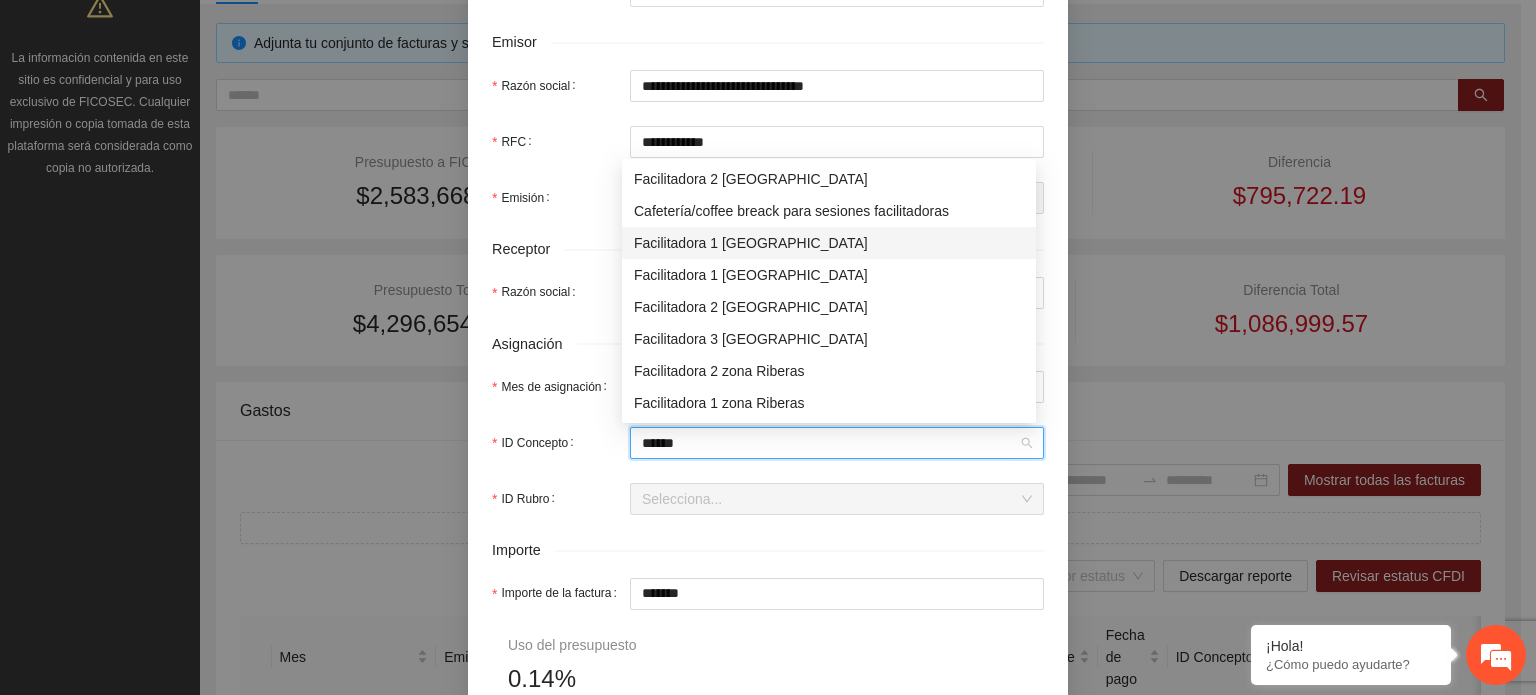 click on "Facilitadora 1 [GEOGRAPHIC_DATA]" at bounding box center [829, 243] 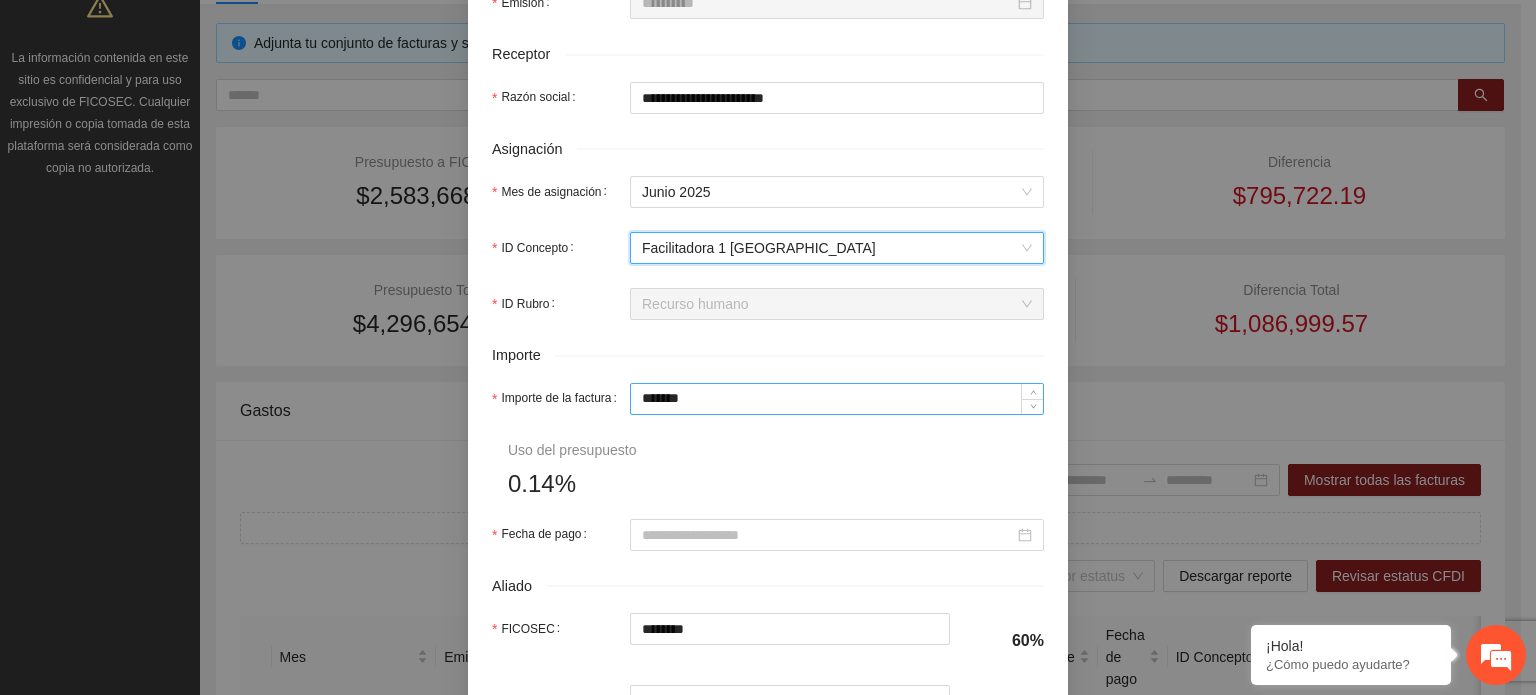 scroll, scrollTop: 700, scrollLeft: 0, axis: vertical 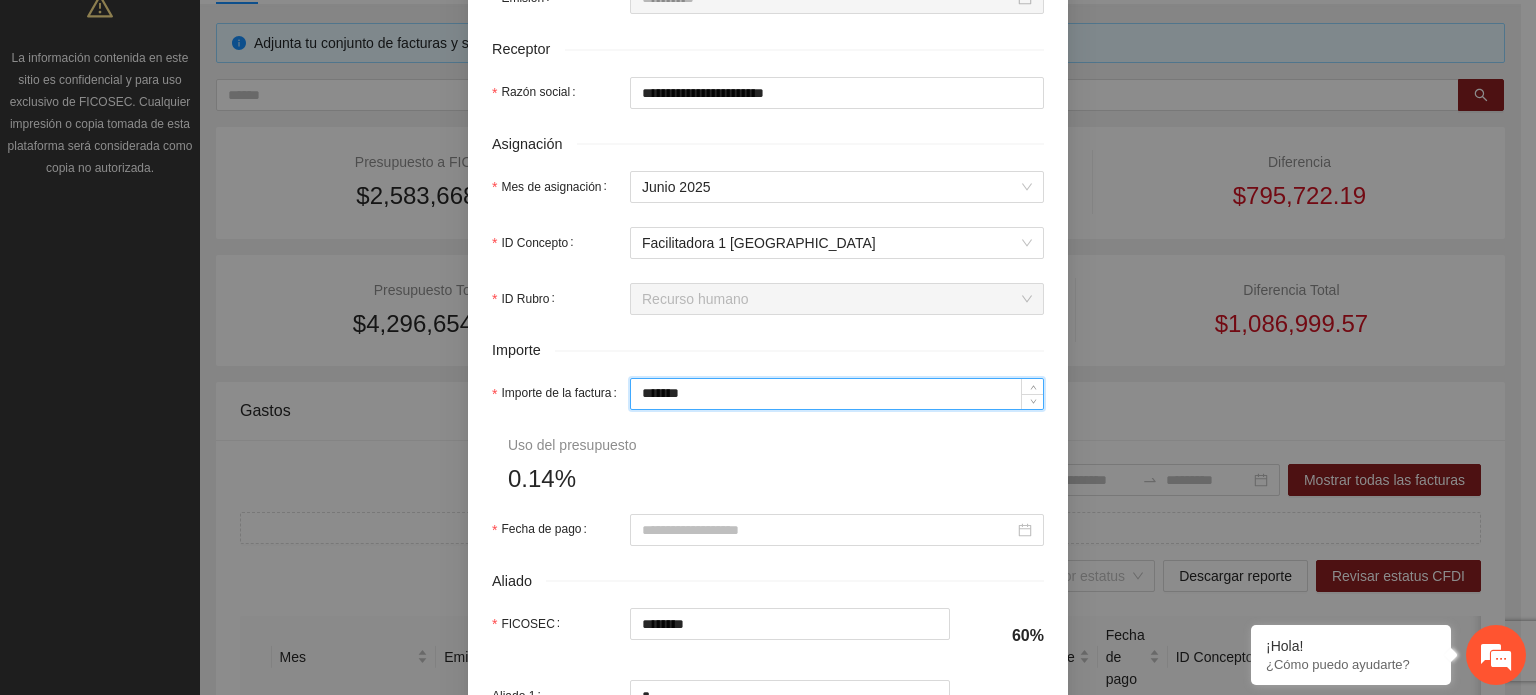 drag, startPoint x: 740, startPoint y: 399, endPoint x: 456, endPoint y: 407, distance: 284.11264 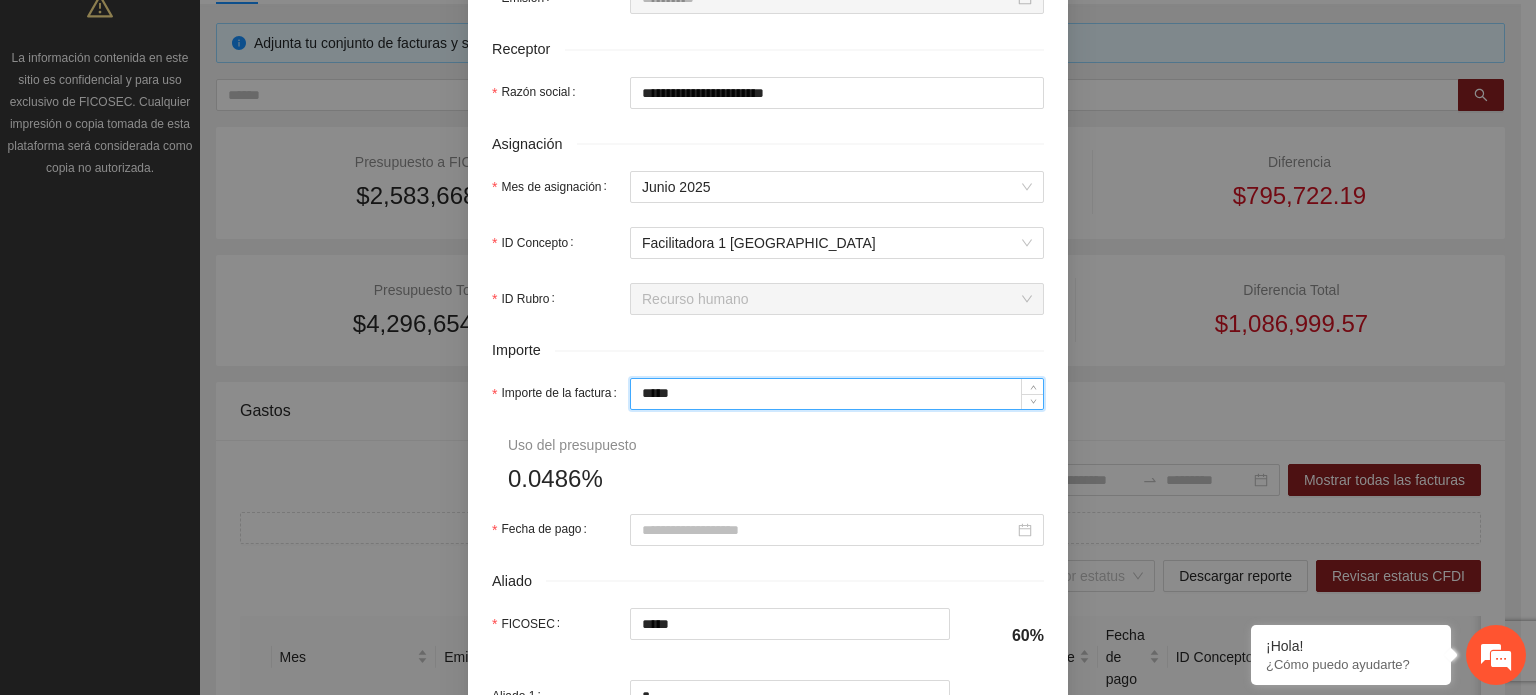 click on "**********" at bounding box center (768, 179) 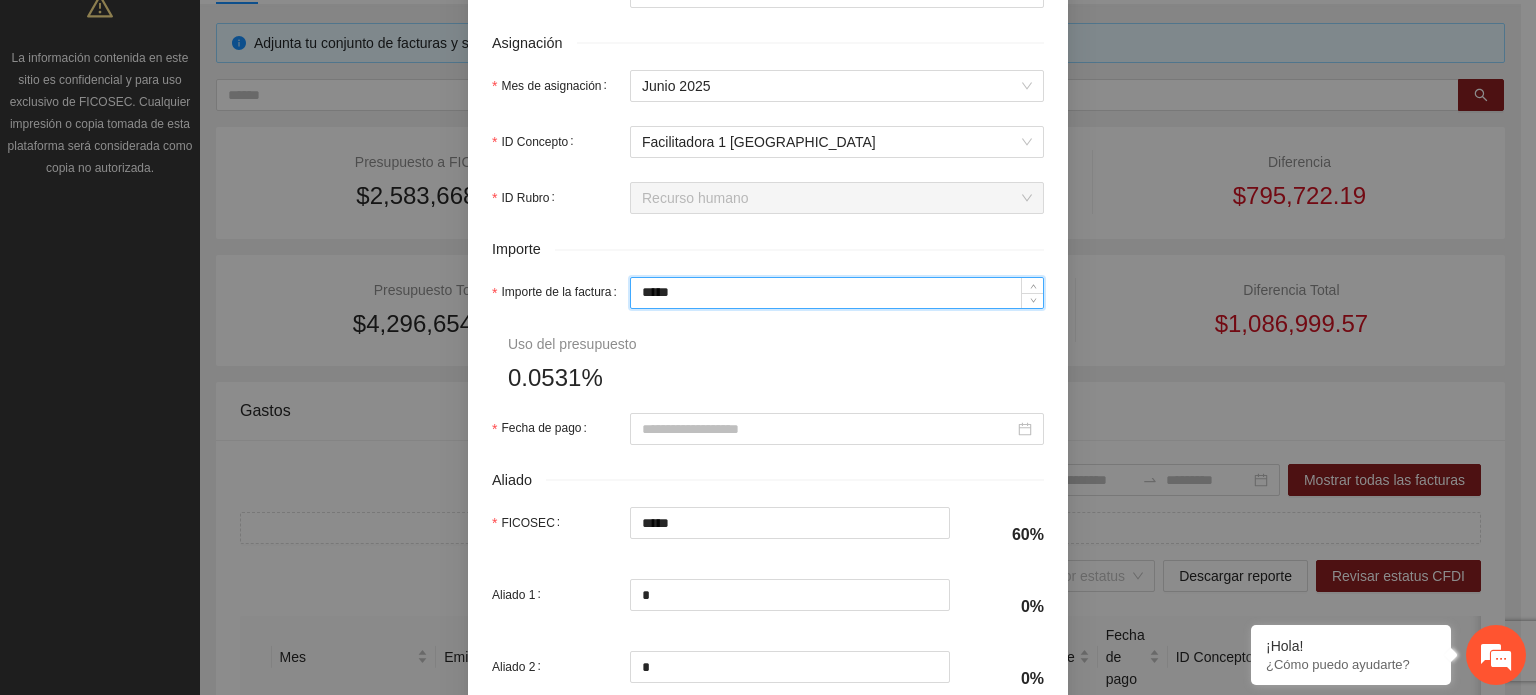 scroll, scrollTop: 1000, scrollLeft: 0, axis: vertical 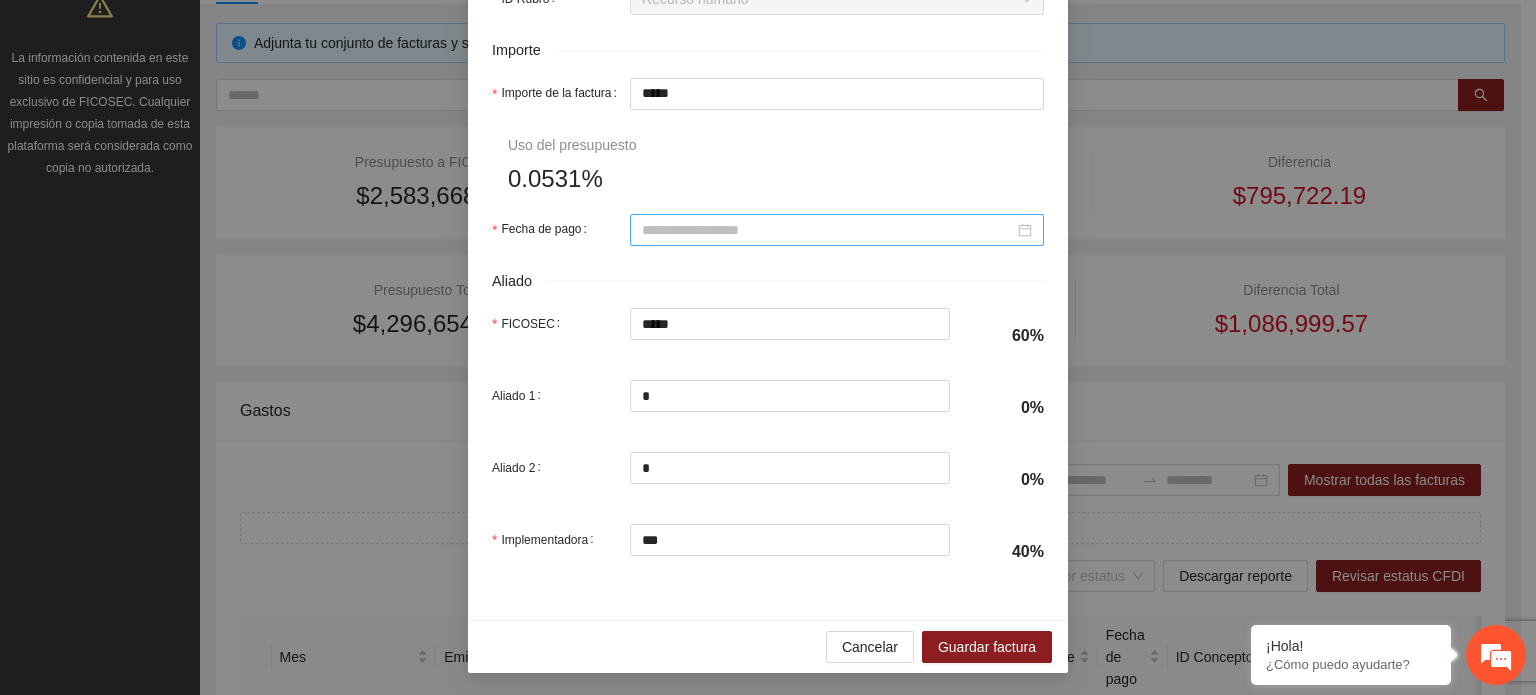 click at bounding box center (837, 230) 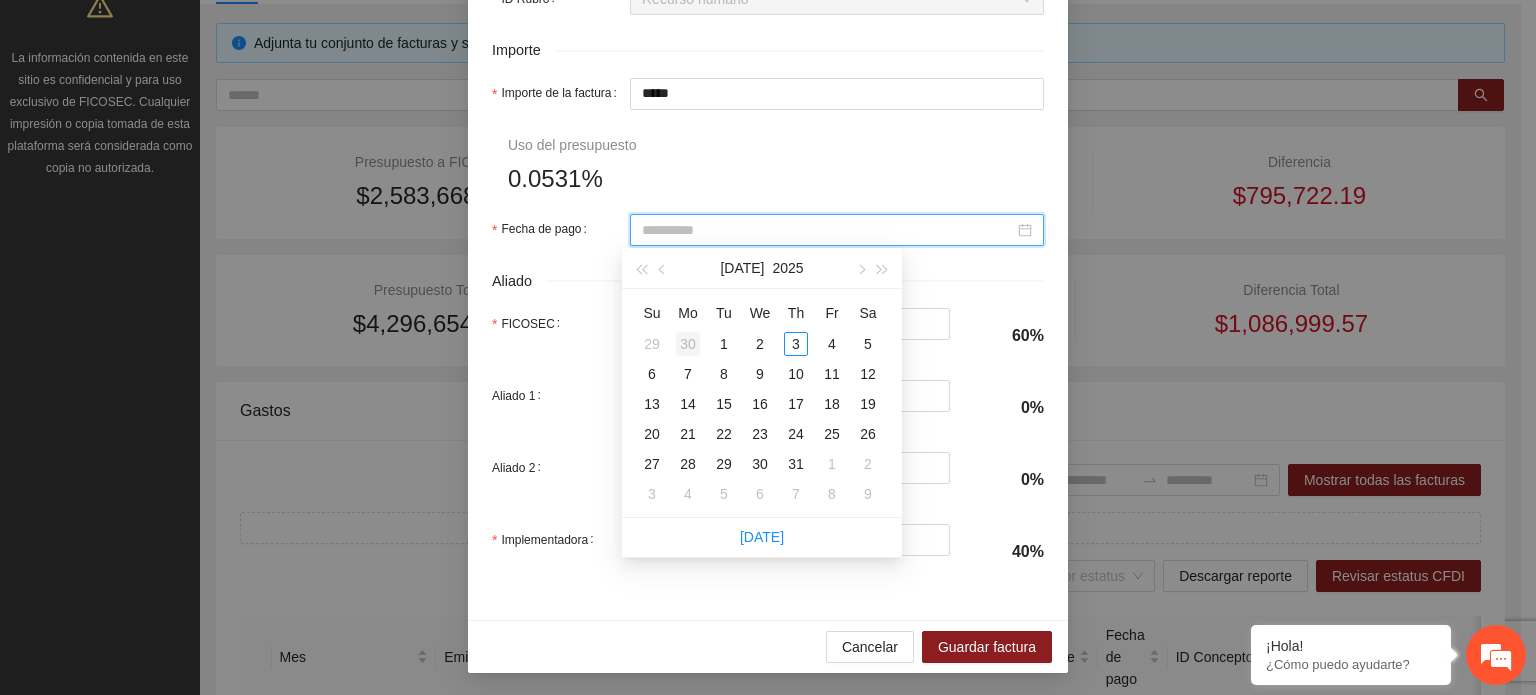 click on "30" at bounding box center [688, 344] 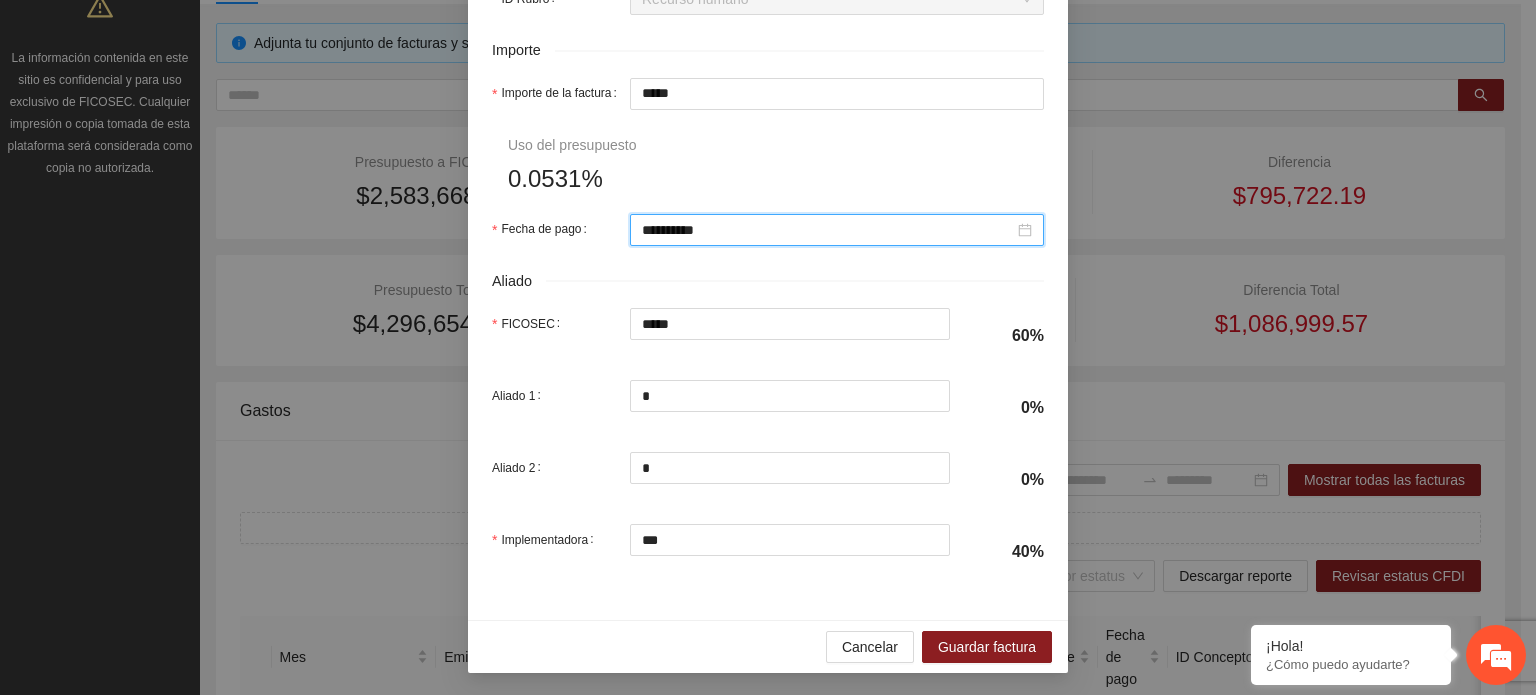 scroll, scrollTop: 1001, scrollLeft: 0, axis: vertical 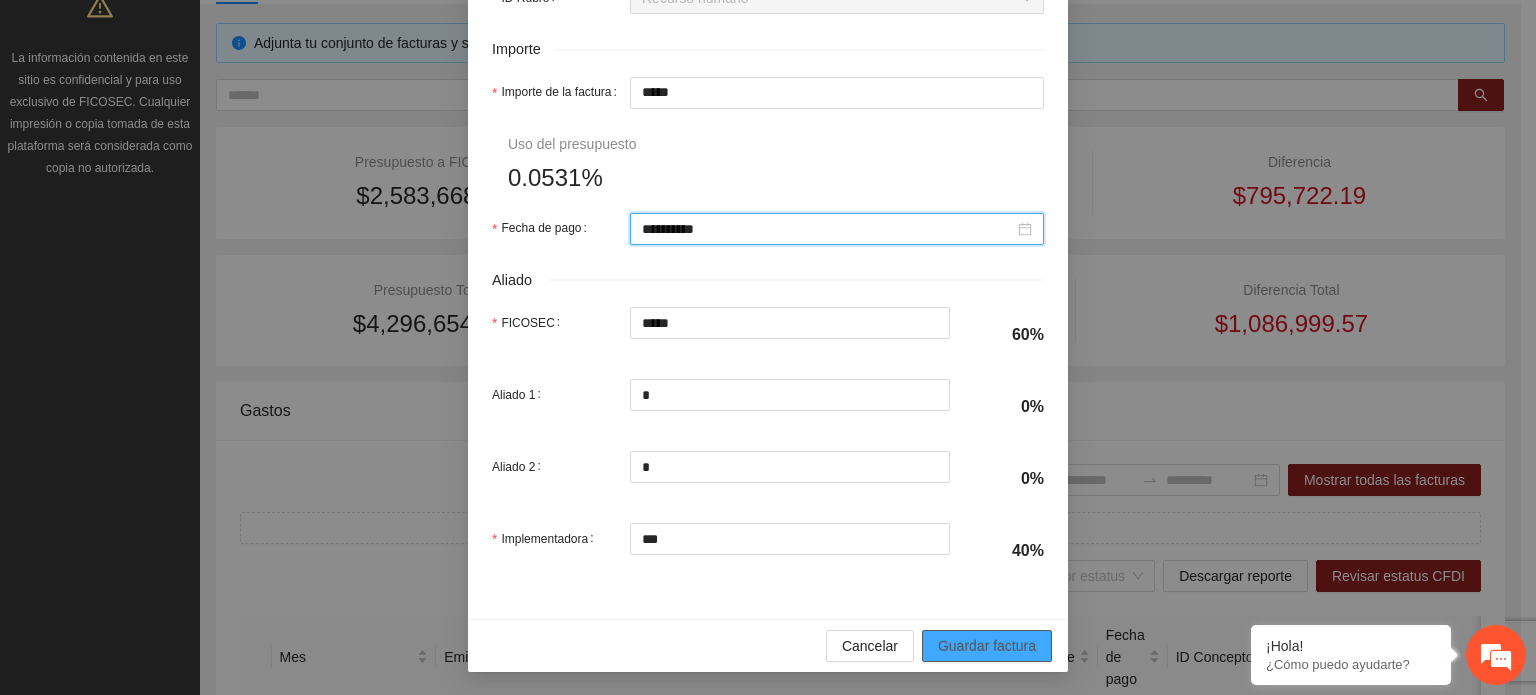 click on "Guardar factura" at bounding box center (987, 646) 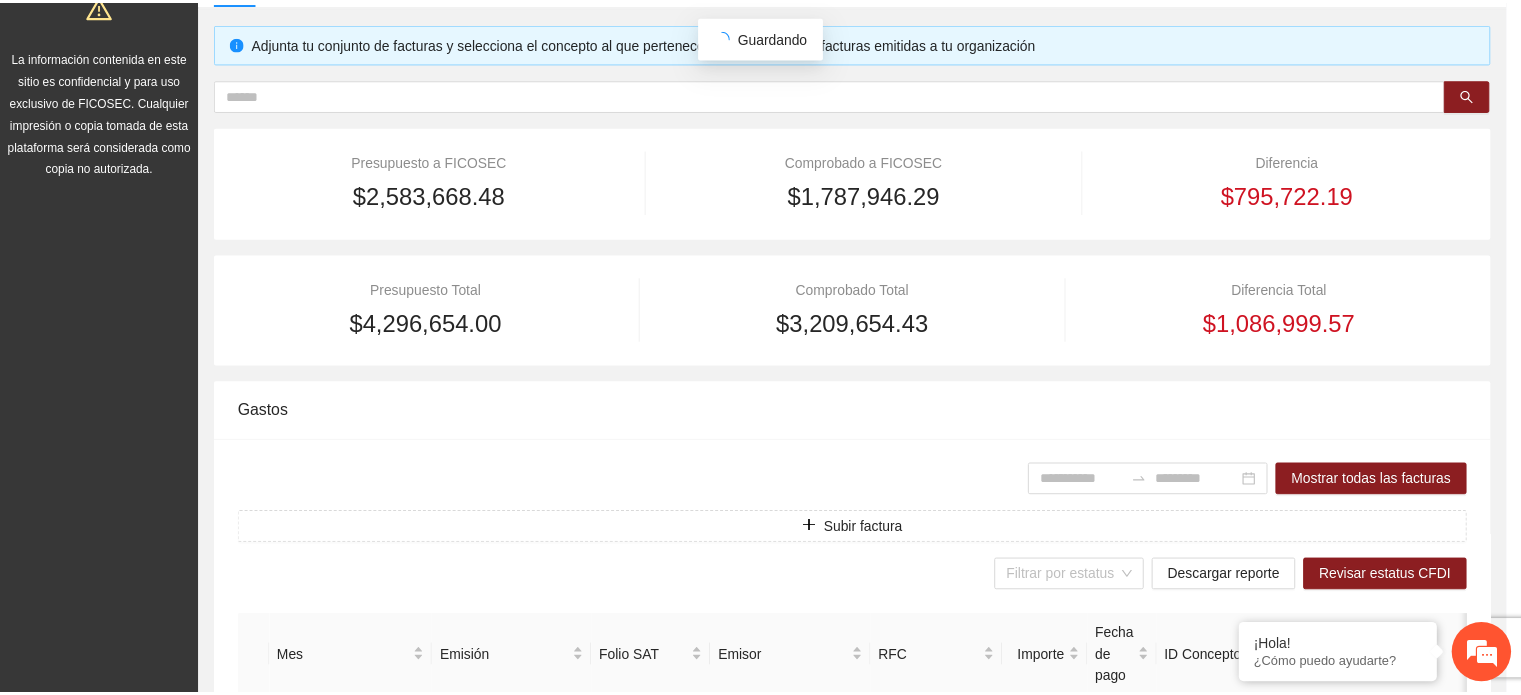 scroll, scrollTop: 841, scrollLeft: 0, axis: vertical 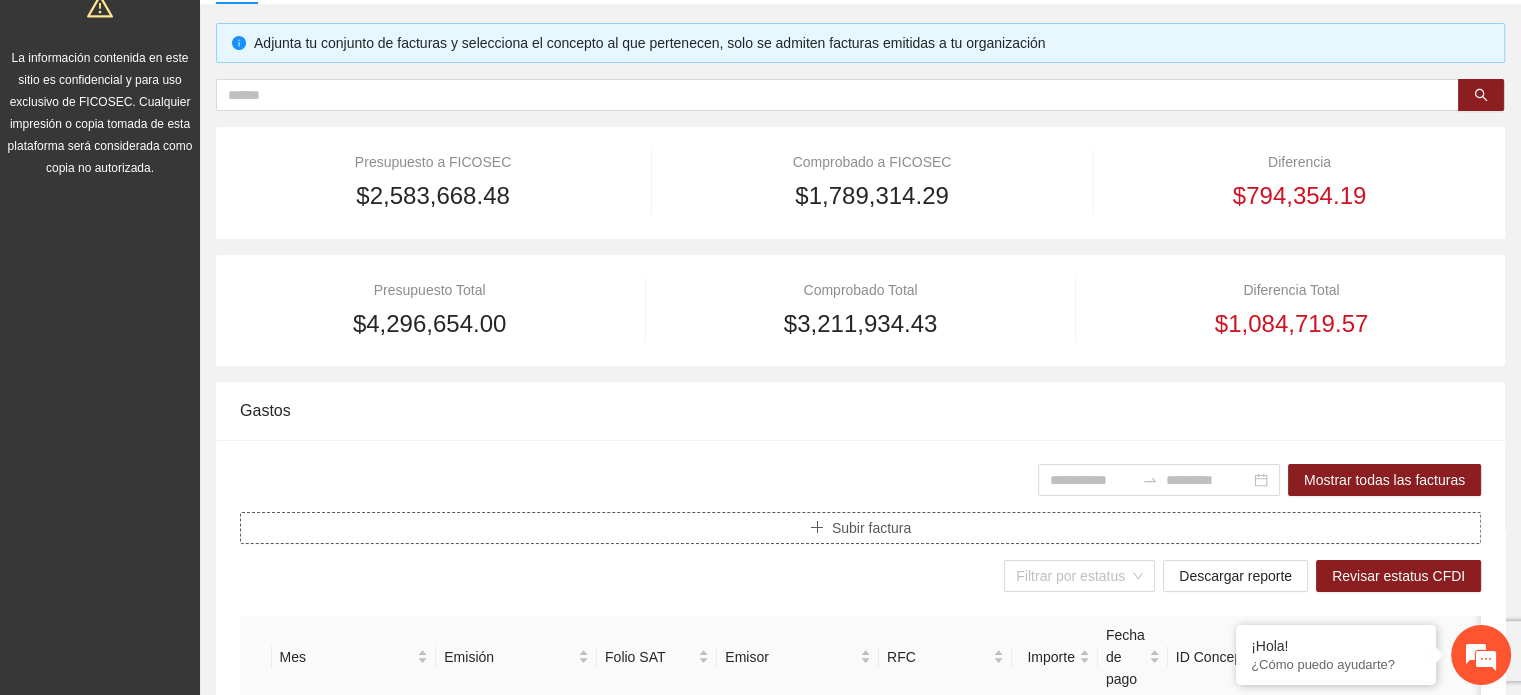 click 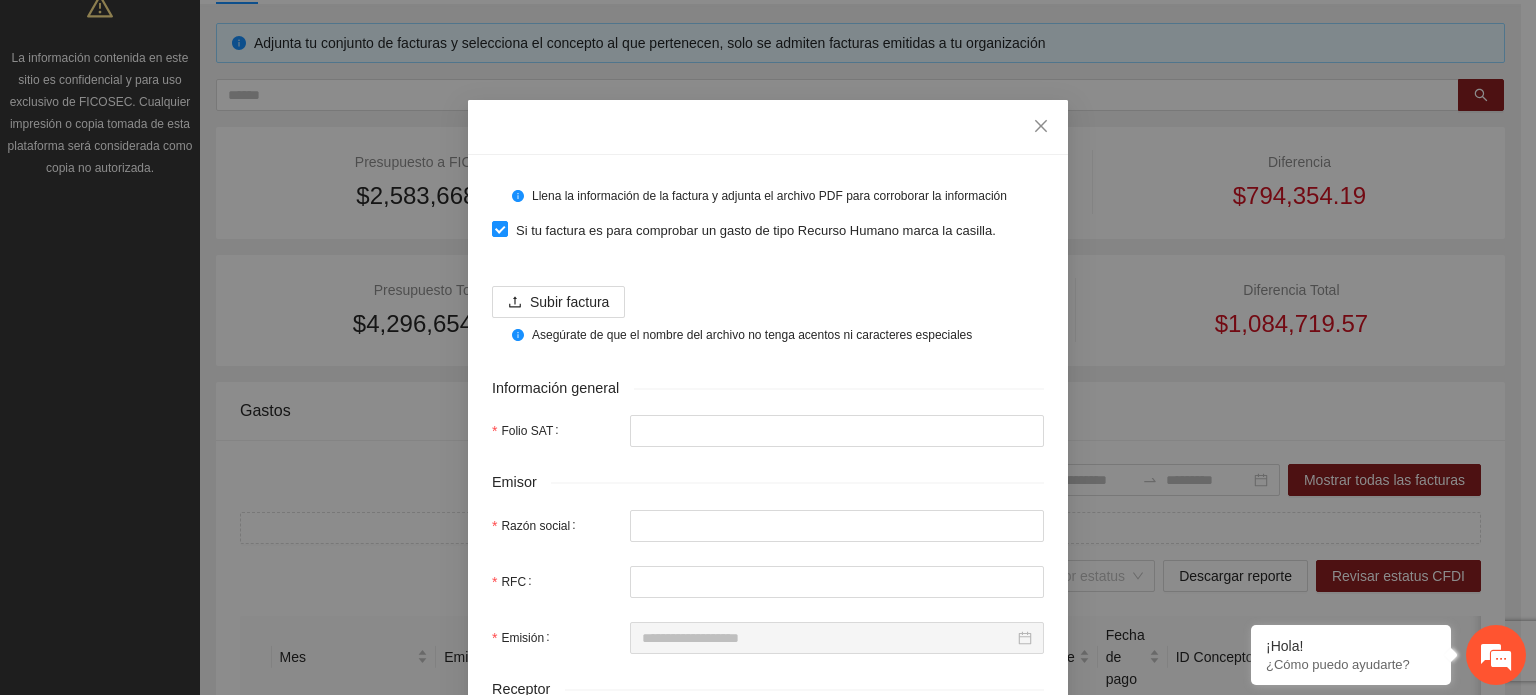 click on "Asegúrate de que el nombre del archivo no tenga acentos ni caracteres especiales" at bounding box center [768, 335] 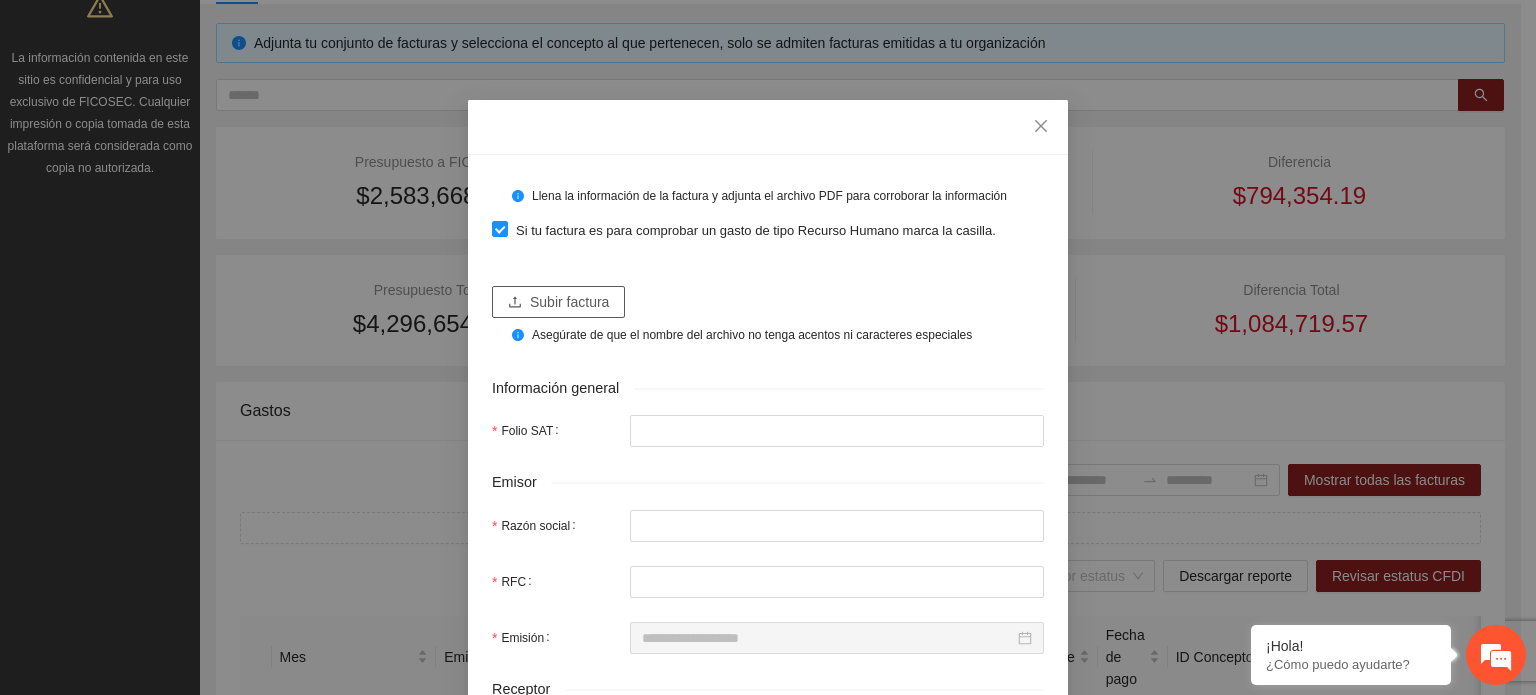 click on "Subir factura" at bounding box center [569, 302] 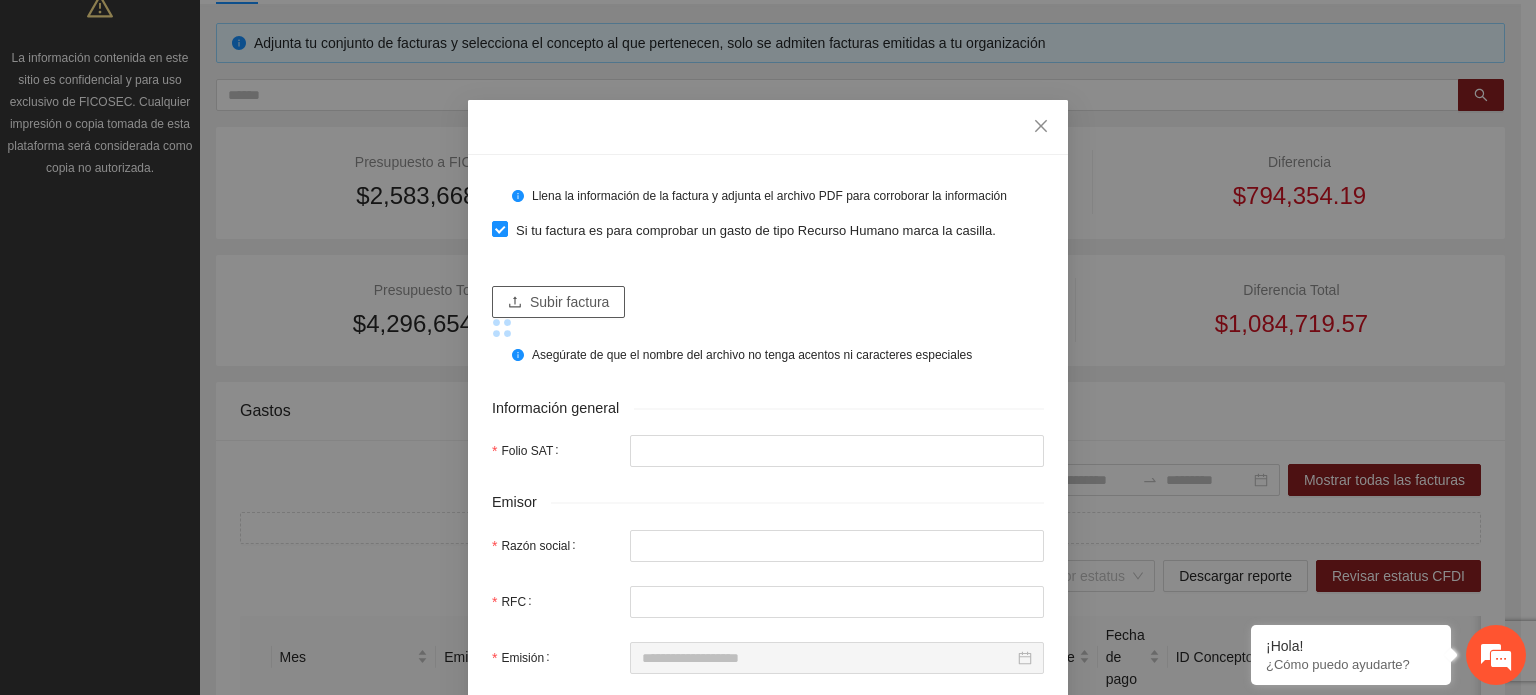 click on "Subir factura" at bounding box center [569, 302] 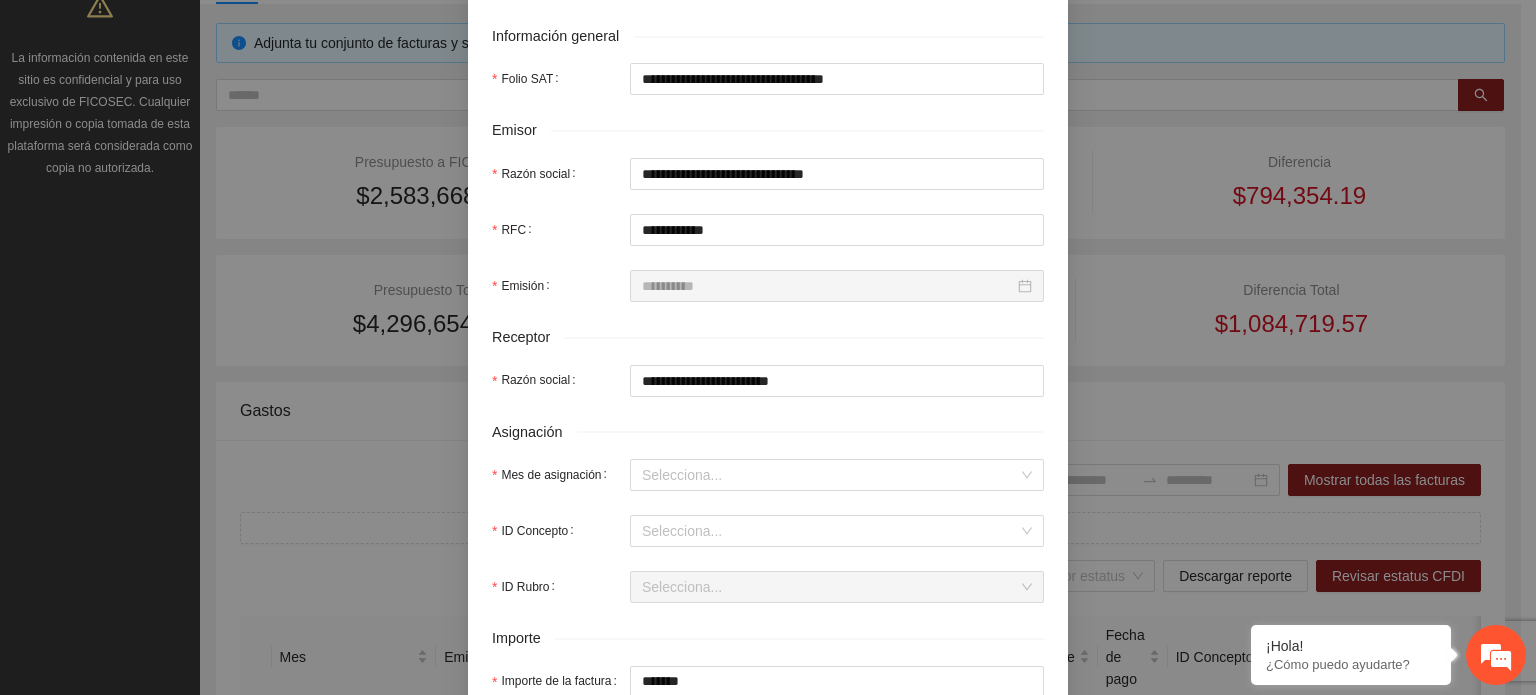 scroll, scrollTop: 500, scrollLeft: 0, axis: vertical 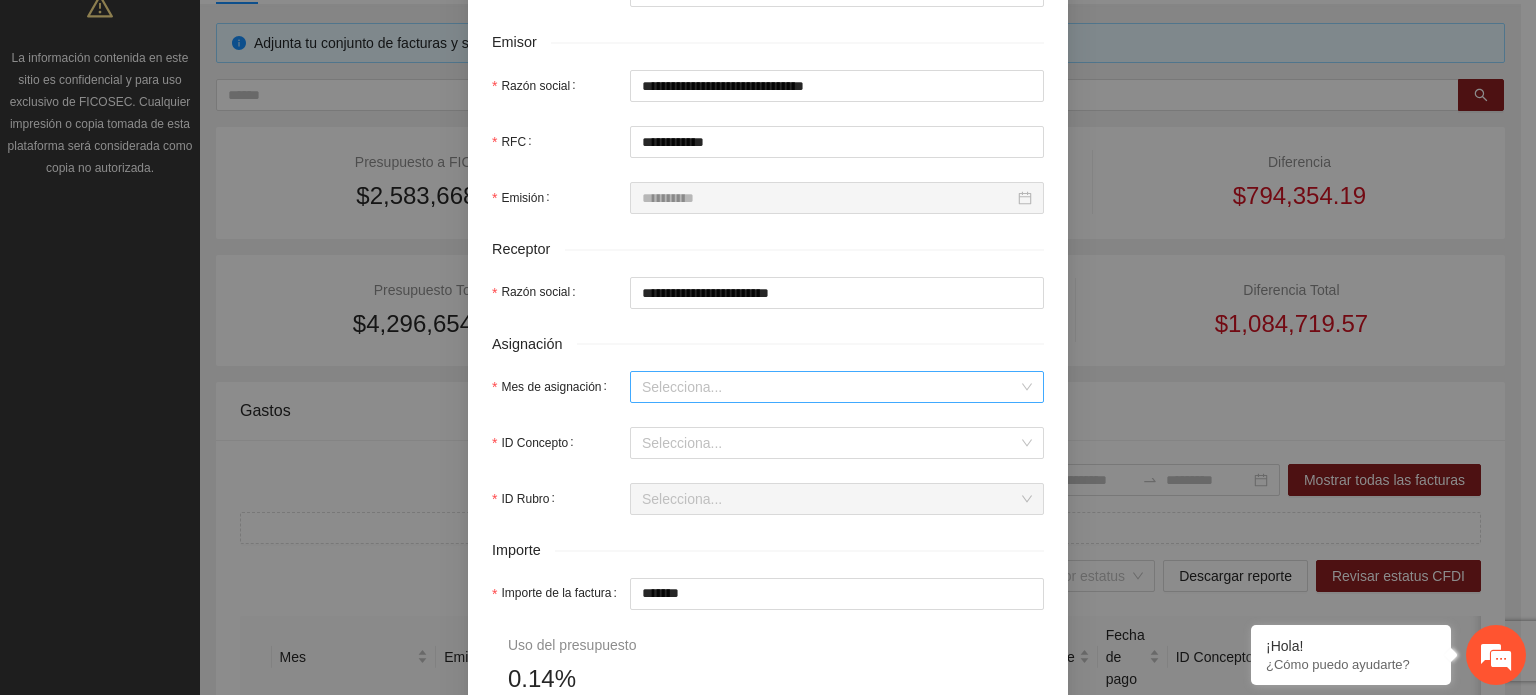 click on "Mes de asignación" at bounding box center [830, 387] 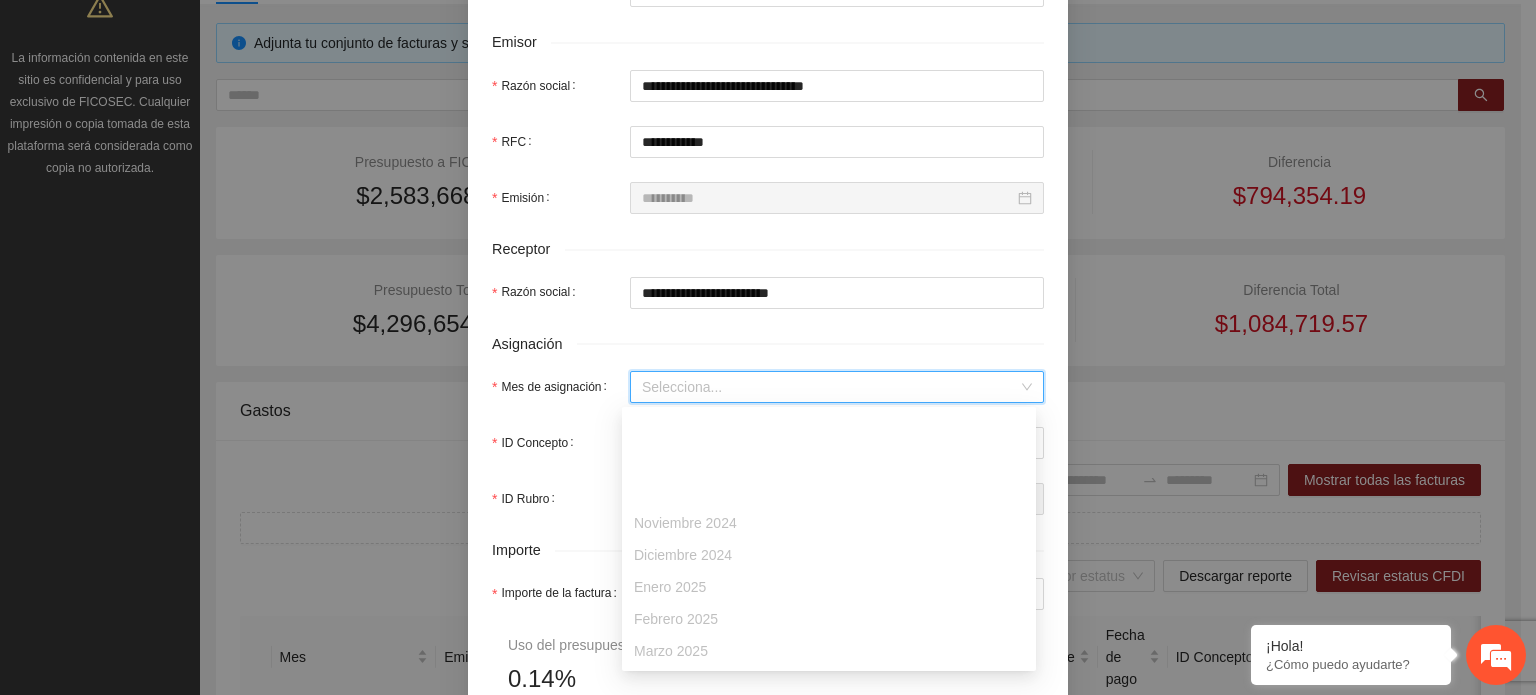 scroll, scrollTop: 128, scrollLeft: 0, axis: vertical 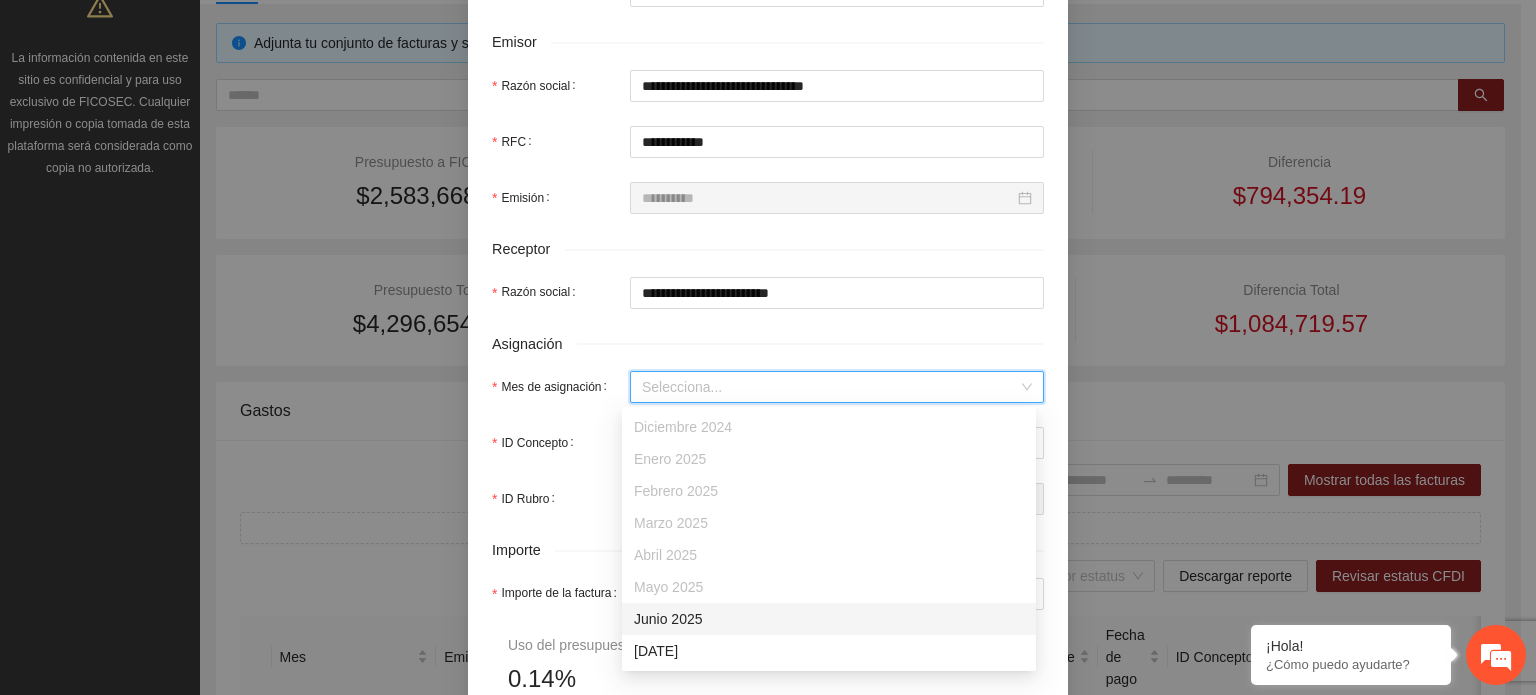 click on "Junio 2025" at bounding box center [829, 619] 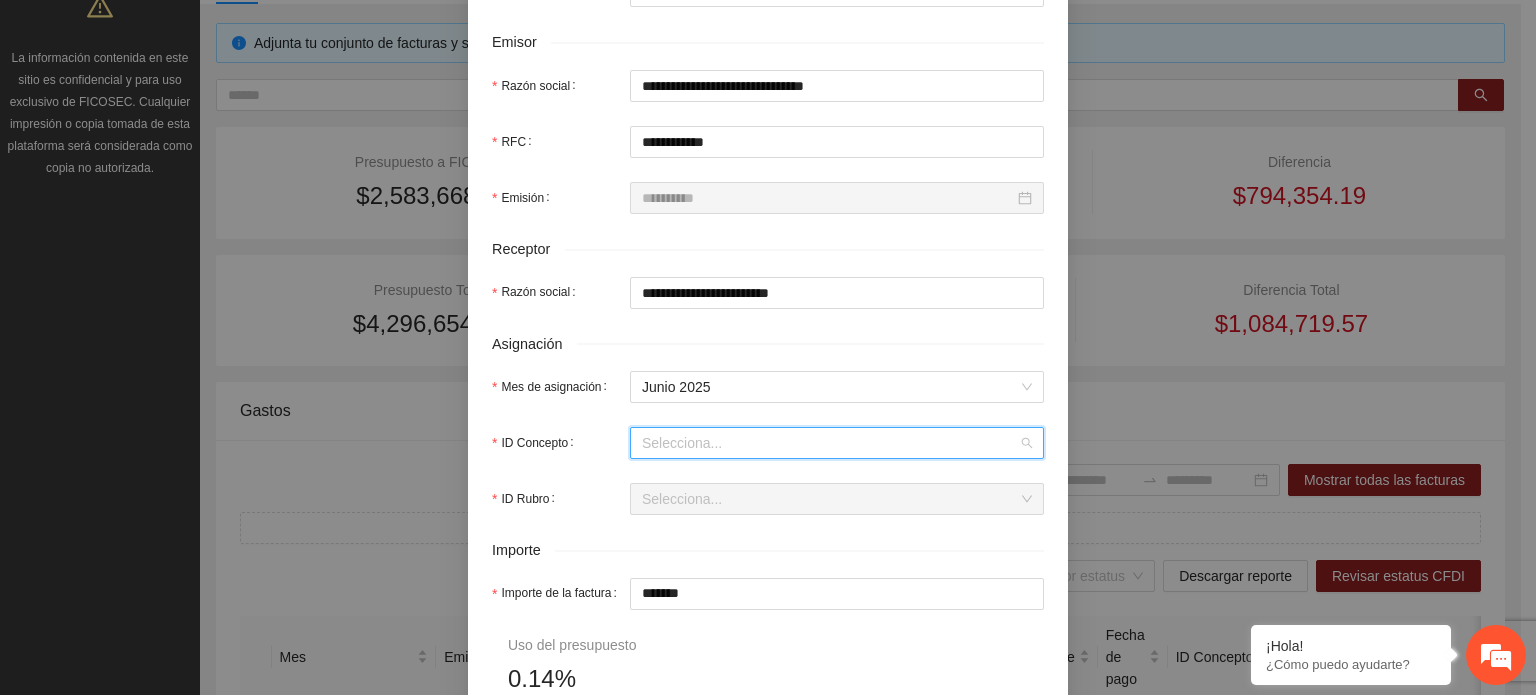 click on "ID Concepto" at bounding box center [830, 443] 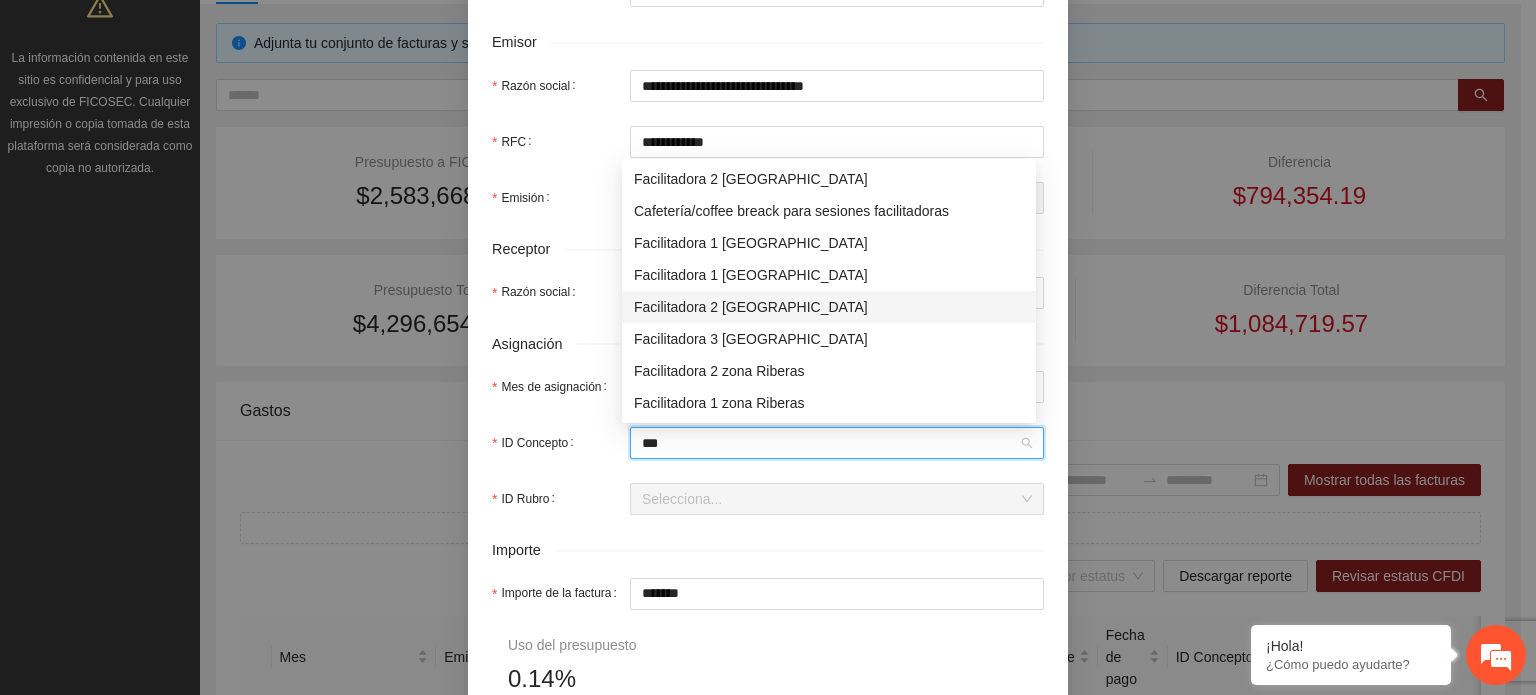 click on "Facilitadora 2 [GEOGRAPHIC_DATA]" at bounding box center (829, 307) 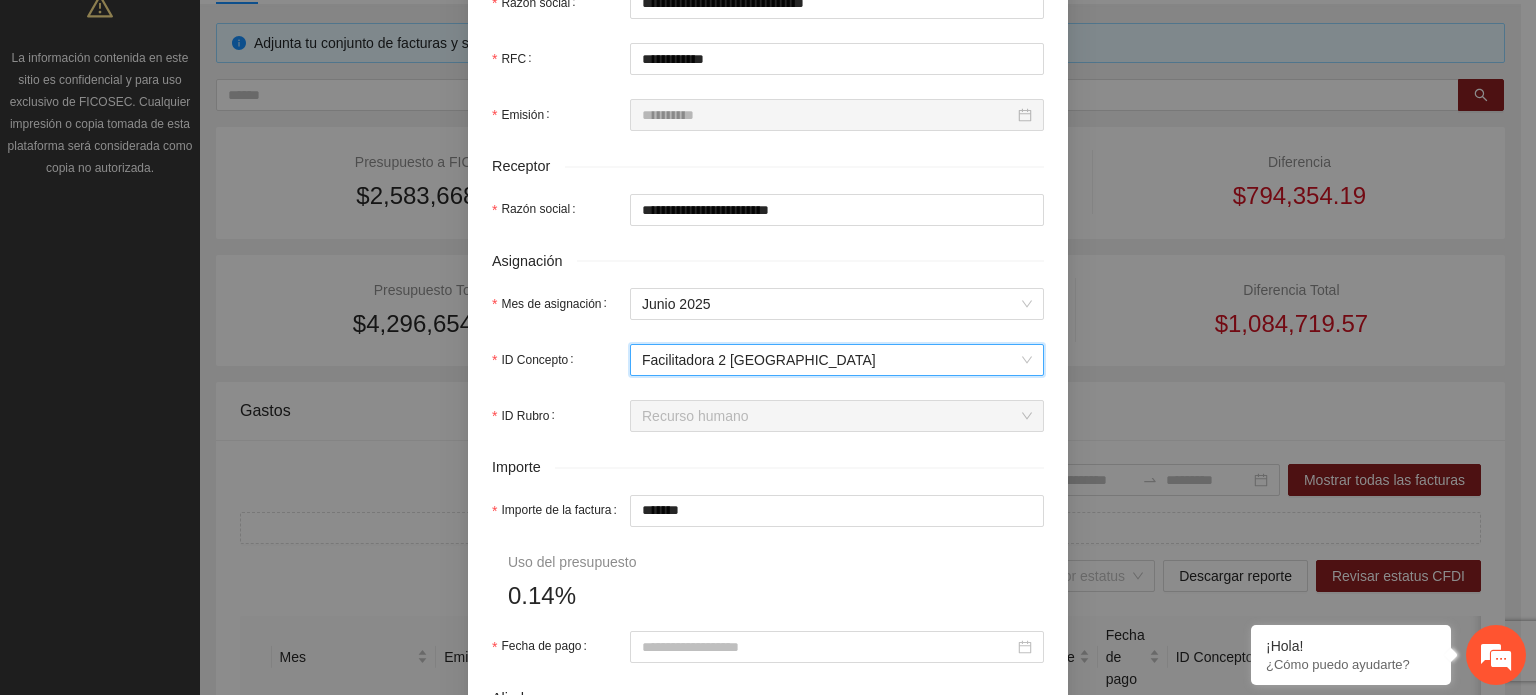 scroll, scrollTop: 700, scrollLeft: 0, axis: vertical 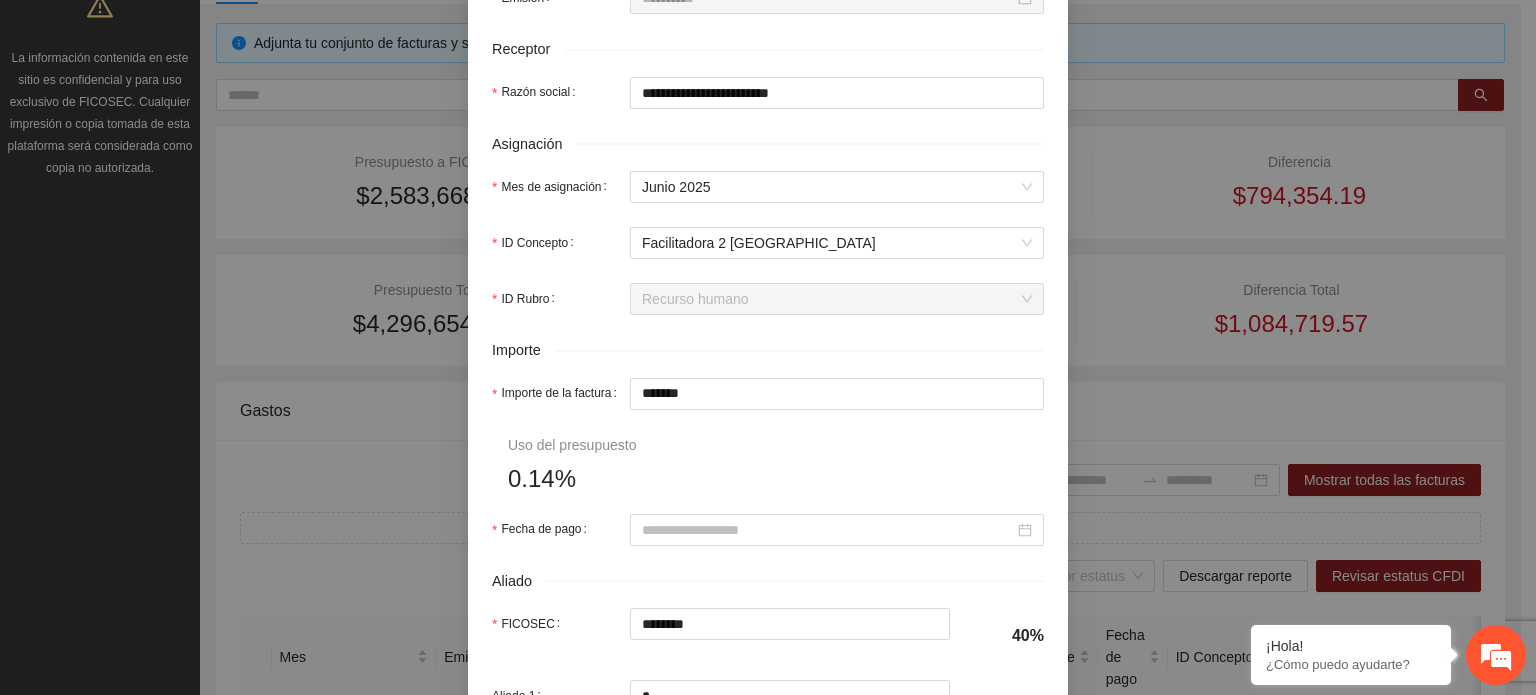 click on "FICOSEC ********" at bounding box center (721, 636) 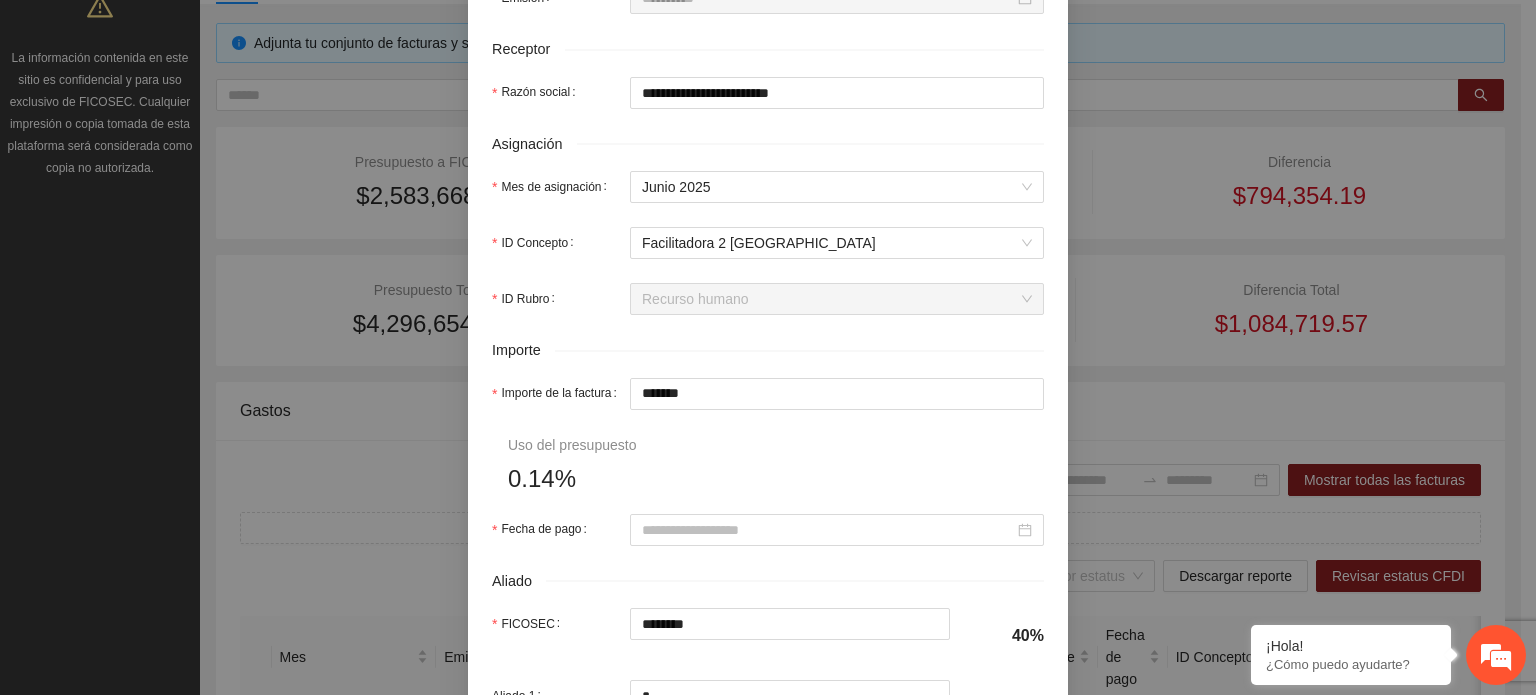 drag, startPoint x: 704, startPoint y: 391, endPoint x: 121, endPoint y: 445, distance: 585.49554 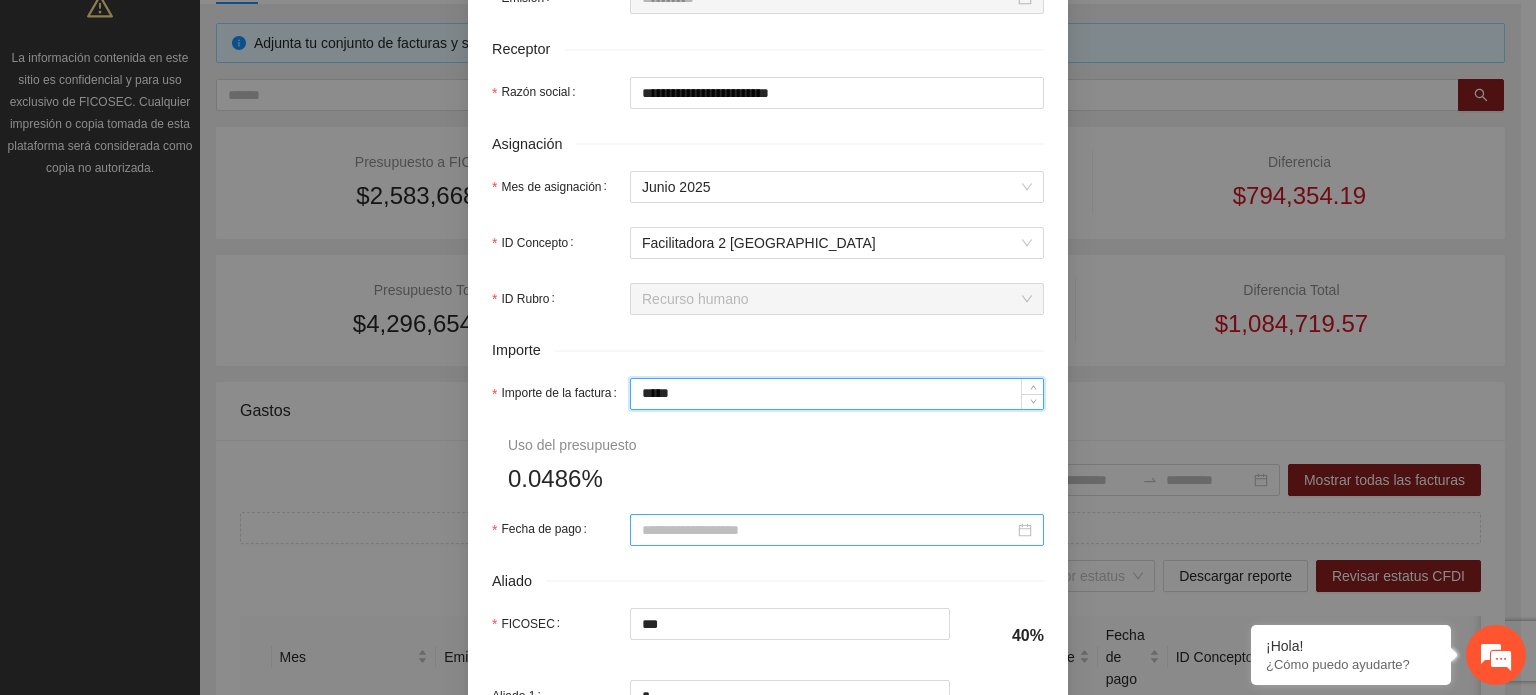 drag, startPoint x: 1013, startPoint y: 533, endPoint x: 985, endPoint y: 523, distance: 29.732138 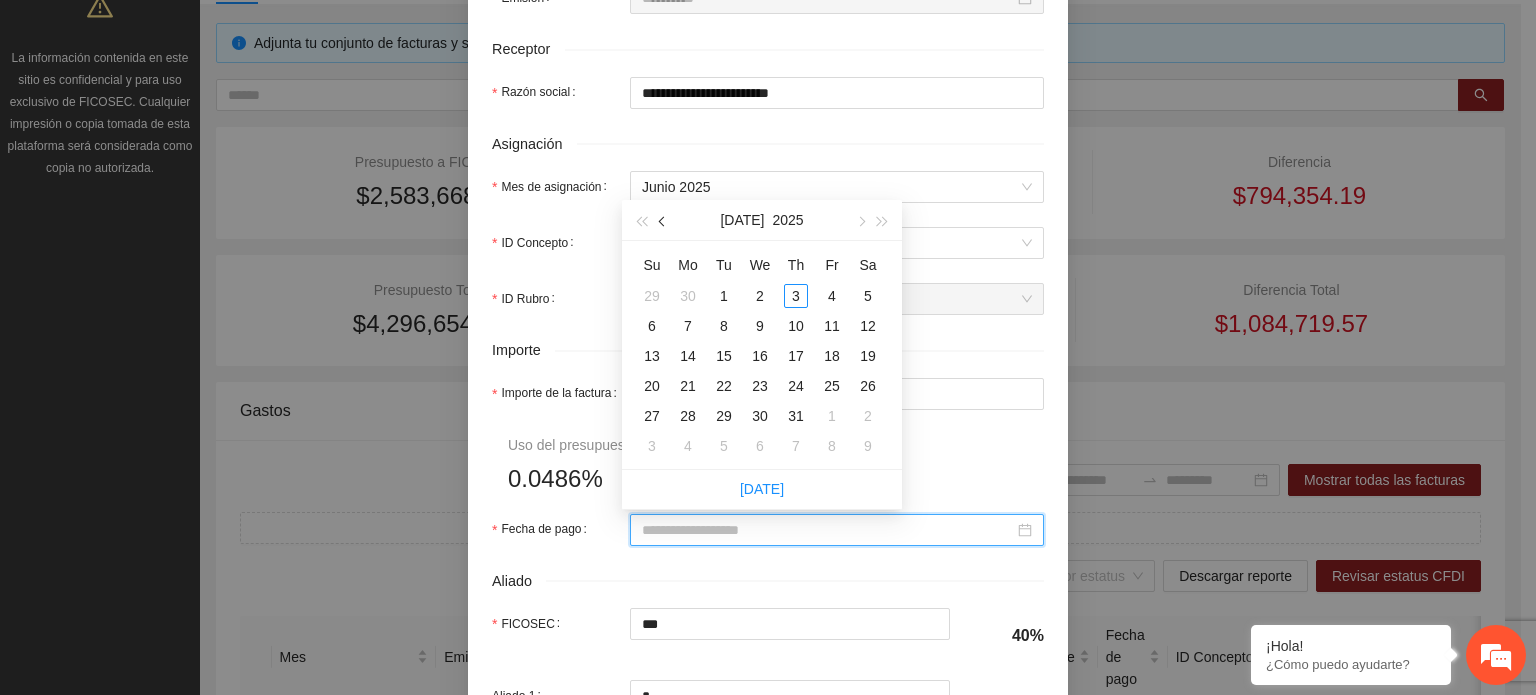 click at bounding box center [663, 220] 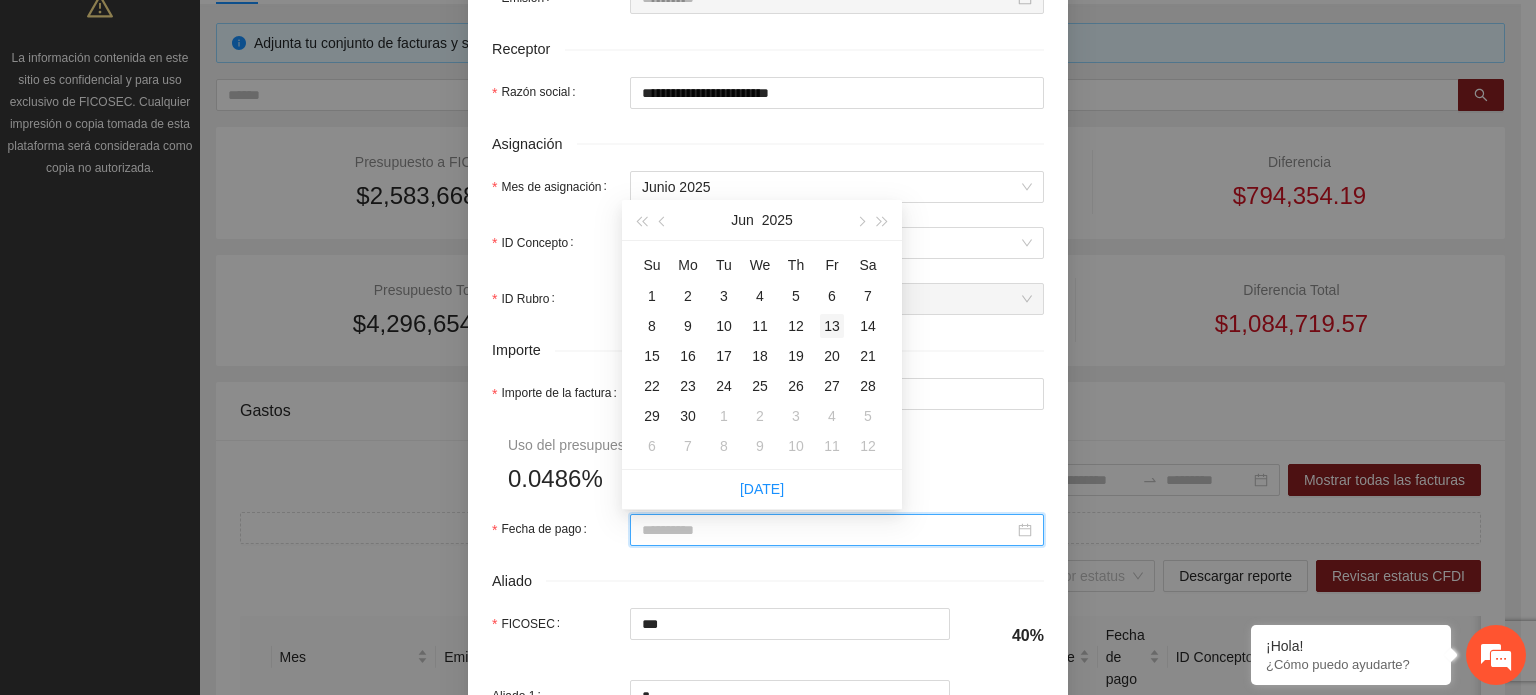 click on "13" at bounding box center [832, 326] 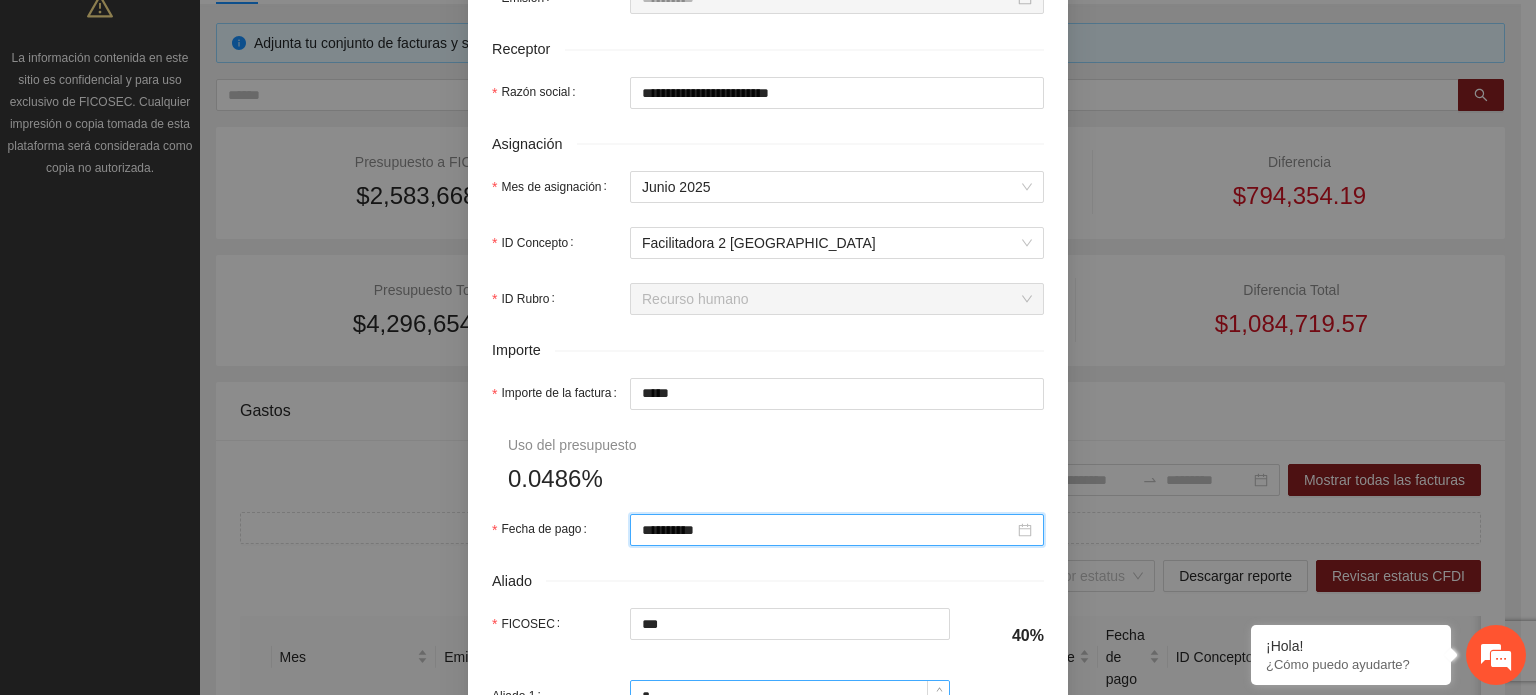 scroll, scrollTop: 1001, scrollLeft: 0, axis: vertical 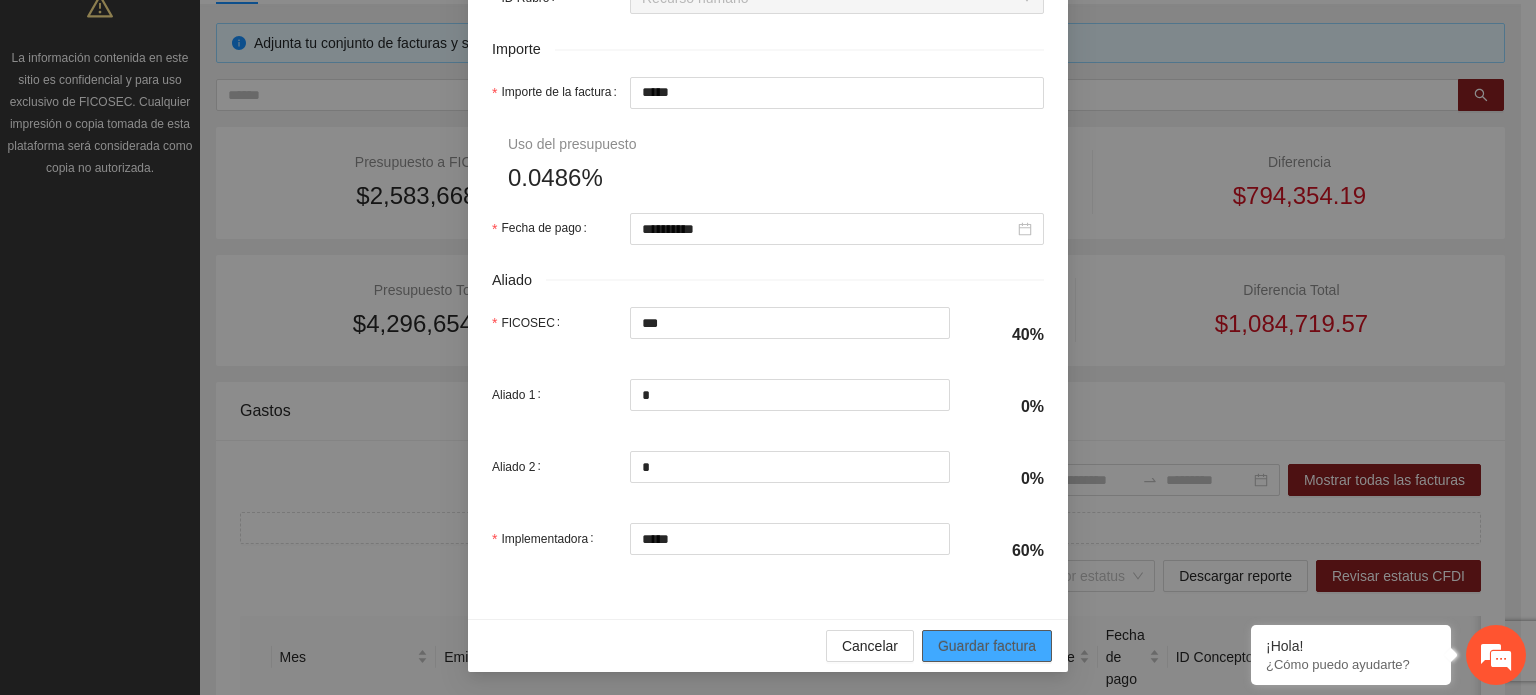 click on "Guardar factura" at bounding box center [987, 646] 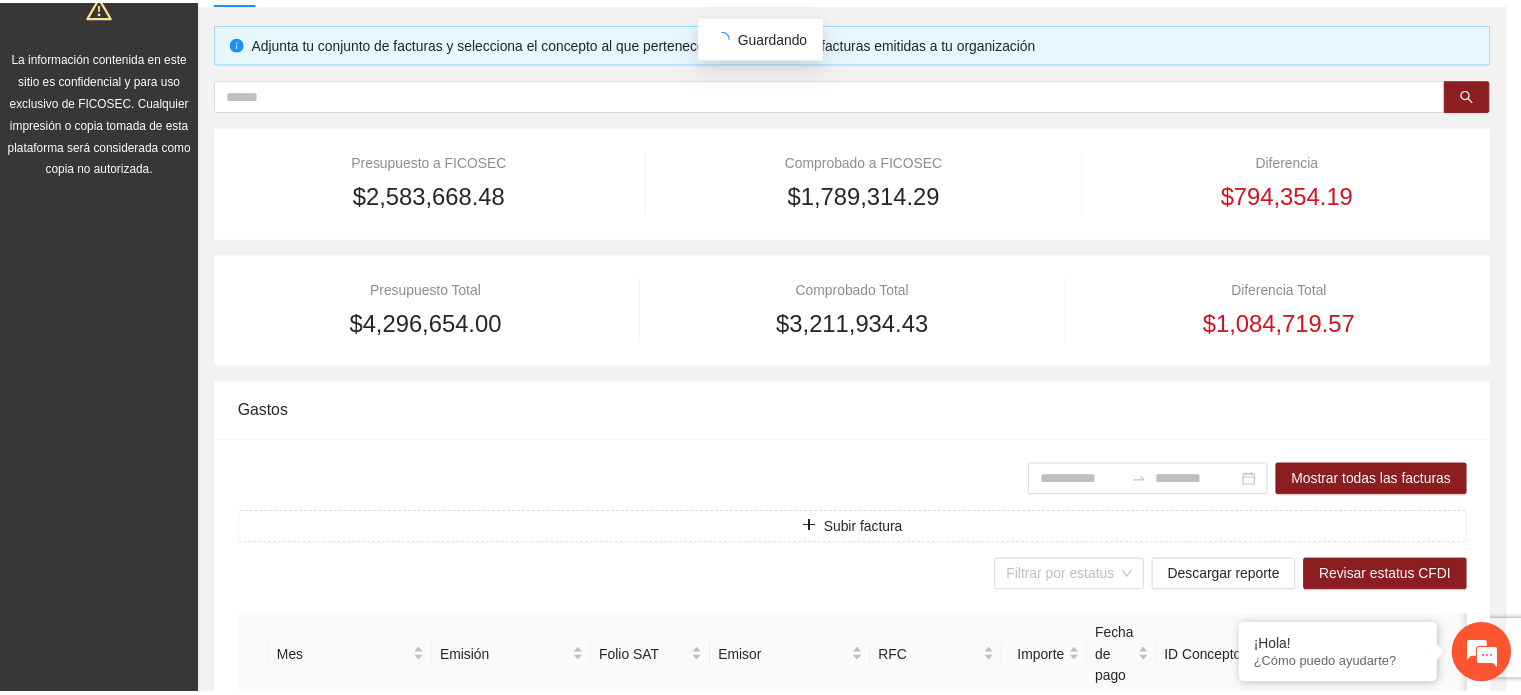 scroll, scrollTop: 841, scrollLeft: 0, axis: vertical 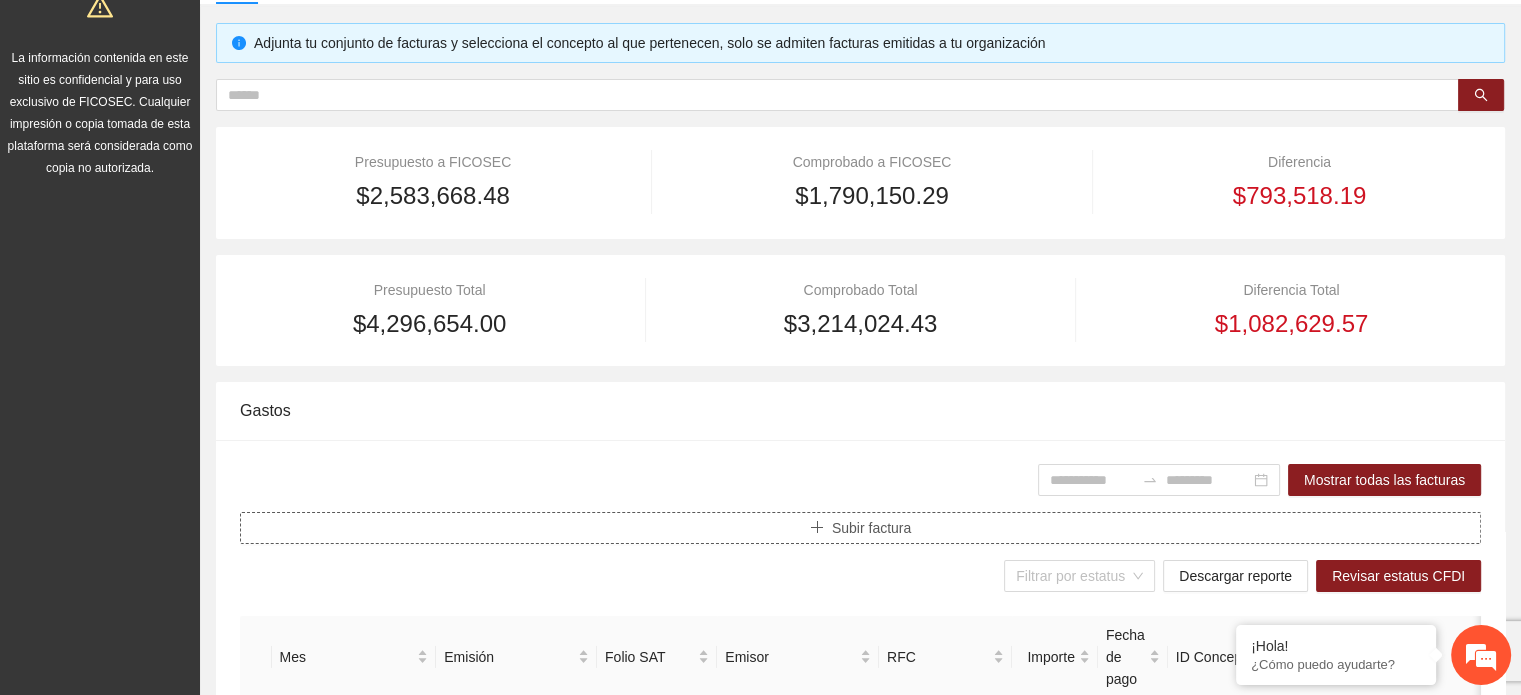 click on "Subir factura" at bounding box center (871, 528) 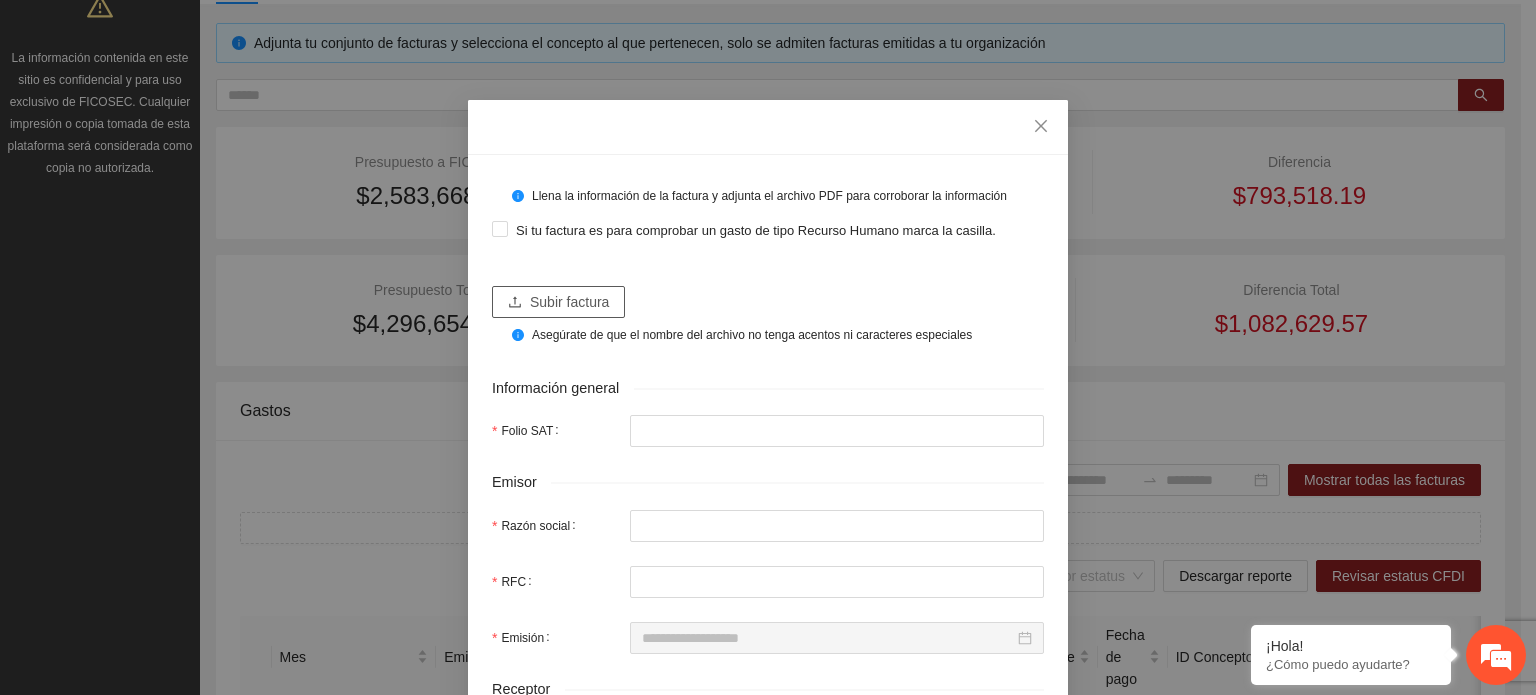 click on "Subir factura" at bounding box center [569, 302] 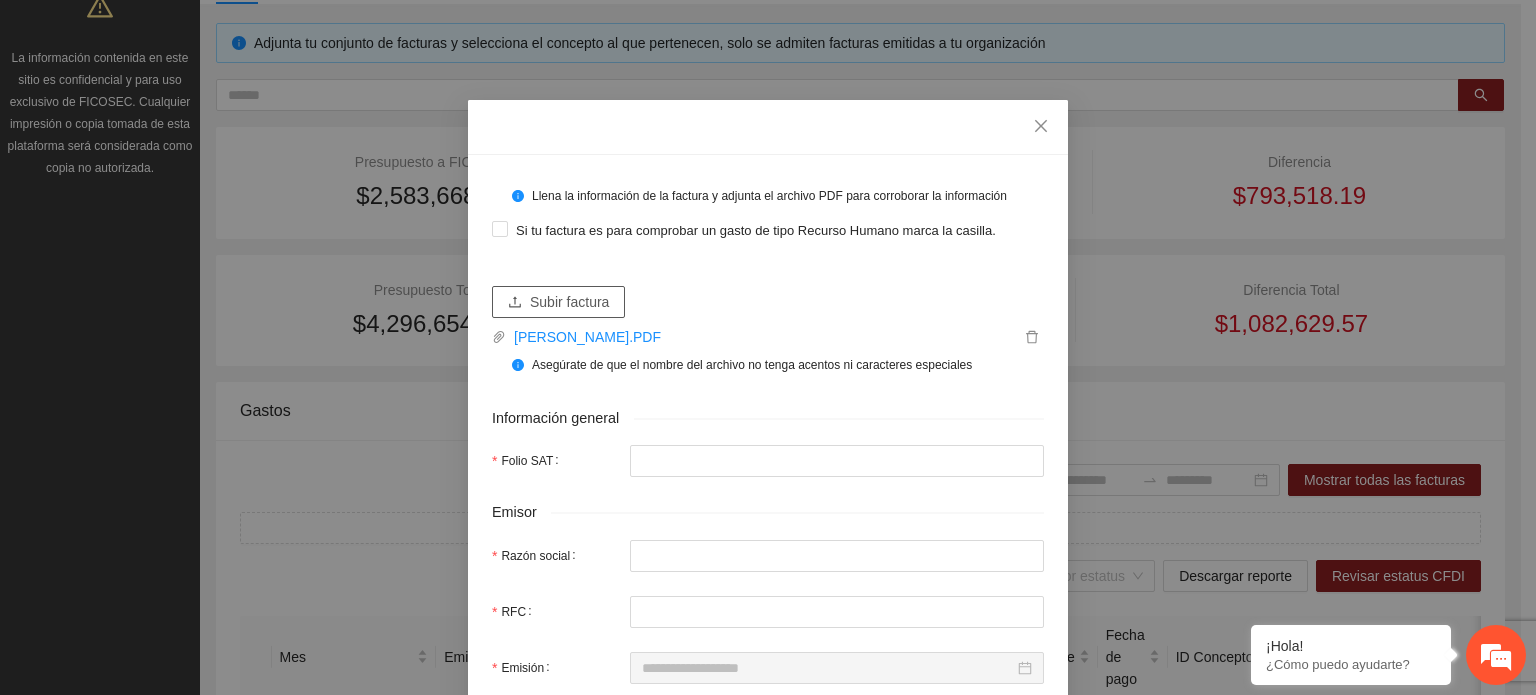 click on "Subir factura" at bounding box center [569, 302] 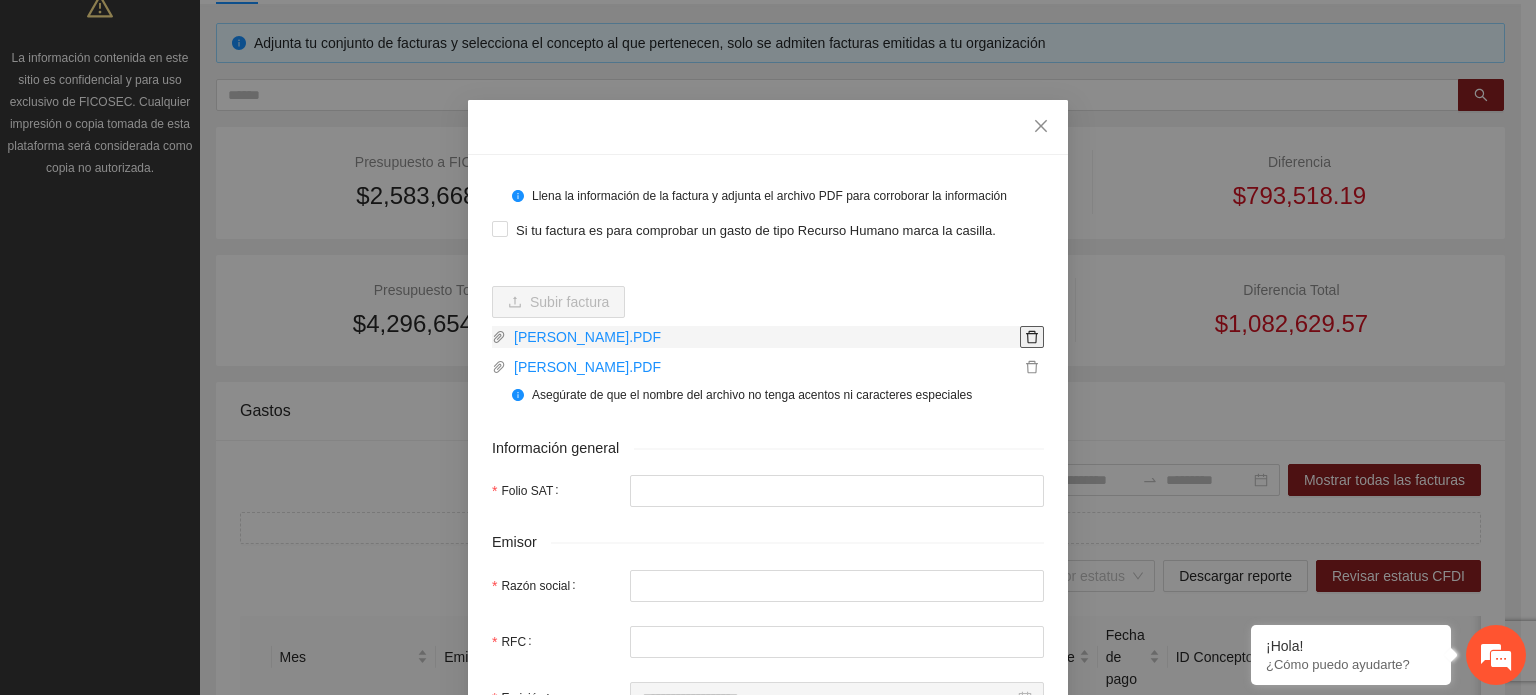 click at bounding box center (1032, 337) 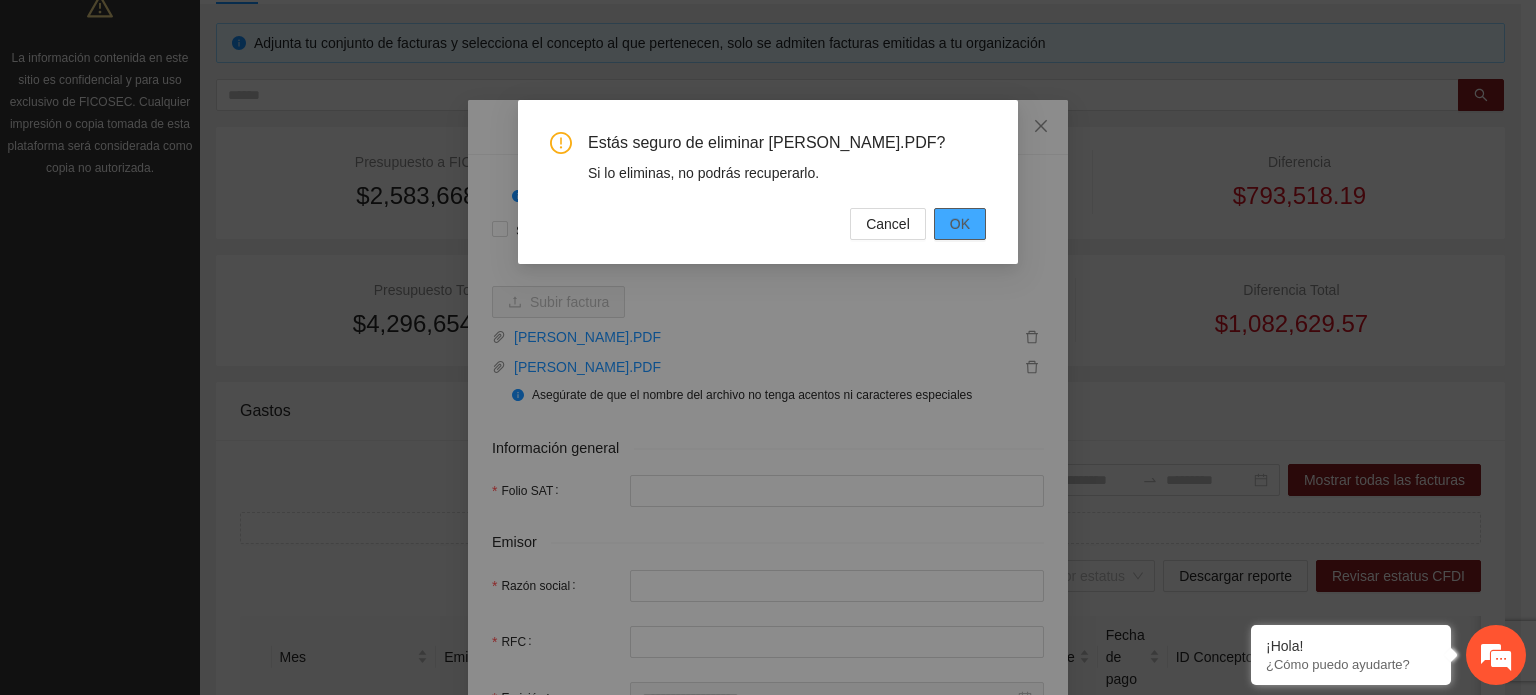 click on "OK" at bounding box center [960, 224] 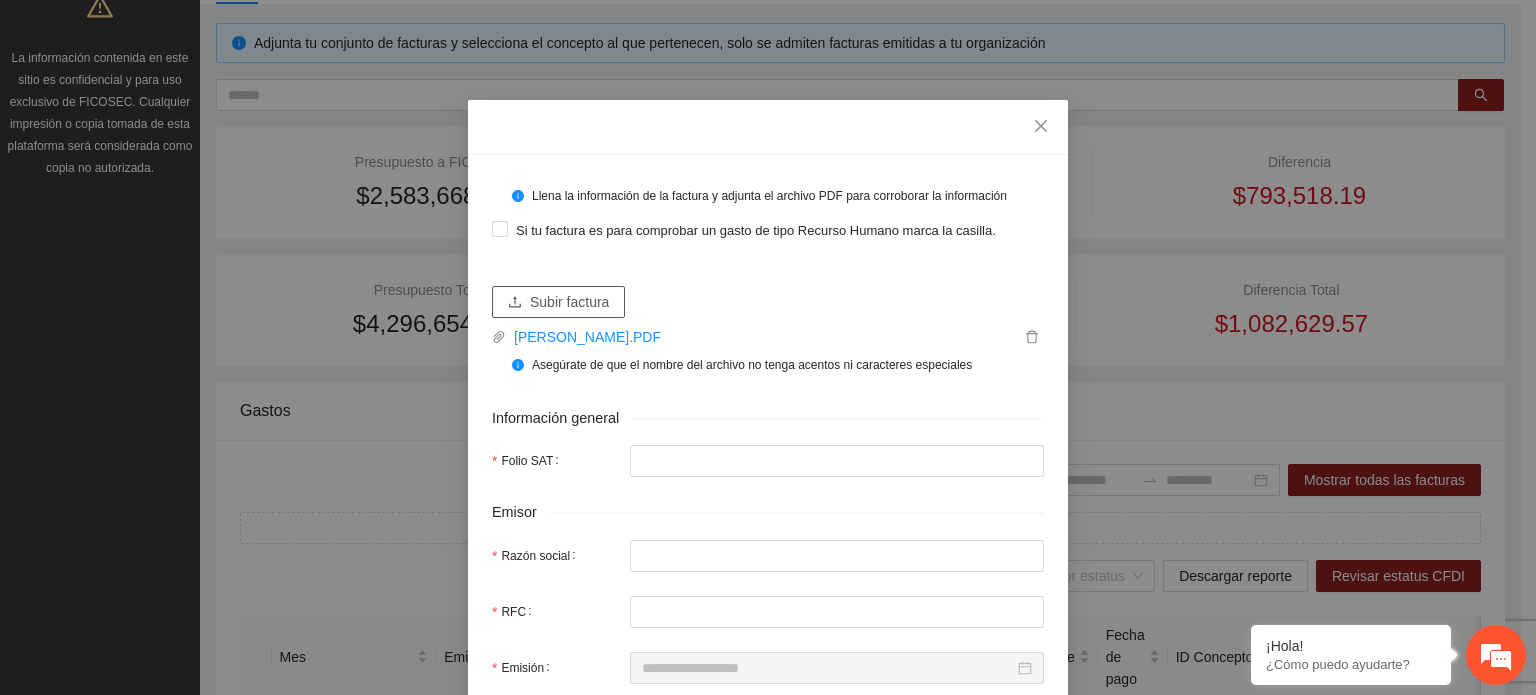 click on "Subir factura" at bounding box center [569, 302] 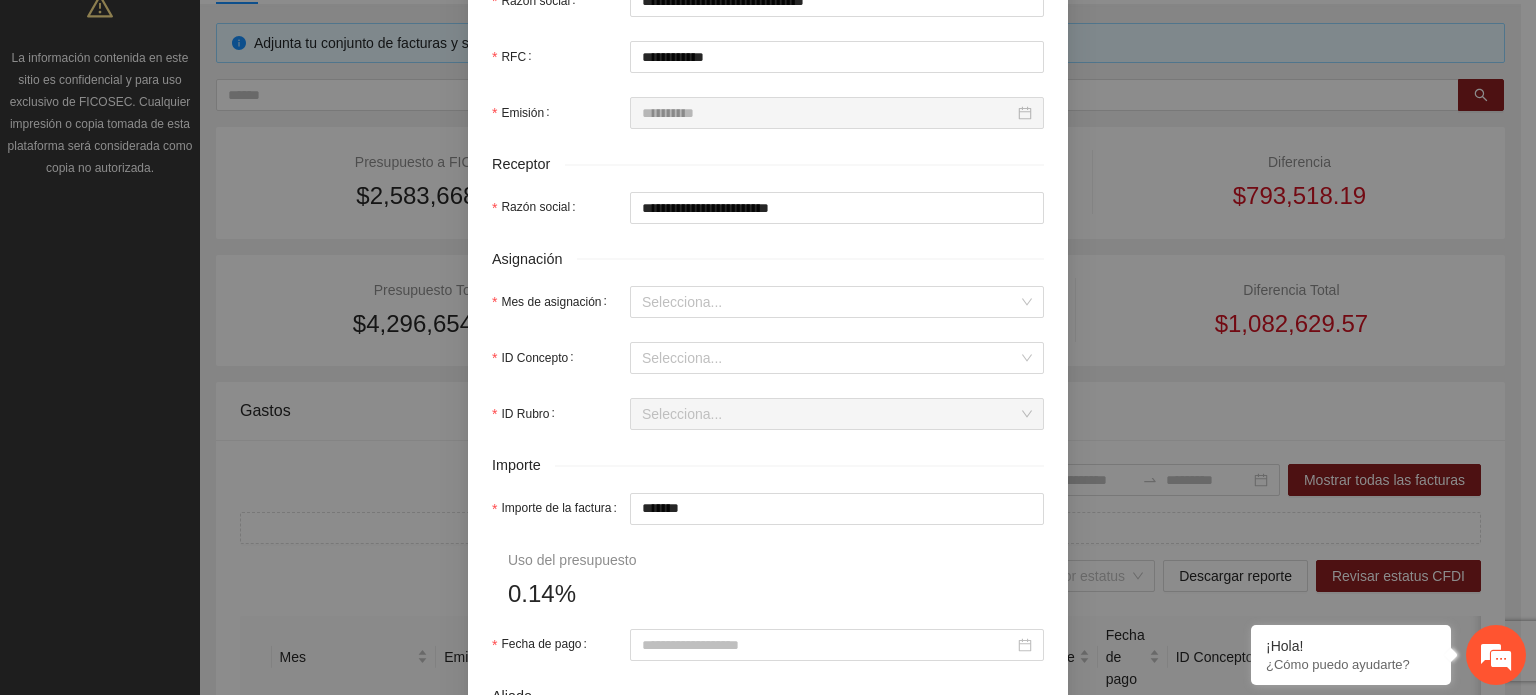 scroll, scrollTop: 700, scrollLeft: 0, axis: vertical 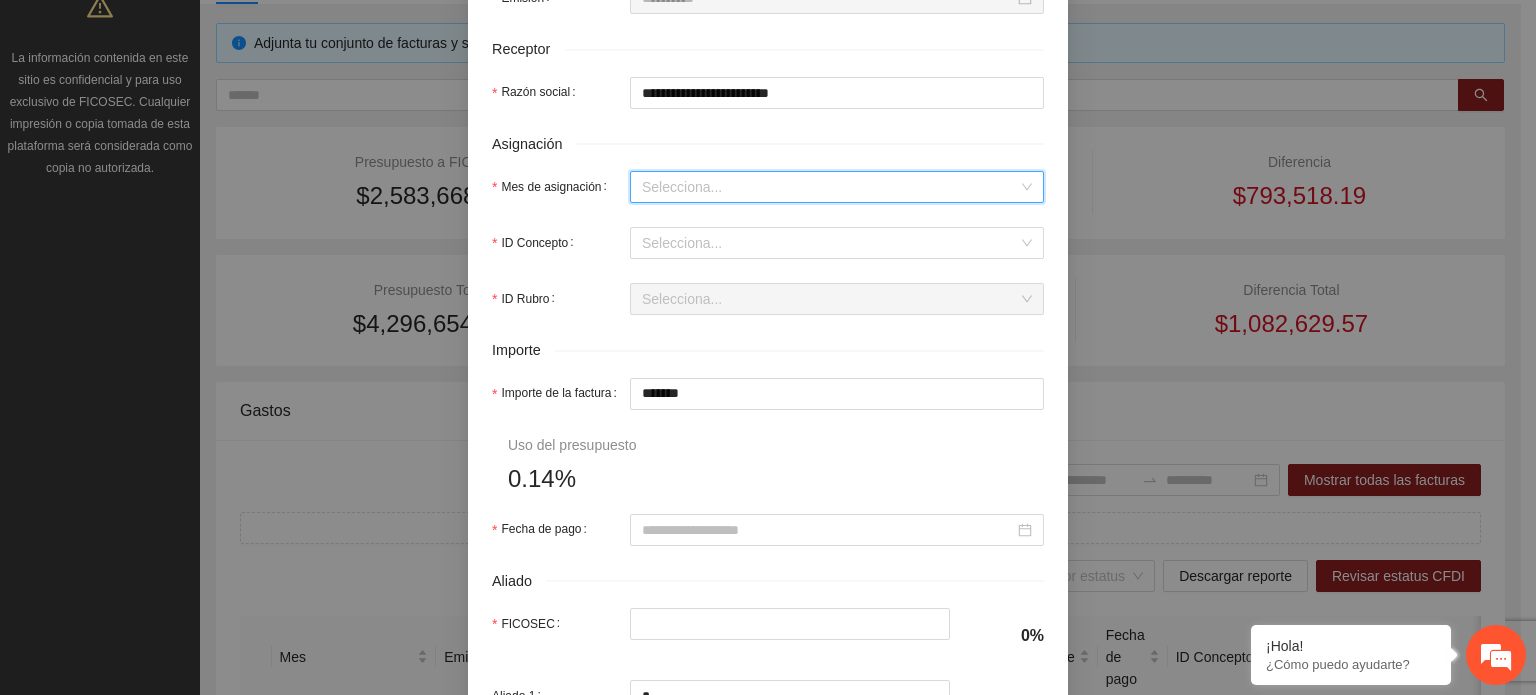 click on "Mes de asignación" at bounding box center [830, 187] 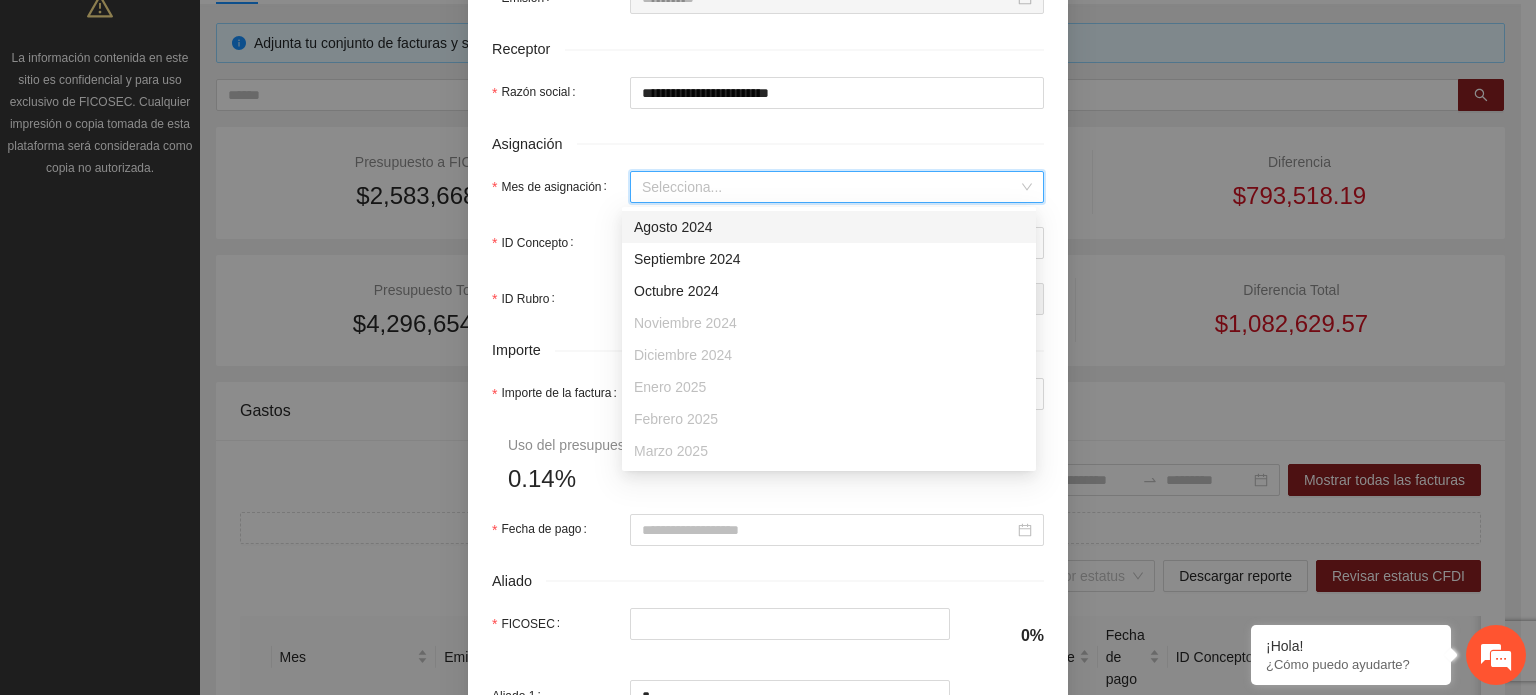 scroll, scrollTop: 128, scrollLeft: 0, axis: vertical 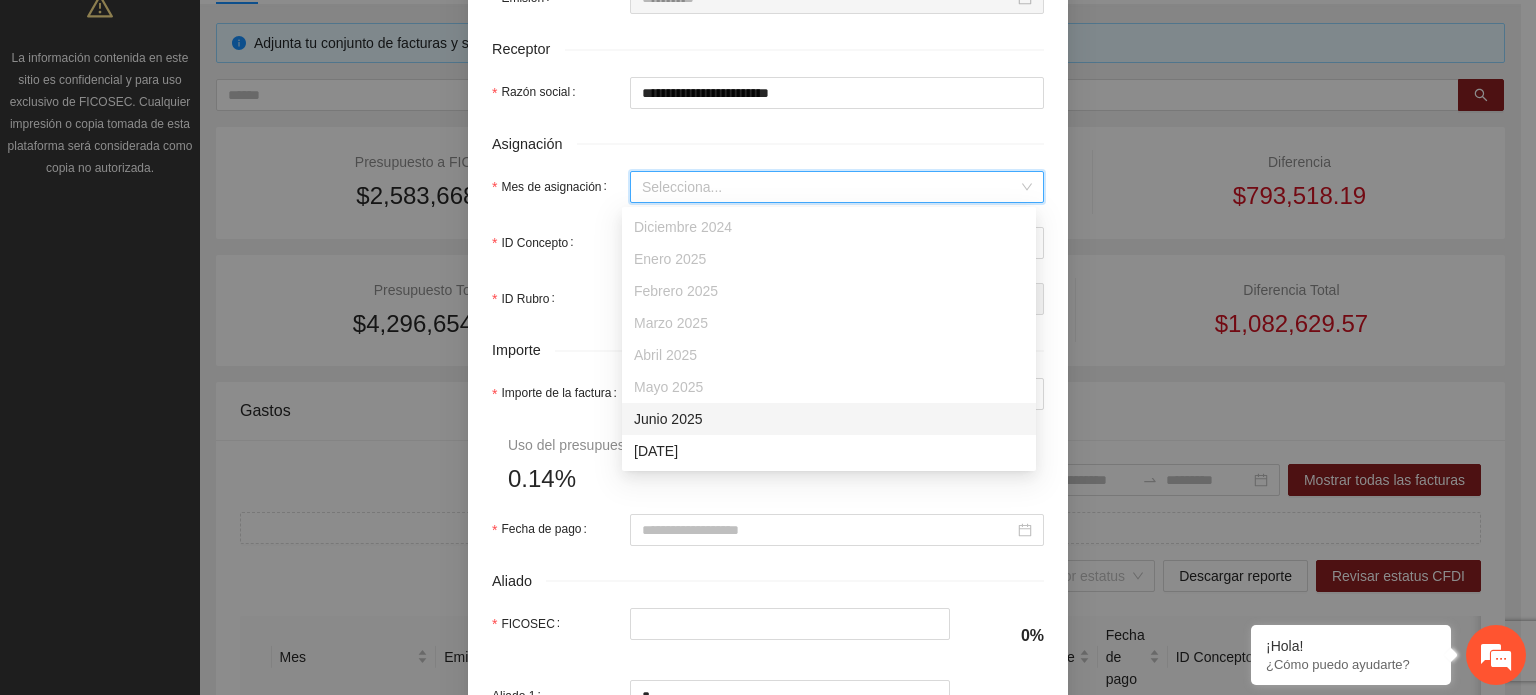 click on "Junio 2025" at bounding box center (829, 419) 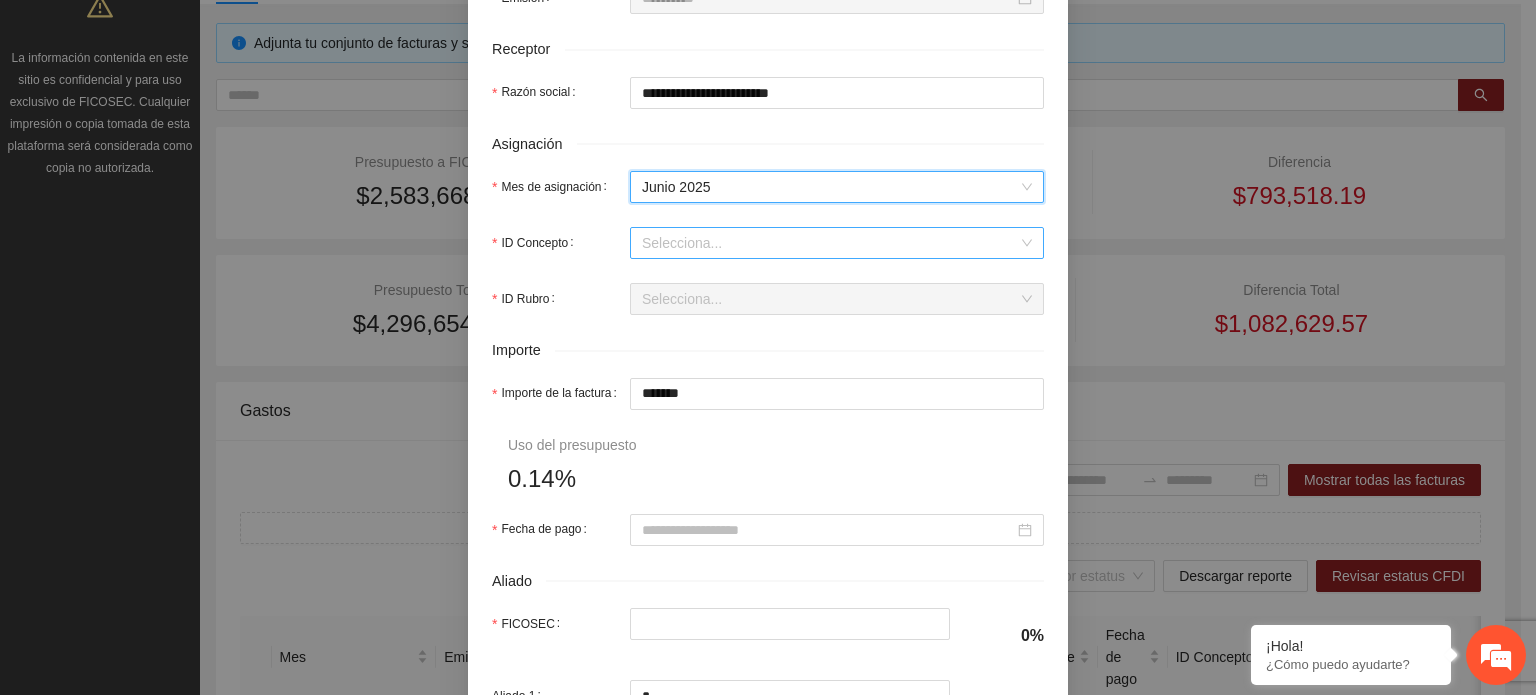 click on "ID Concepto" at bounding box center (830, 243) 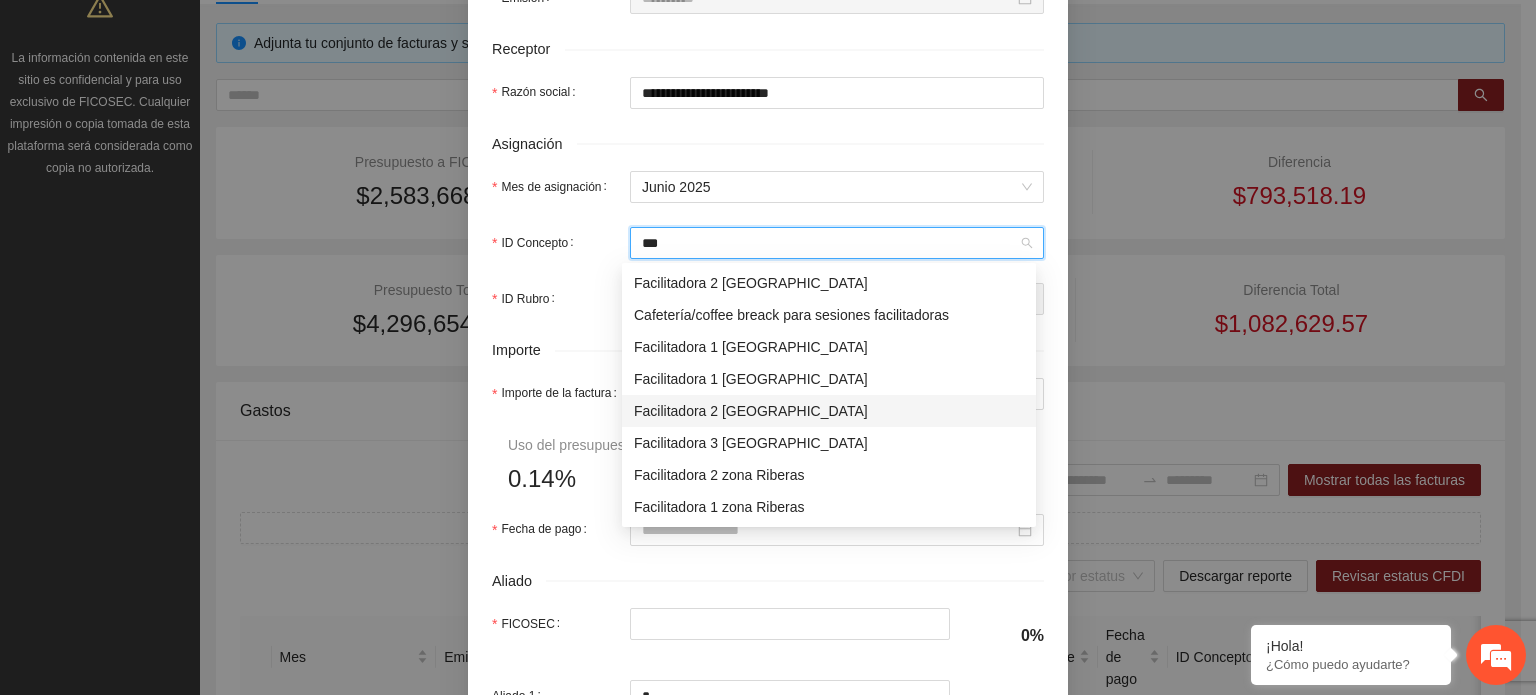 click on "Facilitadora 2 [GEOGRAPHIC_DATA]" at bounding box center [829, 411] 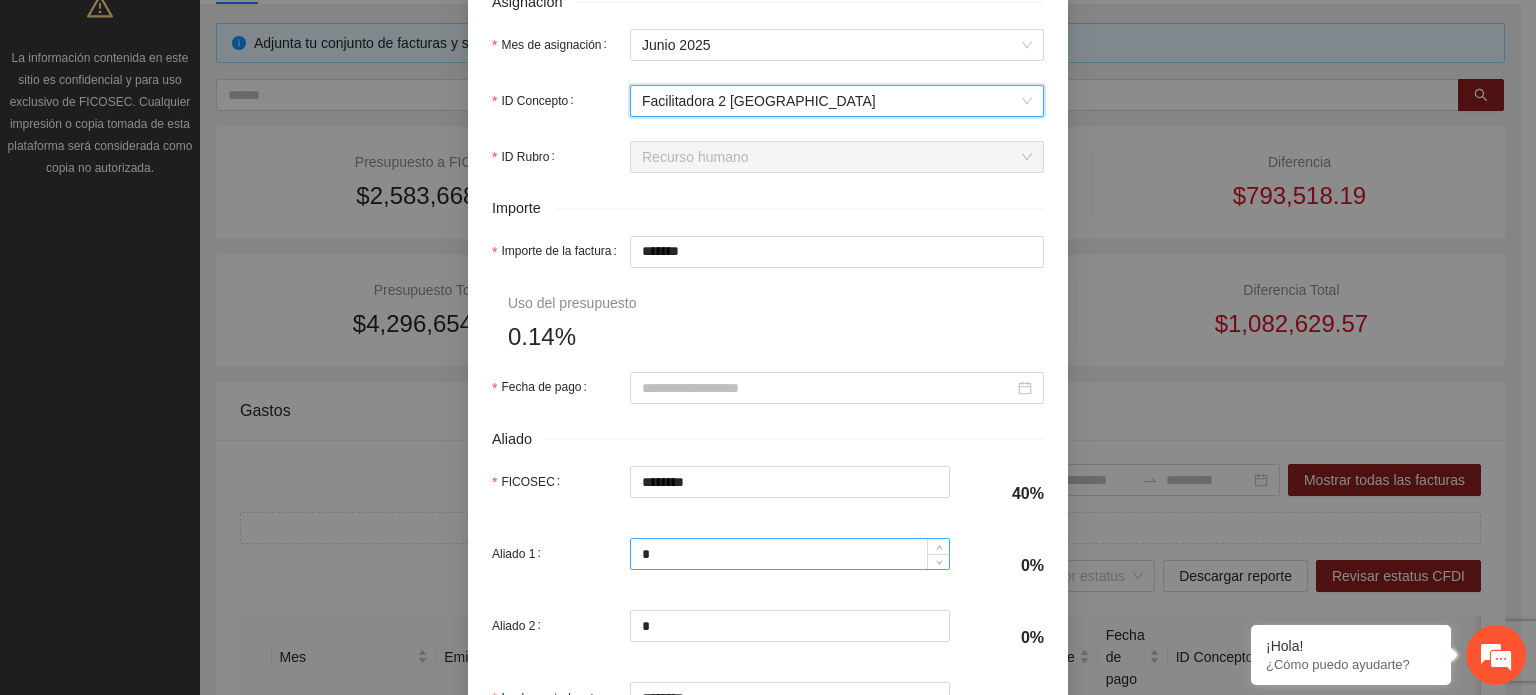 scroll, scrollTop: 1000, scrollLeft: 0, axis: vertical 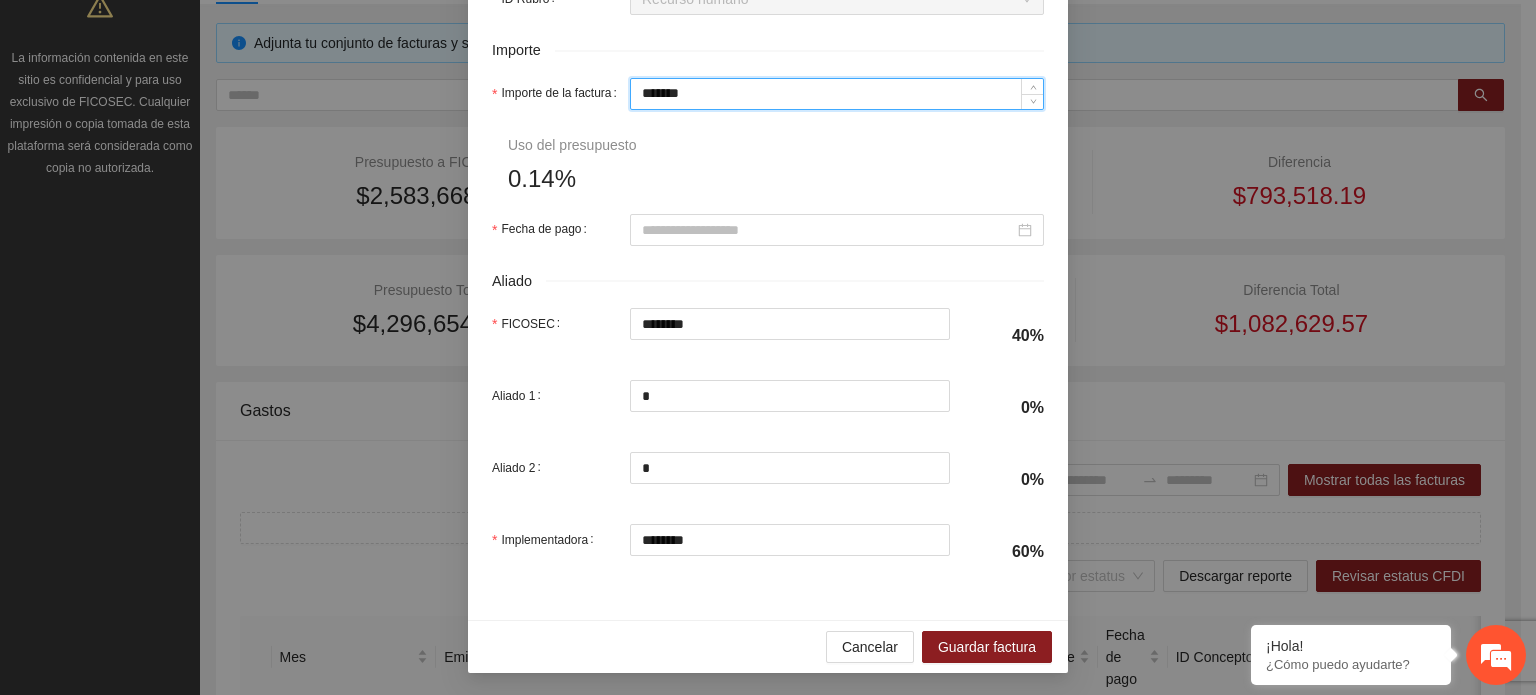 drag, startPoint x: 702, startPoint y: 96, endPoint x: 401, endPoint y: 113, distance: 301.47968 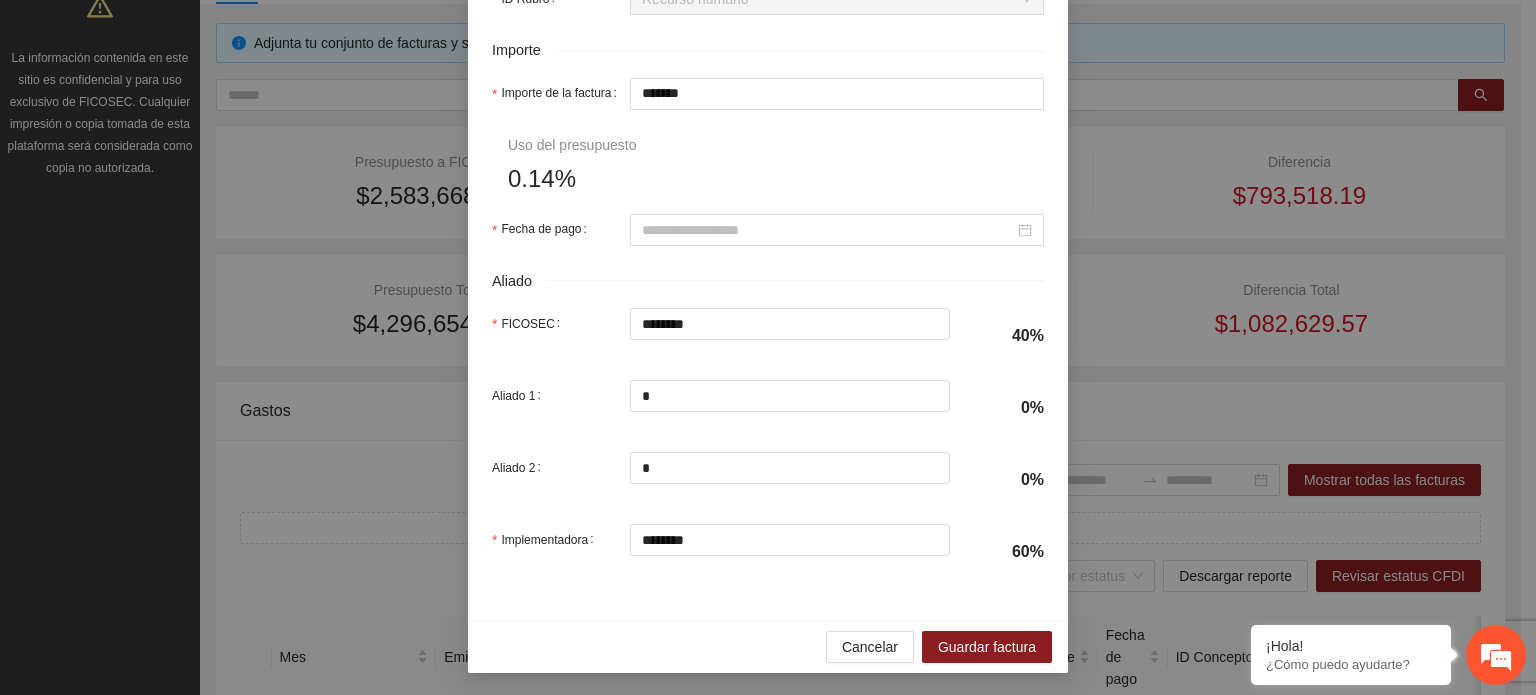 click on "Implementadora ********" at bounding box center [721, 552] 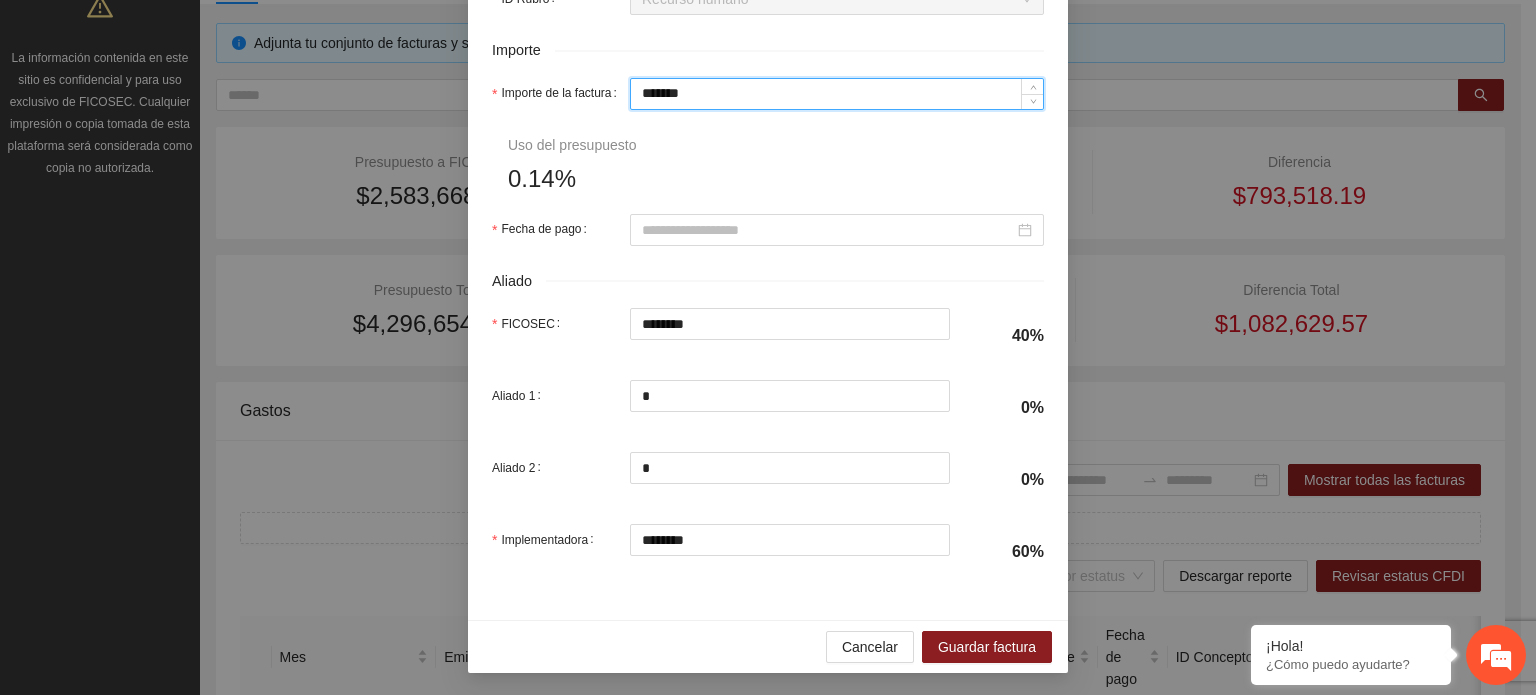 drag, startPoint x: 692, startPoint y: 90, endPoint x: 284, endPoint y: 104, distance: 408.2401 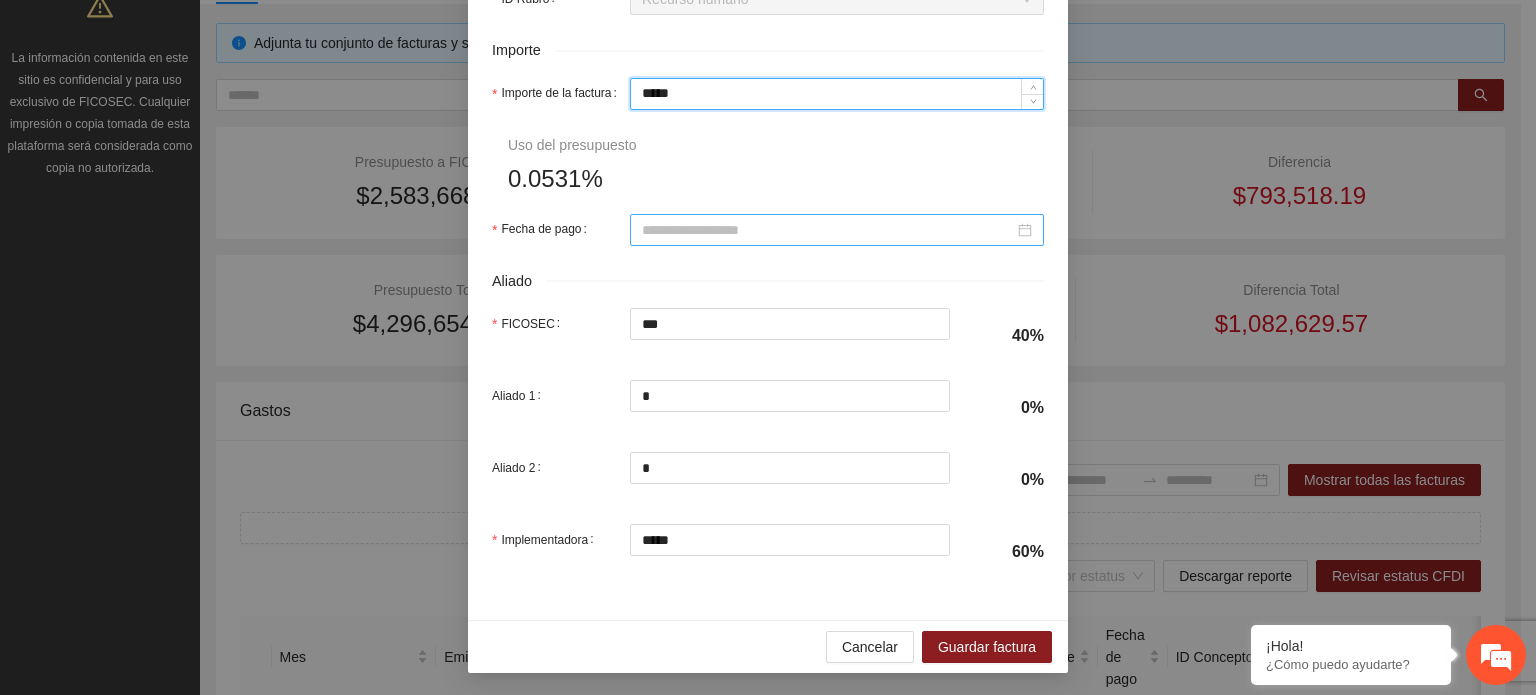 click on "Fecha de pago" at bounding box center (828, 230) 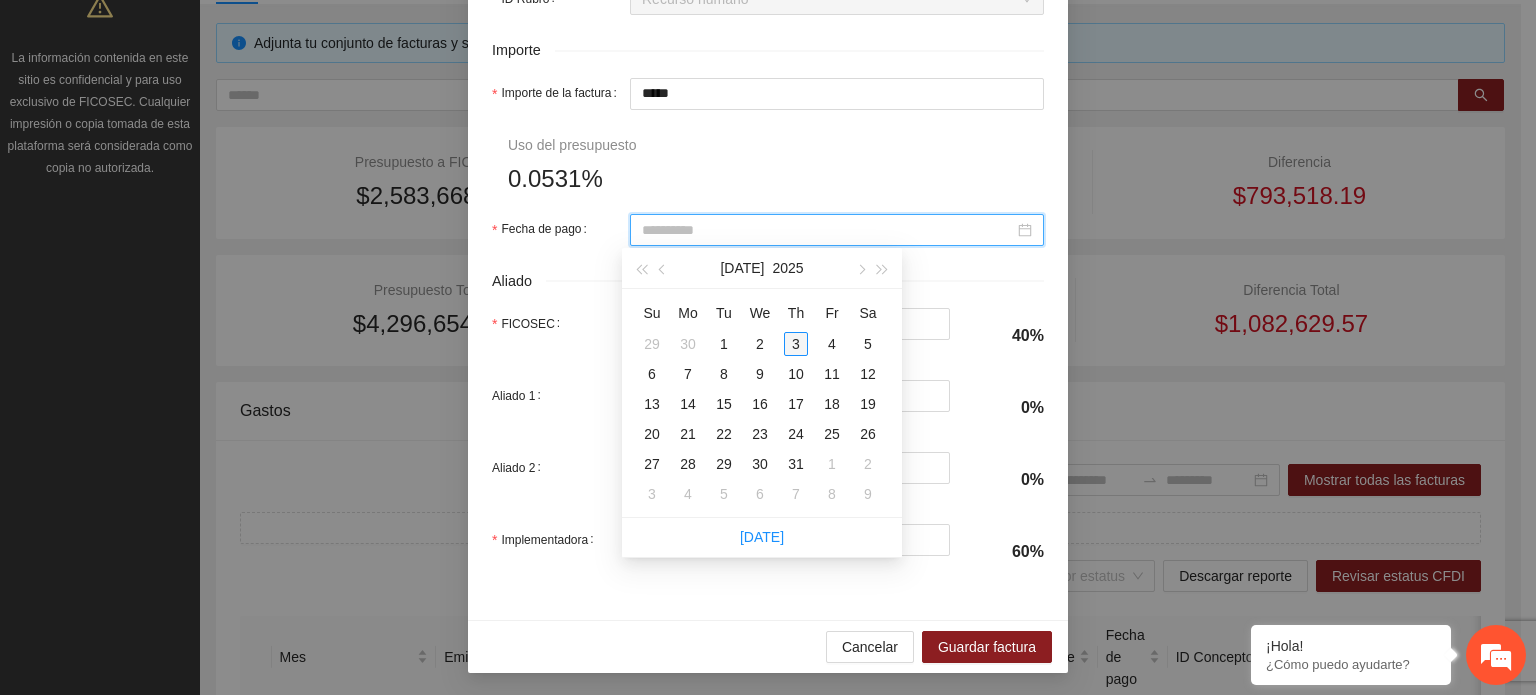 click on "3" at bounding box center [796, 344] 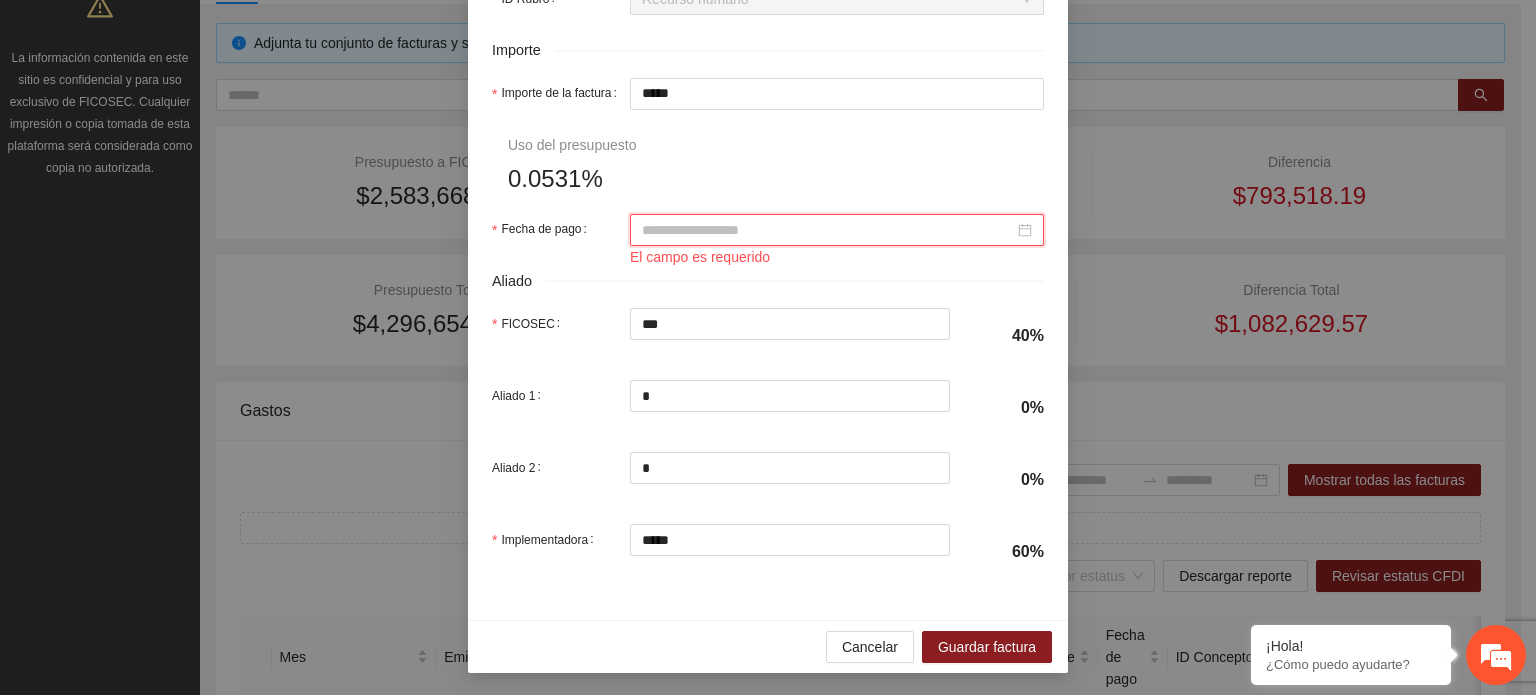 click on "Fecha de pago" at bounding box center (828, 230) 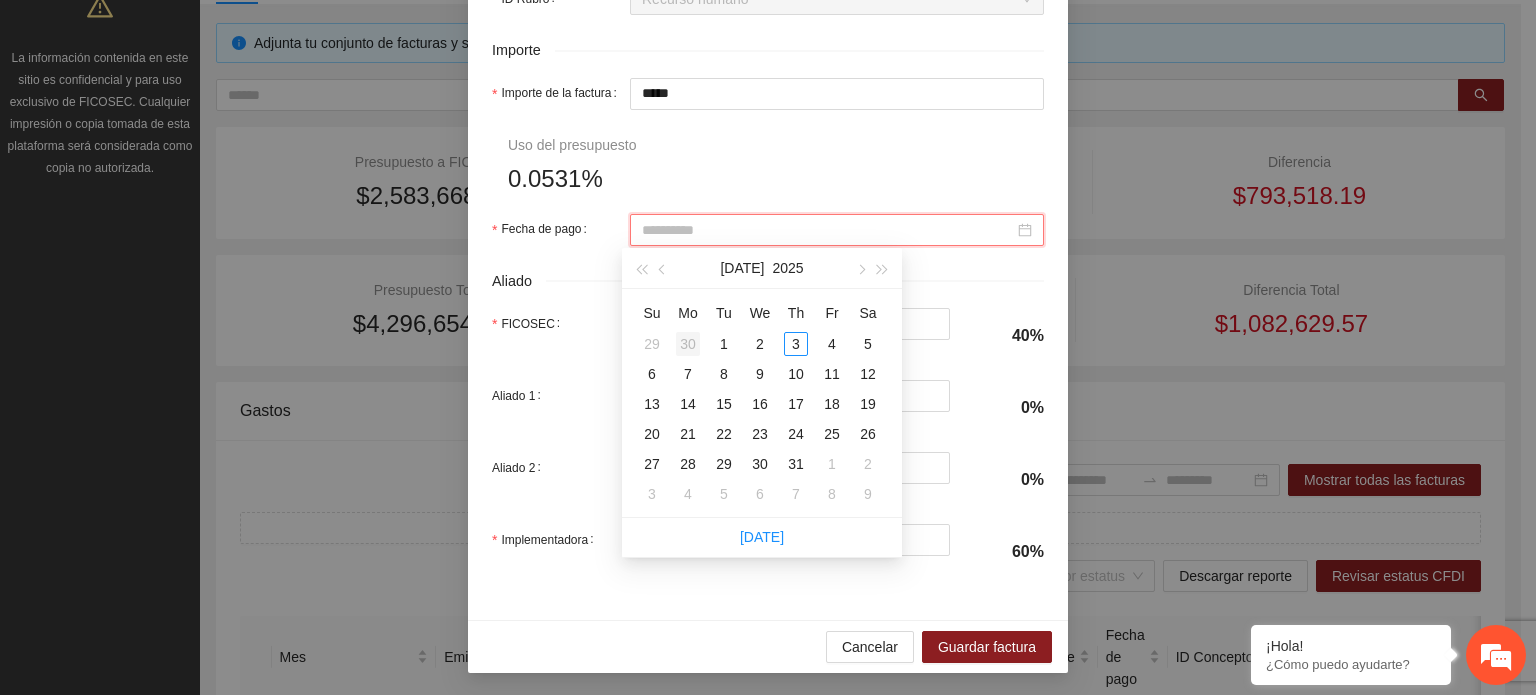 click on "30" at bounding box center (688, 344) 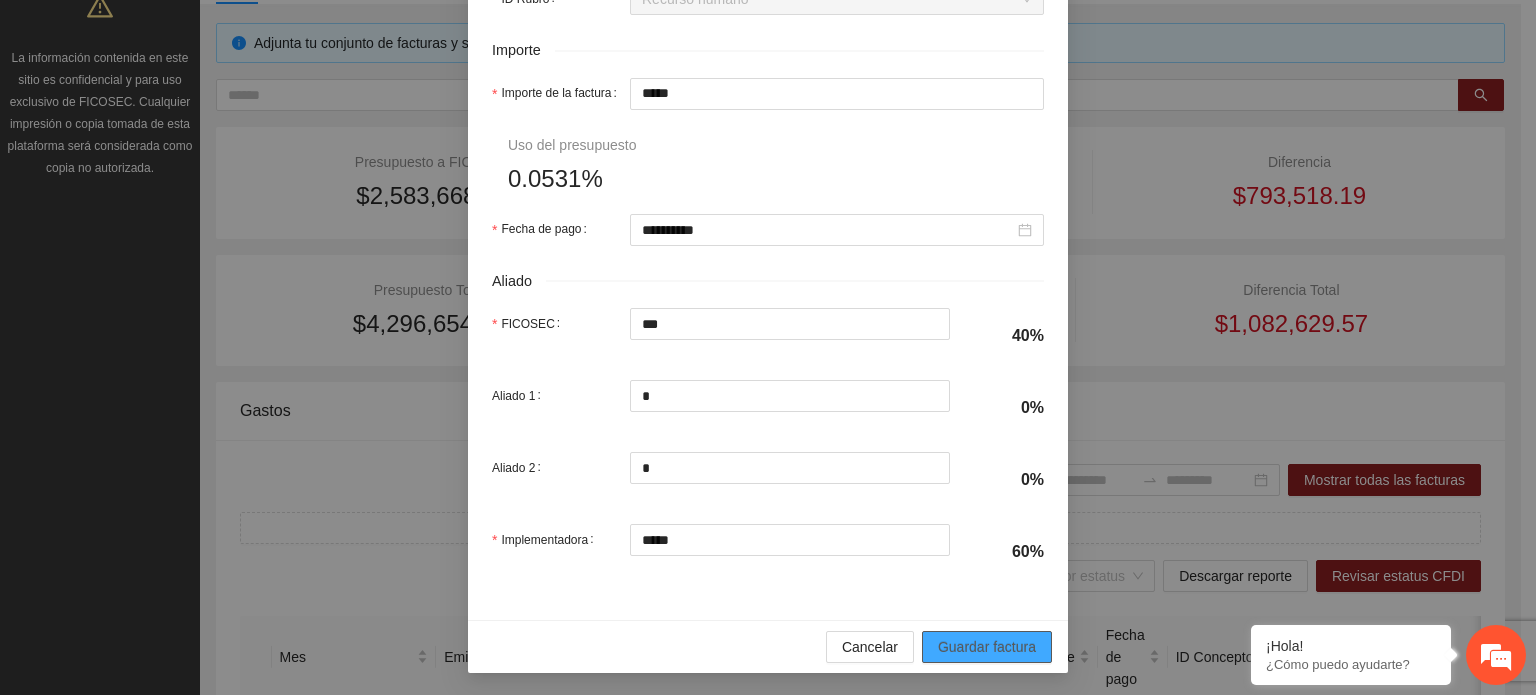 click on "Guardar factura" at bounding box center [987, 647] 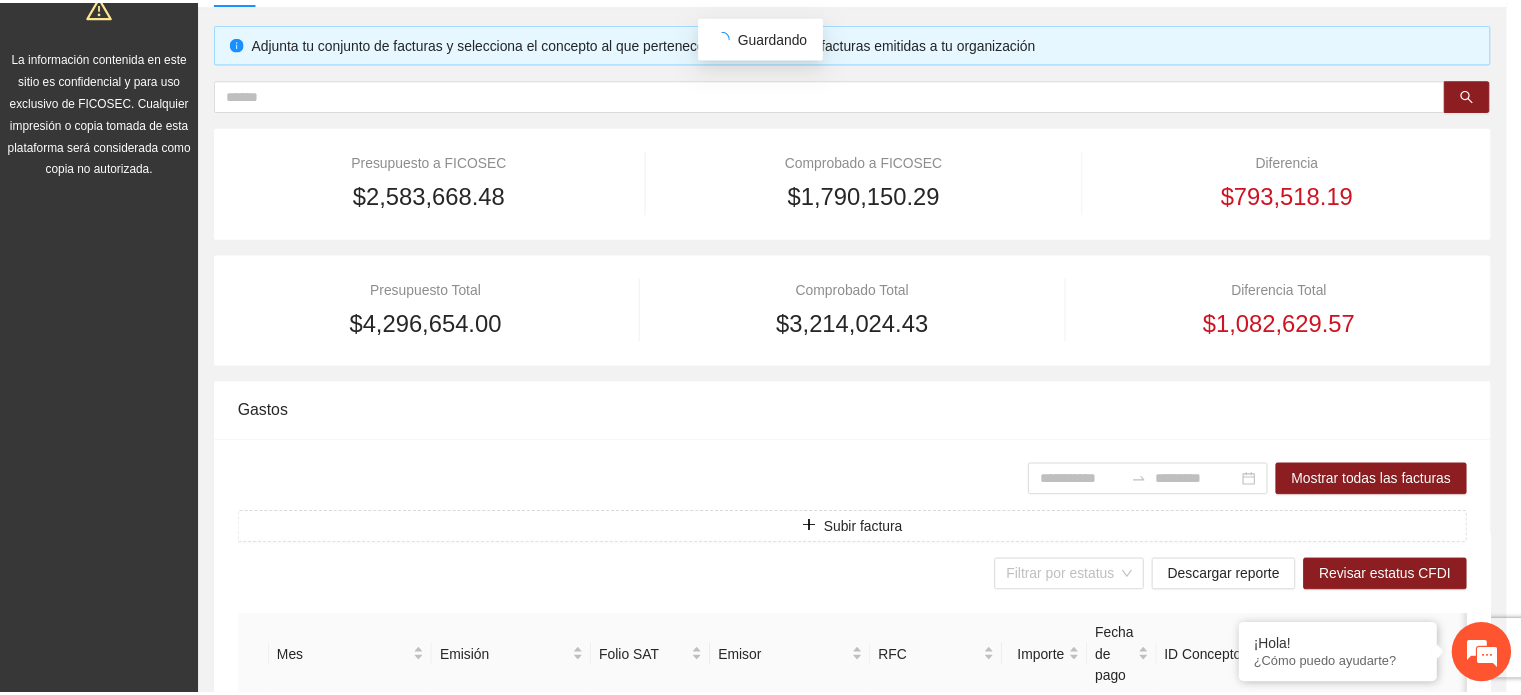 scroll, scrollTop: 841, scrollLeft: 0, axis: vertical 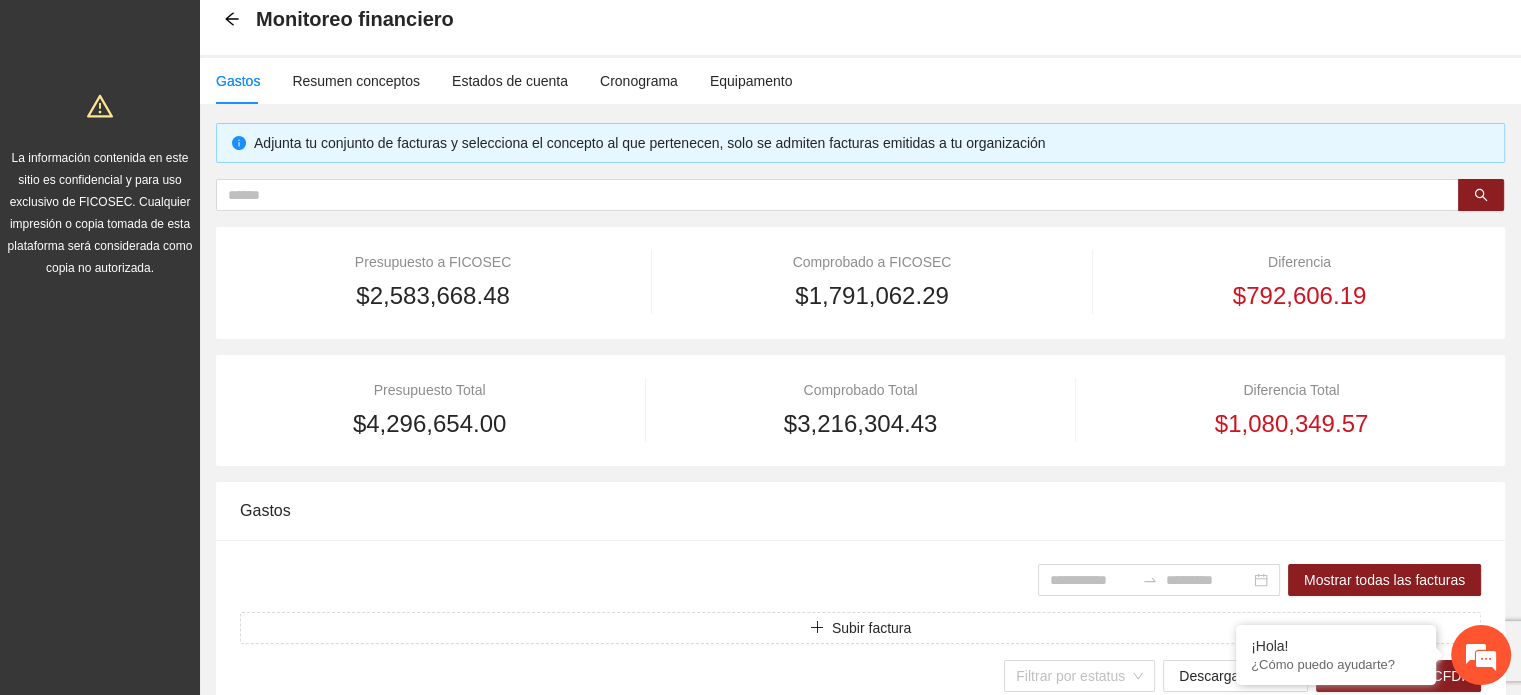 click on "**********" at bounding box center (860, 1258) 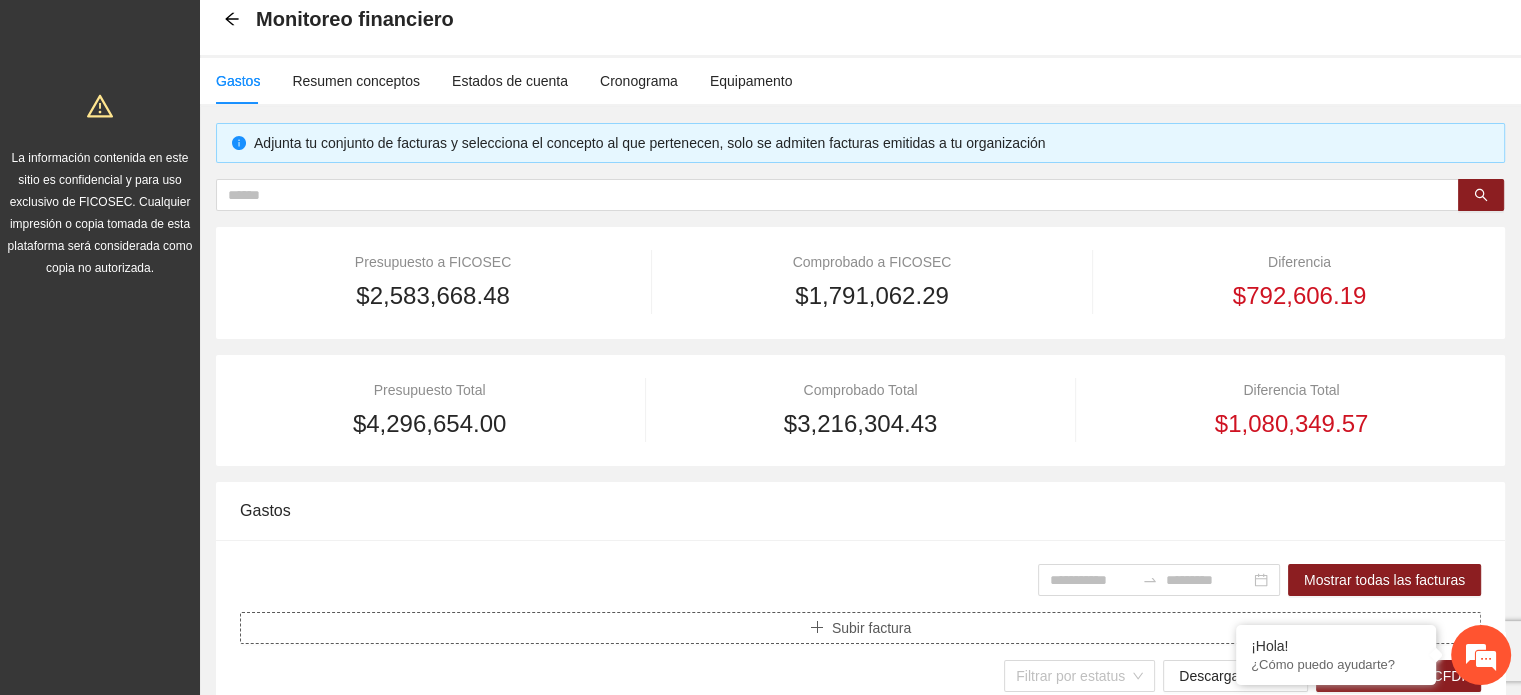 click on "Subir factura" at bounding box center (860, 628) 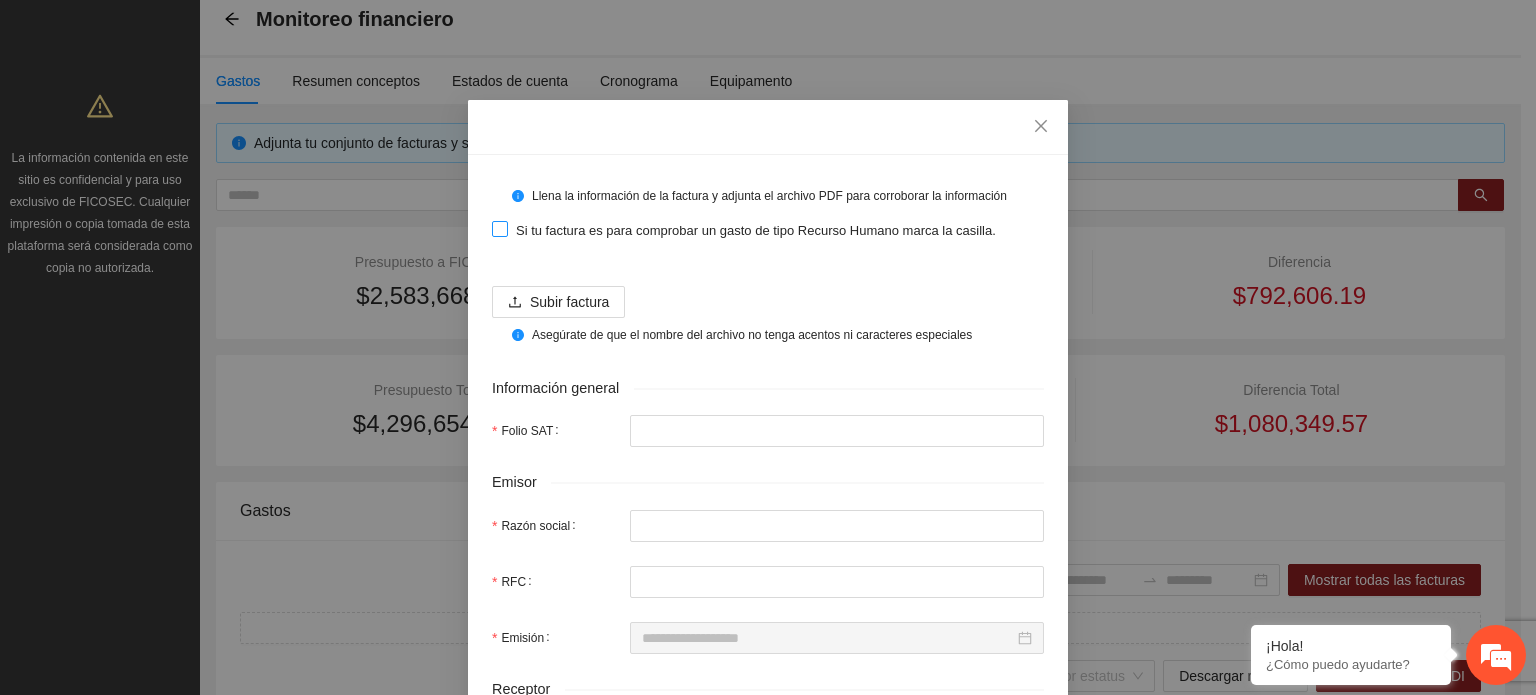 click at bounding box center (500, 229) 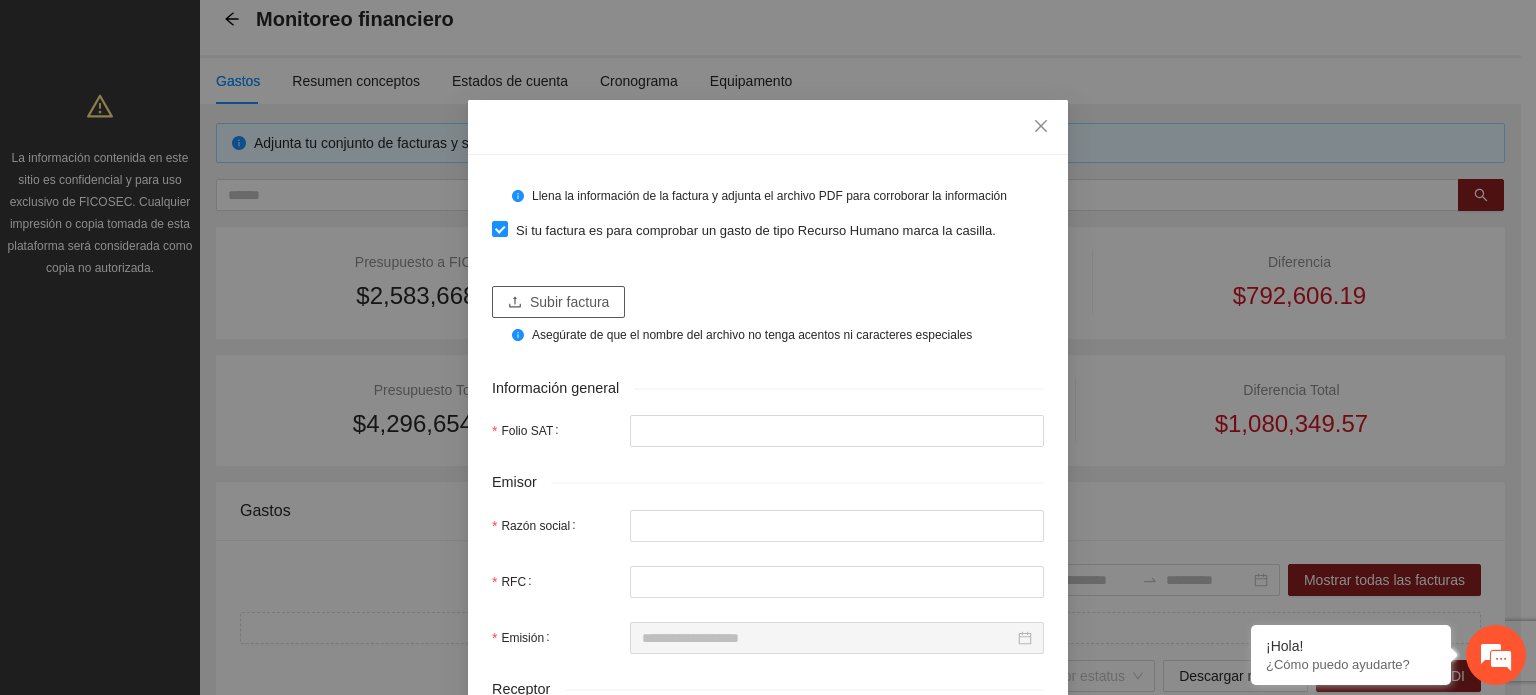click on "Subir factura" at bounding box center [569, 302] 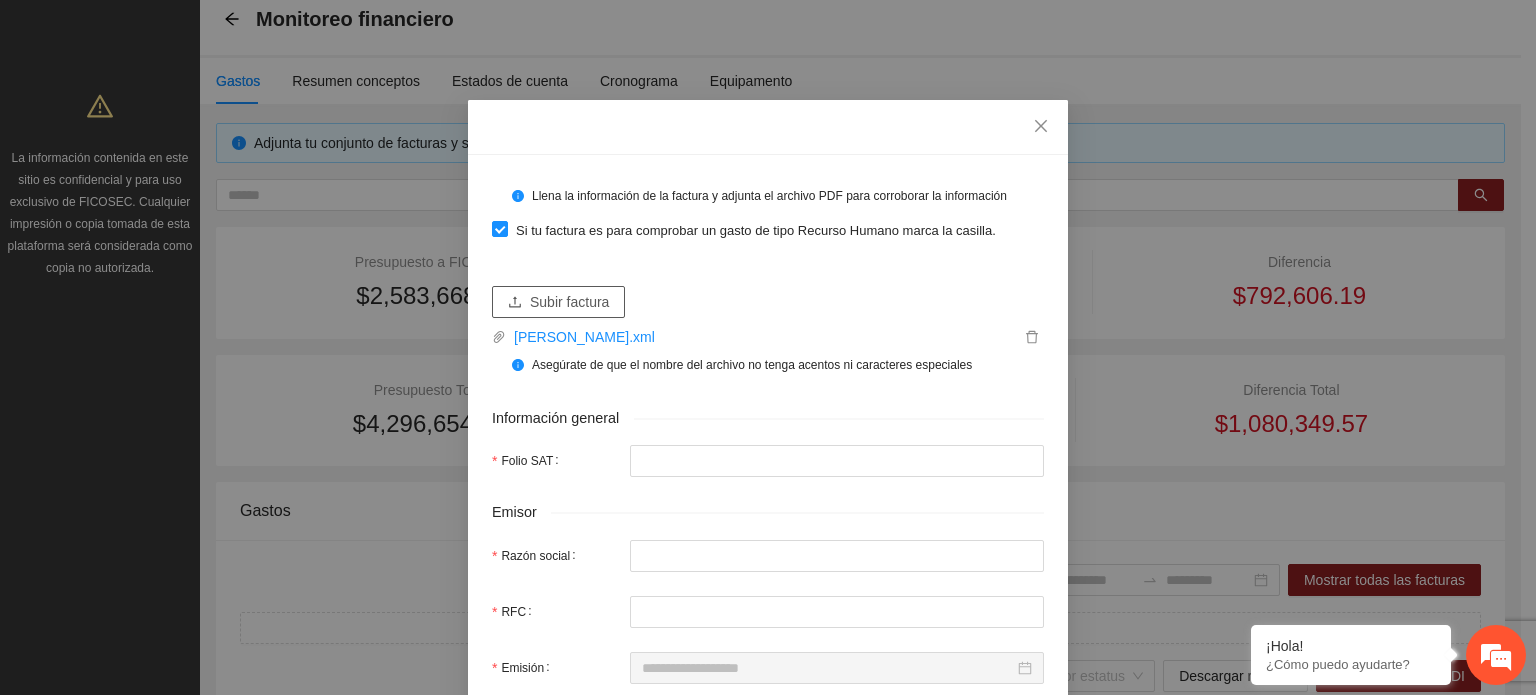 click on "Subir factura" at bounding box center [569, 302] 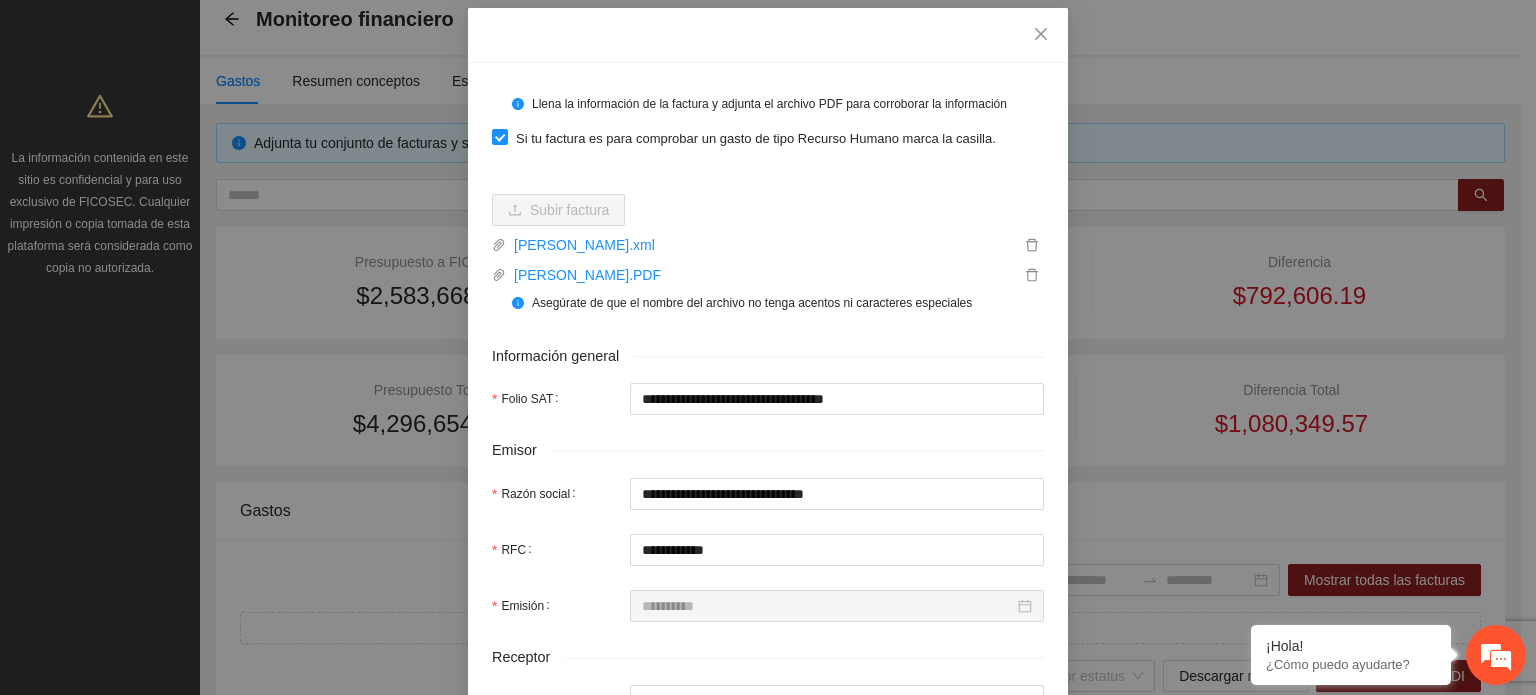 scroll, scrollTop: 300, scrollLeft: 0, axis: vertical 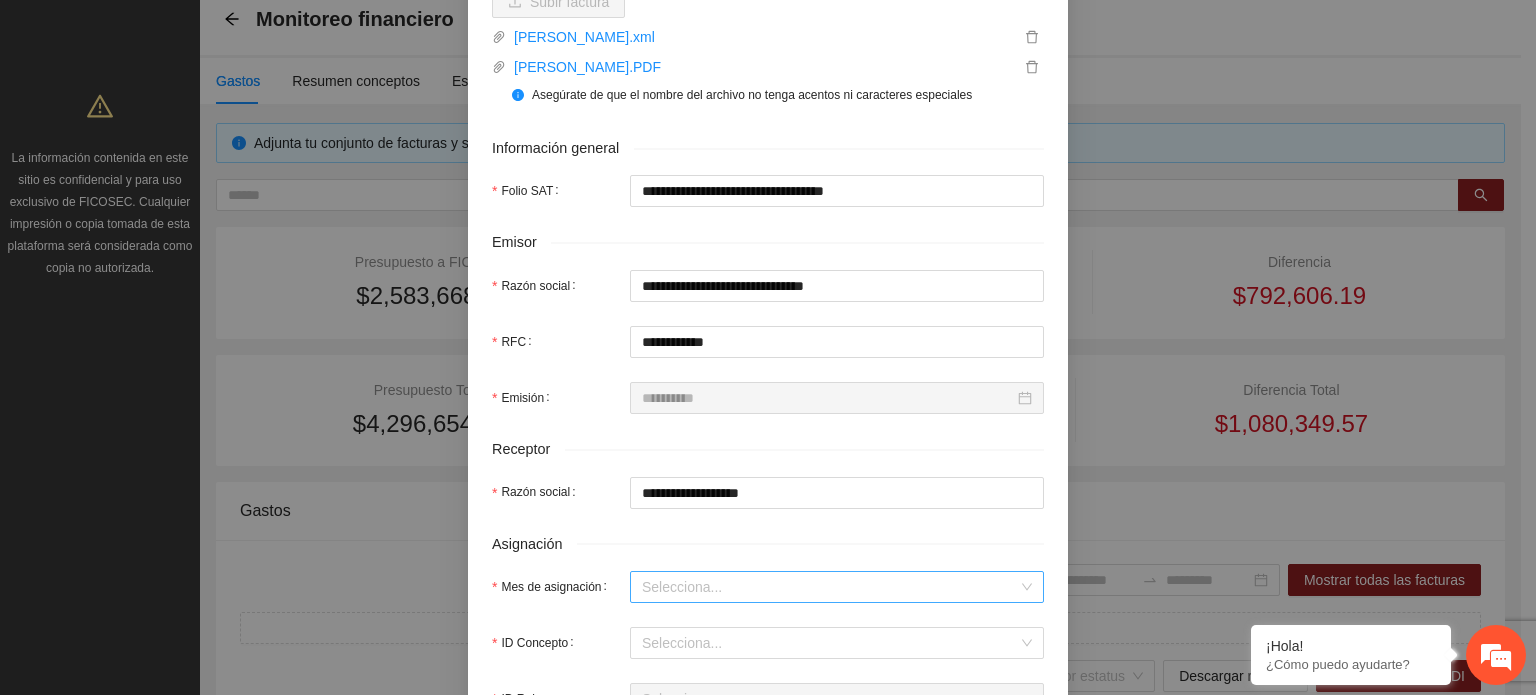 click on "Mes de asignación" at bounding box center (830, 587) 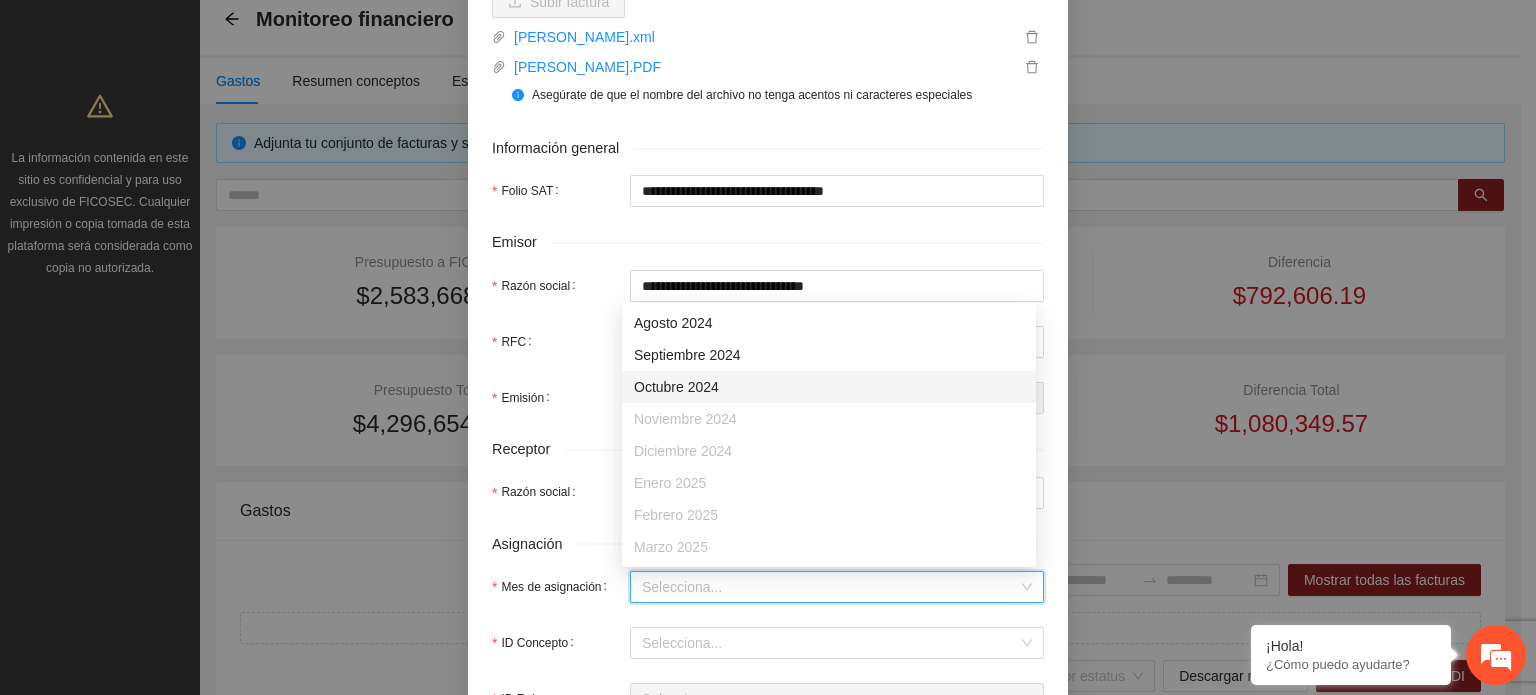 scroll, scrollTop: 128, scrollLeft: 0, axis: vertical 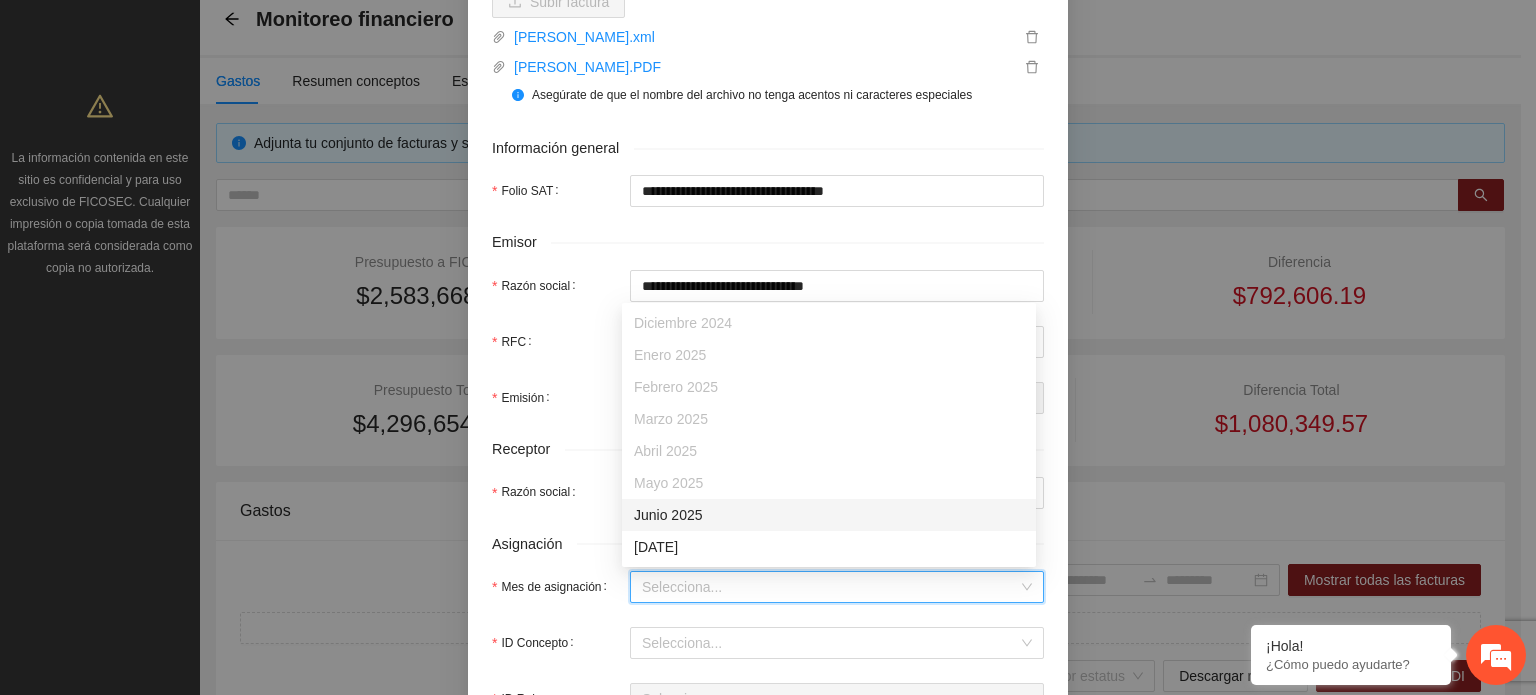 click on "Junio 2025" at bounding box center [829, 515] 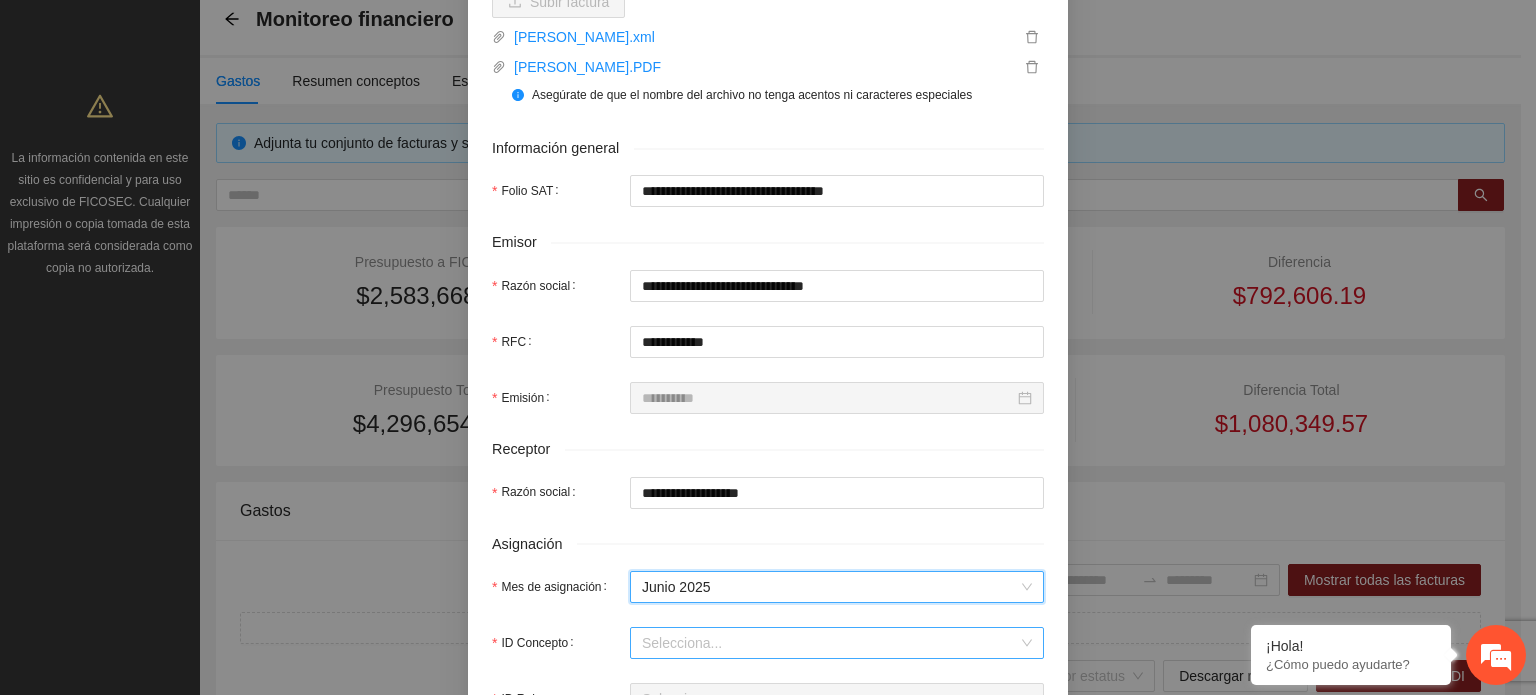 click on "ID Concepto" at bounding box center (830, 643) 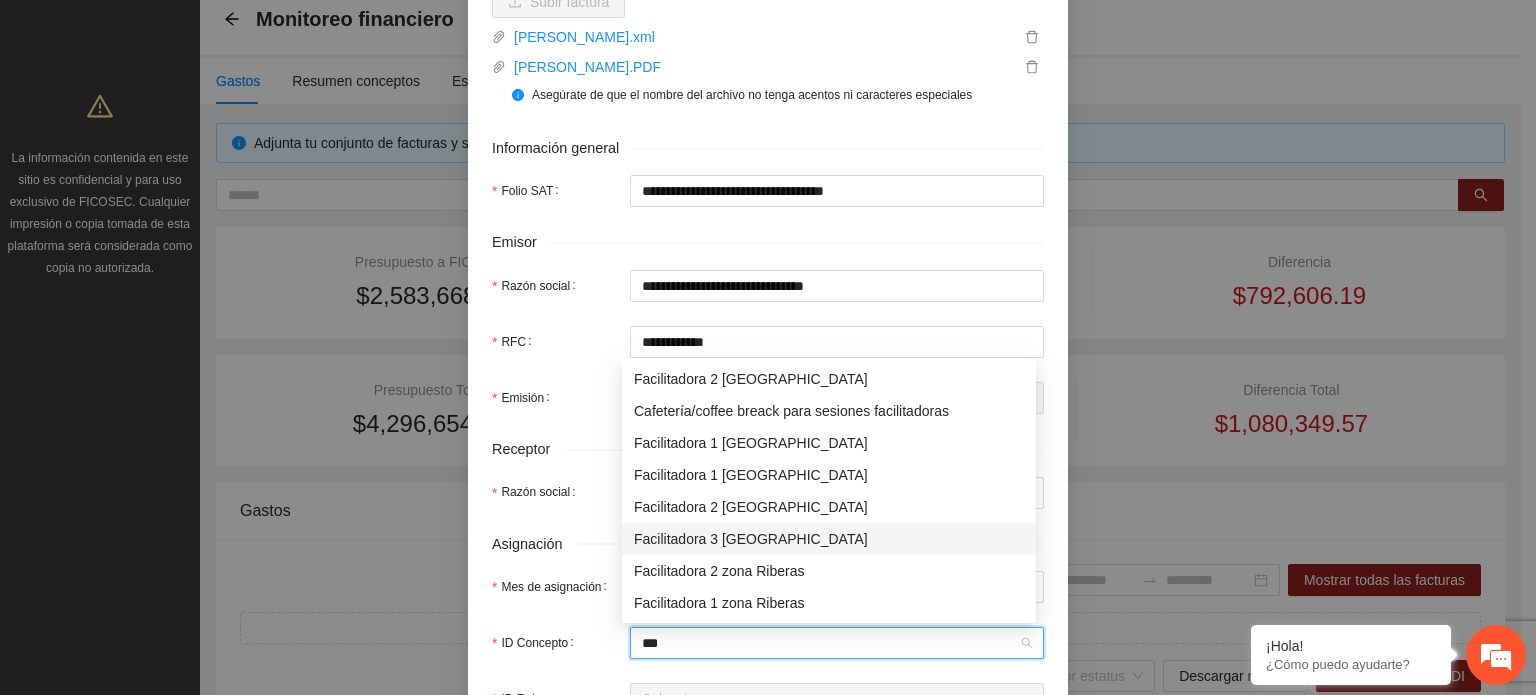 click on "Facilitadora 3 [GEOGRAPHIC_DATA]" at bounding box center (829, 539) 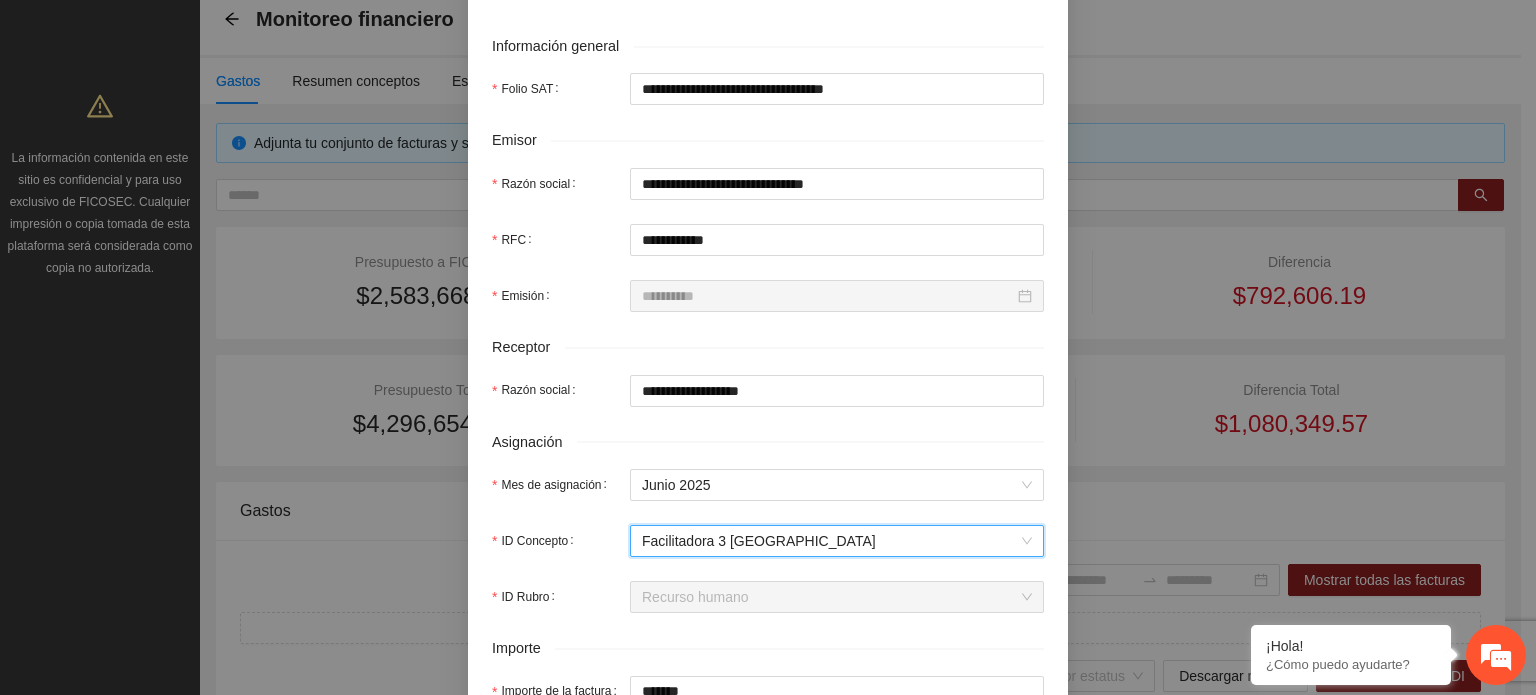 scroll, scrollTop: 600, scrollLeft: 0, axis: vertical 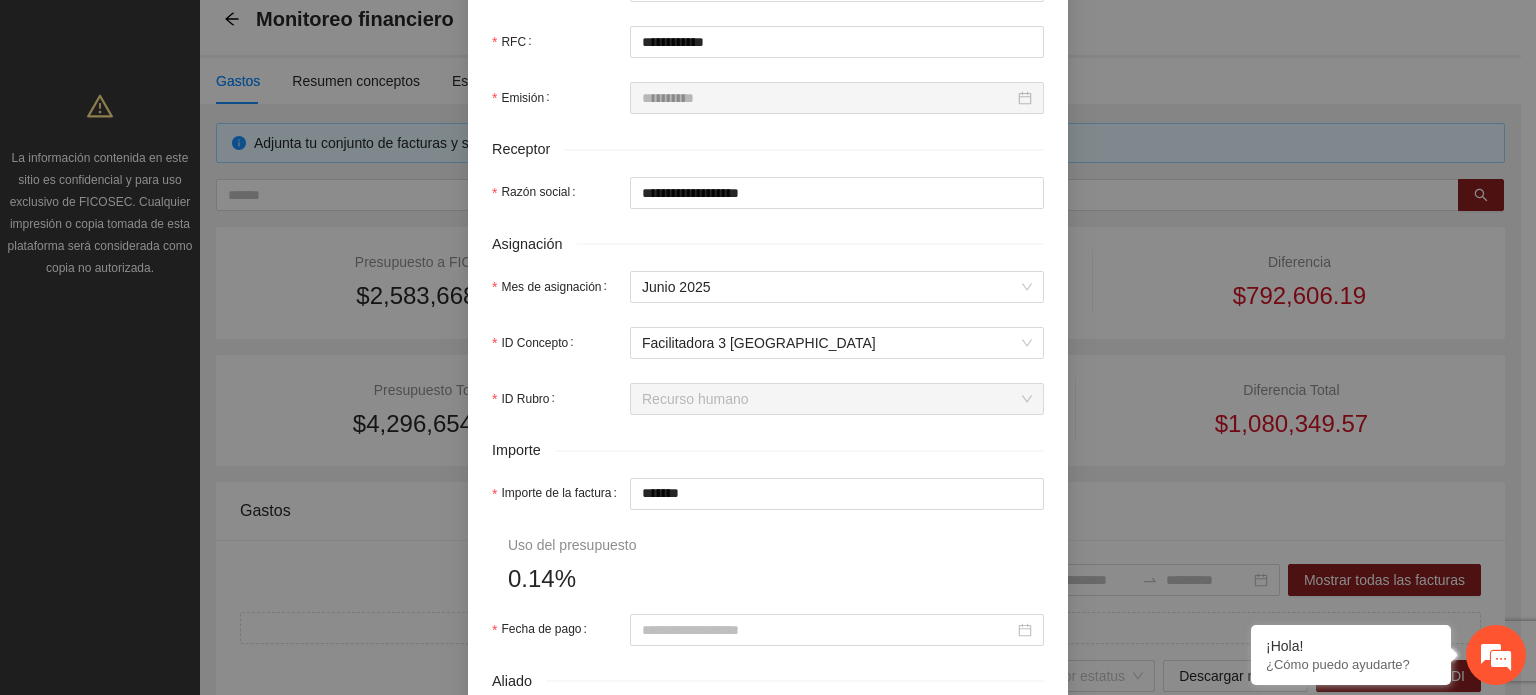 drag, startPoint x: 860, startPoint y: 520, endPoint x: 748, endPoint y: 517, distance: 112.04017 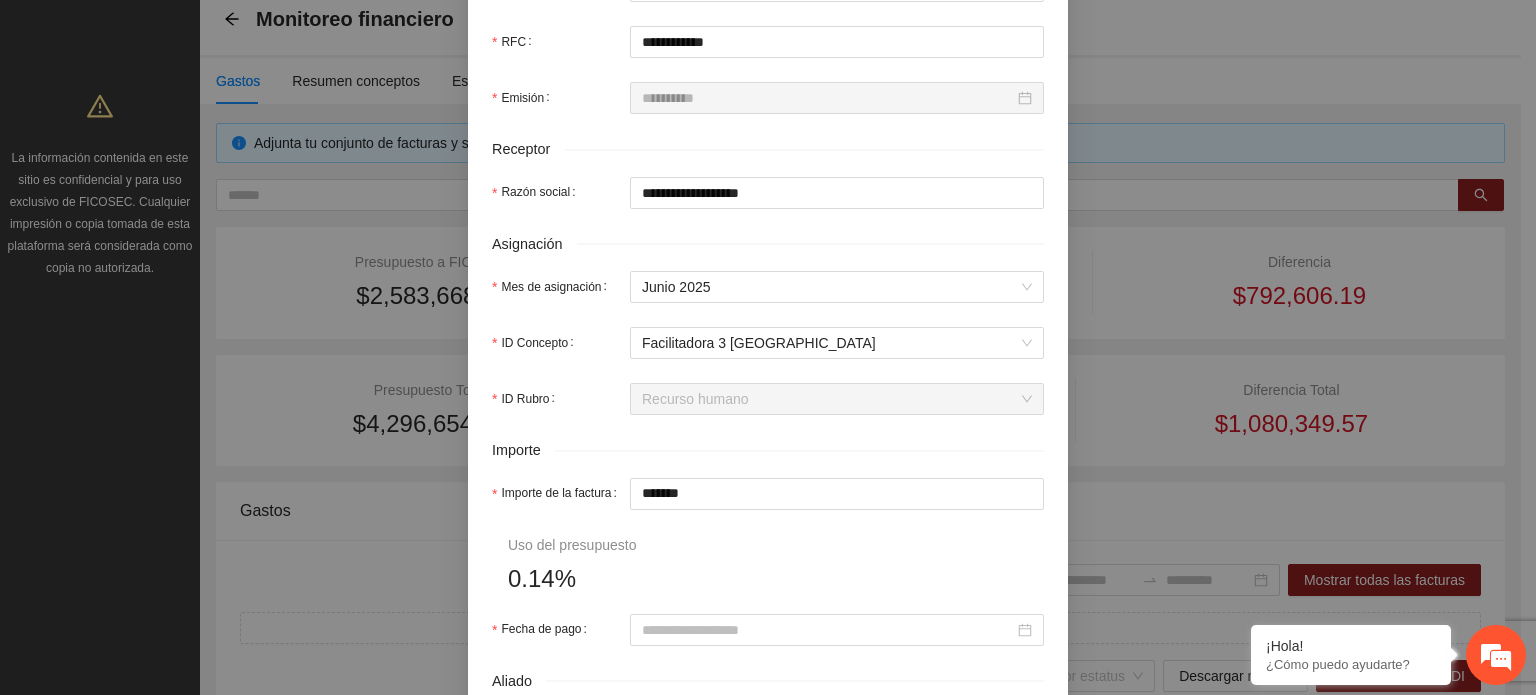 drag, startPoint x: 709, startPoint y: 496, endPoint x: 272, endPoint y: 479, distance: 437.33054 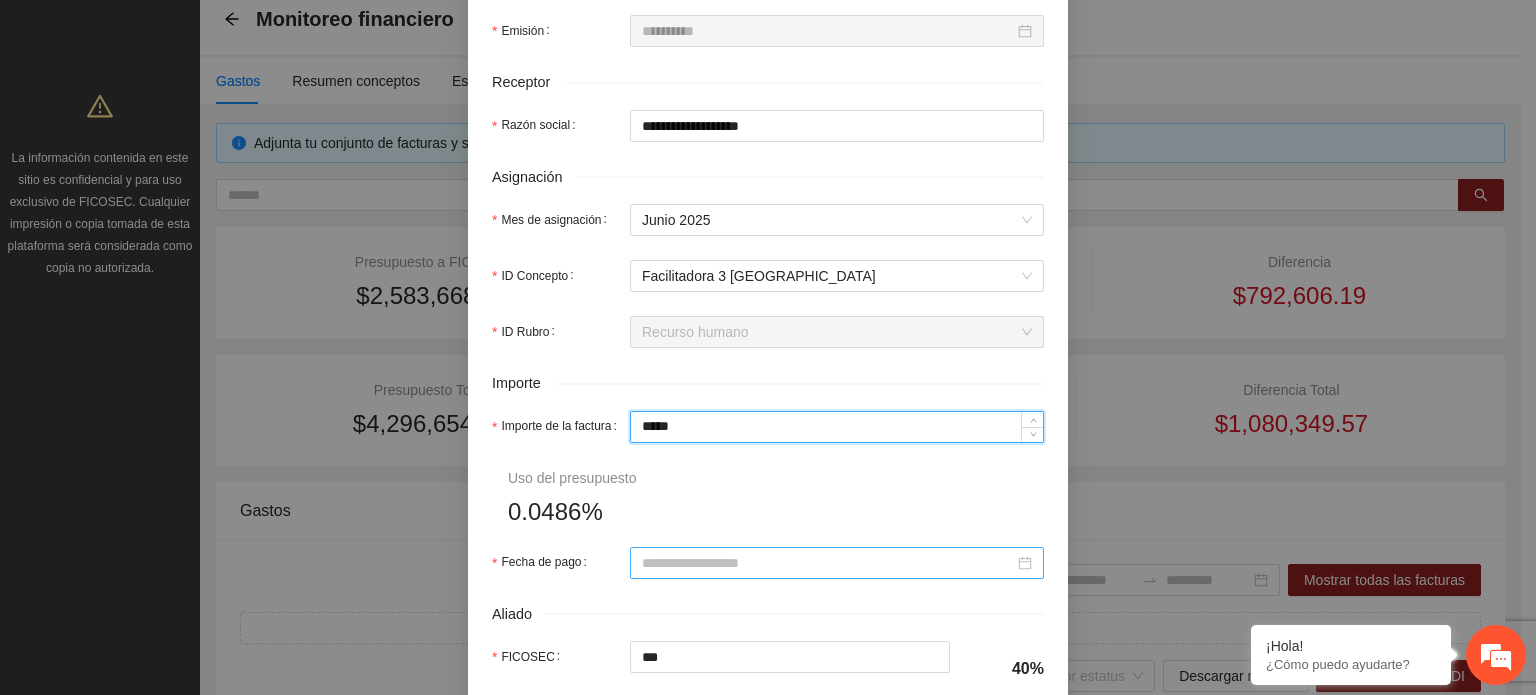 scroll, scrollTop: 700, scrollLeft: 0, axis: vertical 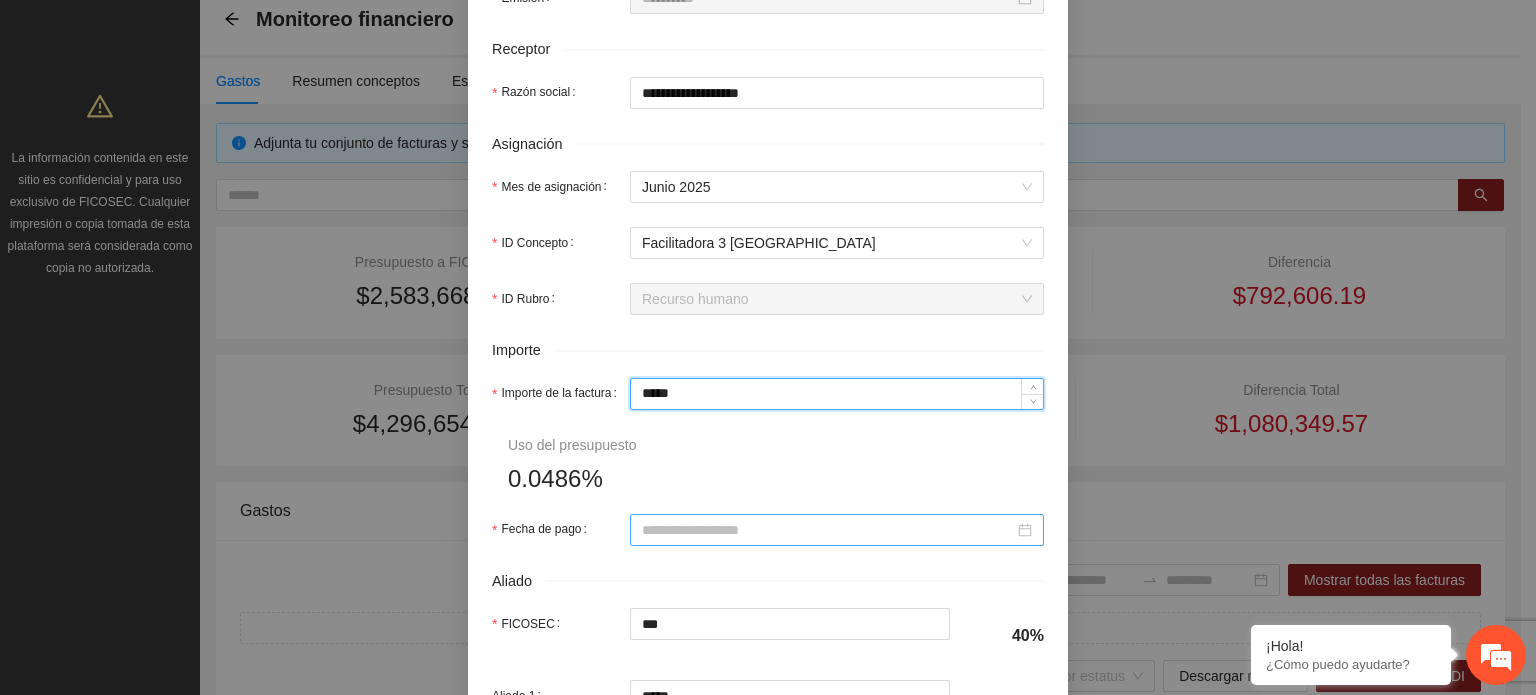 click at bounding box center (837, 530) 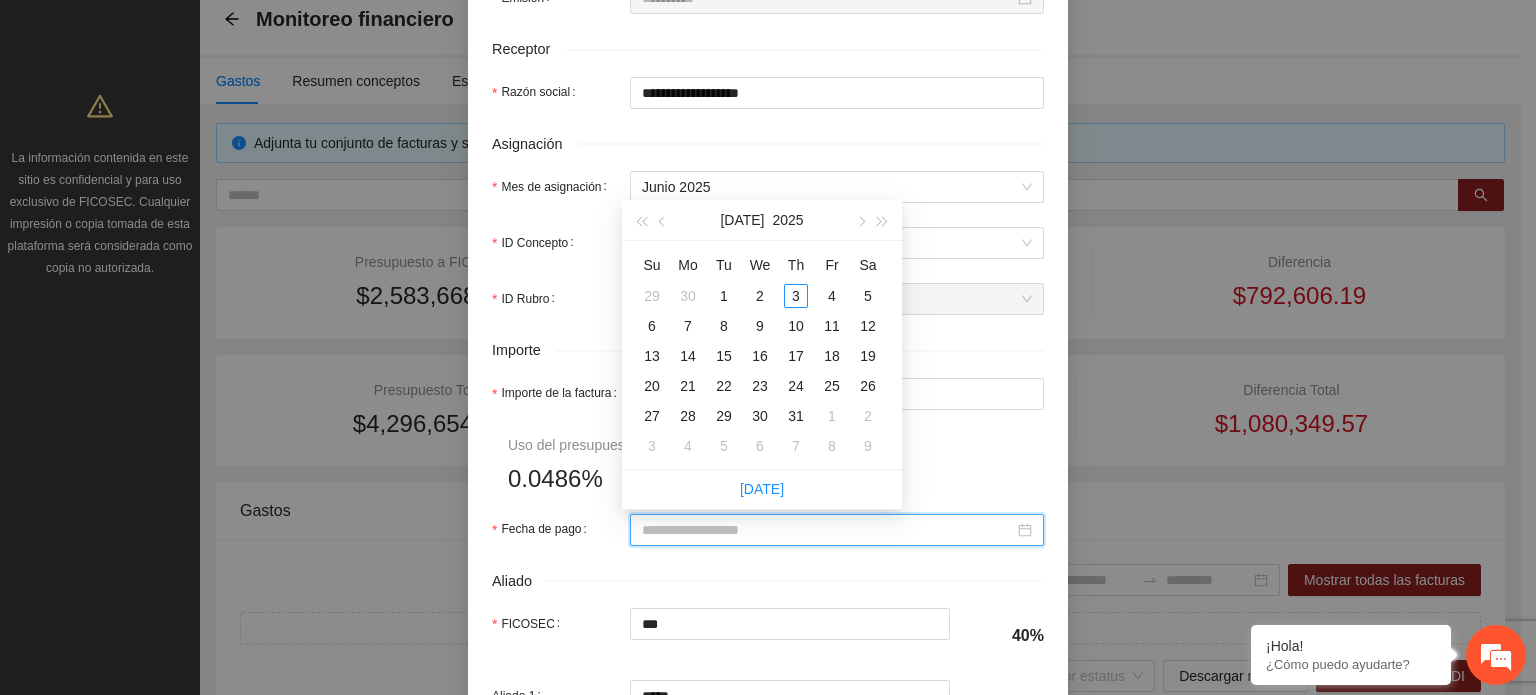 click at bounding box center [664, 222] 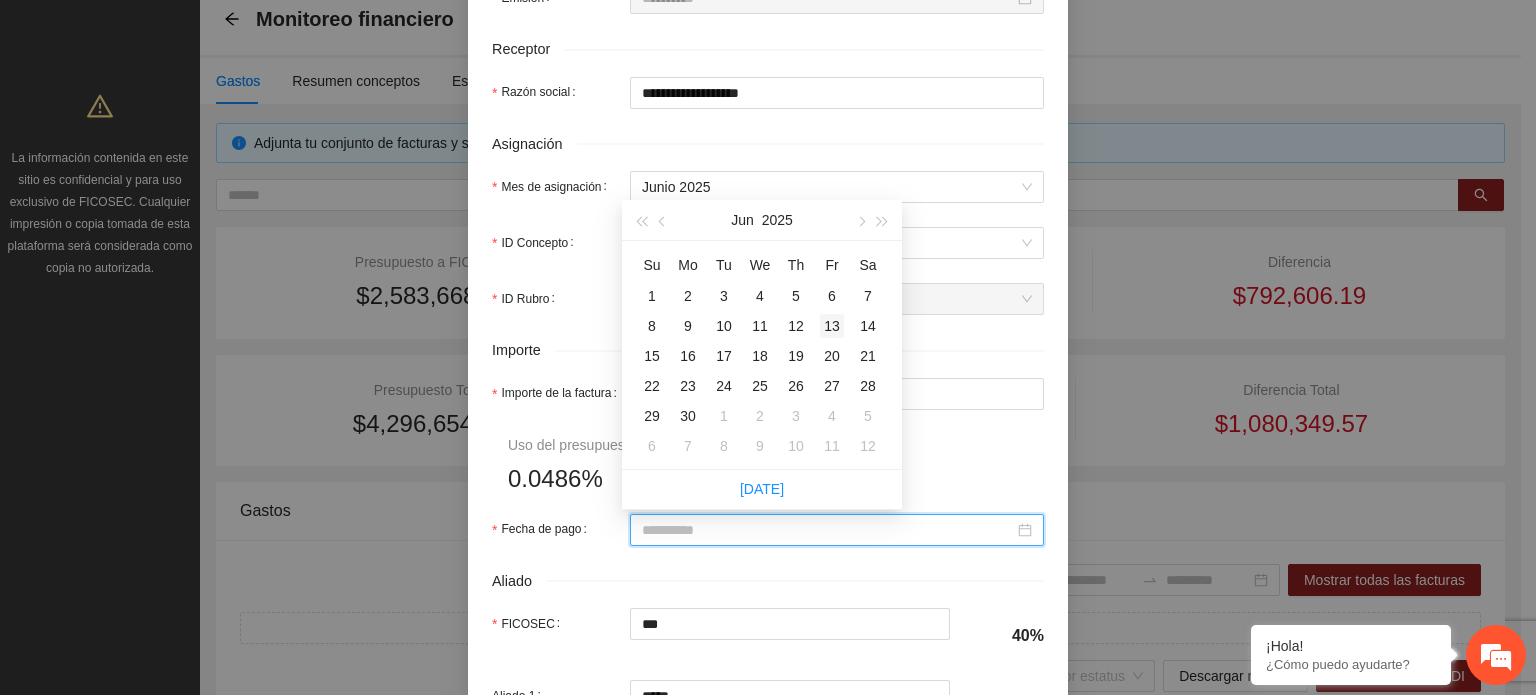 click on "13" at bounding box center (832, 326) 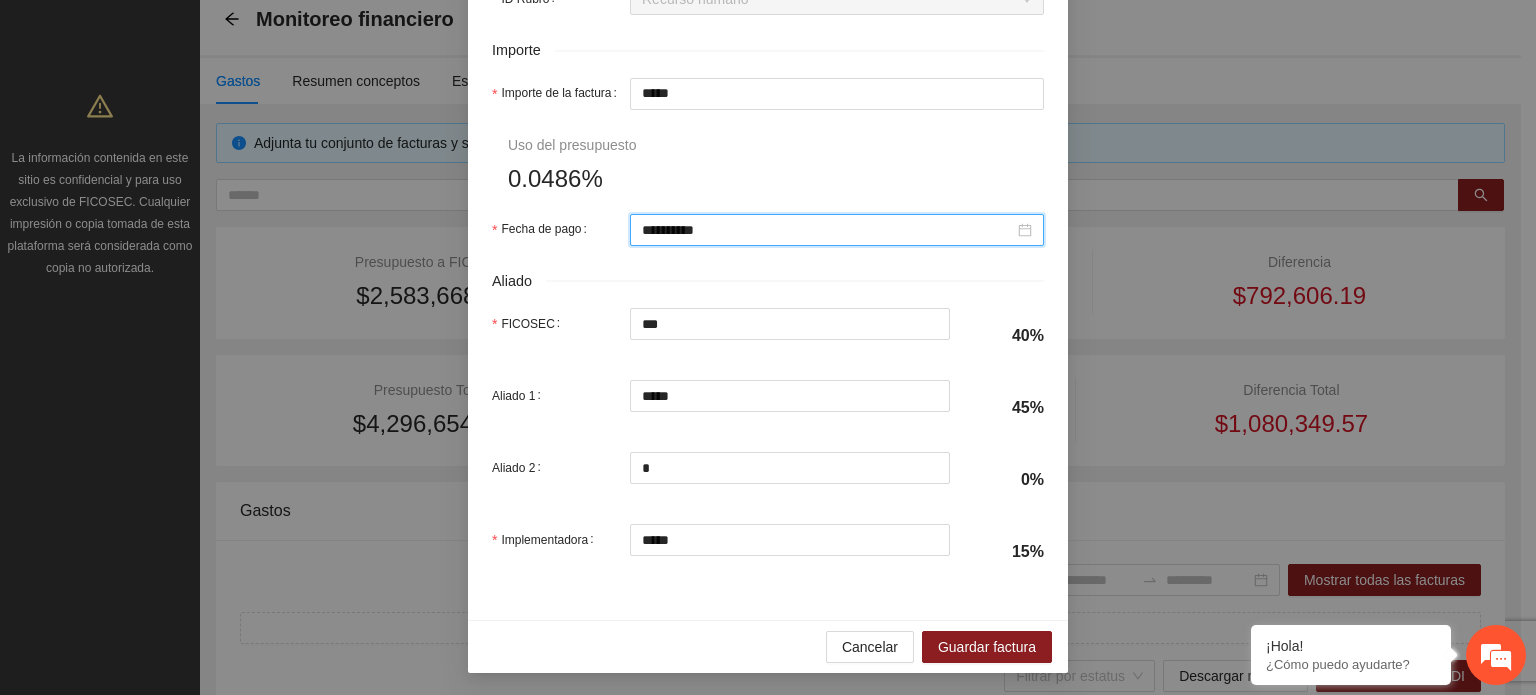 scroll, scrollTop: 1001, scrollLeft: 0, axis: vertical 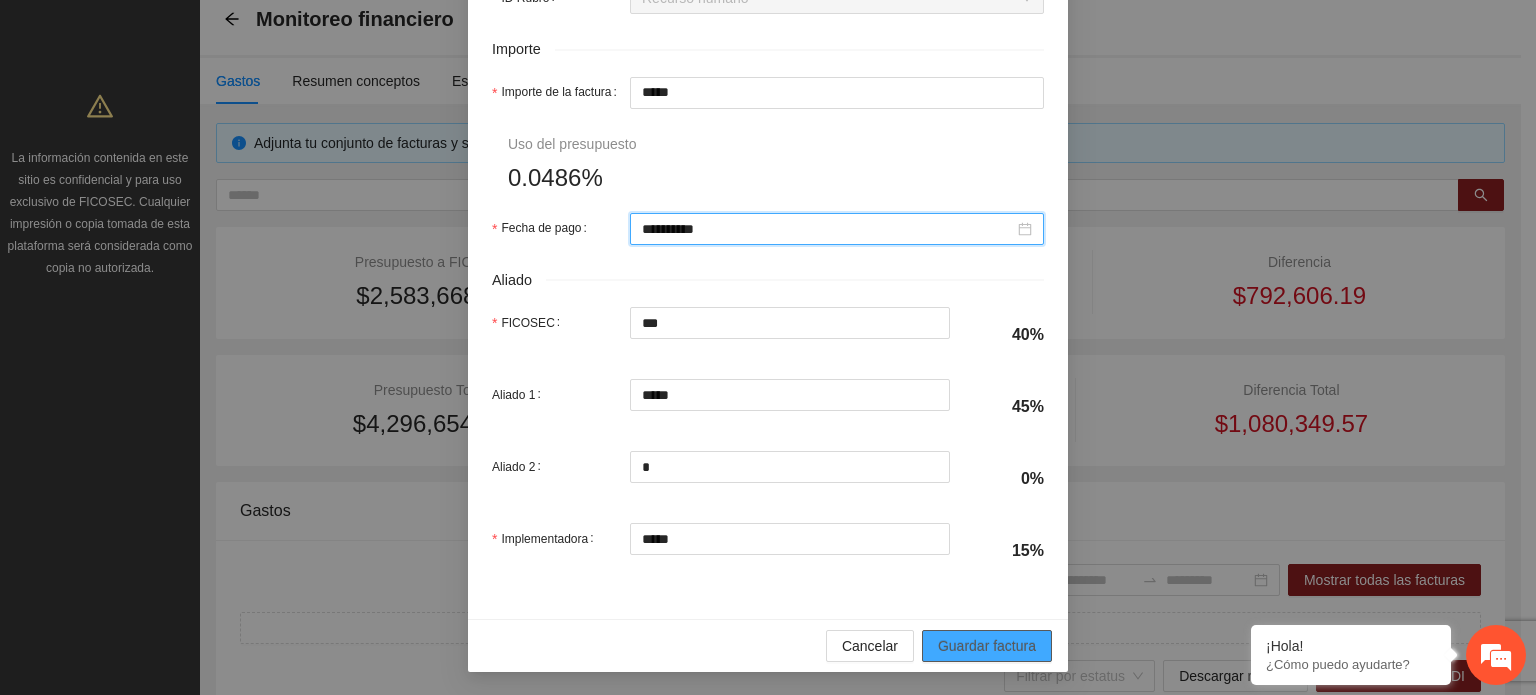 click on "Guardar factura" at bounding box center (987, 646) 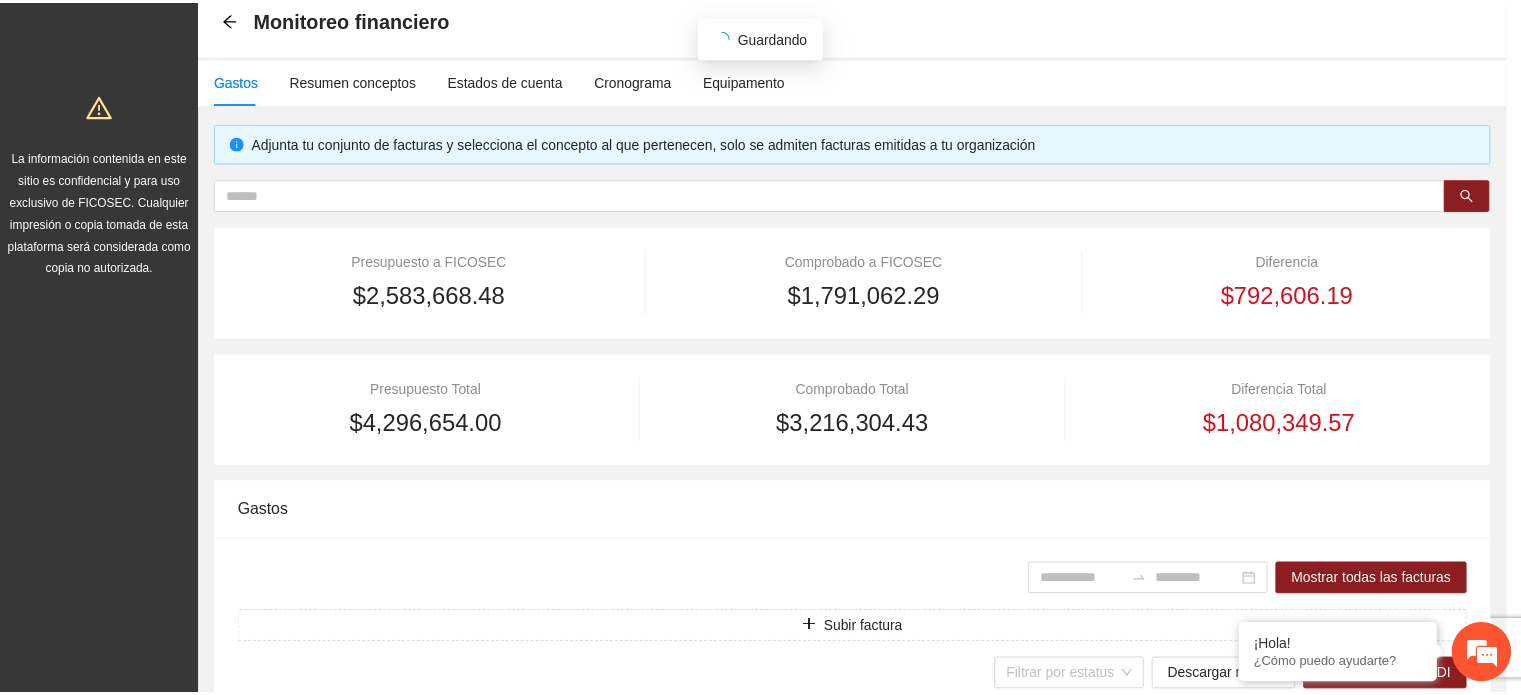scroll, scrollTop: 841, scrollLeft: 0, axis: vertical 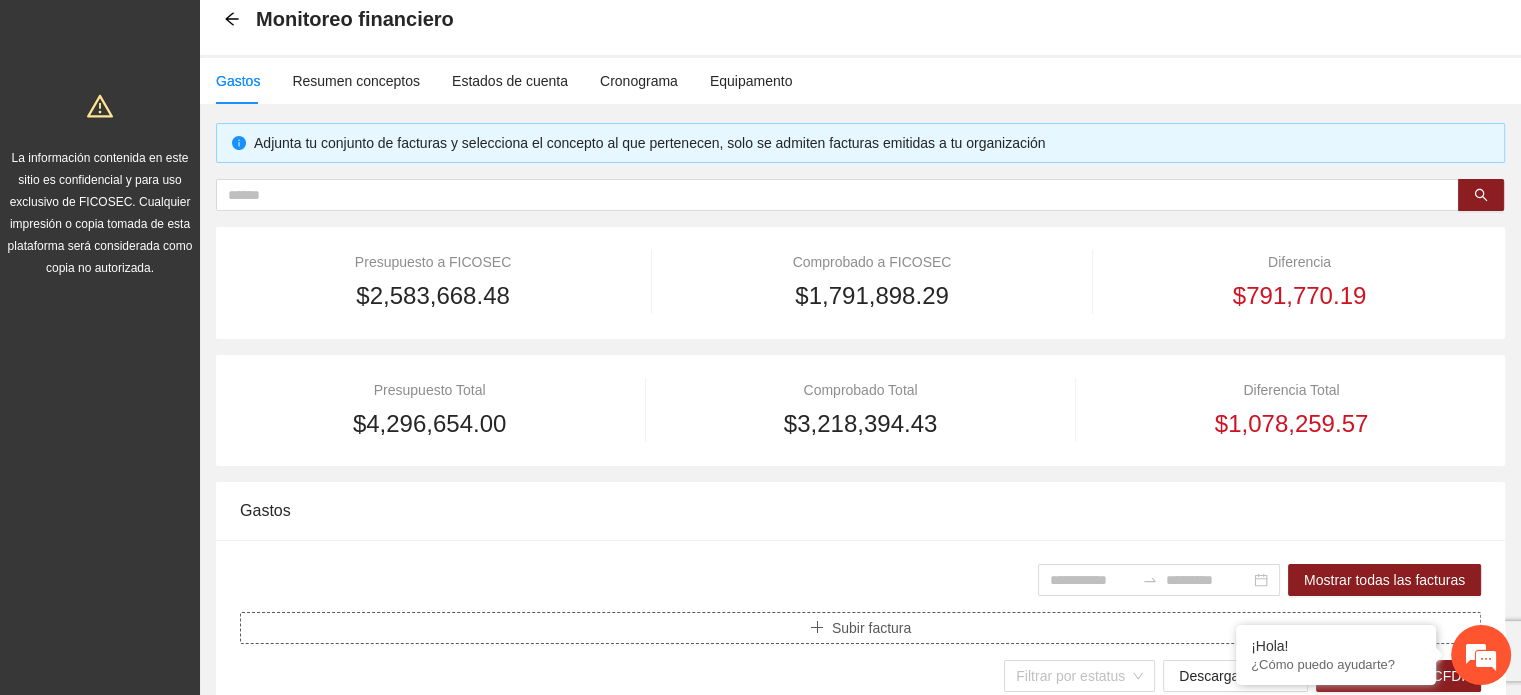 click on "Subir factura" at bounding box center [871, 628] 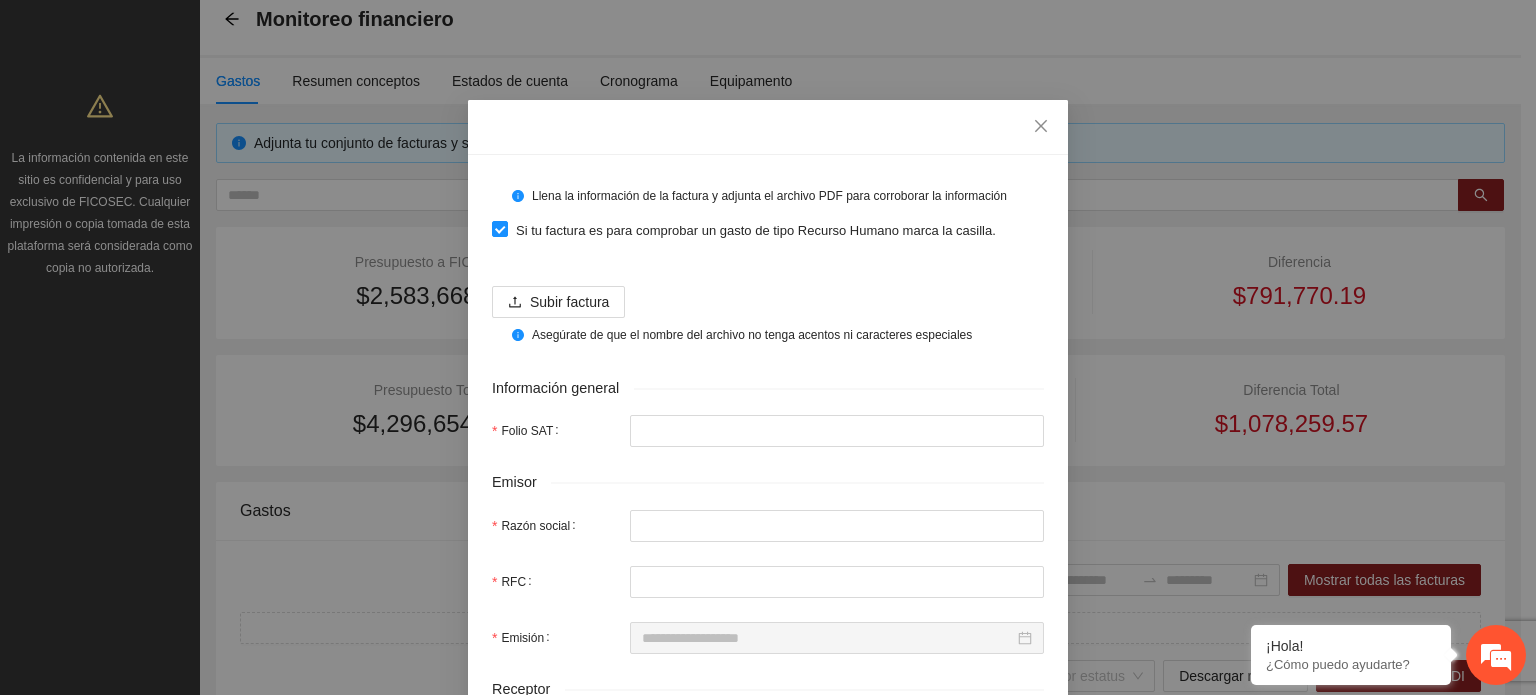 click on "Asegúrate de que el nombre del archivo no tenga acentos ni caracteres especiales" at bounding box center (768, 335) 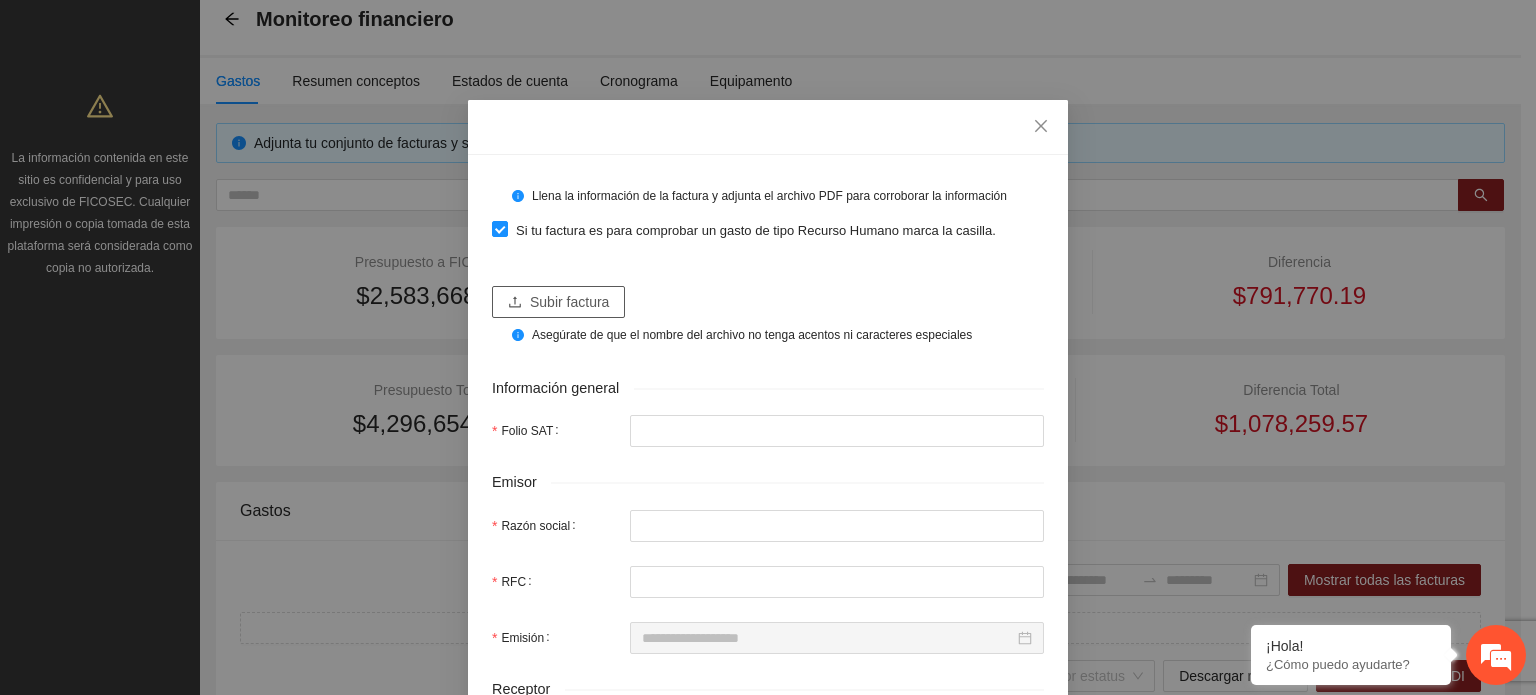 click on "Subir factura" at bounding box center [569, 302] 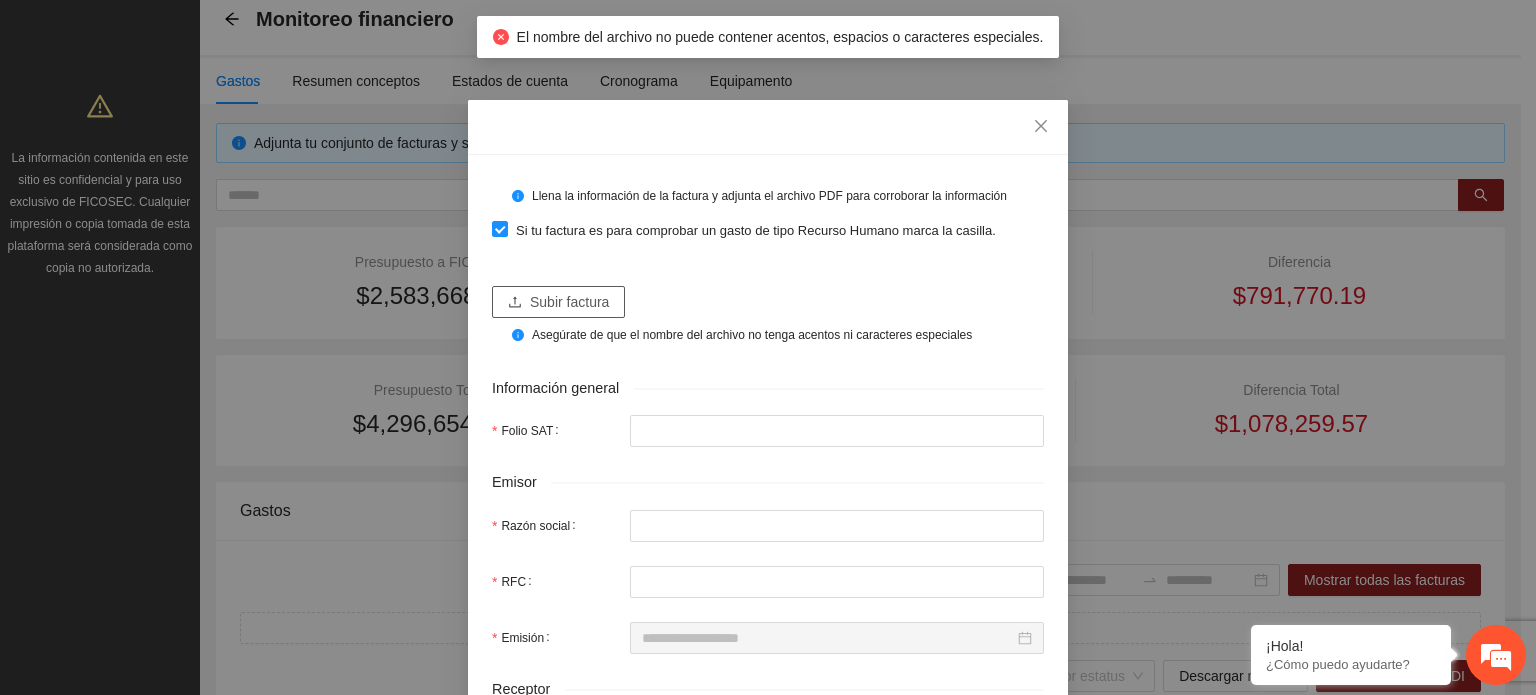 click on "Subir factura" at bounding box center (569, 302) 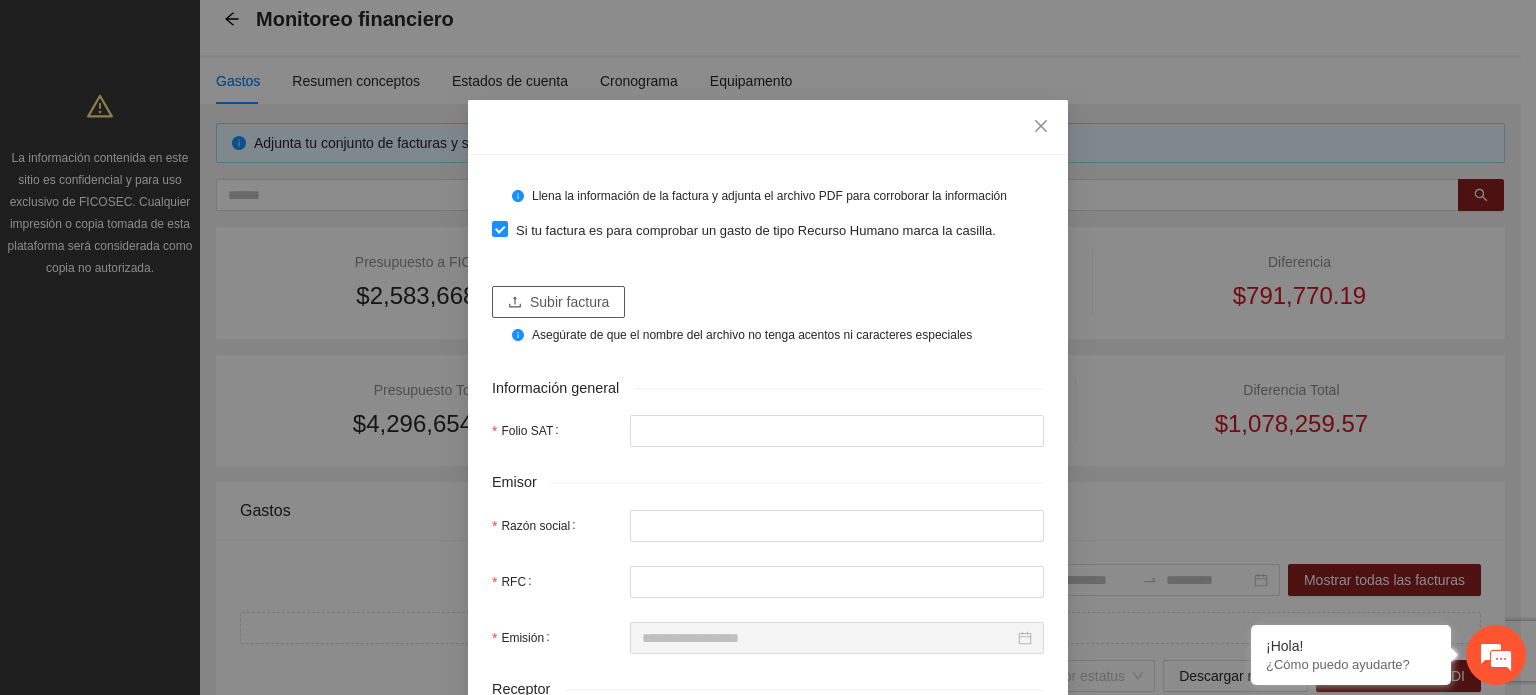 click on "Subir factura" at bounding box center [569, 302] 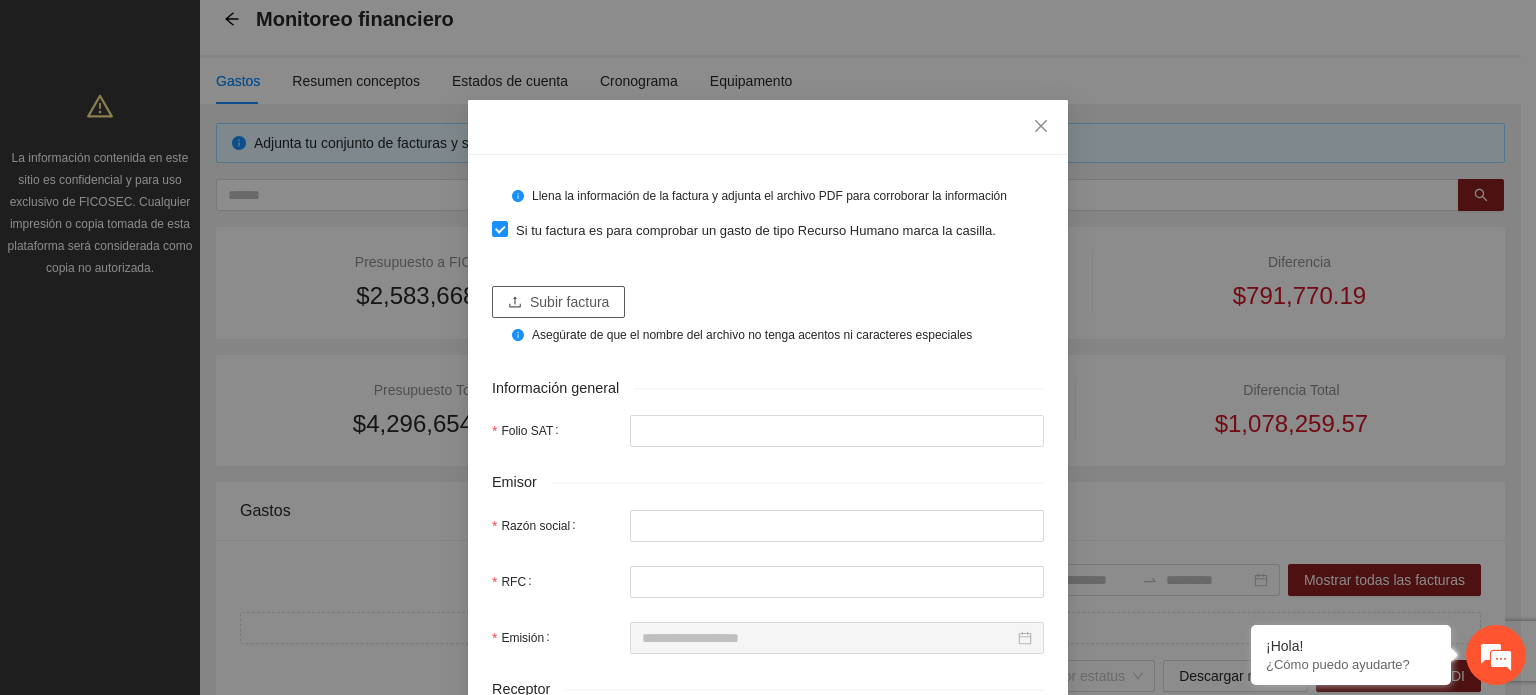 click on "Subir factura" at bounding box center [569, 302] 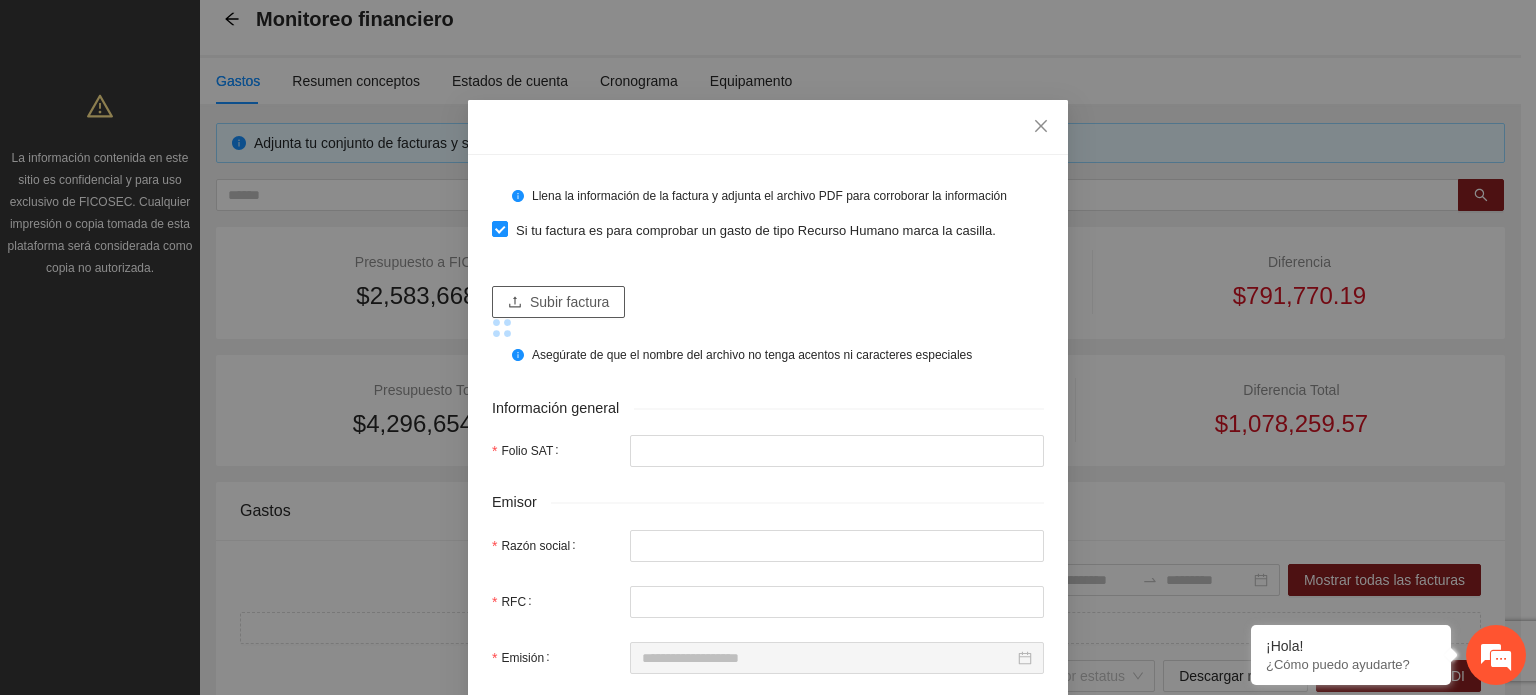 click on "Subir factura" at bounding box center (569, 302) 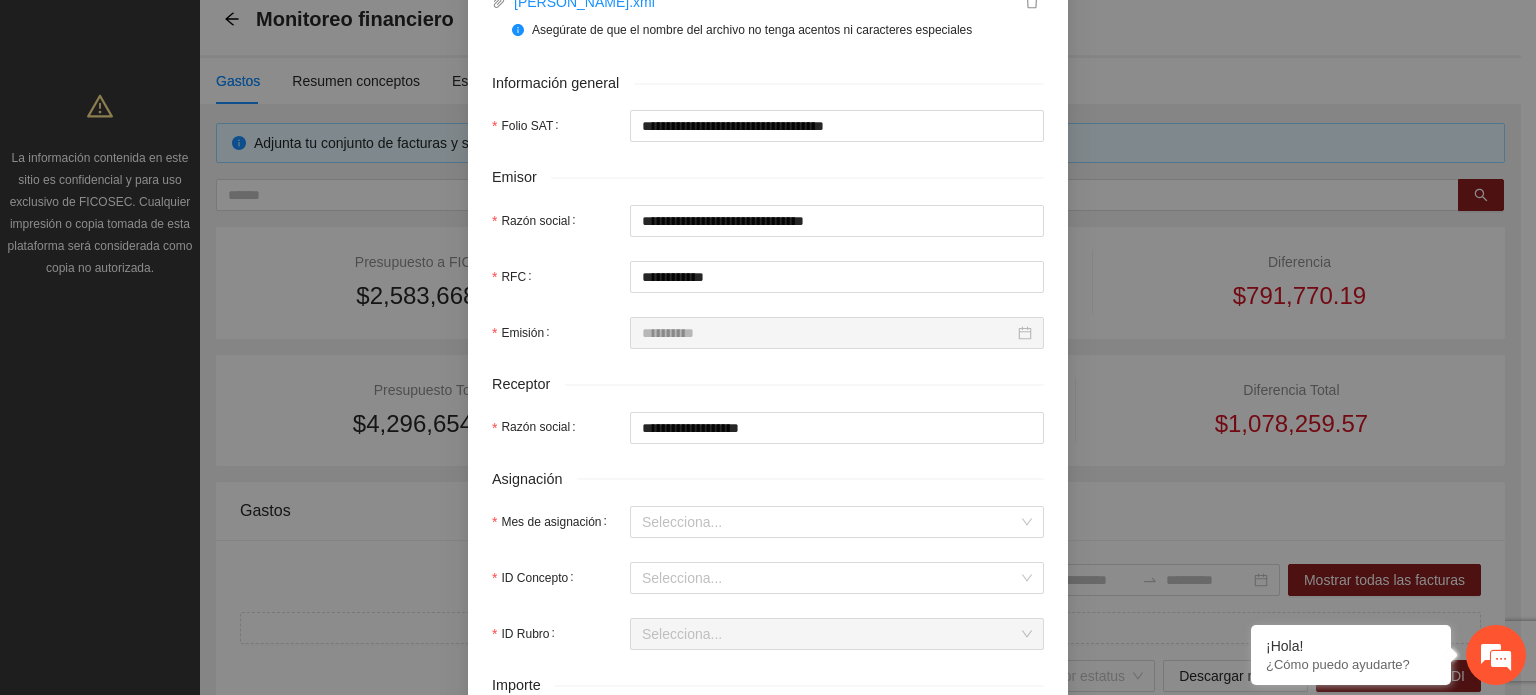 scroll, scrollTop: 400, scrollLeft: 0, axis: vertical 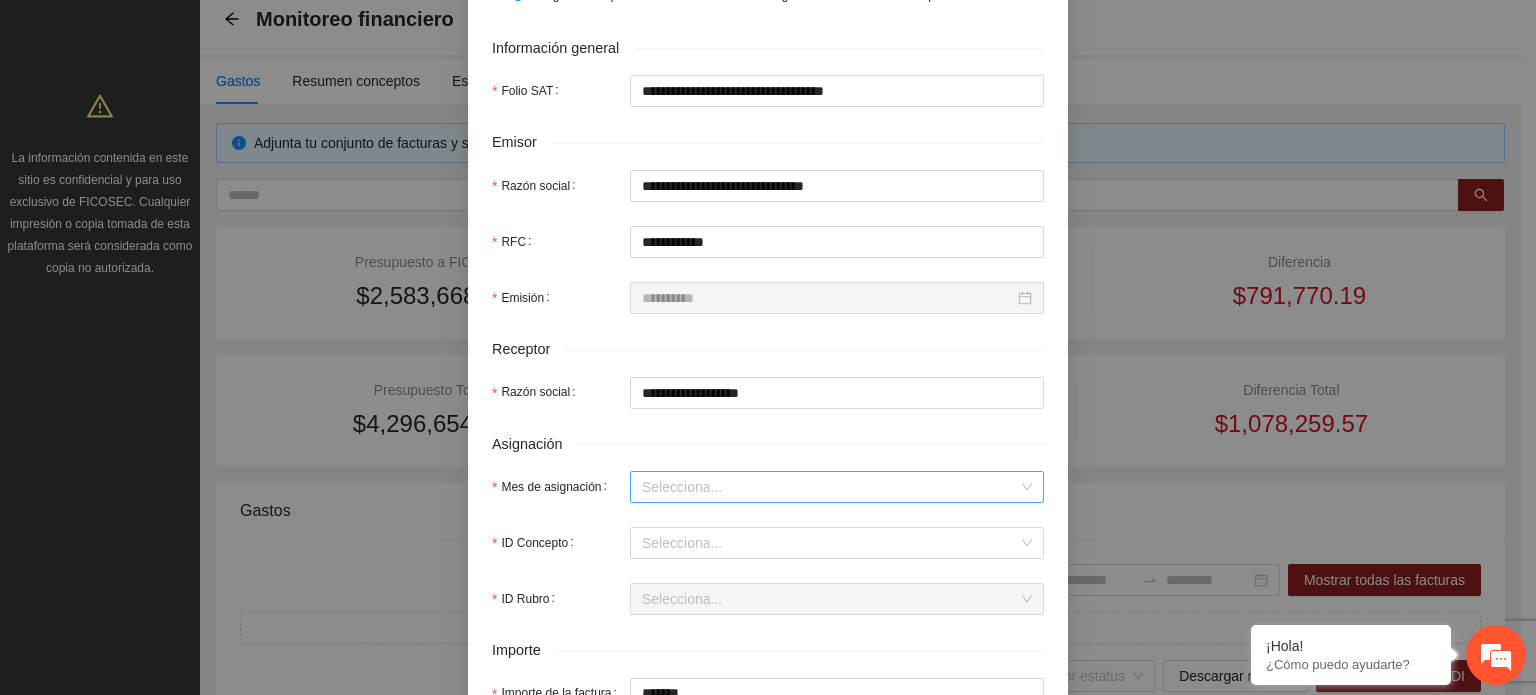 click on "Mes de asignación" at bounding box center (830, 487) 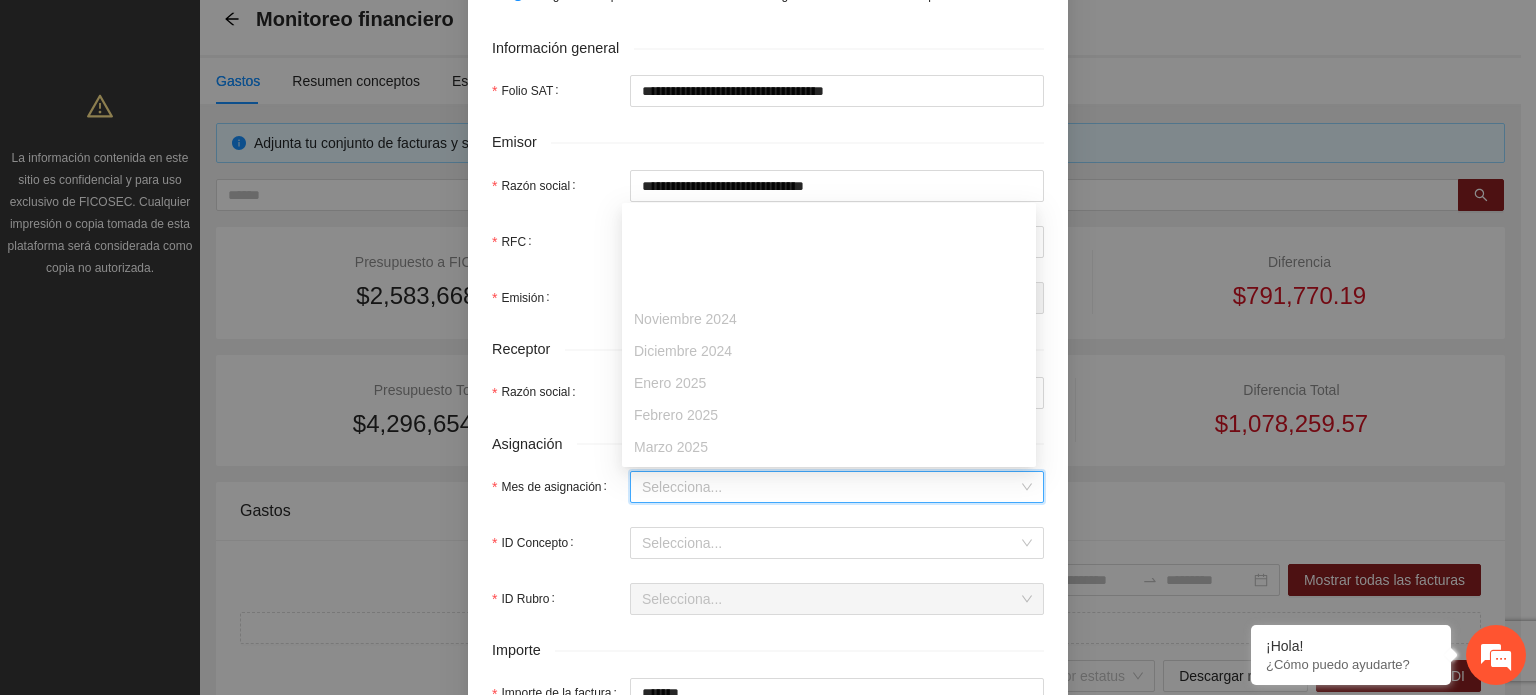 scroll, scrollTop: 128, scrollLeft: 0, axis: vertical 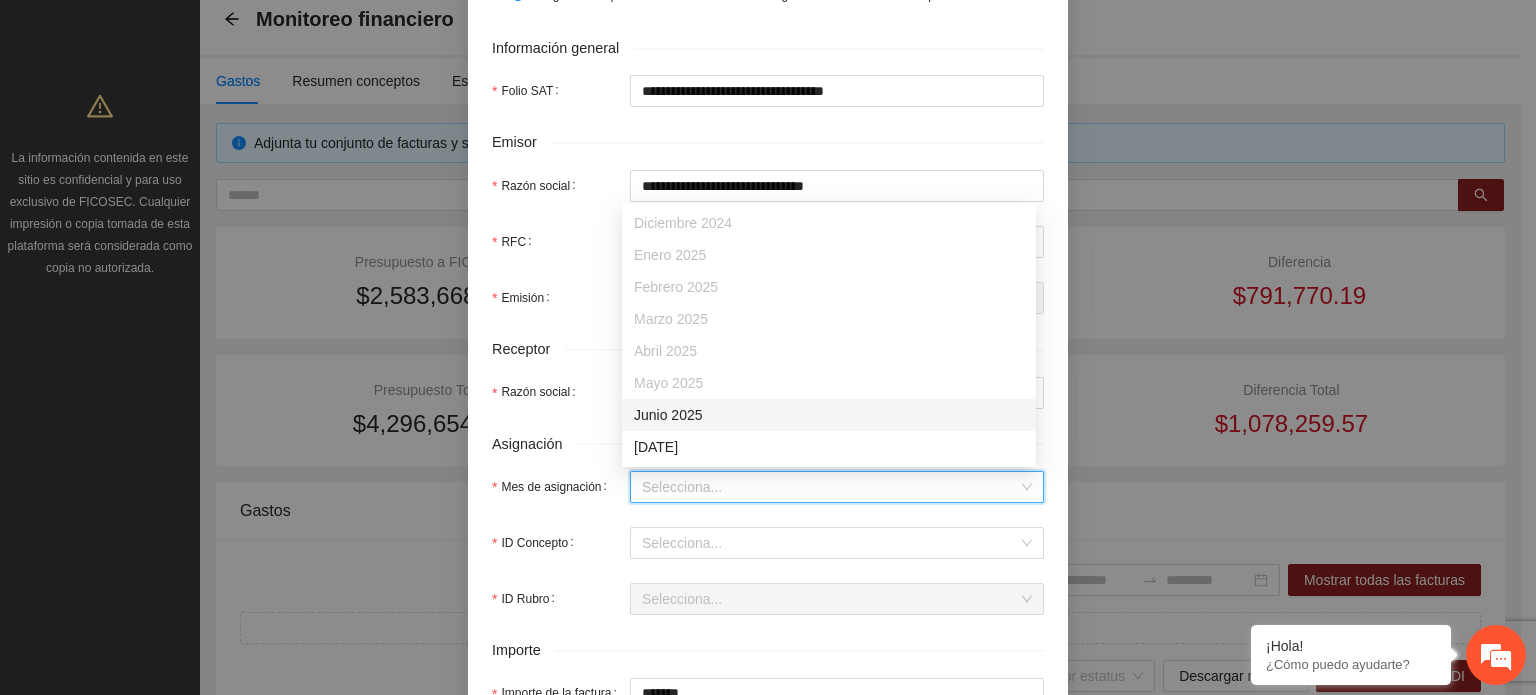 click on "Junio 2025" at bounding box center (829, 415) 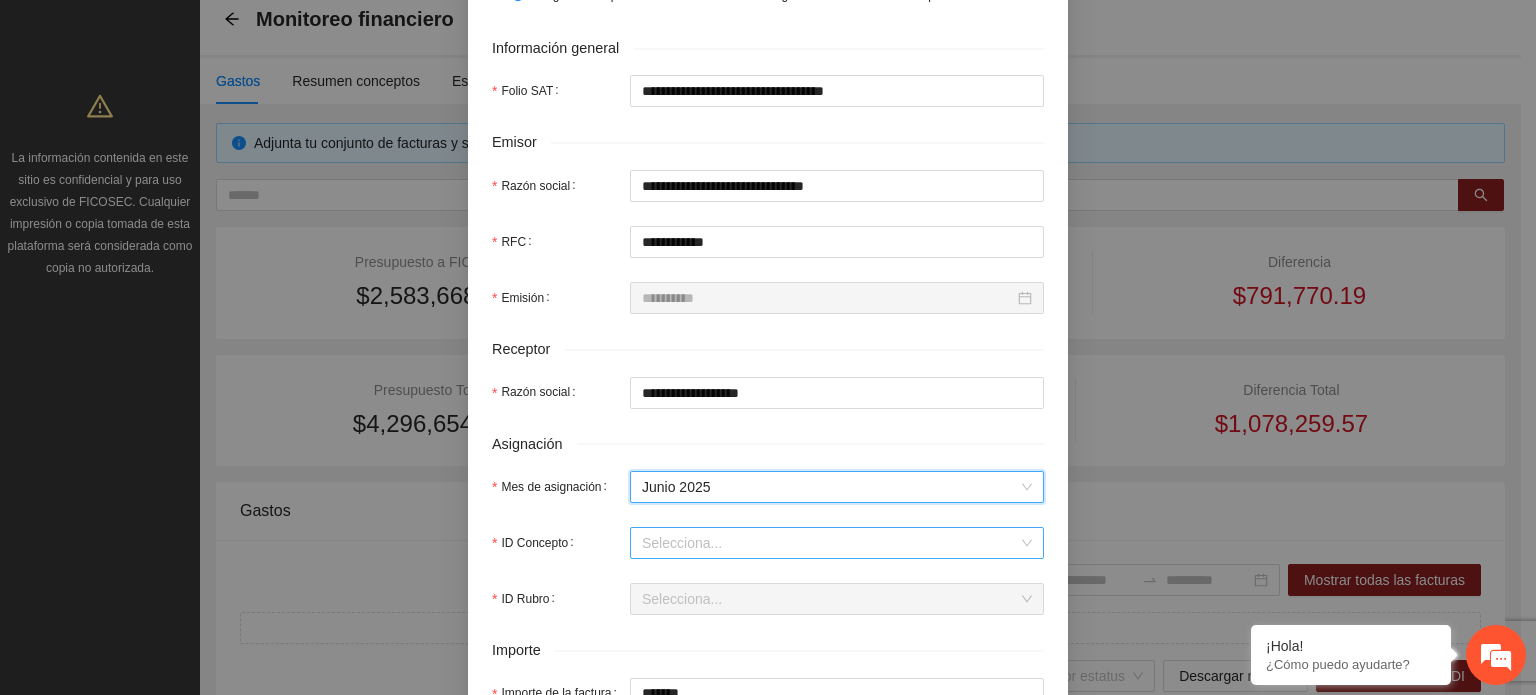 click on "ID Concepto" at bounding box center [830, 543] 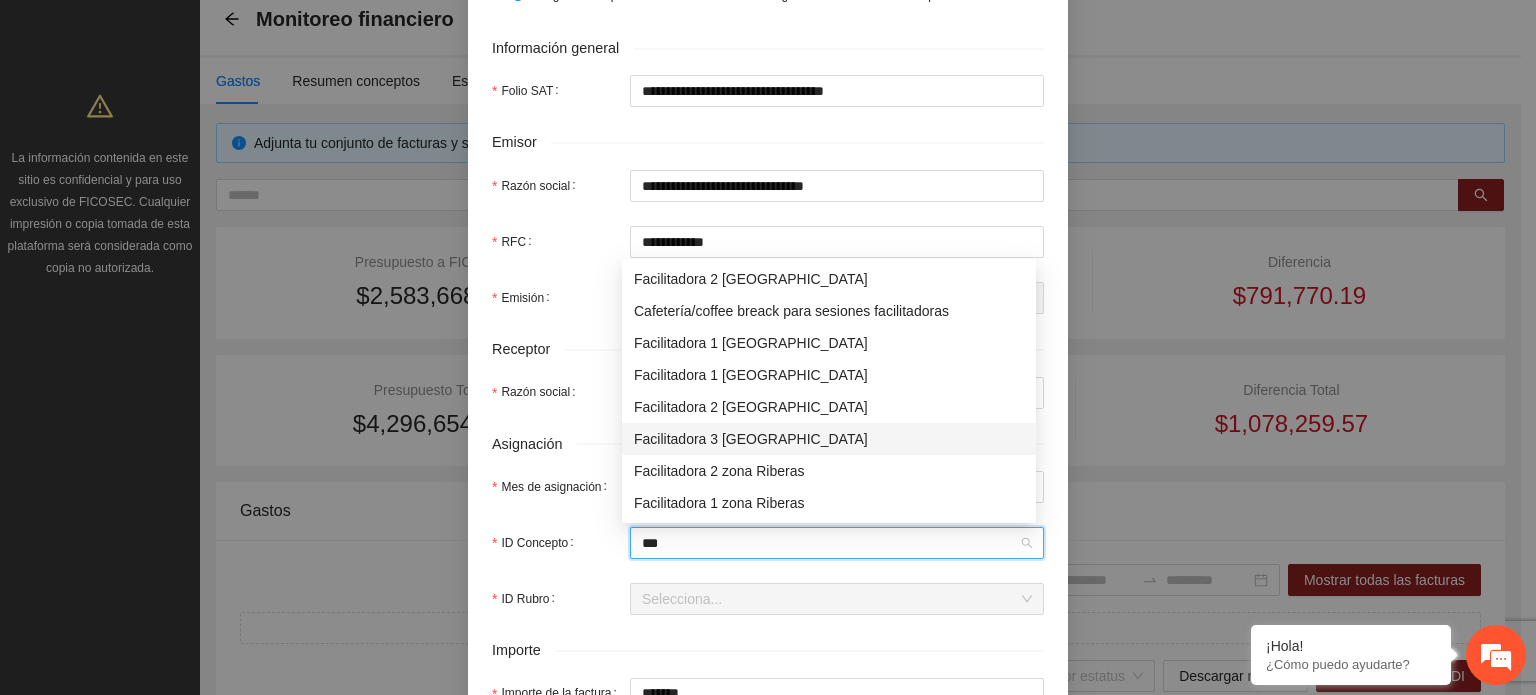 click on "Facilitadora 3 [GEOGRAPHIC_DATA]" at bounding box center [829, 439] 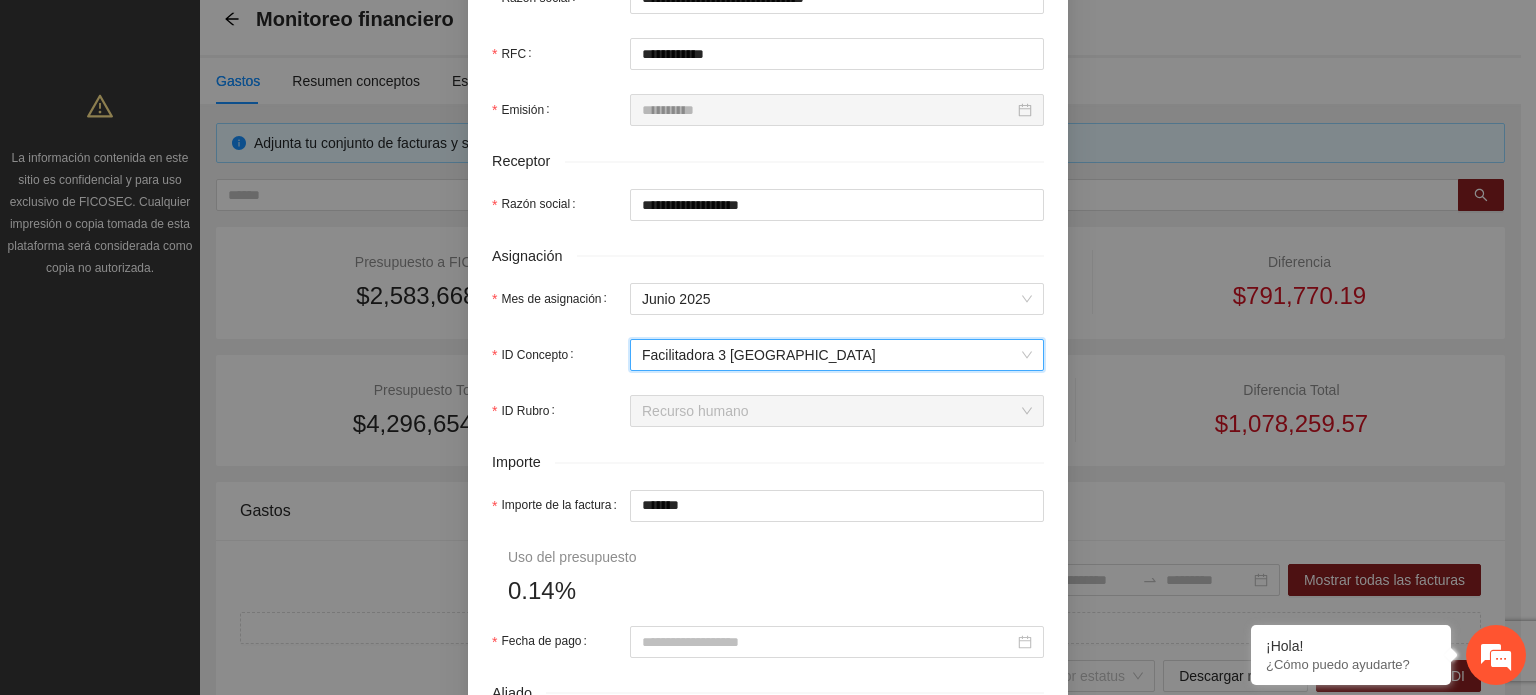 scroll, scrollTop: 600, scrollLeft: 0, axis: vertical 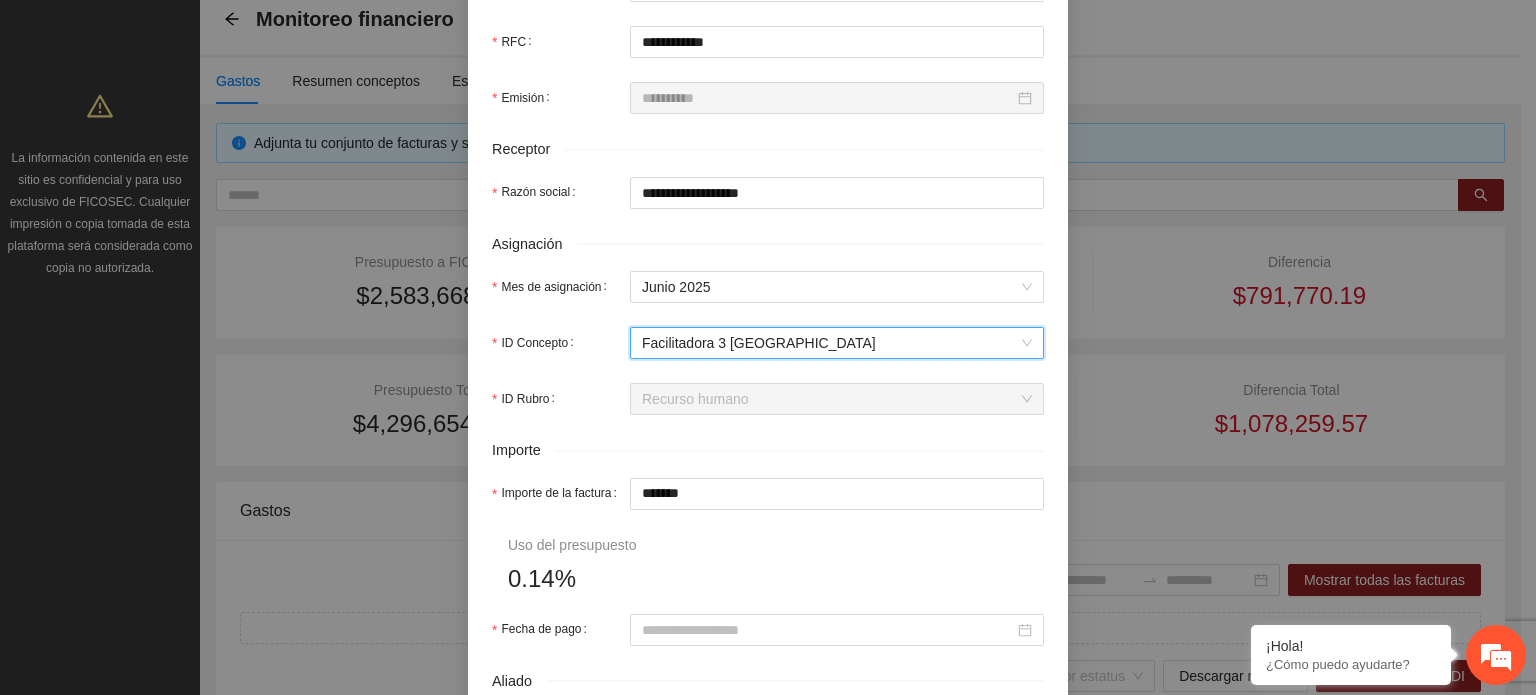 click on "**********" at bounding box center [768, 347] 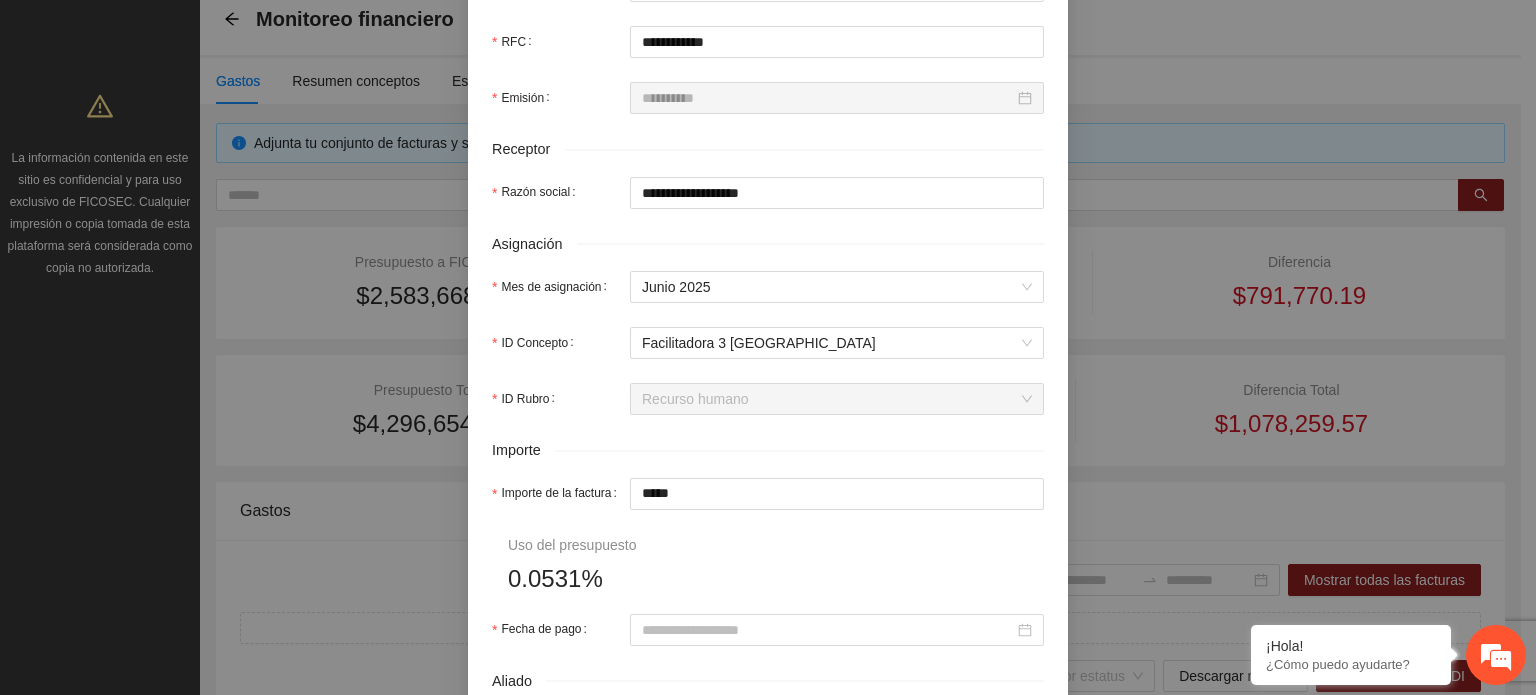 drag, startPoint x: 1012, startPoint y: 627, endPoint x: 944, endPoint y: 607, distance: 70.88018 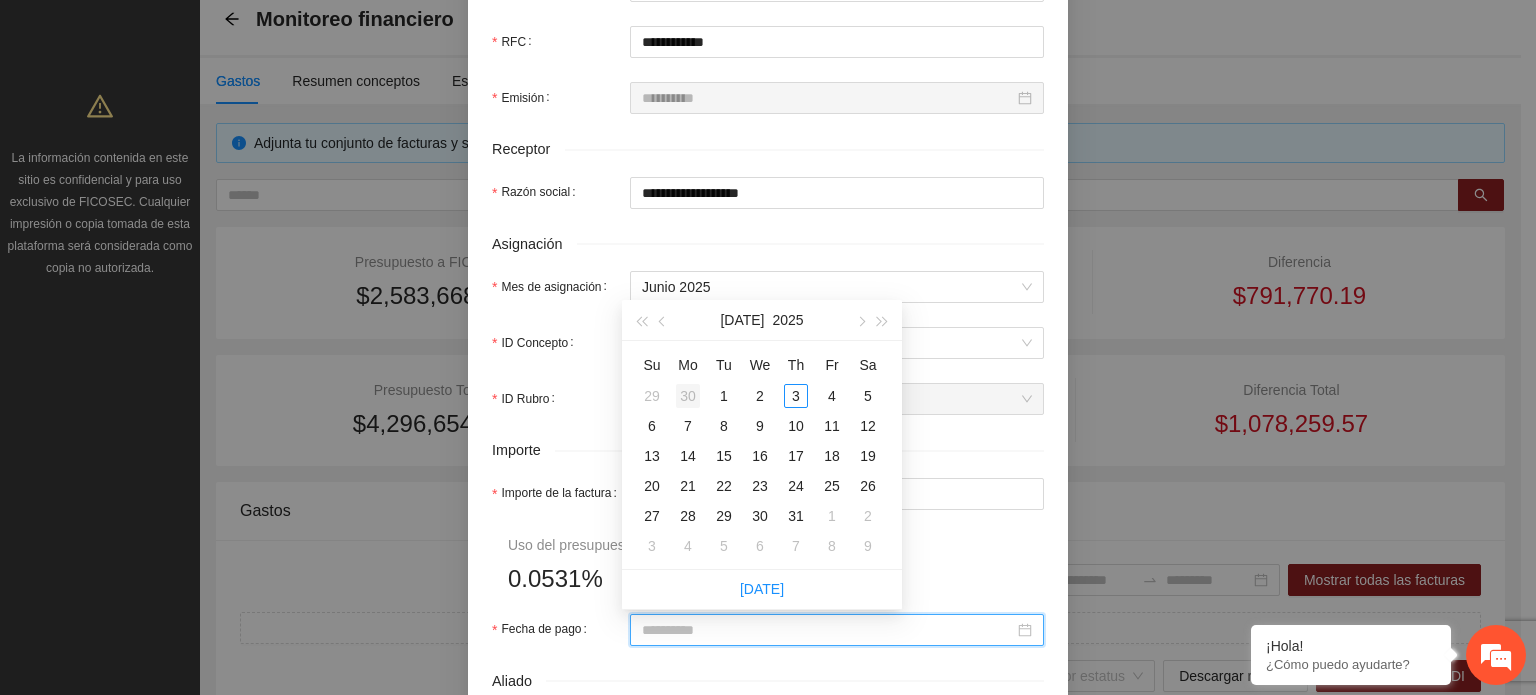 click on "30" at bounding box center (688, 396) 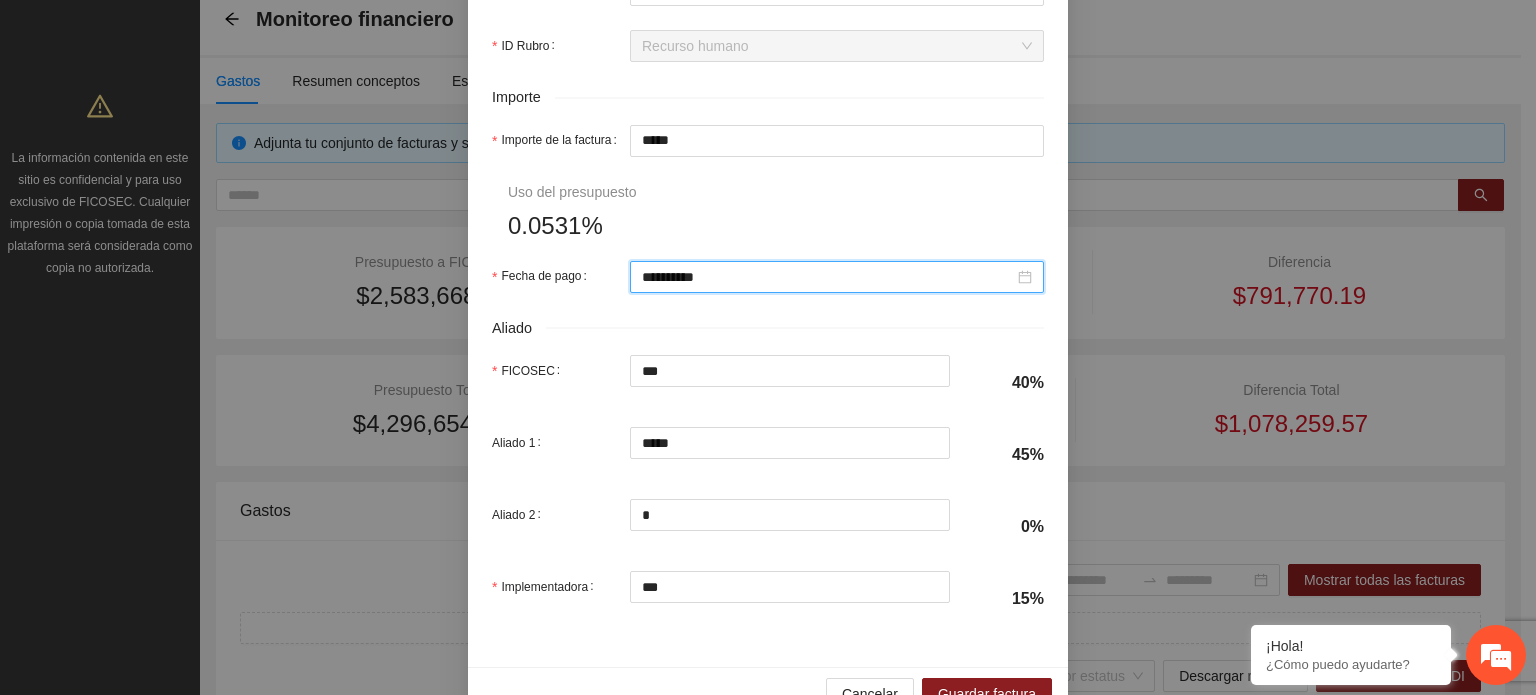 scroll, scrollTop: 1001, scrollLeft: 0, axis: vertical 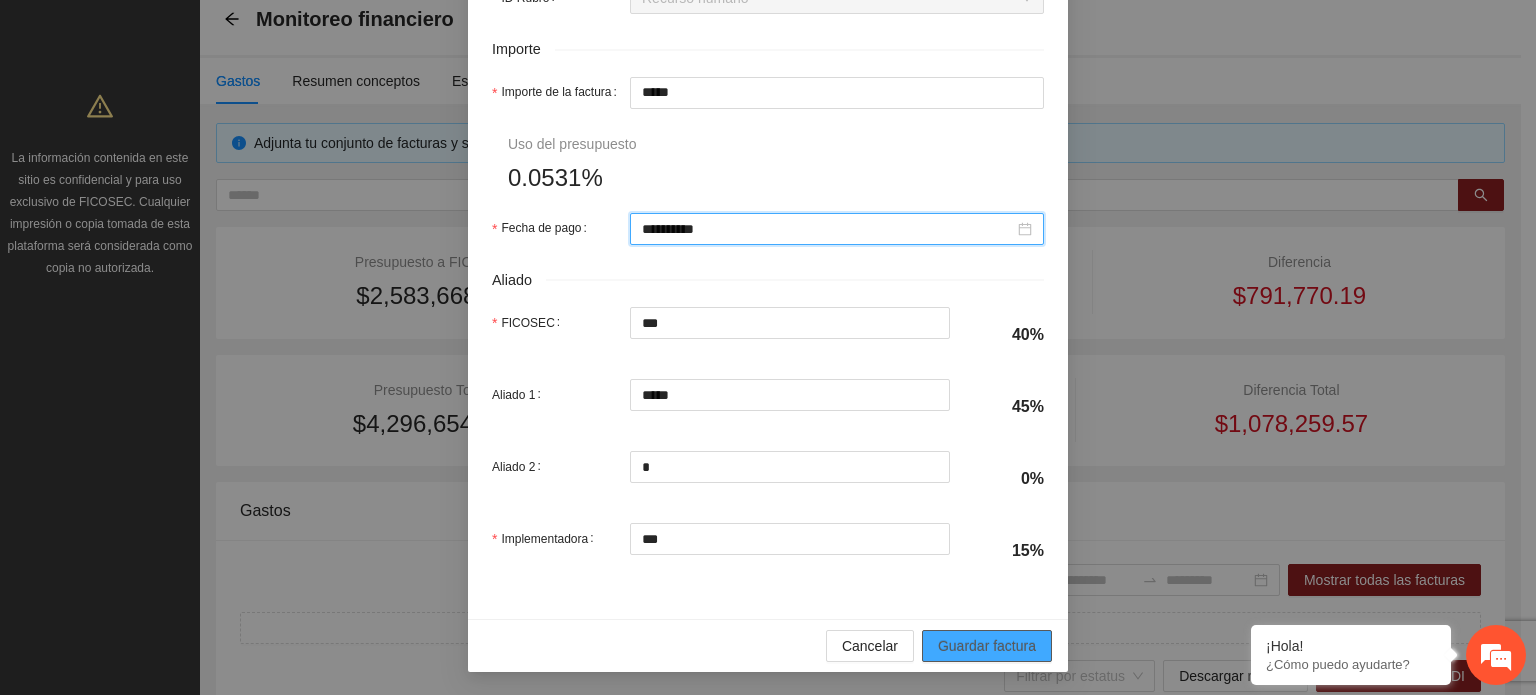 click on "Guardar factura" at bounding box center [987, 646] 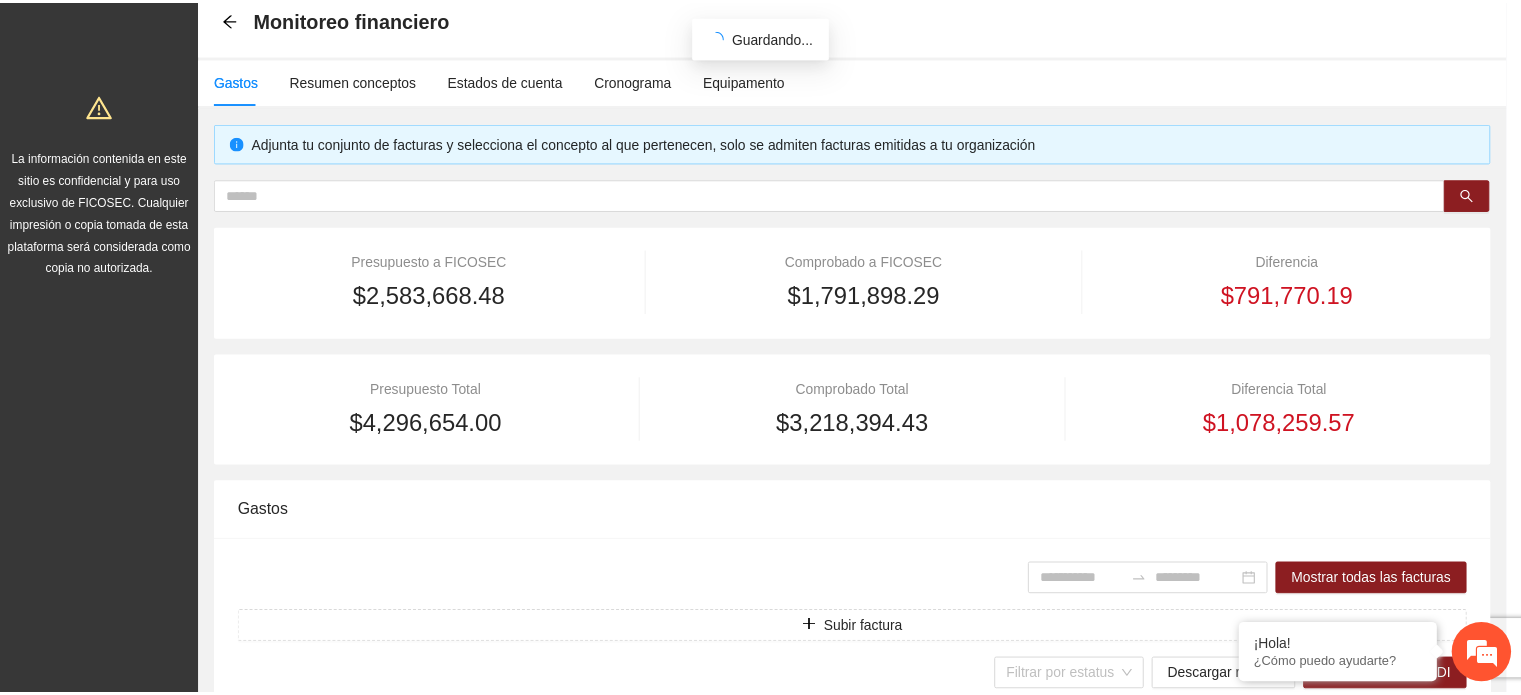 scroll, scrollTop: 841, scrollLeft: 0, axis: vertical 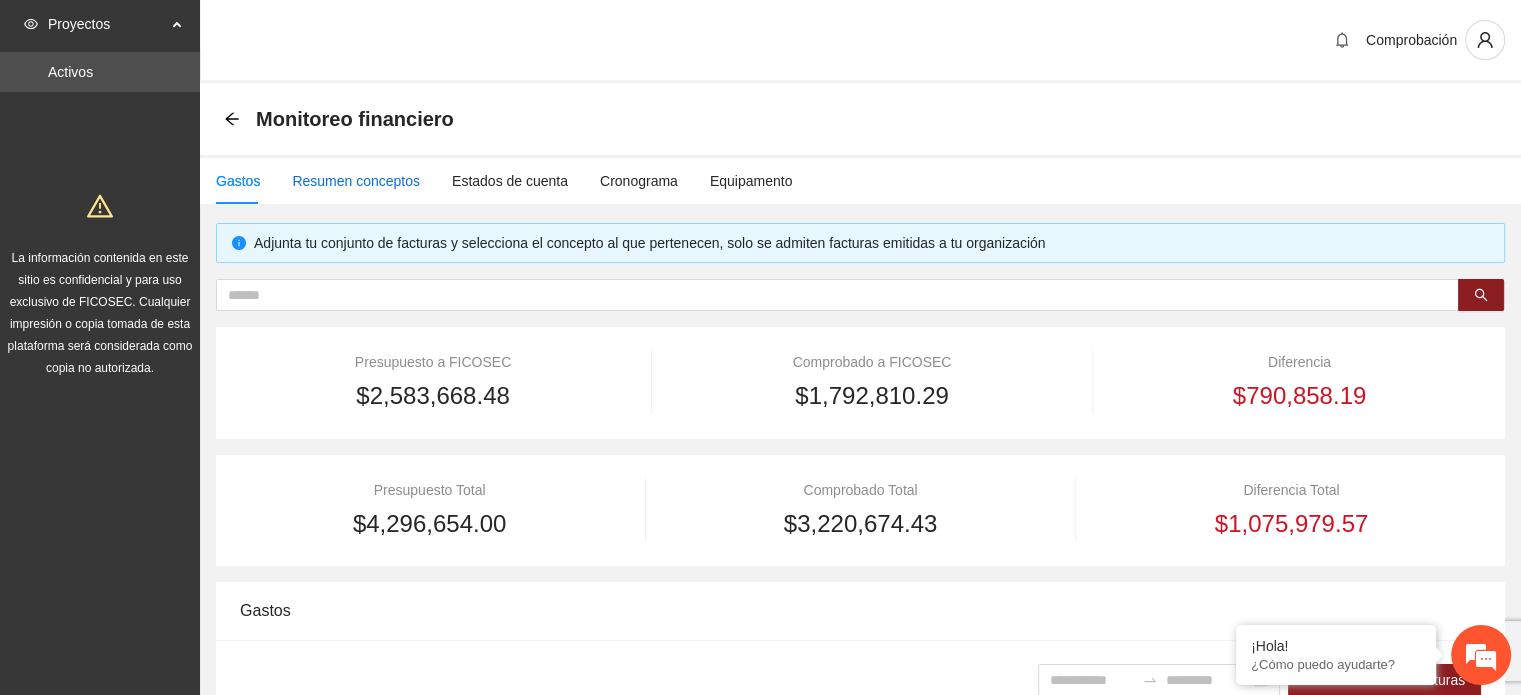 click on "Resumen conceptos" at bounding box center (356, 181) 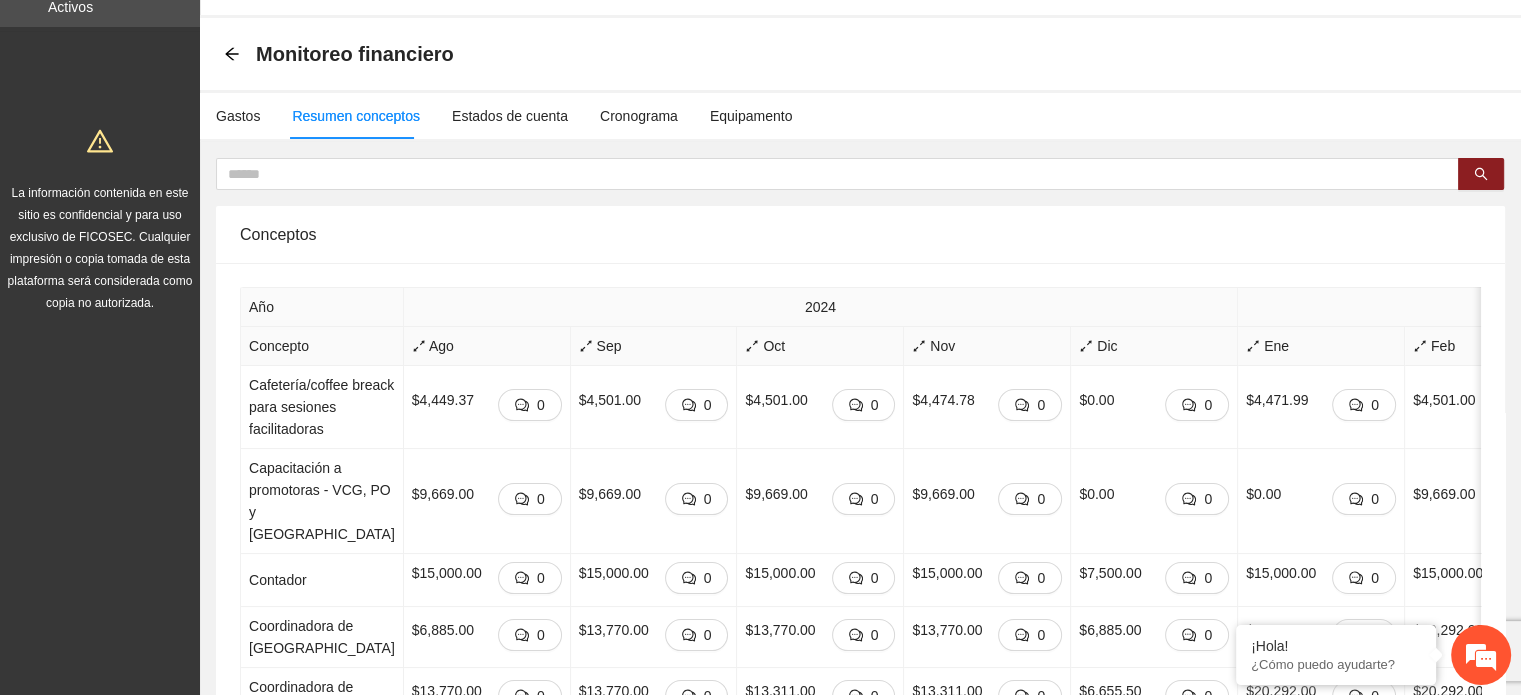 scroll, scrollTop: 400, scrollLeft: 0, axis: vertical 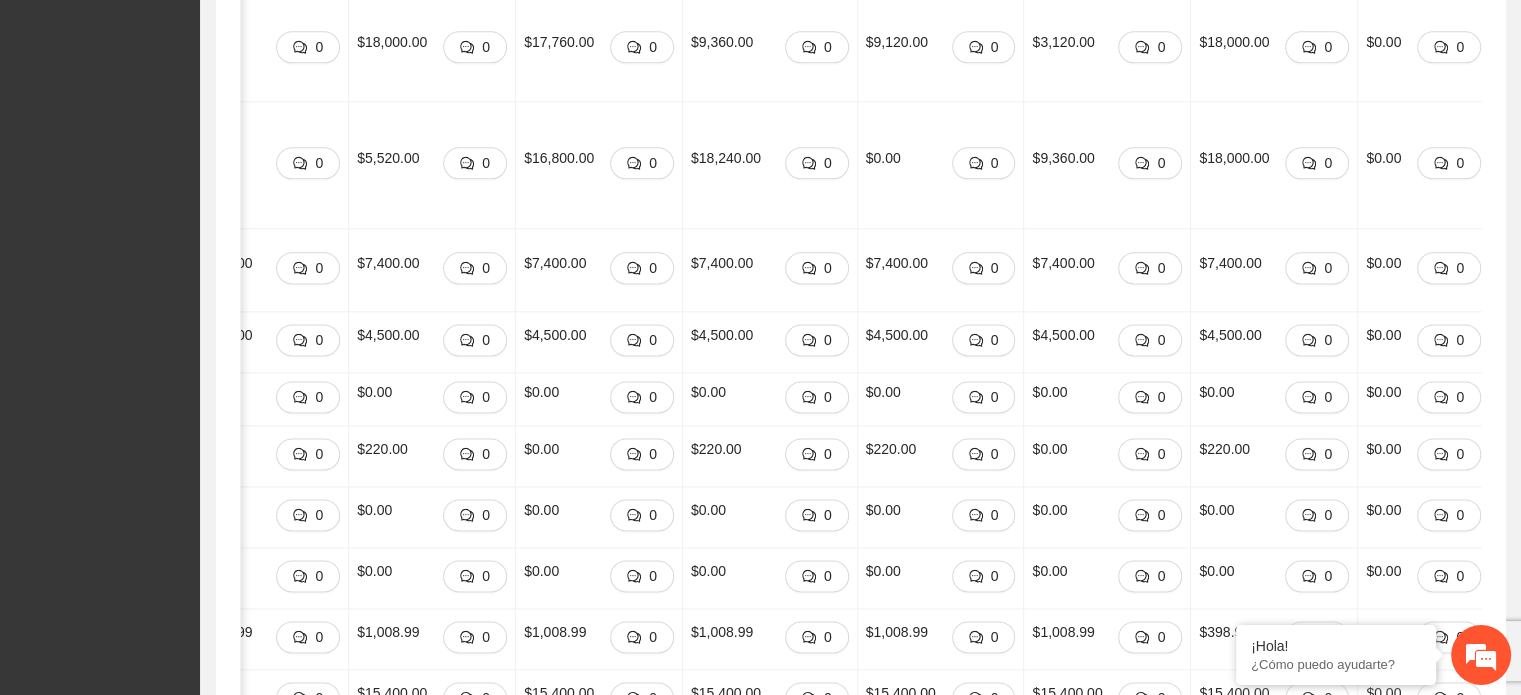 click on "$18,000.00" at bounding box center [559, -63] 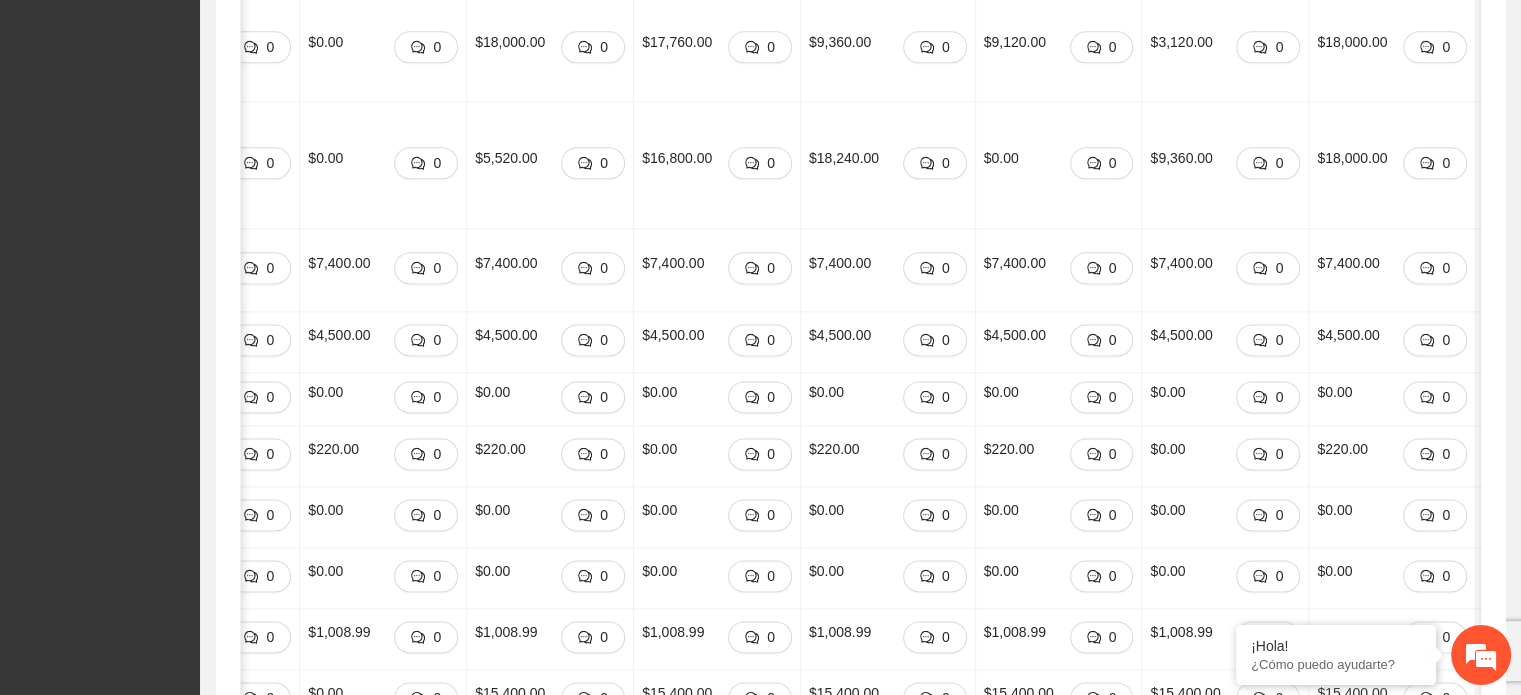 scroll, scrollTop: 0, scrollLeft: 889, axis: horizontal 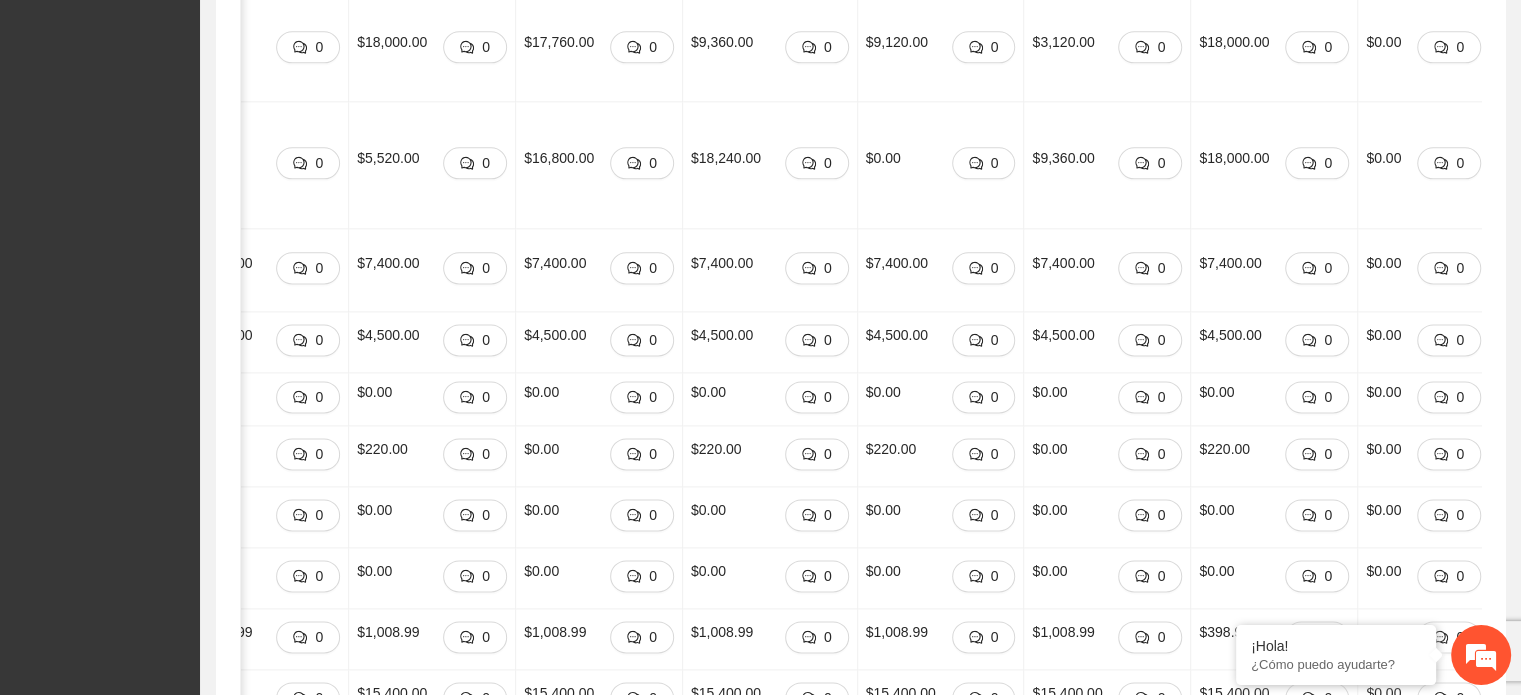 click on "$14,080.00 0" at bounding box center (1107, -150) 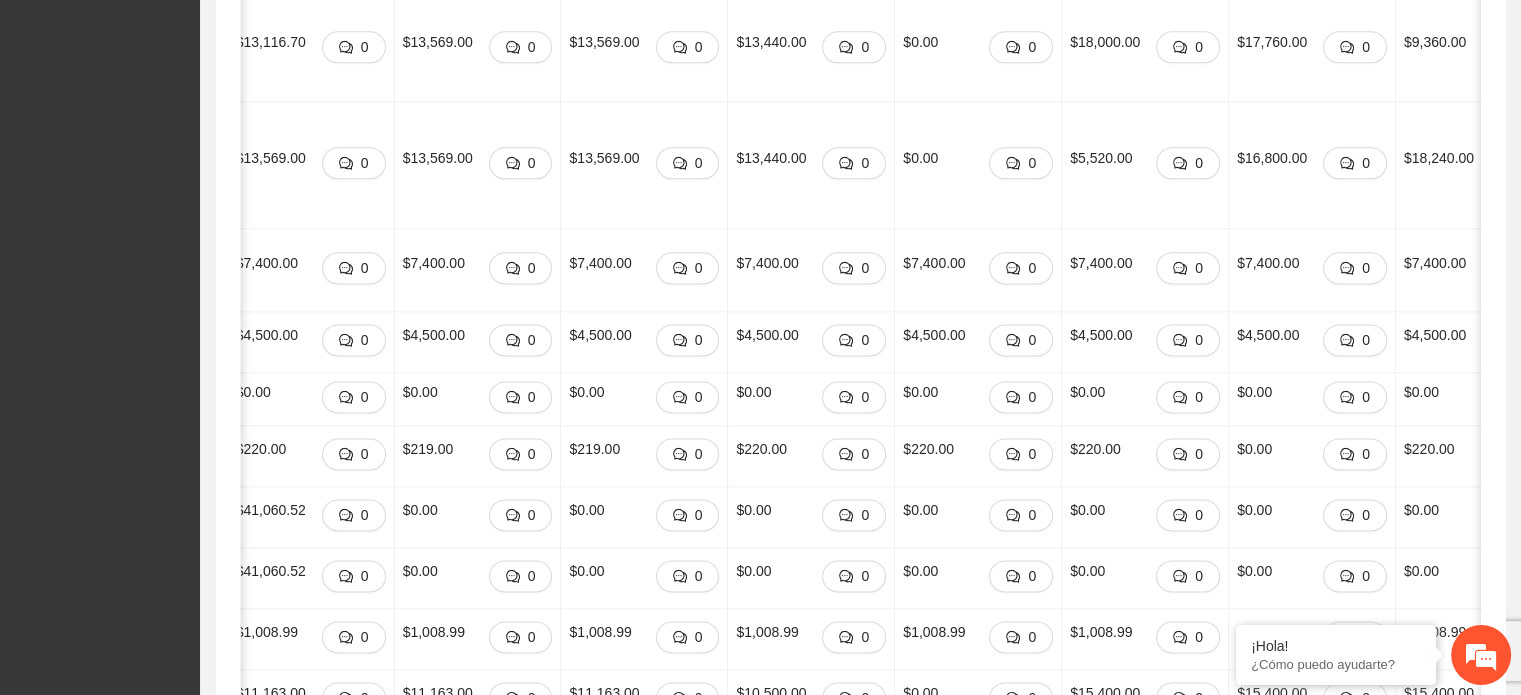 scroll, scrollTop: 0, scrollLeft: 0, axis: both 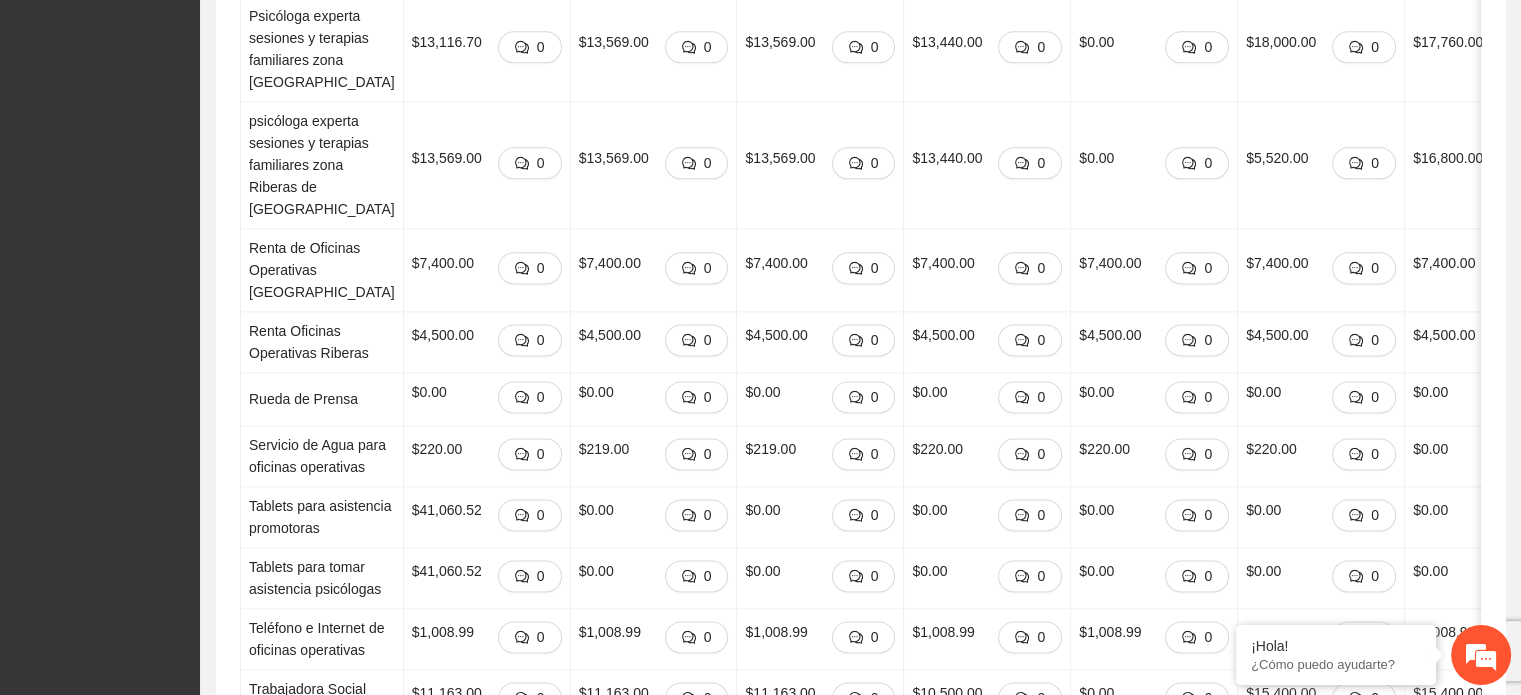 drag, startPoint x: 251, startPoint y: 177, endPoint x: 340, endPoint y: 258, distance: 120.34118 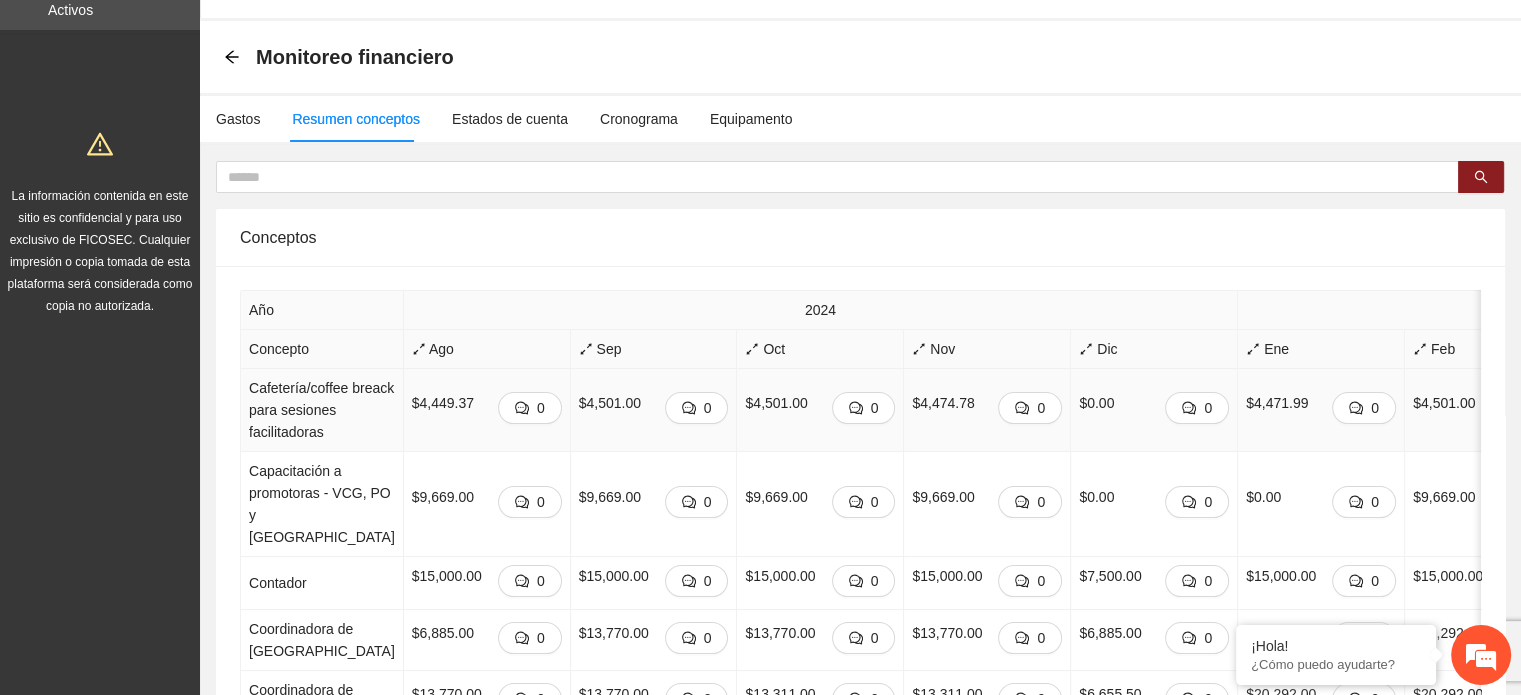 scroll, scrollTop: 0, scrollLeft: 0, axis: both 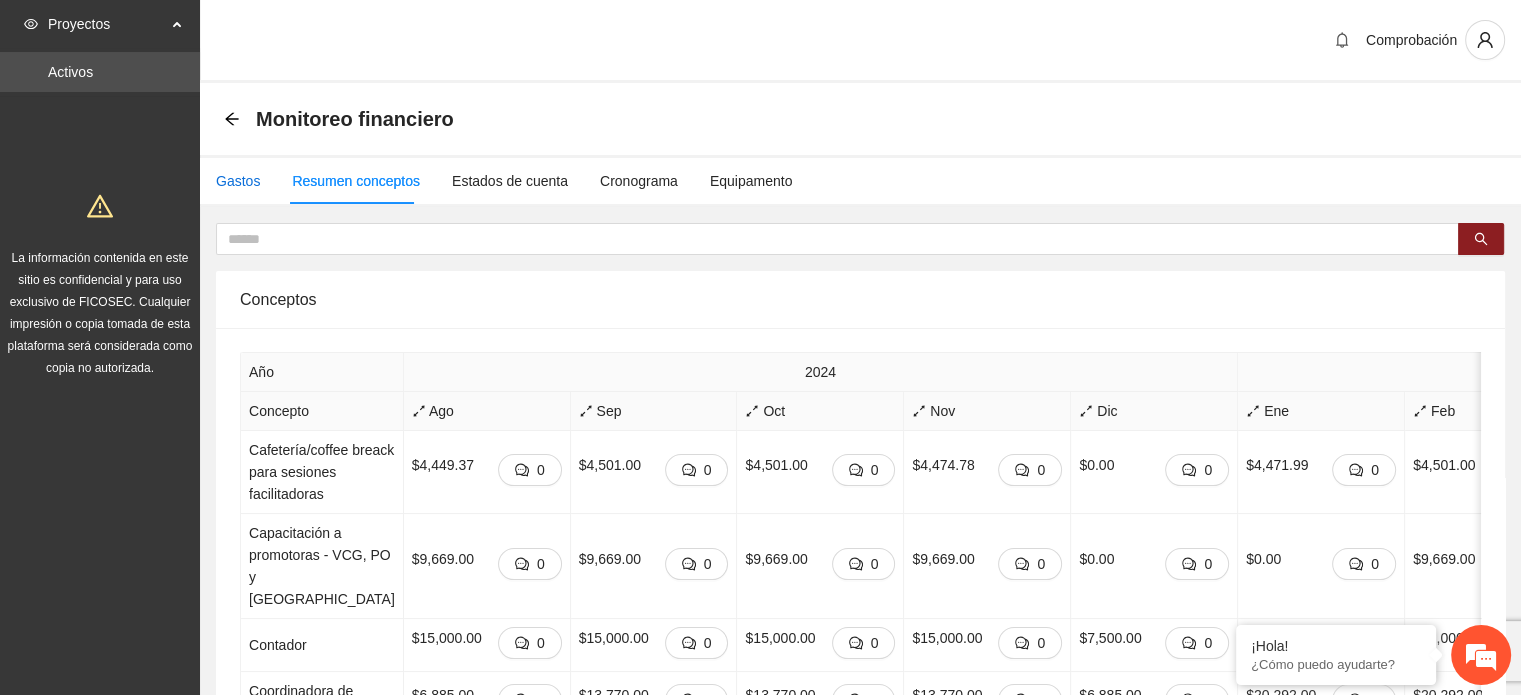 click on "Gastos" at bounding box center [238, 181] 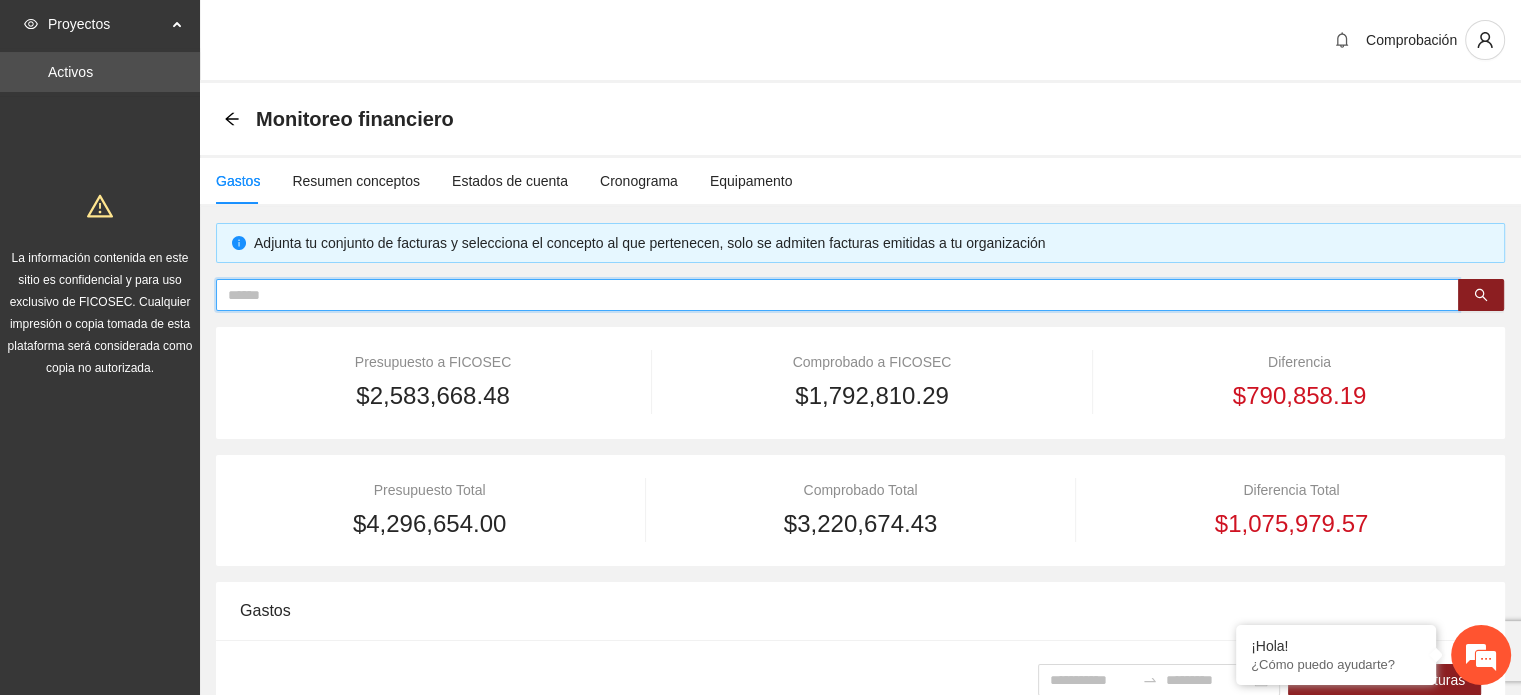 paste on "**********" 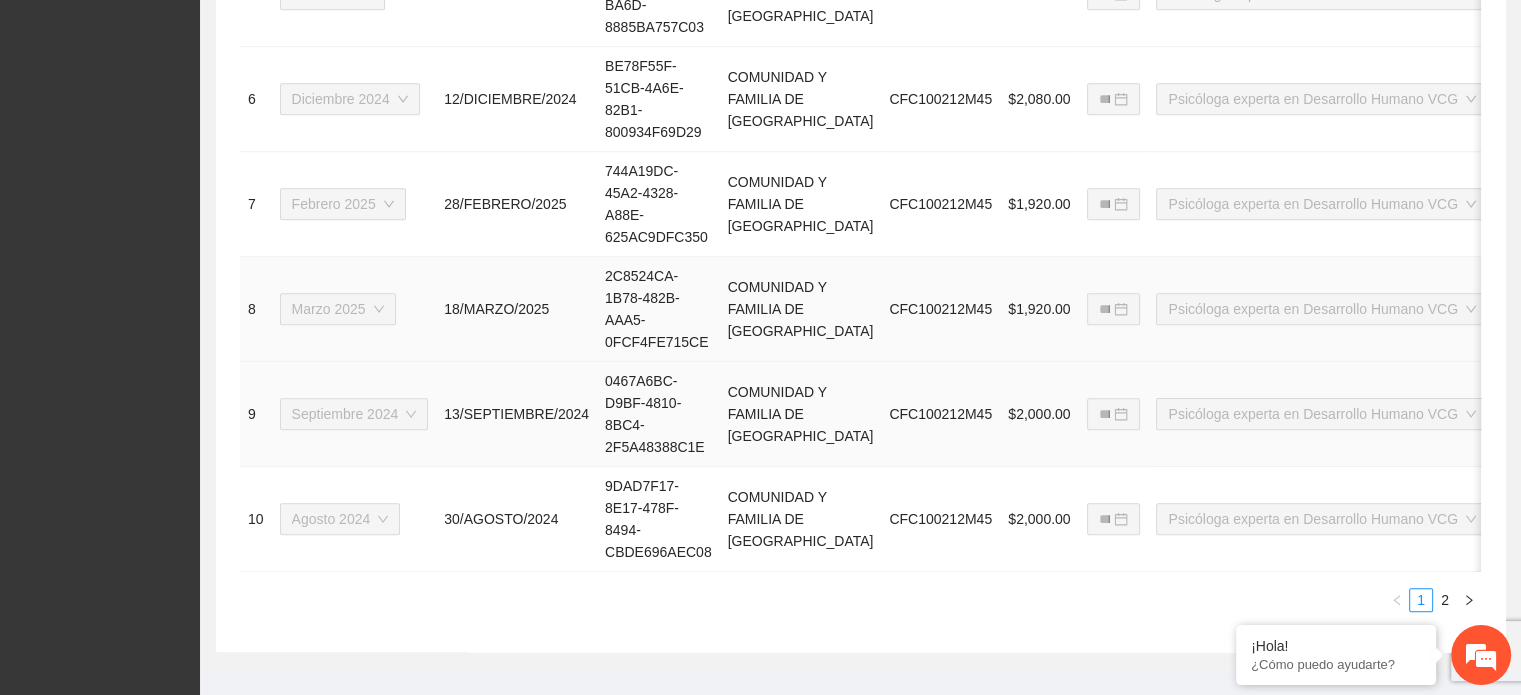 scroll, scrollTop: 1400, scrollLeft: 0, axis: vertical 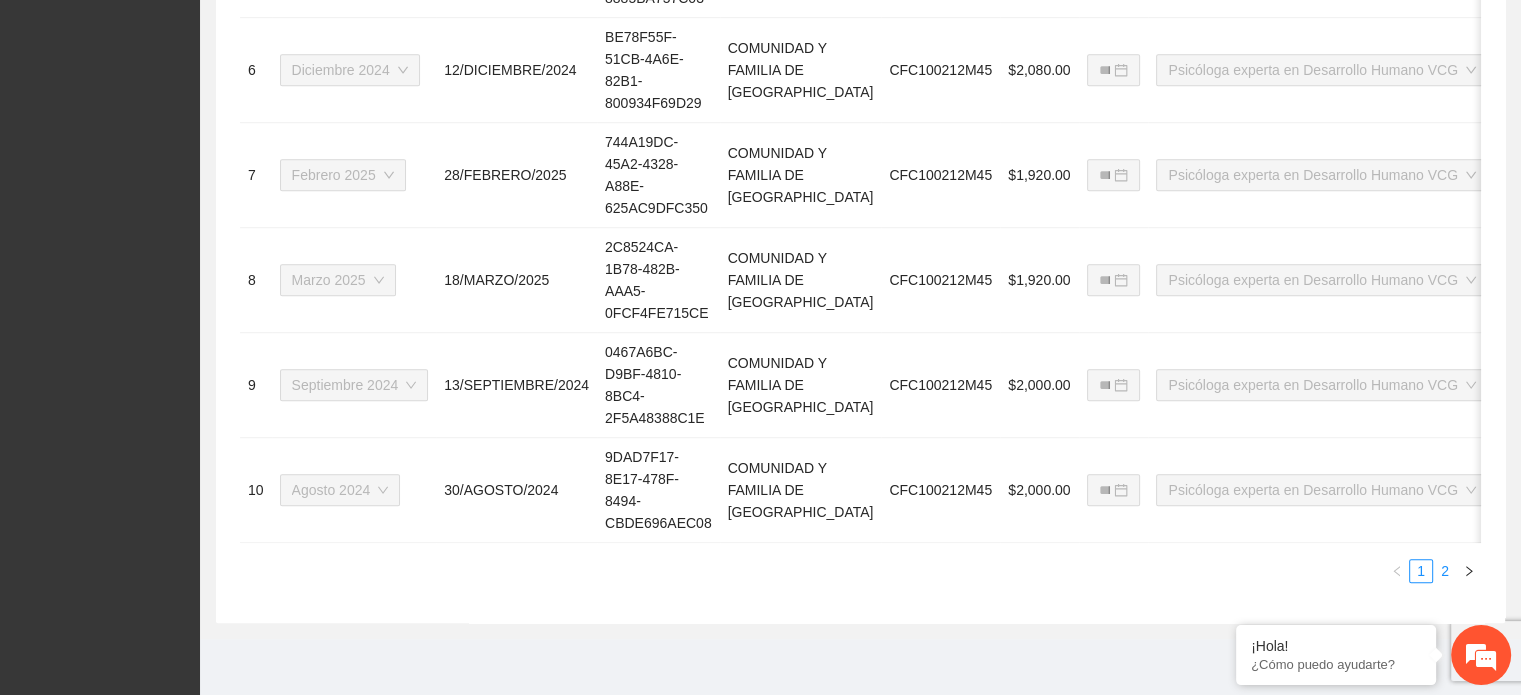 click on "2" at bounding box center [1445, 571] 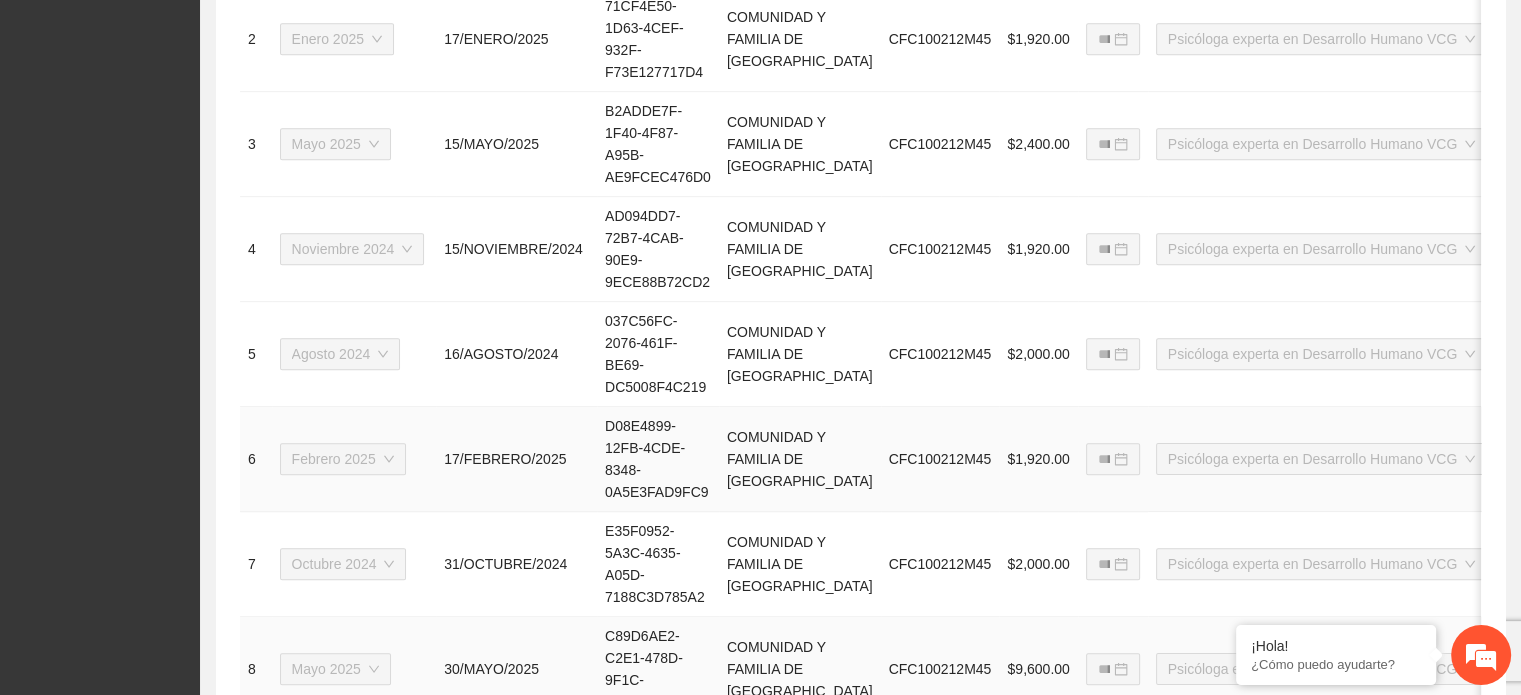 scroll, scrollTop: 1000, scrollLeft: 0, axis: vertical 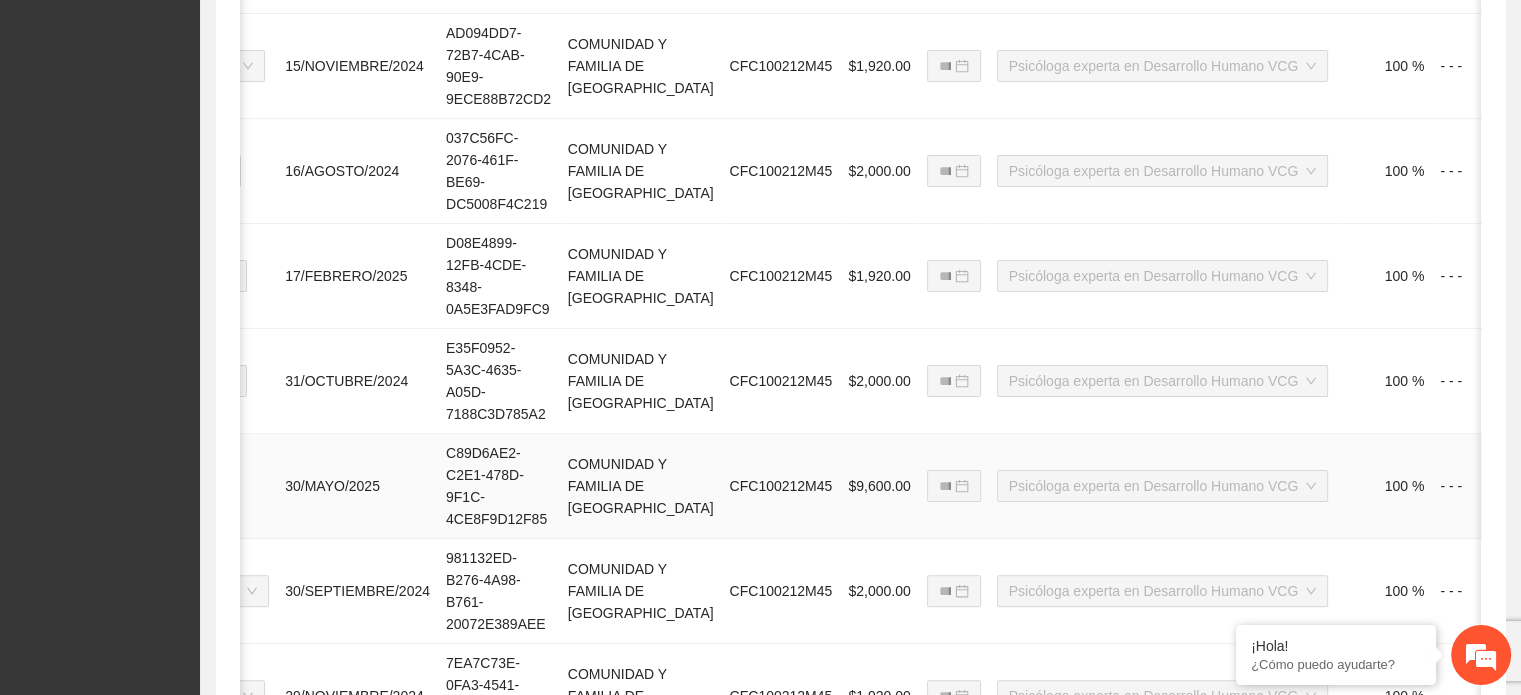 click 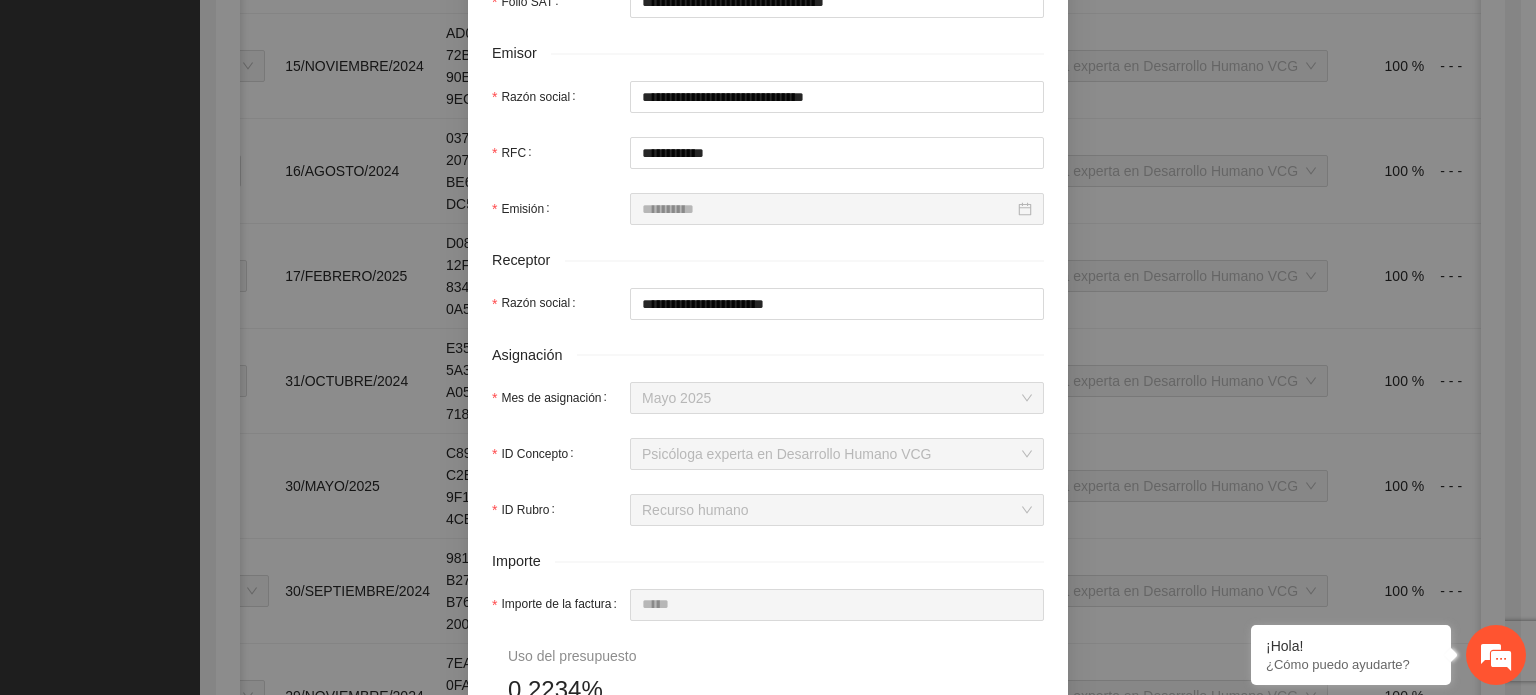 scroll, scrollTop: 500, scrollLeft: 0, axis: vertical 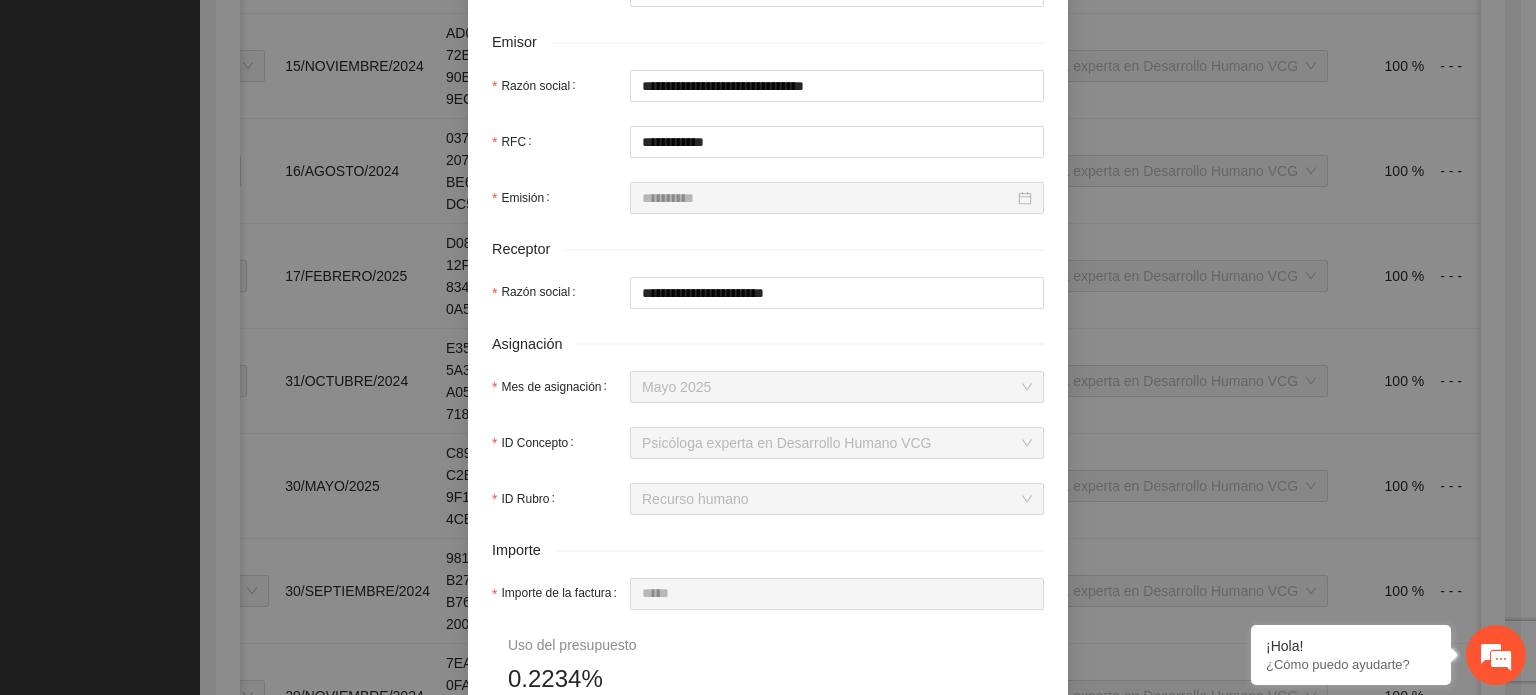 click on "Psicóloga experta en Desarrollo Humano VCG" at bounding box center [837, 443] 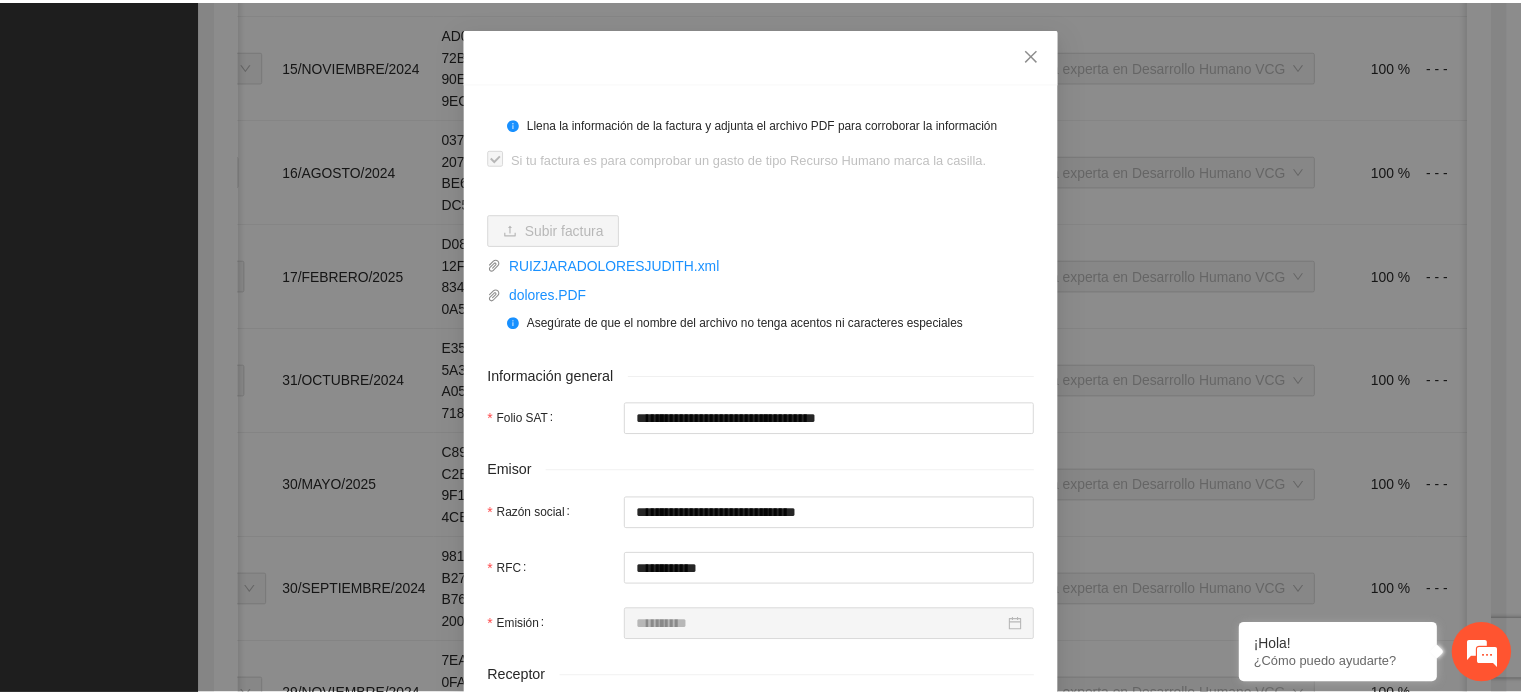 scroll, scrollTop: 0, scrollLeft: 0, axis: both 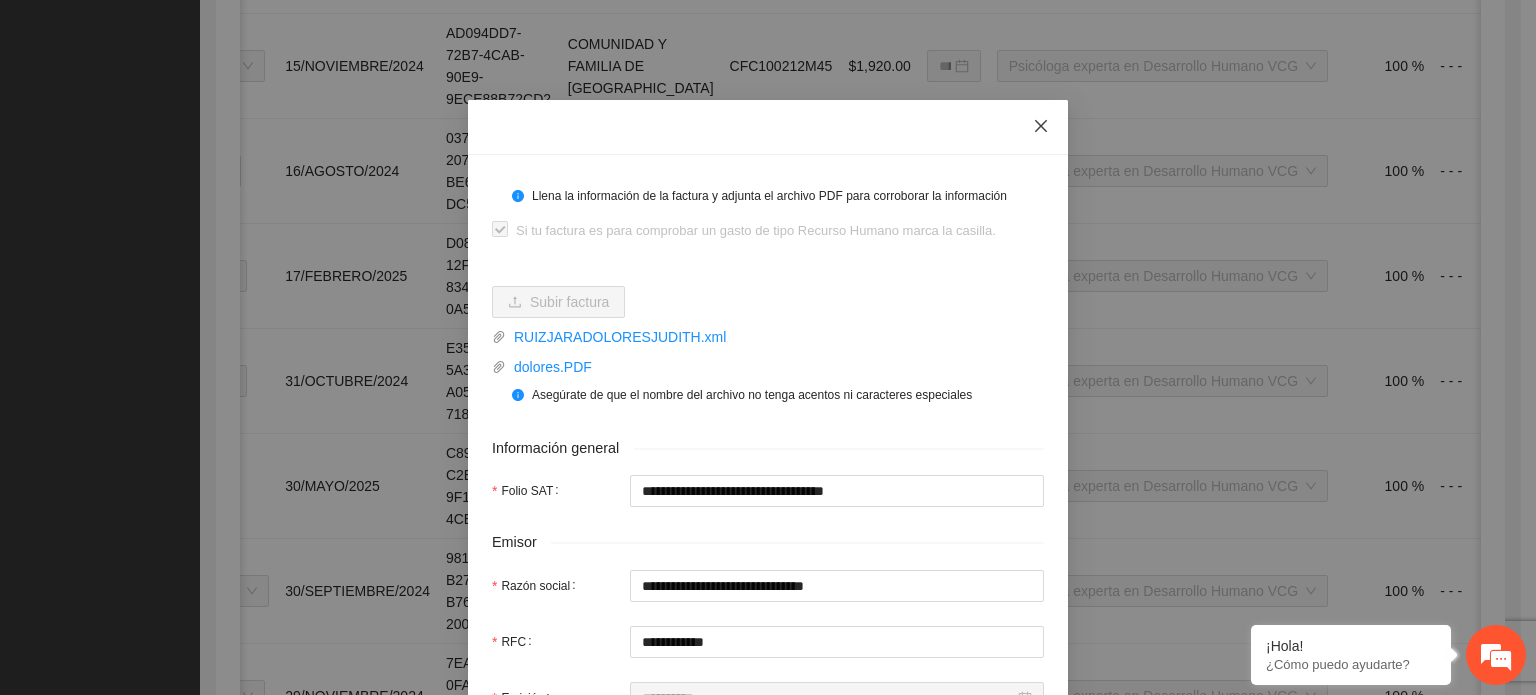 click 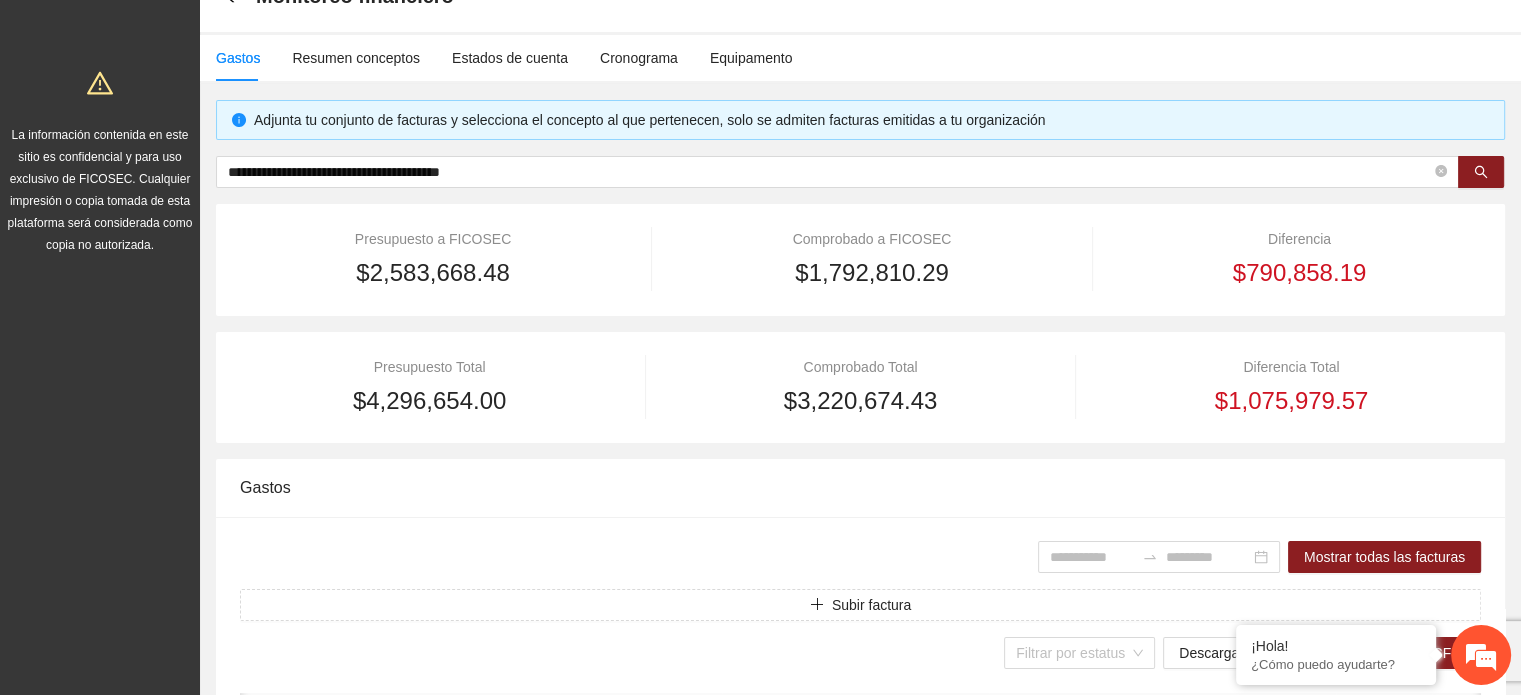 scroll, scrollTop: 0, scrollLeft: 0, axis: both 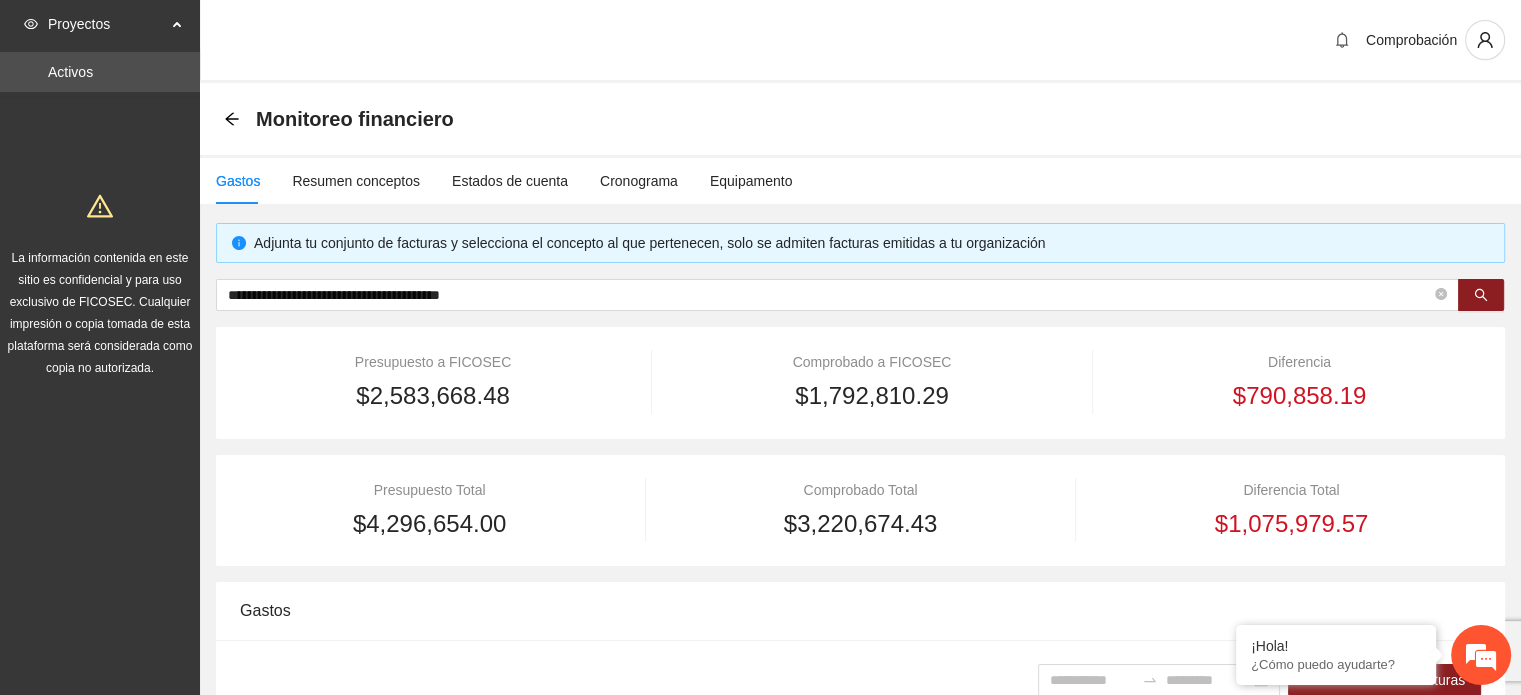 click on "Gastos" at bounding box center (238, 181) 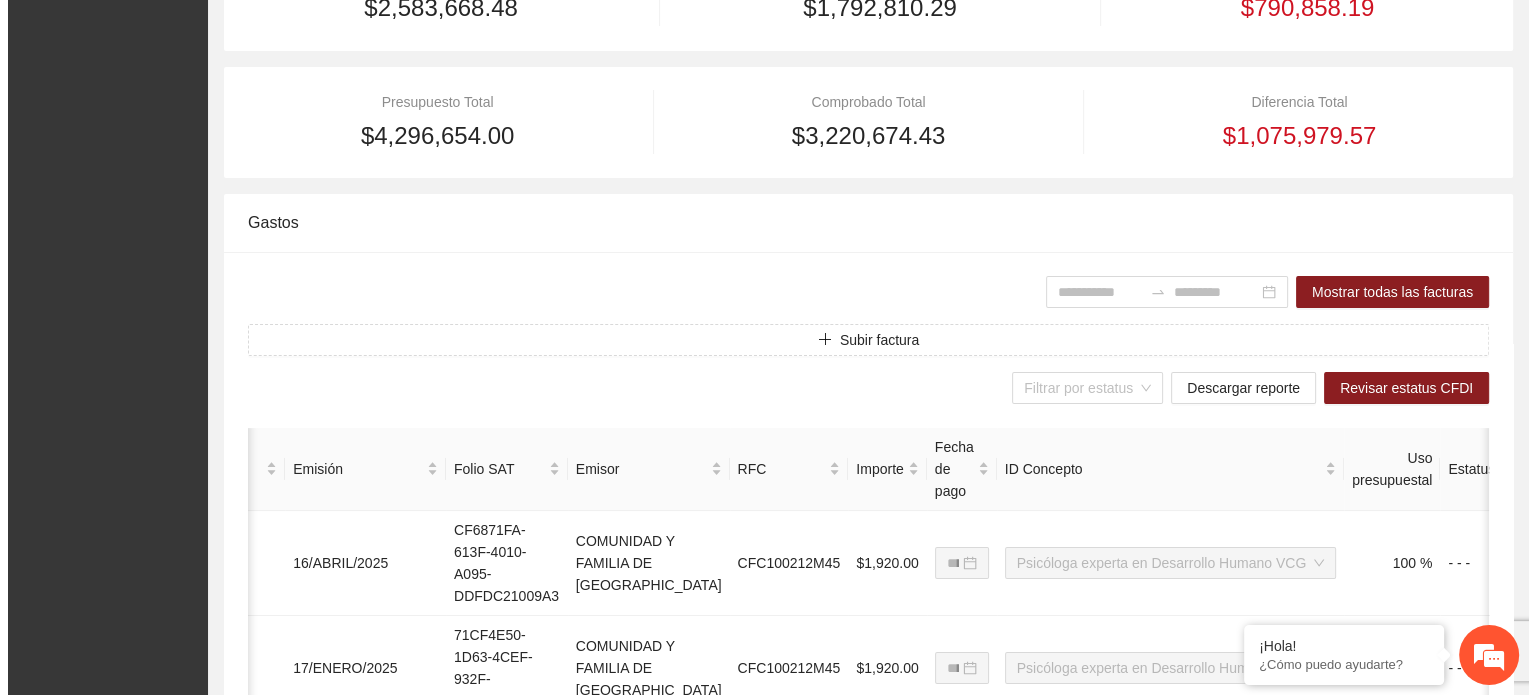 scroll, scrollTop: 400, scrollLeft: 0, axis: vertical 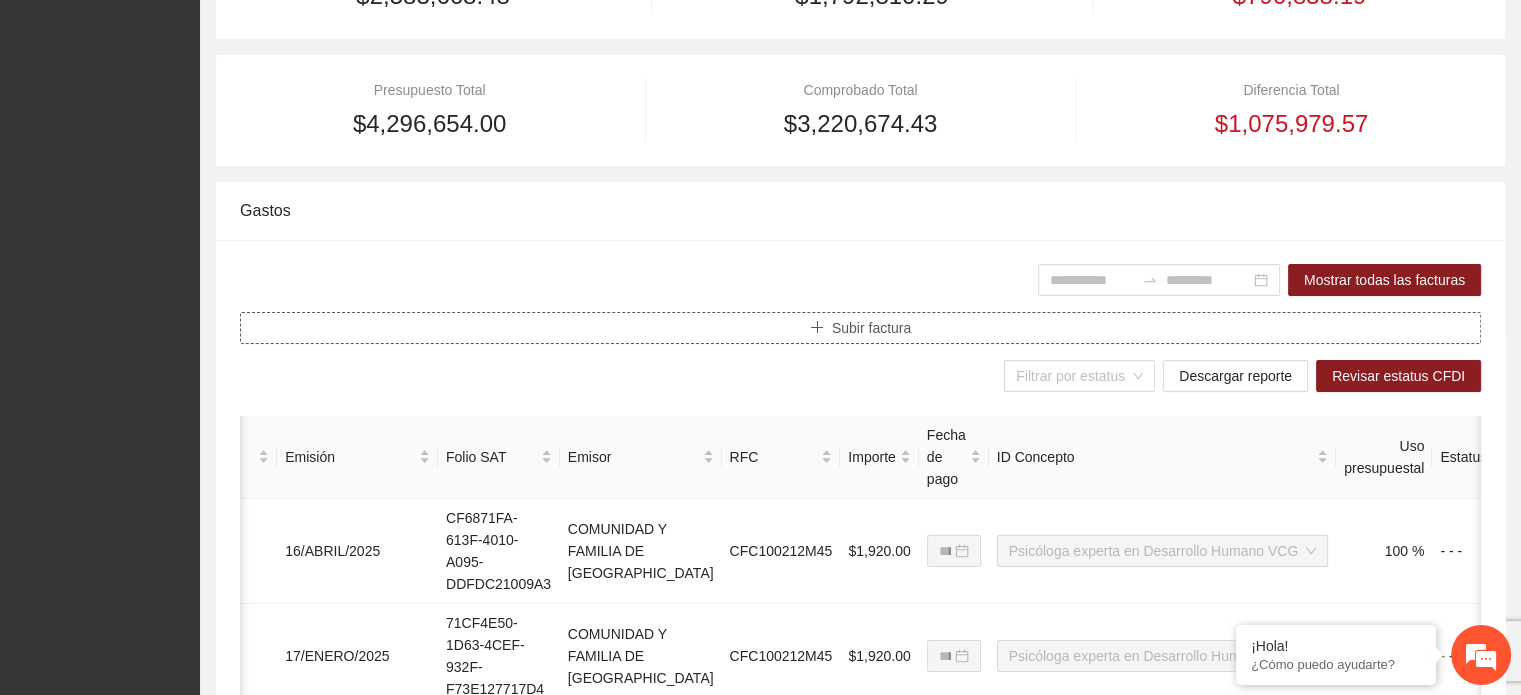 click on "Subir factura" at bounding box center [871, 328] 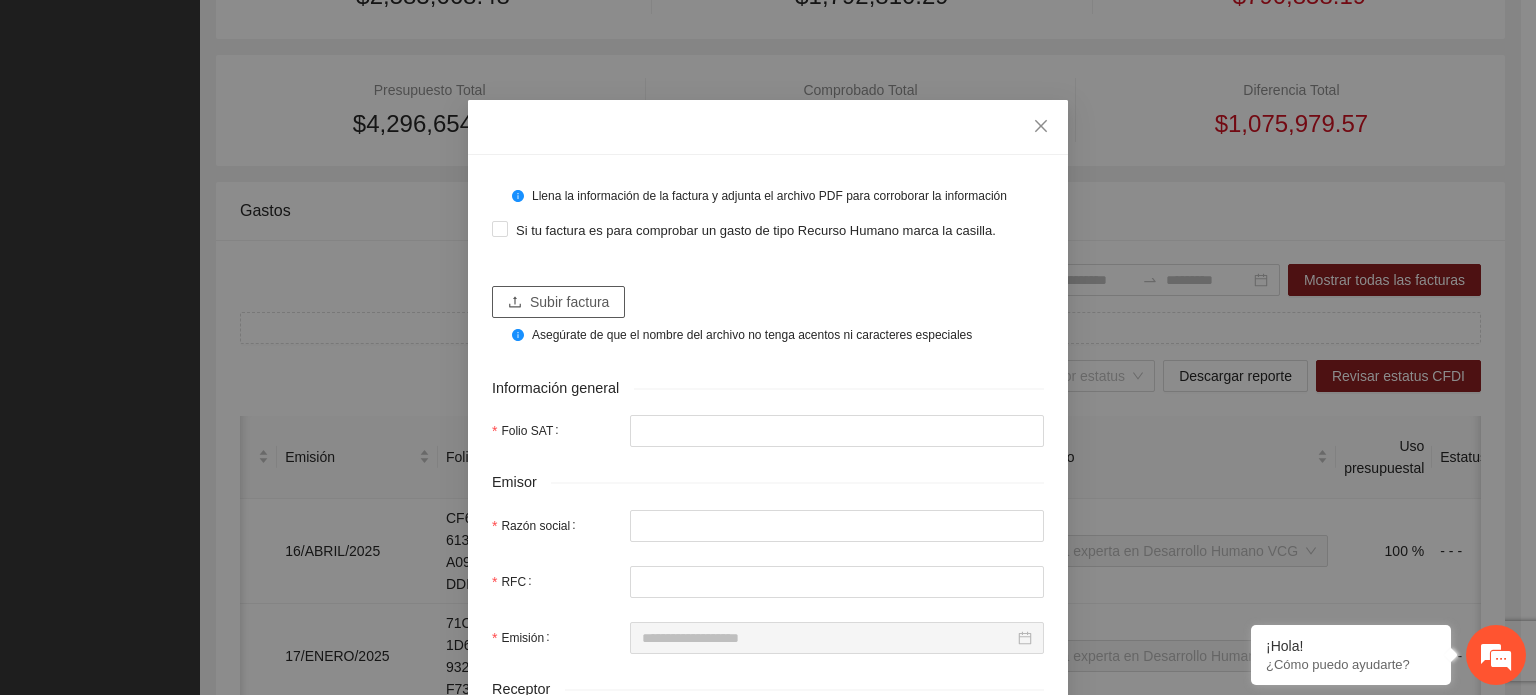 click on "Subir factura" at bounding box center (569, 302) 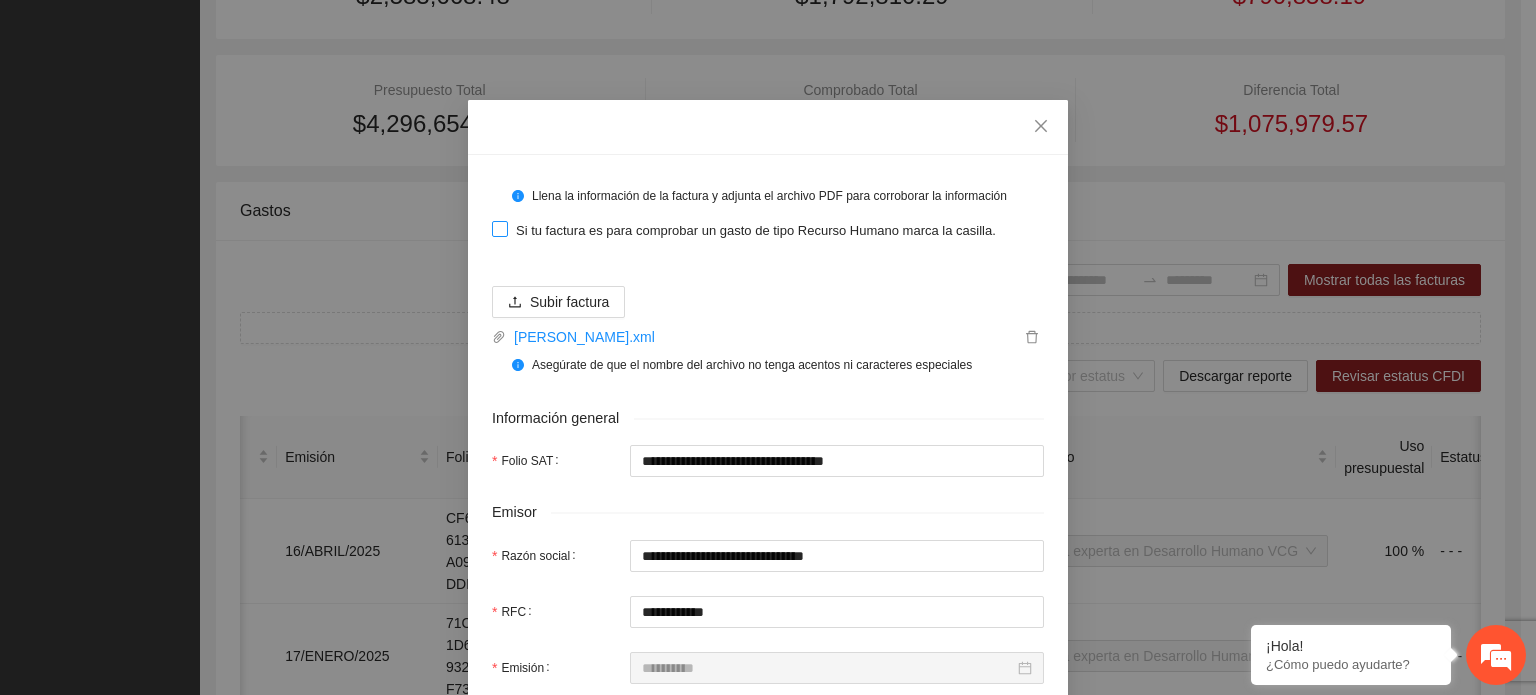 click on "Si tu factura es para comprobar un gasto de tipo Recurso Humano marca la casilla." at bounding box center (748, 230) 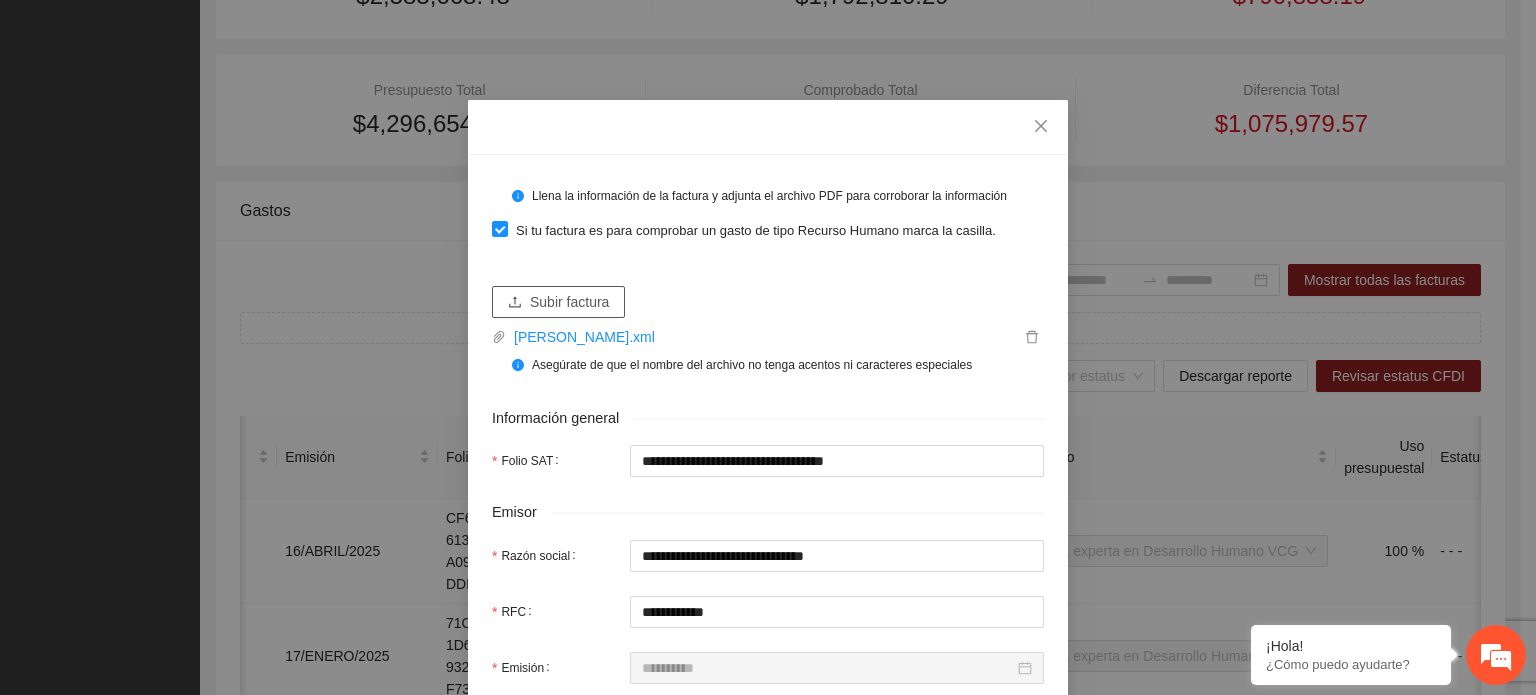 click on "Subir factura" at bounding box center [569, 302] 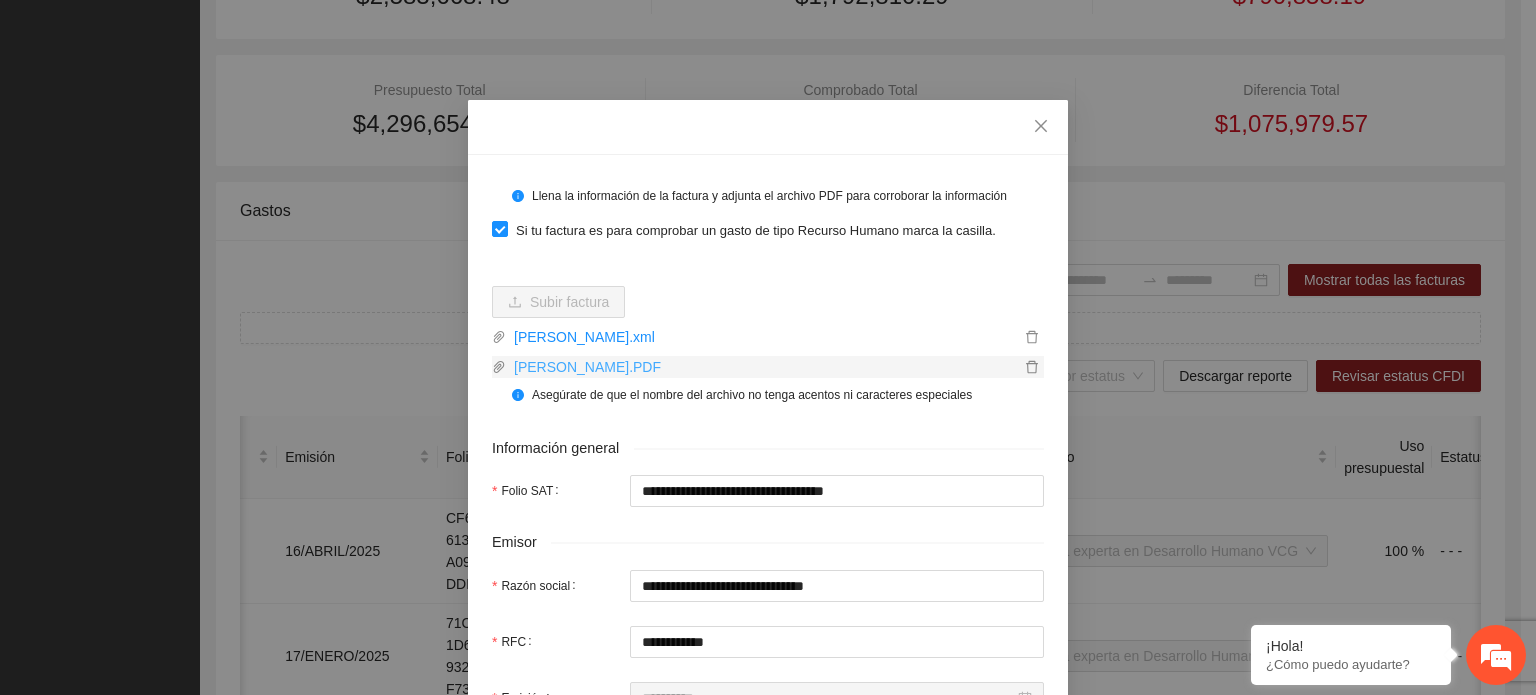 click on "[PERSON_NAME].PDF" at bounding box center [763, 367] 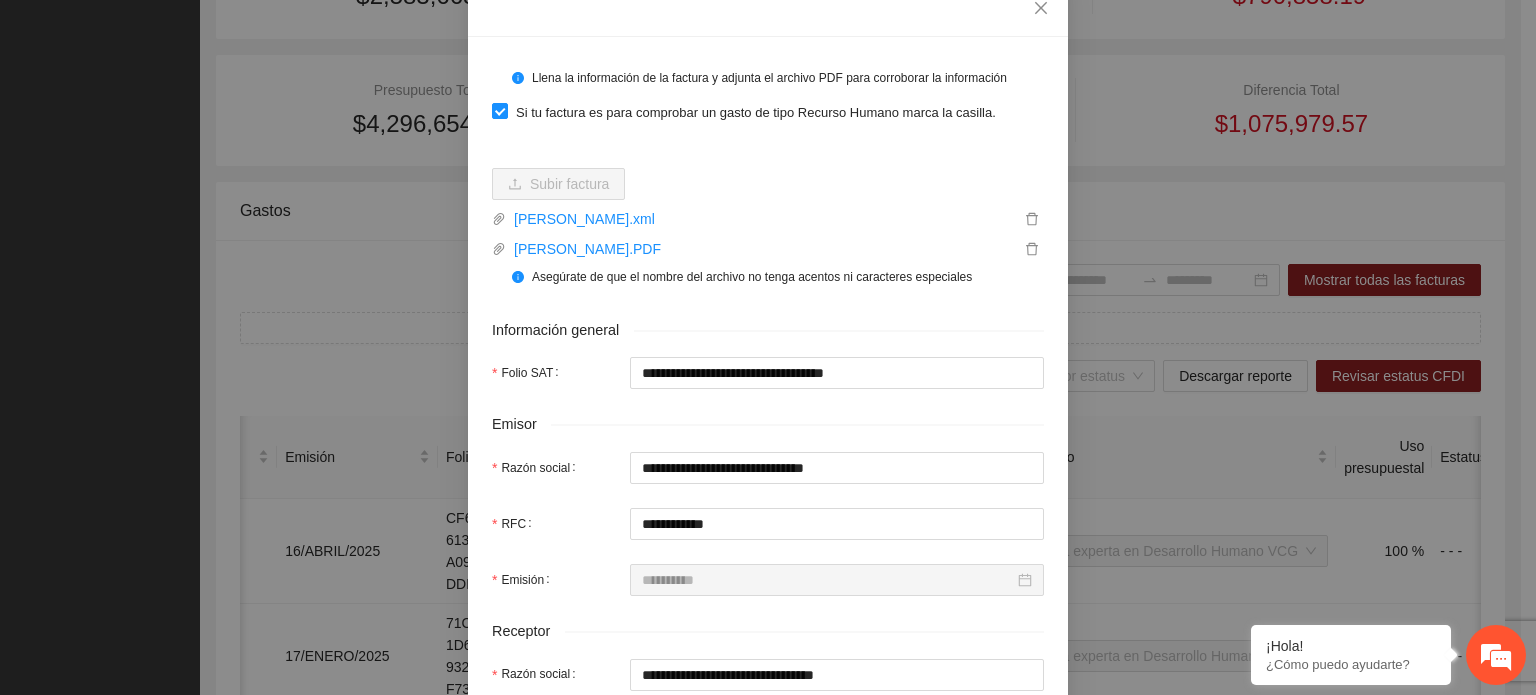 scroll, scrollTop: 300, scrollLeft: 0, axis: vertical 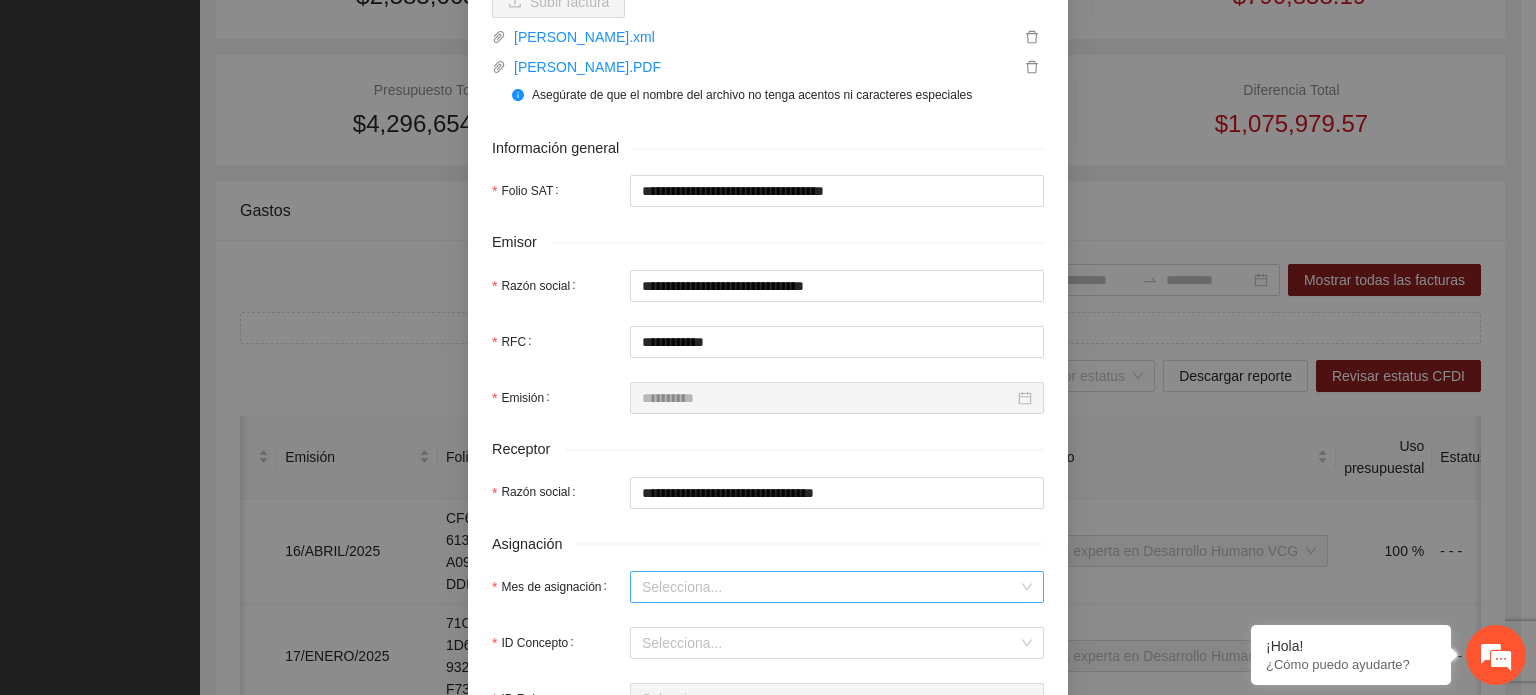 click on "Mes de asignación" at bounding box center [830, 587] 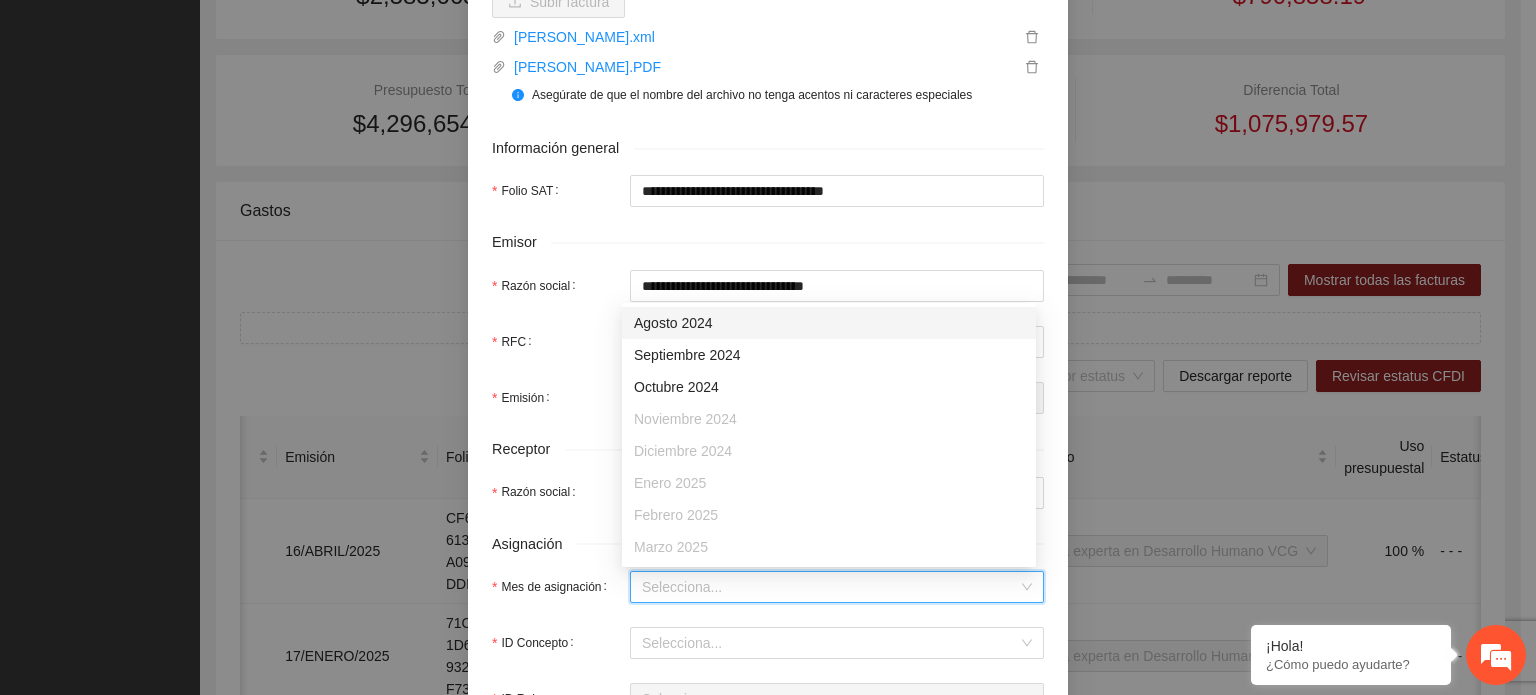 scroll, scrollTop: 128, scrollLeft: 0, axis: vertical 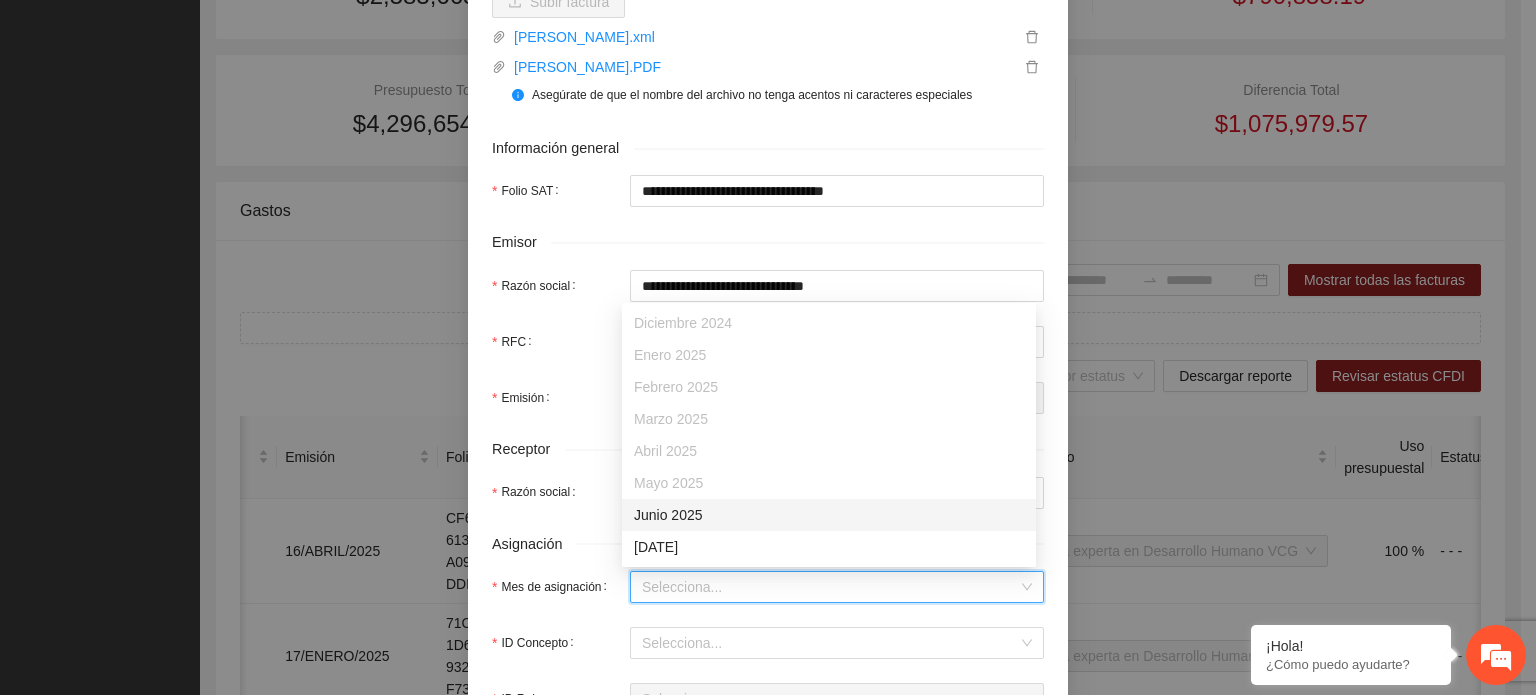 click on "Junio 2025" at bounding box center [829, 515] 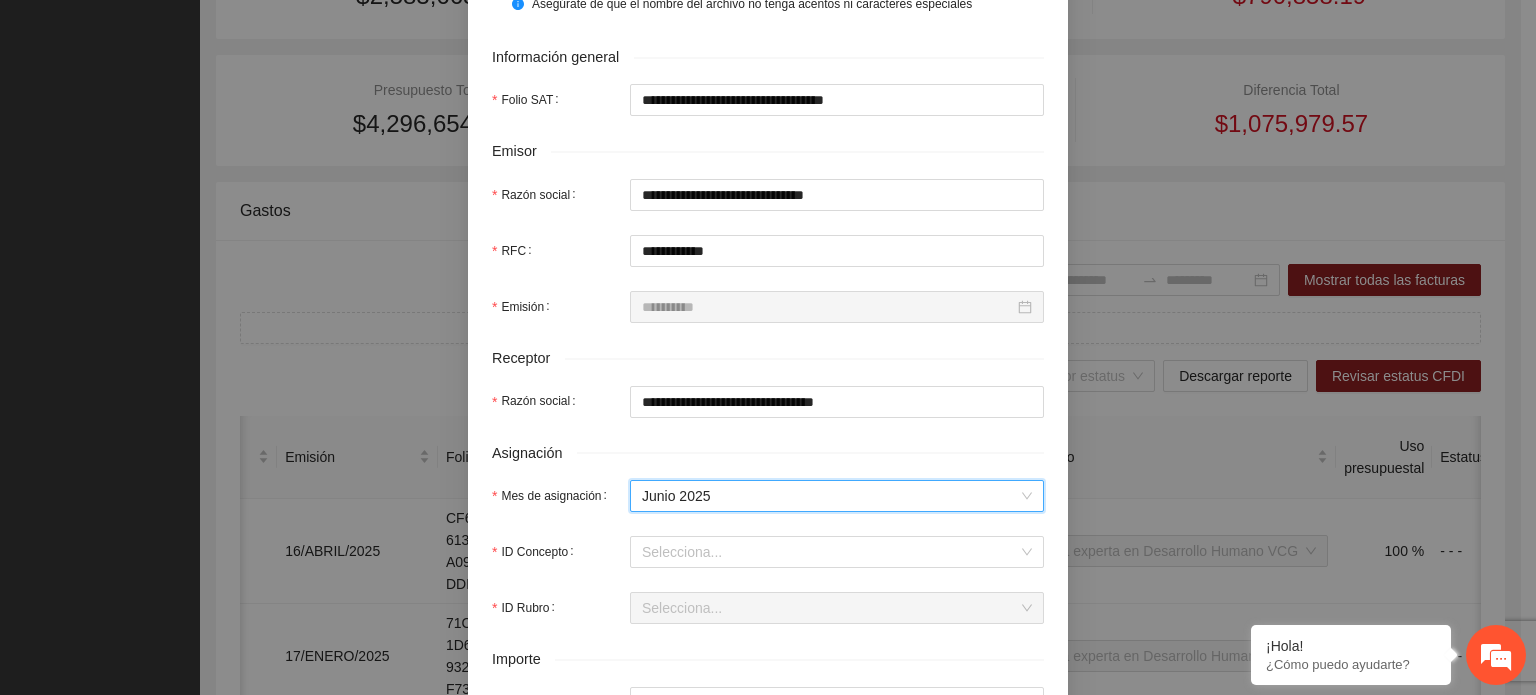 scroll, scrollTop: 500, scrollLeft: 0, axis: vertical 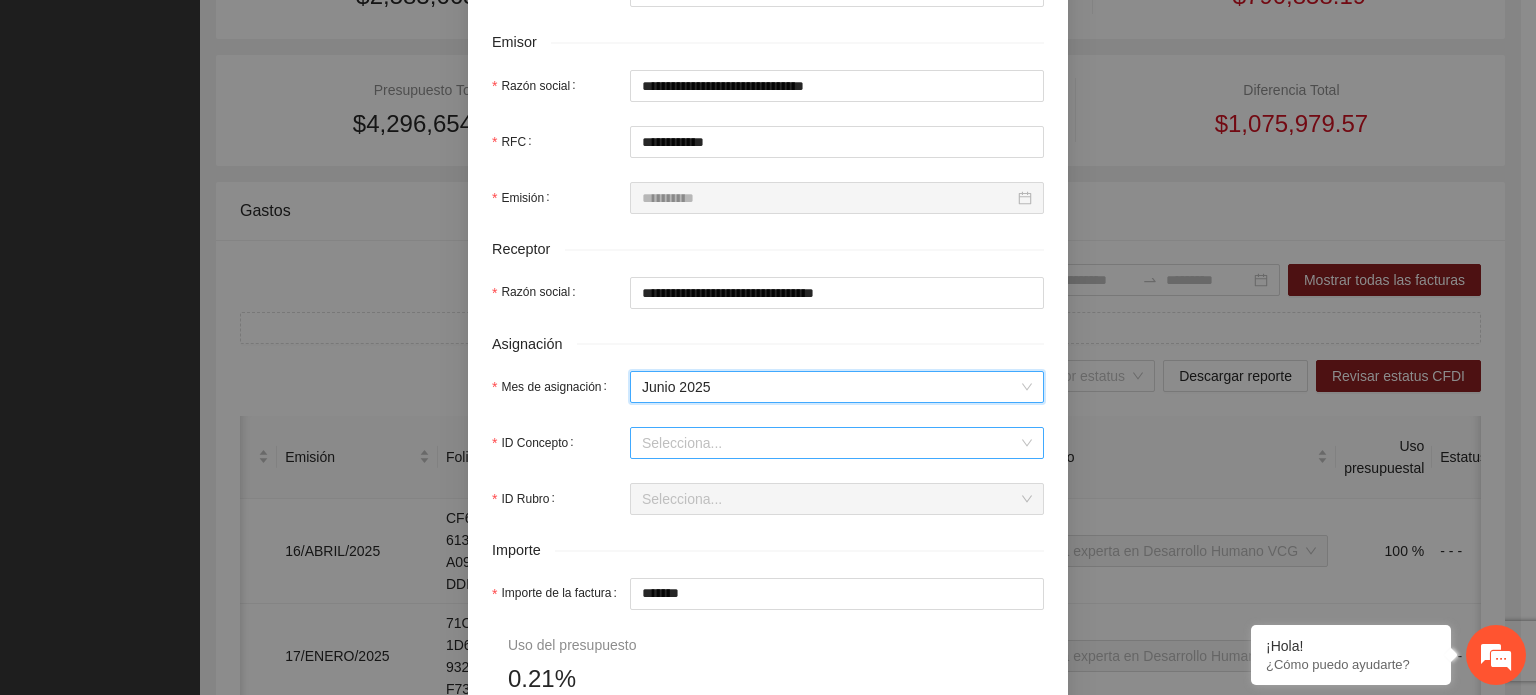click on "ID Concepto" at bounding box center (830, 443) 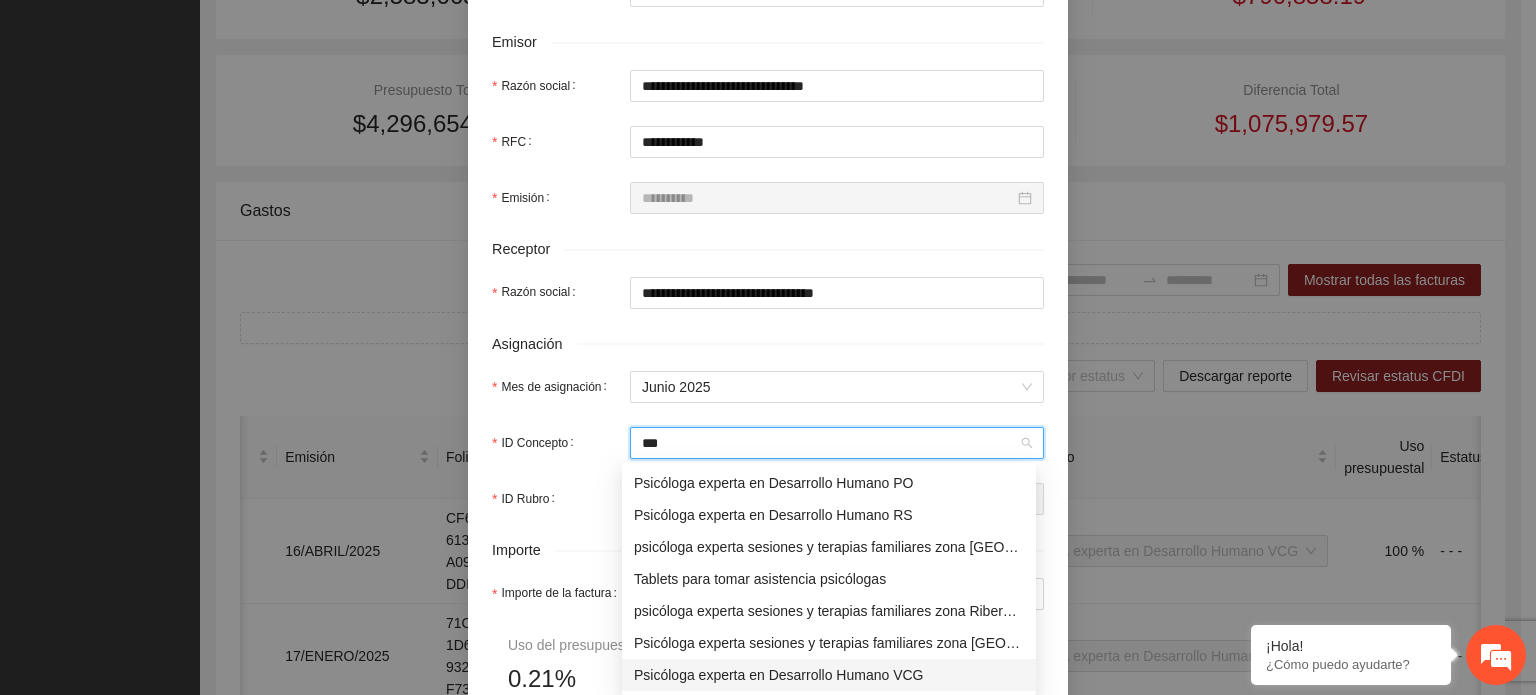 click on "Psicóloga experta en Desarrollo Humano VCG" at bounding box center (829, 675) 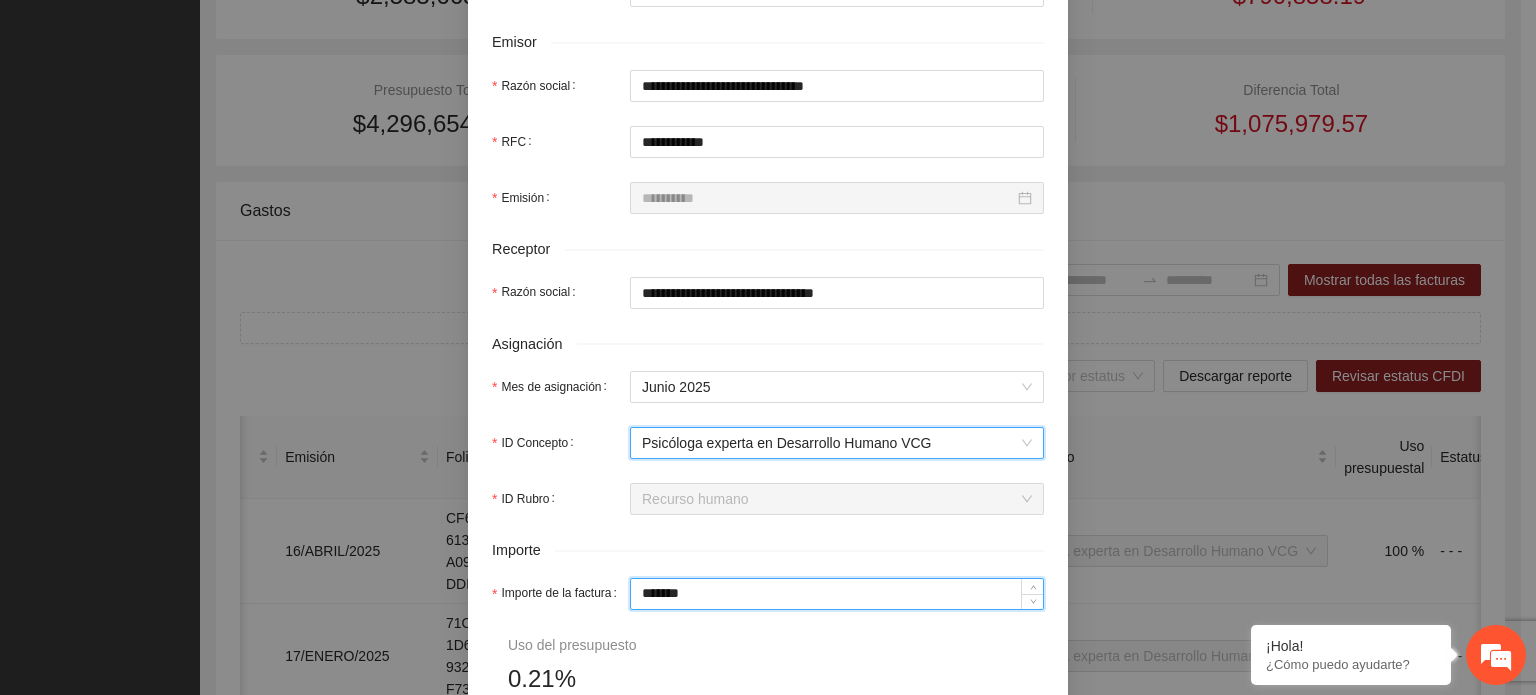 drag, startPoint x: 694, startPoint y: 594, endPoint x: 428, endPoint y: 582, distance: 266.27054 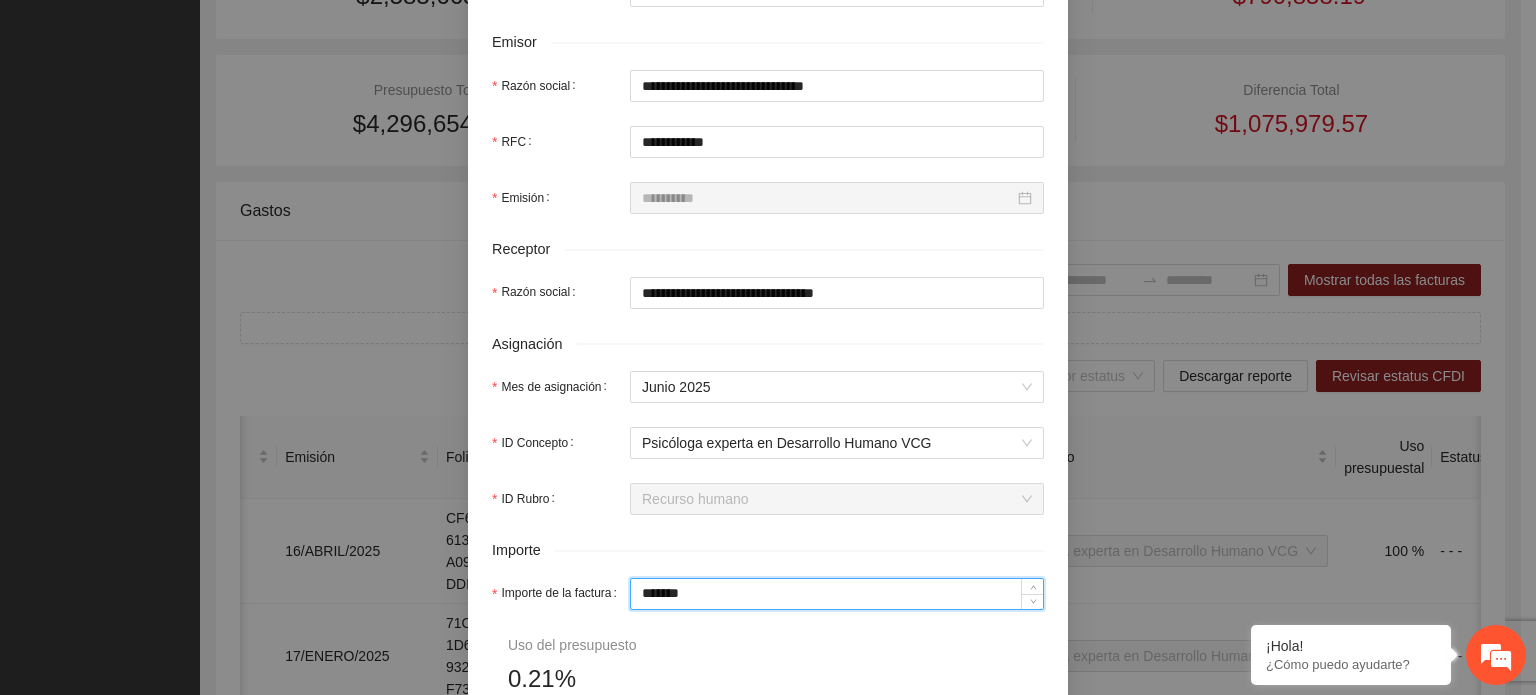 drag, startPoint x: 767, startPoint y: 488, endPoint x: 765, endPoint y: 567, distance: 79.025314 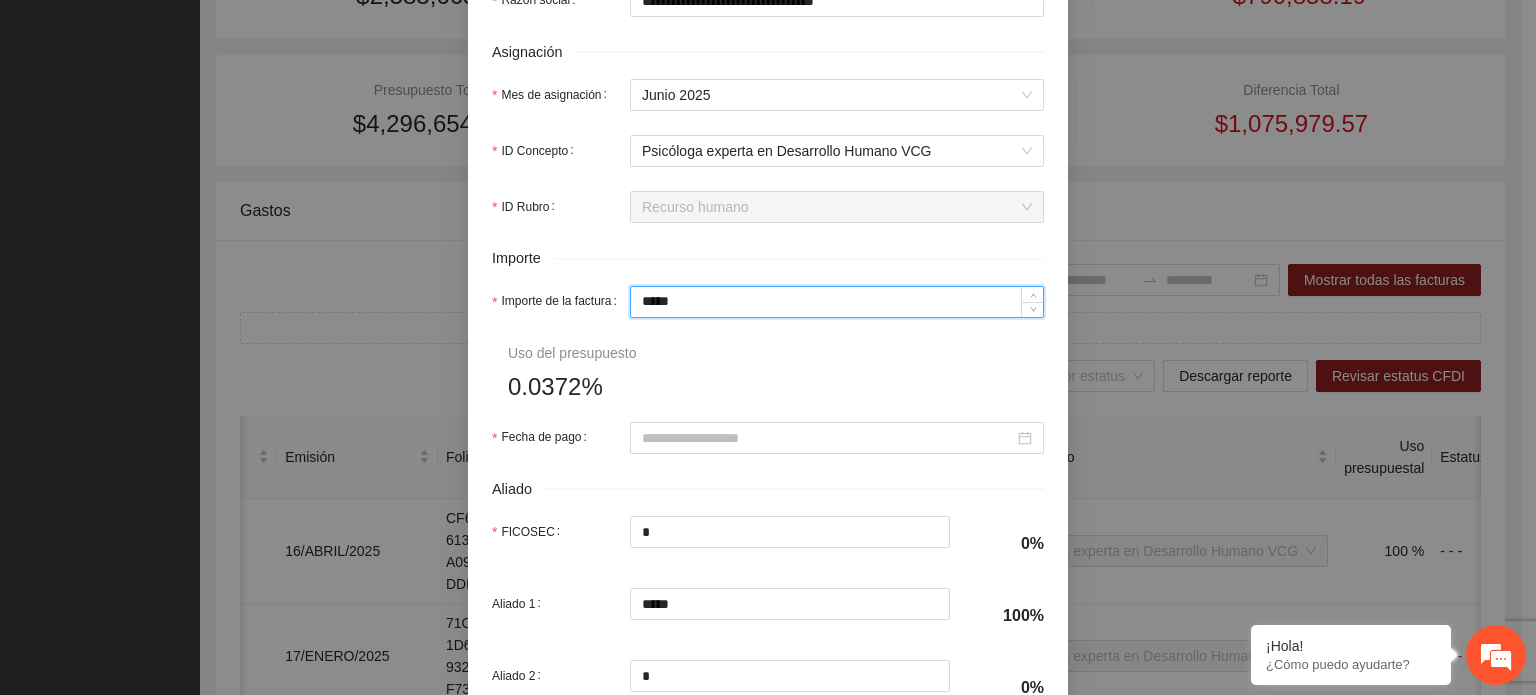 scroll, scrollTop: 1000, scrollLeft: 0, axis: vertical 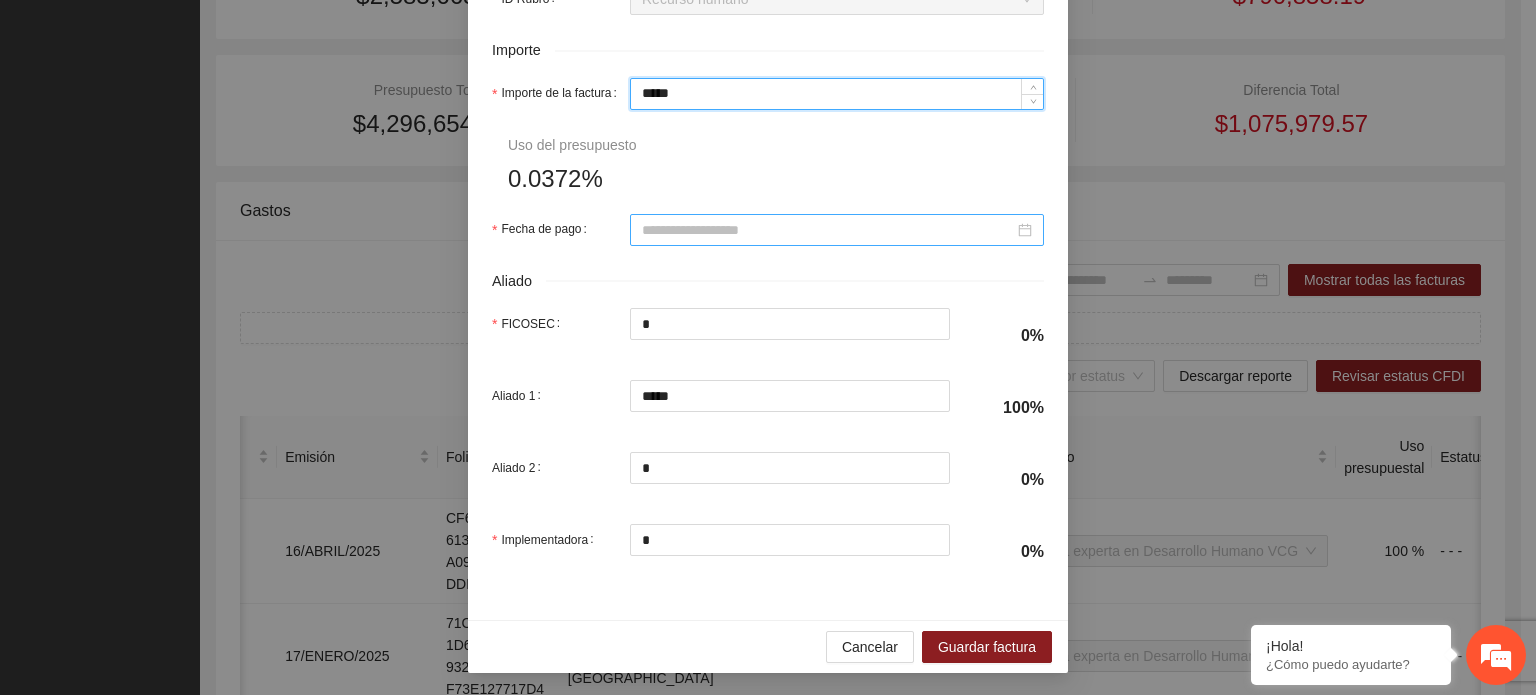 click at bounding box center (837, 230) 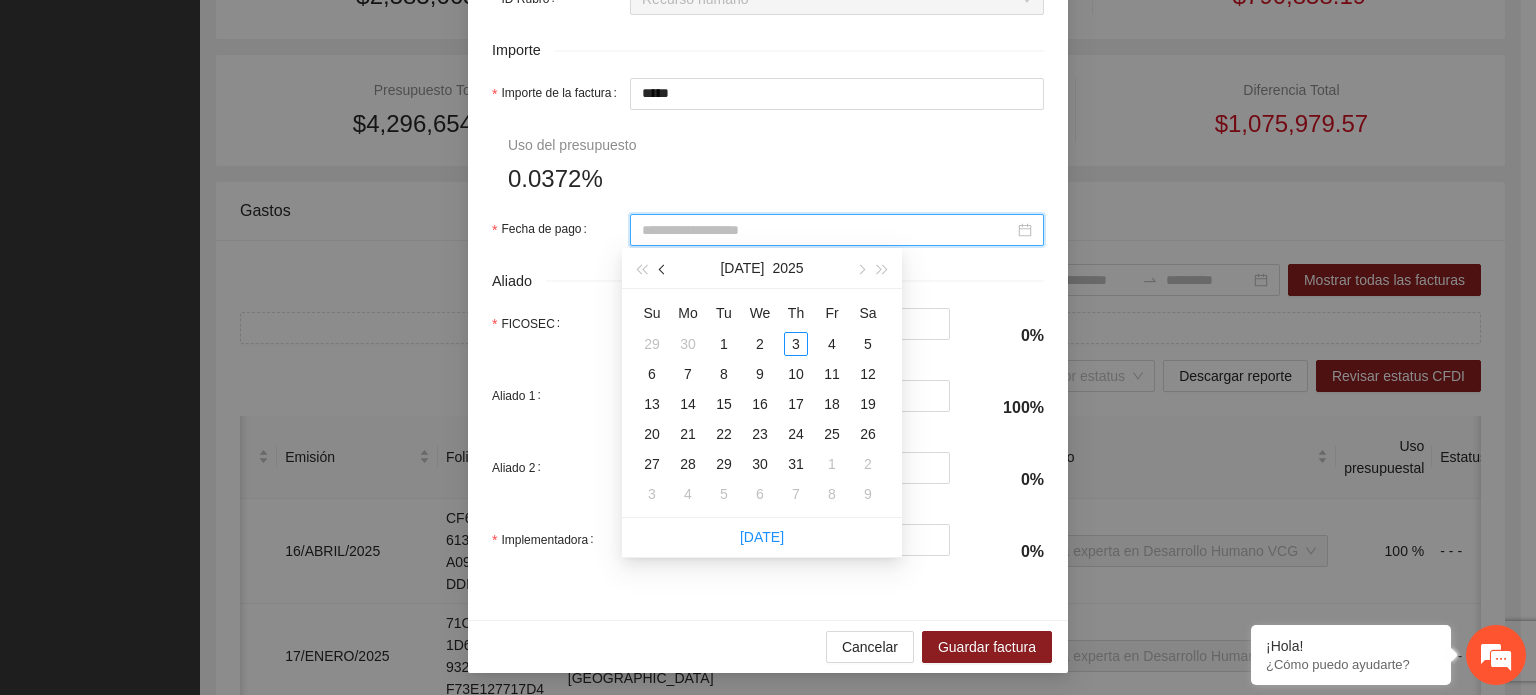 click at bounding box center [663, 268] 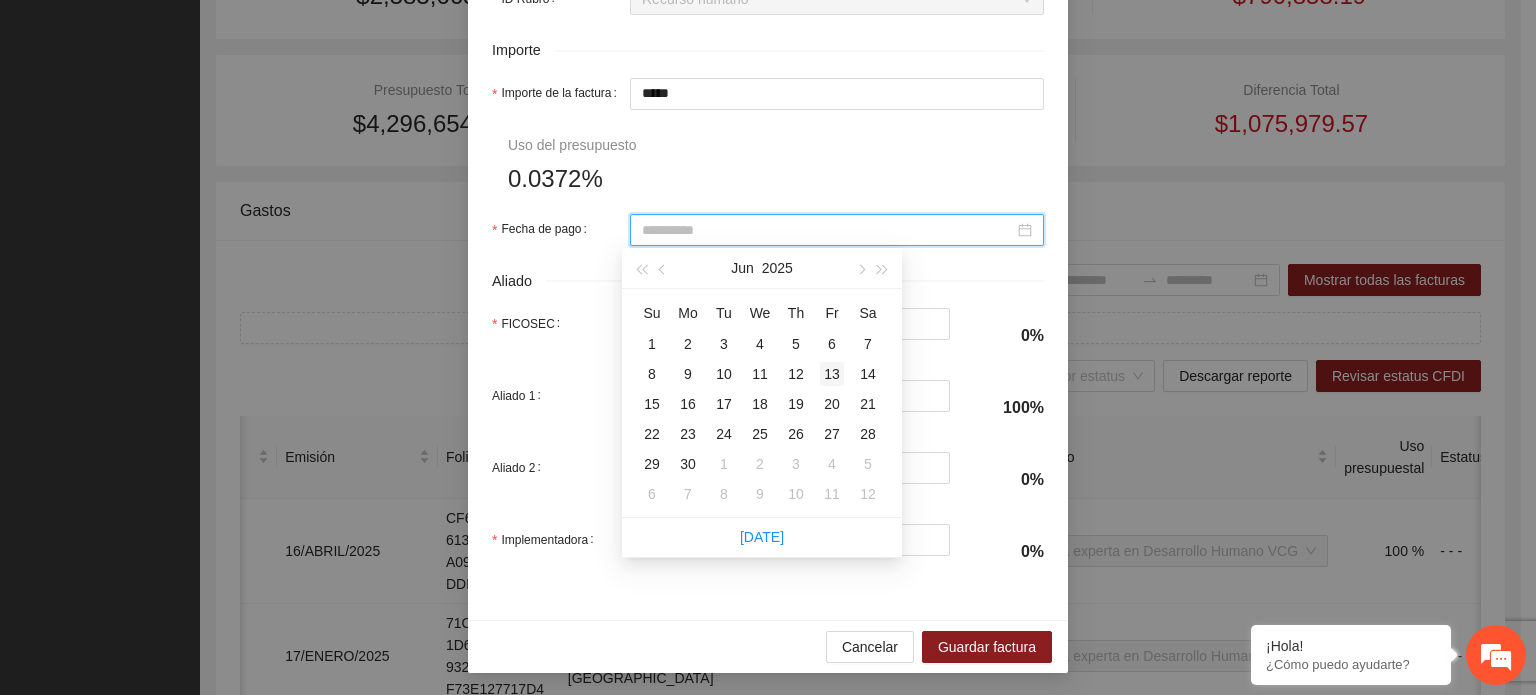 click on "13" at bounding box center [832, 374] 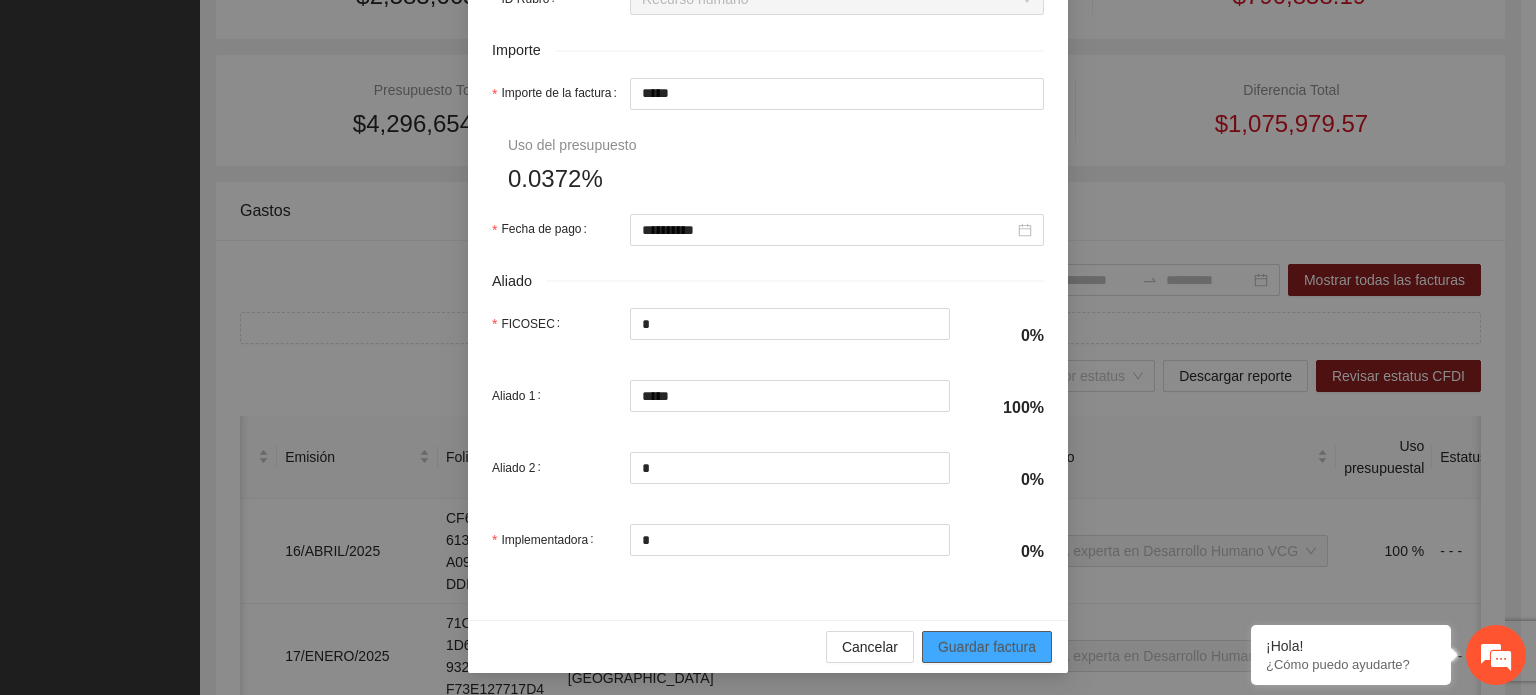 click on "Guardar factura" at bounding box center [987, 647] 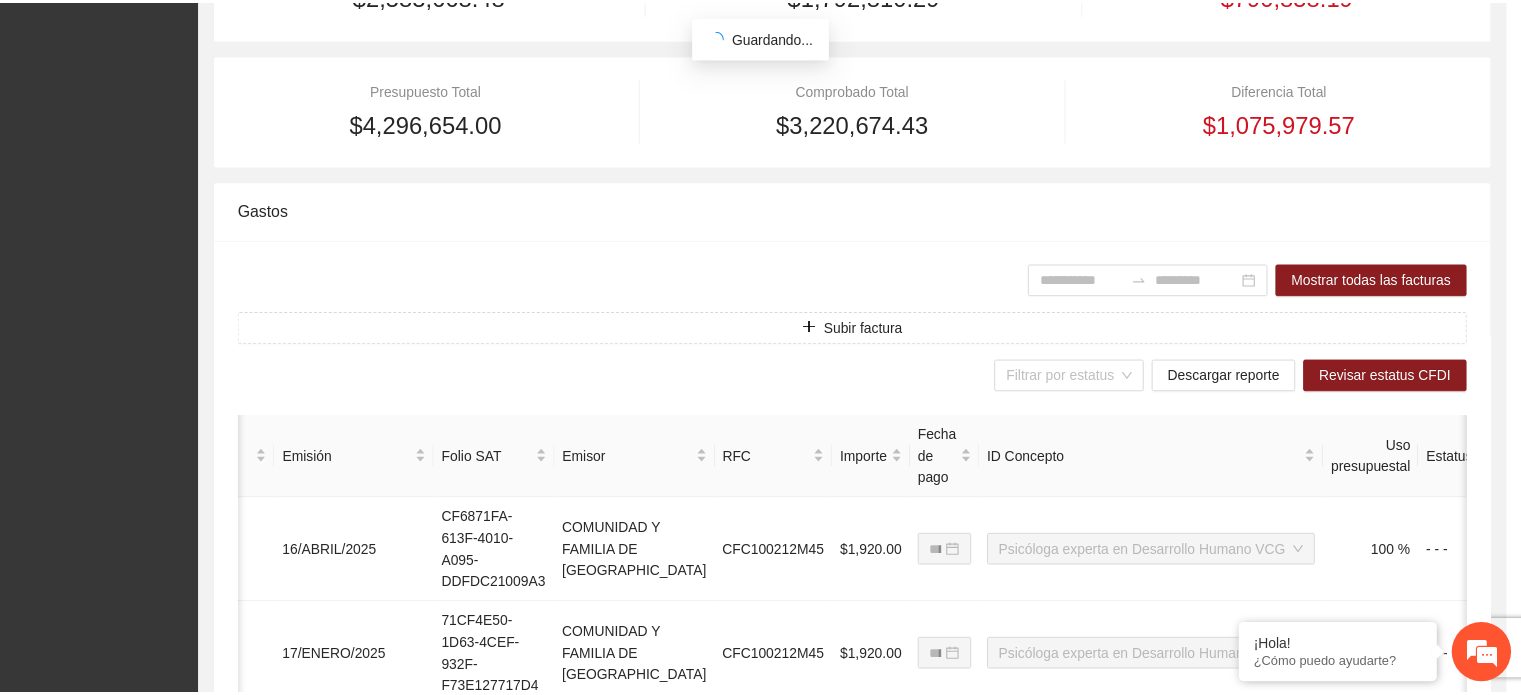 scroll, scrollTop: 940, scrollLeft: 0, axis: vertical 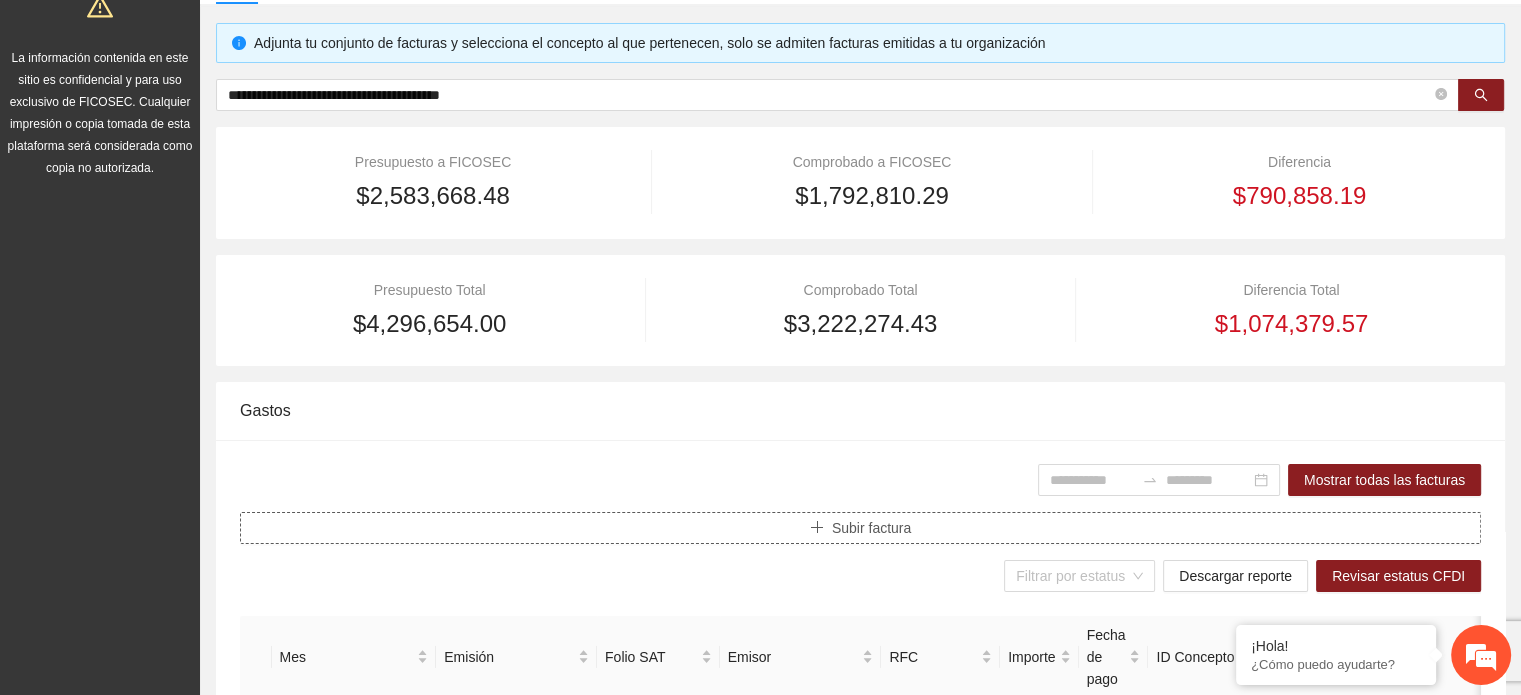 click on "Subir factura" at bounding box center [871, 528] 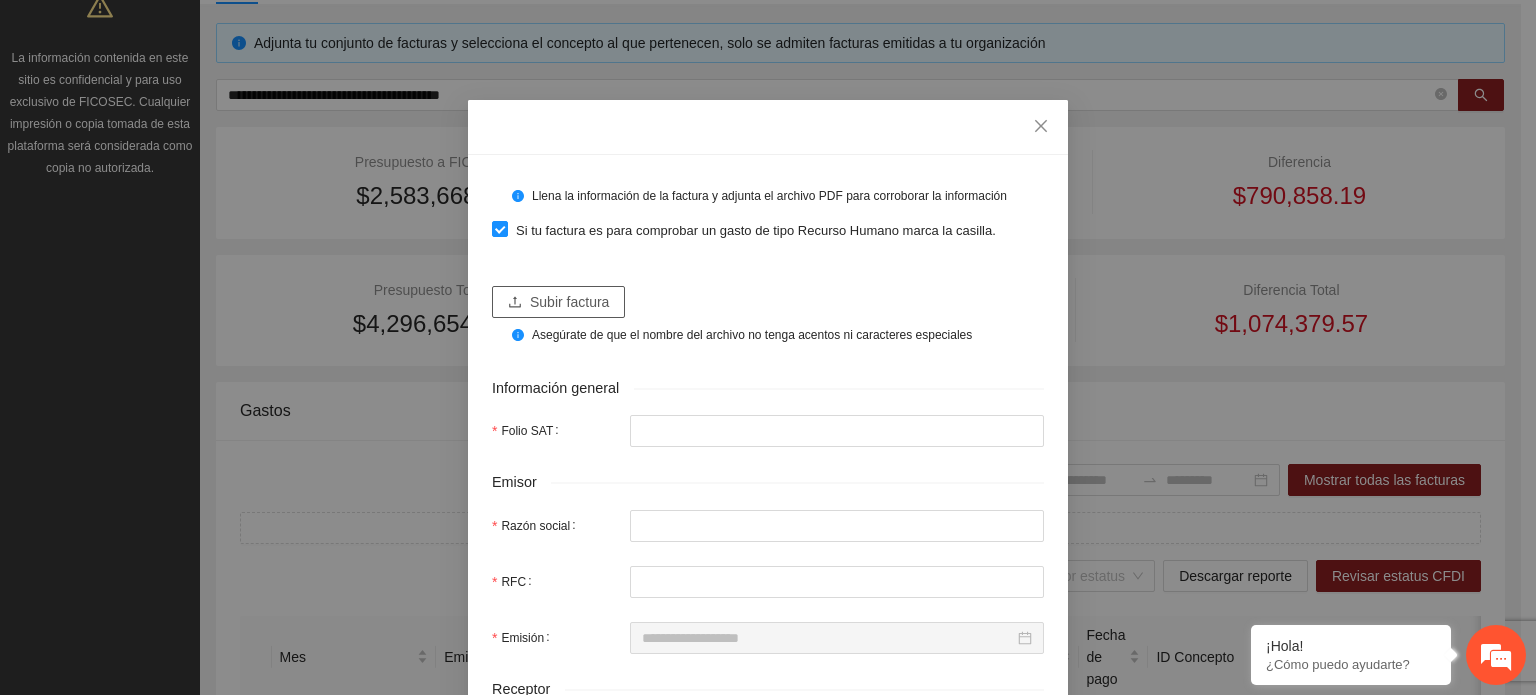click on "Subir factura" at bounding box center (569, 302) 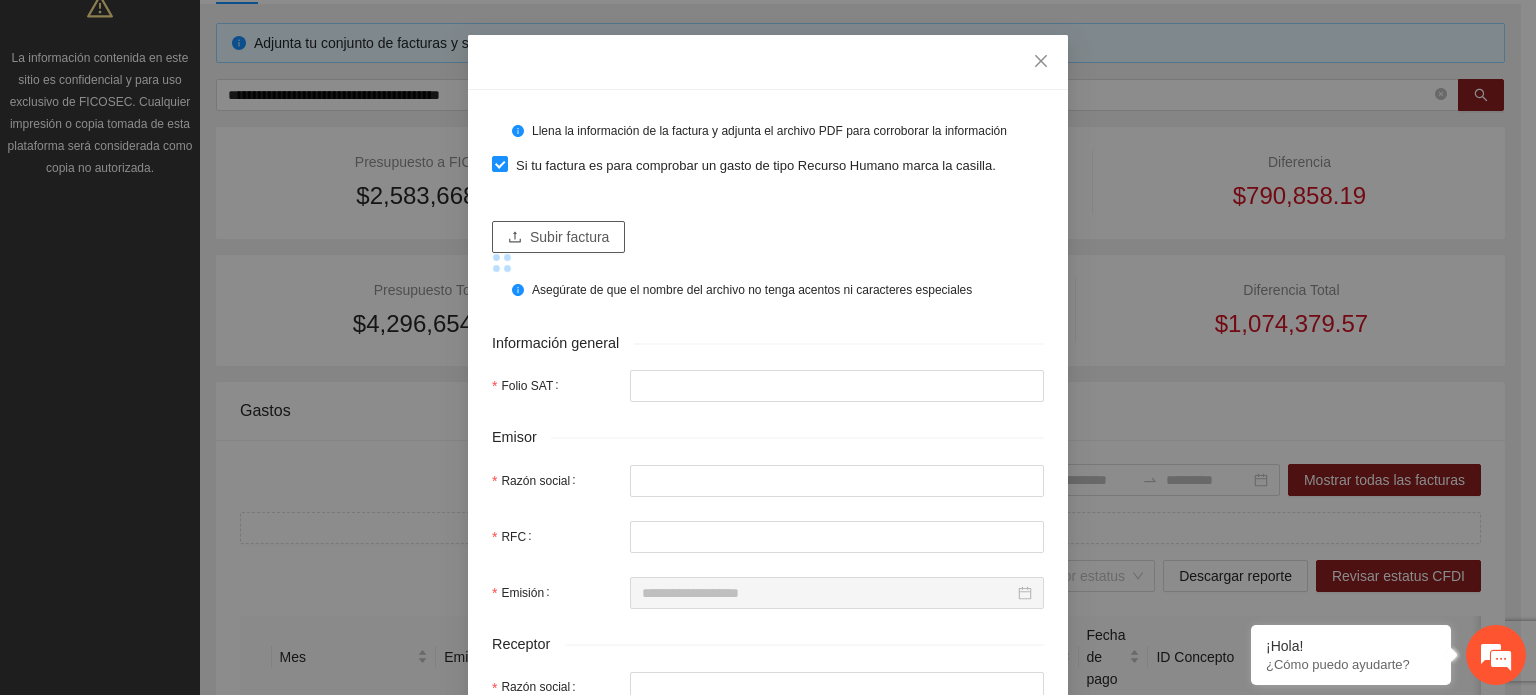 scroll, scrollTop: 100, scrollLeft: 0, axis: vertical 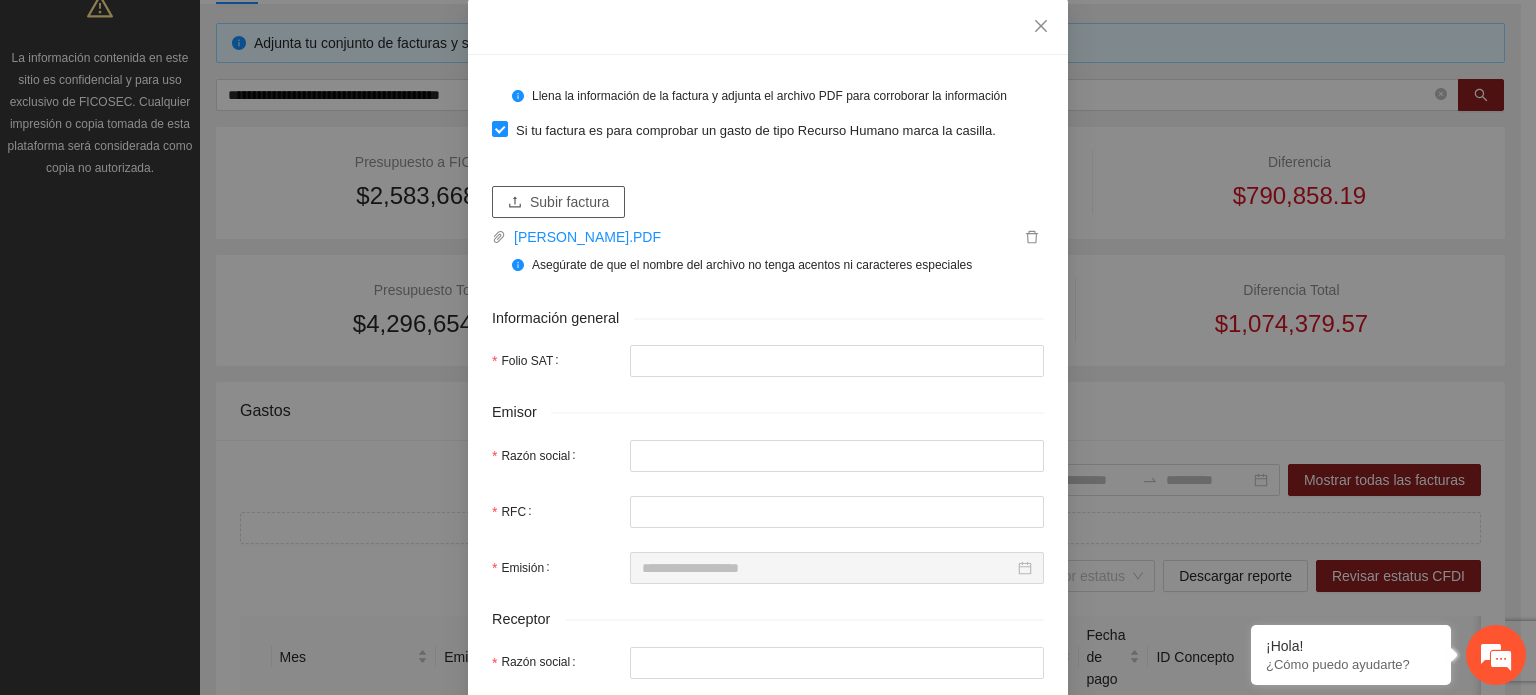 click on "Subir factura" at bounding box center [569, 202] 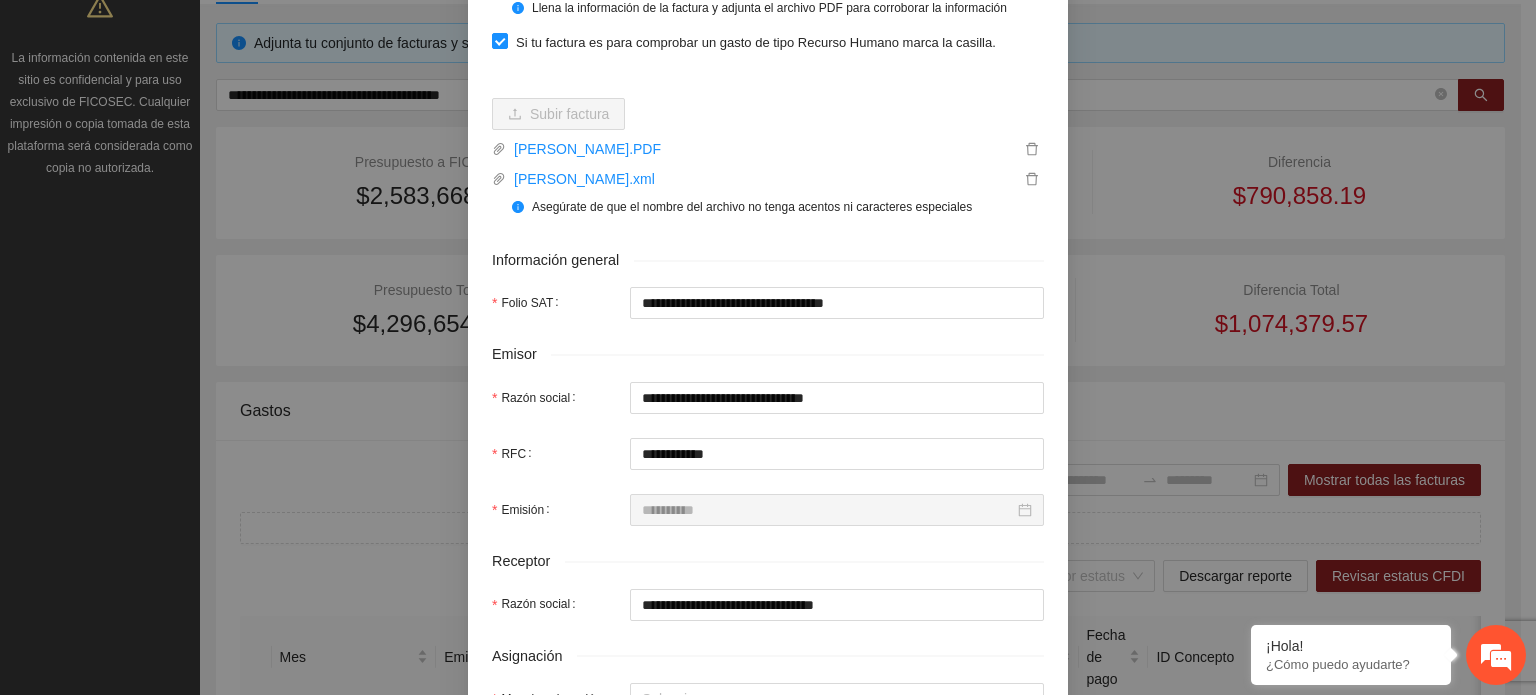 scroll, scrollTop: 300, scrollLeft: 0, axis: vertical 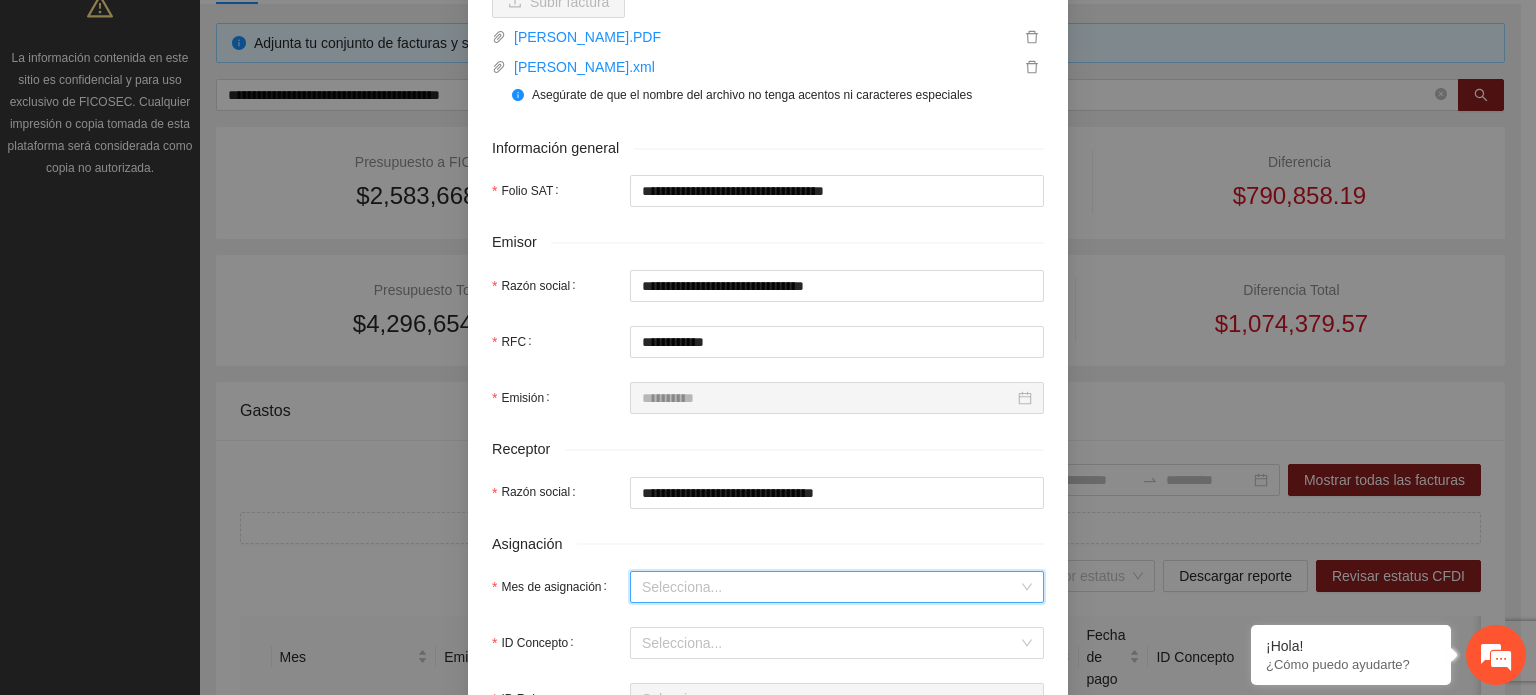 click on "Mes de asignación" at bounding box center (830, 587) 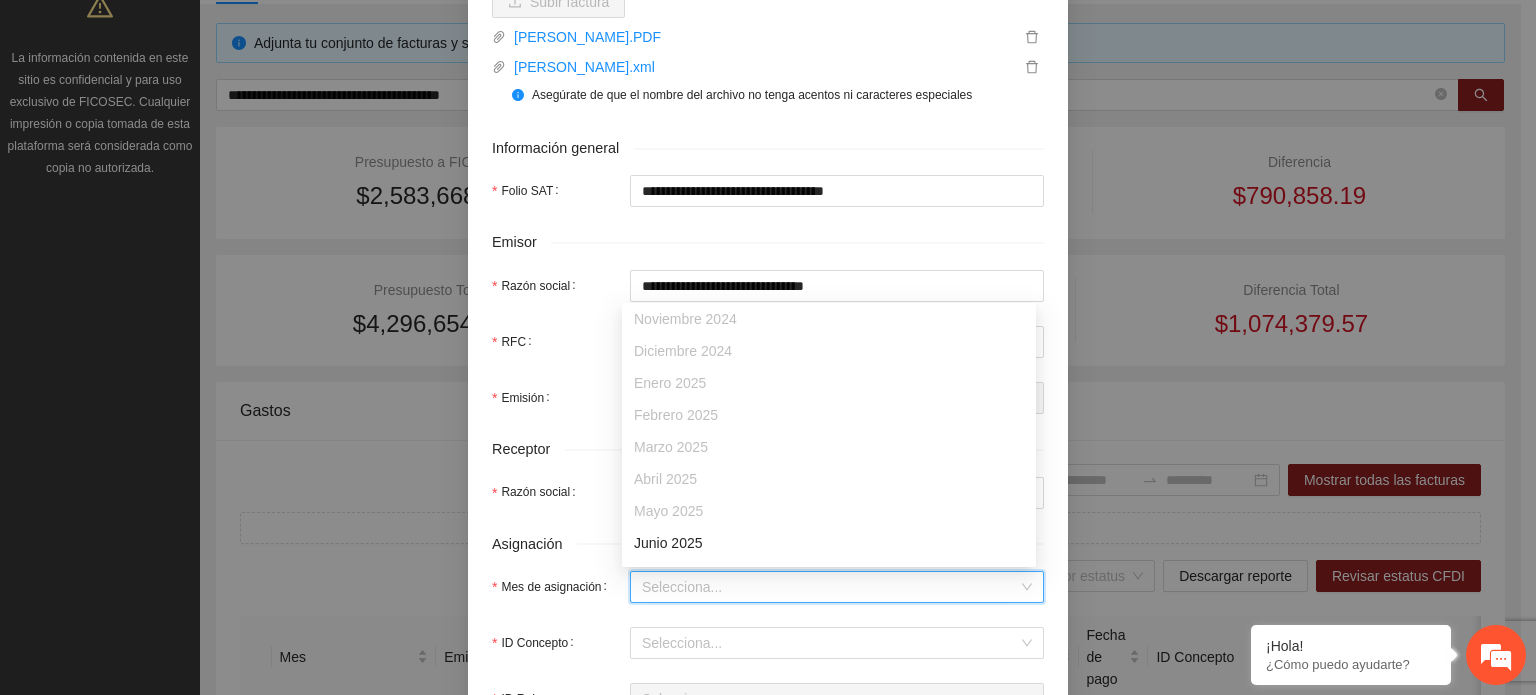 scroll, scrollTop: 128, scrollLeft: 0, axis: vertical 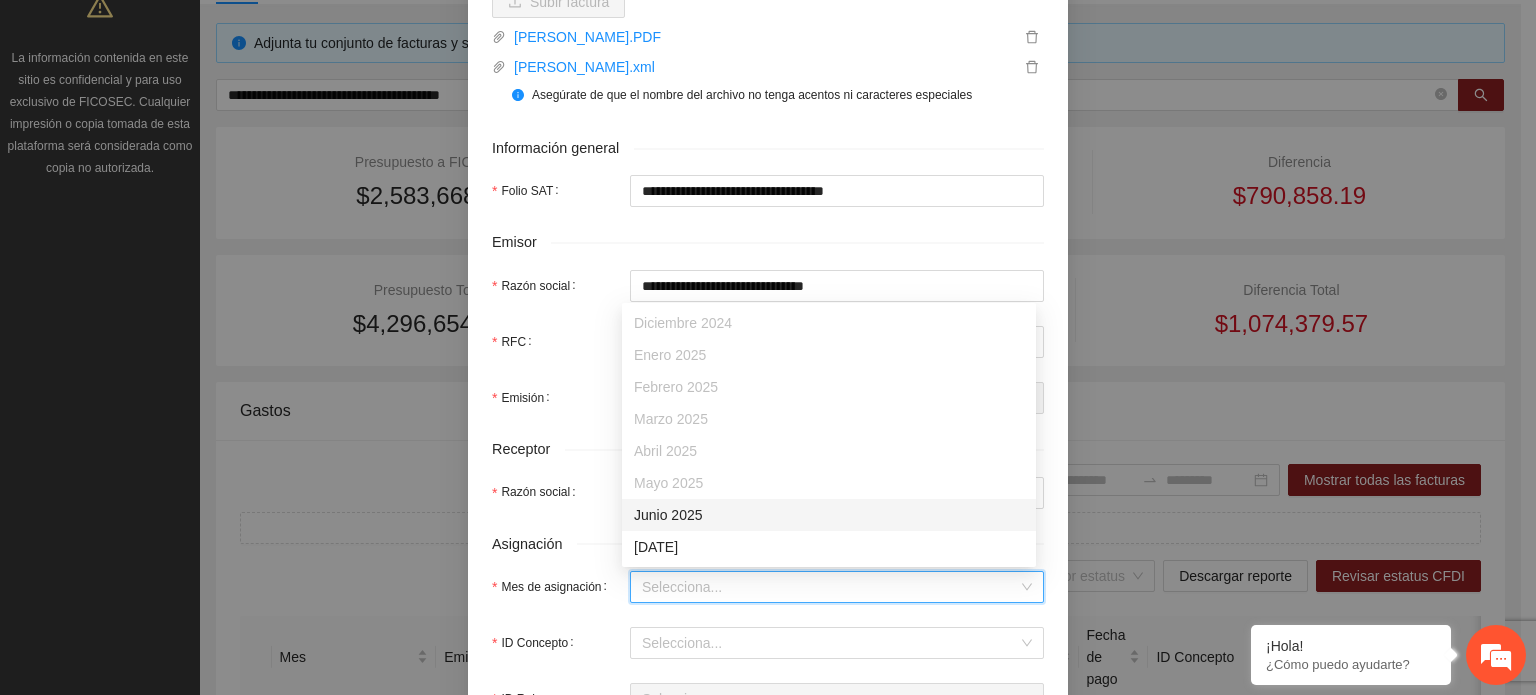 click on "Junio 2025" at bounding box center (829, 515) 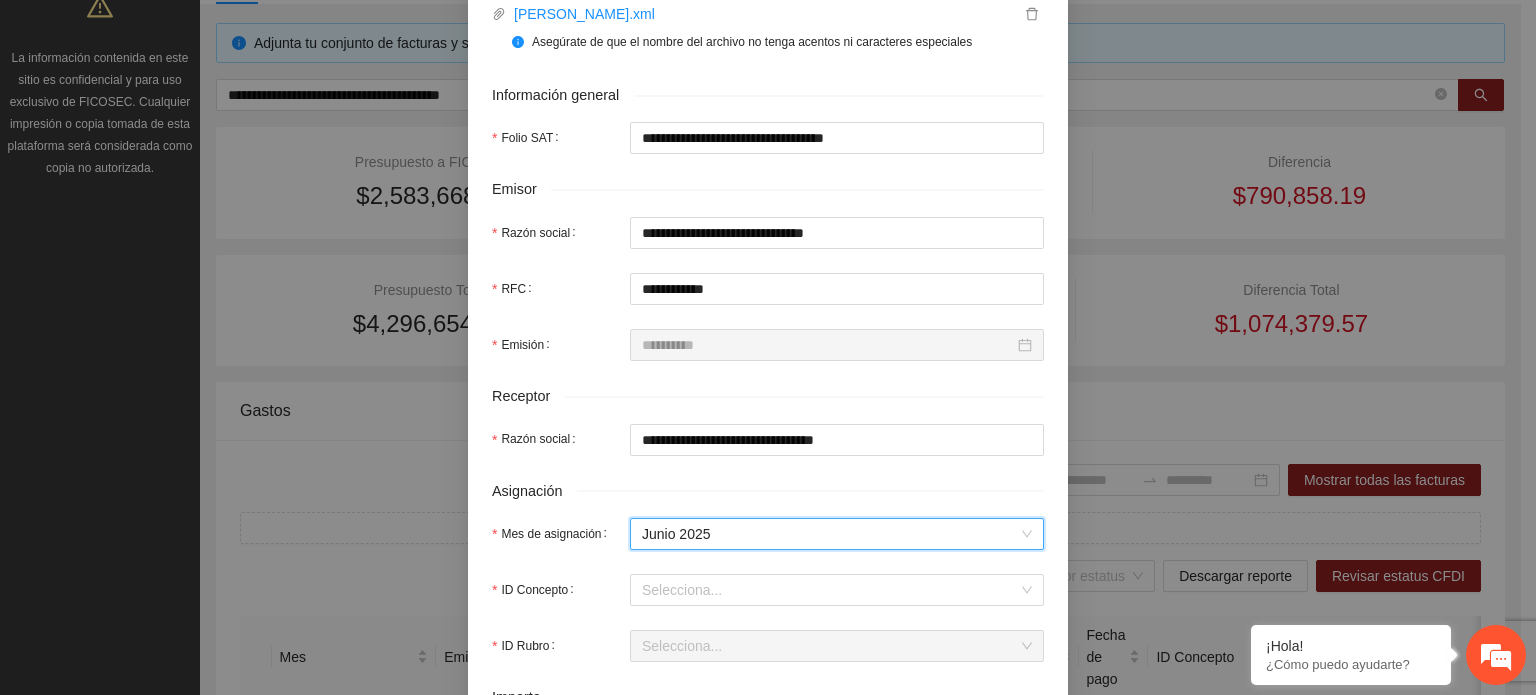 scroll, scrollTop: 400, scrollLeft: 0, axis: vertical 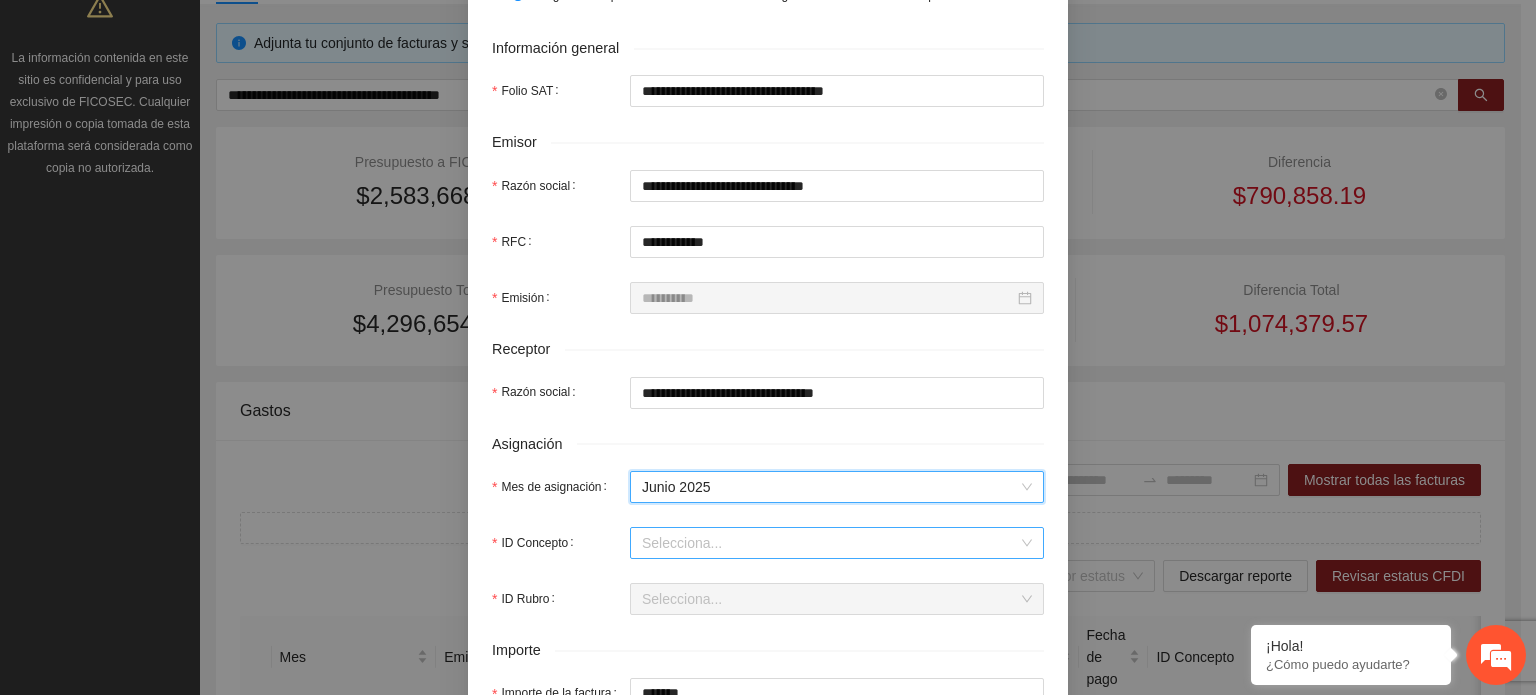 click on "ID Concepto" at bounding box center (830, 543) 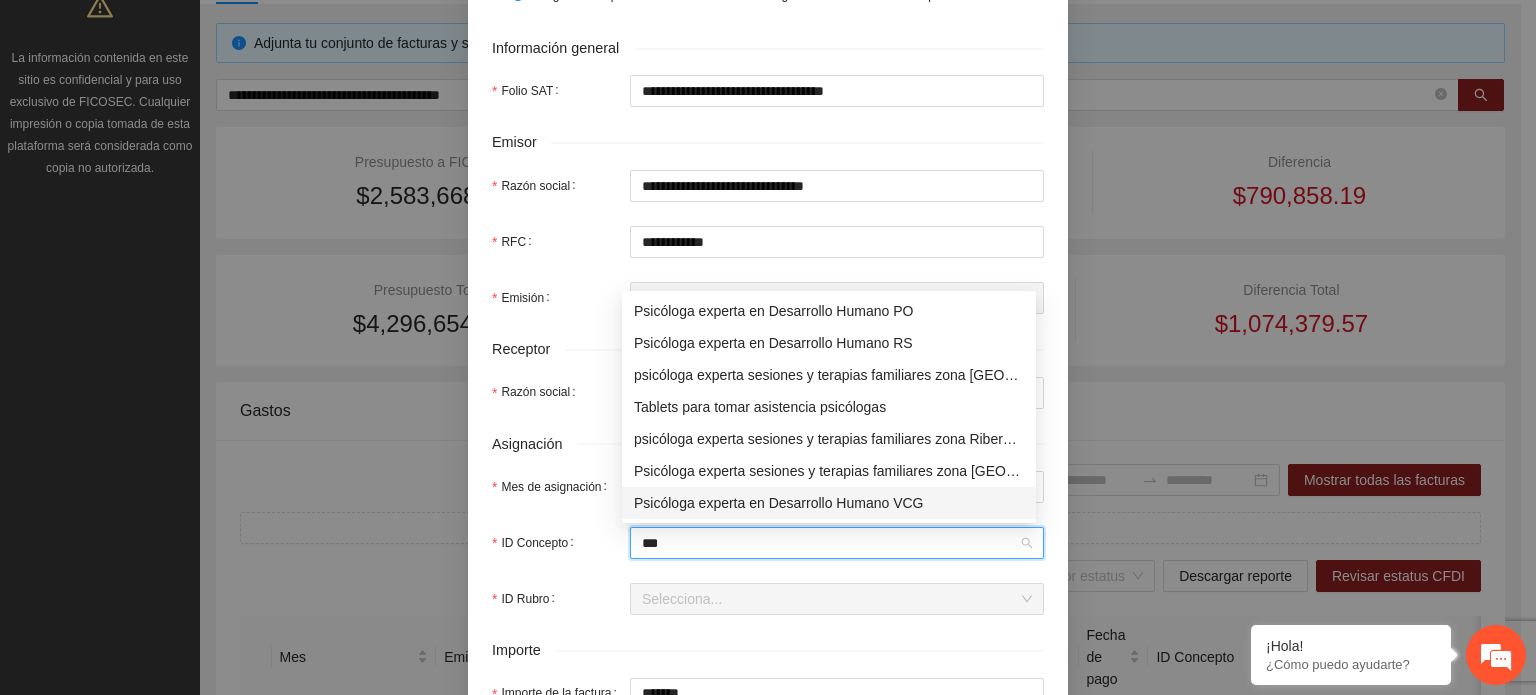 click on "Psicóloga experta en Desarrollo Humano VCG" at bounding box center (829, 503) 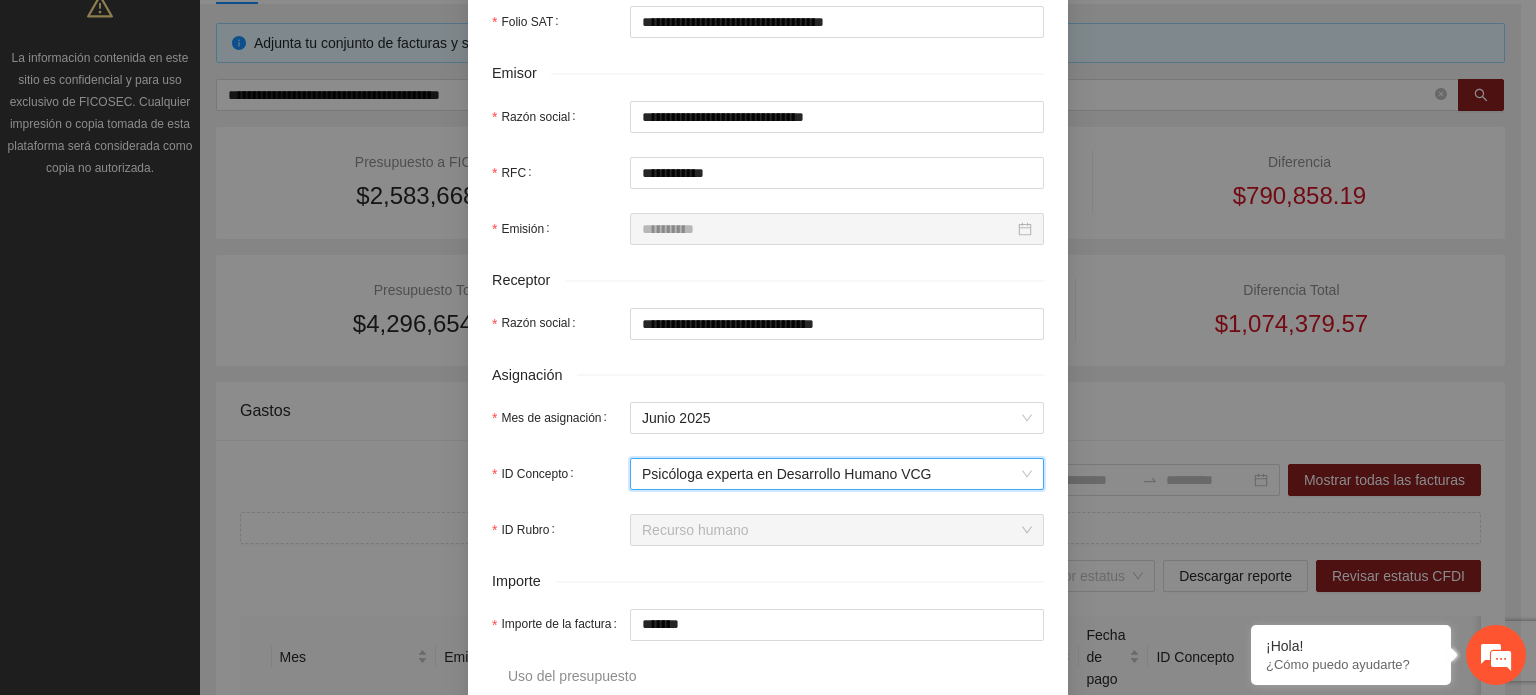scroll, scrollTop: 700, scrollLeft: 0, axis: vertical 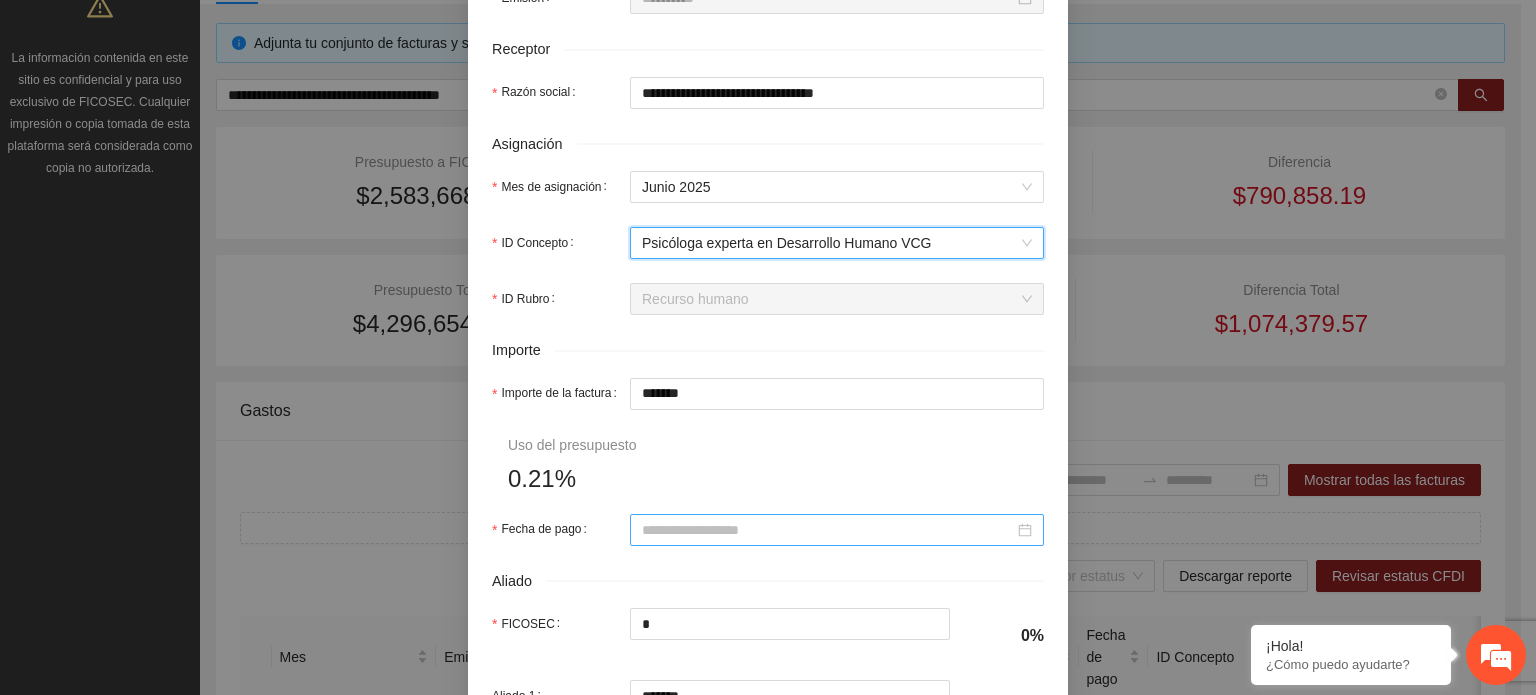 click at bounding box center [837, 530] 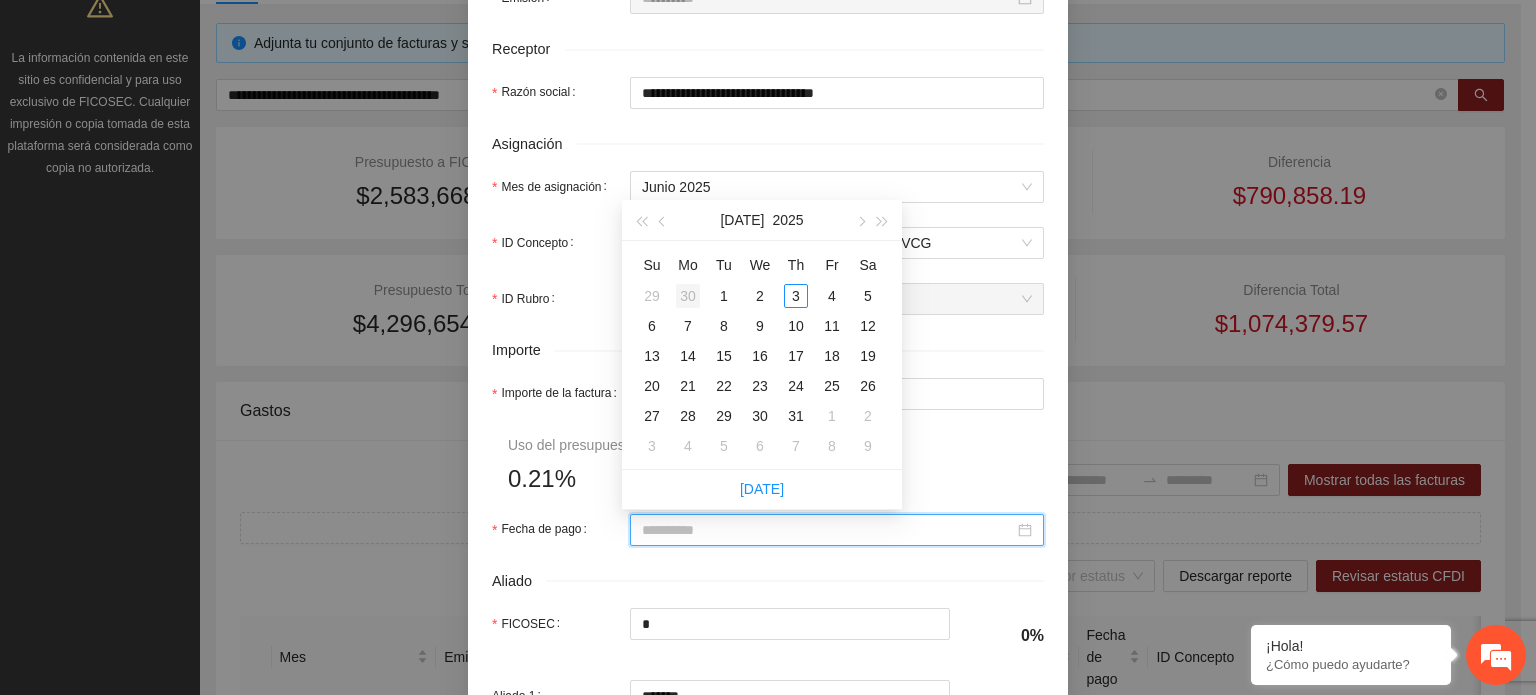 click on "30" at bounding box center (688, 296) 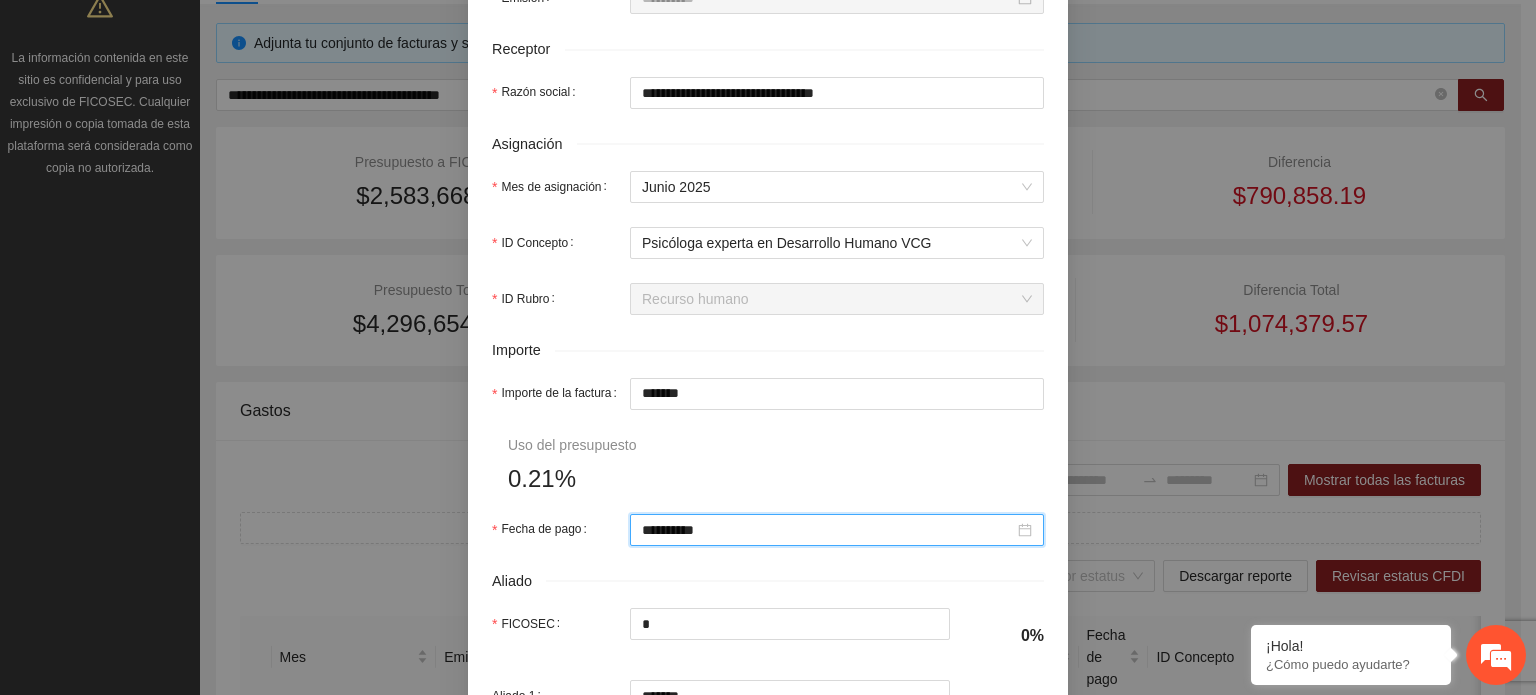 drag, startPoint x: 900, startPoint y: 599, endPoint x: 877, endPoint y: 599, distance: 23 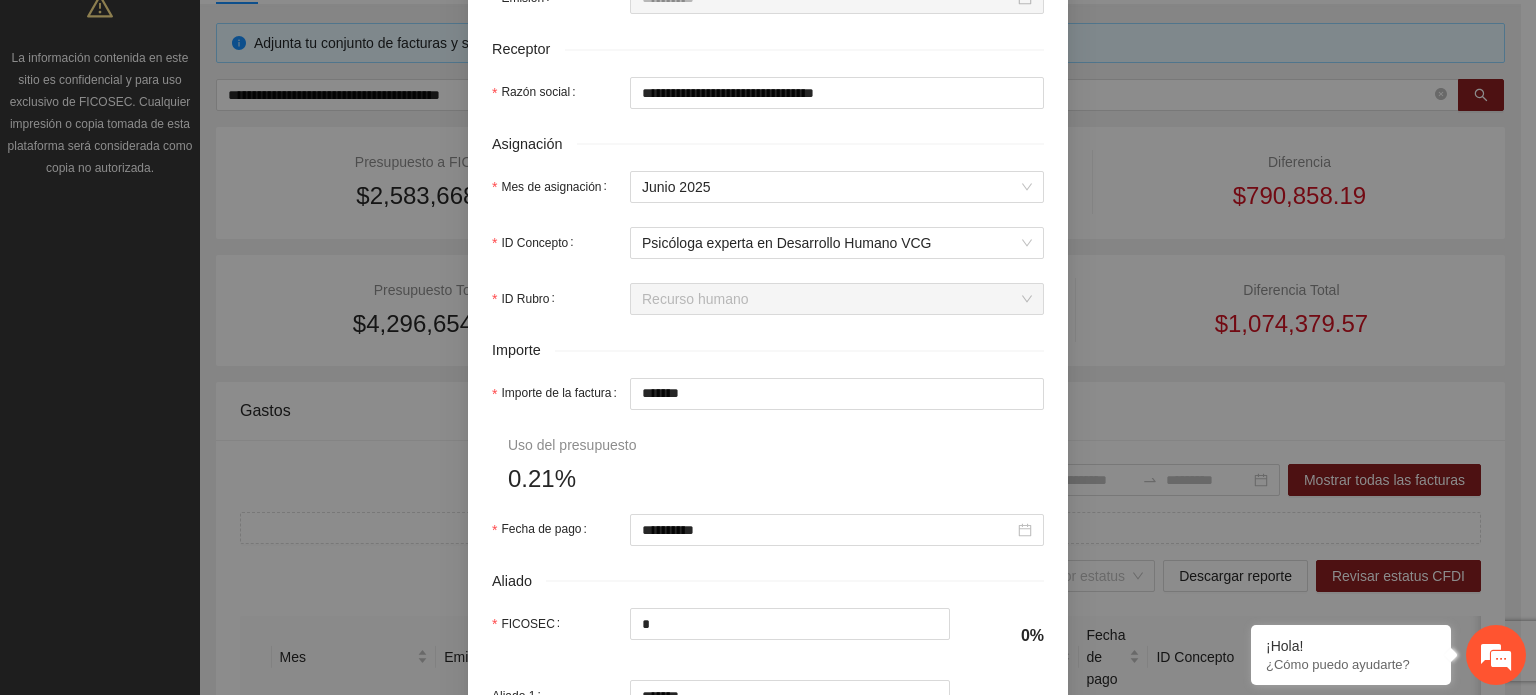 drag, startPoint x: 569, startPoint y: 392, endPoint x: 298, endPoint y: 402, distance: 271.18445 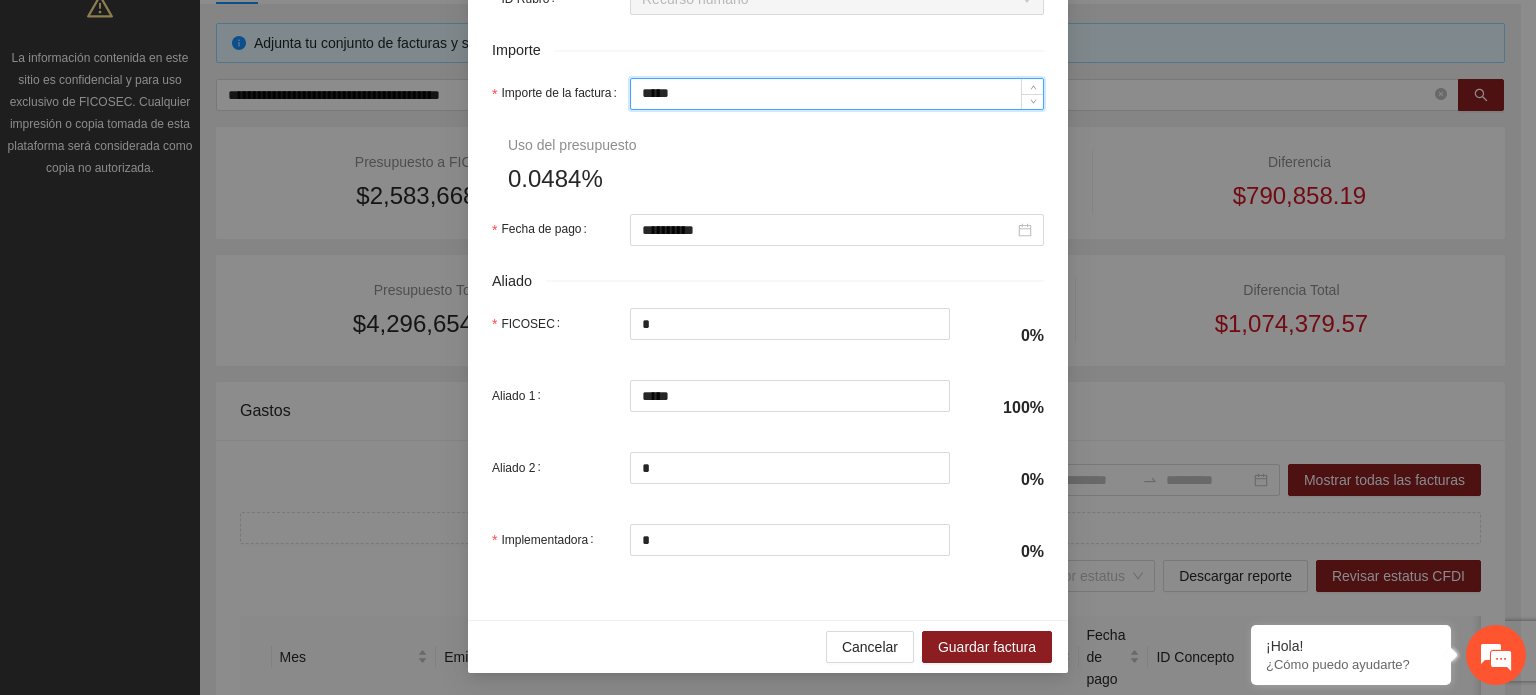 scroll, scrollTop: 1001, scrollLeft: 0, axis: vertical 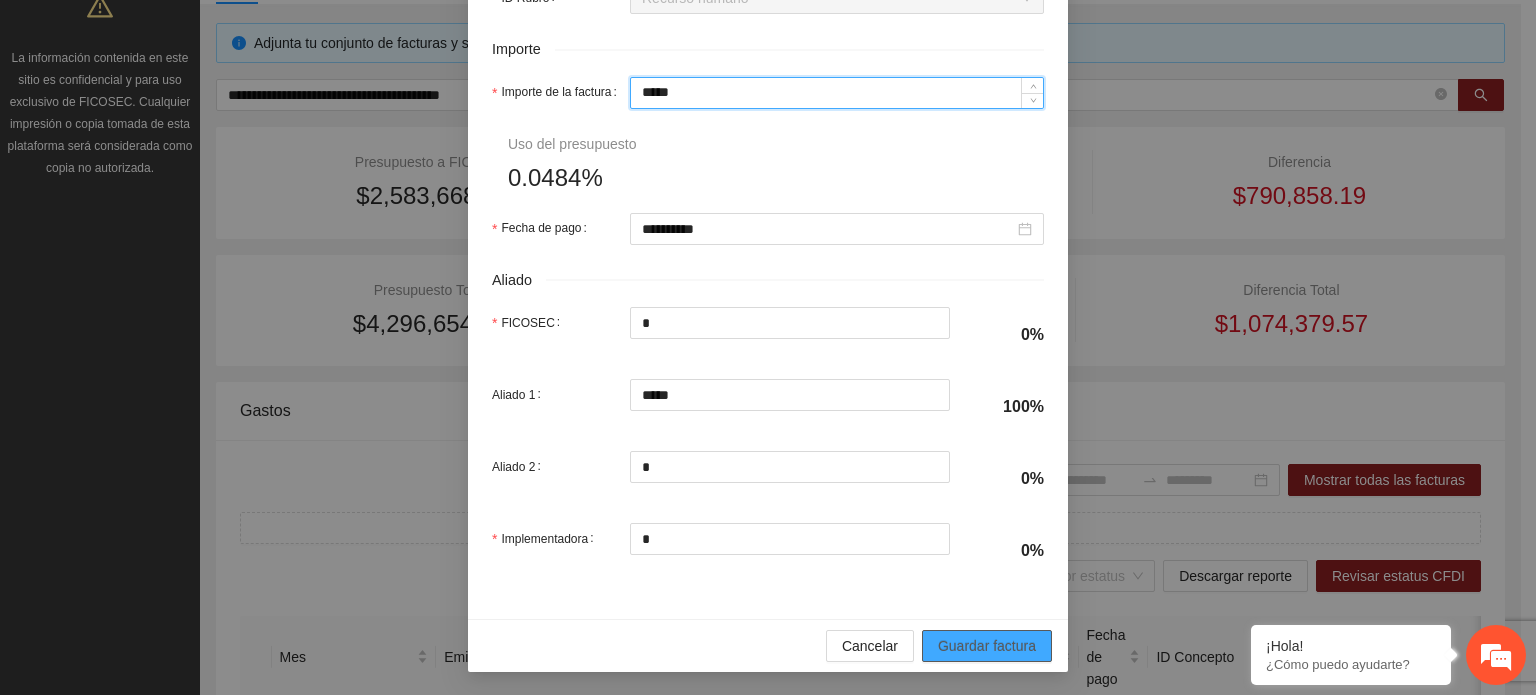 click on "Guardar factura" at bounding box center [987, 646] 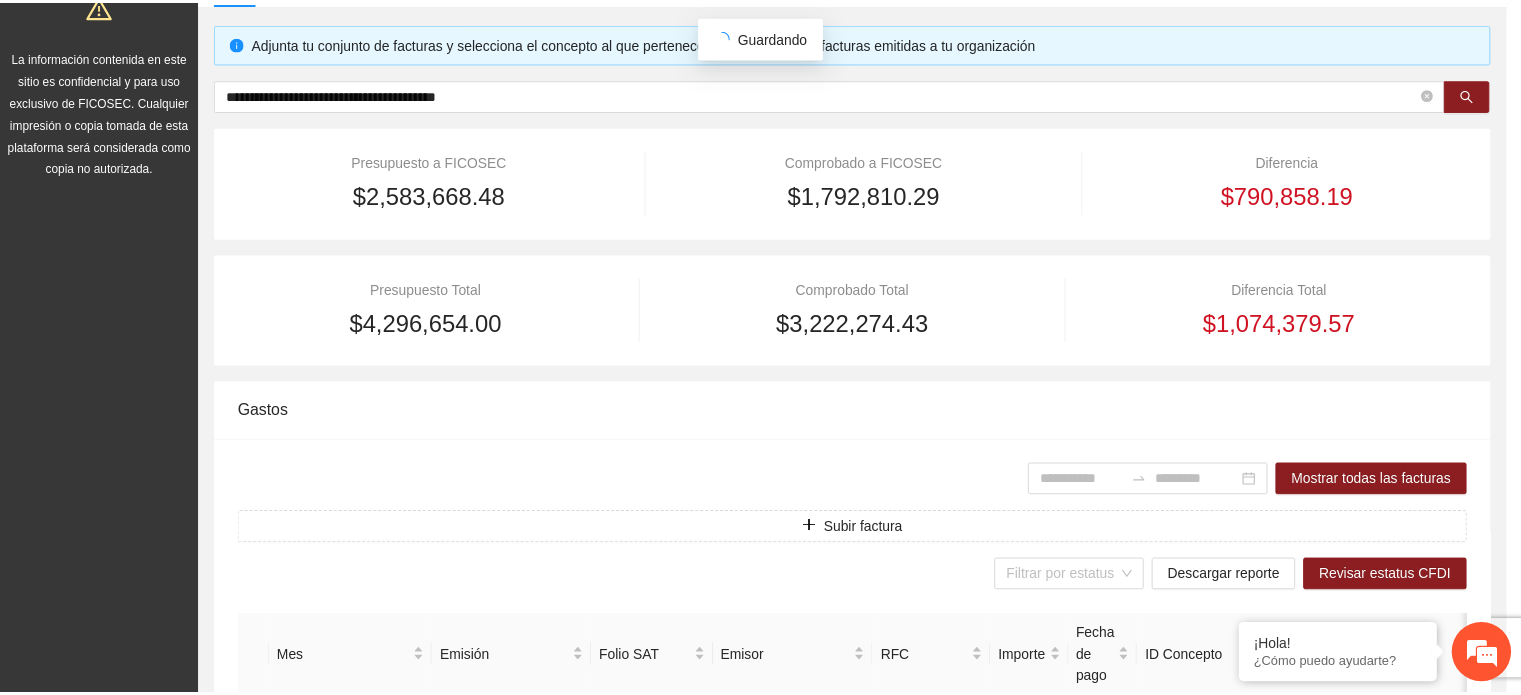 scroll, scrollTop: 841, scrollLeft: 0, axis: vertical 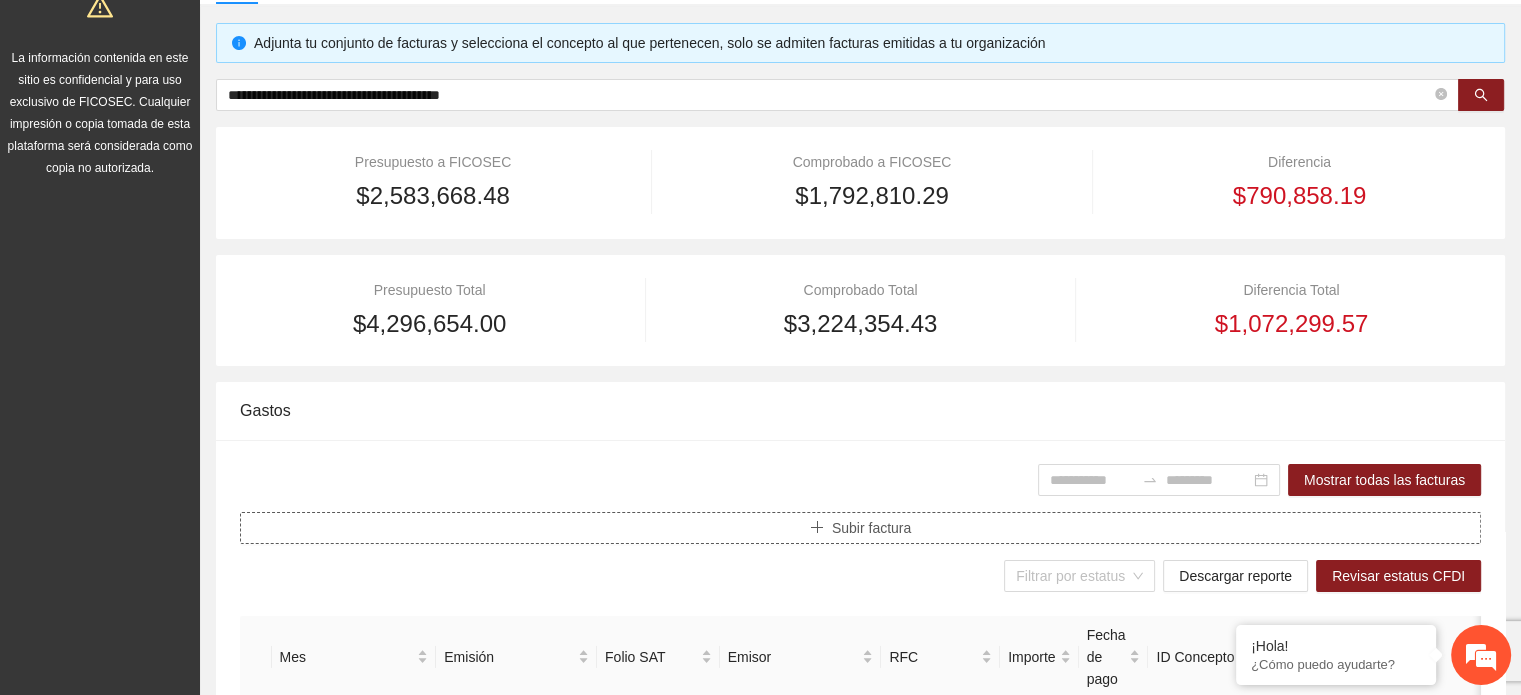 click on "Subir factura" at bounding box center (871, 528) 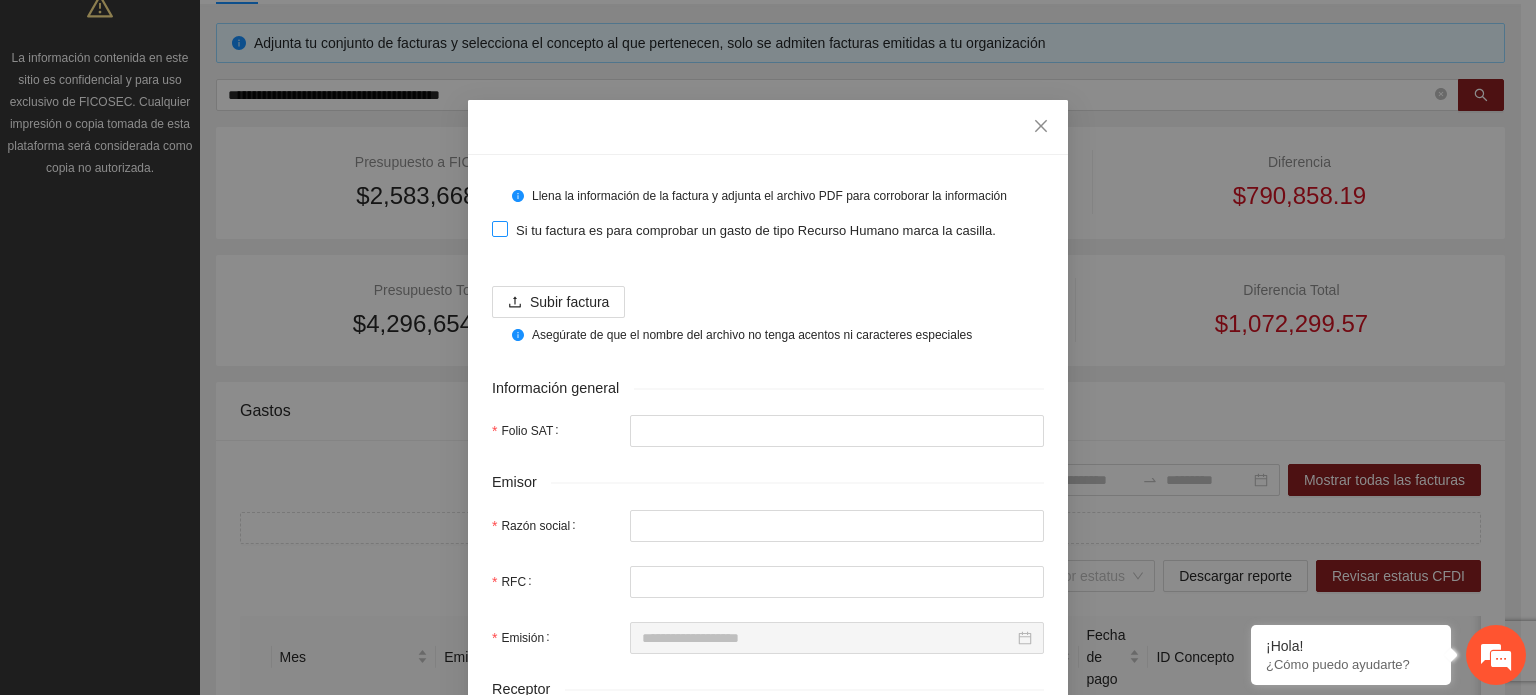 click at bounding box center (500, 229) 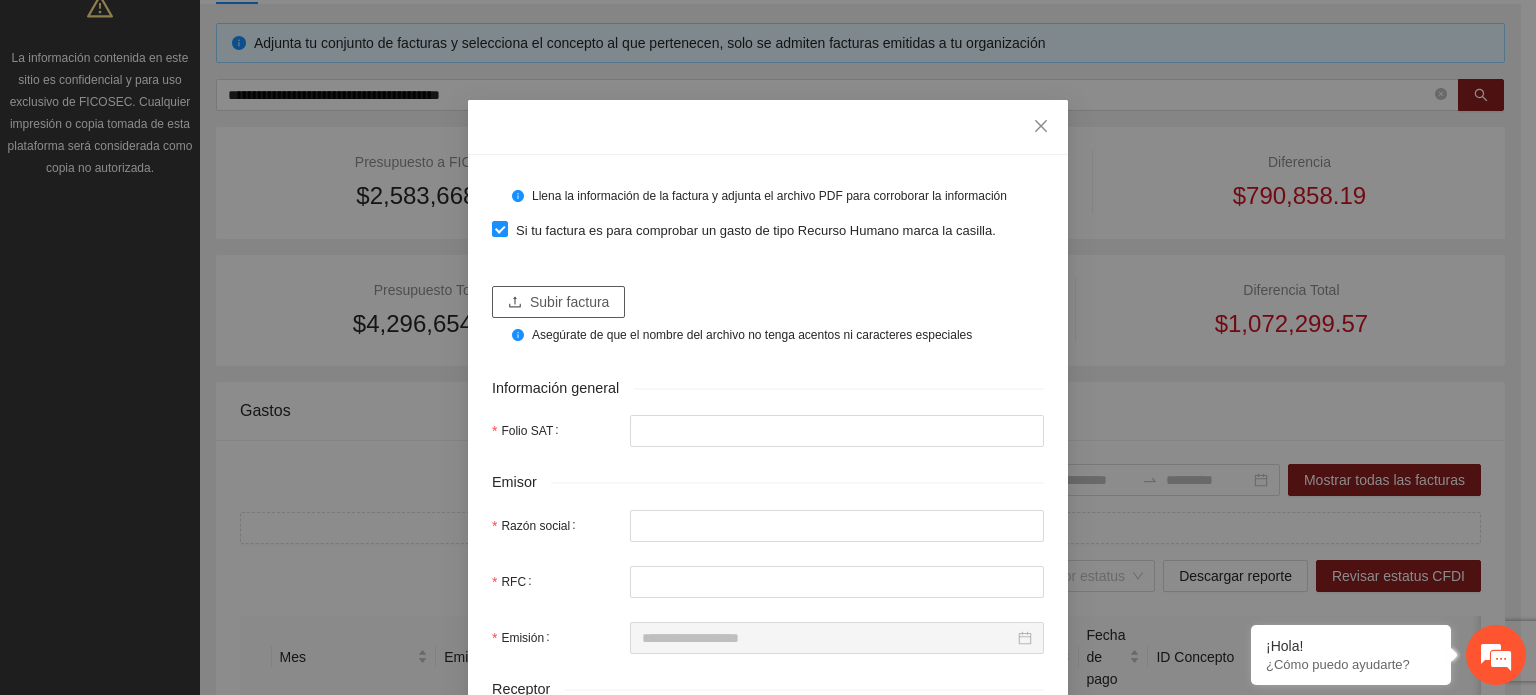 click on "Subir factura" at bounding box center [569, 302] 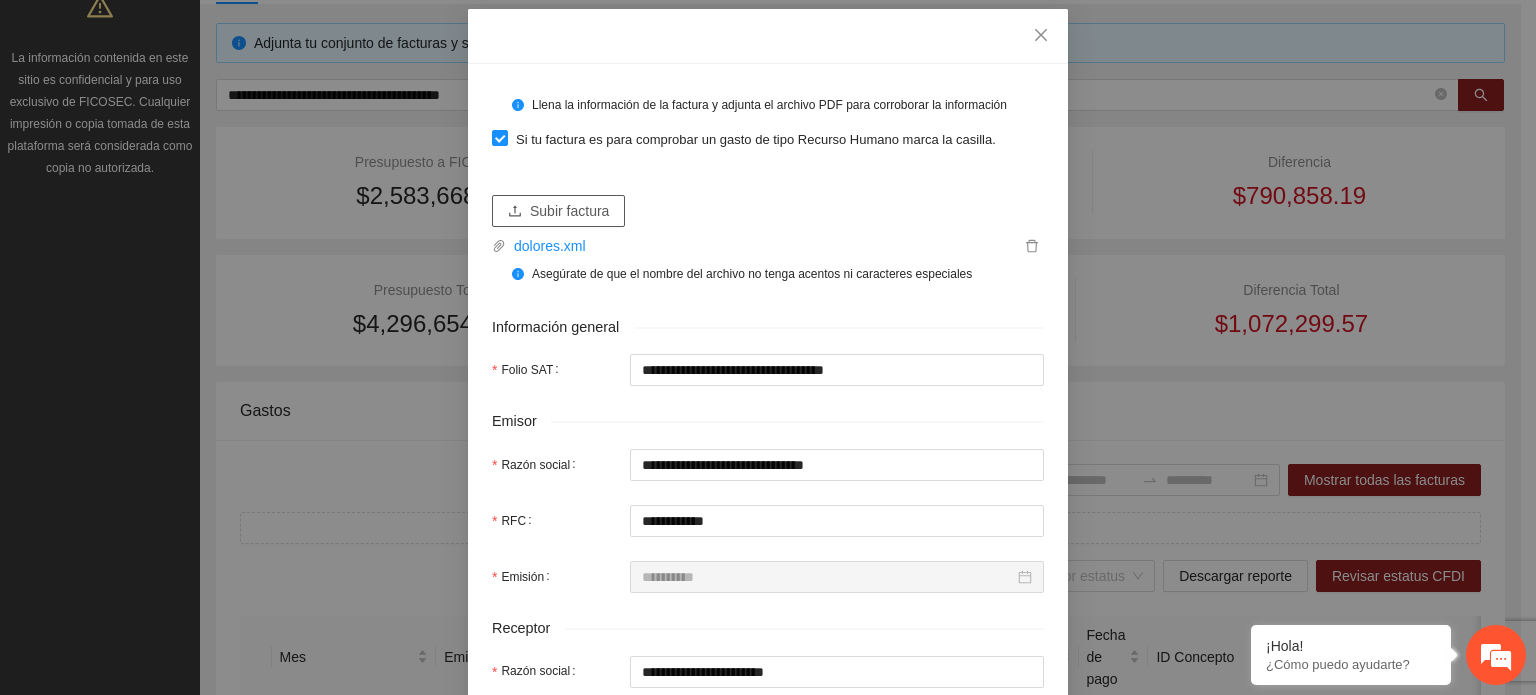 scroll, scrollTop: 200, scrollLeft: 0, axis: vertical 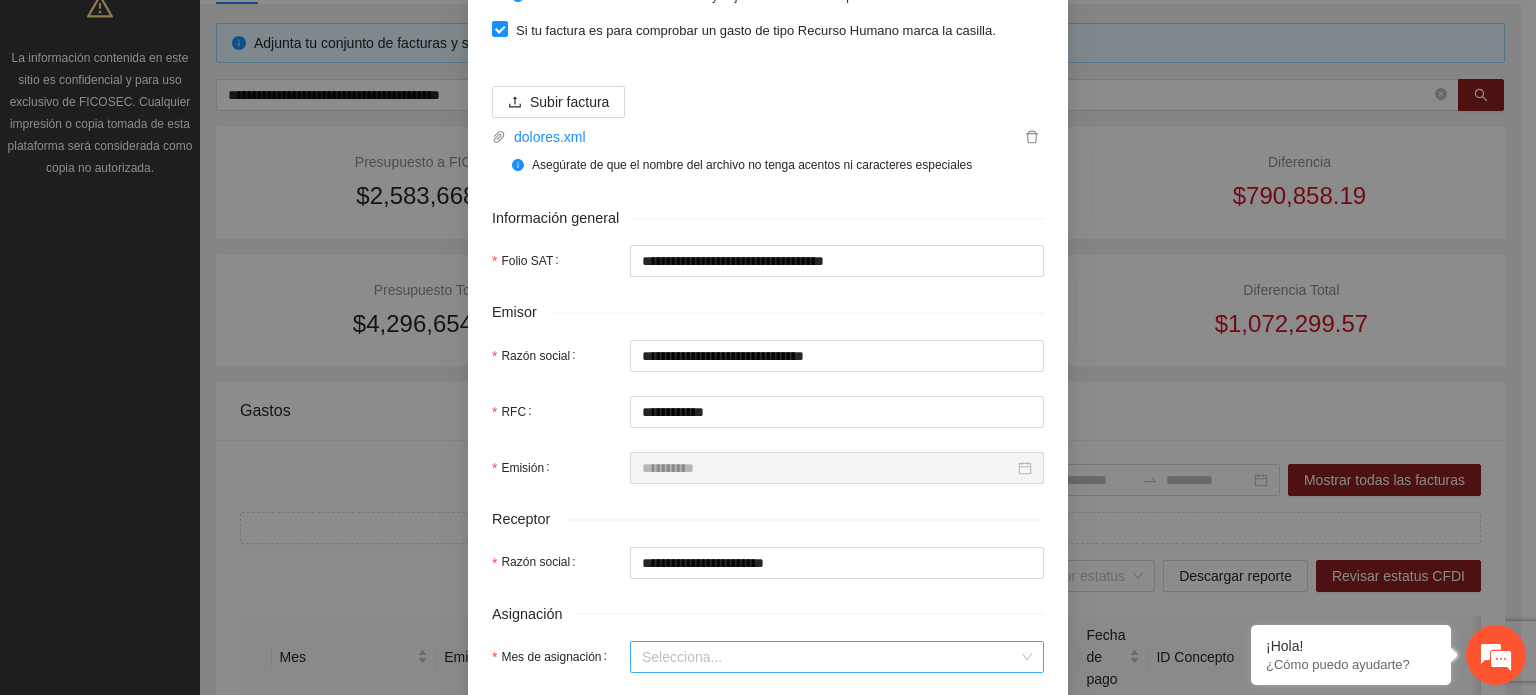 click on "Mes de asignación" at bounding box center (830, 657) 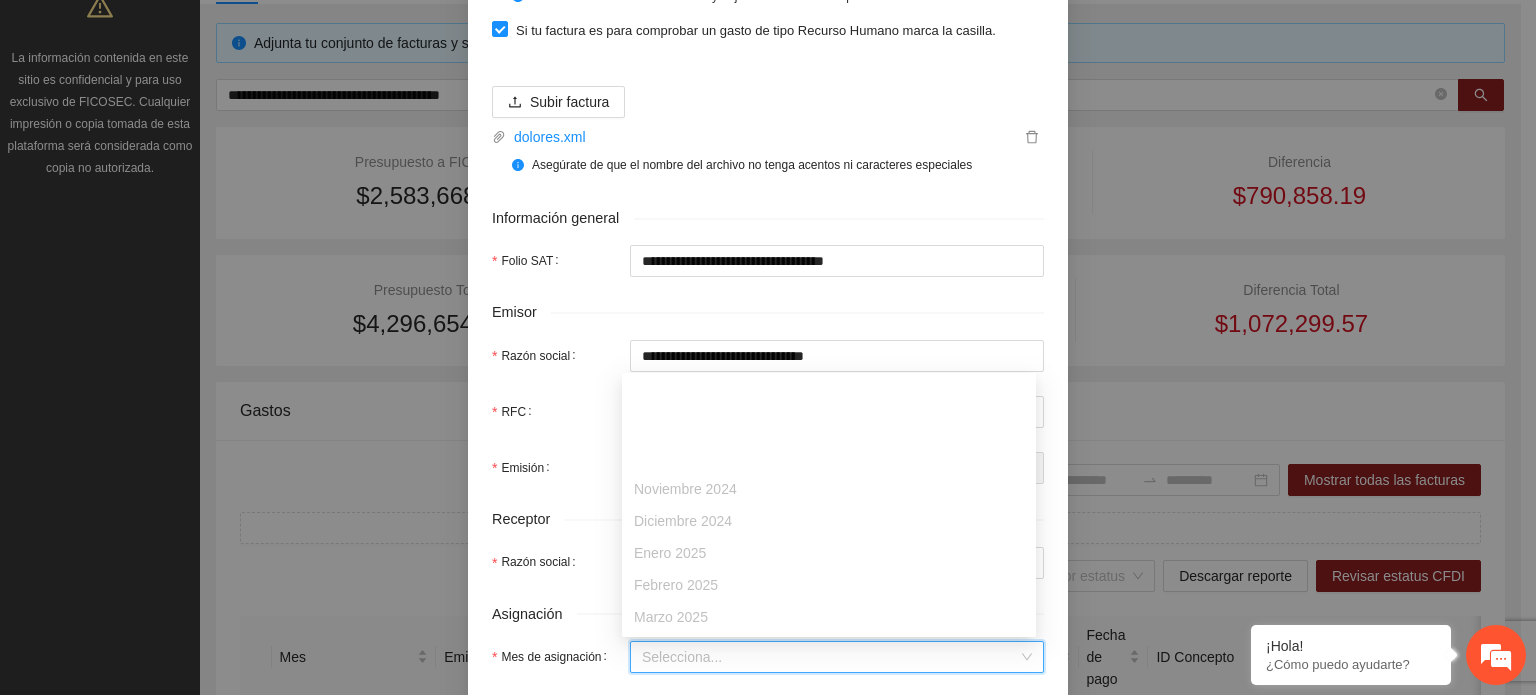 scroll, scrollTop: 128, scrollLeft: 0, axis: vertical 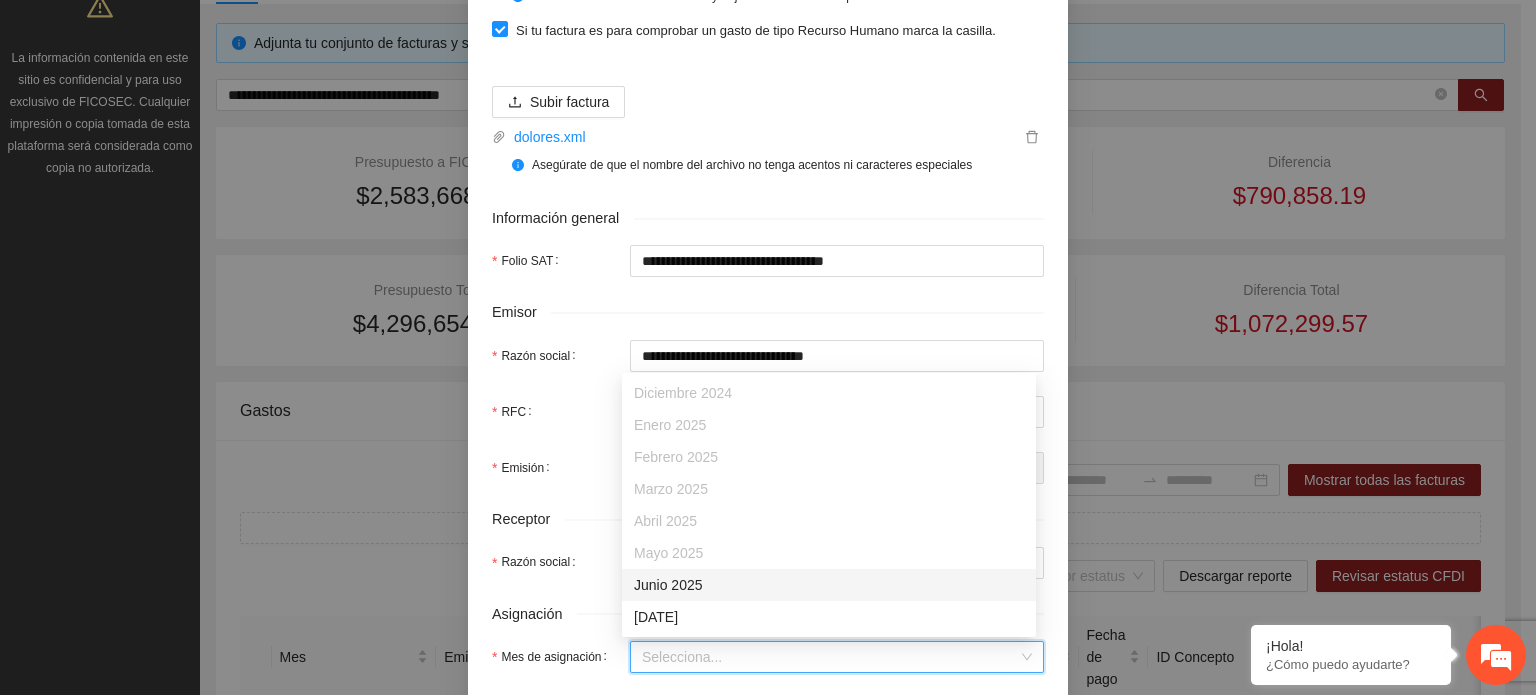 click on "Junio 2025" at bounding box center (829, 585) 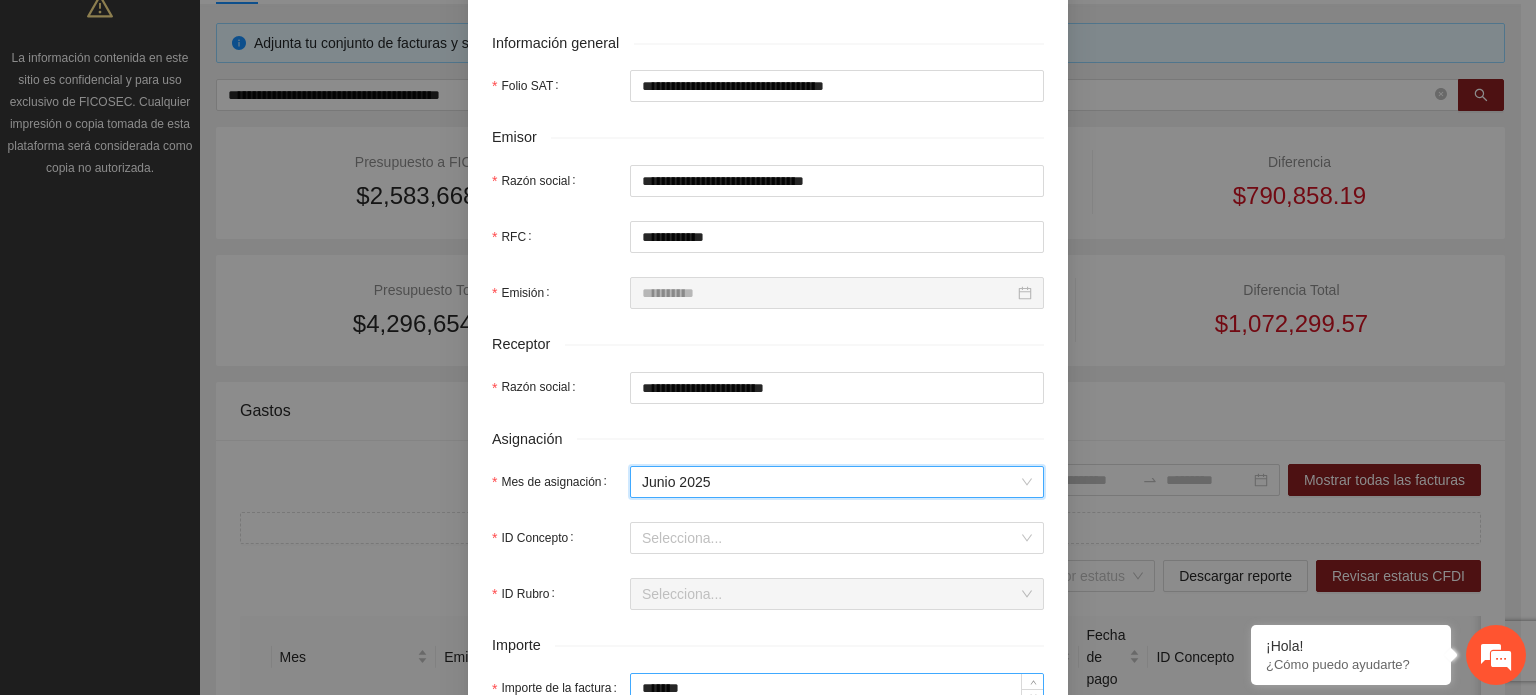 scroll, scrollTop: 500, scrollLeft: 0, axis: vertical 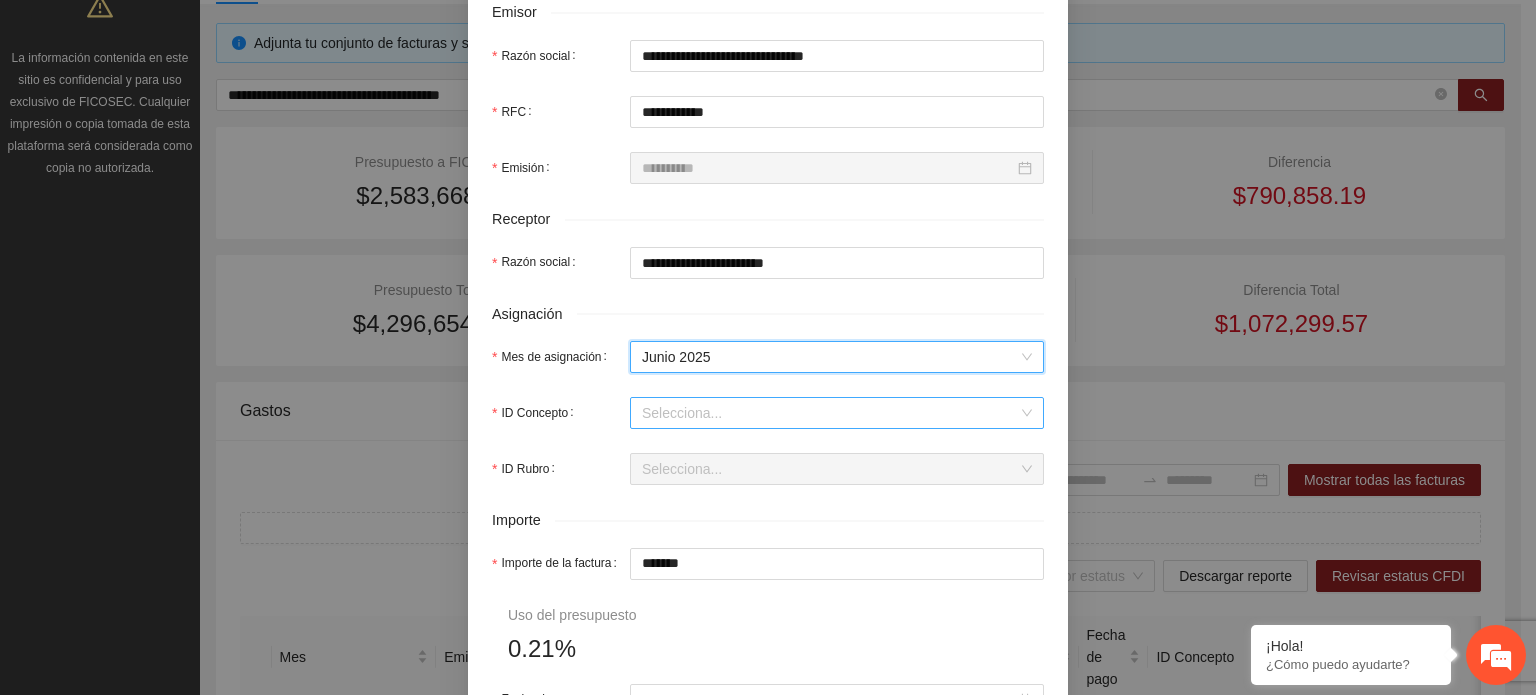 click on "ID Concepto" at bounding box center (830, 413) 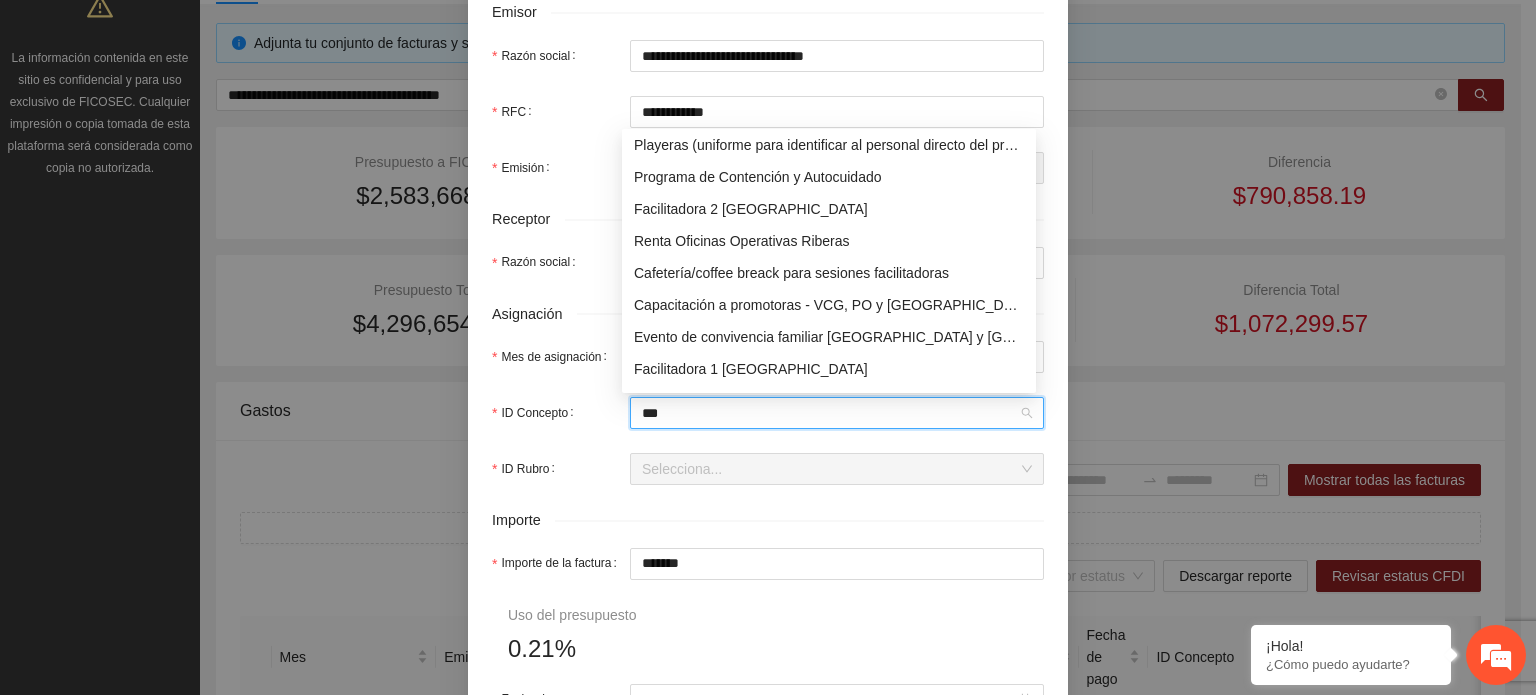 scroll, scrollTop: 0, scrollLeft: 0, axis: both 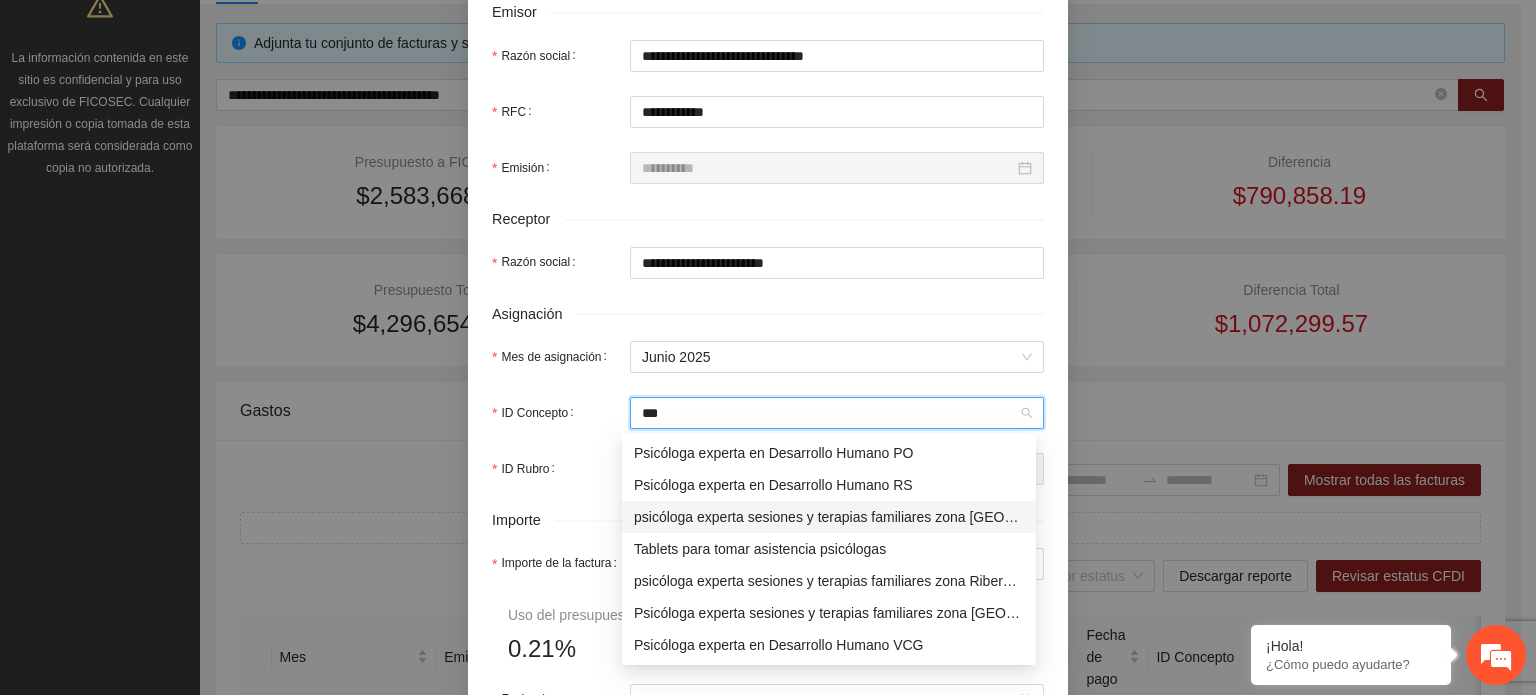 click on "psicóloga experta sesiones y terapias familiares zona [GEOGRAPHIC_DATA]" at bounding box center (829, 517) 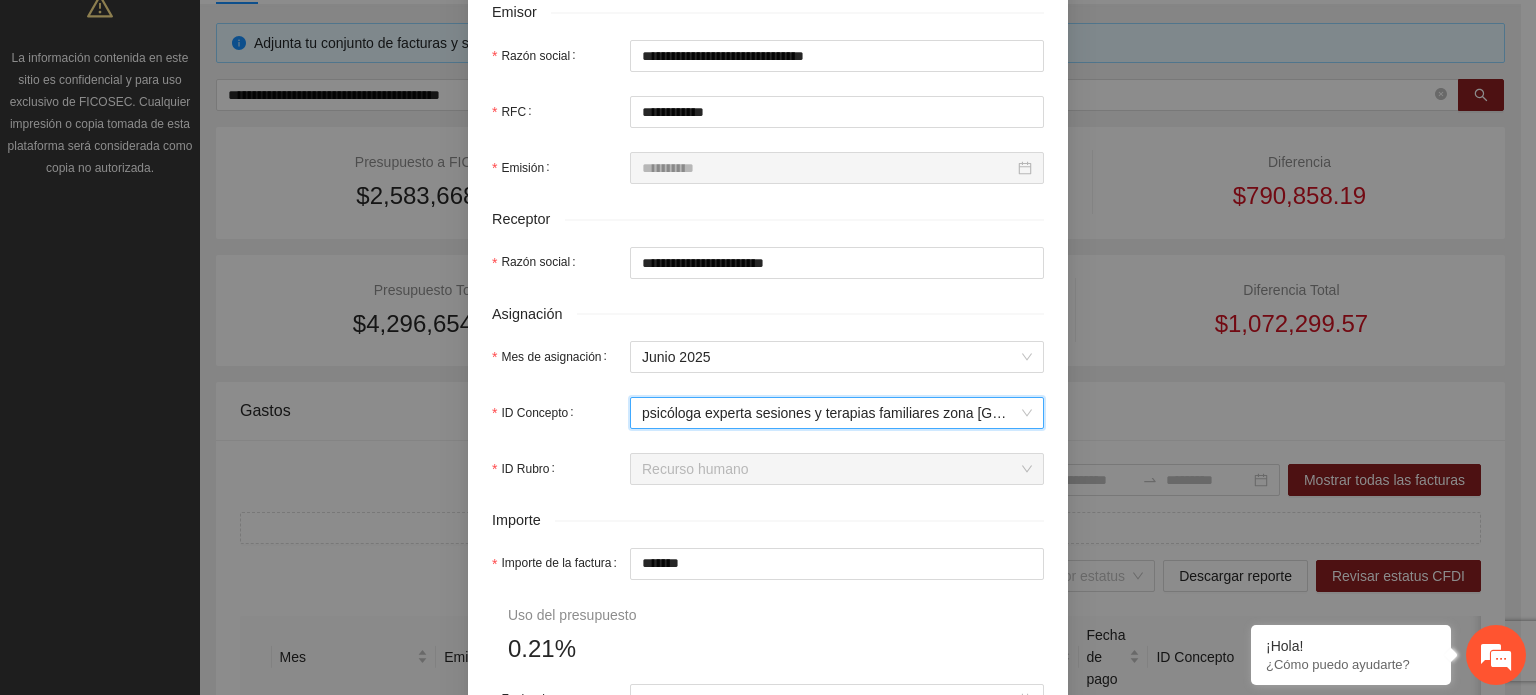 drag, startPoint x: 585, startPoint y: 570, endPoint x: 460, endPoint y: 549, distance: 126.751724 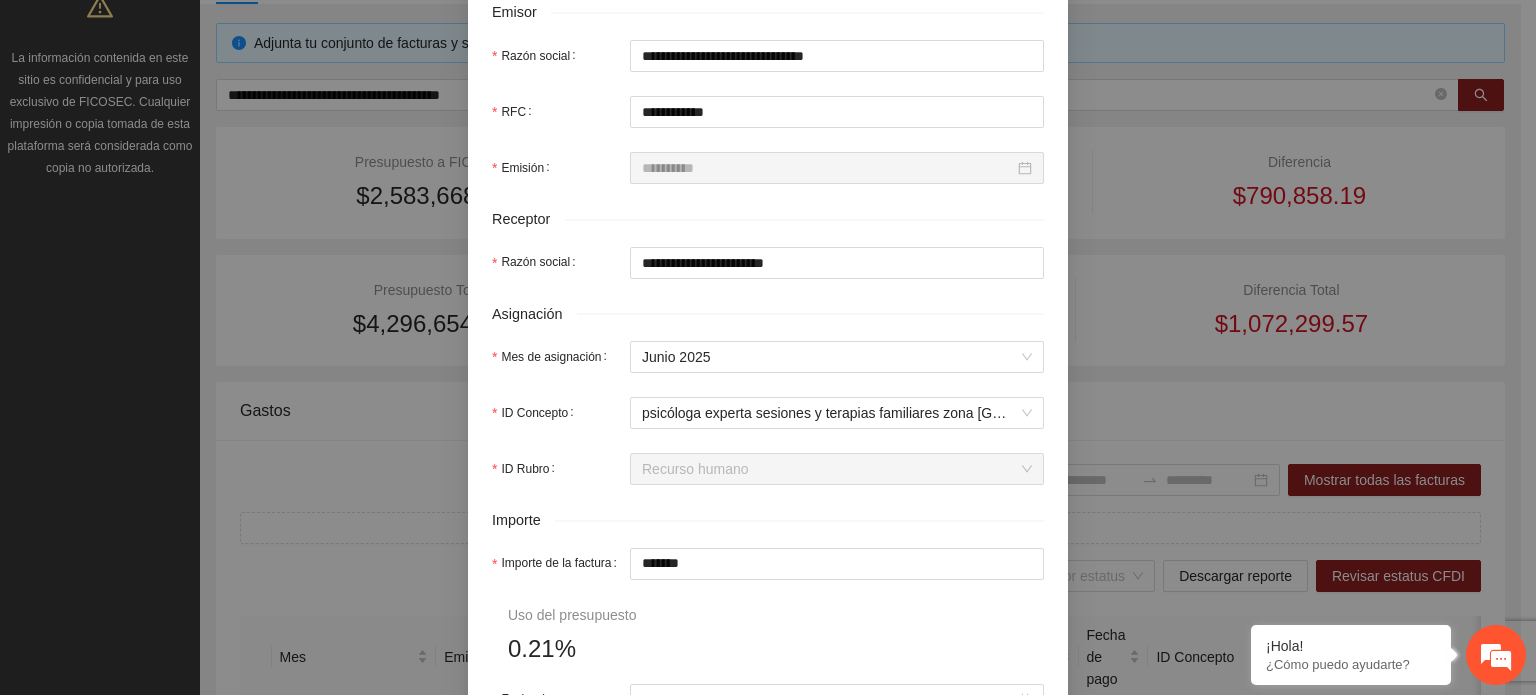click on "**********" at bounding box center (768, 364) 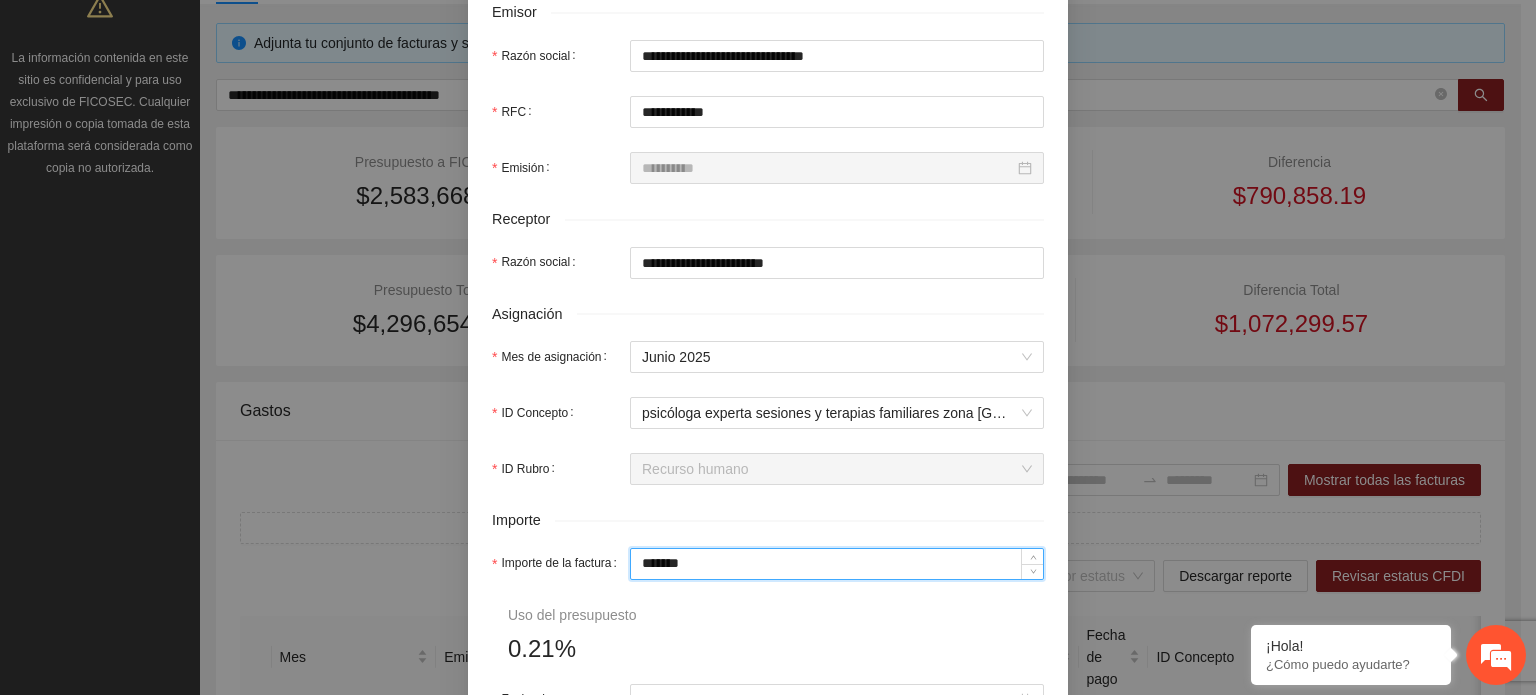 drag, startPoint x: 715, startPoint y: 559, endPoint x: 0, endPoint y: 575, distance: 715.179 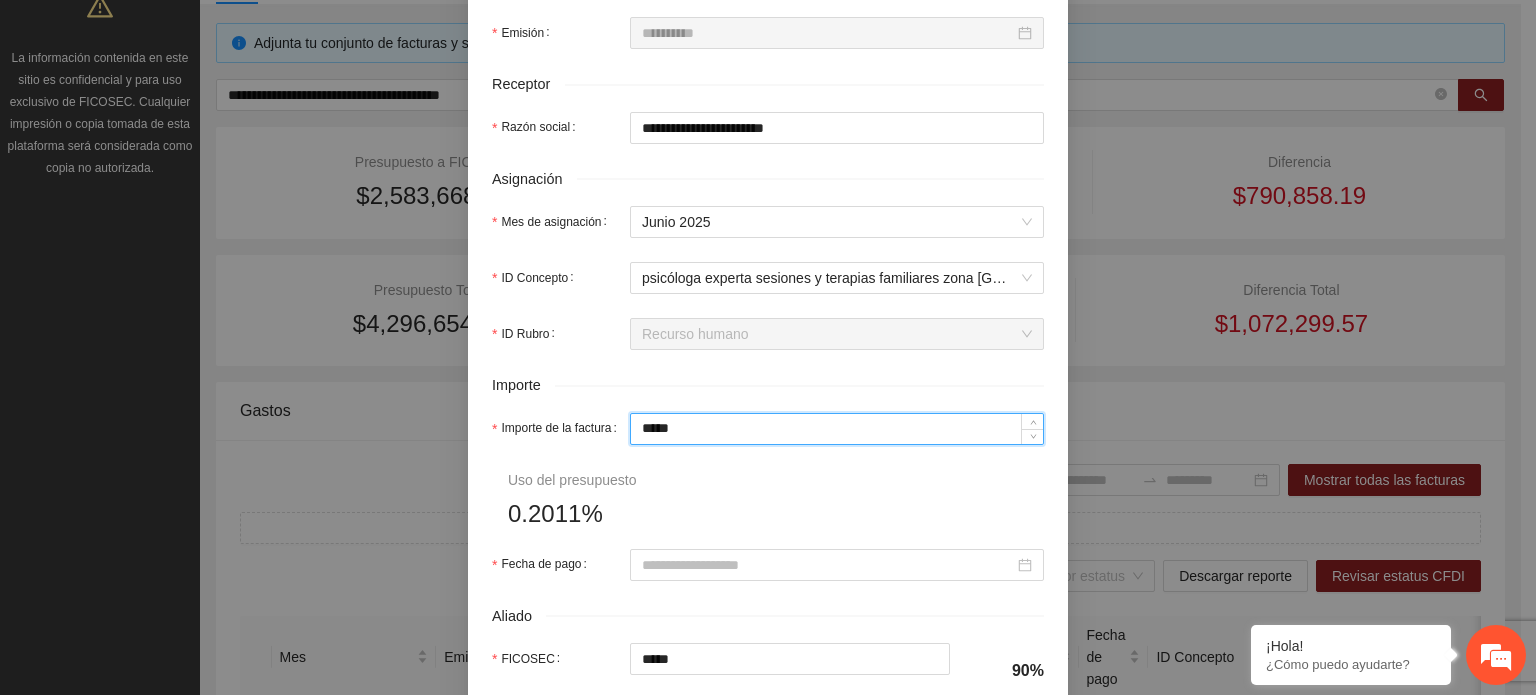 scroll, scrollTop: 800, scrollLeft: 0, axis: vertical 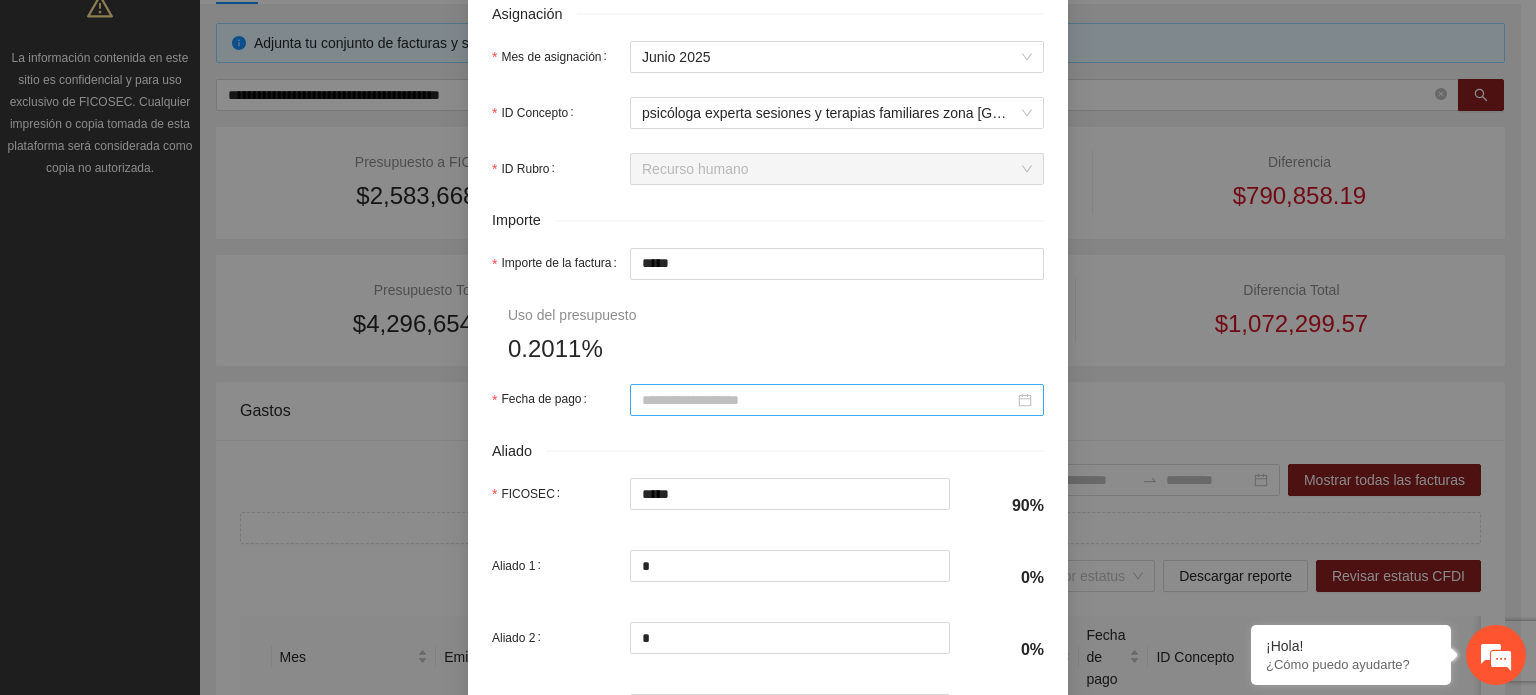 click at bounding box center (837, 400) 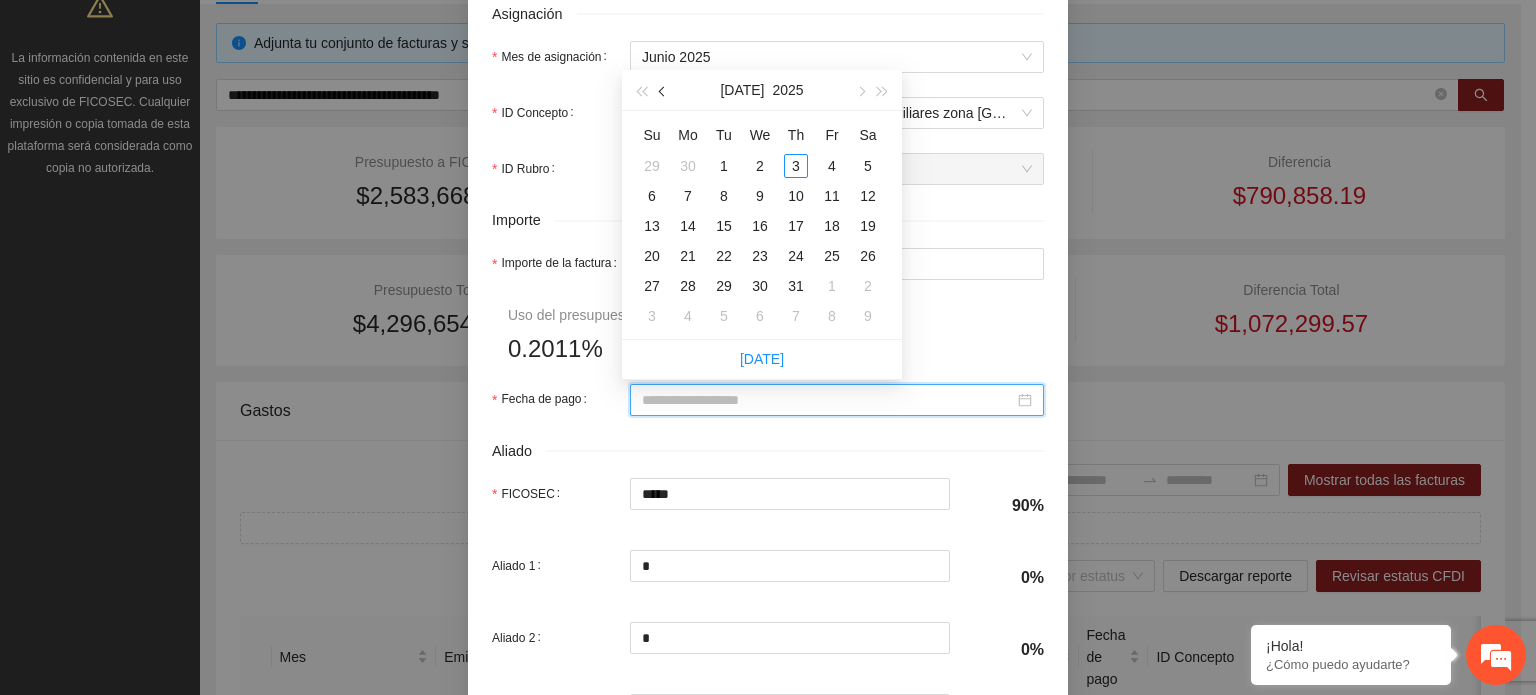 click at bounding box center (663, 90) 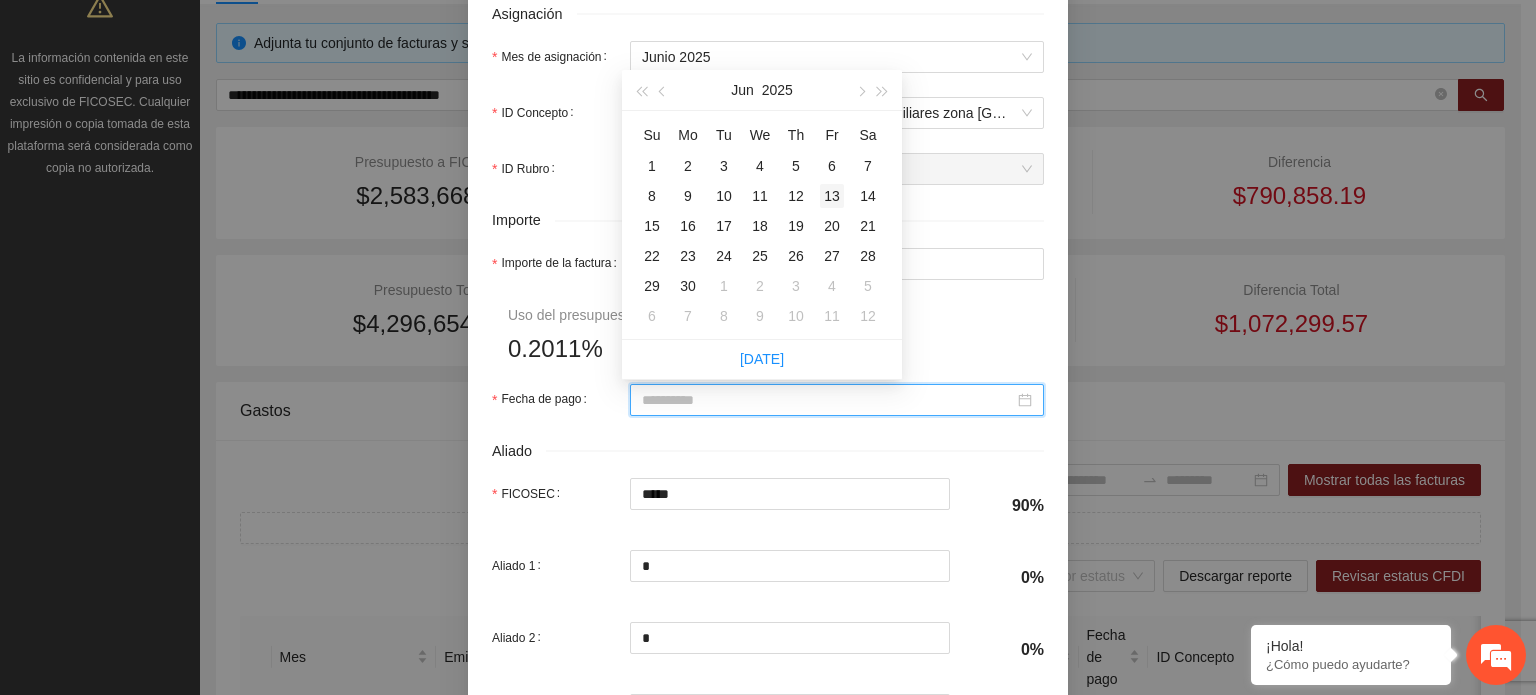 click on "13" at bounding box center (832, 196) 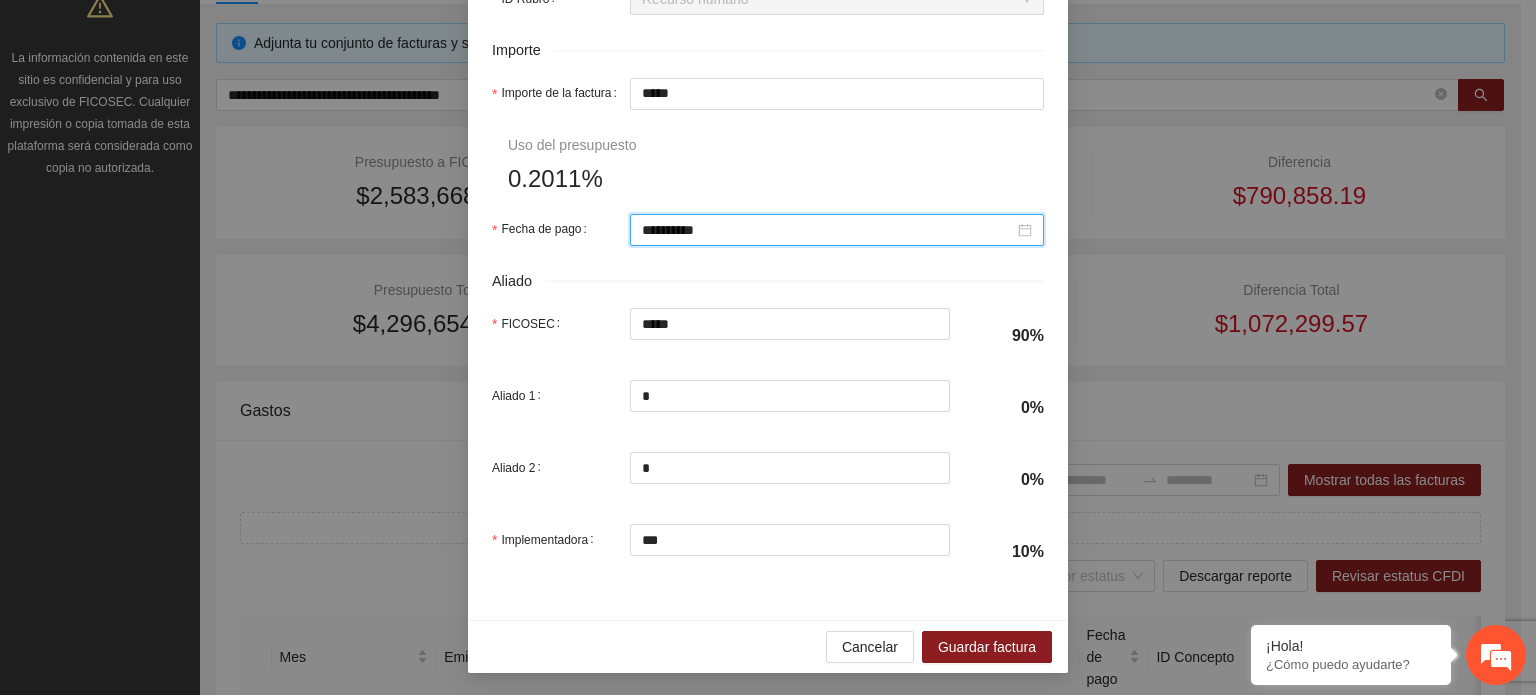 scroll, scrollTop: 971, scrollLeft: 0, axis: vertical 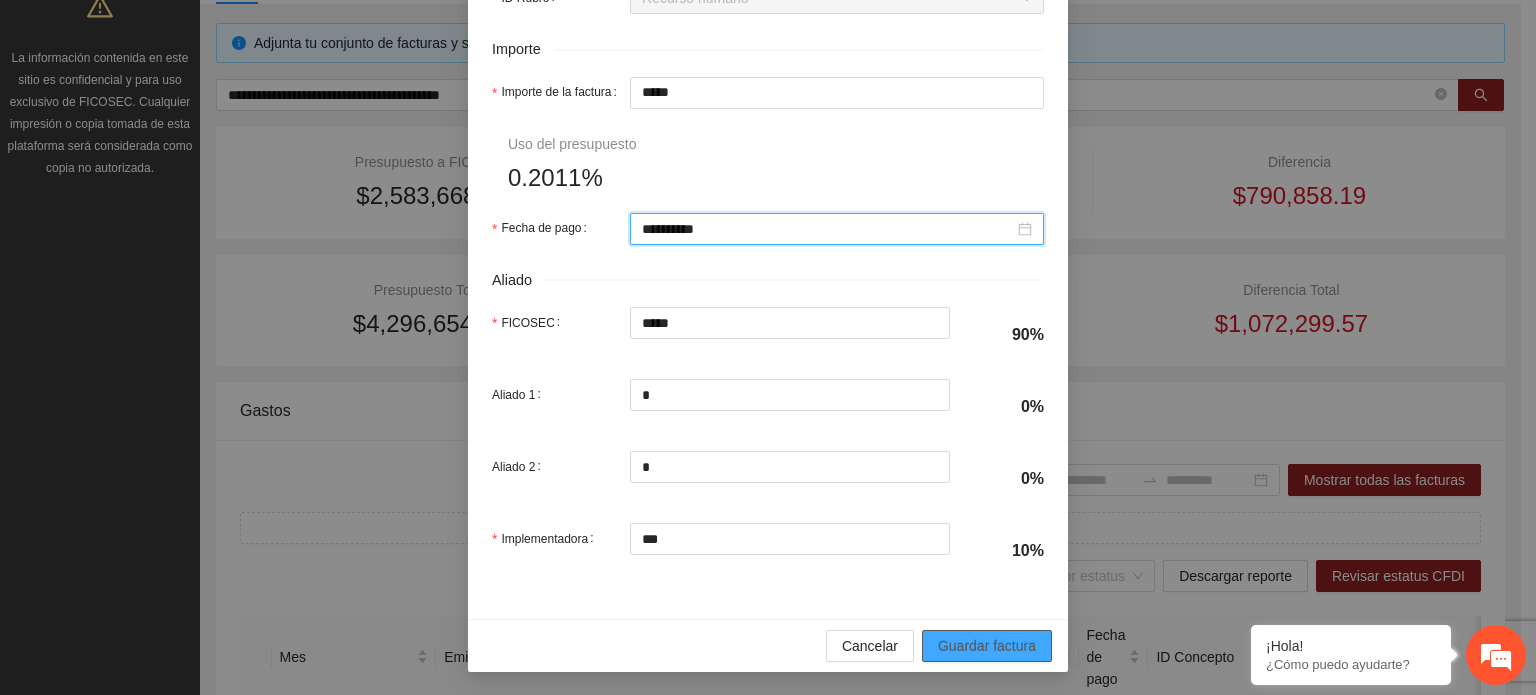 click on "Guardar factura" at bounding box center (987, 646) 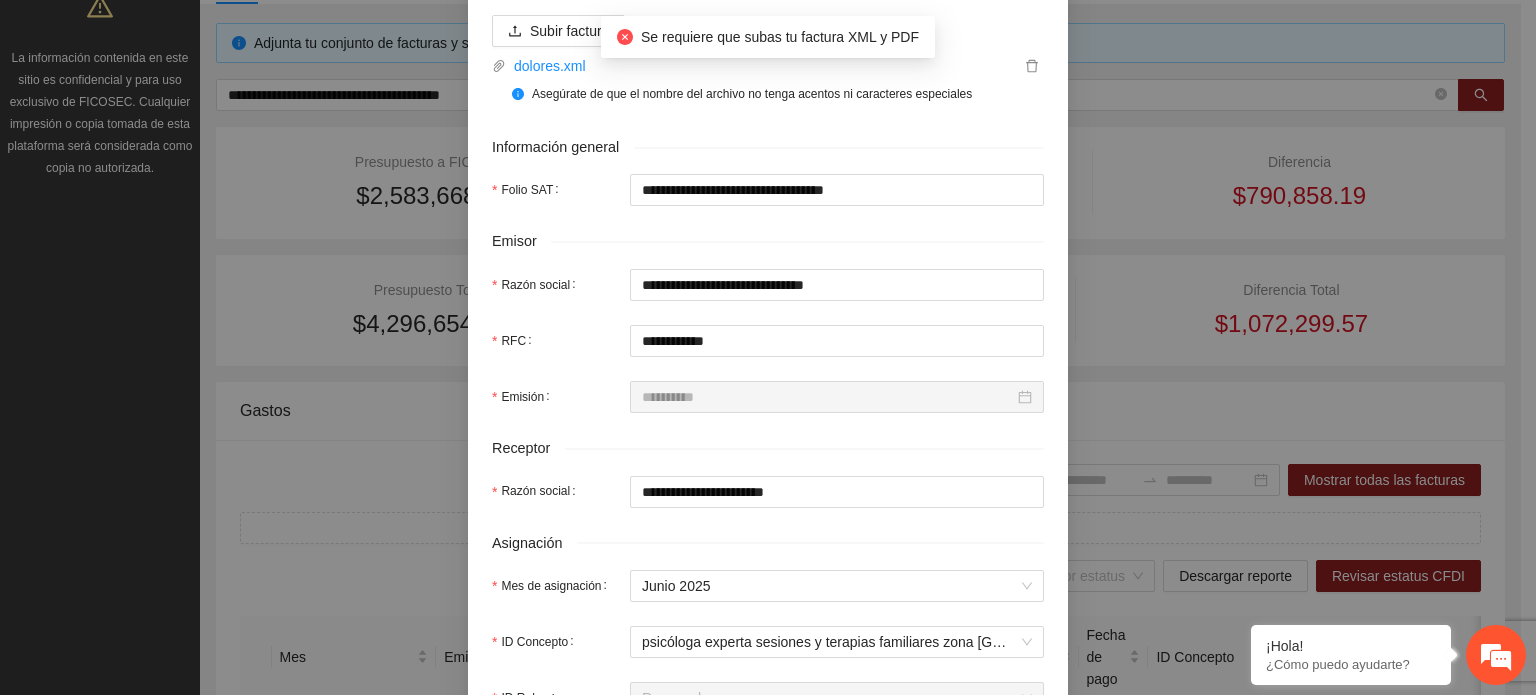scroll, scrollTop: 0, scrollLeft: 0, axis: both 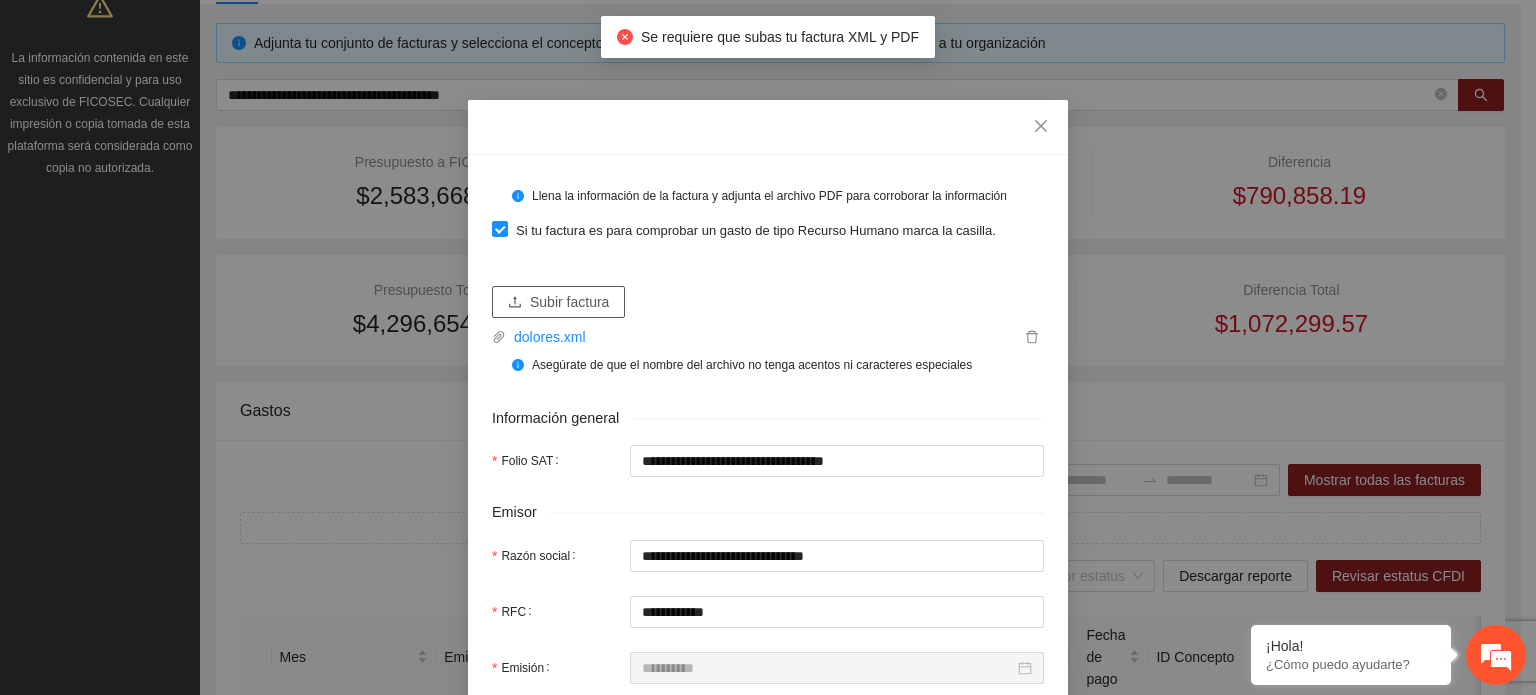 click on "Subir factura" at bounding box center [569, 302] 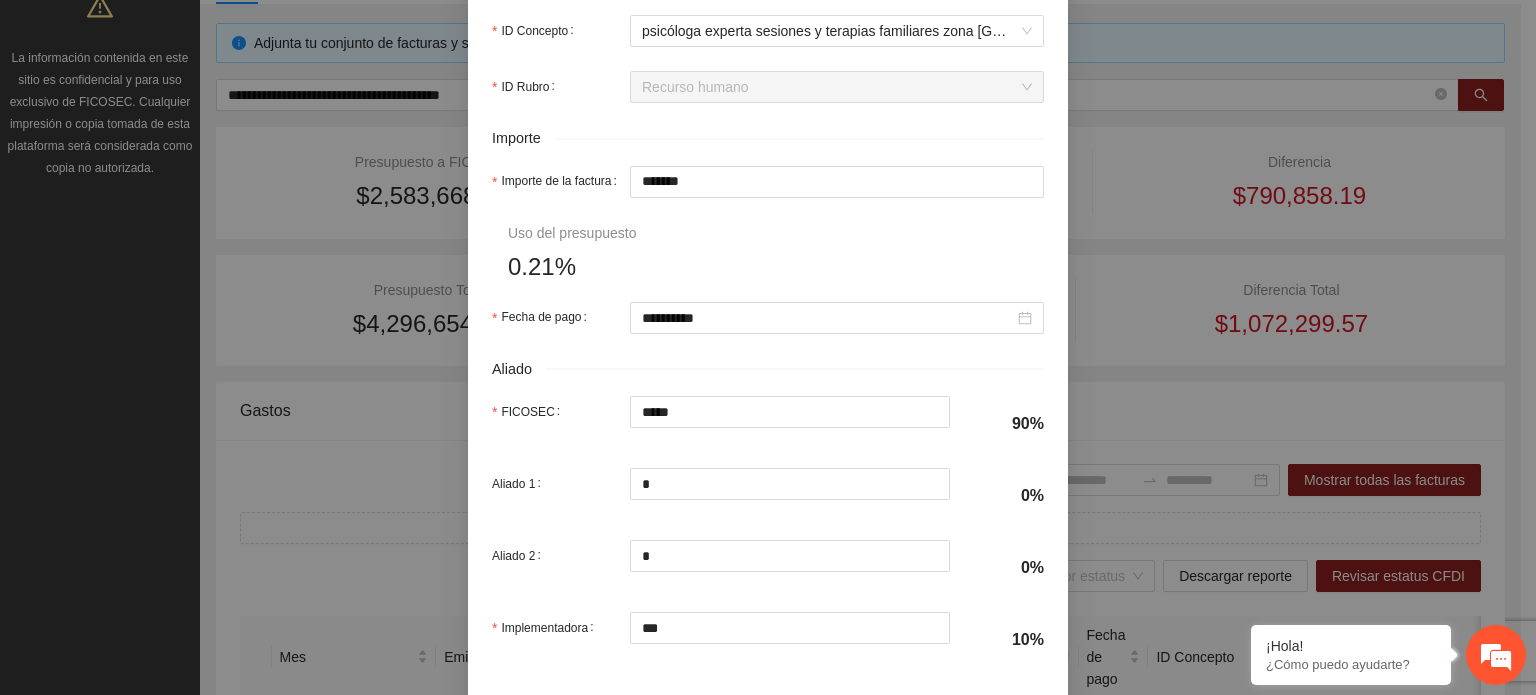 scroll, scrollTop: 1001, scrollLeft: 0, axis: vertical 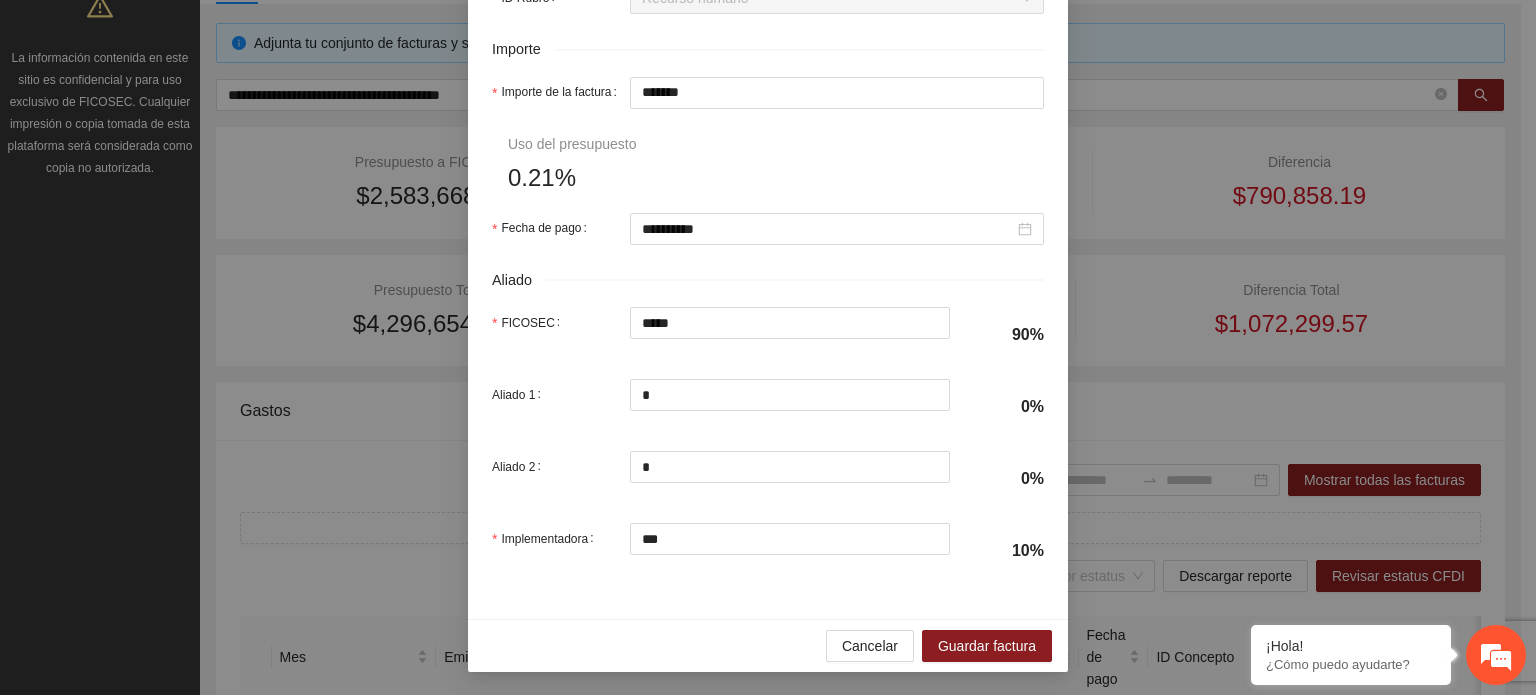 drag, startPoint x: 598, startPoint y: 75, endPoint x: 509, endPoint y: 67, distance: 89.358826 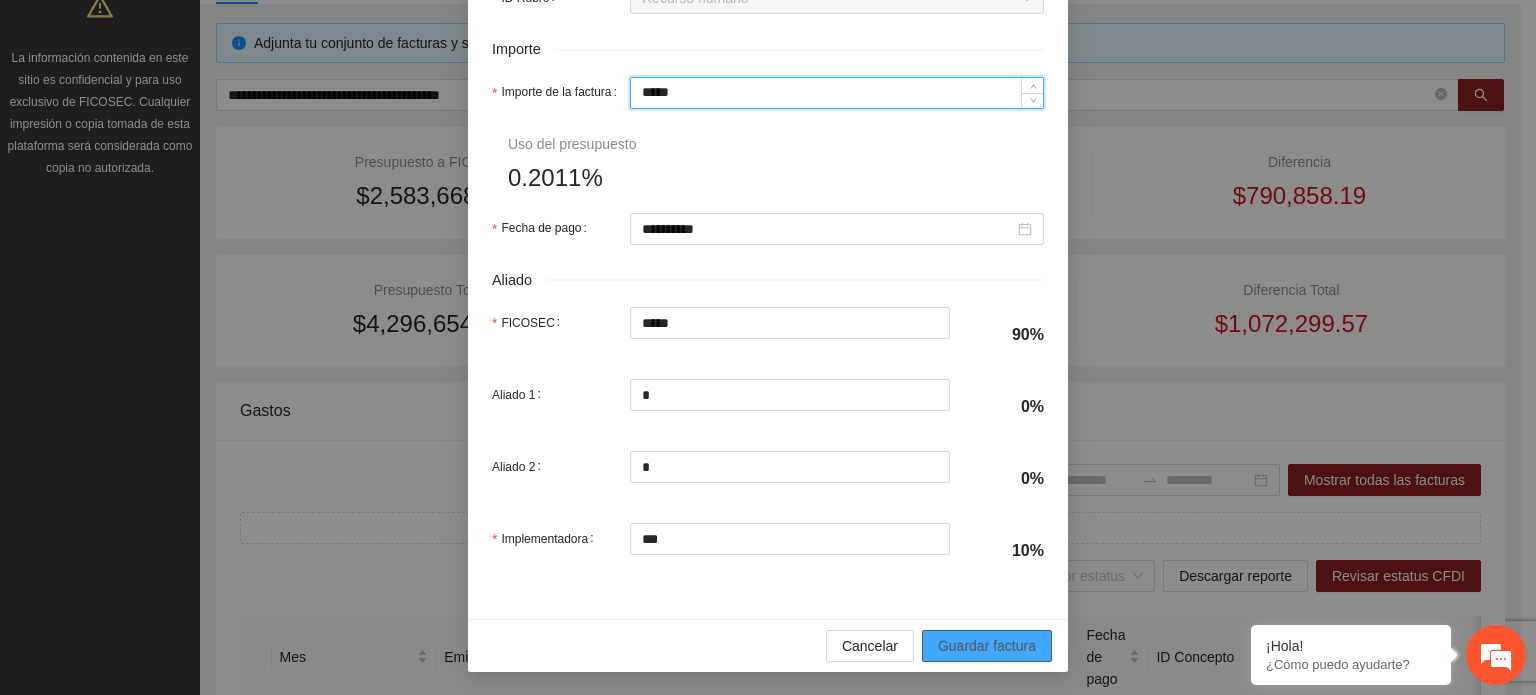 click on "Guardar factura" at bounding box center [987, 646] 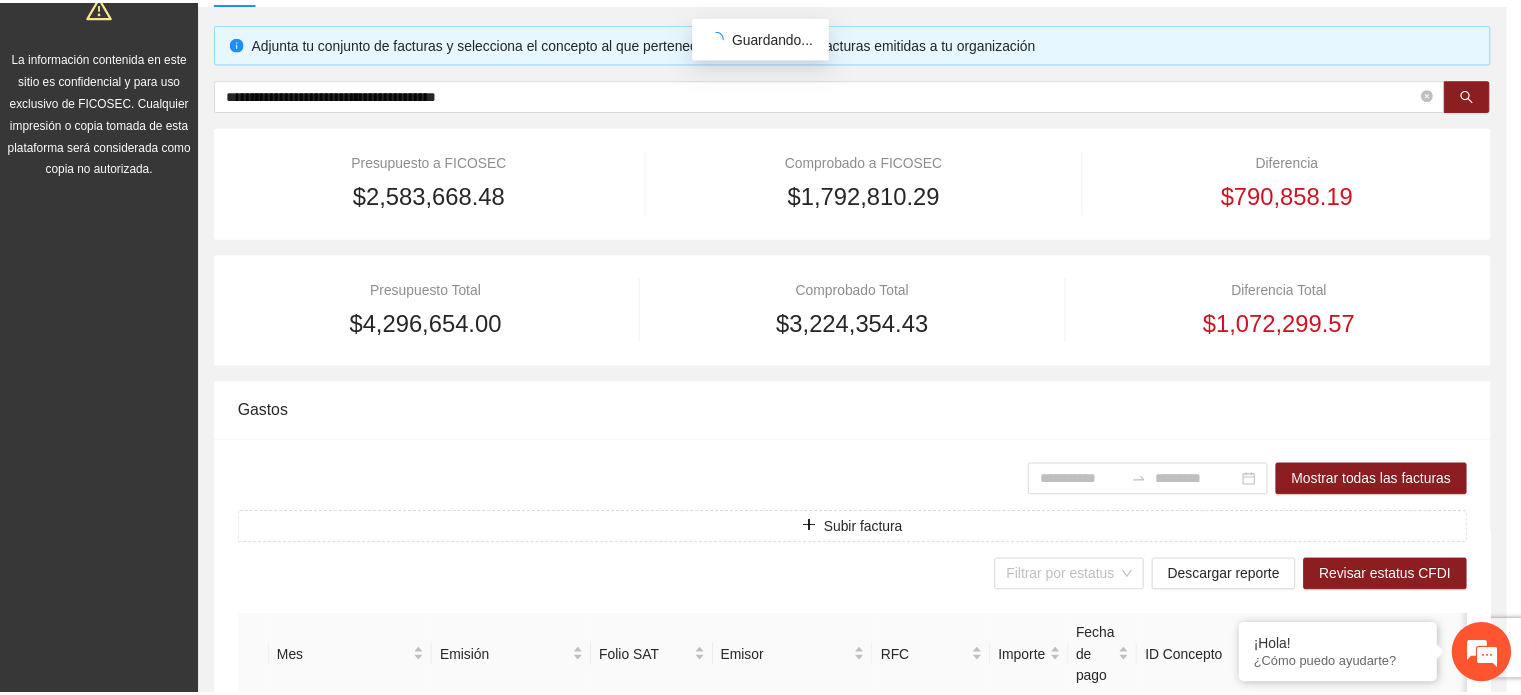 scroll, scrollTop: 841, scrollLeft: 0, axis: vertical 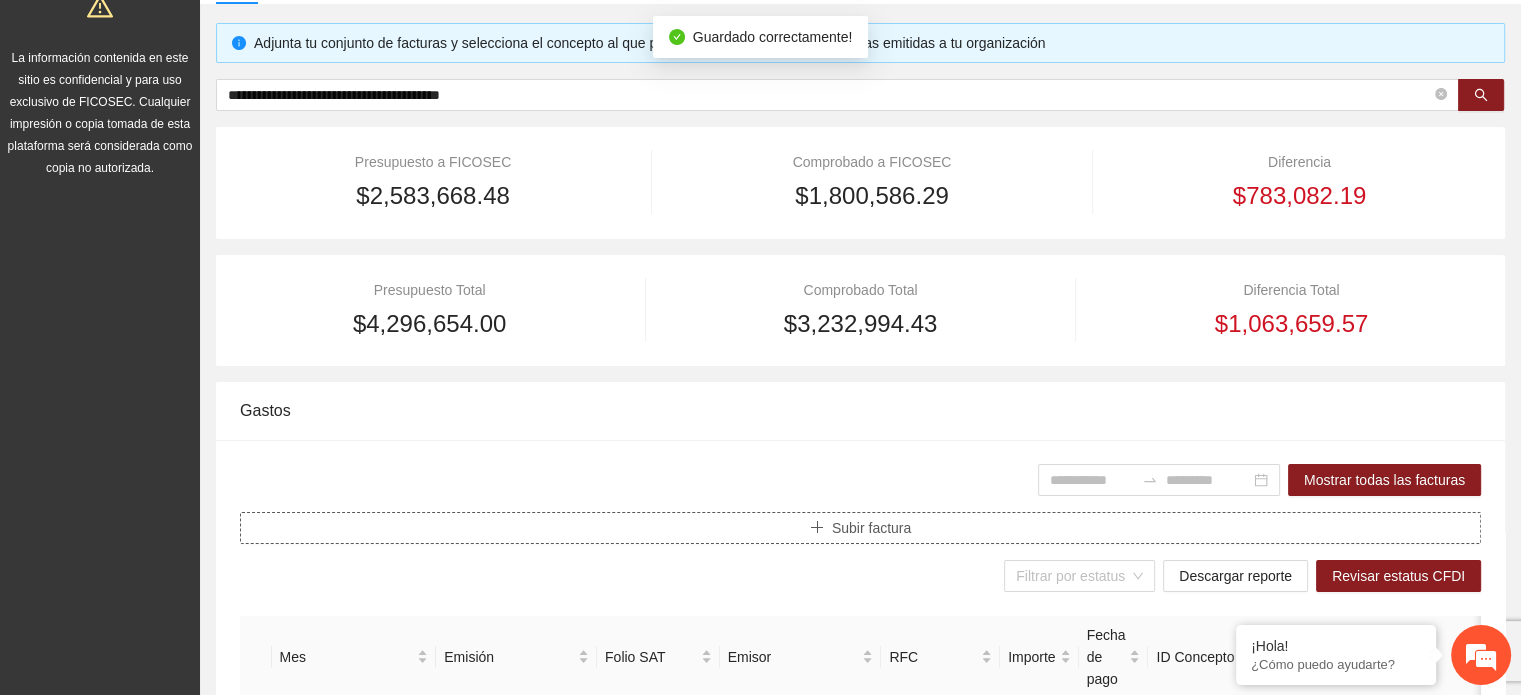 click on "Subir factura" at bounding box center (871, 528) 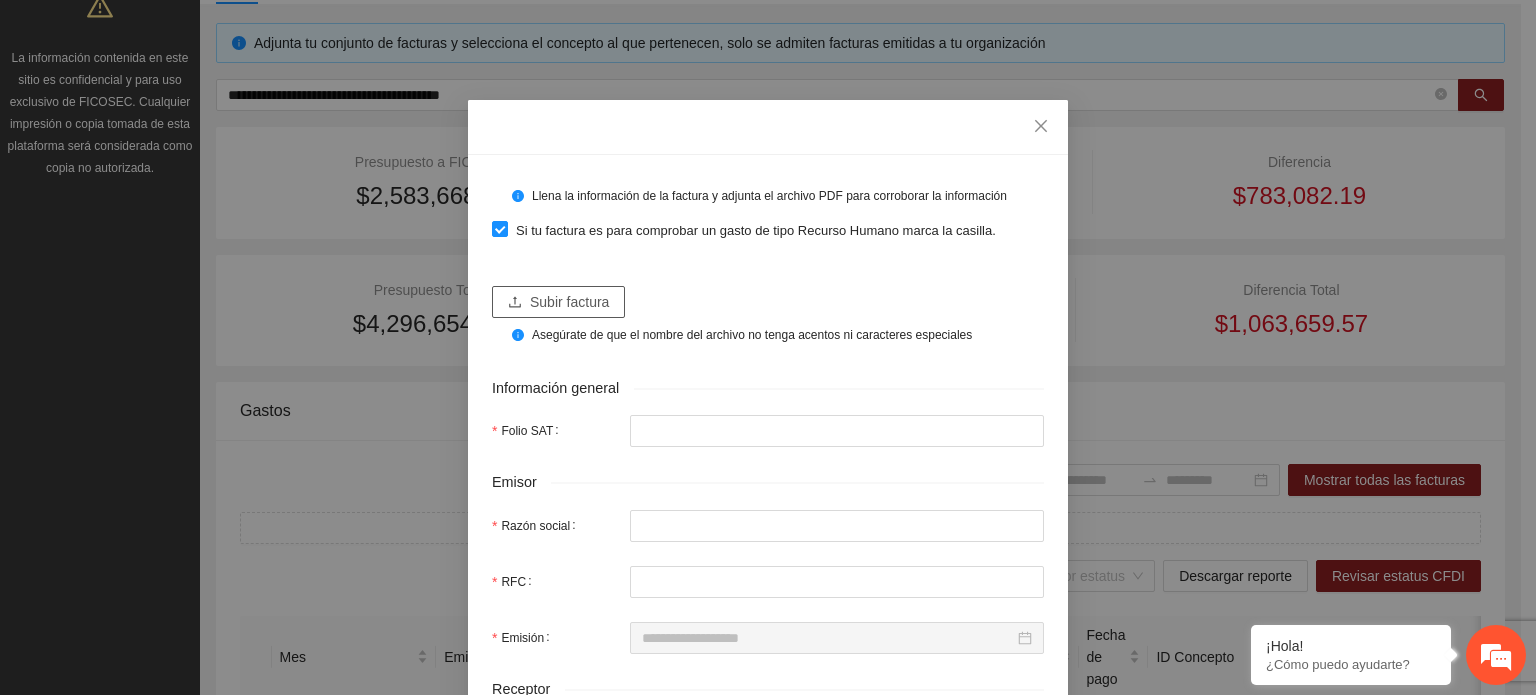 click on "Subir factura" at bounding box center (569, 302) 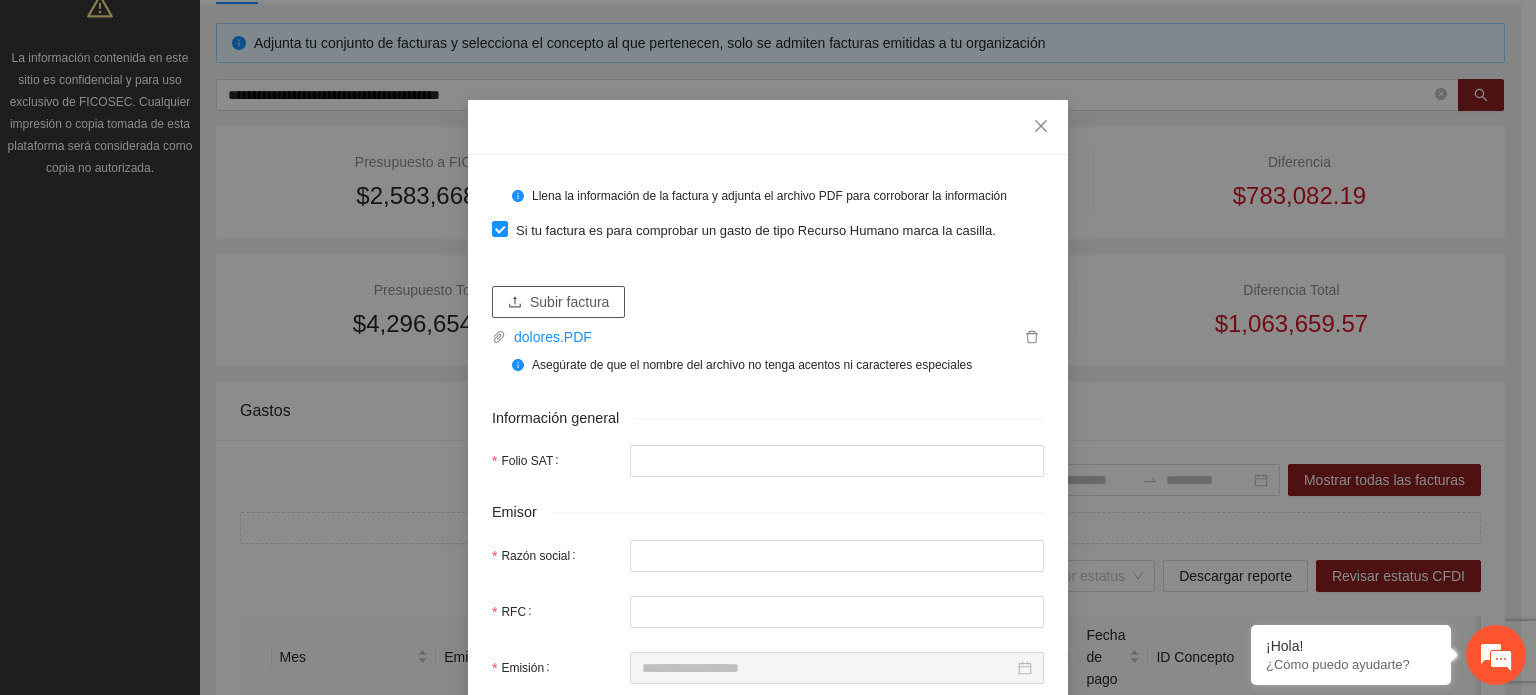 click on "Subir factura" at bounding box center [569, 302] 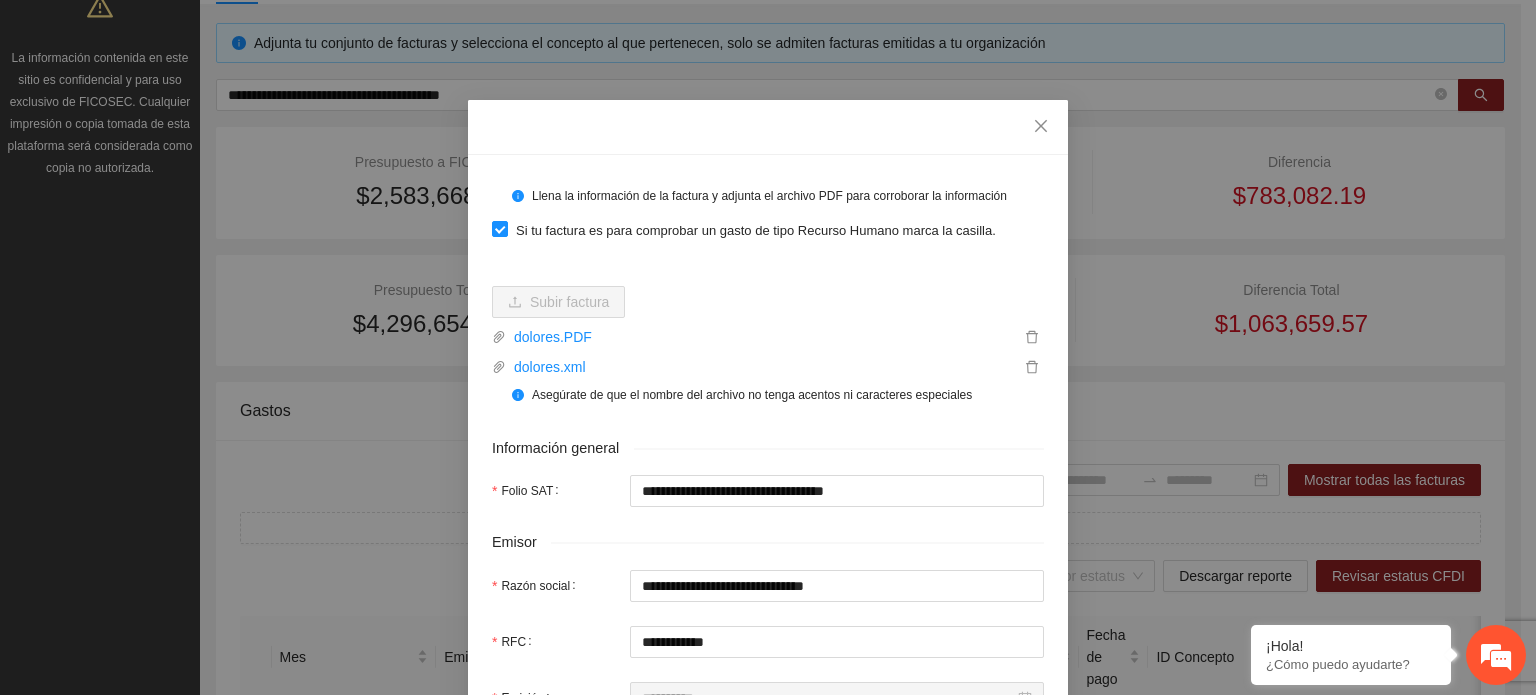 scroll, scrollTop: 300, scrollLeft: 0, axis: vertical 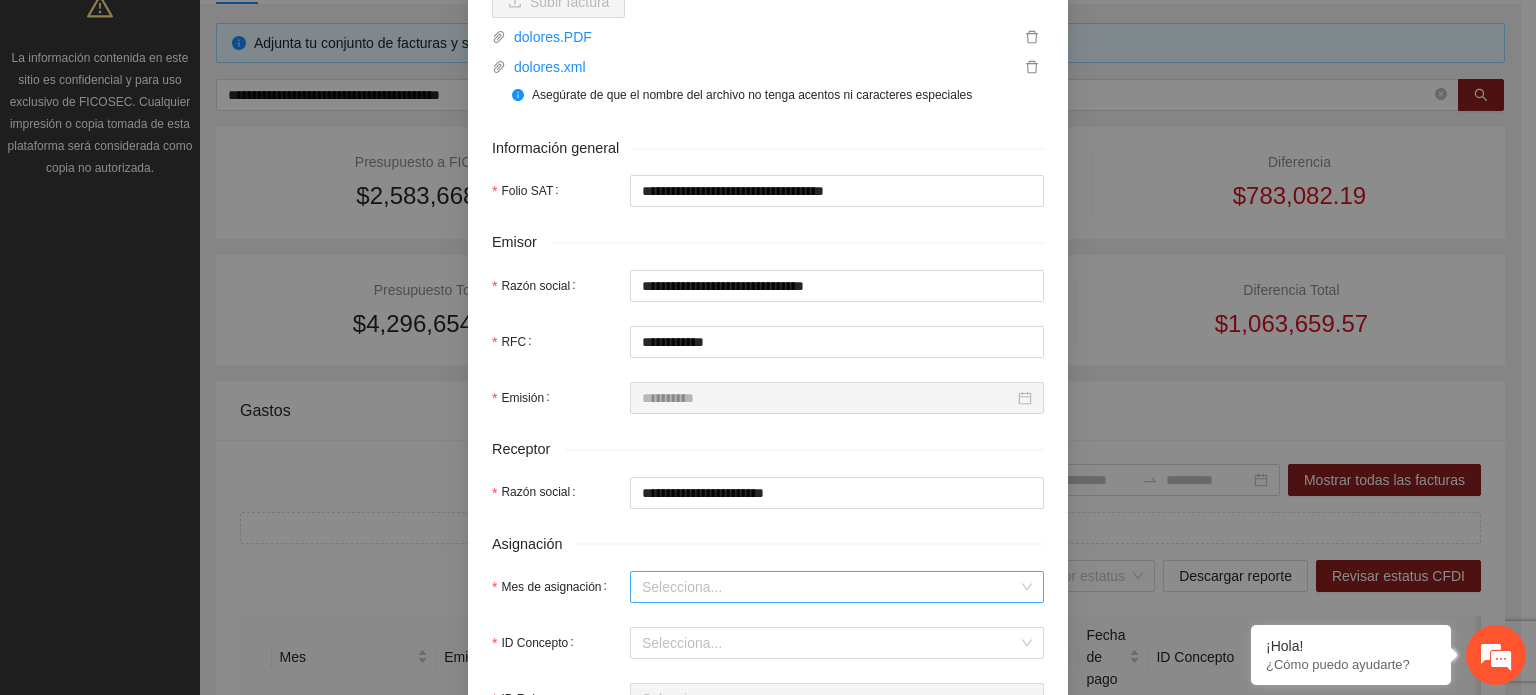 click on "Mes de asignación" at bounding box center (830, 587) 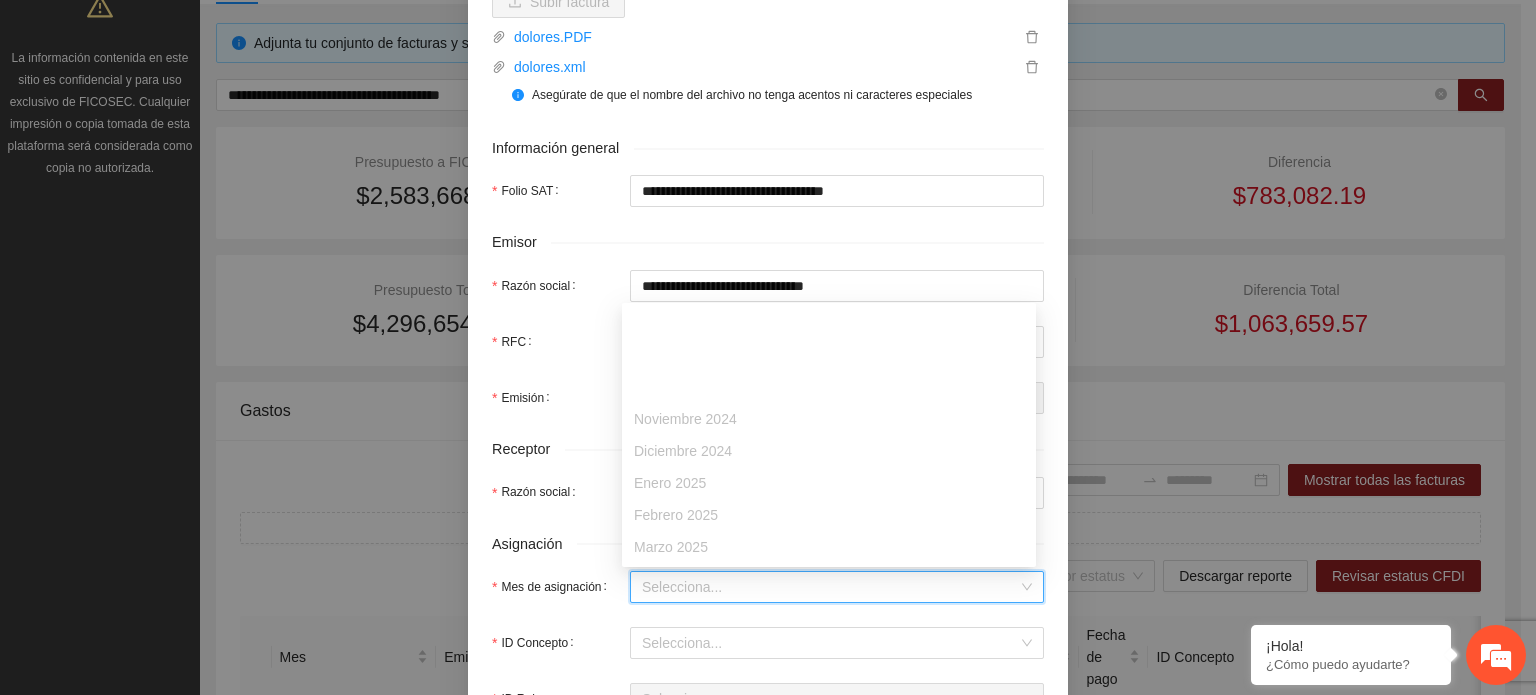 scroll, scrollTop: 128, scrollLeft: 0, axis: vertical 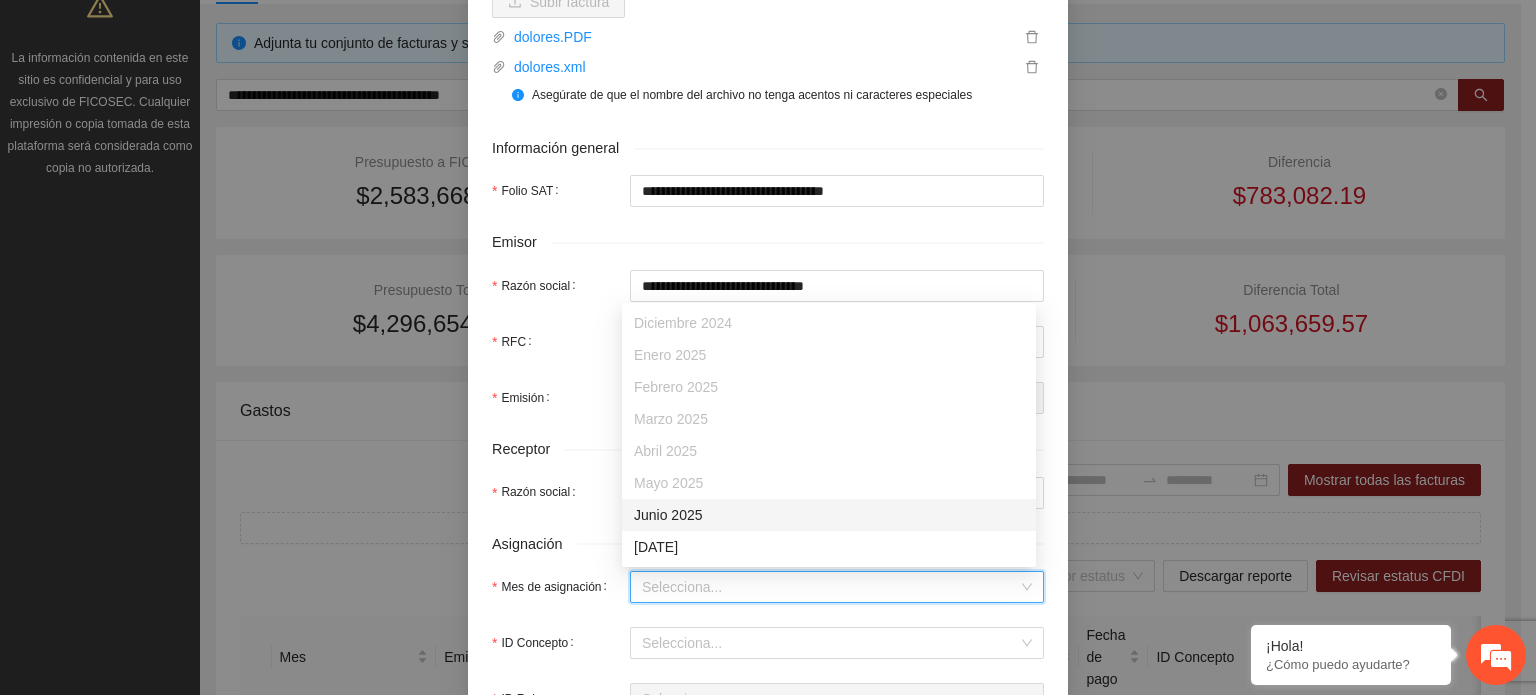 click on "Junio 2025" at bounding box center [829, 515] 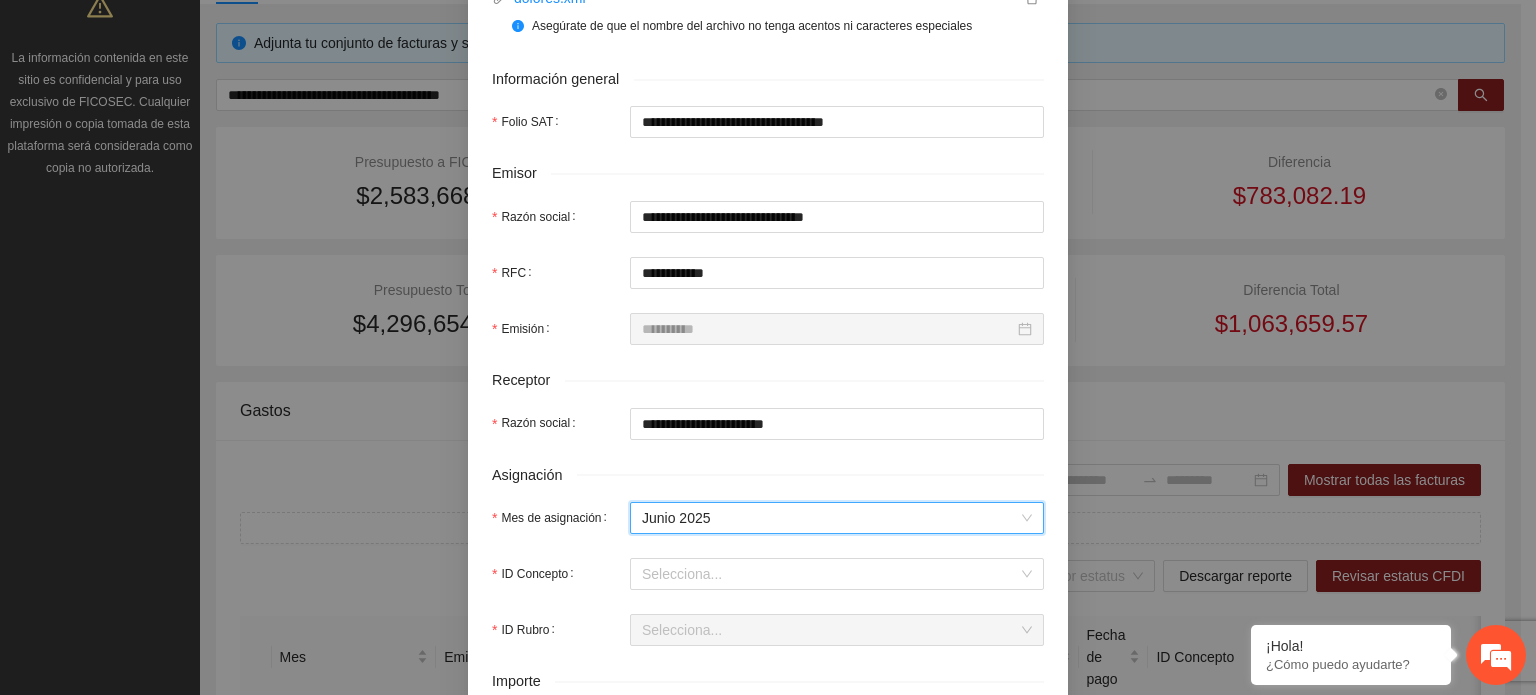 scroll, scrollTop: 500, scrollLeft: 0, axis: vertical 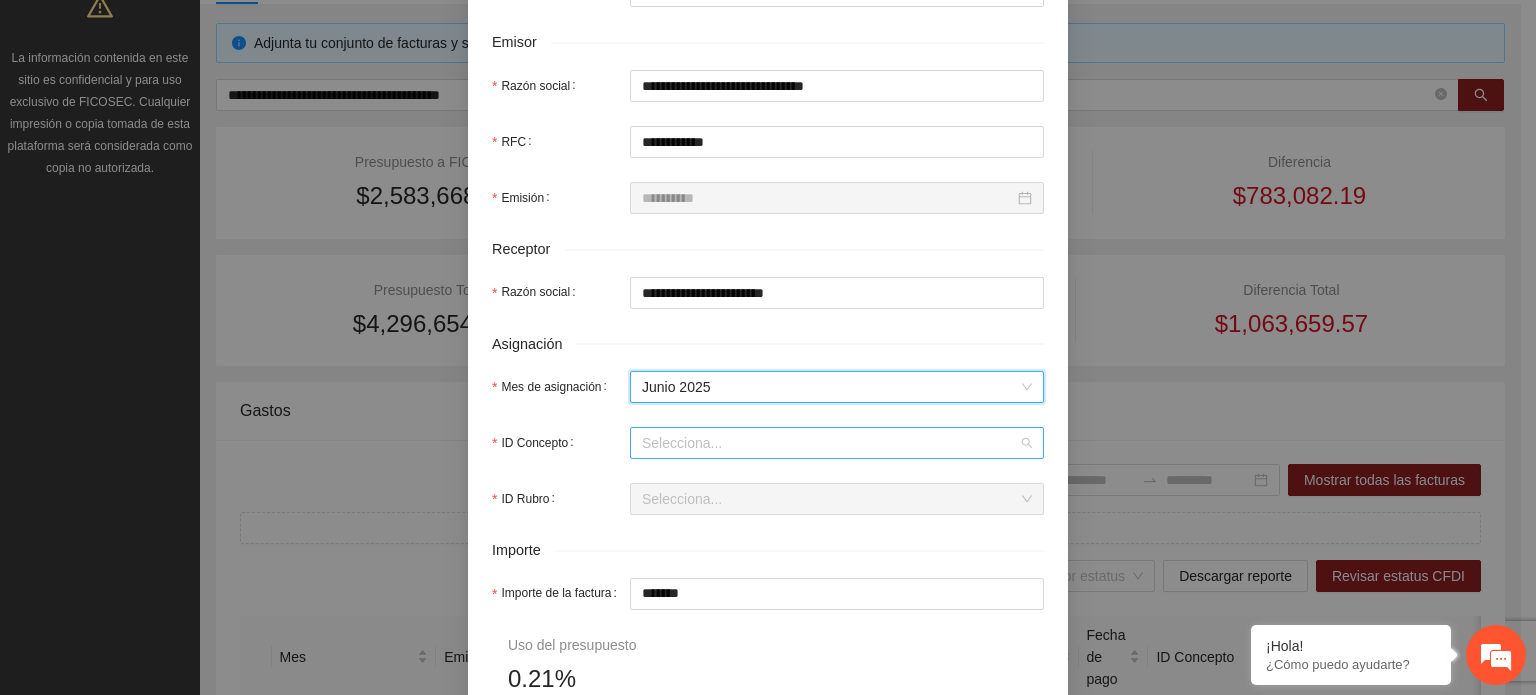 drag, startPoint x: 718, startPoint y: 435, endPoint x: 728, endPoint y: 447, distance: 15.6205 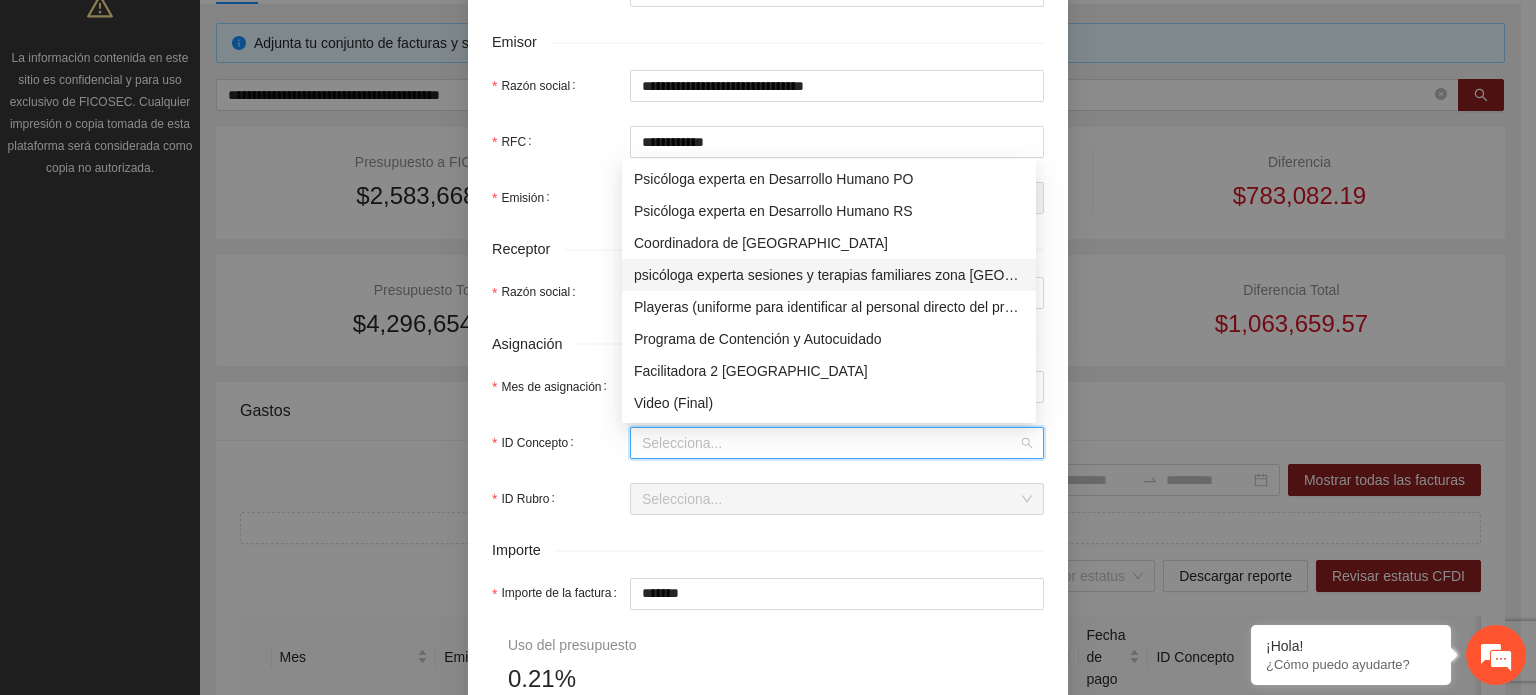 click on "psicóloga experta sesiones y terapias familiares zona [GEOGRAPHIC_DATA]" at bounding box center (829, 275) 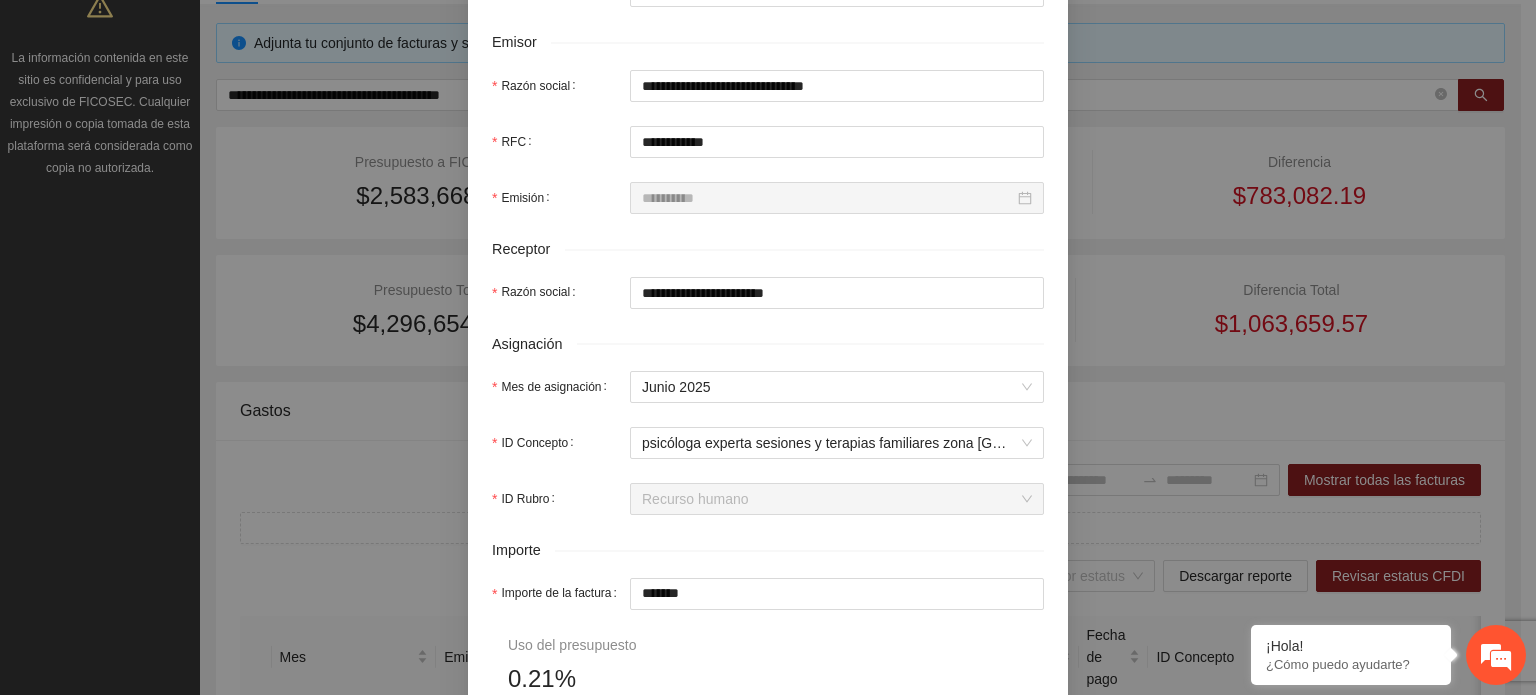 drag, startPoint x: 822, startPoint y: 631, endPoint x: 796, endPoint y: 611, distance: 32.80244 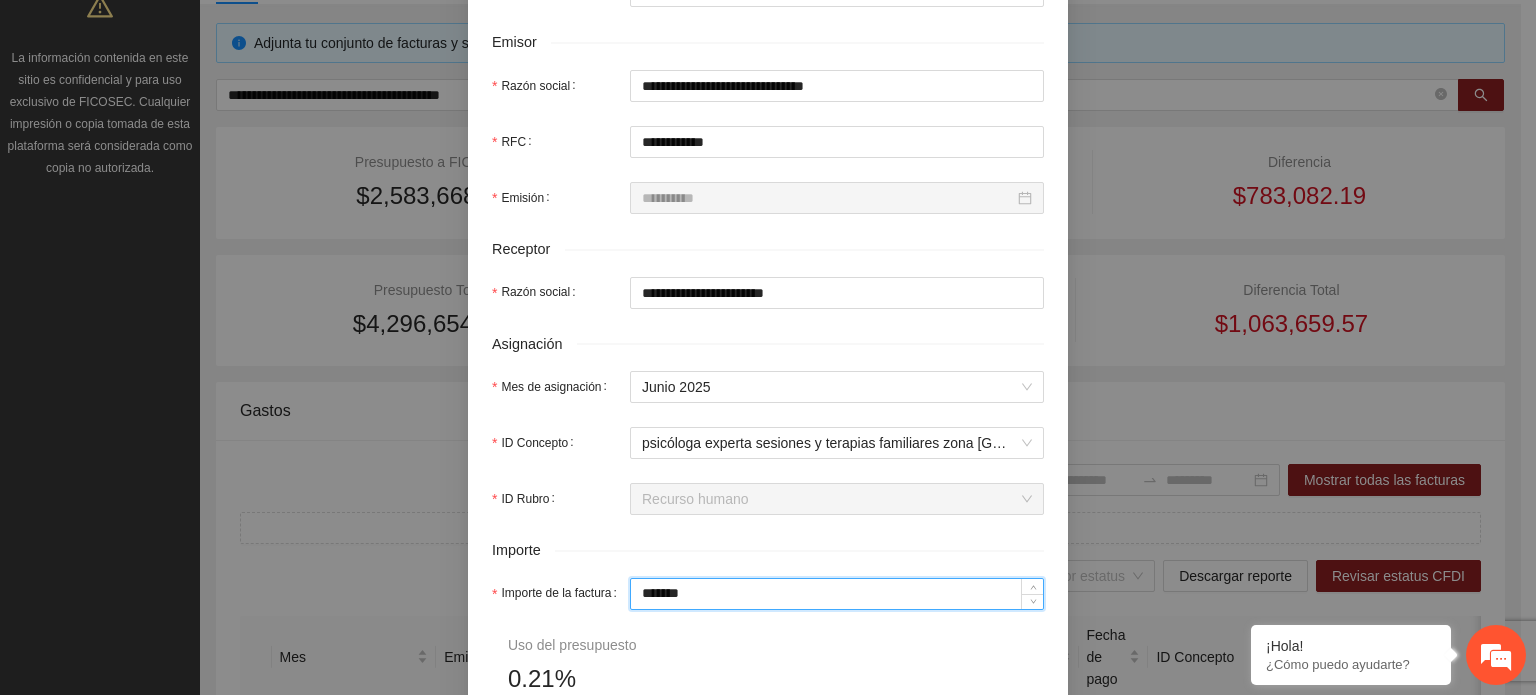 drag, startPoint x: 748, startPoint y: 602, endPoint x: 500, endPoint y: 610, distance: 248.129 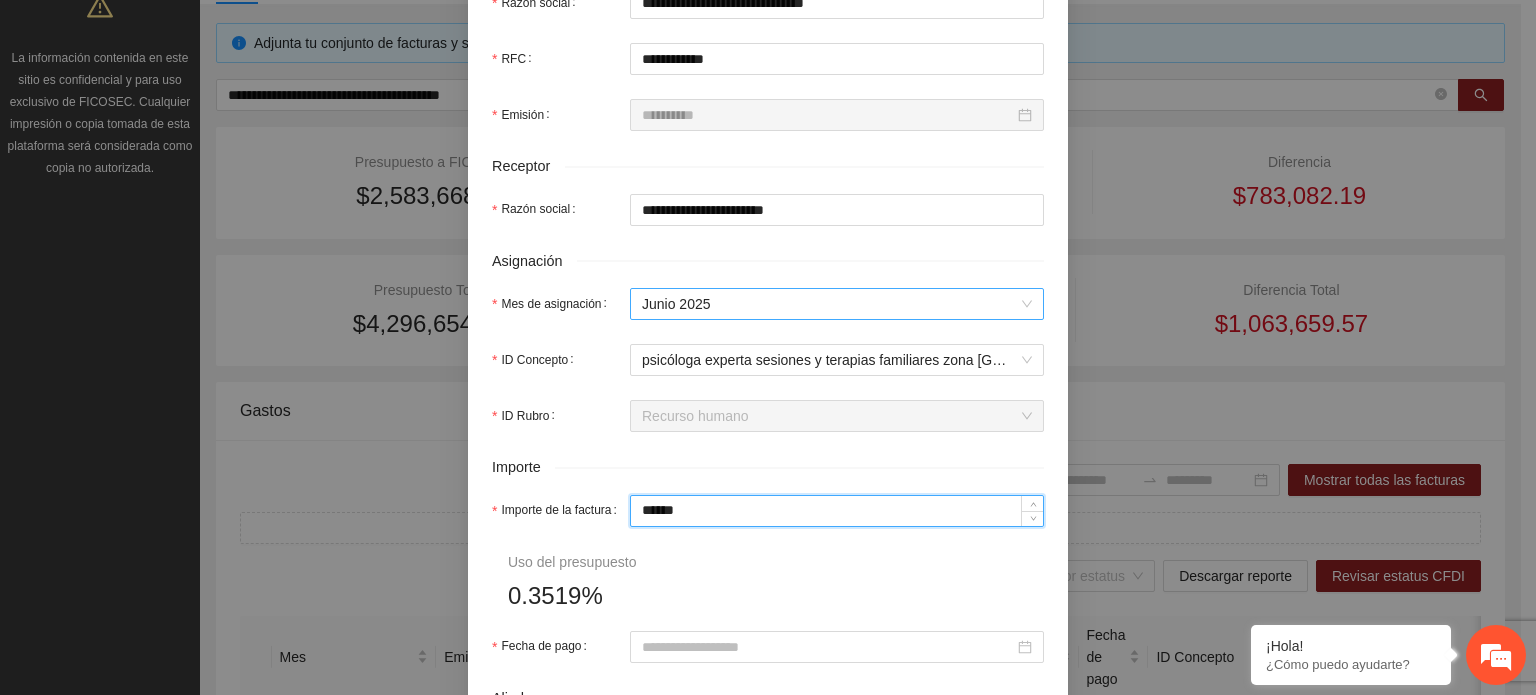 scroll, scrollTop: 700, scrollLeft: 0, axis: vertical 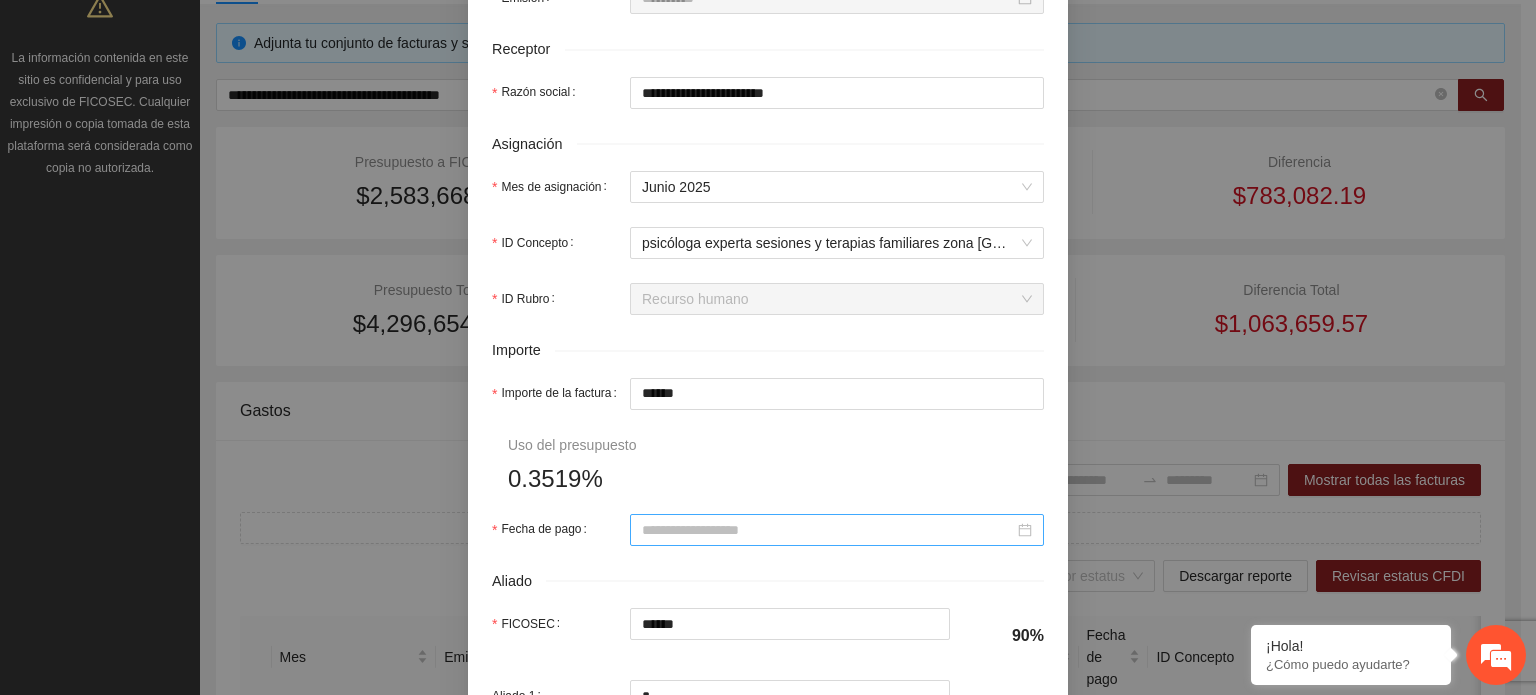 click at bounding box center [837, 530] 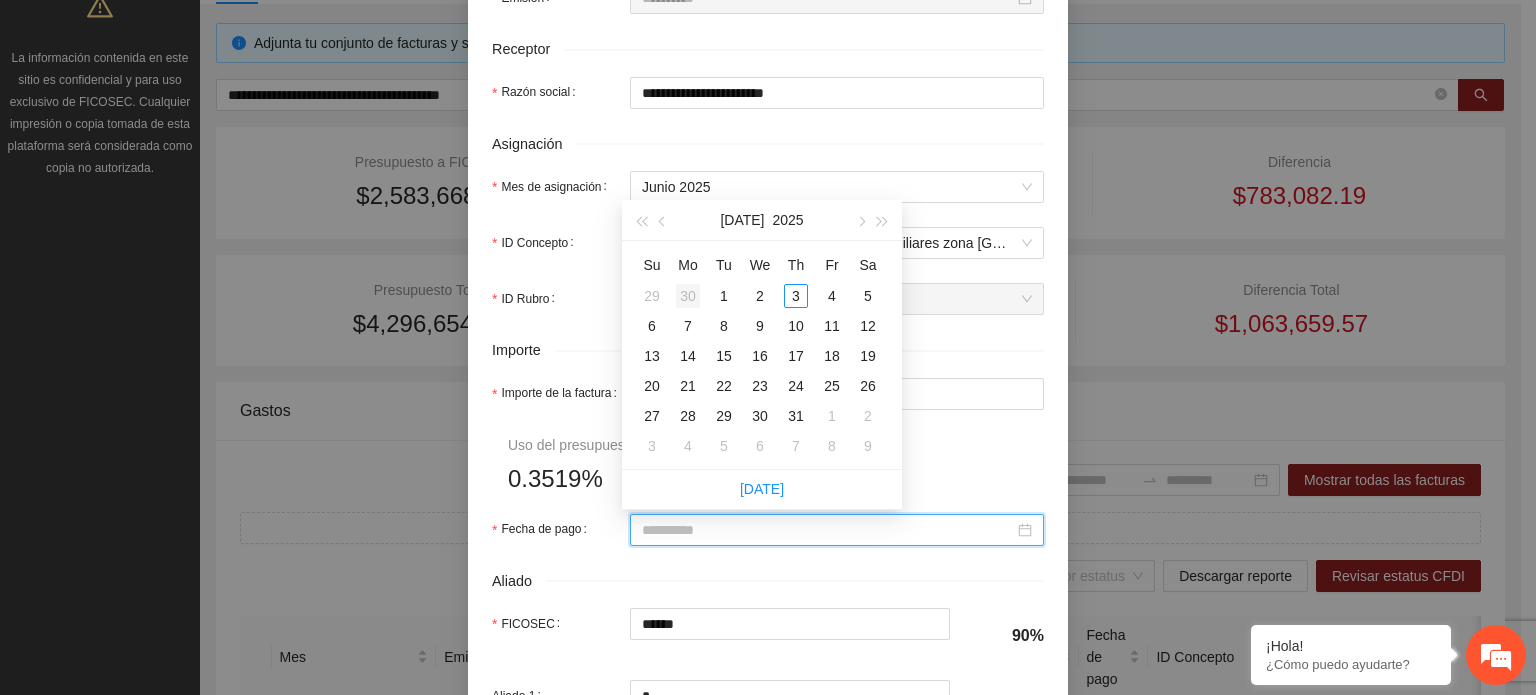 click on "30" at bounding box center (688, 296) 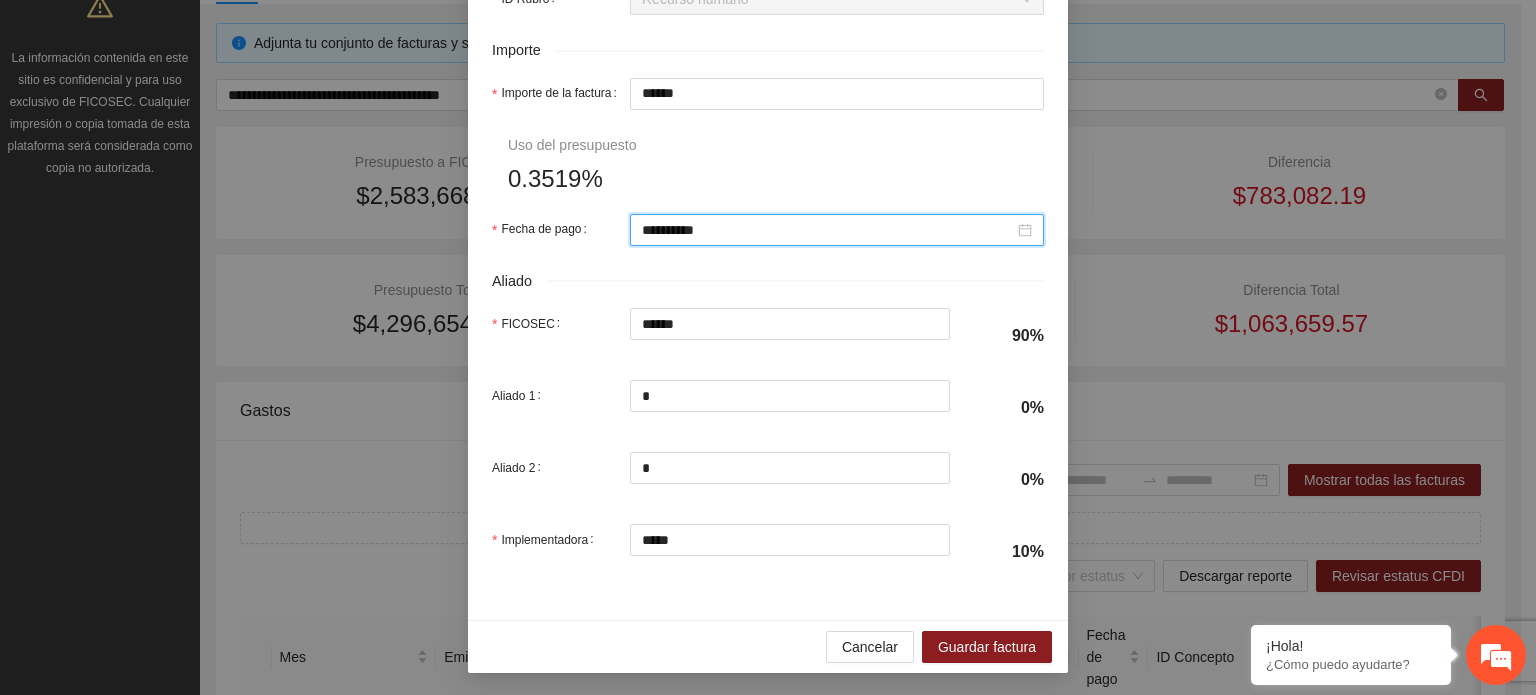 scroll, scrollTop: 1001, scrollLeft: 0, axis: vertical 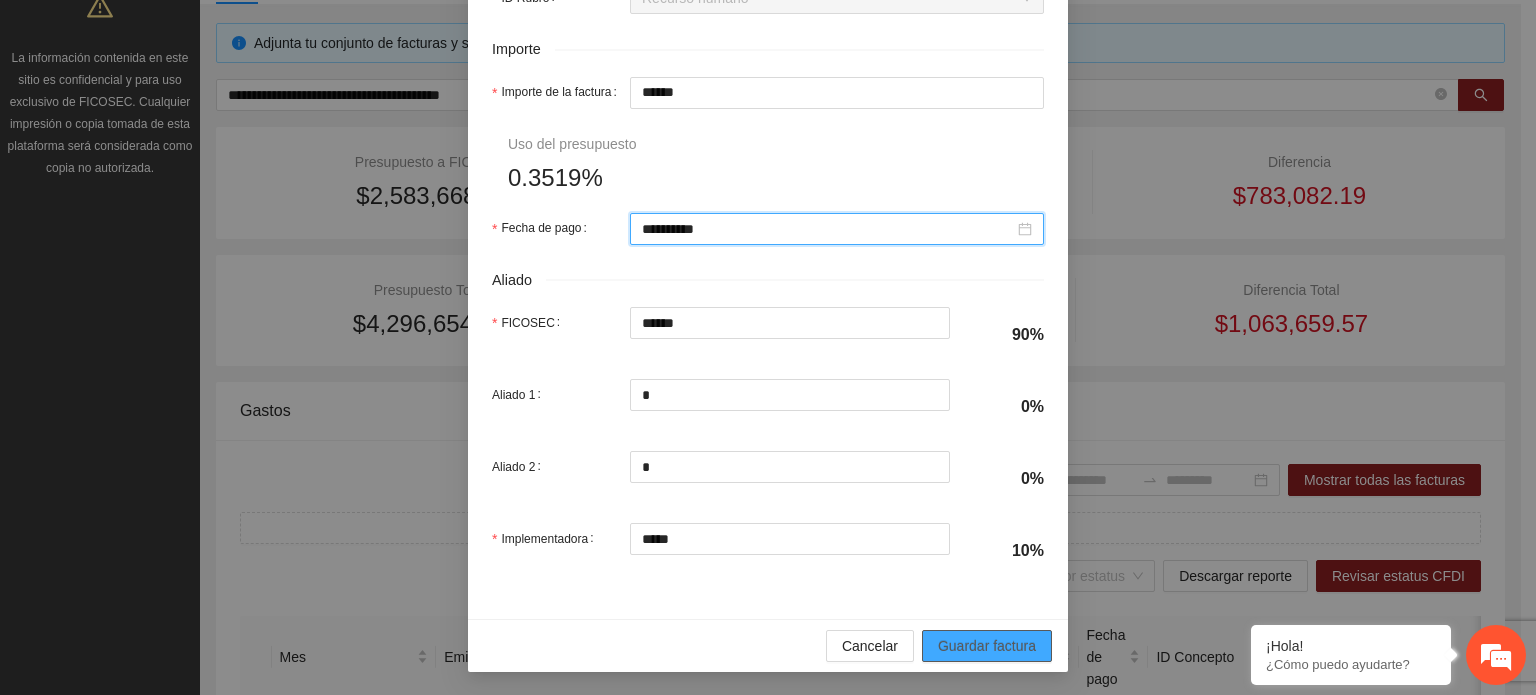 click on "Guardar factura" at bounding box center (987, 646) 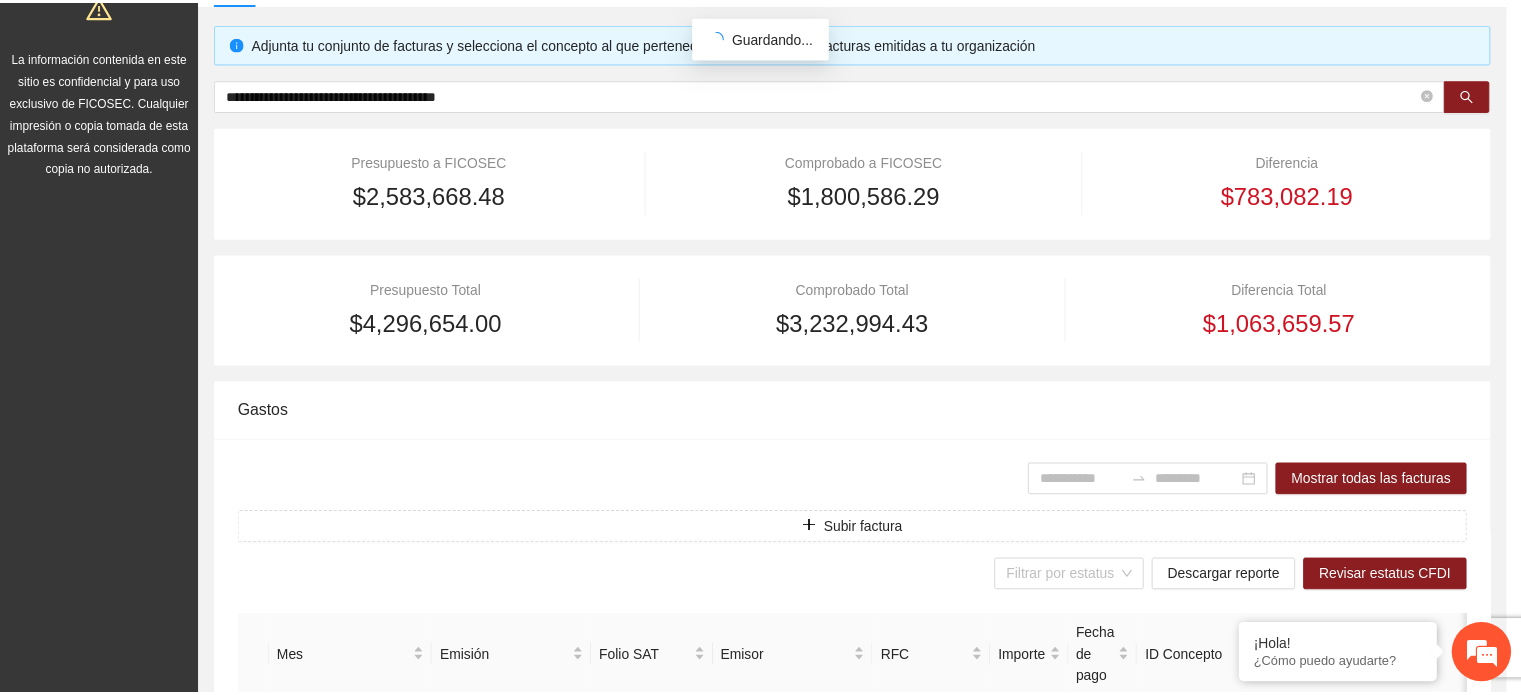 scroll, scrollTop: 841, scrollLeft: 0, axis: vertical 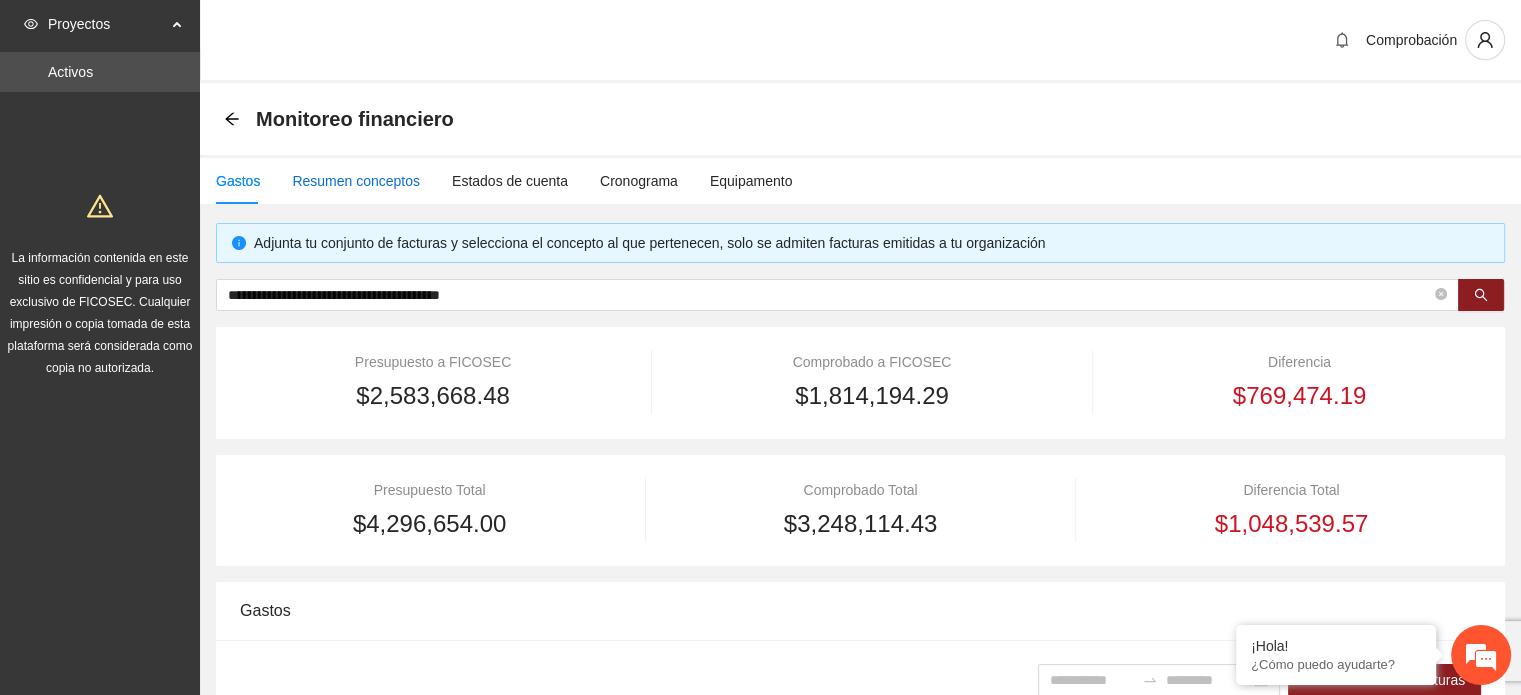click on "Resumen conceptos" at bounding box center [356, 181] 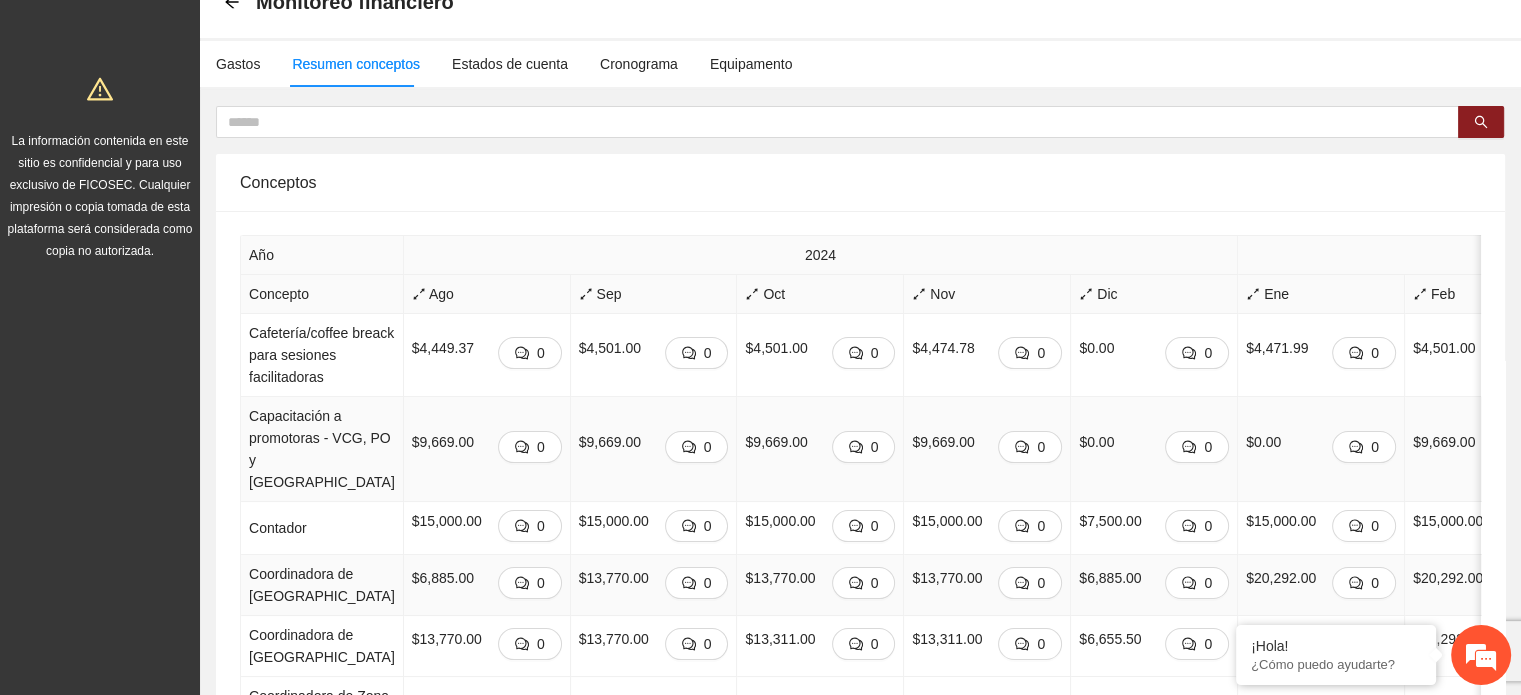scroll, scrollTop: 300, scrollLeft: 0, axis: vertical 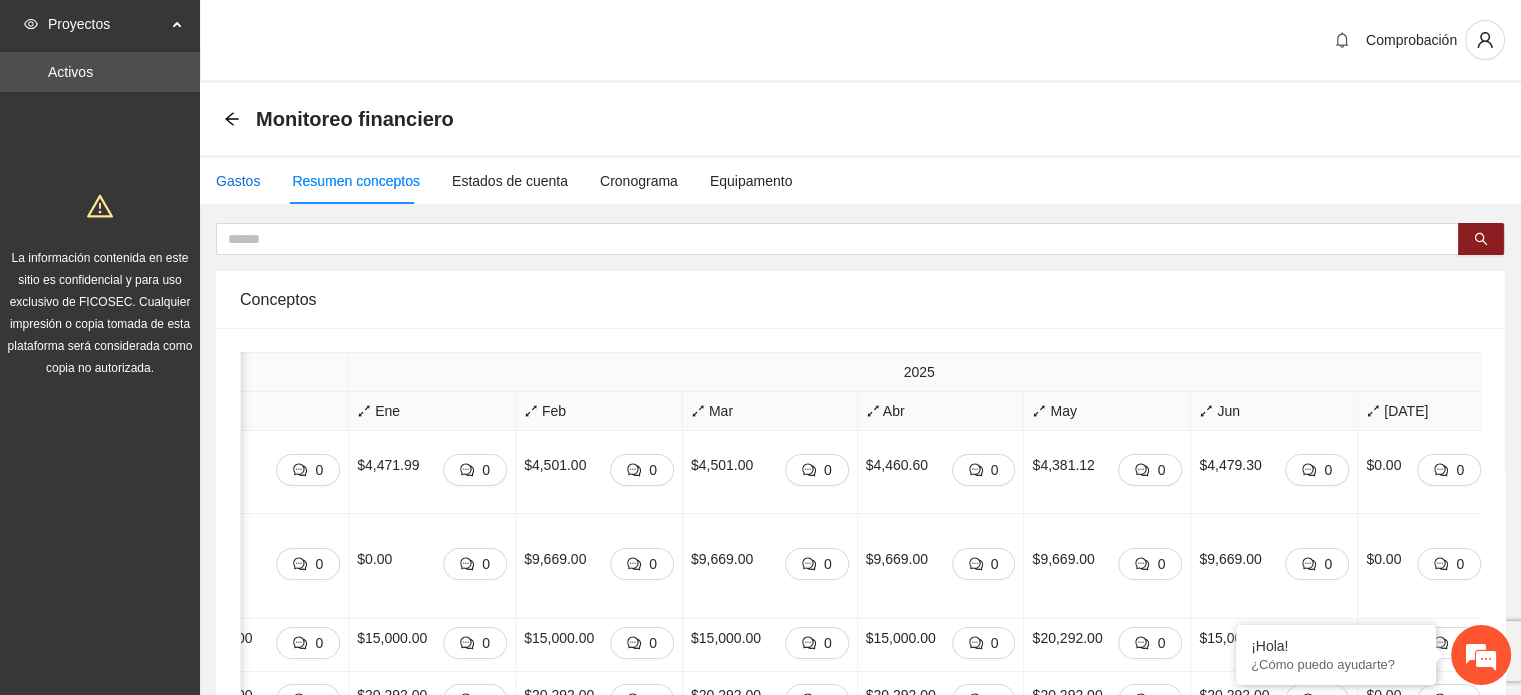 click on "Gastos" at bounding box center (238, 181) 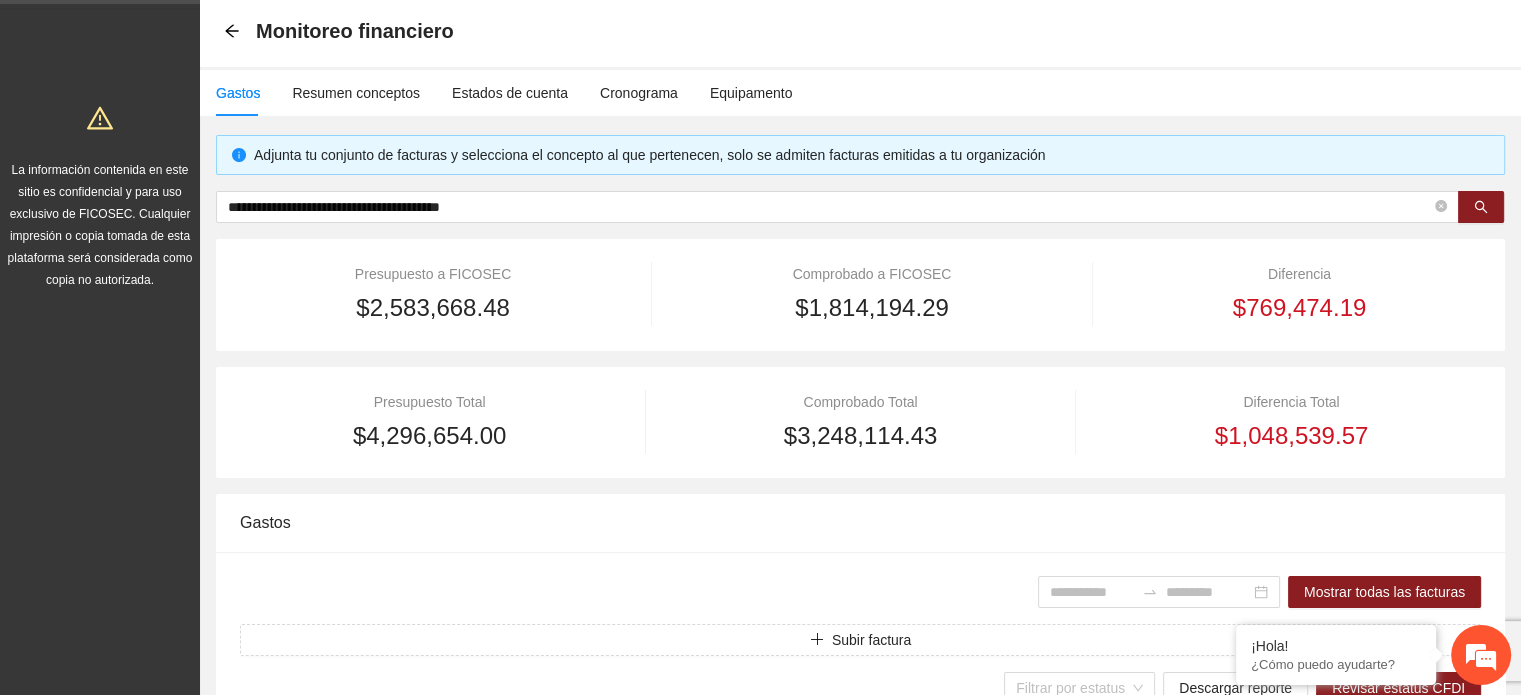 scroll, scrollTop: 0, scrollLeft: 0, axis: both 